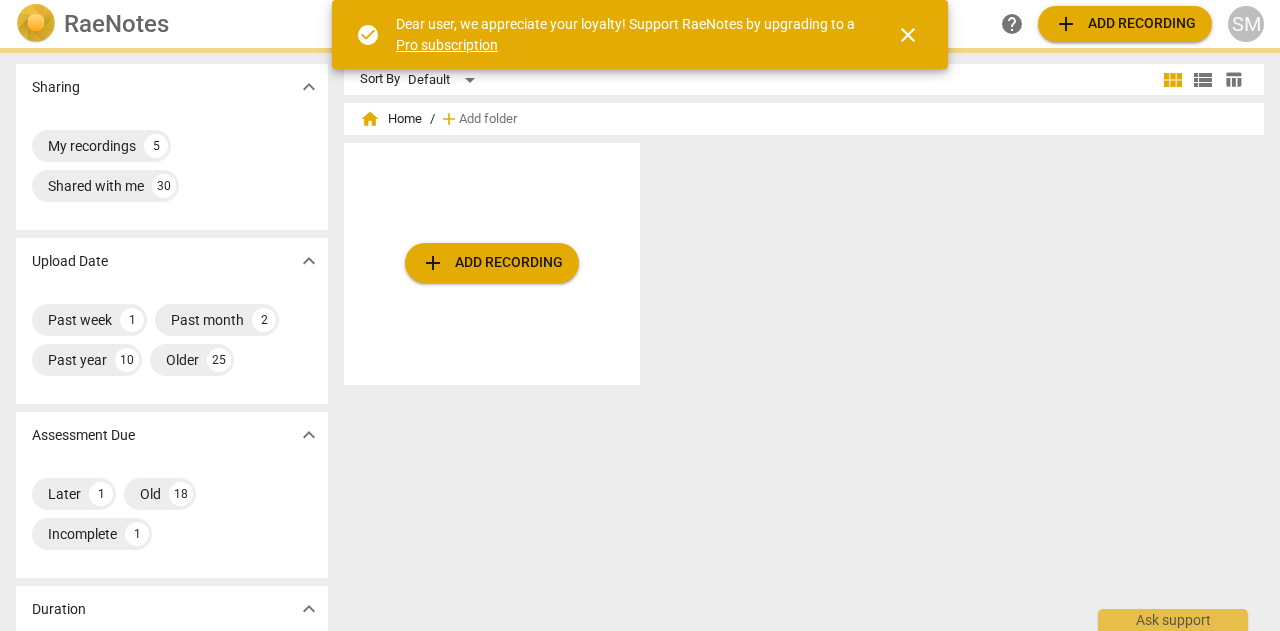 scroll, scrollTop: 0, scrollLeft: 0, axis: both 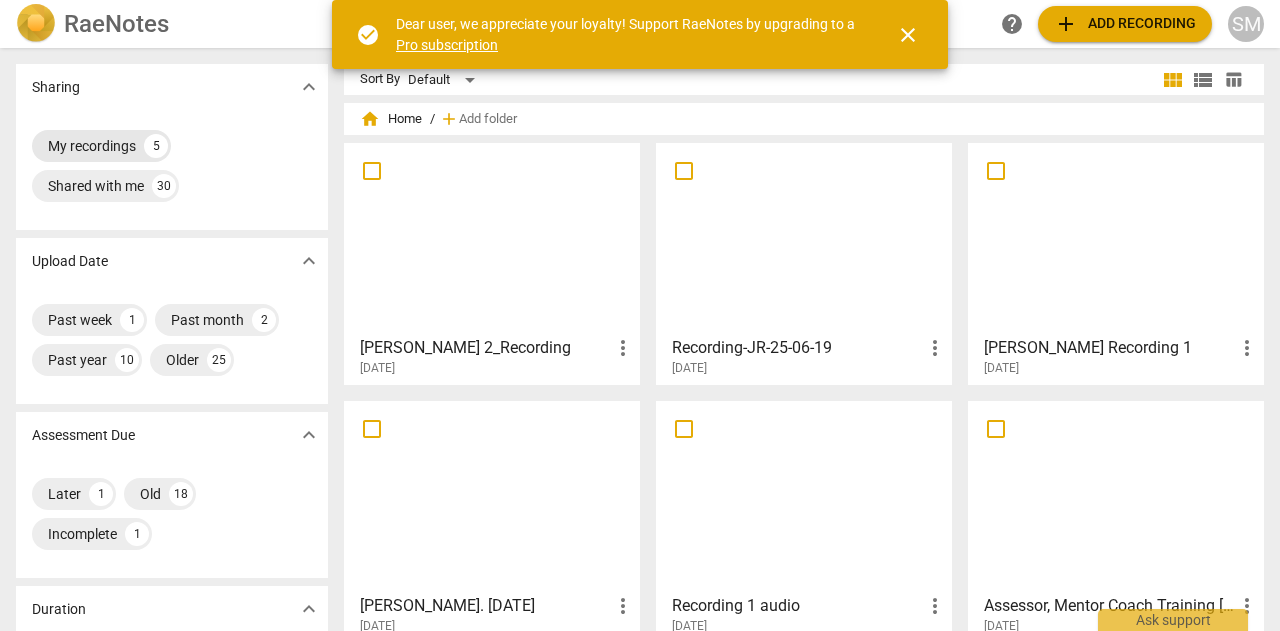 click on "My recordings" at bounding box center (92, 146) 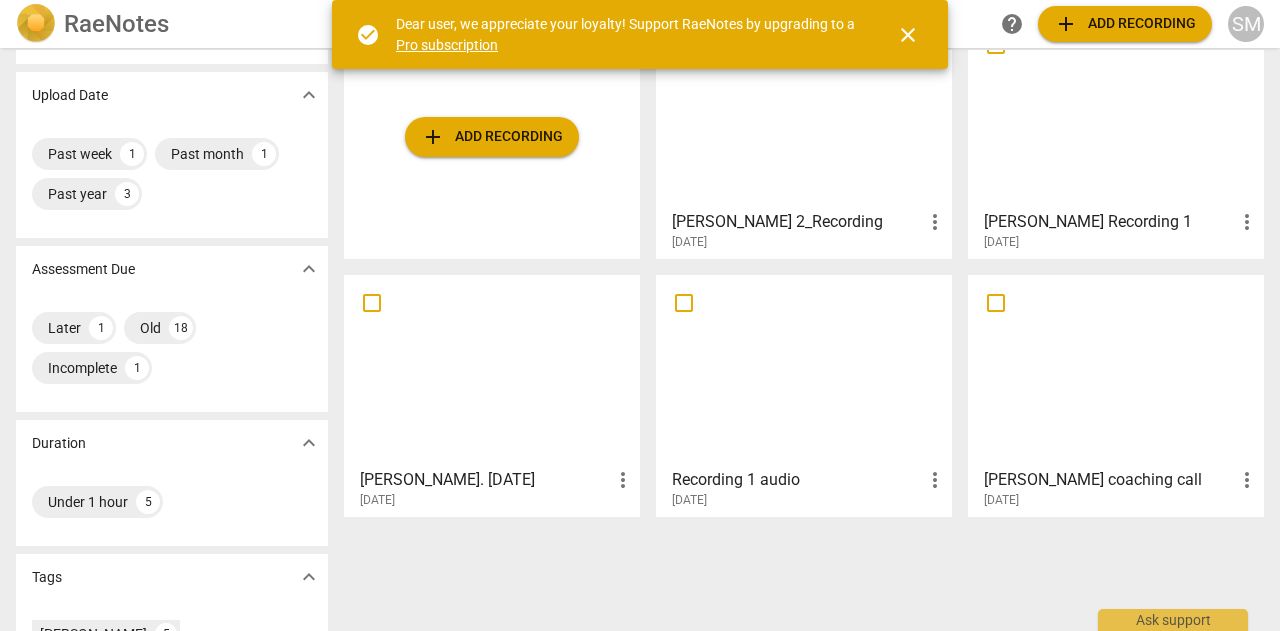 scroll, scrollTop: 0, scrollLeft: 0, axis: both 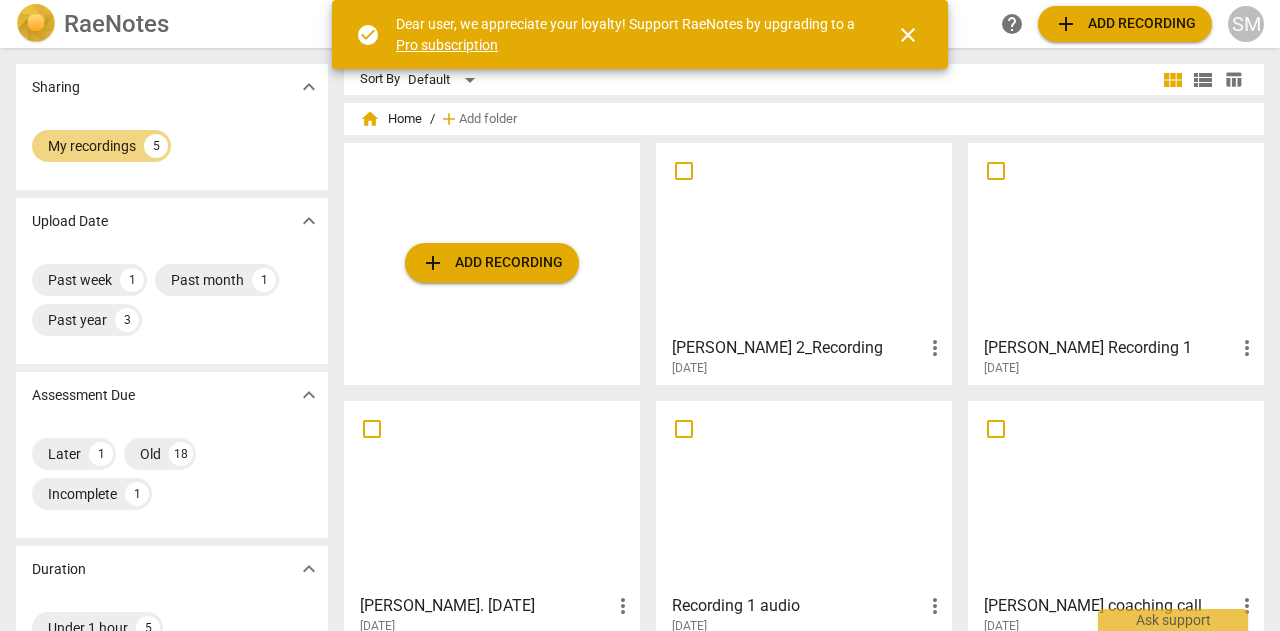 click on "add   Add recording" at bounding box center [492, 263] 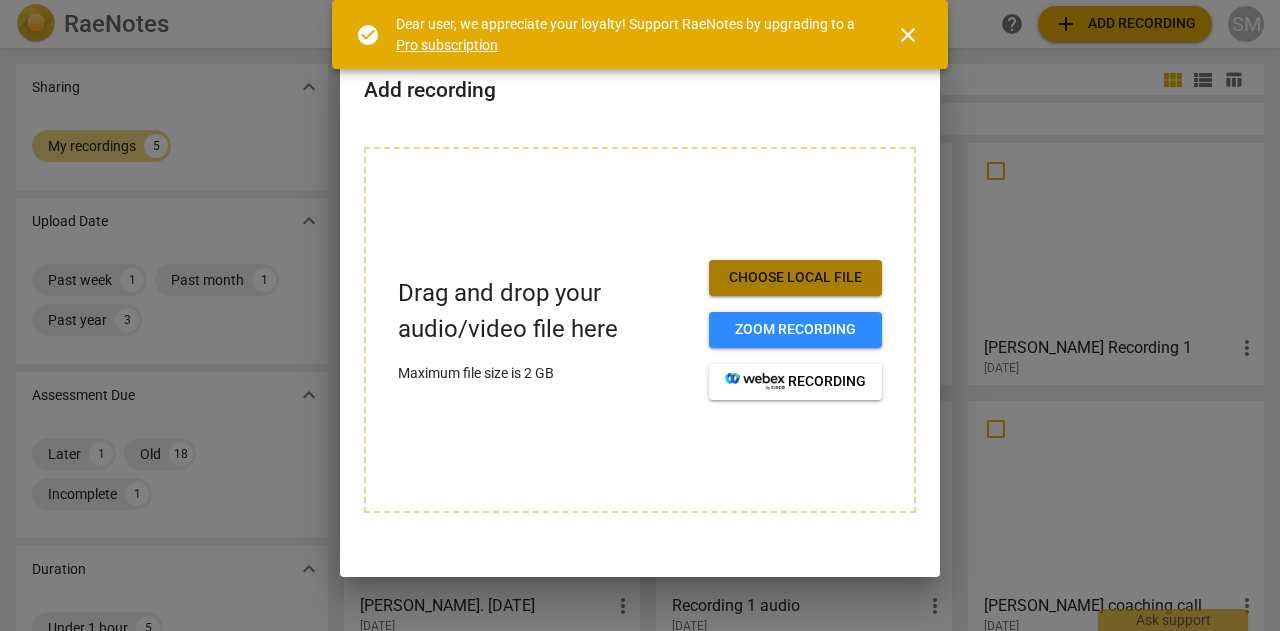 click on "Choose local file" at bounding box center (795, 278) 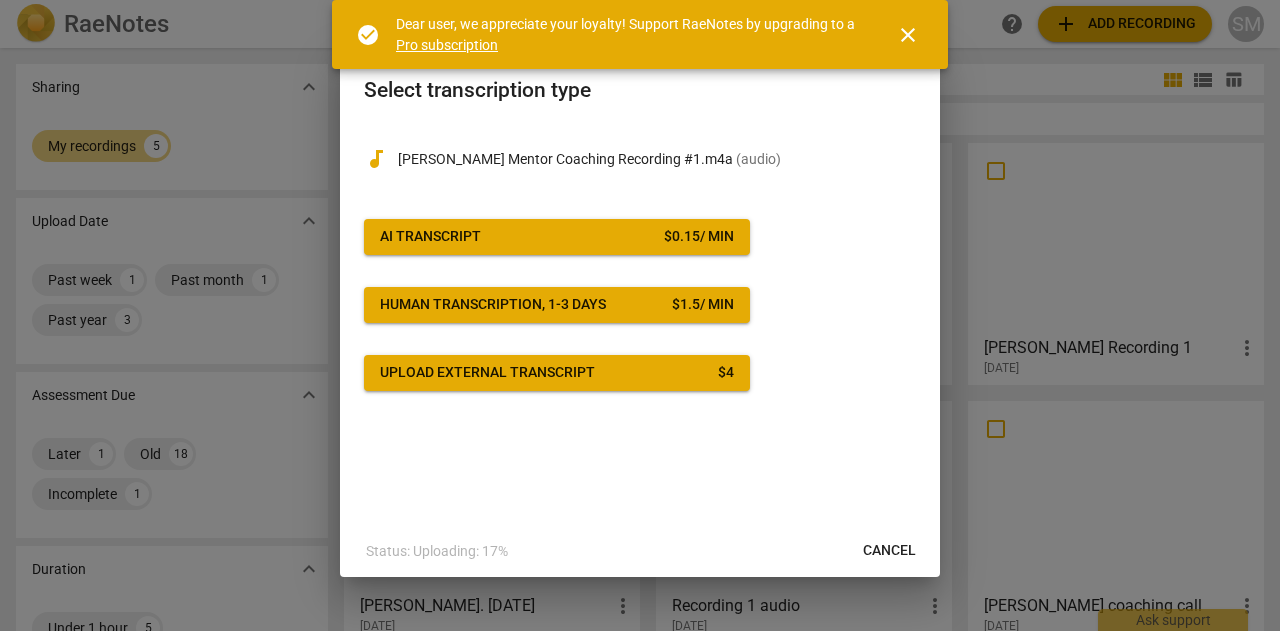 click on "AI Transcript $ 0.15  / min" at bounding box center (557, 237) 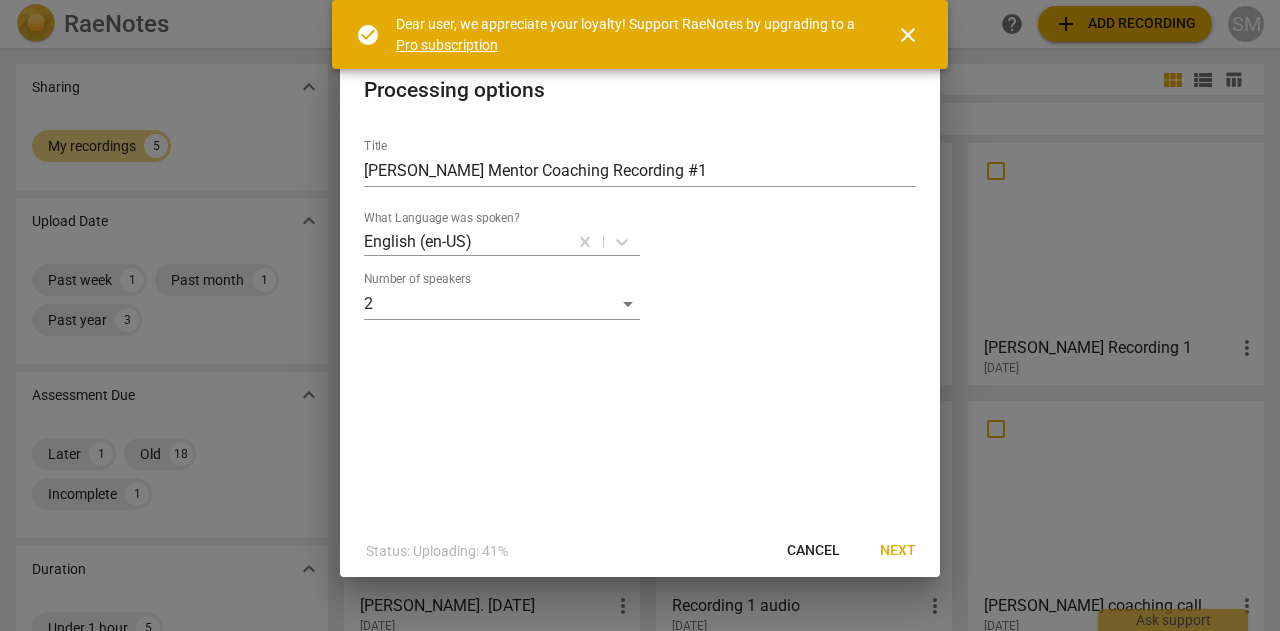 click on "Next" at bounding box center [898, 551] 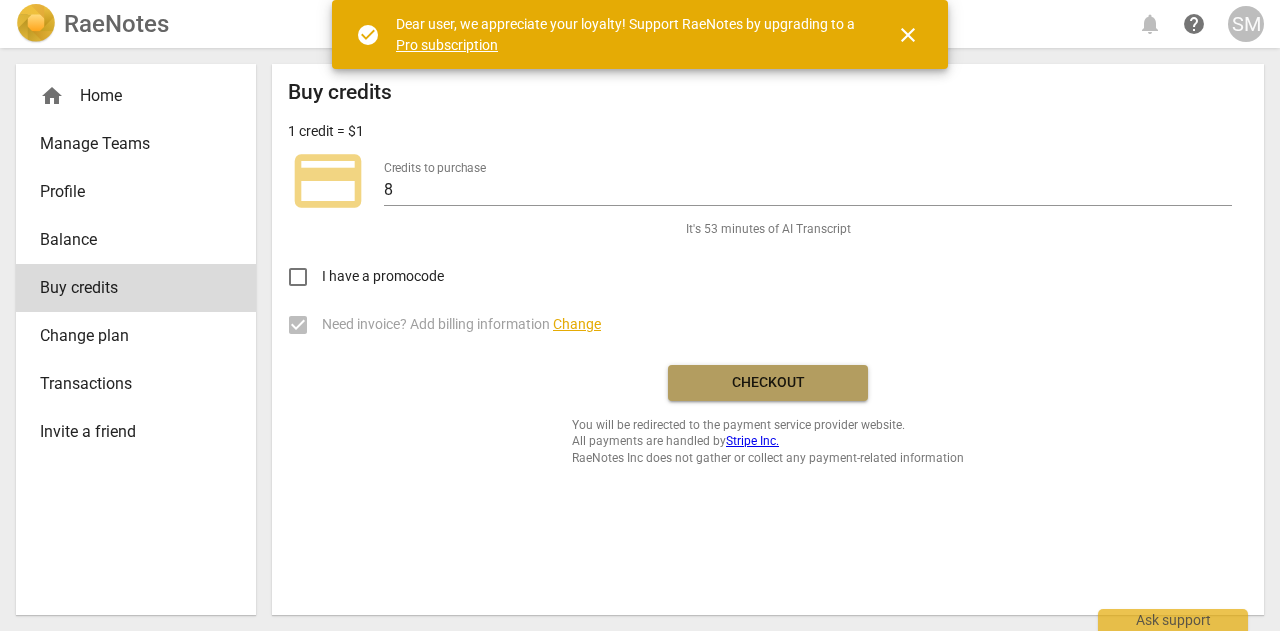 click on "Checkout" at bounding box center [768, 383] 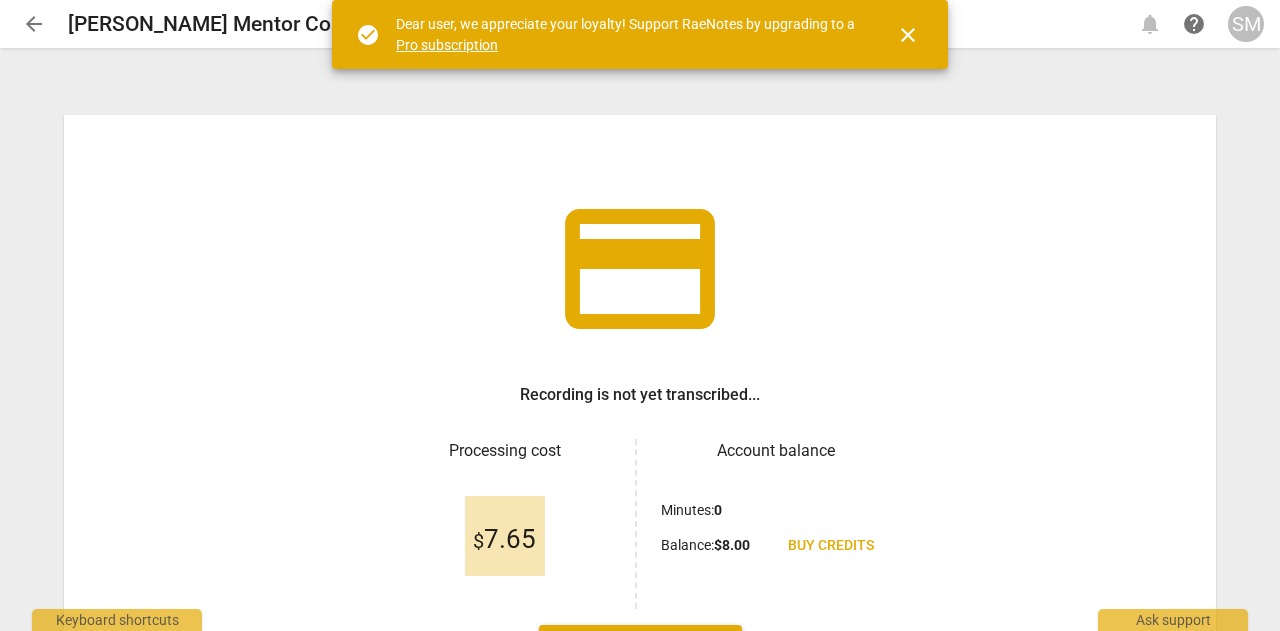 scroll, scrollTop: 0, scrollLeft: 0, axis: both 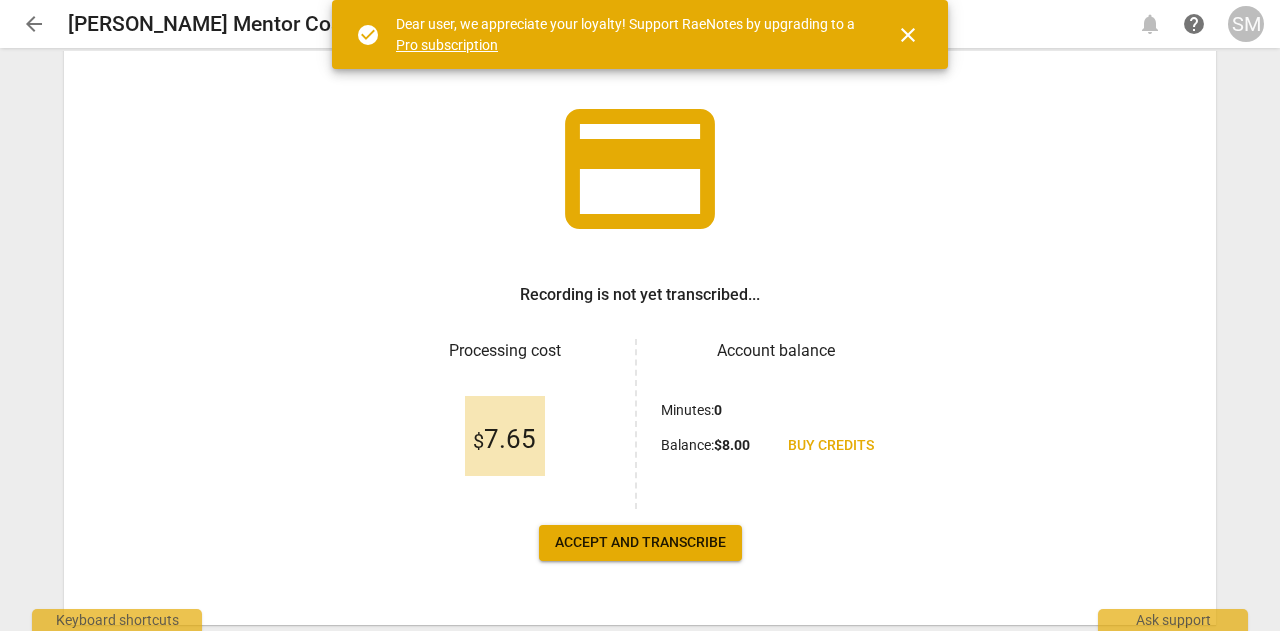 click on "Accept and transcribe" at bounding box center [640, 543] 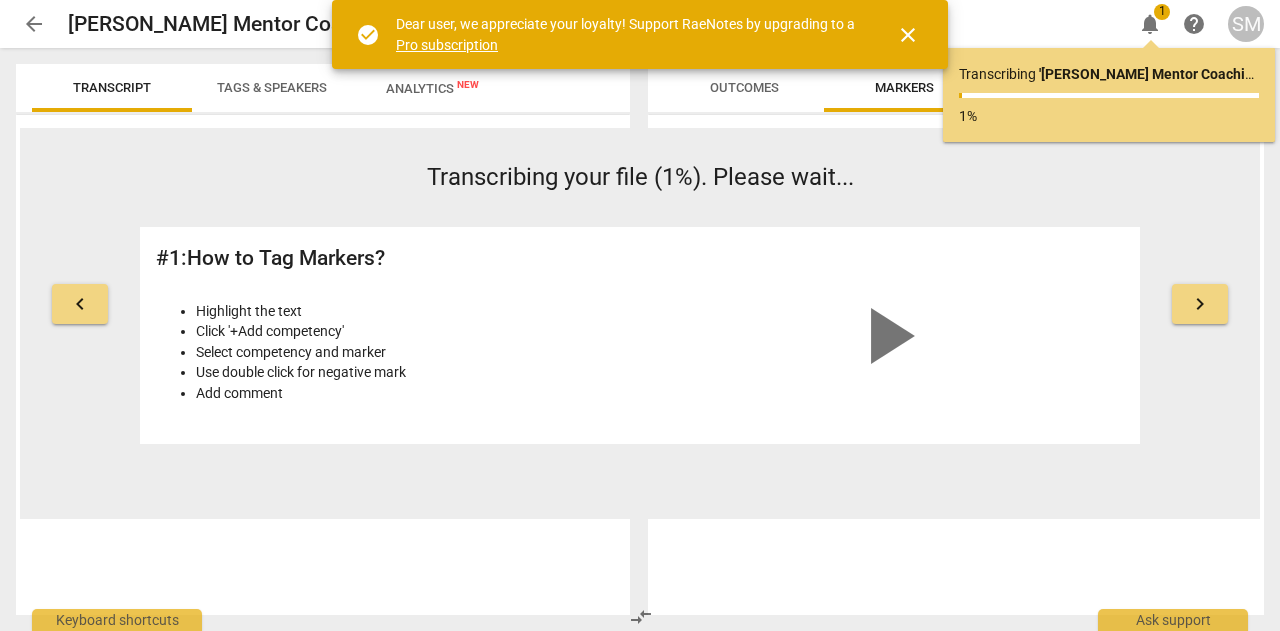 click on "Pro subscription" at bounding box center [447, 45] 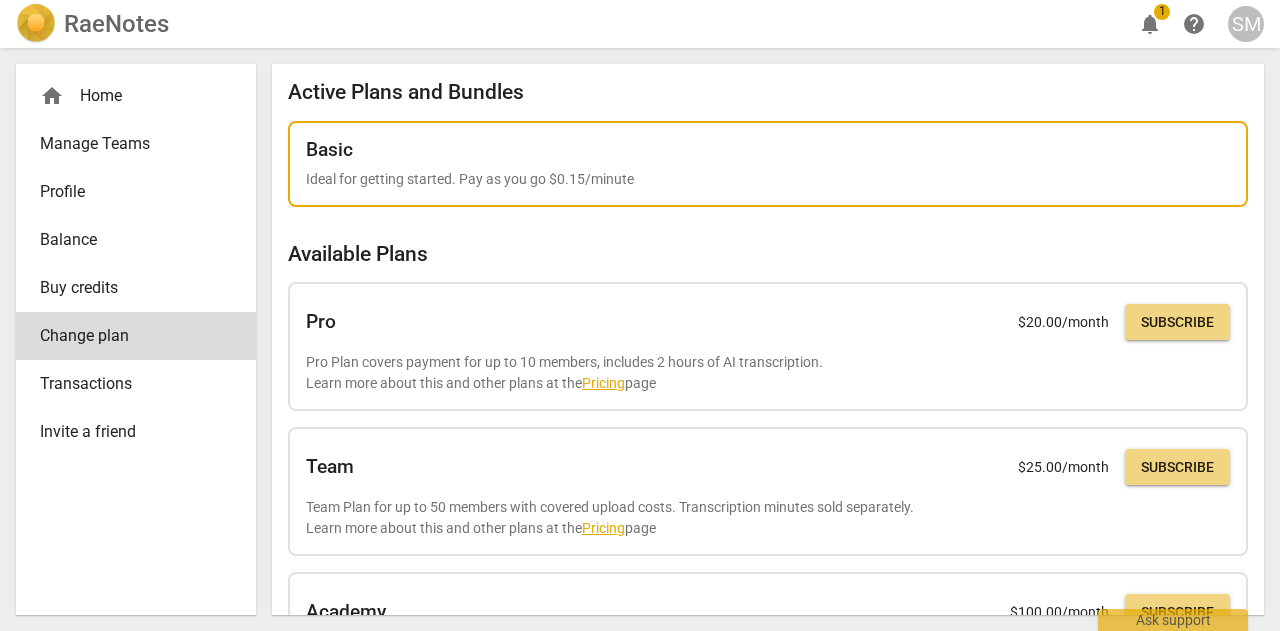 scroll, scrollTop: 100, scrollLeft: 0, axis: vertical 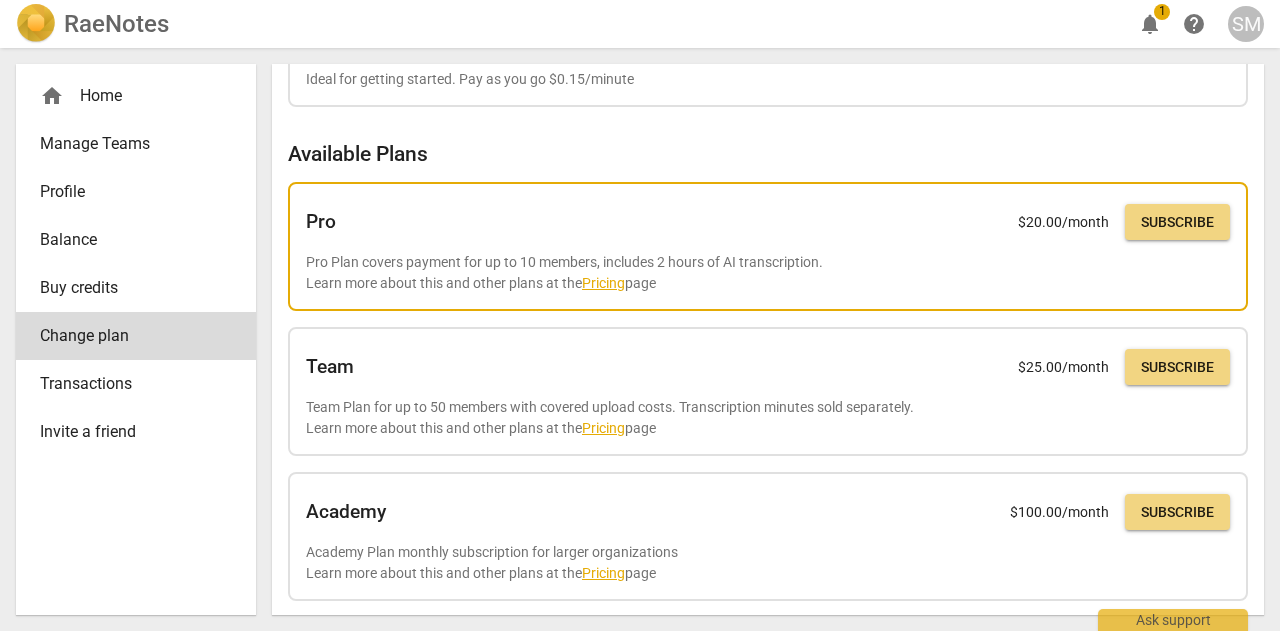click on "Pricing" at bounding box center (603, 283) 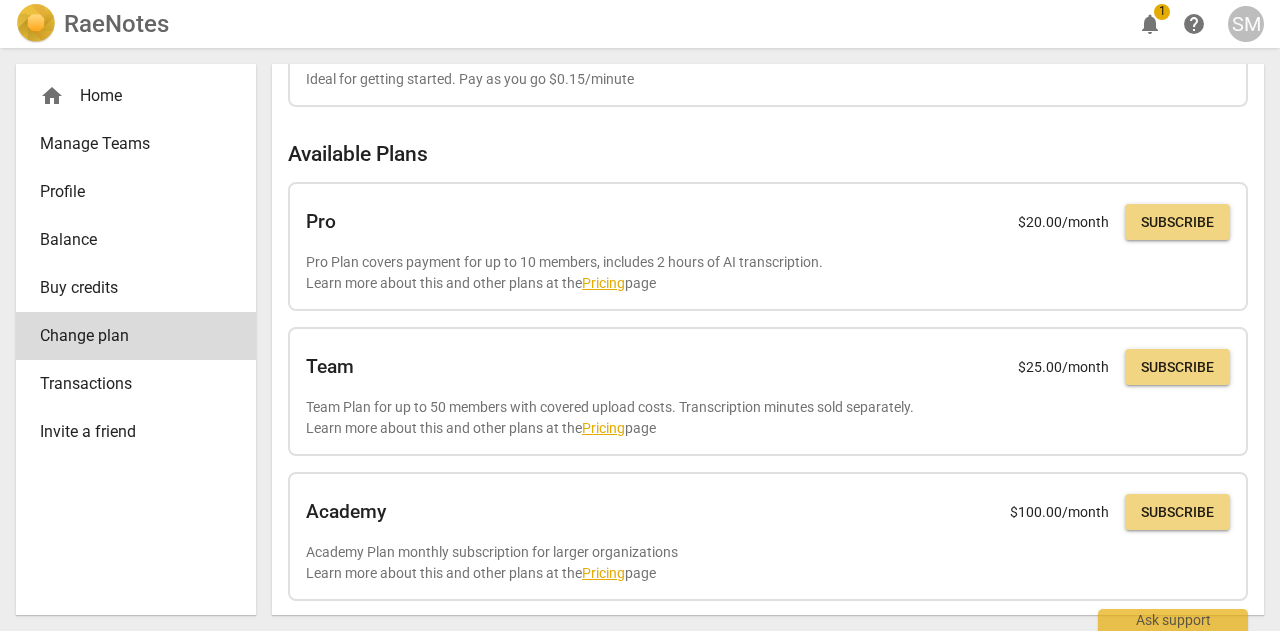click on "home Home" at bounding box center (128, 96) 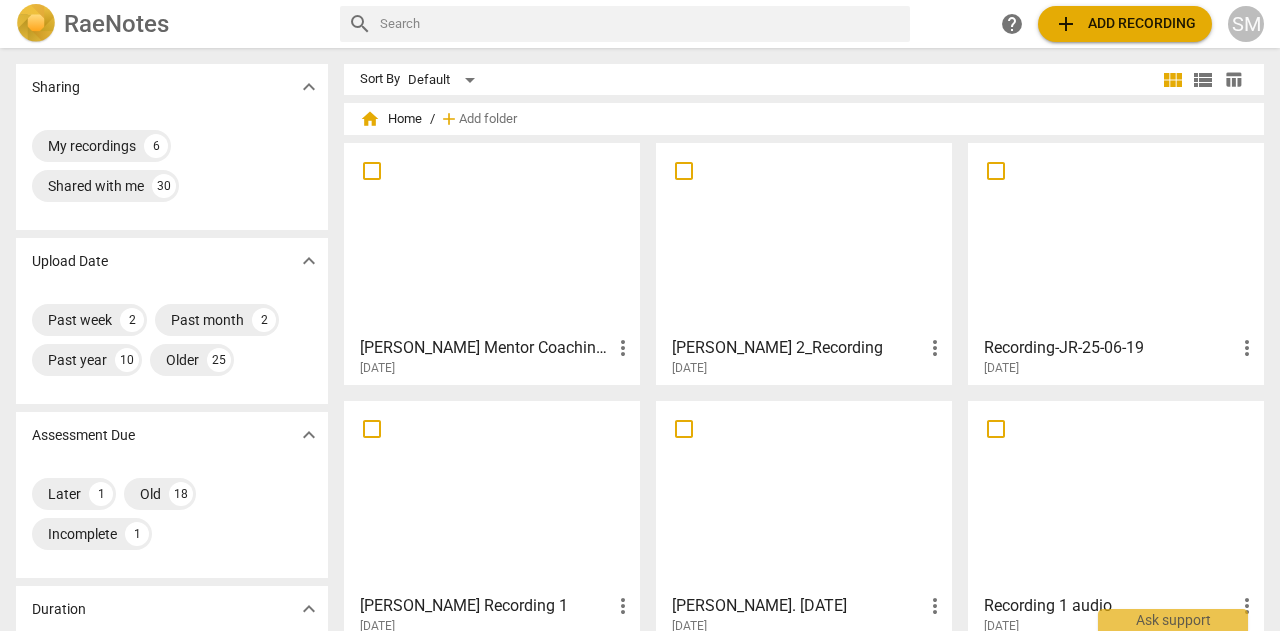 click at bounding box center [492, 238] 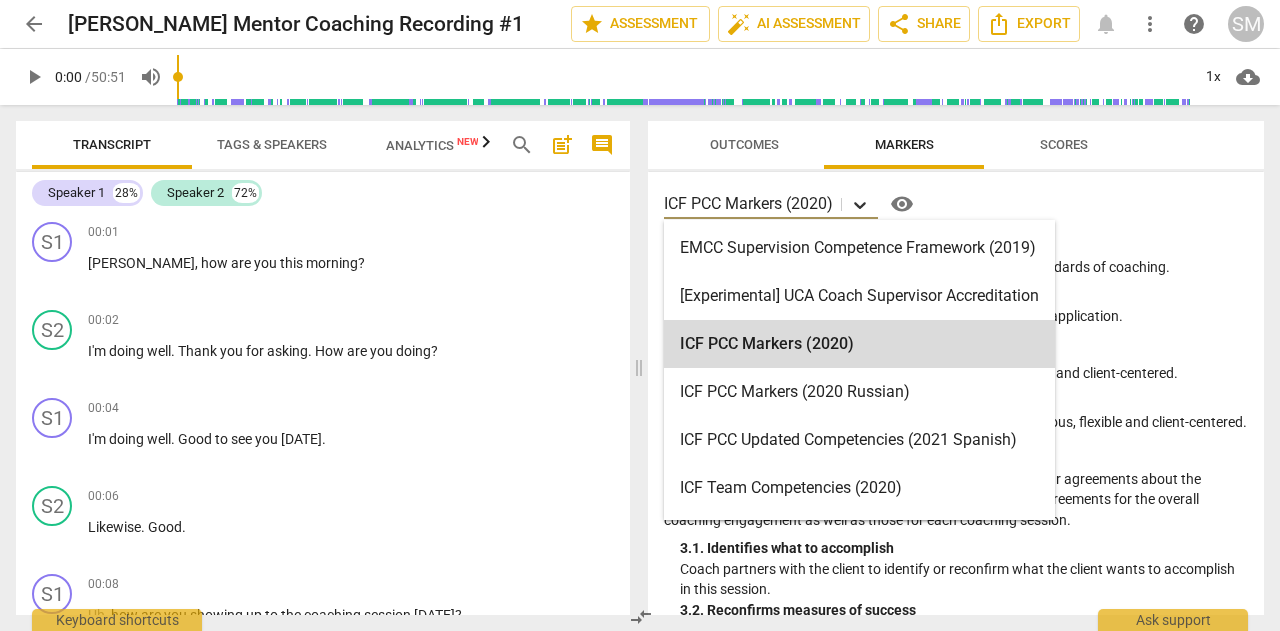 click at bounding box center (860, 204) 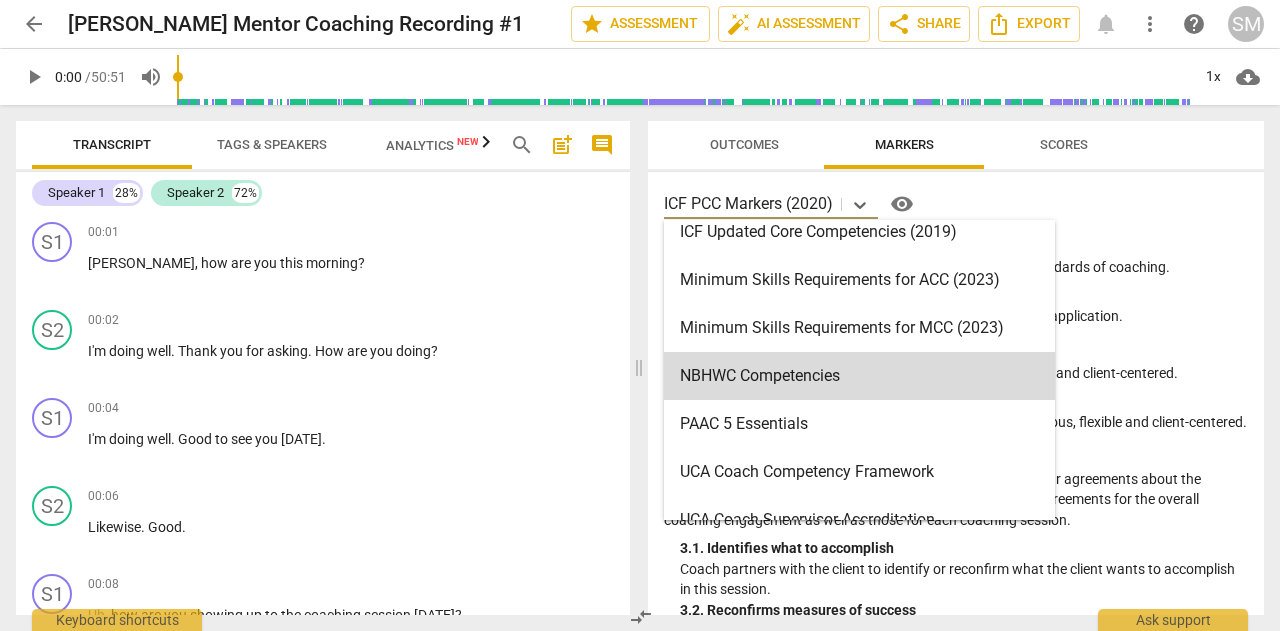 scroll, scrollTop: 476, scrollLeft: 0, axis: vertical 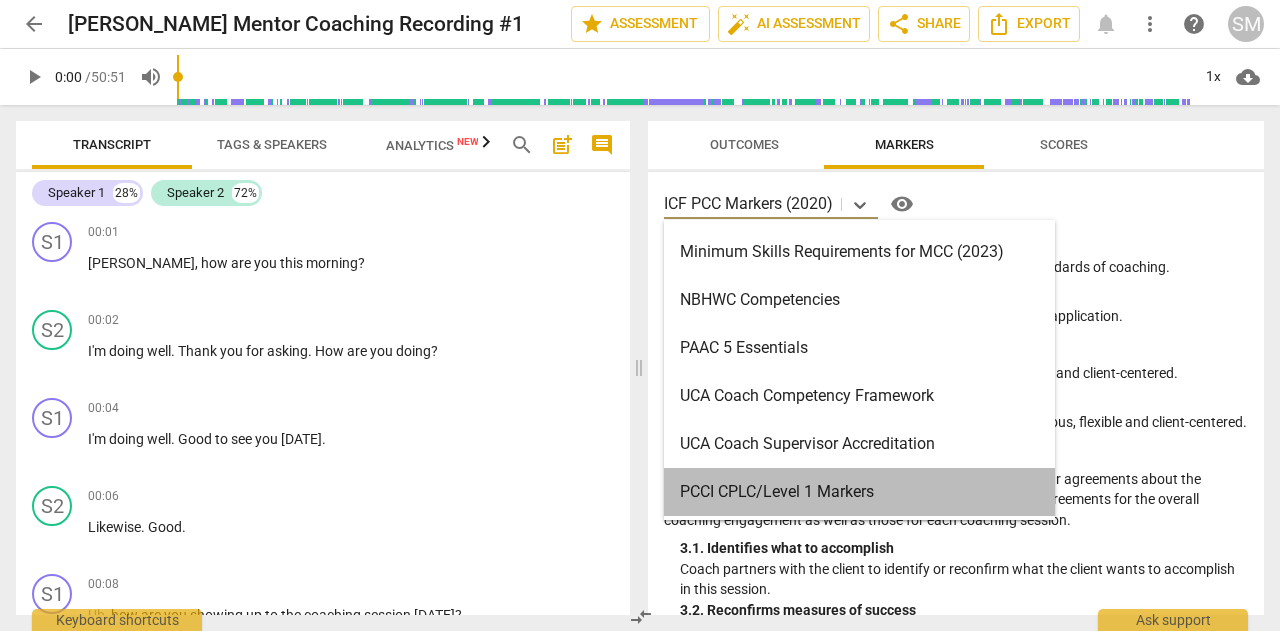 click on "PCCI CPLC/Level 1 Markers" at bounding box center (859, 492) 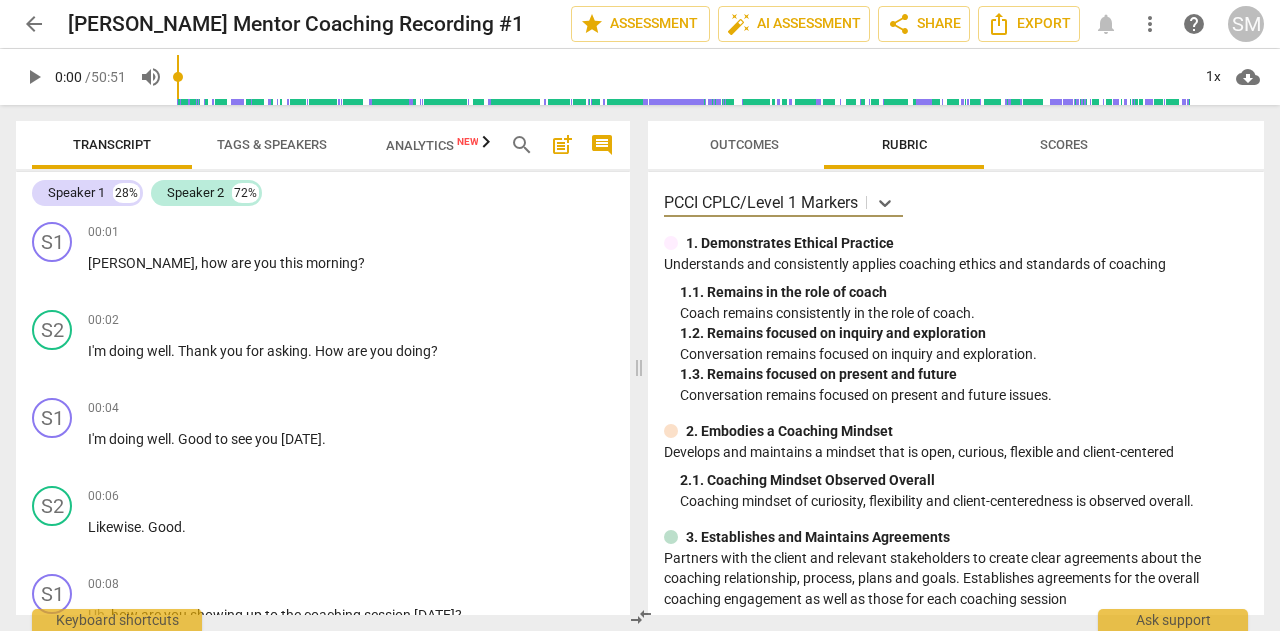 scroll, scrollTop: 100, scrollLeft: 0, axis: vertical 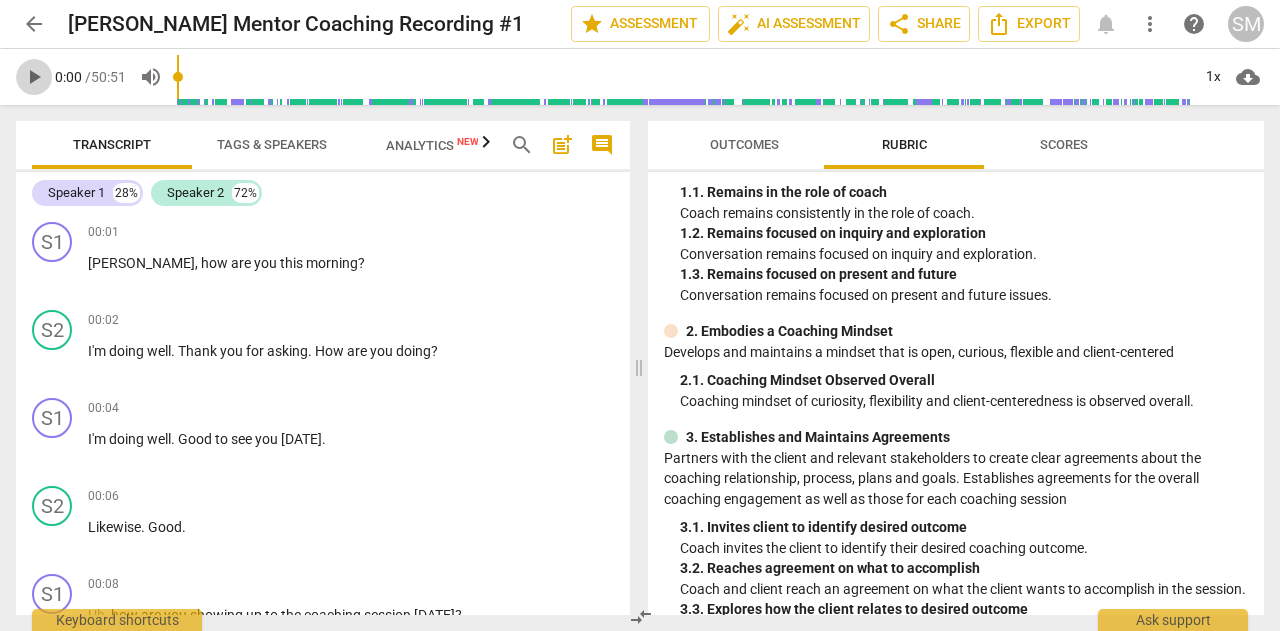 click on "play_arrow" at bounding box center (34, 77) 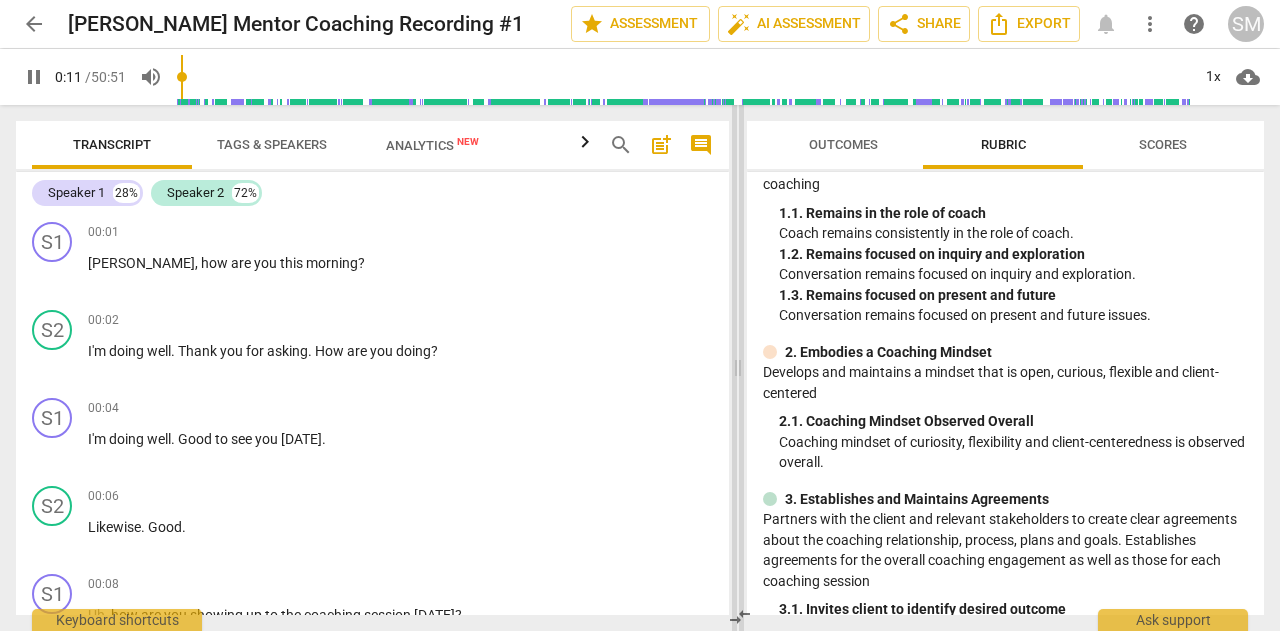 drag, startPoint x: 639, startPoint y: 363, endPoint x: 738, endPoint y: 357, distance: 99.18165 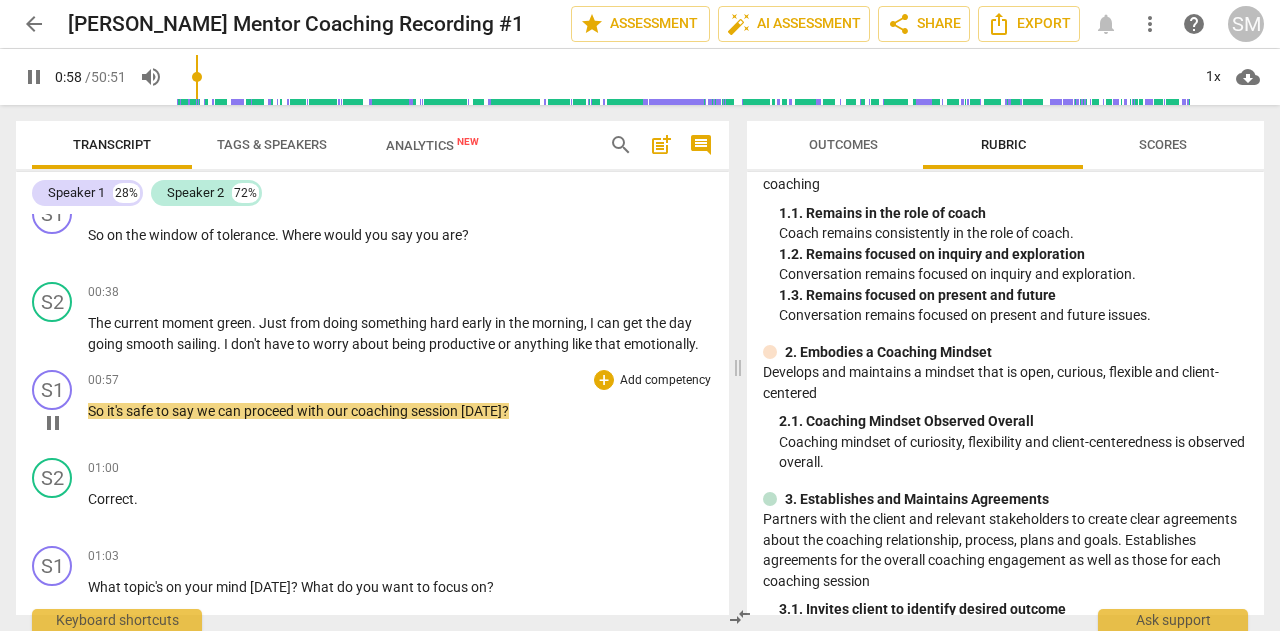 scroll, scrollTop: 580, scrollLeft: 0, axis: vertical 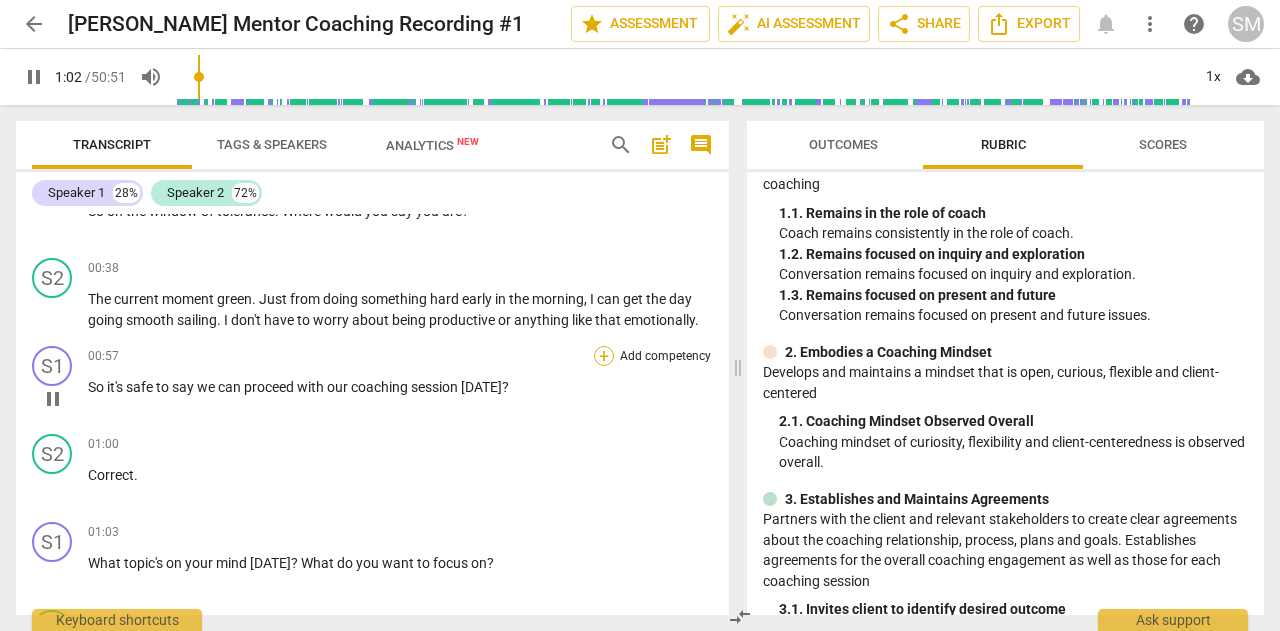 click on "+" at bounding box center (604, 356) 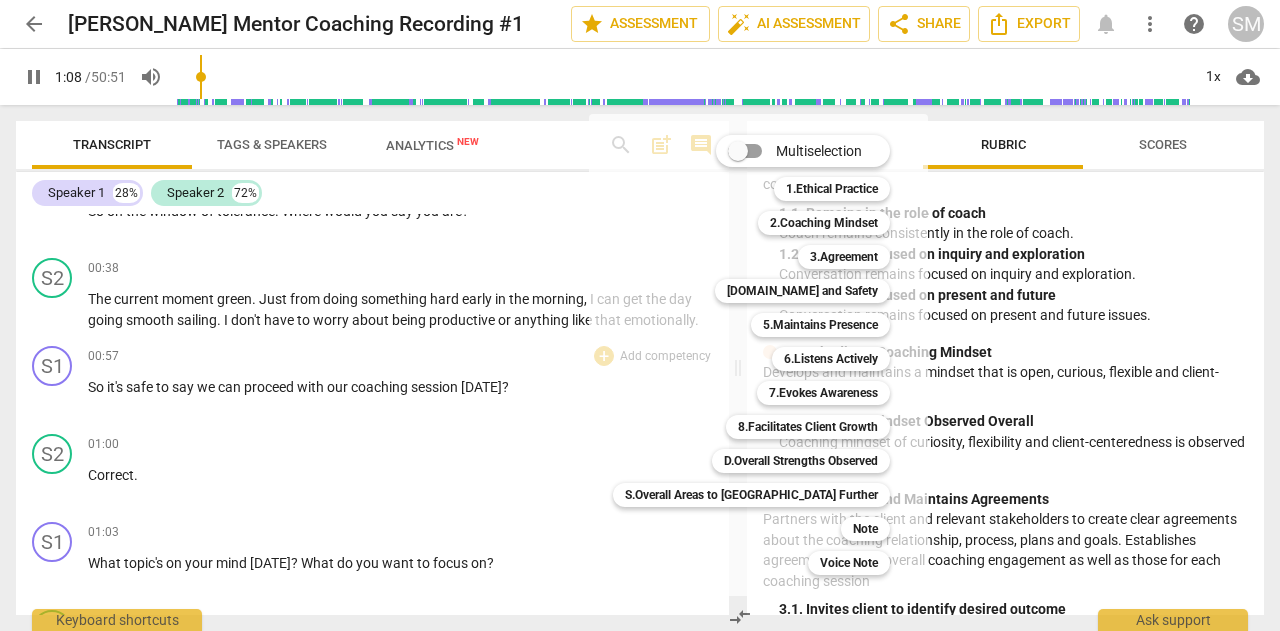 click at bounding box center (640, 315) 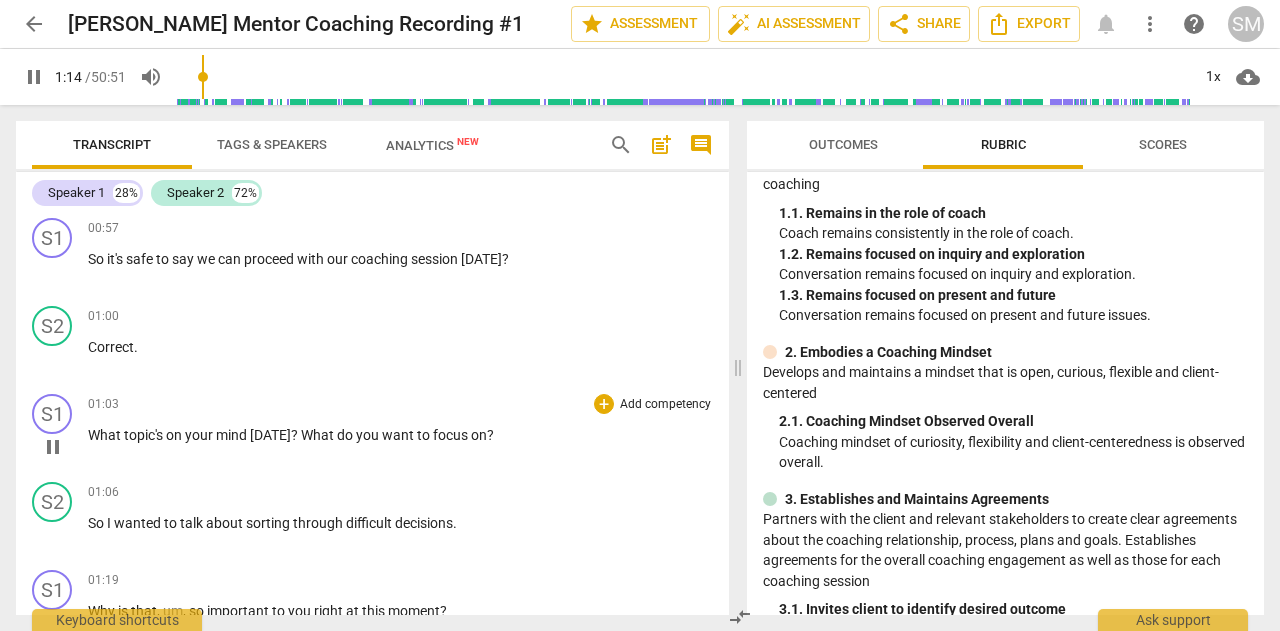 scroll, scrollTop: 608, scrollLeft: 0, axis: vertical 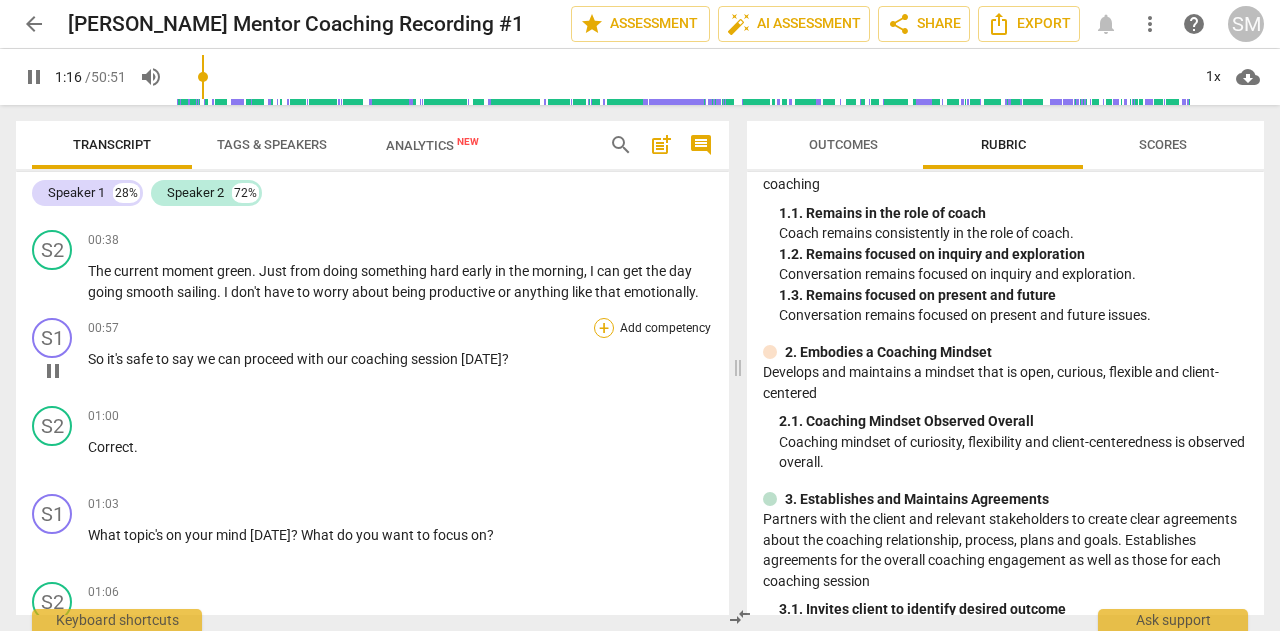 click on "+" at bounding box center (604, 328) 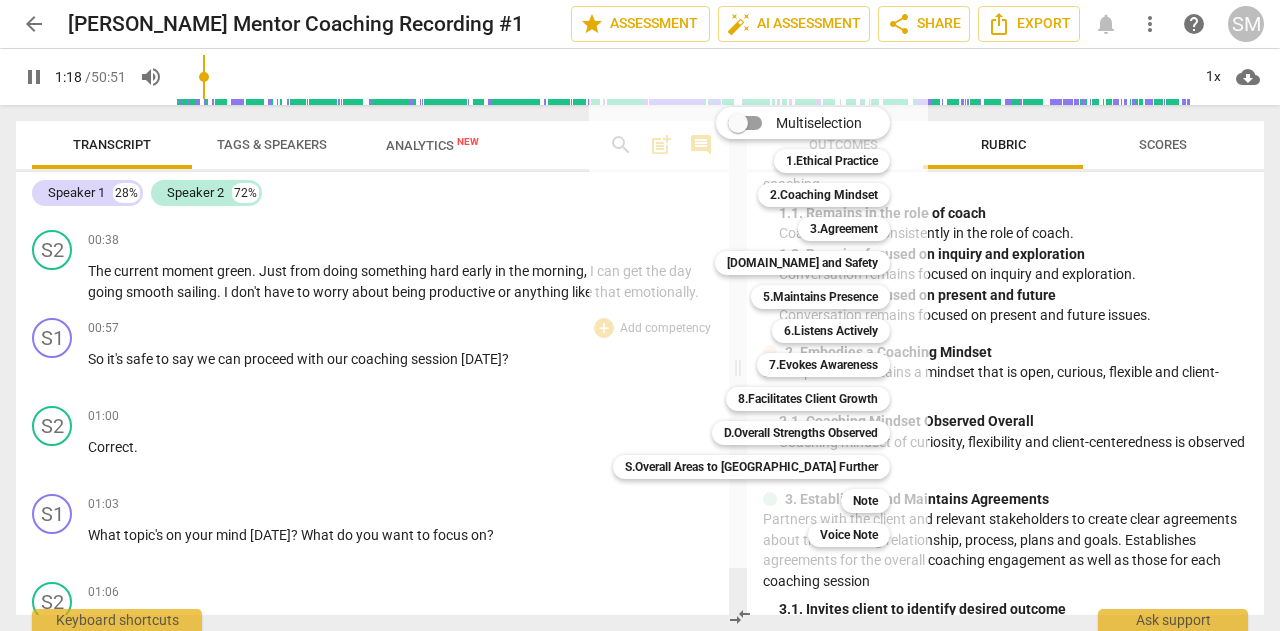 click on "[DOMAIN_NAME] and Safety 4" at bounding box center [813, 263] 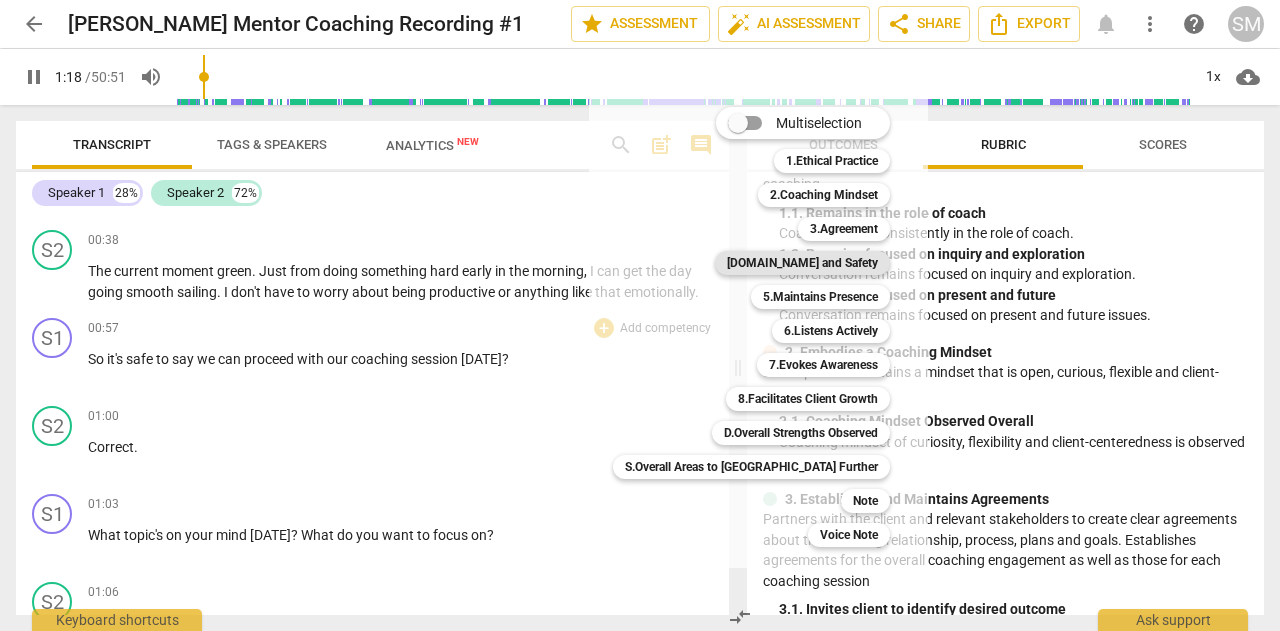 click on "[DOMAIN_NAME] and Safety" at bounding box center [802, 263] 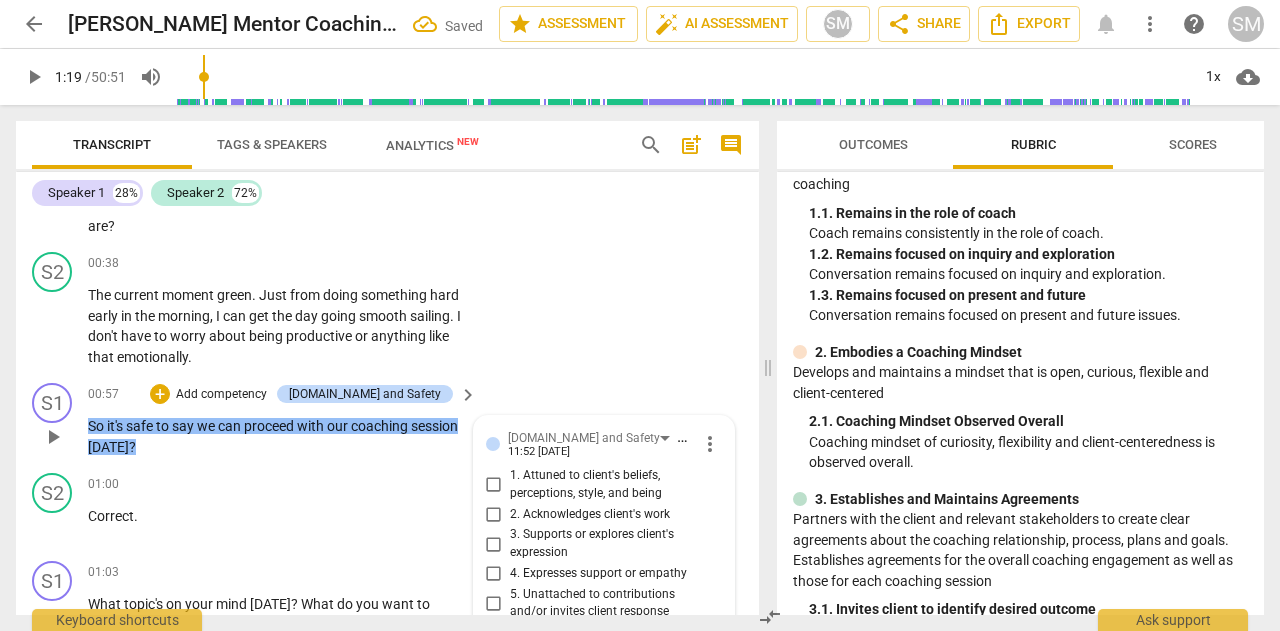 scroll, scrollTop: 850, scrollLeft: 0, axis: vertical 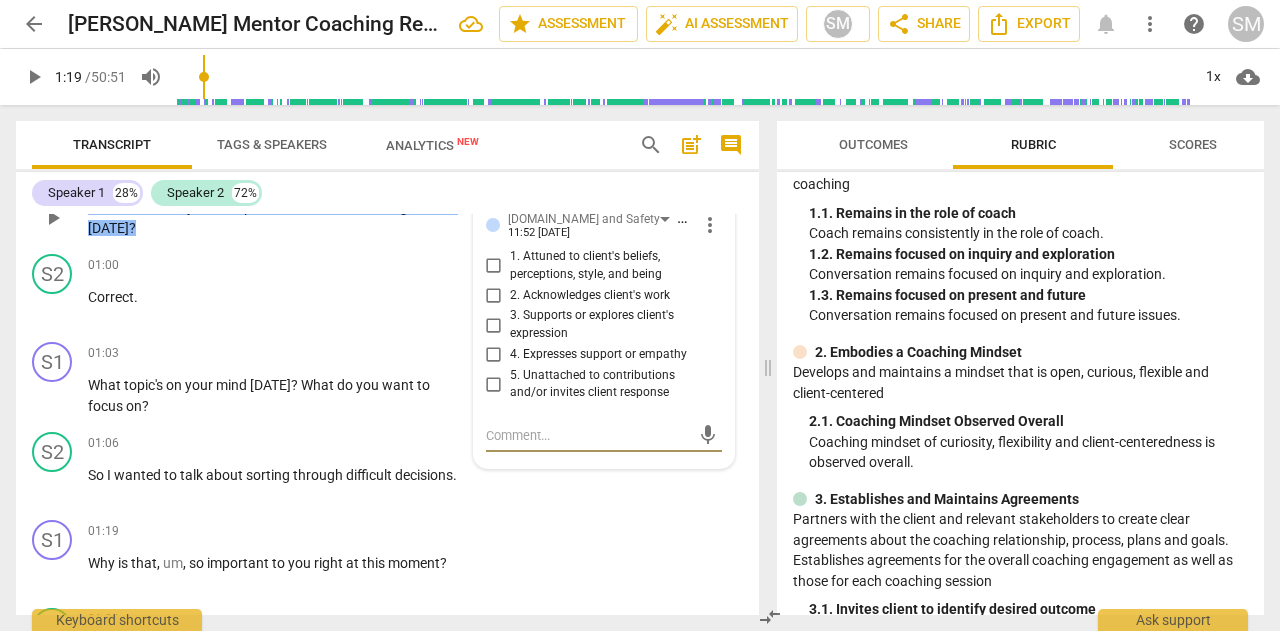 click on "5. Unattached to contributions and/or invites client response" at bounding box center (494, 384) 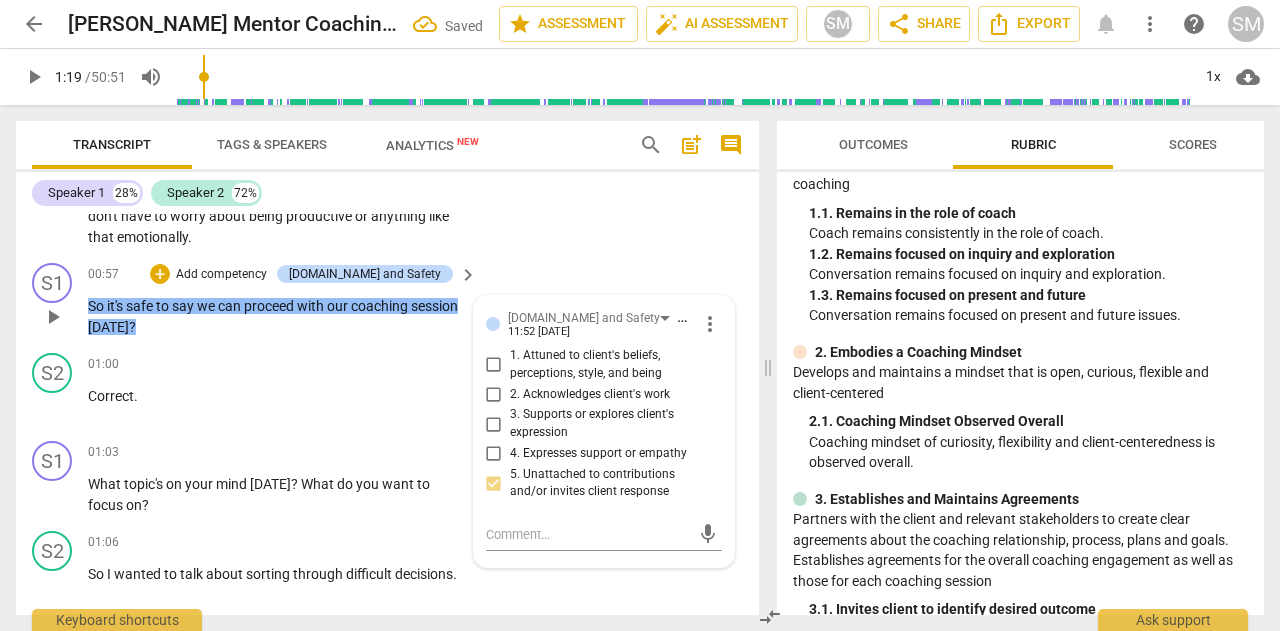 scroll, scrollTop: 850, scrollLeft: 0, axis: vertical 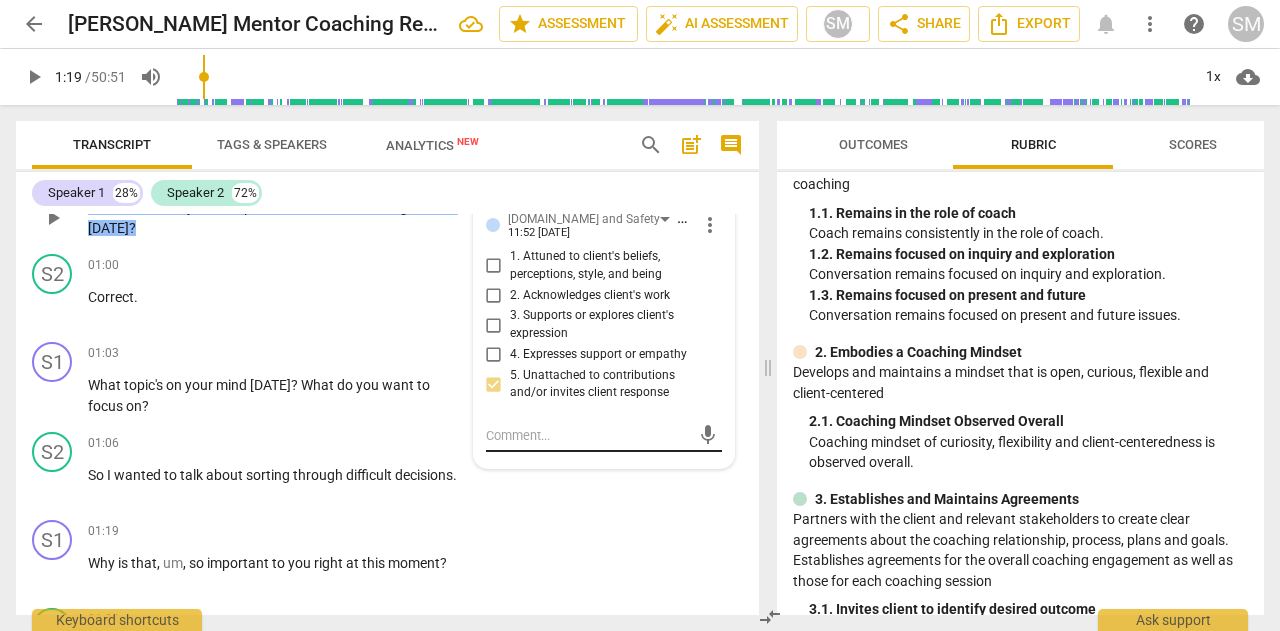 click at bounding box center (588, 435) 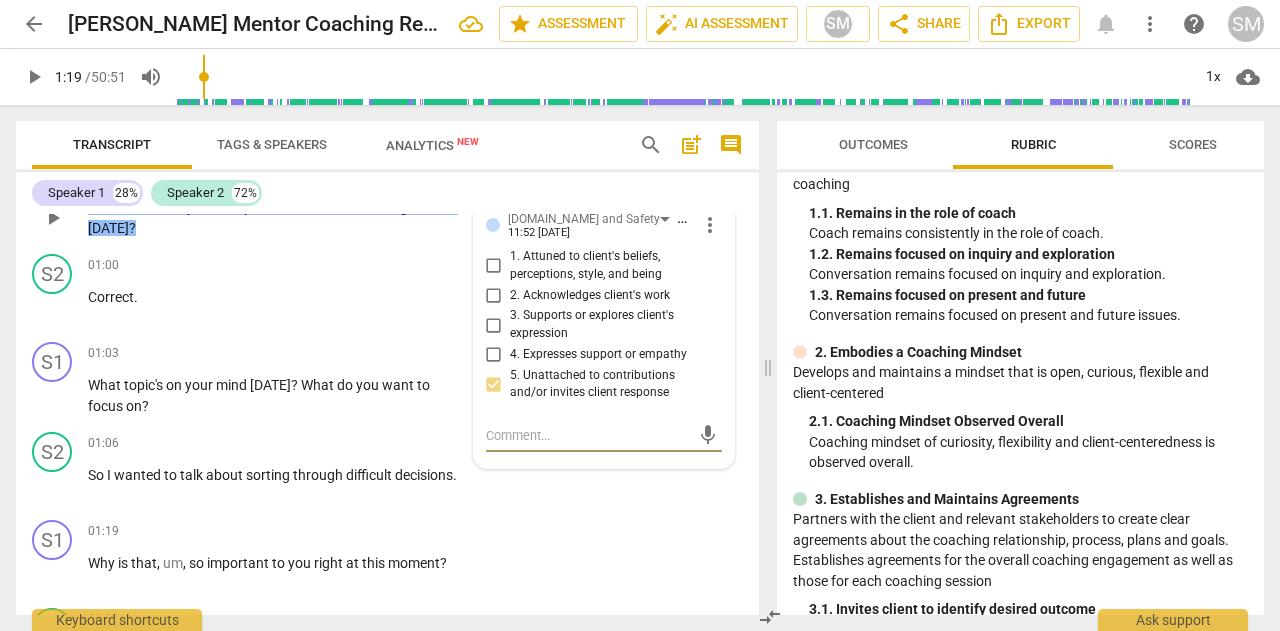 type on "A" 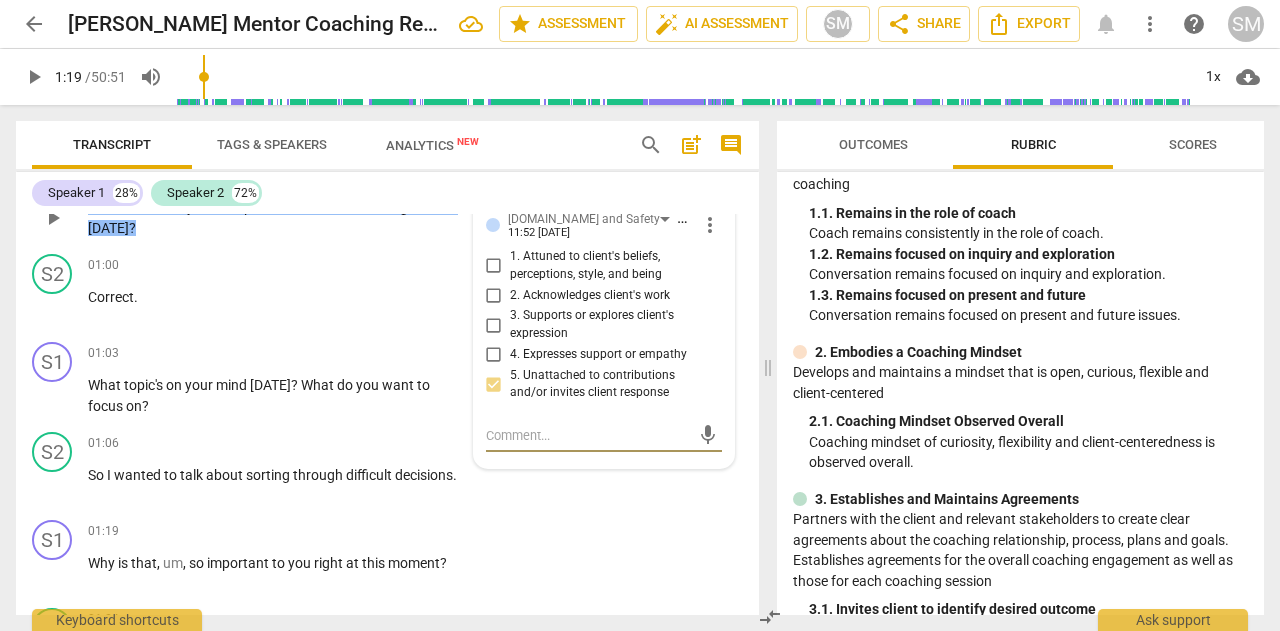 type on "A" 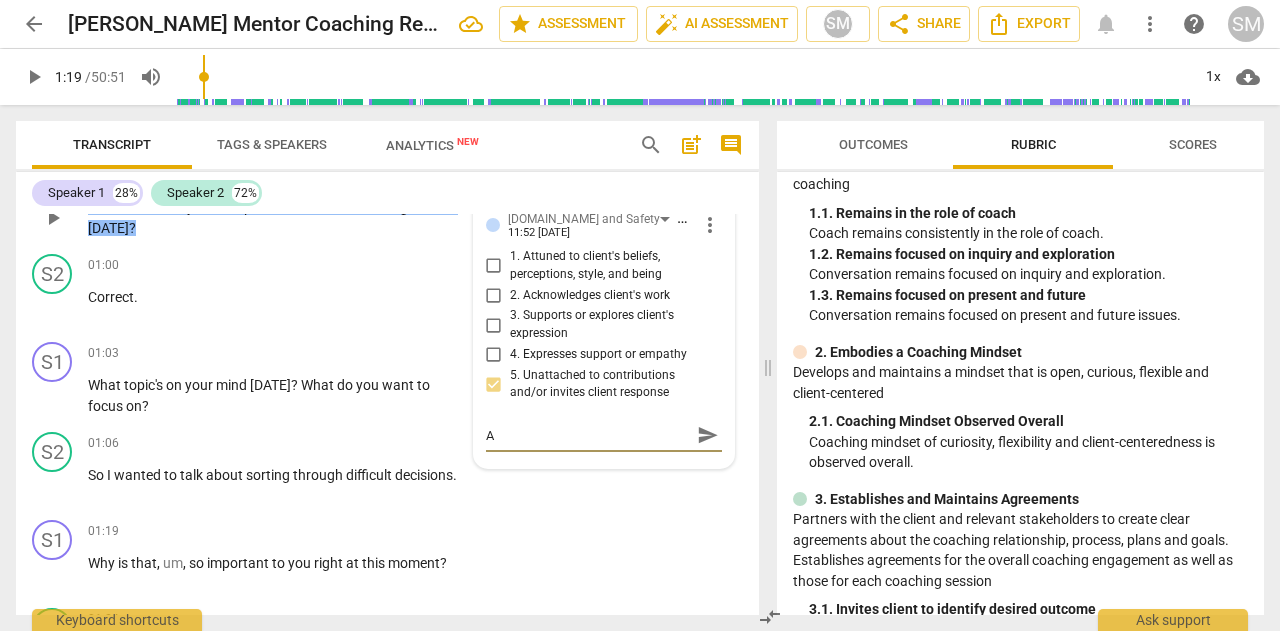 type on "As" 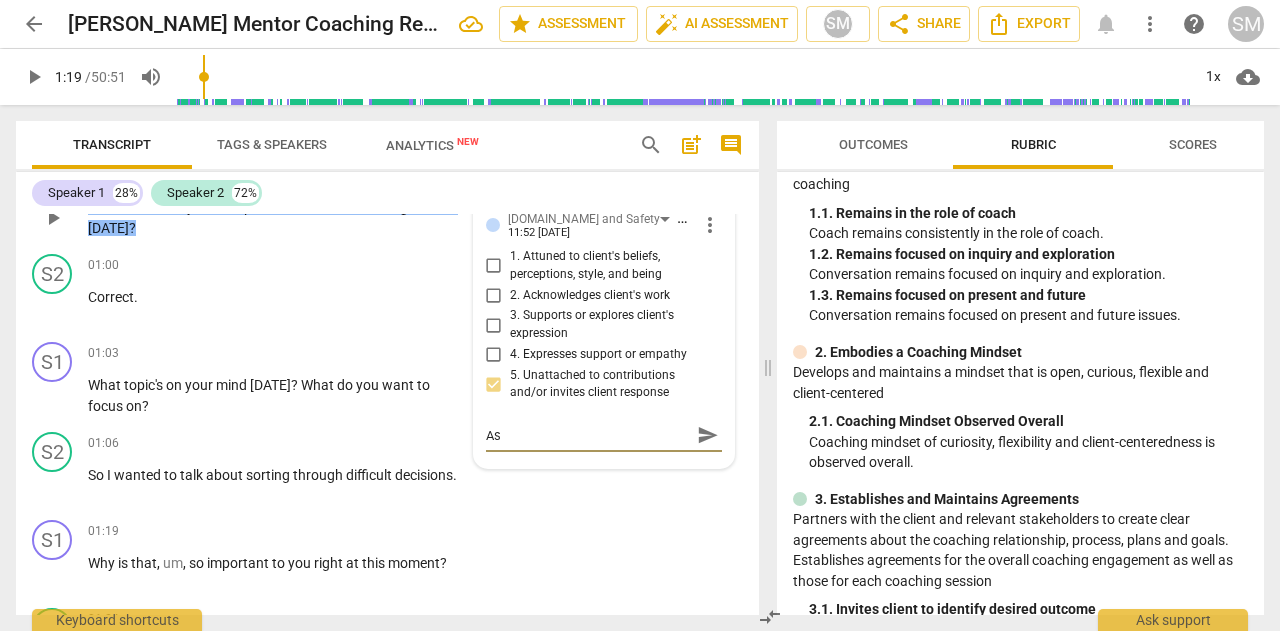 type on "Ask" 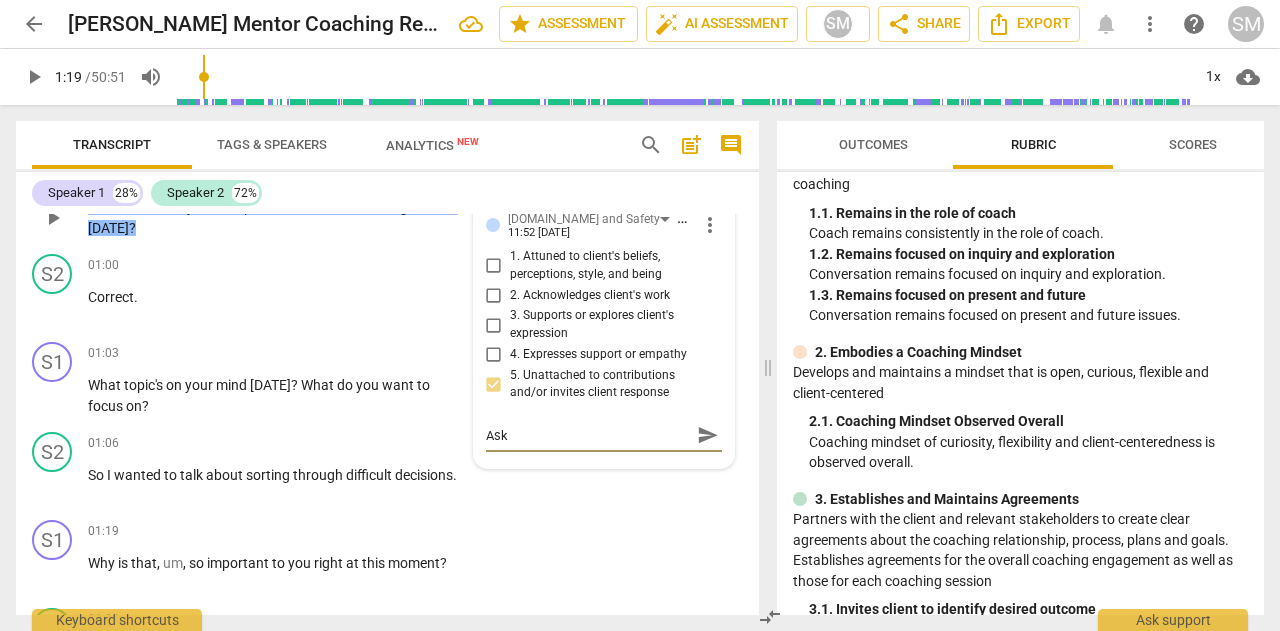 type on "Aski" 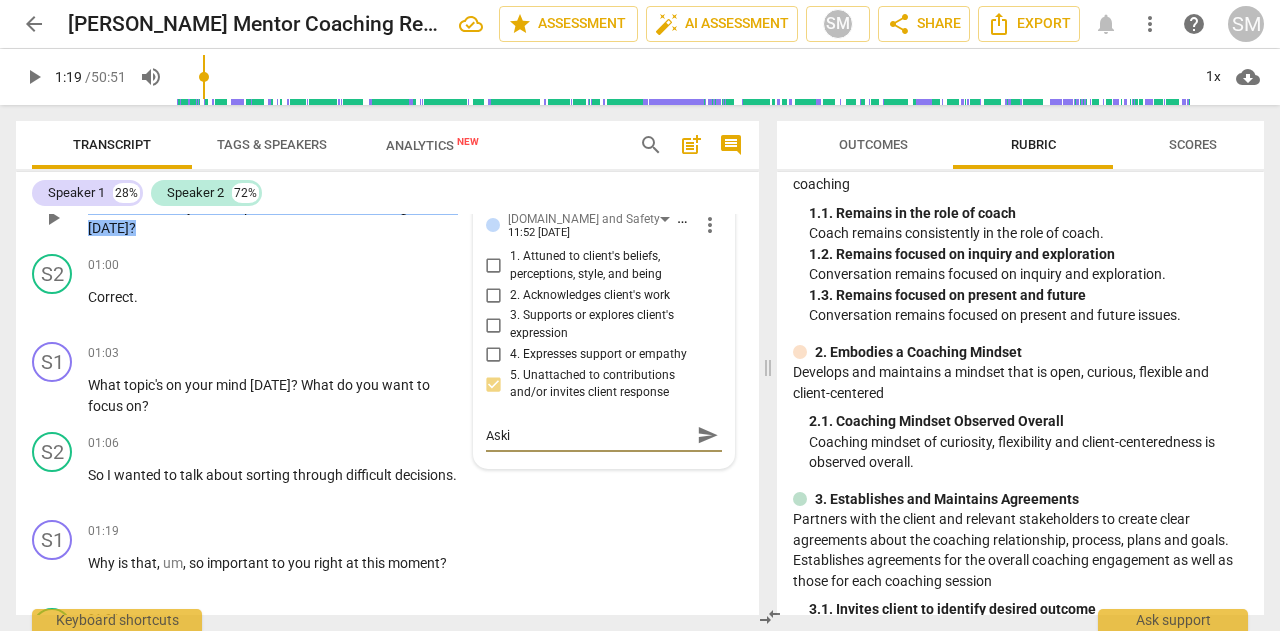 type on "Askin" 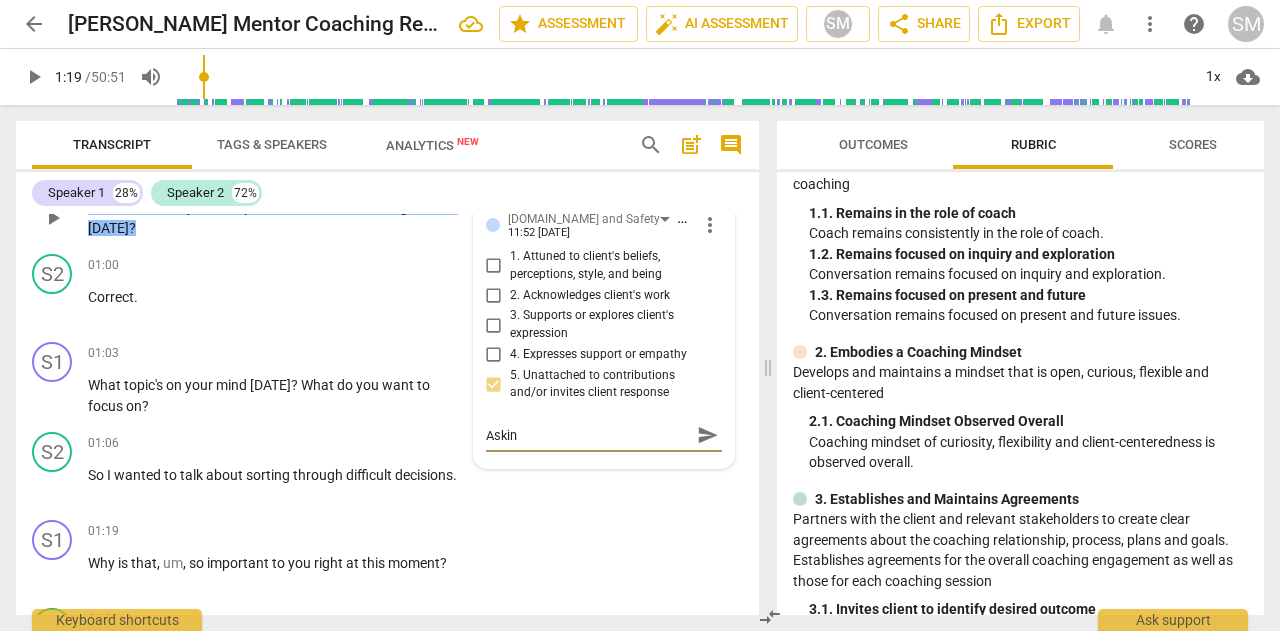 type on "Asking" 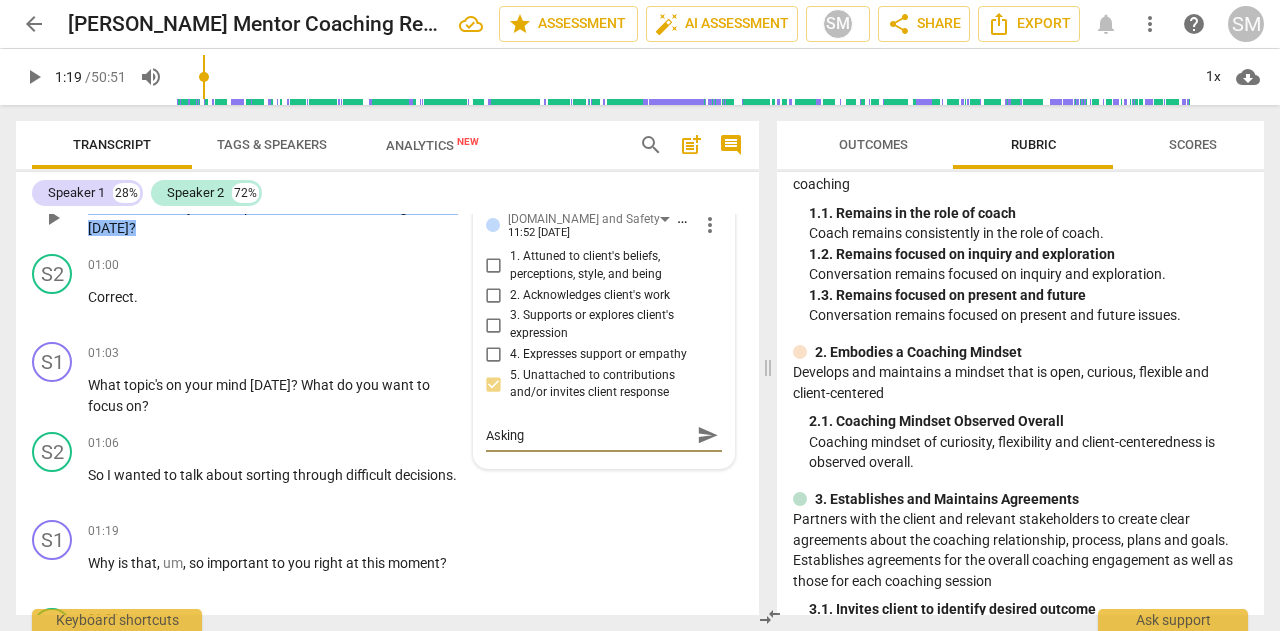 type on "Asking" 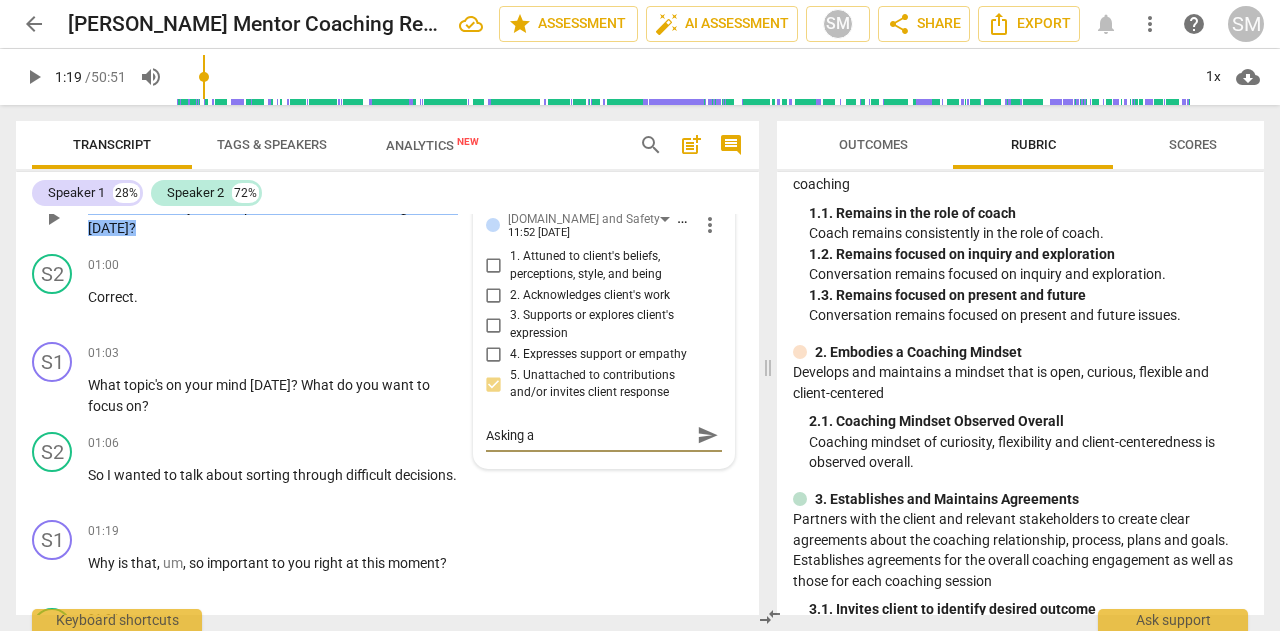 type on "Asking ab" 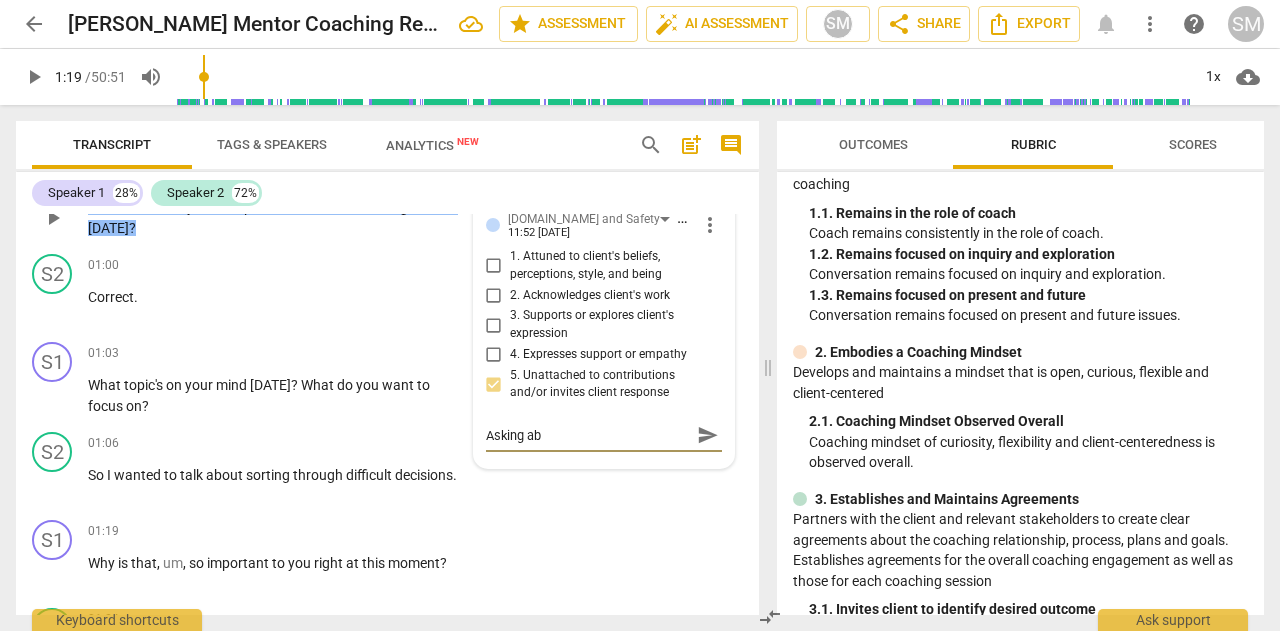 type on "Asking abo" 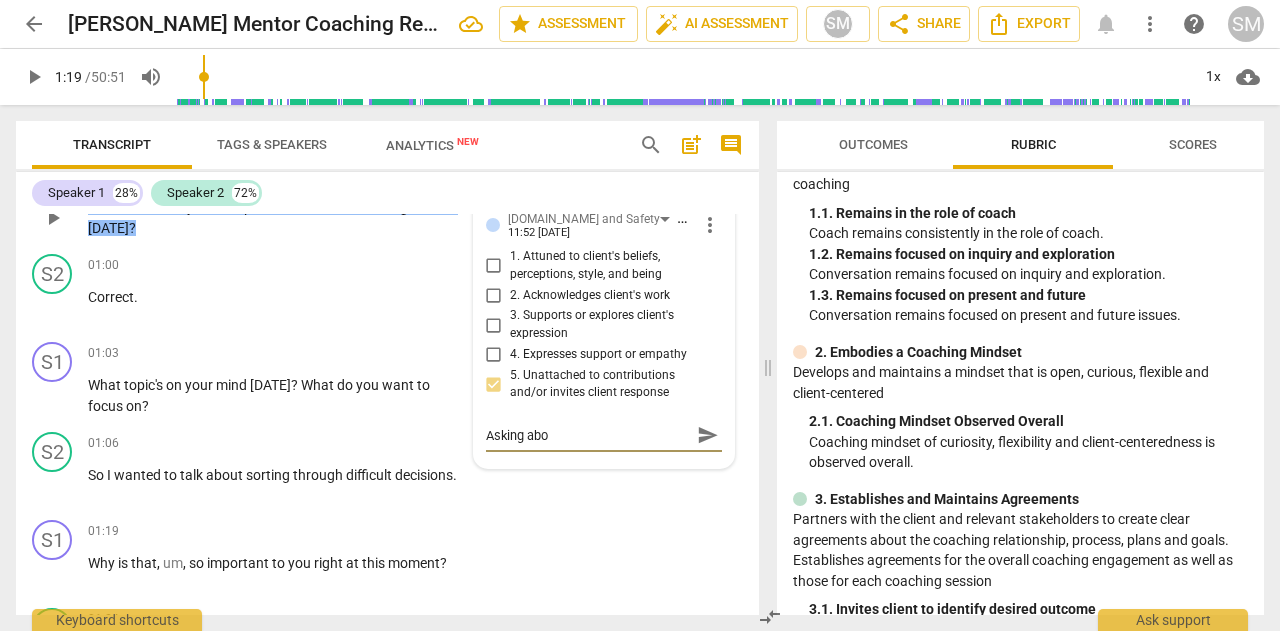 type on "Asking abou" 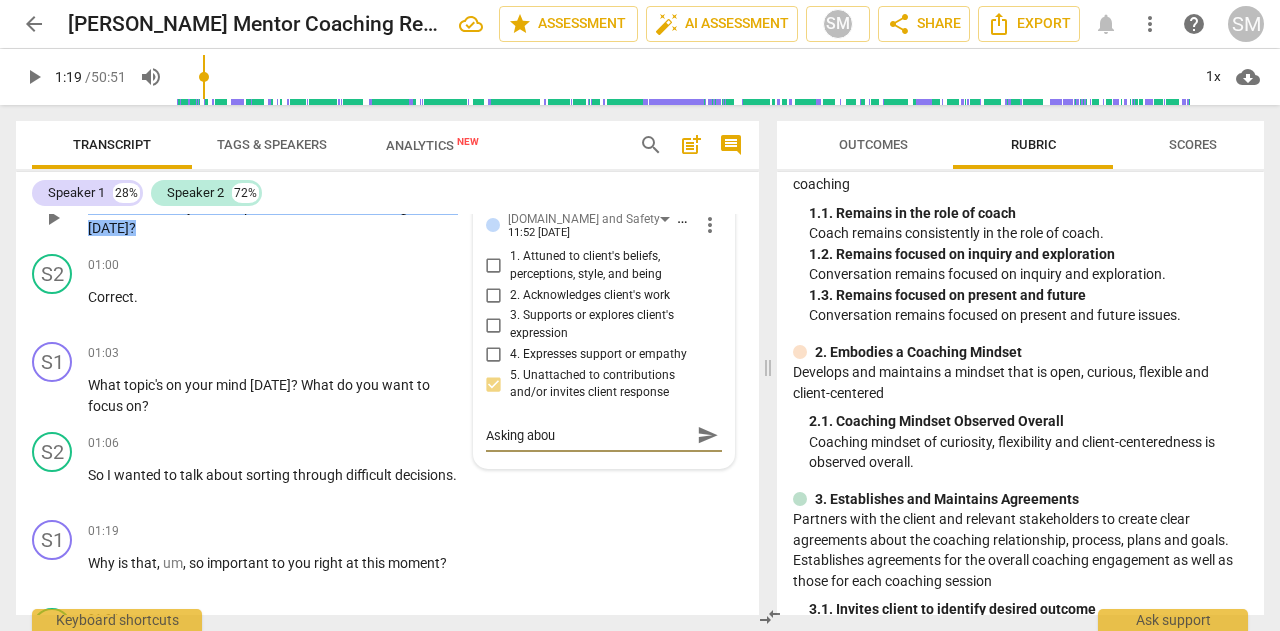 type on "Asking about" 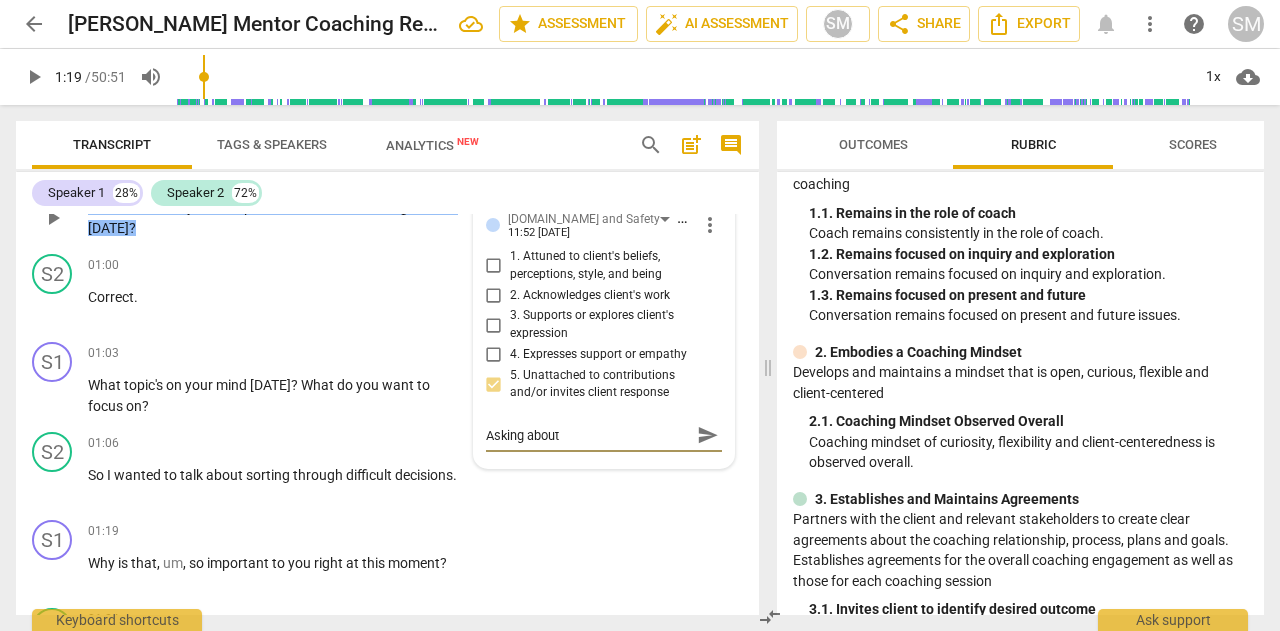 type on "Asking abou" 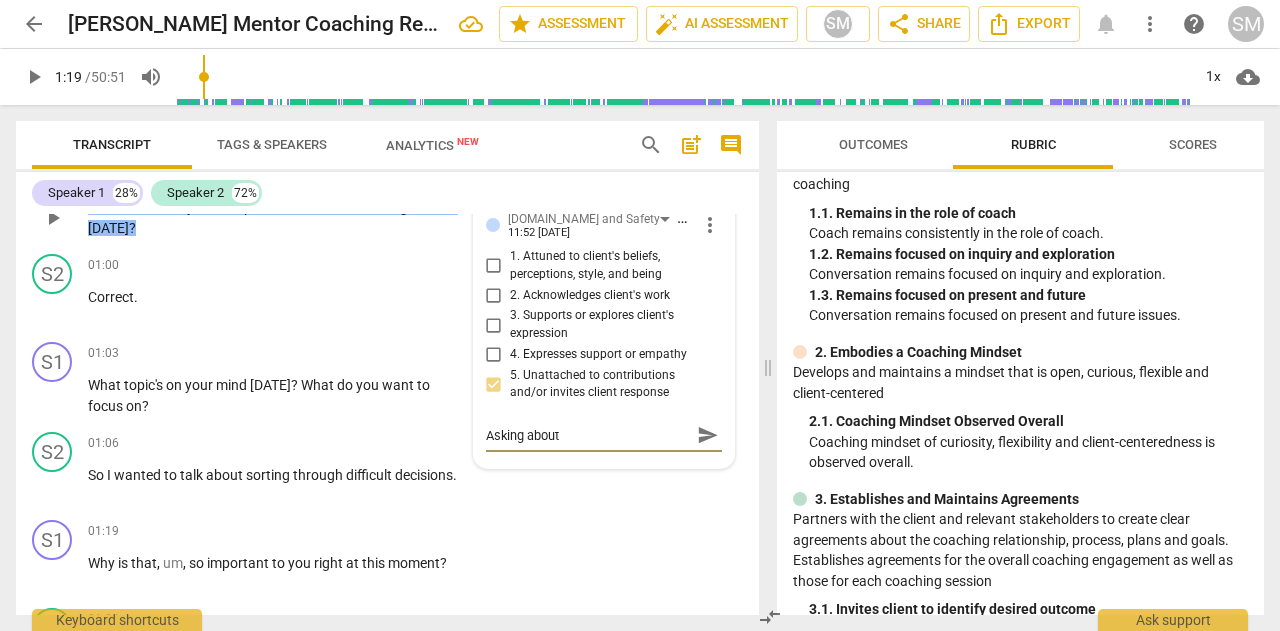 type on "Asking abou" 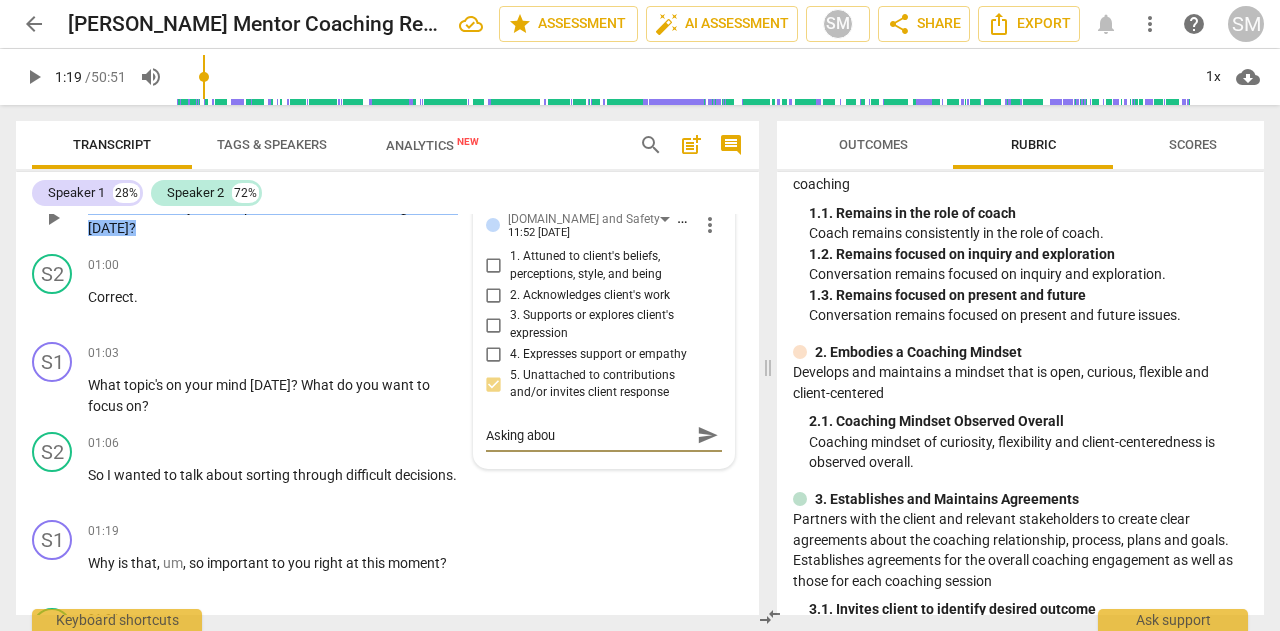 type on "Asking abo" 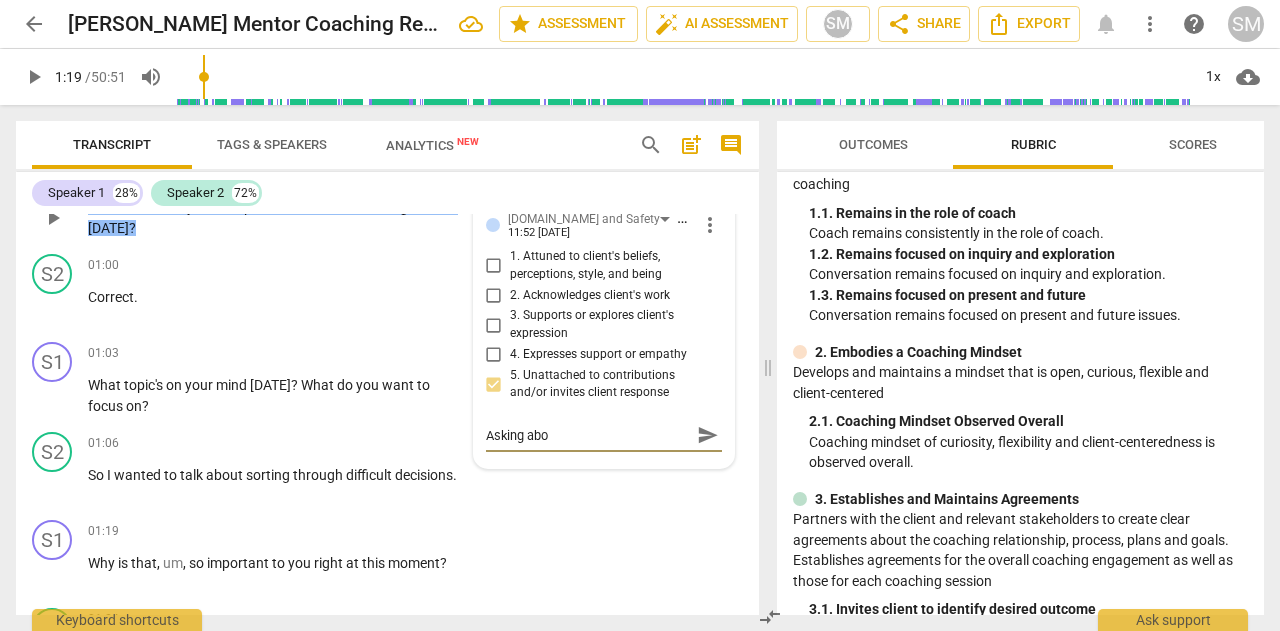 type on "Asking ab" 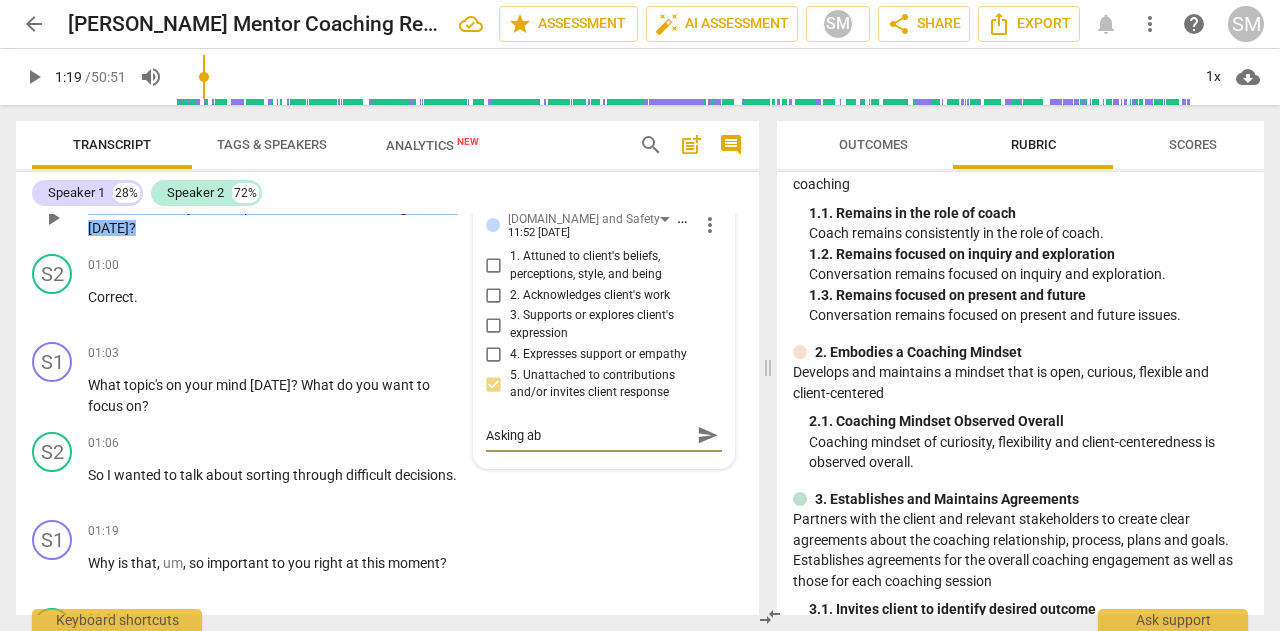 type on "Asking a" 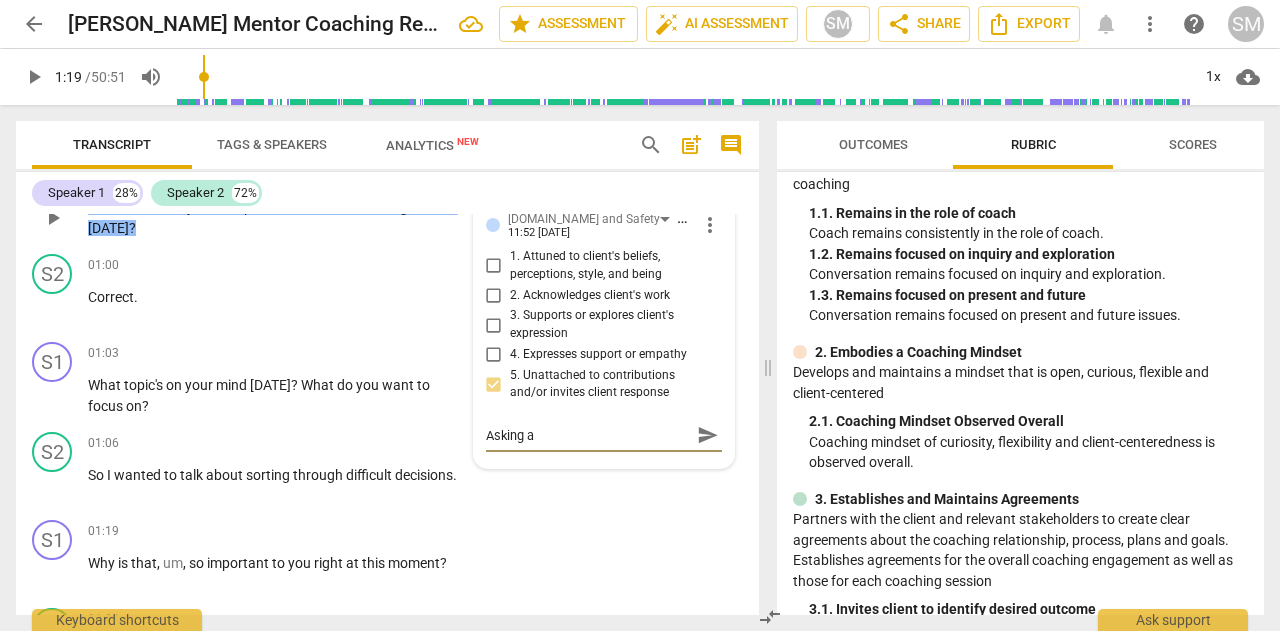 type on "Asking" 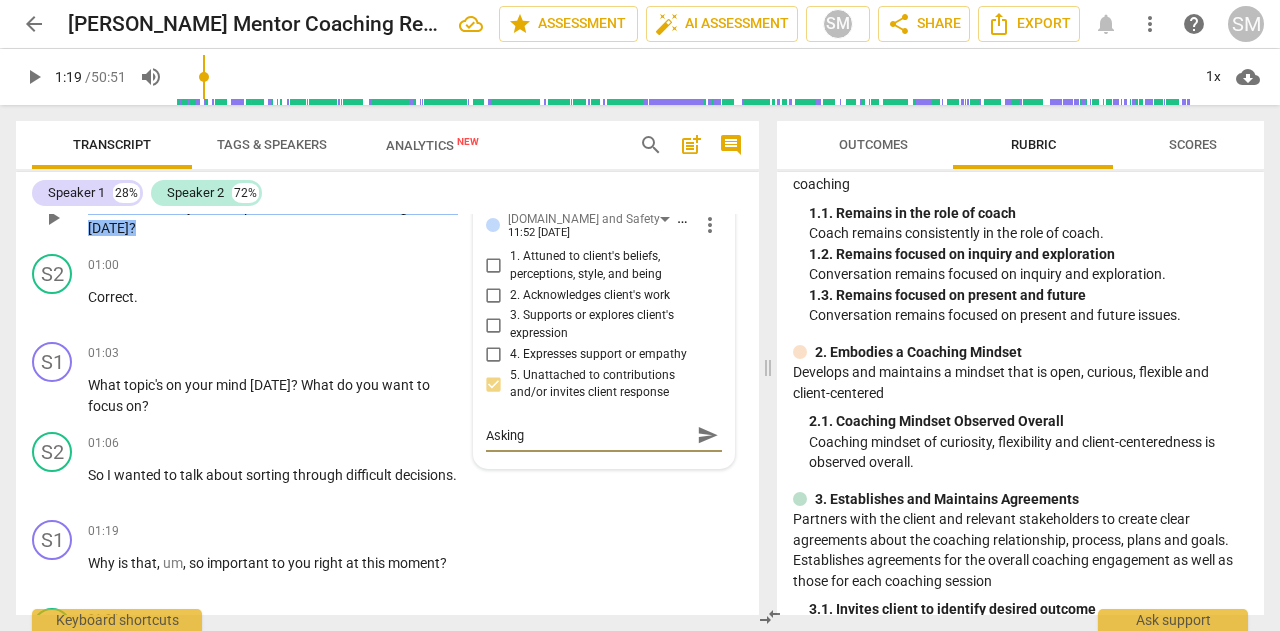 type on "Asking i" 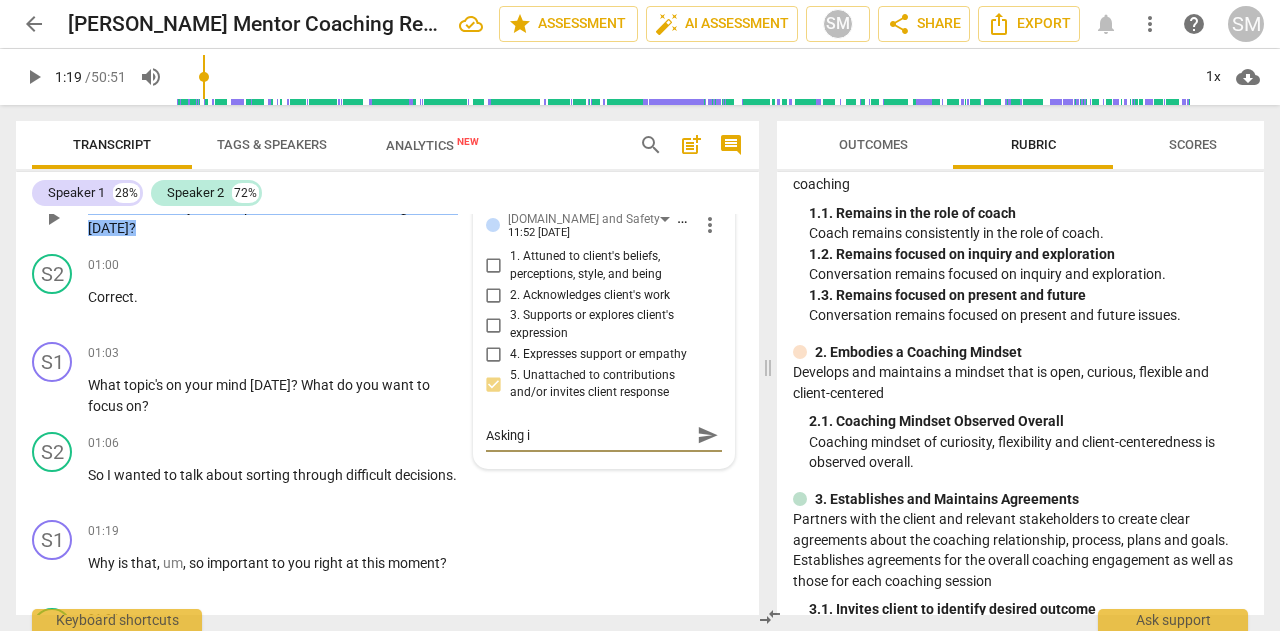 type on "Asking if" 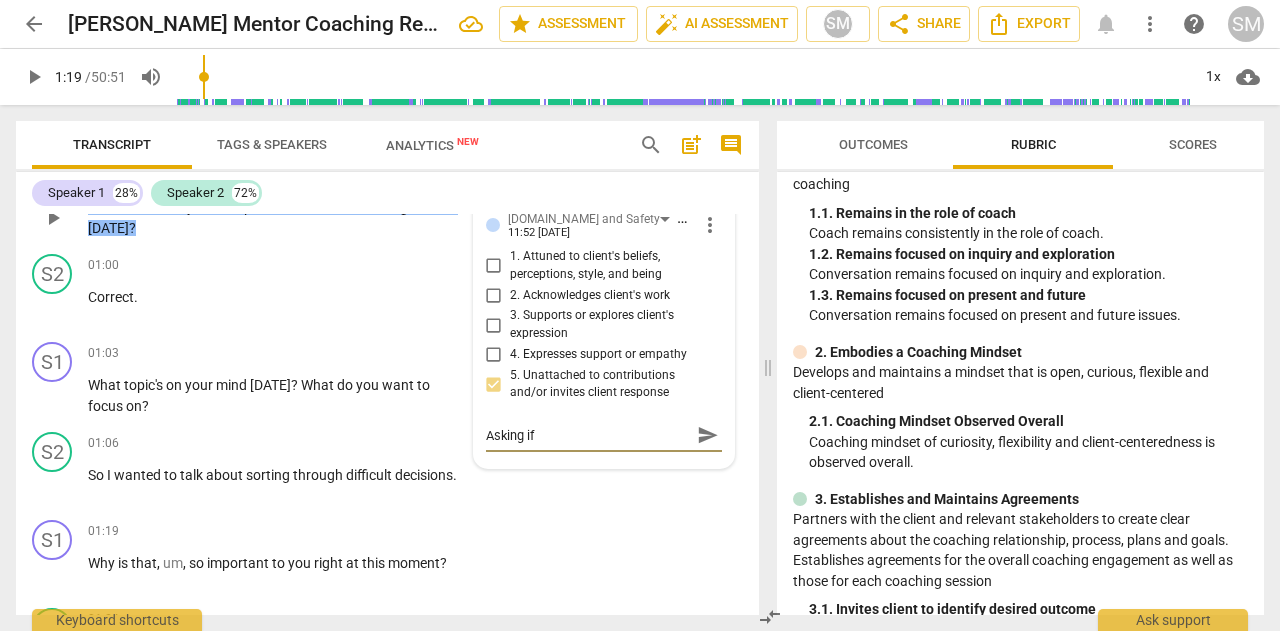 type on "Asking if" 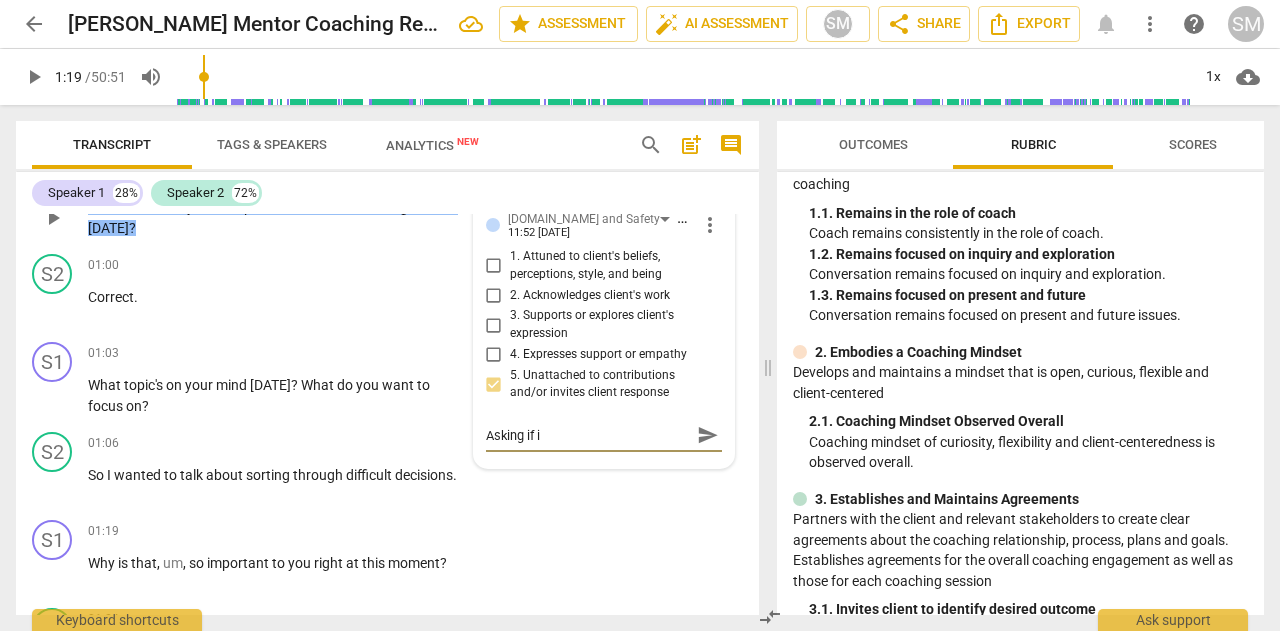 type on "Asking if it" 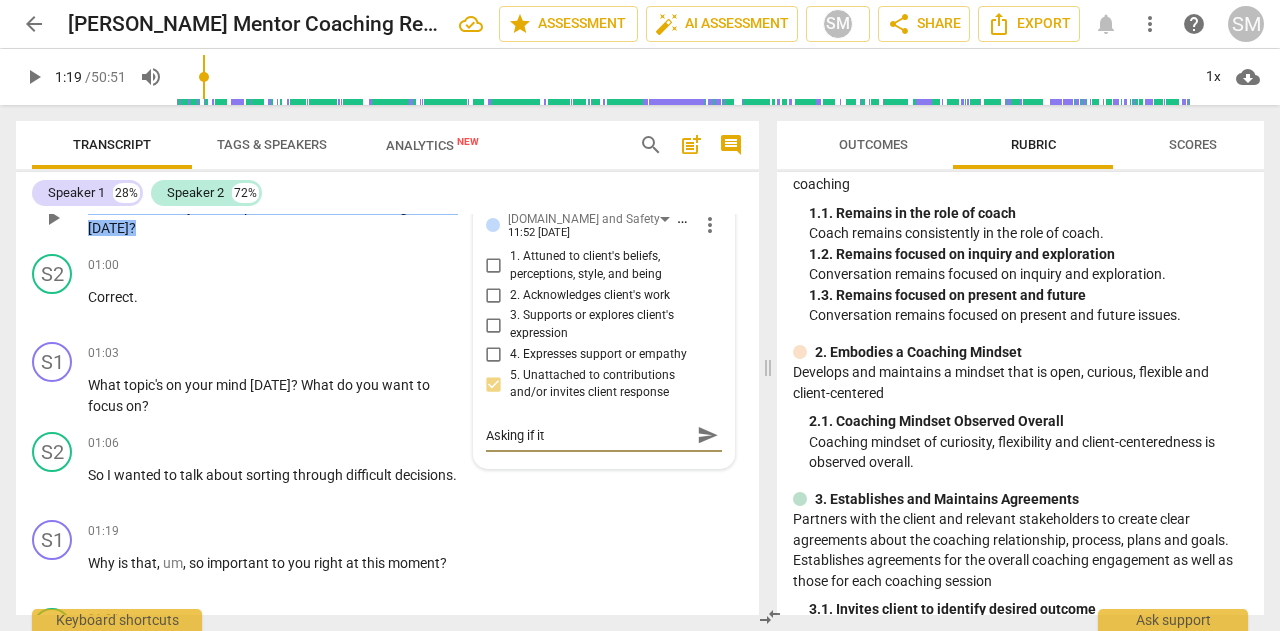 type on "Asking if its" 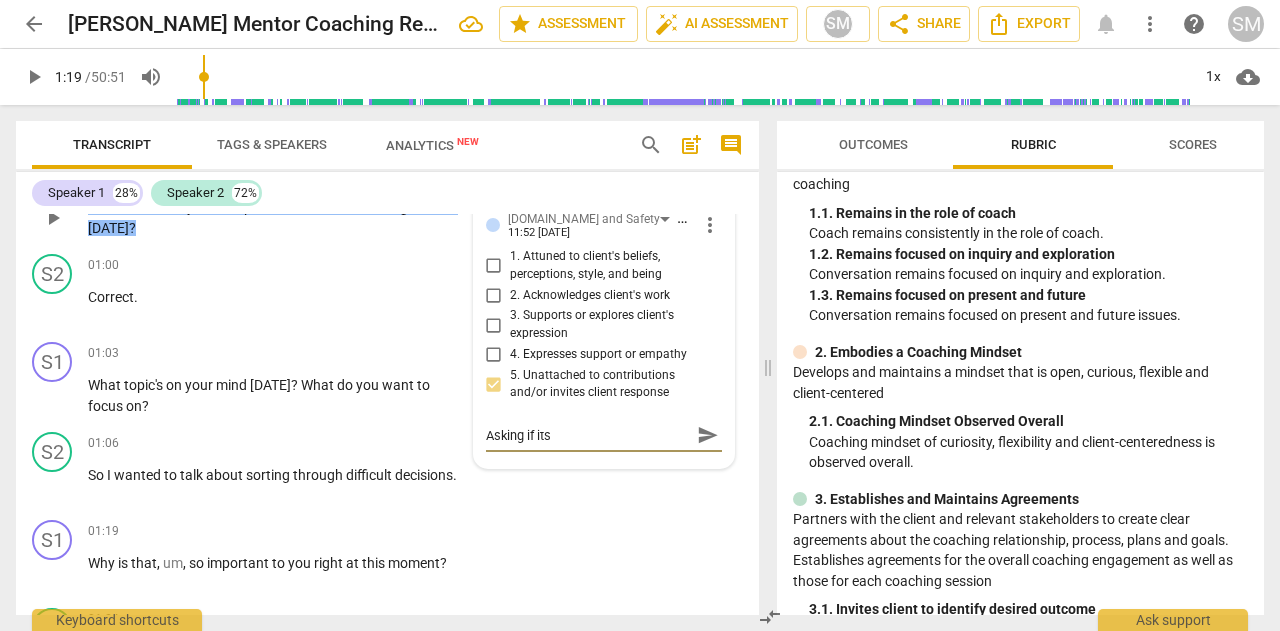 type on "Asking if its" 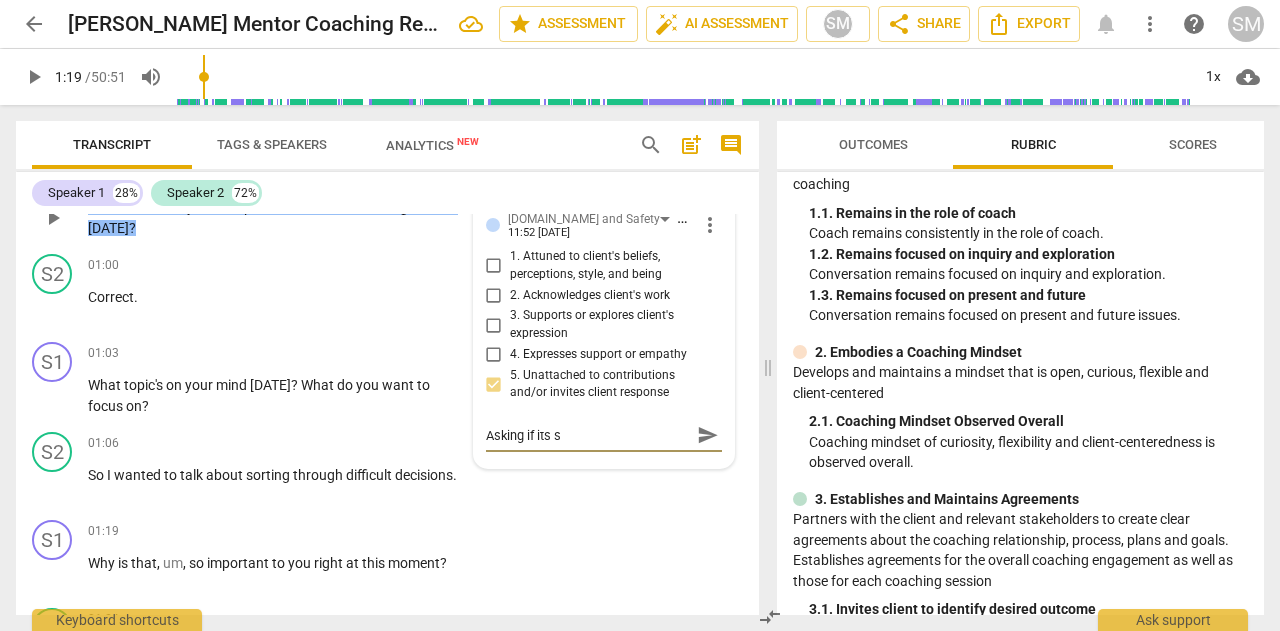 type on "Asking if its sa" 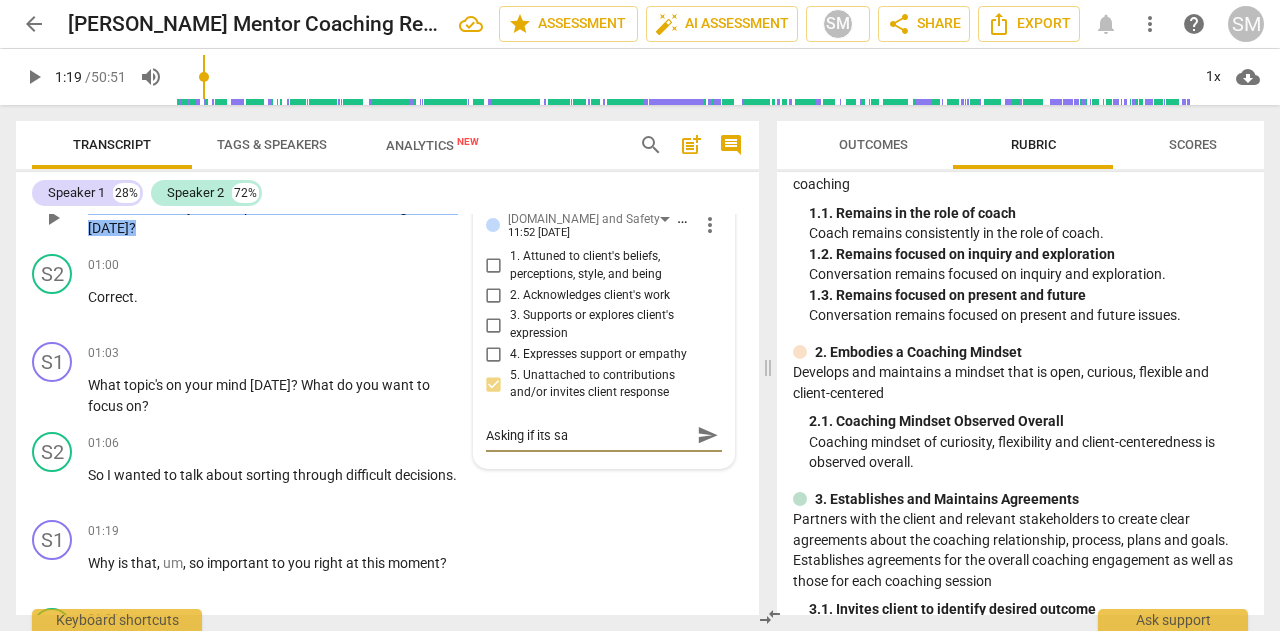 type on "Asking if its saf" 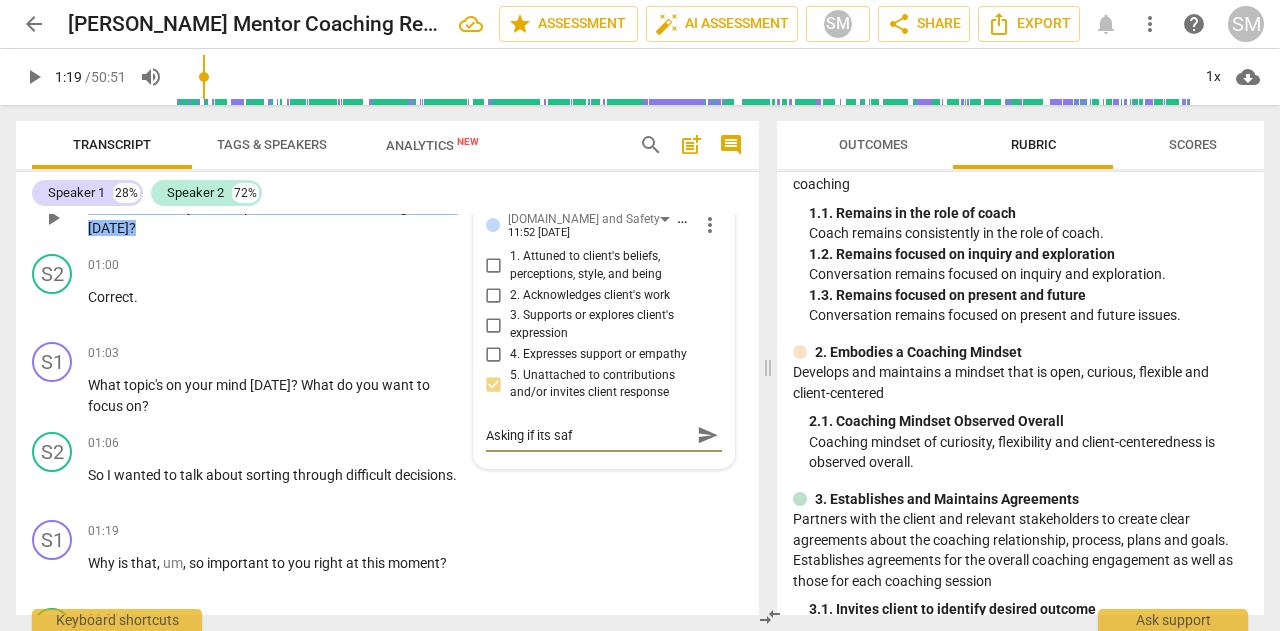type on "Asking if its safe" 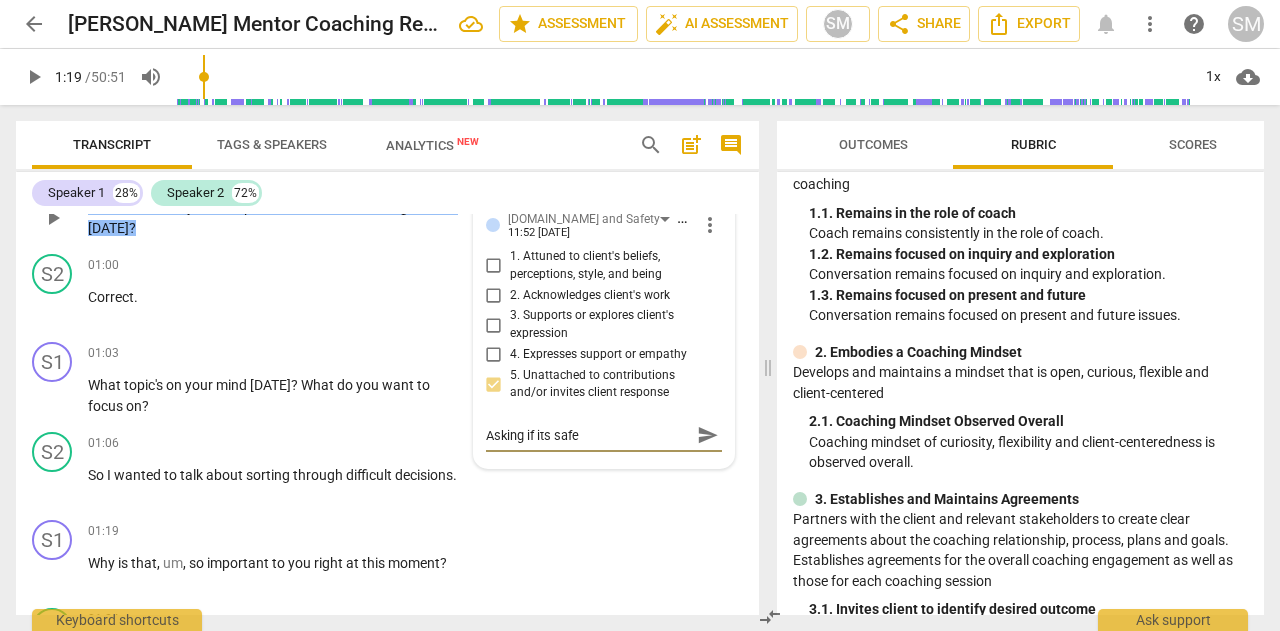 type on "Asking if its safe" 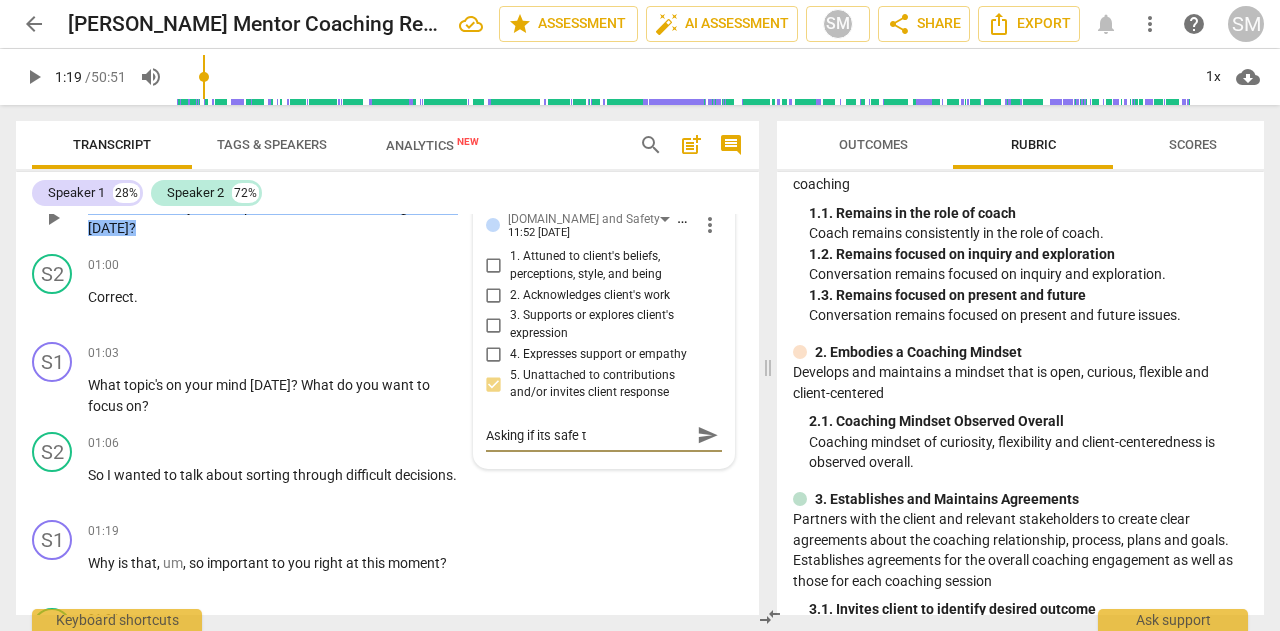 type on "Asking if its safe to" 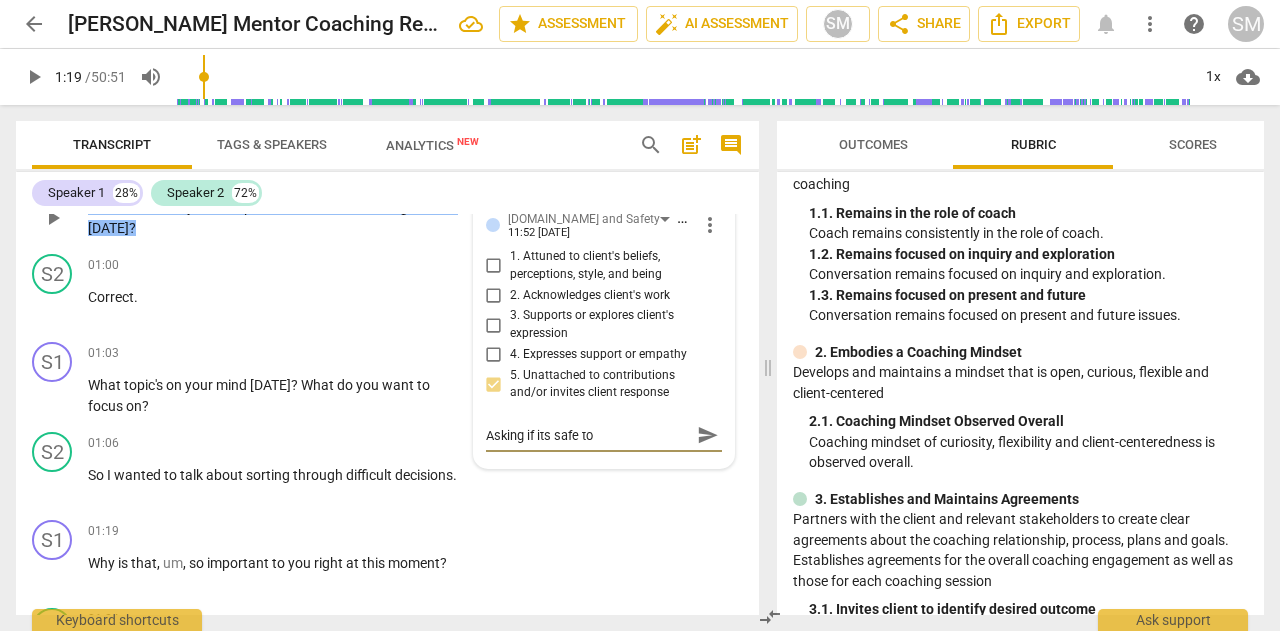 type on "Asking if its safe to" 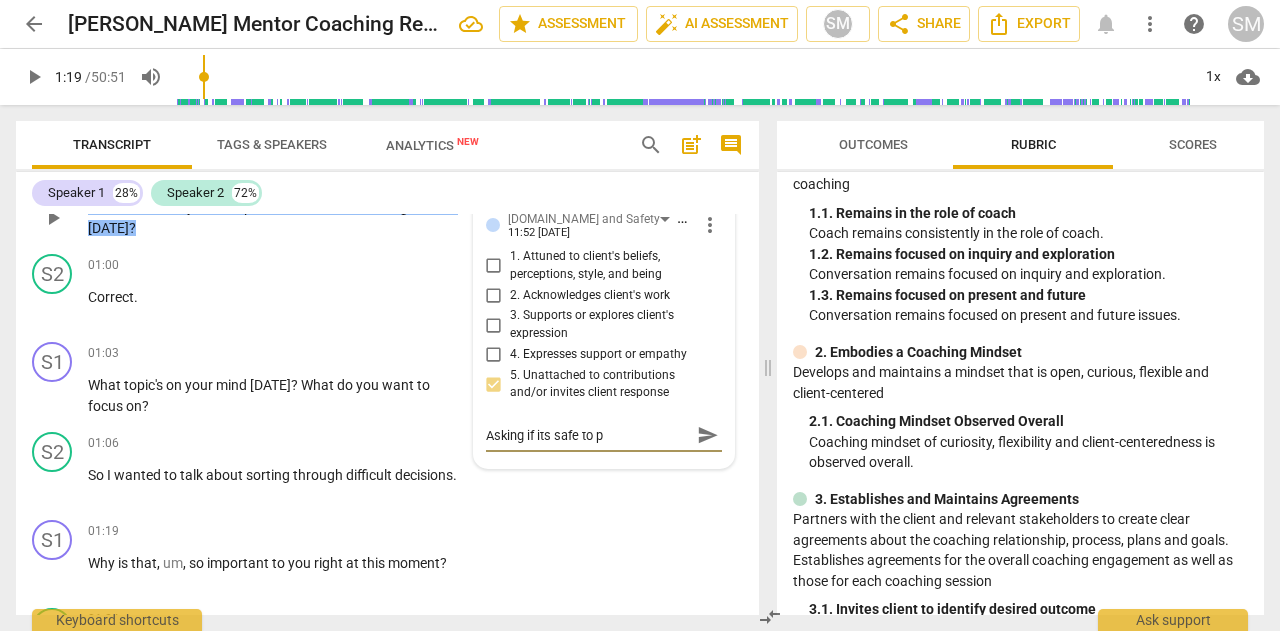 type on "Asking if its safe to pr" 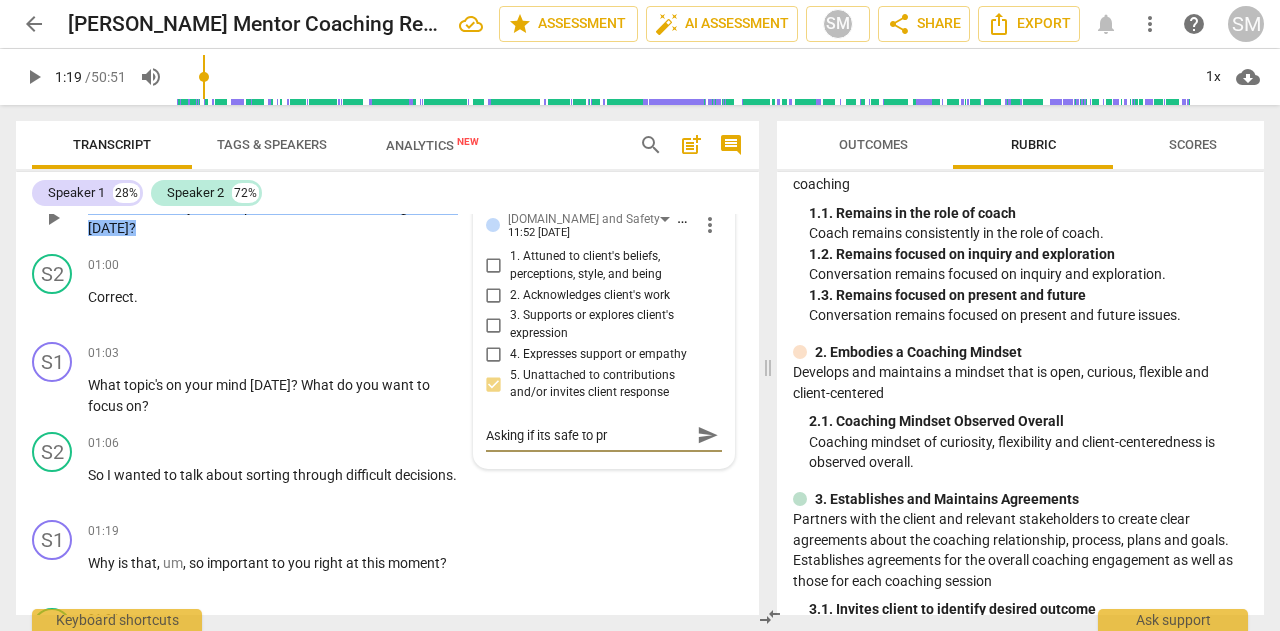 type on "Asking if its safe to pro" 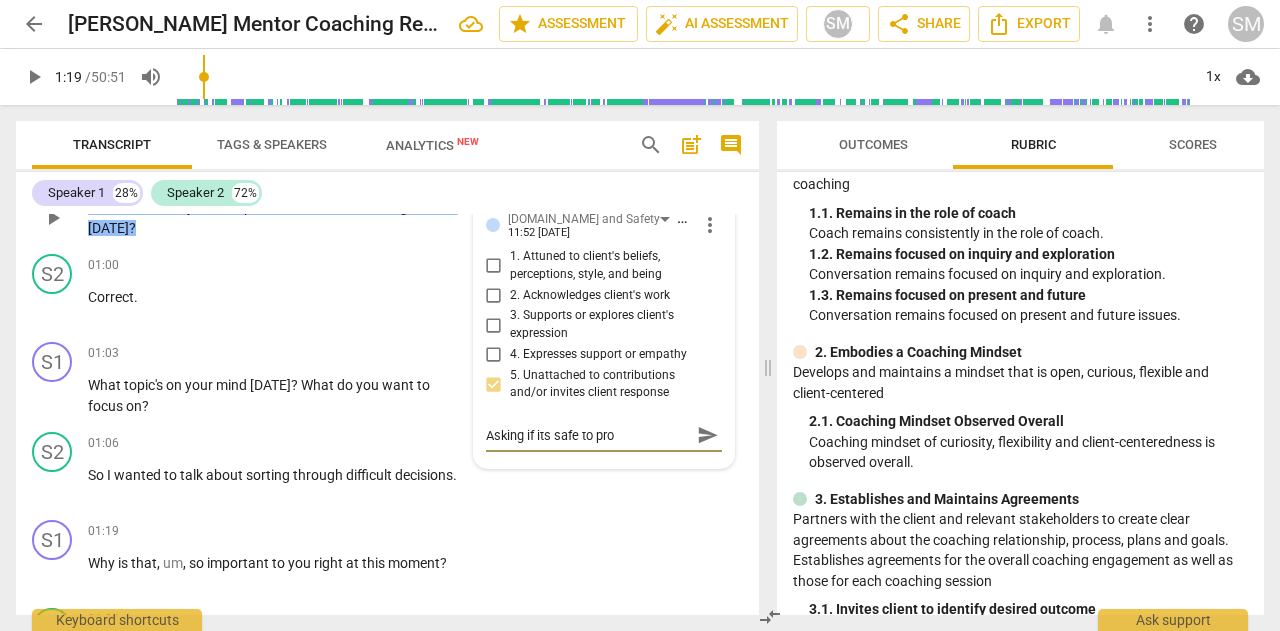 type on "Asking if its safe to proc" 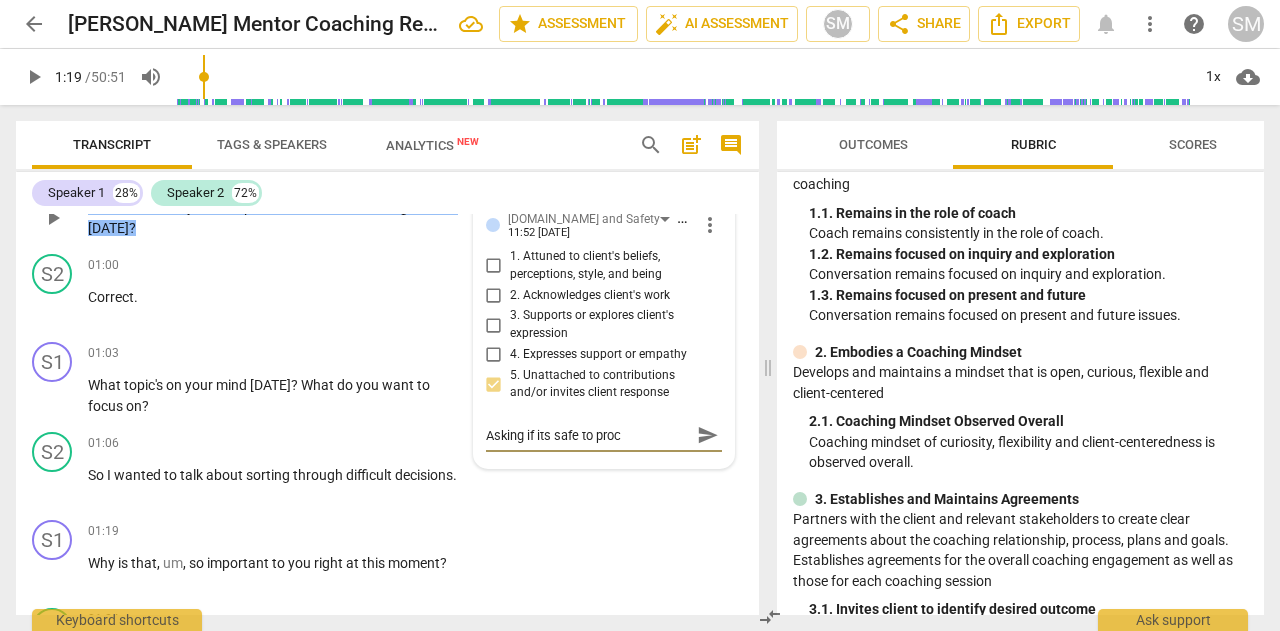 type on "Asking if its safe to proce" 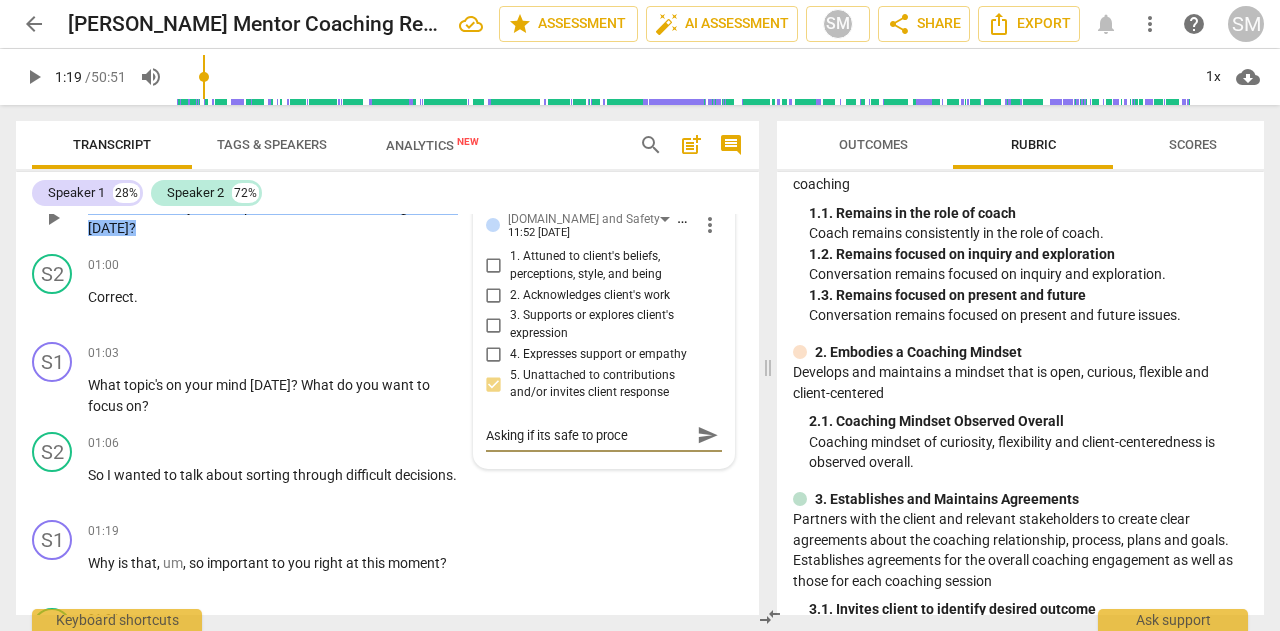 type on "Asking if its safe to procee" 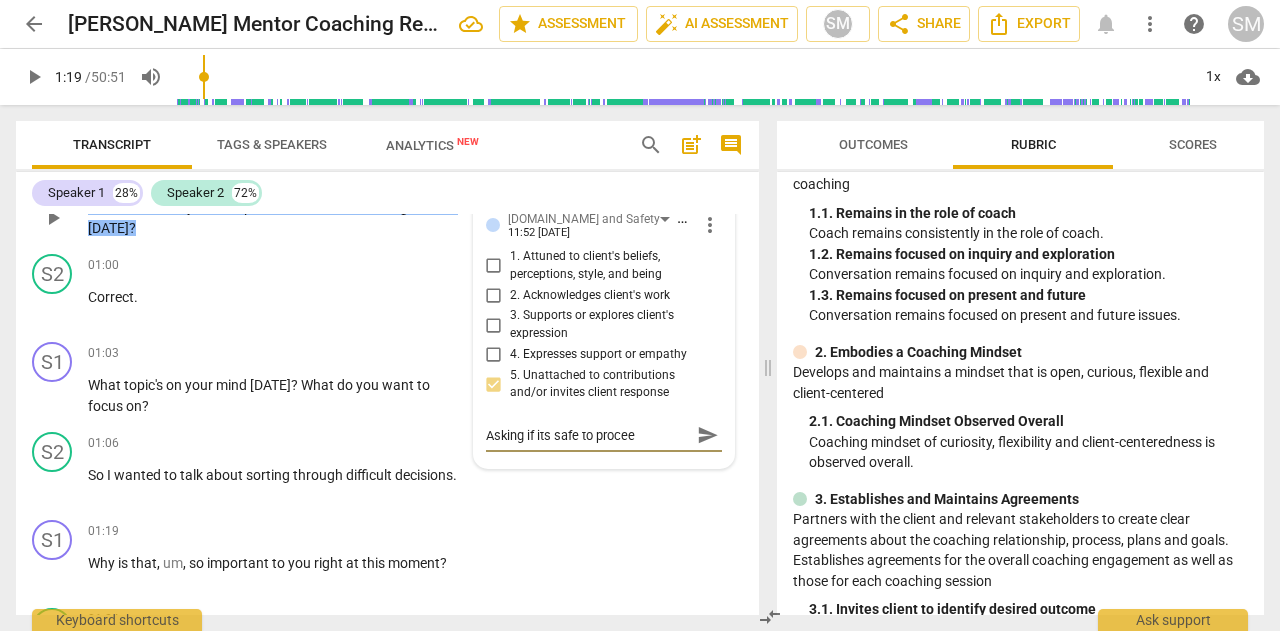 type on "Asking if its safe to proceed" 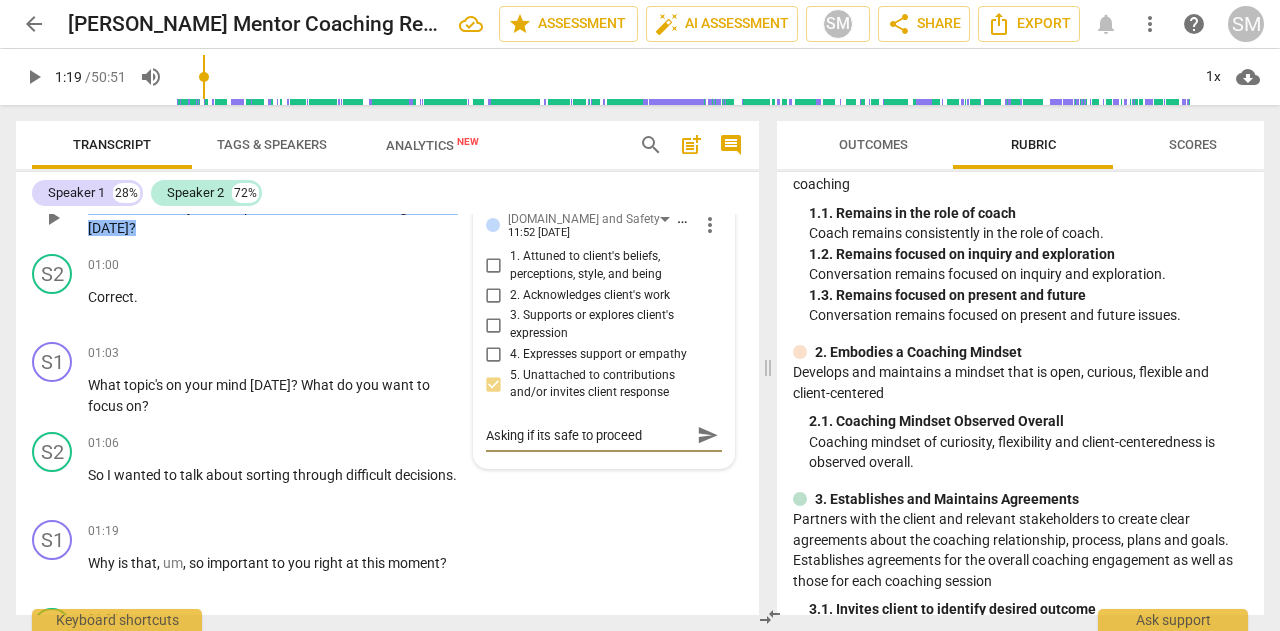 type on "Asking if its safe to proceed" 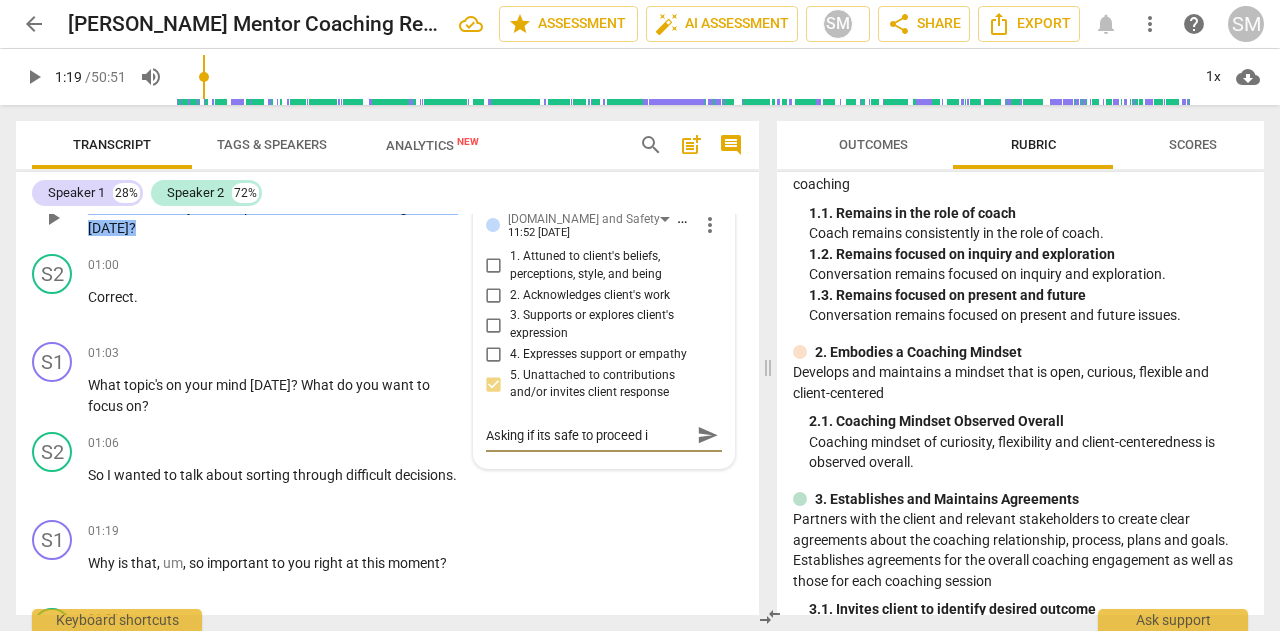 type on "Asking if its safe to proceed is" 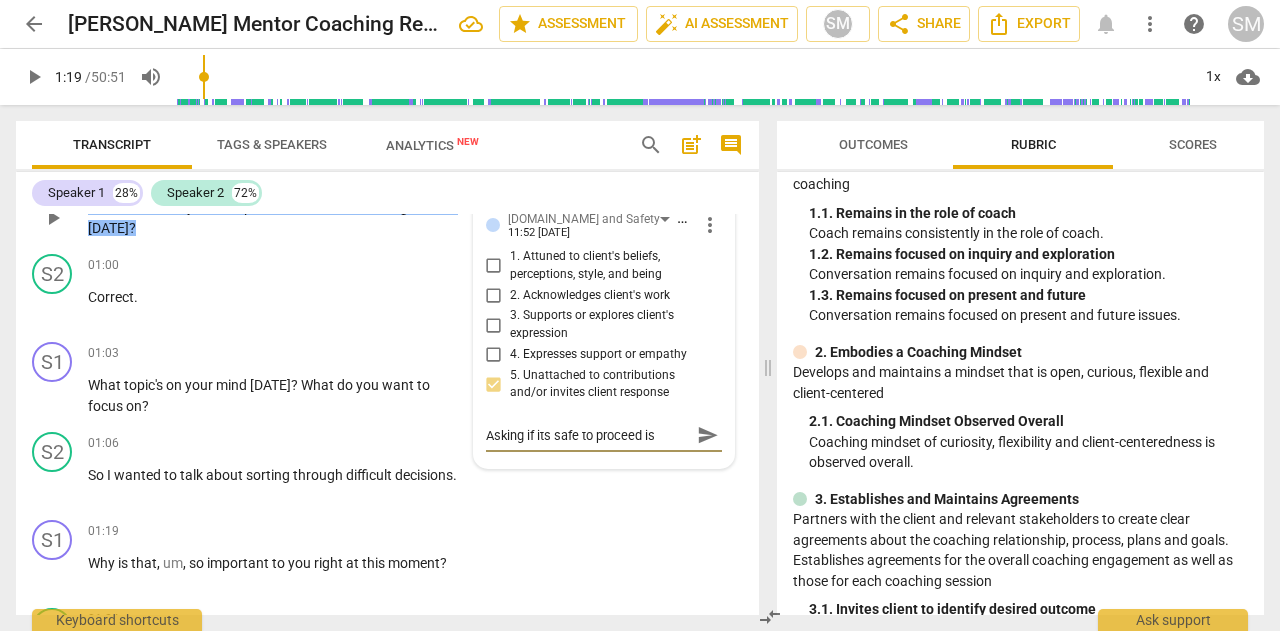 type on "Asking if its safe to proceed is" 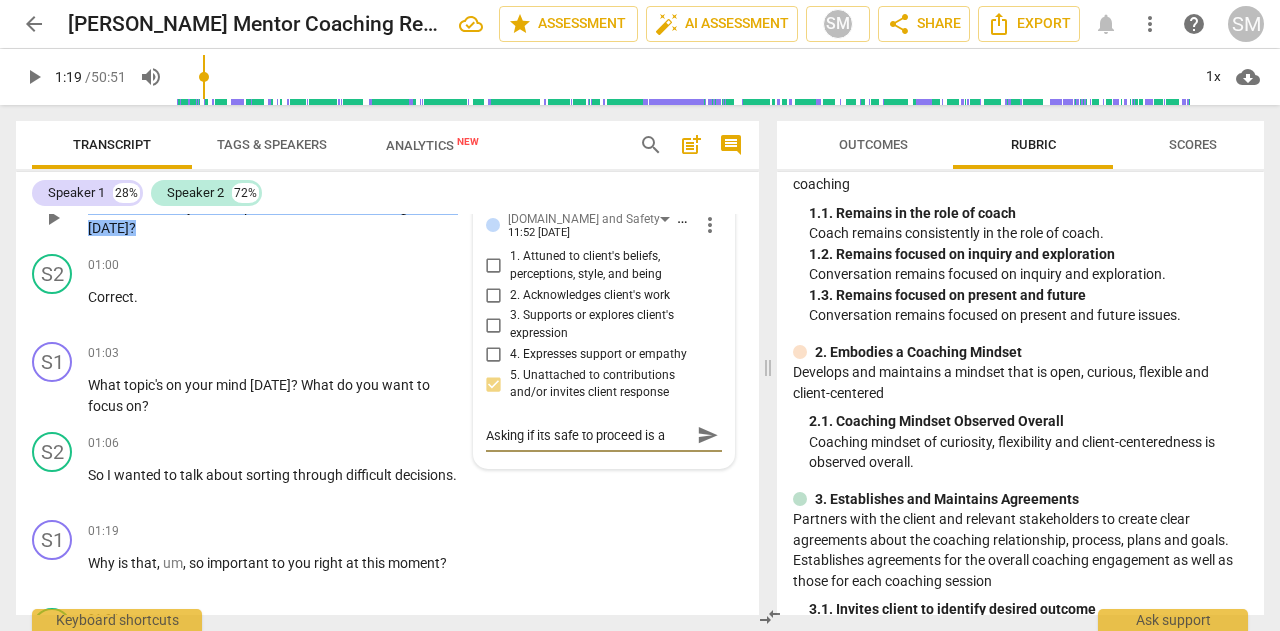 type on "Asking if its safe to proceed is a" 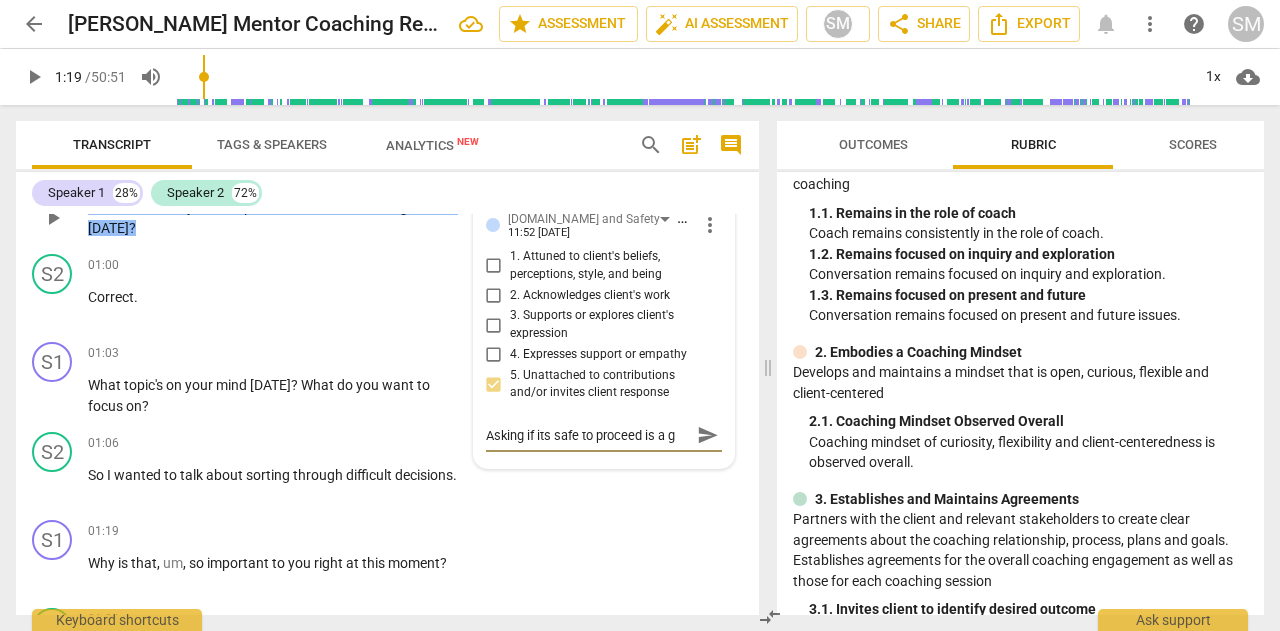 type on "Asking if its safe to proceed is a gr" 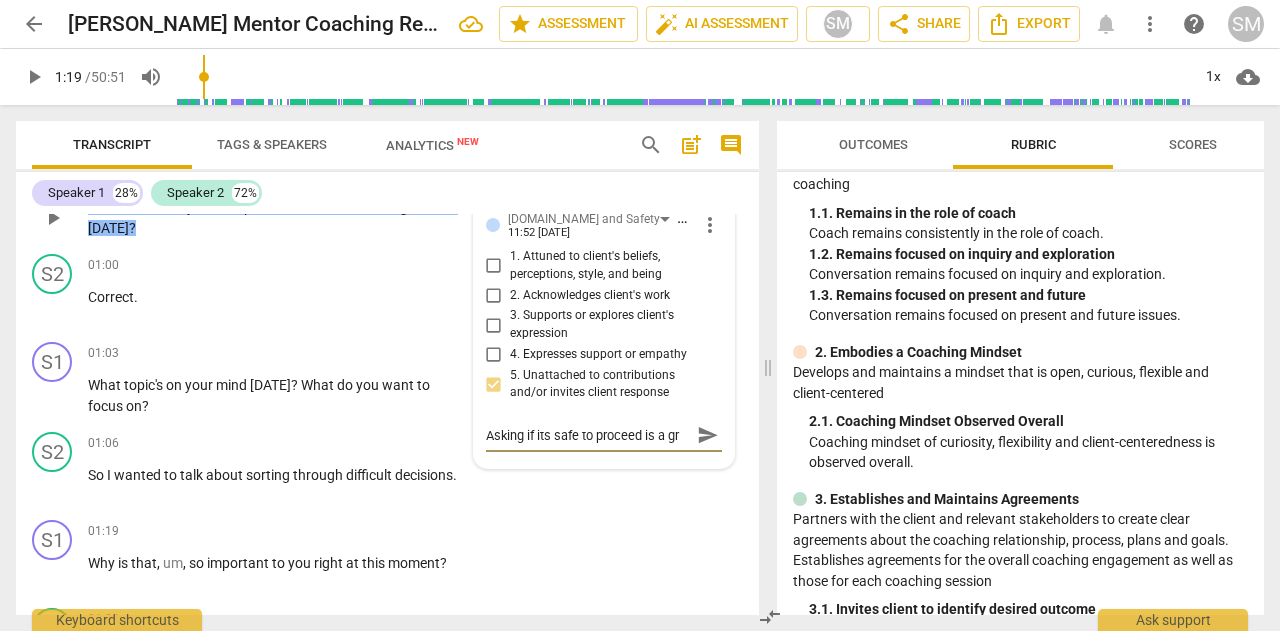 type on "Asking if its safe to proceed is a gre" 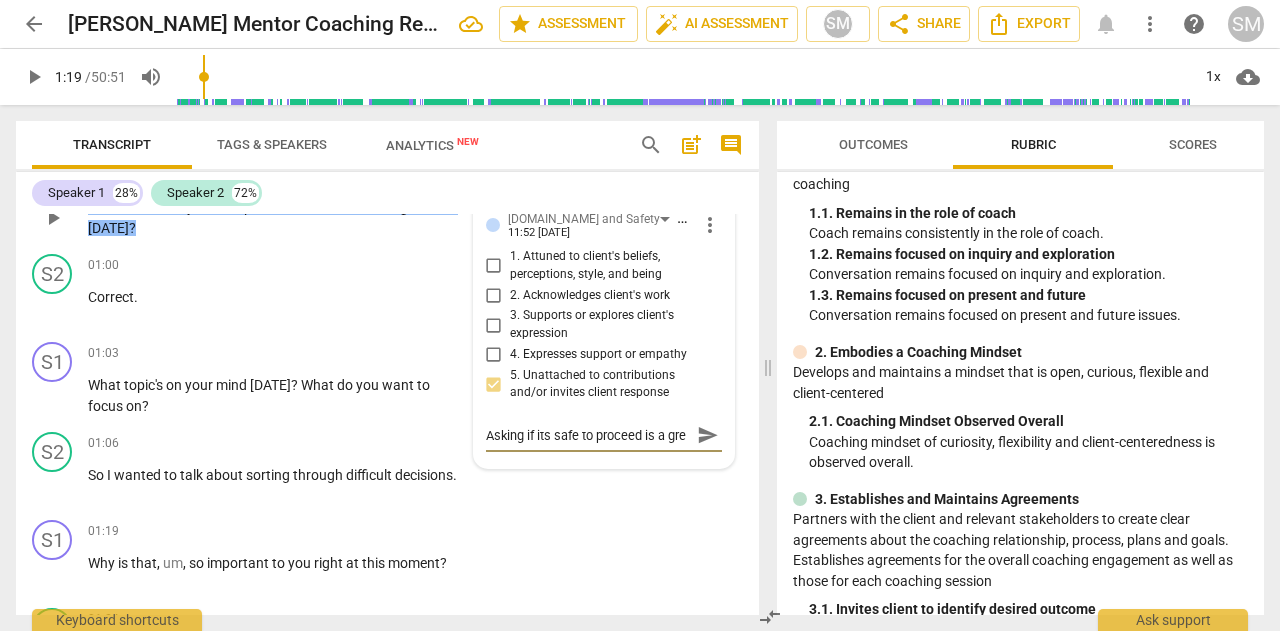 scroll, scrollTop: 16, scrollLeft: 0, axis: vertical 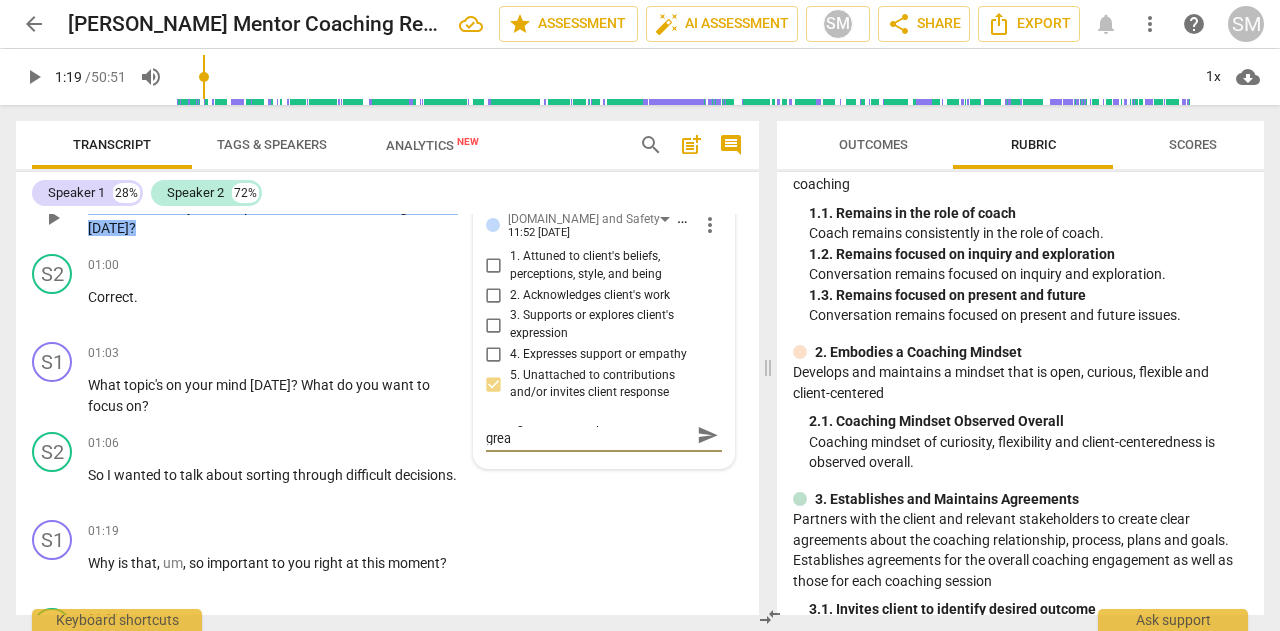 type on "Asking if its safe to proceed is a great" 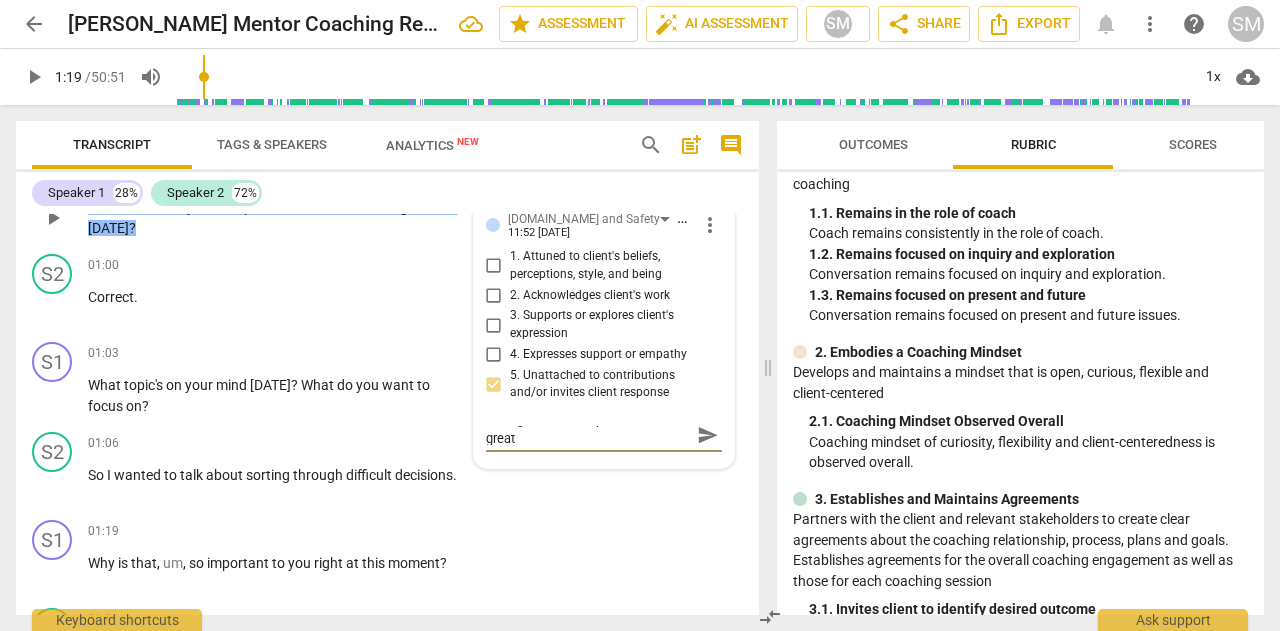 type on "Asking if its safe to proceed is a great" 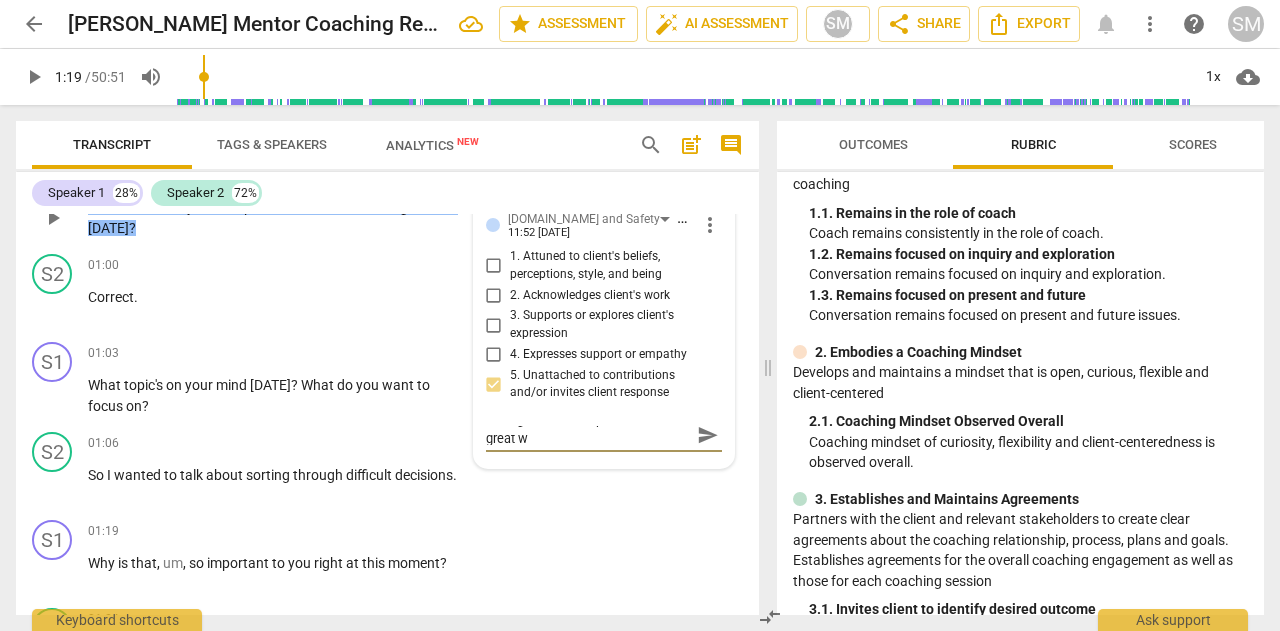 type on "Asking if its safe to proceed is a great wa" 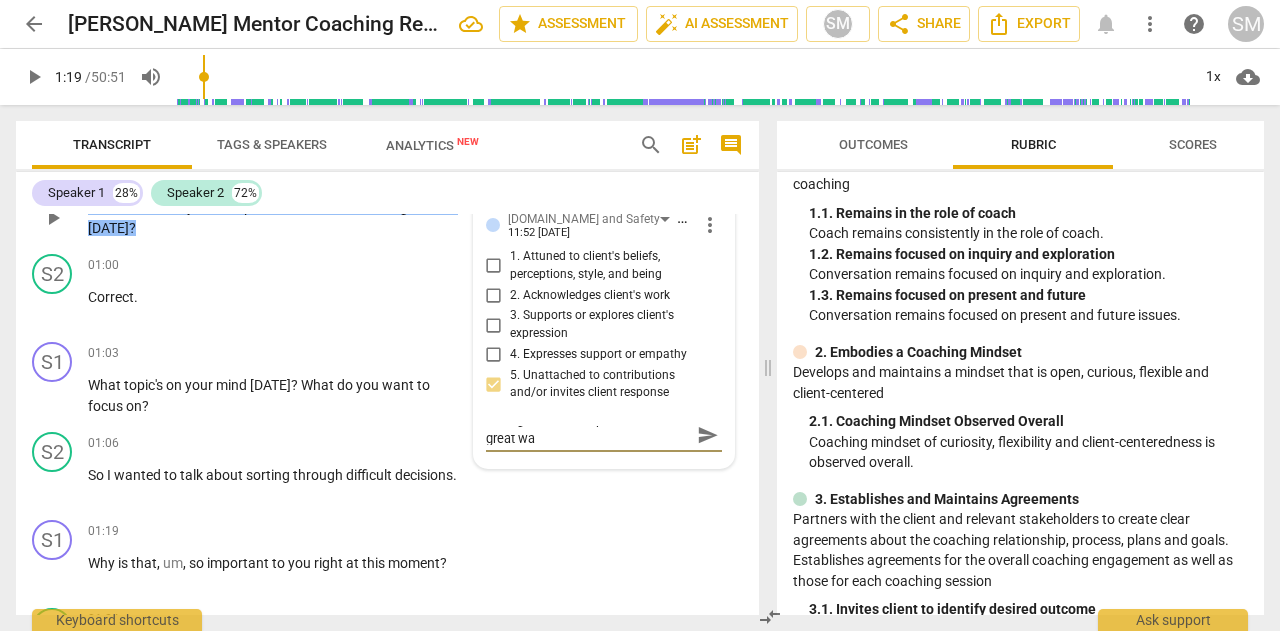 type on "Asking if its safe to proceed is a great way" 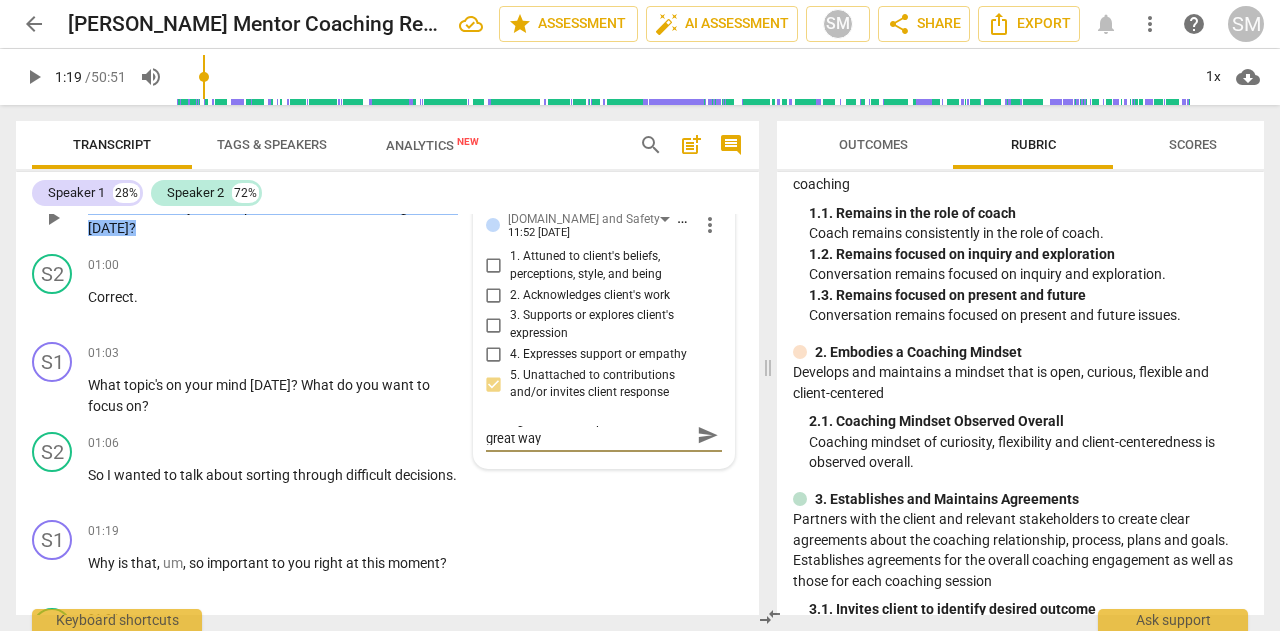 scroll, scrollTop: 0, scrollLeft: 0, axis: both 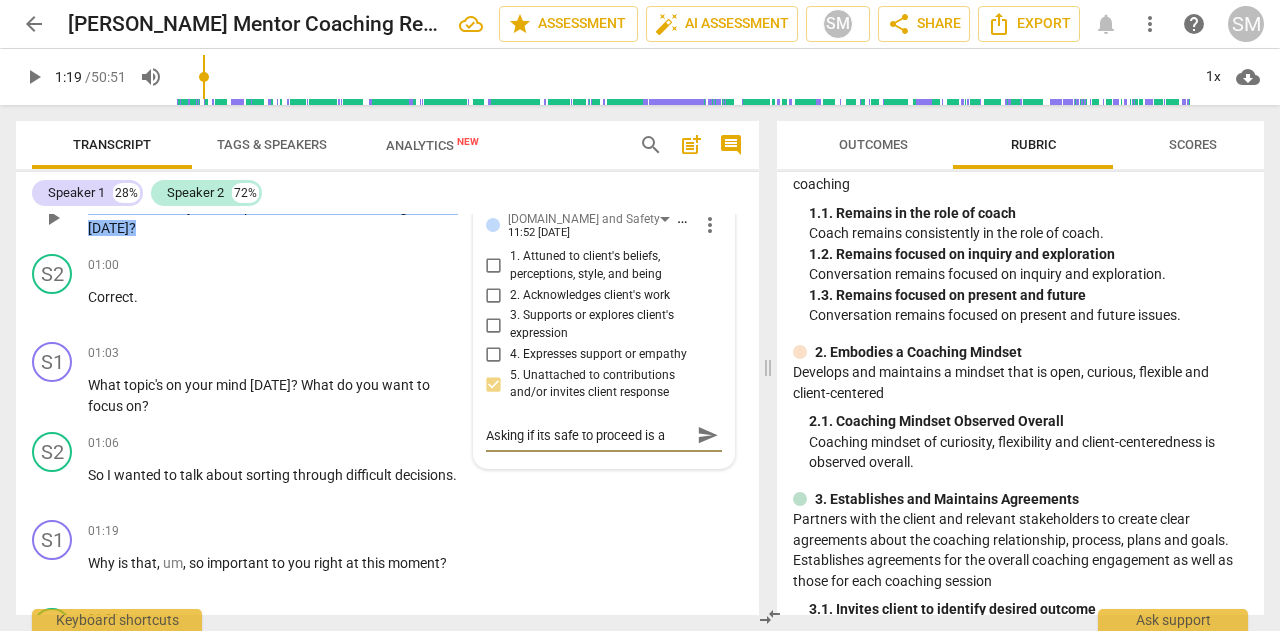 type on "Asking if its safe to proceed is a great way" 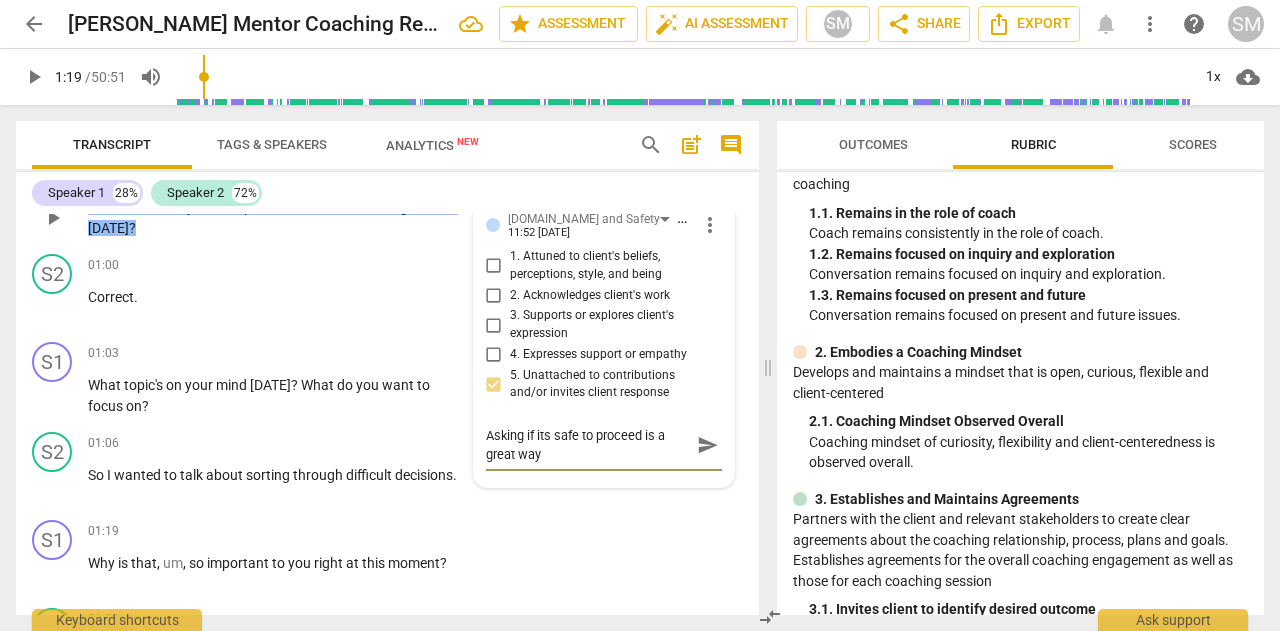 type on "Asking if its safe to proceed is a great way t" 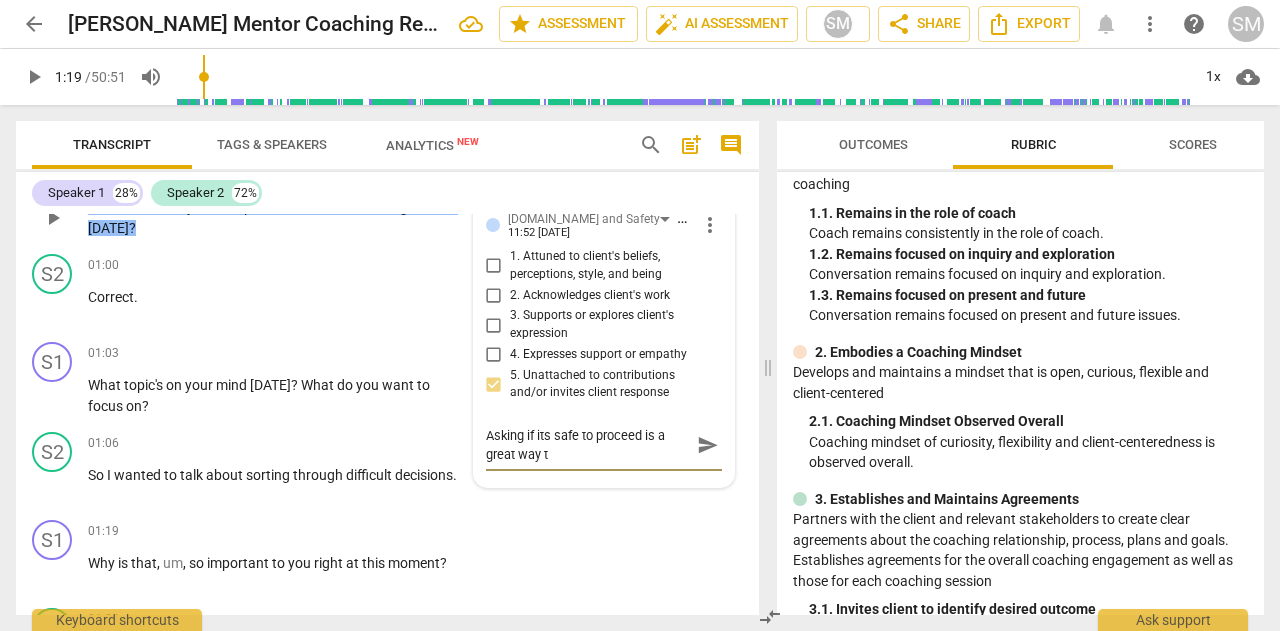type on "Asking if its safe to proceed is a great way to" 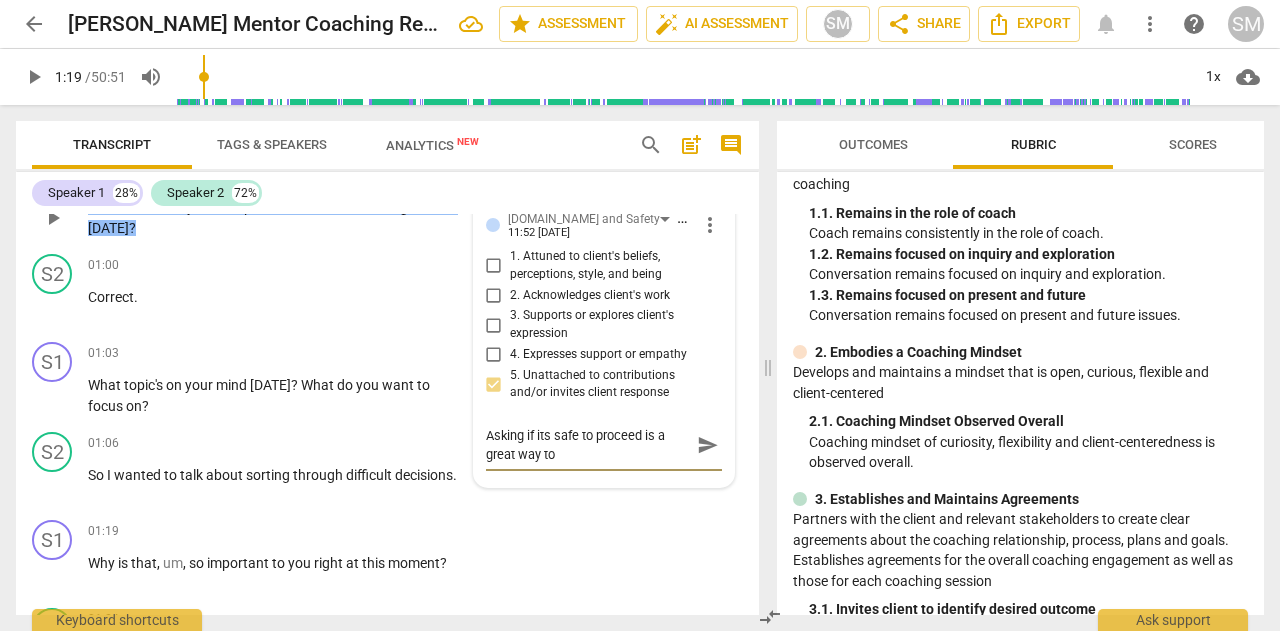 type on "Asking if its safe to proceed is a great way to" 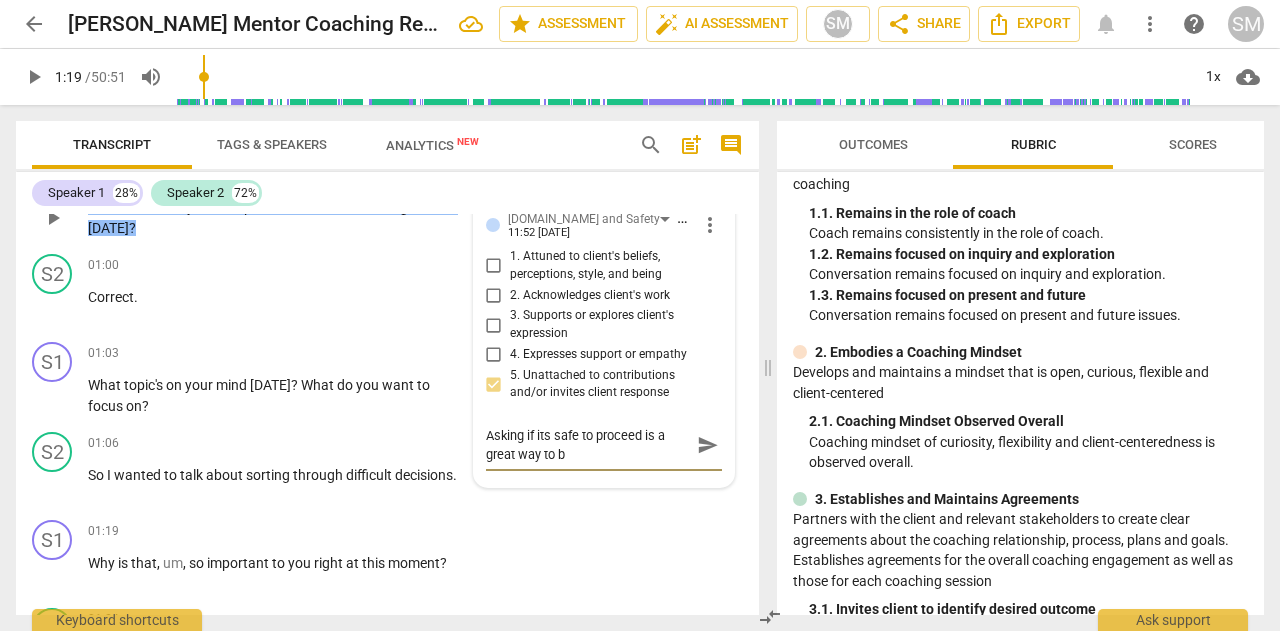 type on "Asking if its safe to proceed is a great way to bu" 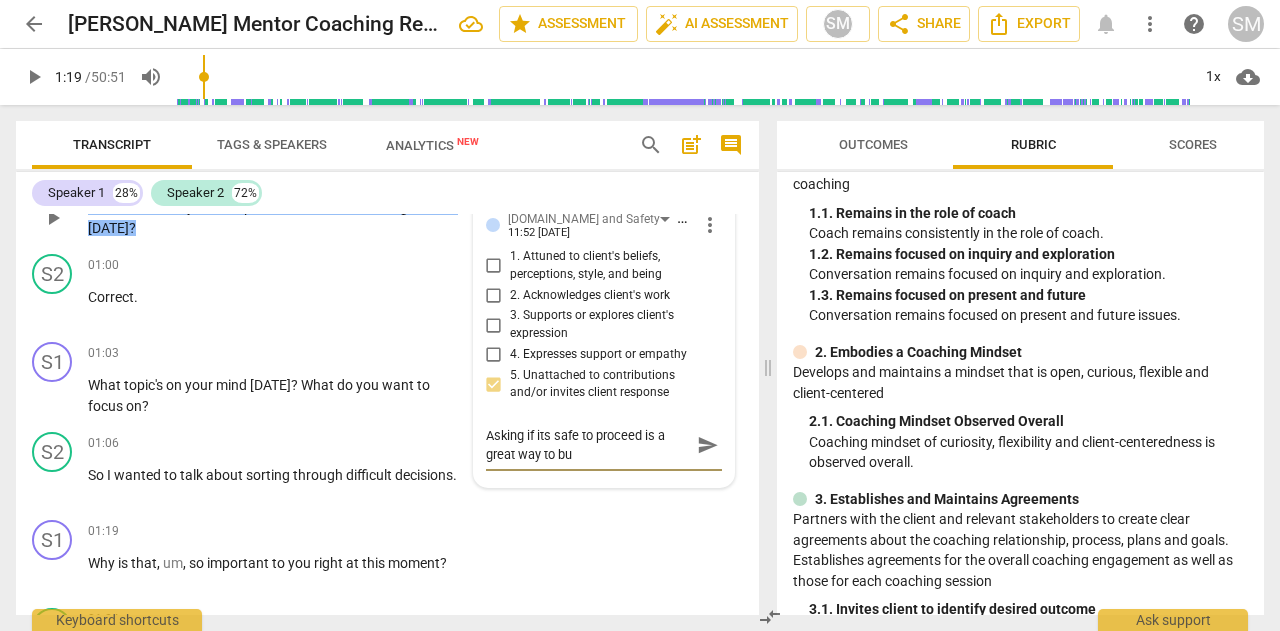 type on "Asking if its safe to proceed is a great way to [PERSON_NAME]" 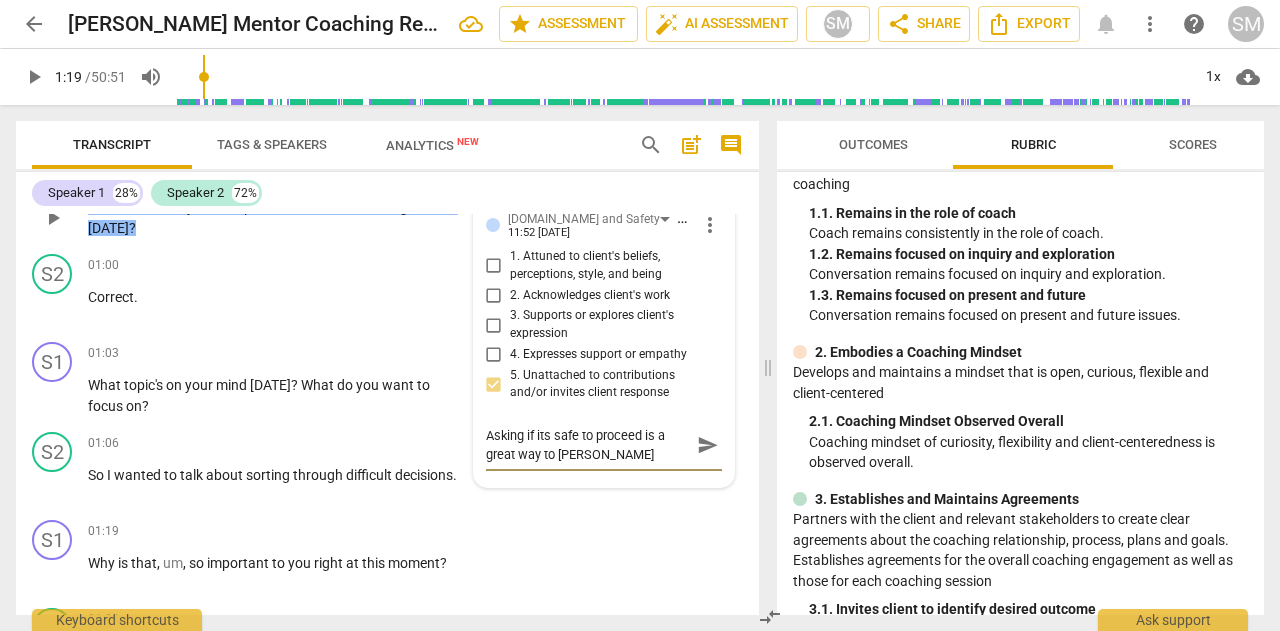 type on "Asking if its safe to proceed is a great way to buil" 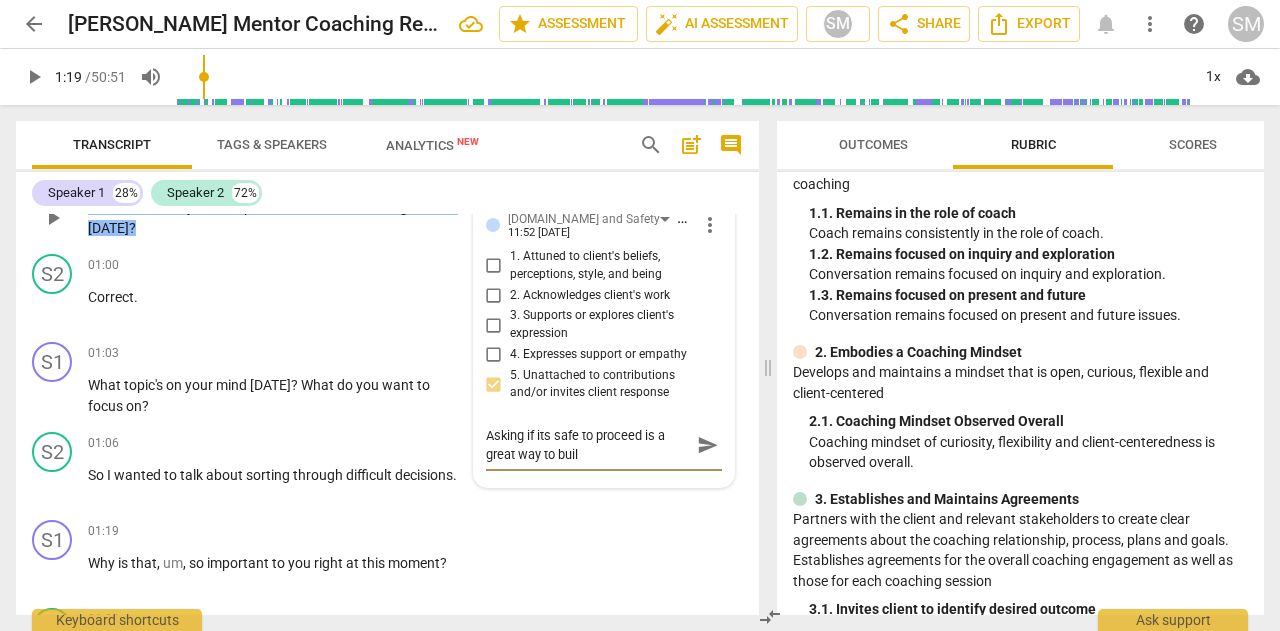 type on "Asking if its safe to proceed is a great way to build" 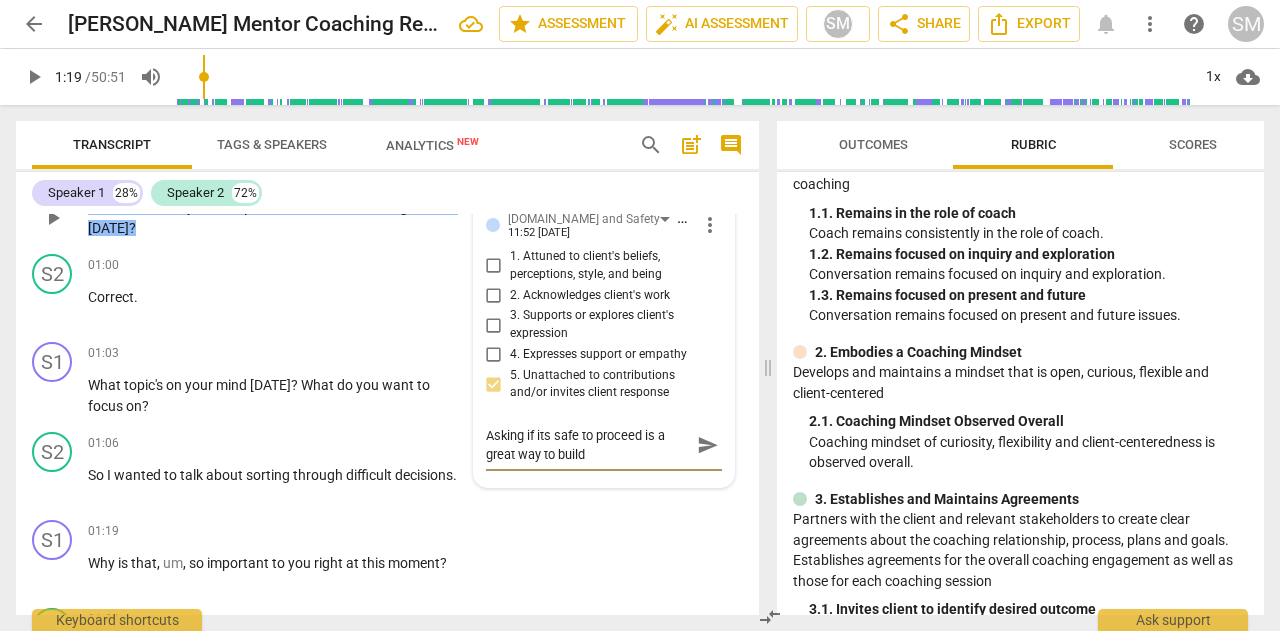 type on "Asking if its safe to proceed is a great way to build" 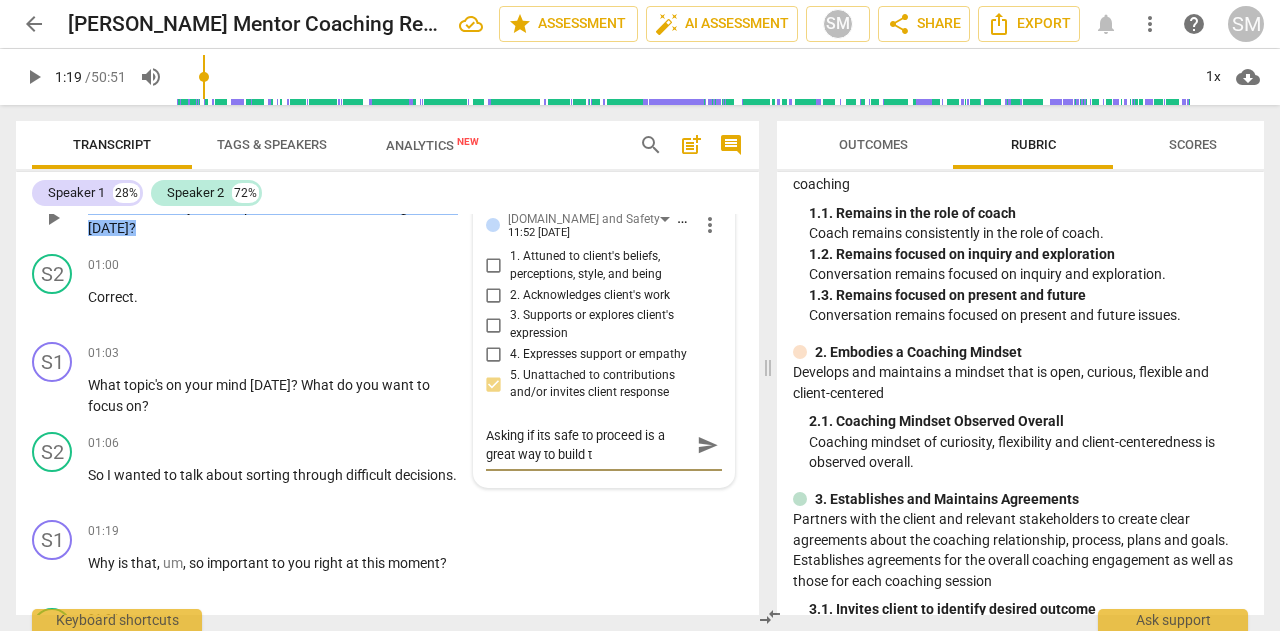 type on "Asking if its safe to proceed is a great way to build tr" 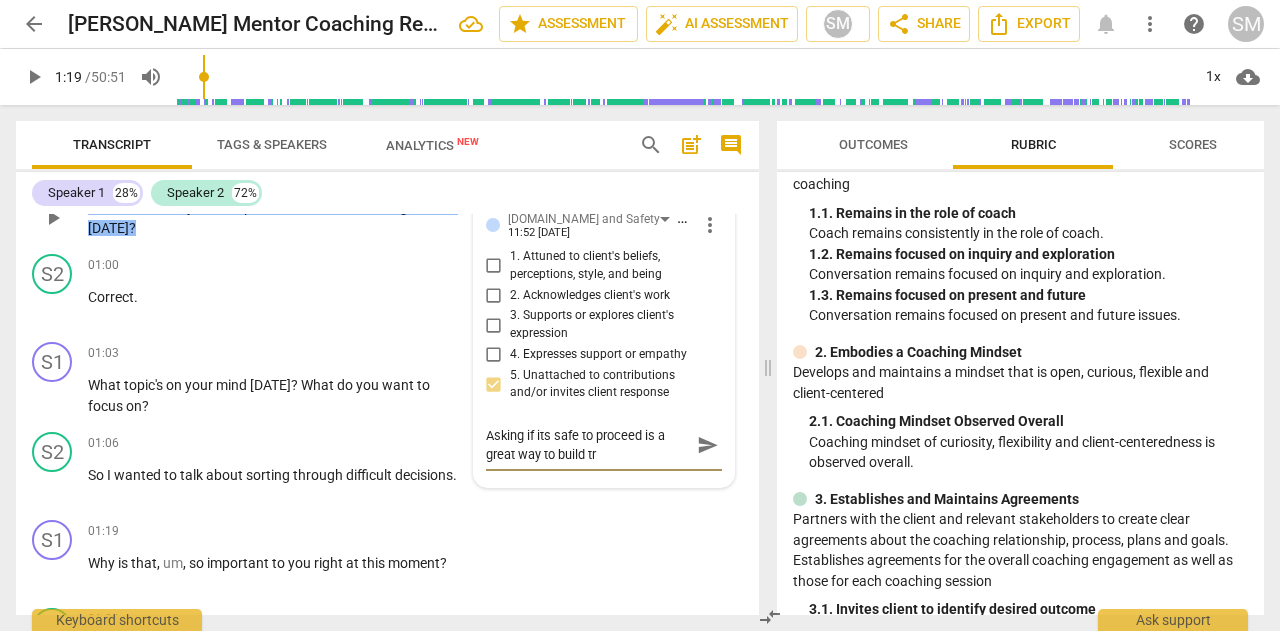type on "Asking if its safe to proceed is a great way to build tru" 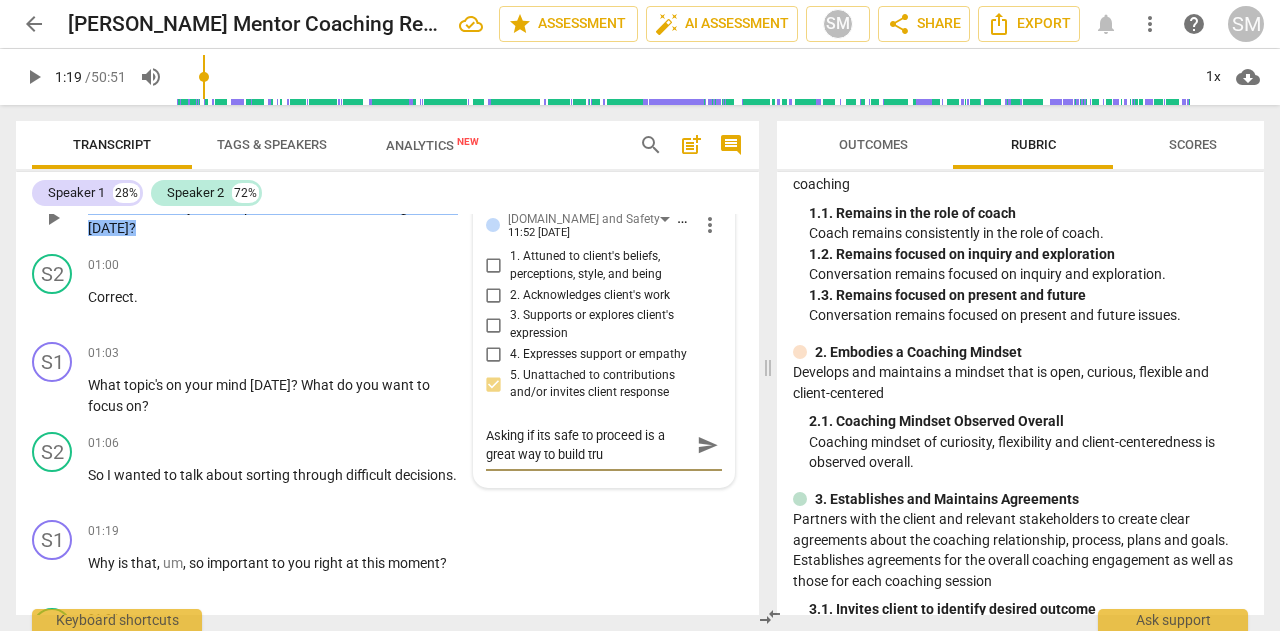 type on "Asking if its safe to proceed is a great way to build trus" 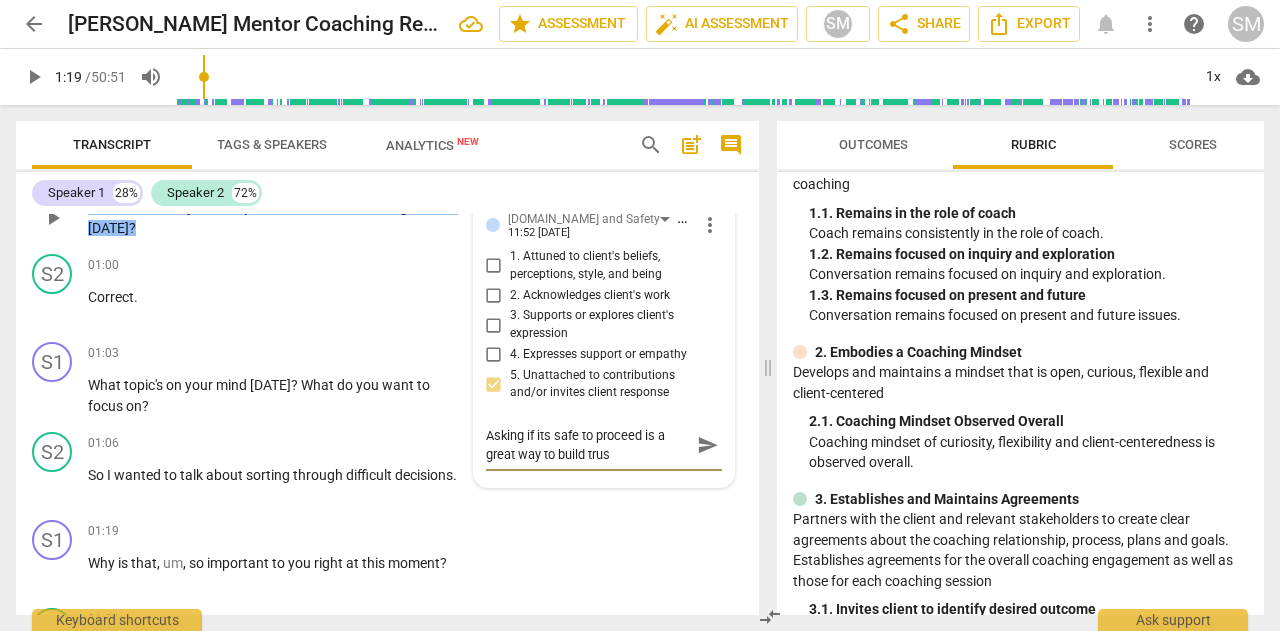type on "Asking if its safe to proceed is a great way to build trust" 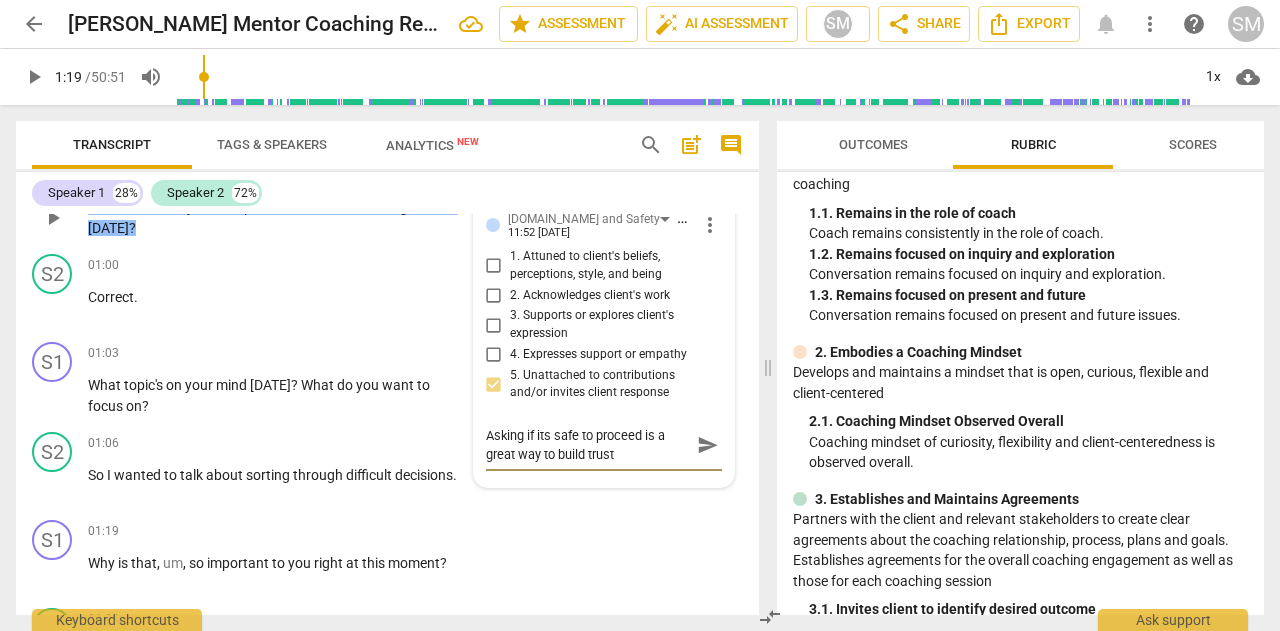type on "Asking if its safe to proceed is a great way to build trust" 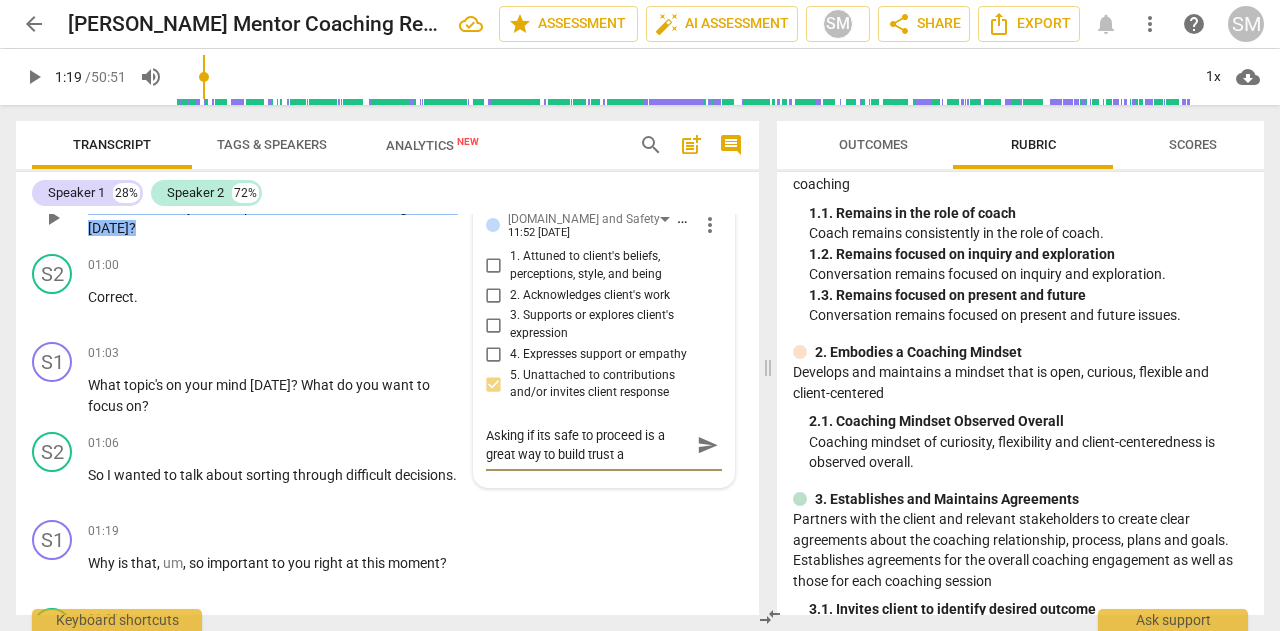 type on "Asking if its safe to proceed is a great way to build trust an" 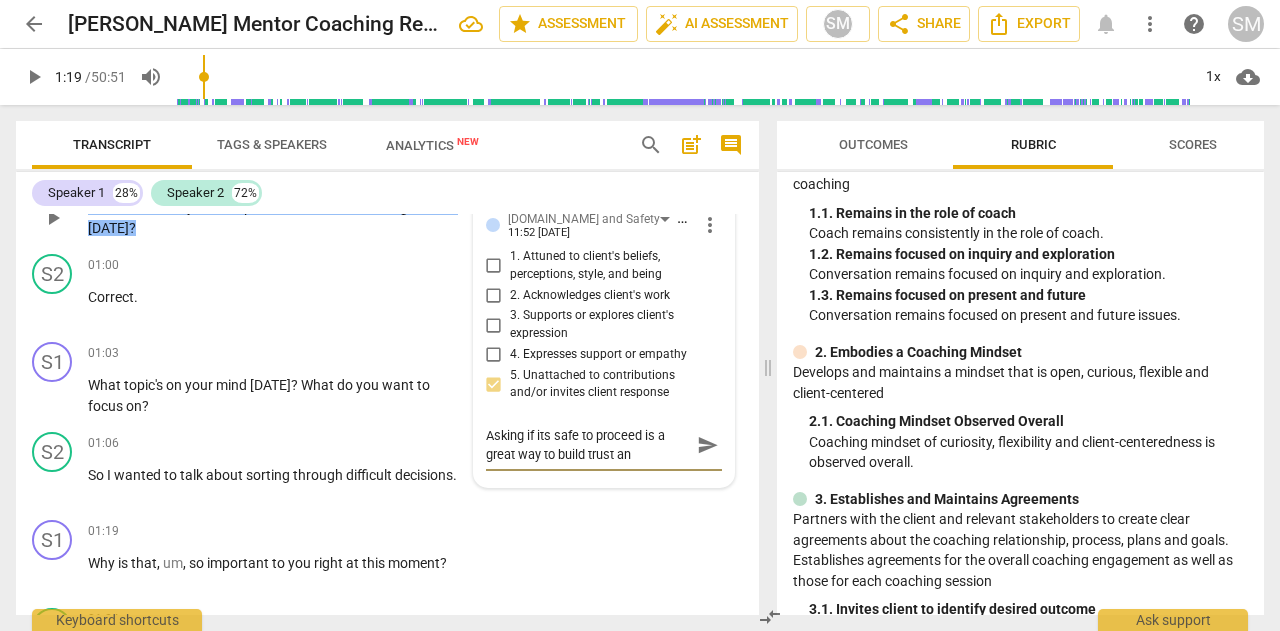 type on "Asking if its safe to proceed is a great way to build trust and" 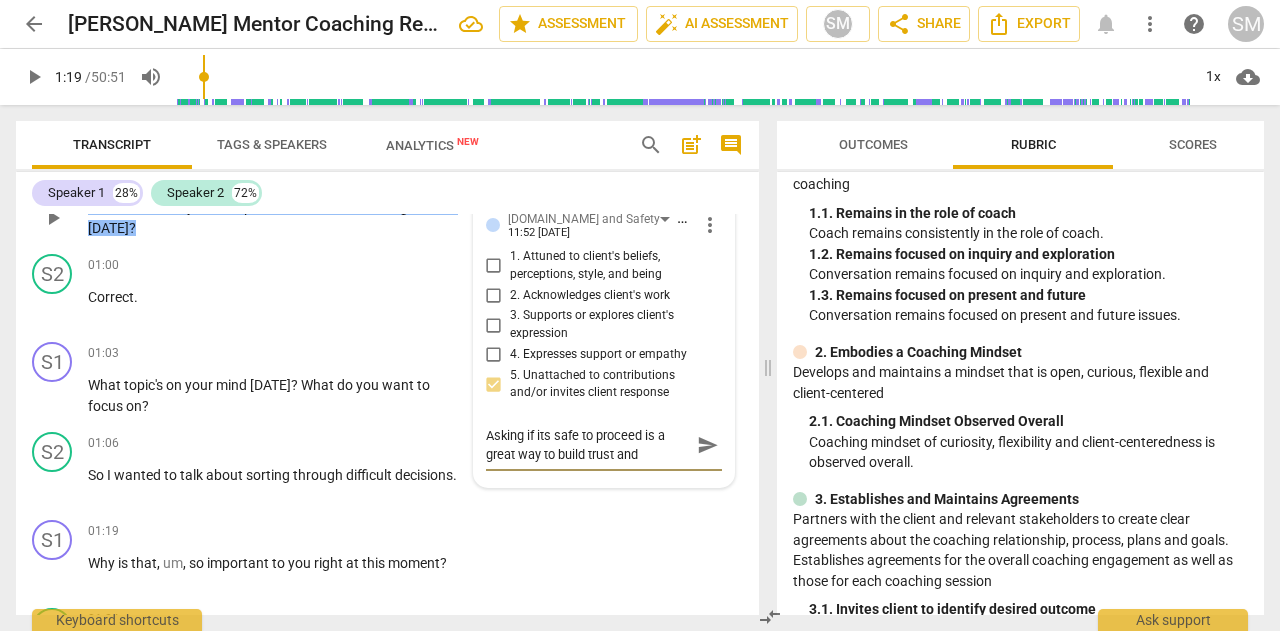 type on "Asking if its safe to proceed is a great way to build trust and" 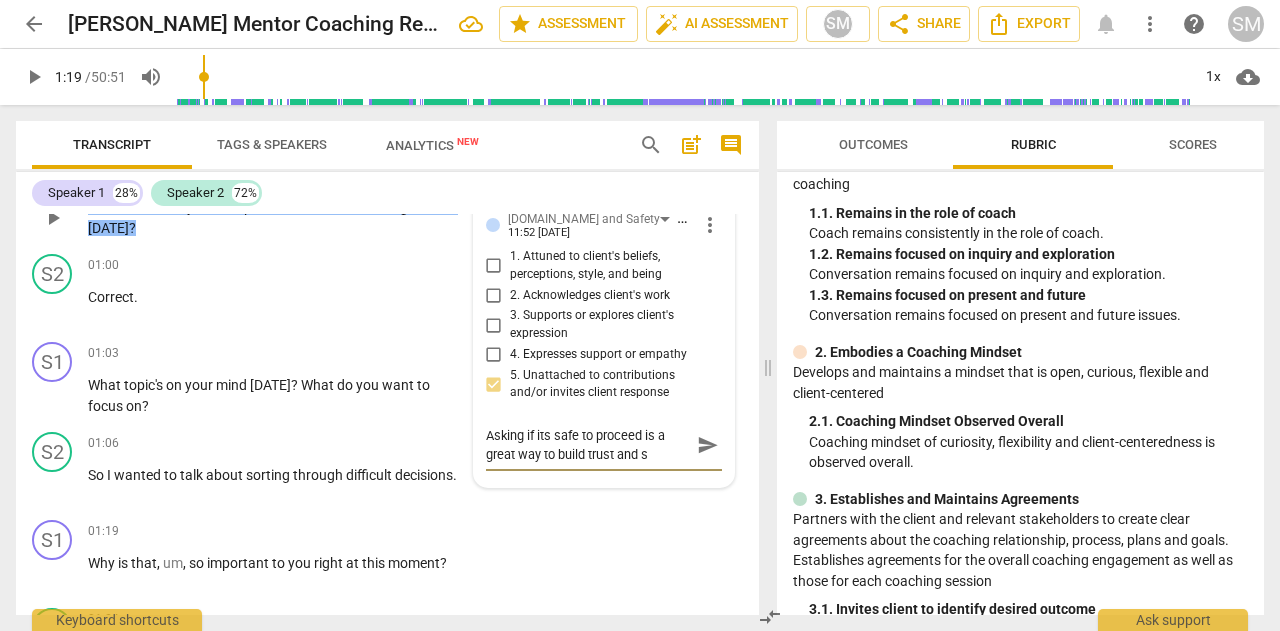 type on "Asking if its safe to proceed is a great way to build trust and sa" 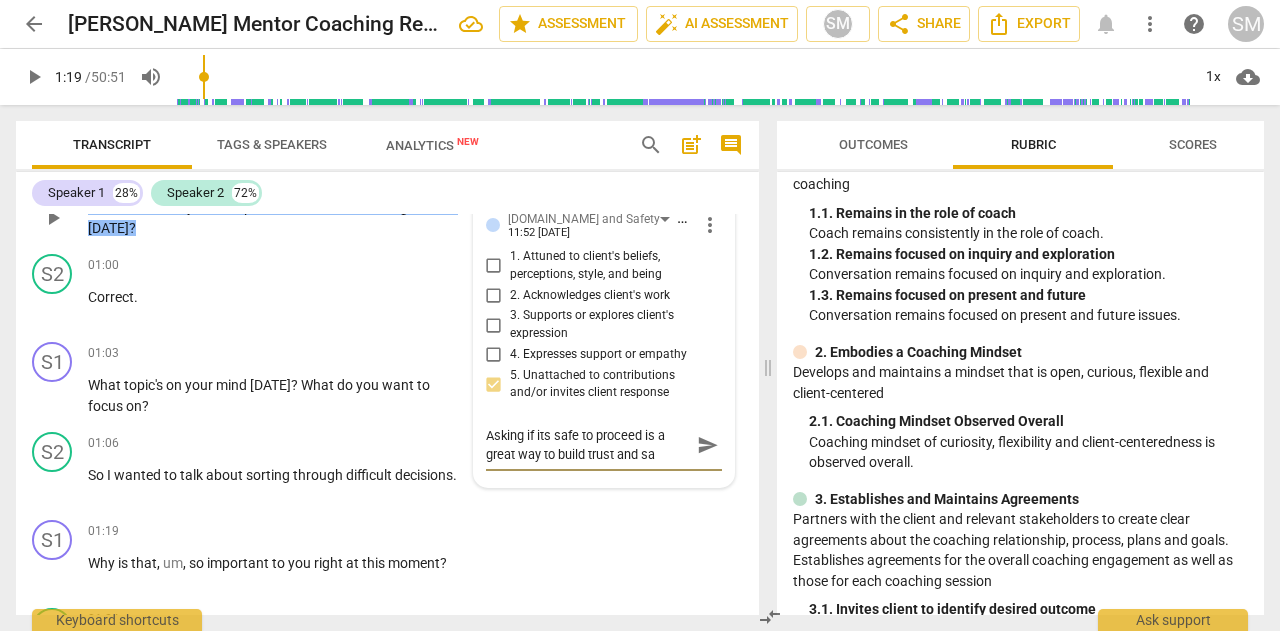 type on "Asking if its safe to proceed is a great way to build trust and saf" 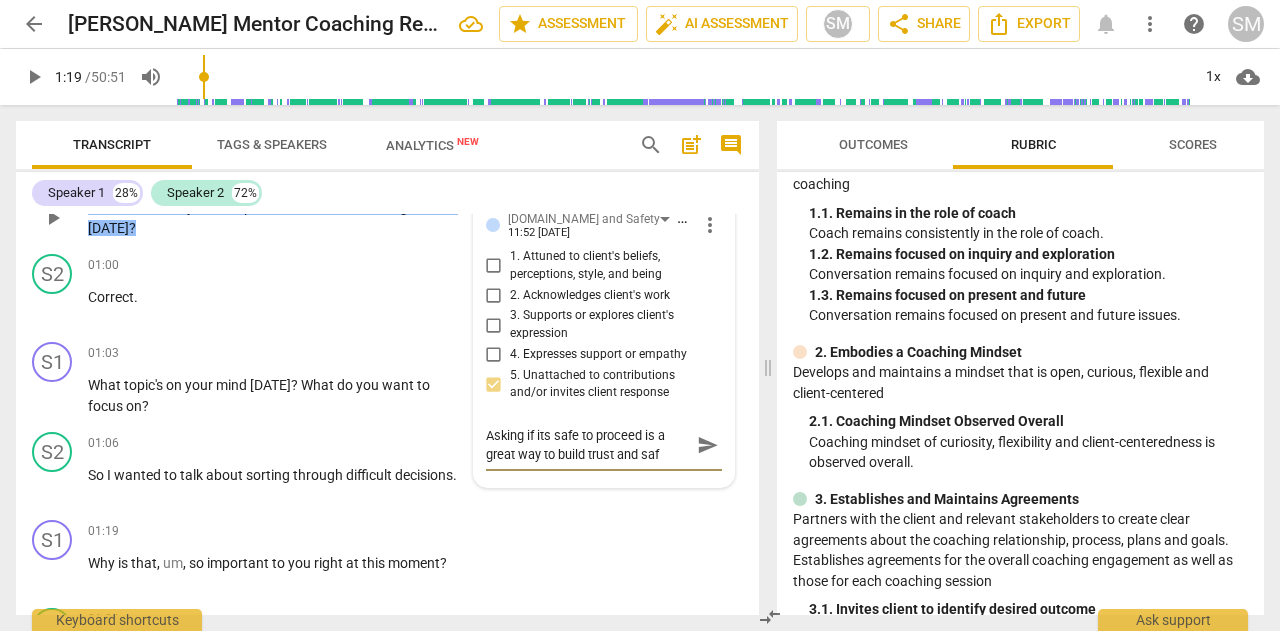 type on "Asking if its safe to proceed is a great way to build trust and safe" 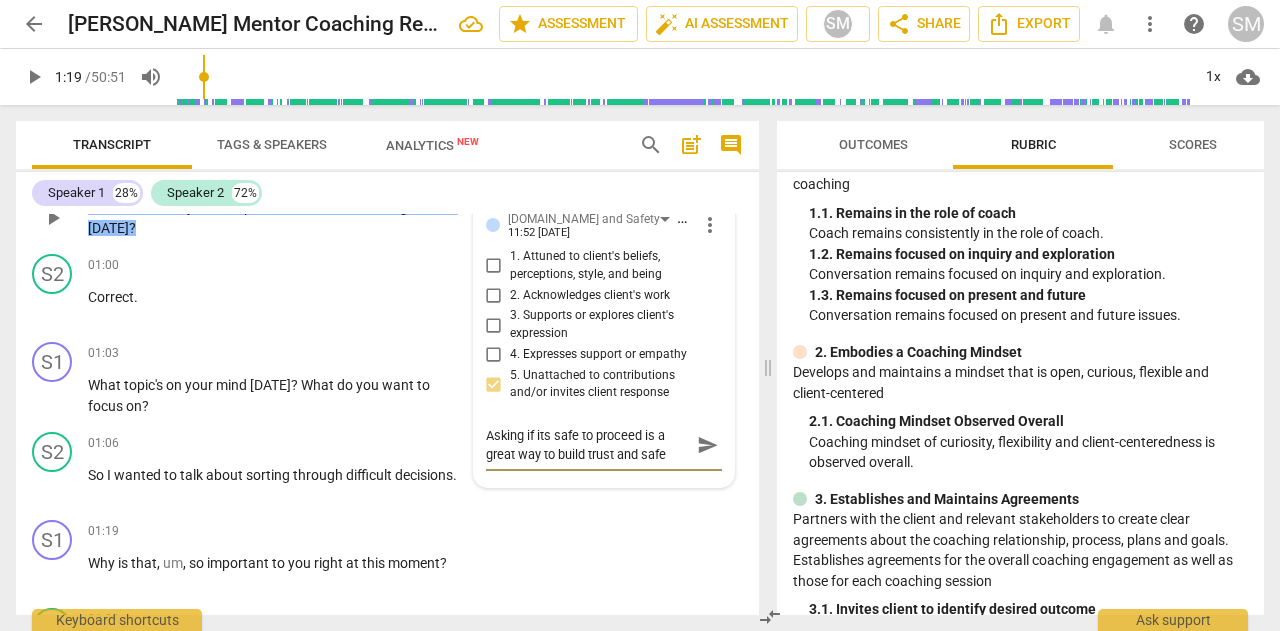type on "Asking if its safe to proceed is a great way to build trust and [PERSON_NAME]" 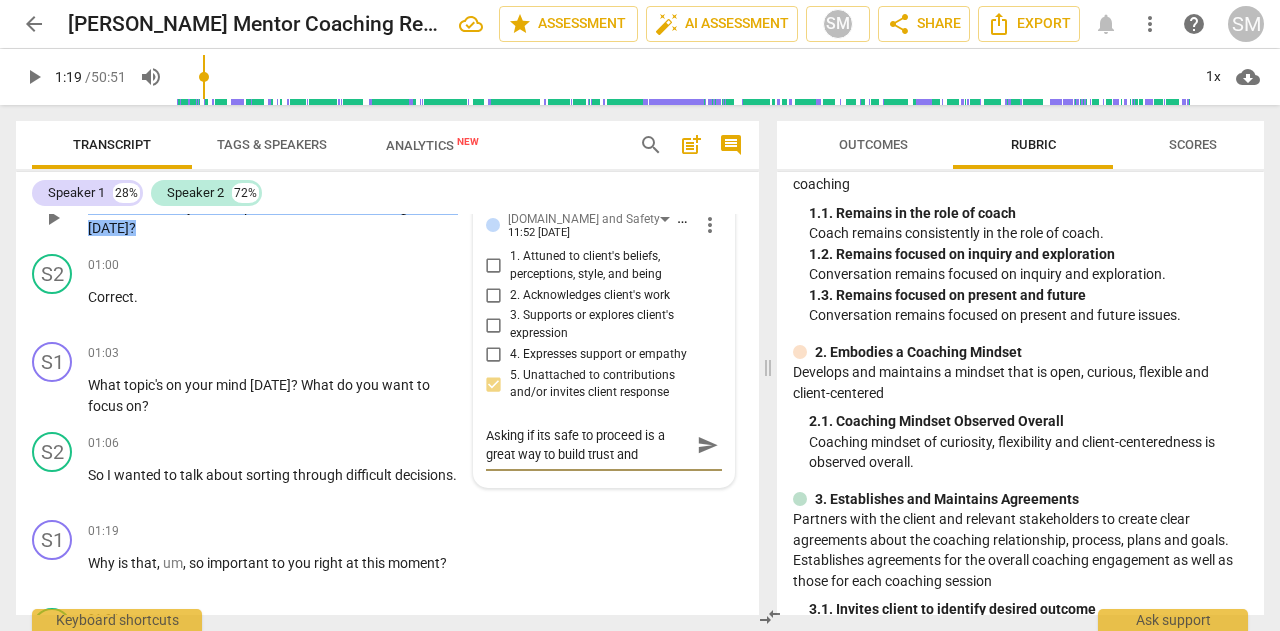 type on "Asking if its safe to proceed is a great way to build trust and safety" 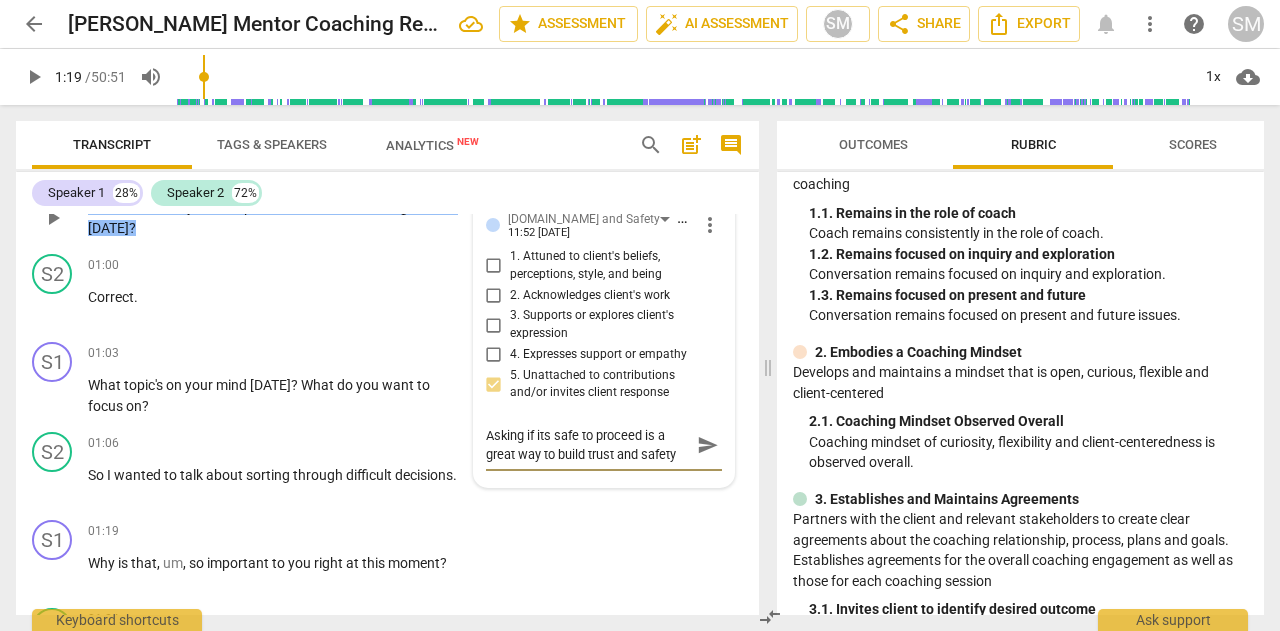 type on "Asking if its safe to proceed is a great way to build trust and safety." 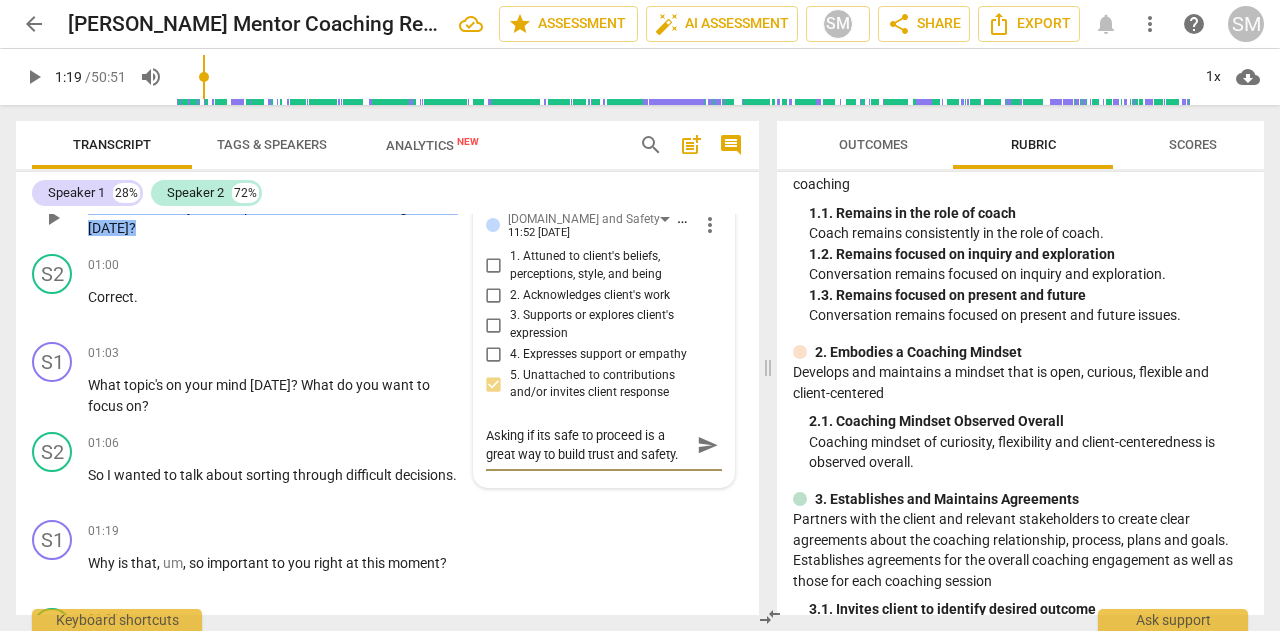 type on "Asking if its safe to proceed is a great way to build trust and safety." 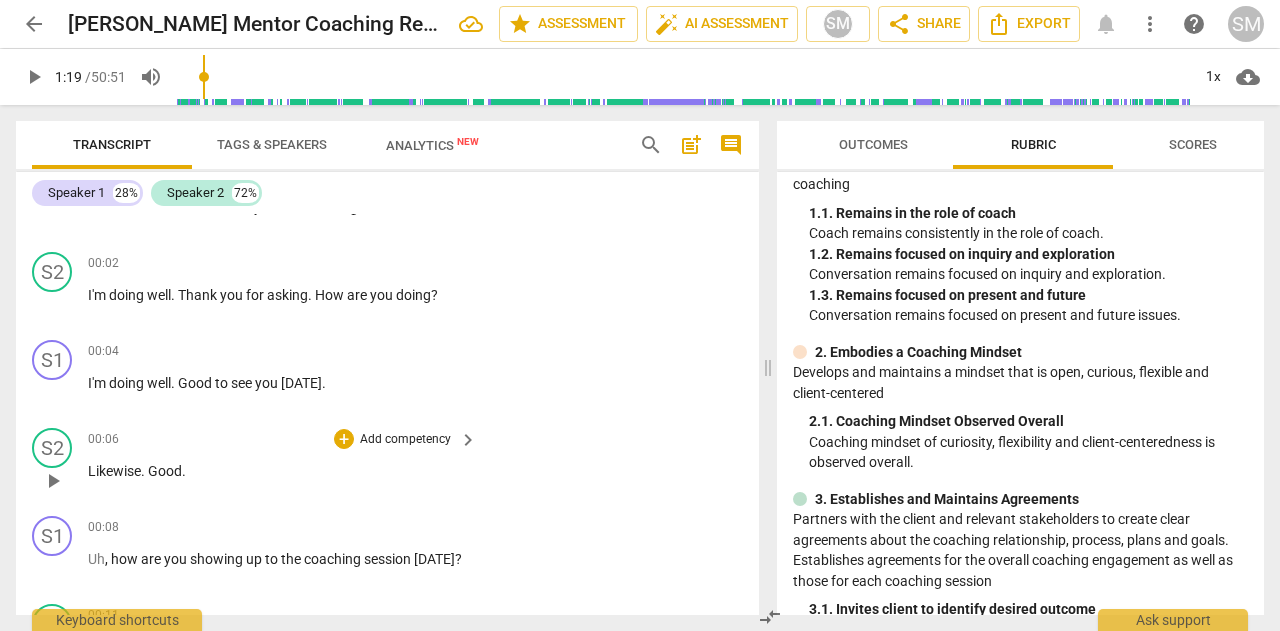 scroll, scrollTop: 100, scrollLeft: 0, axis: vertical 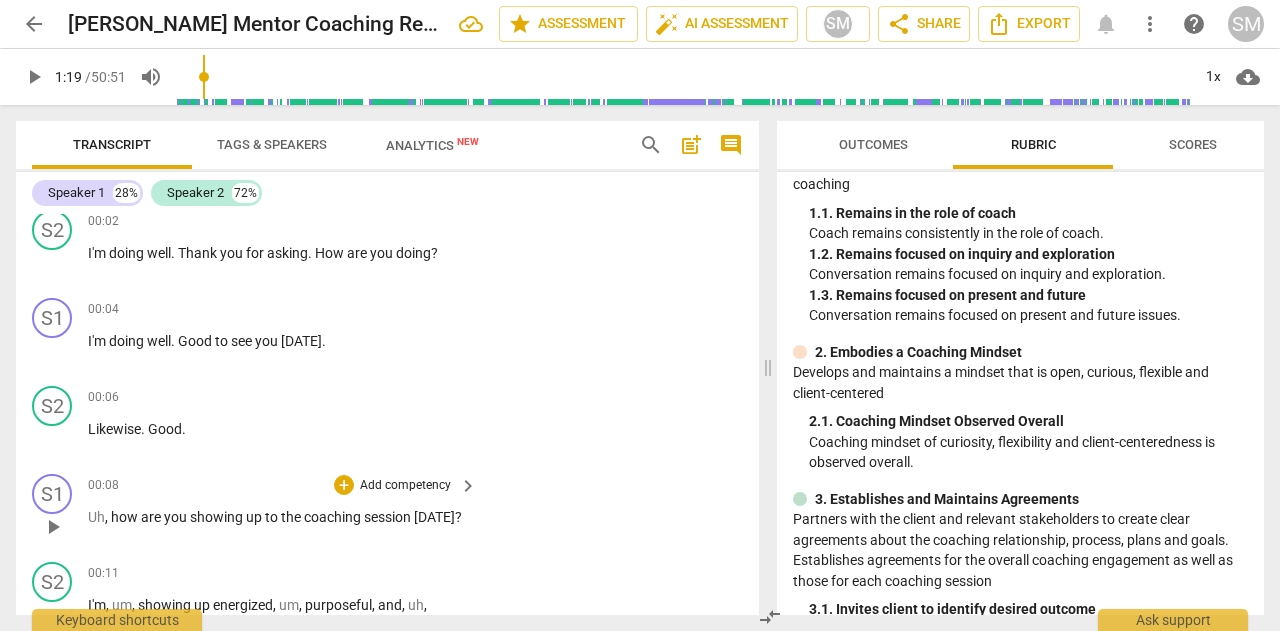 type on "Asking if its safe to proceed is a great way to build trust and safety." 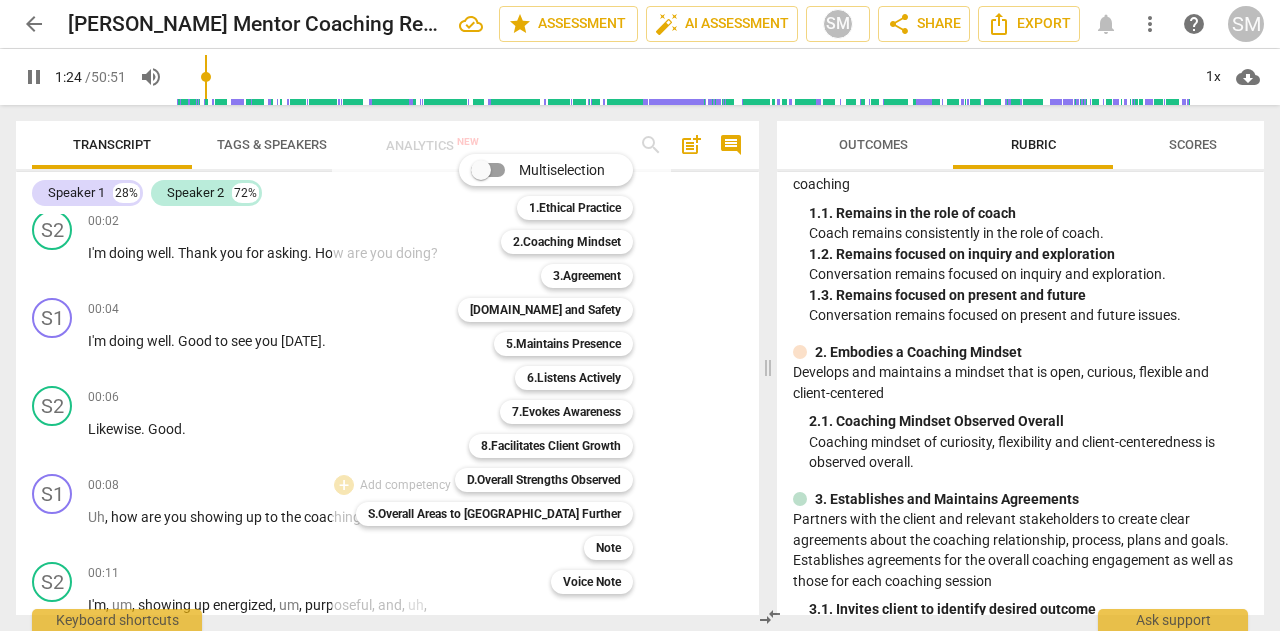 click at bounding box center (640, 315) 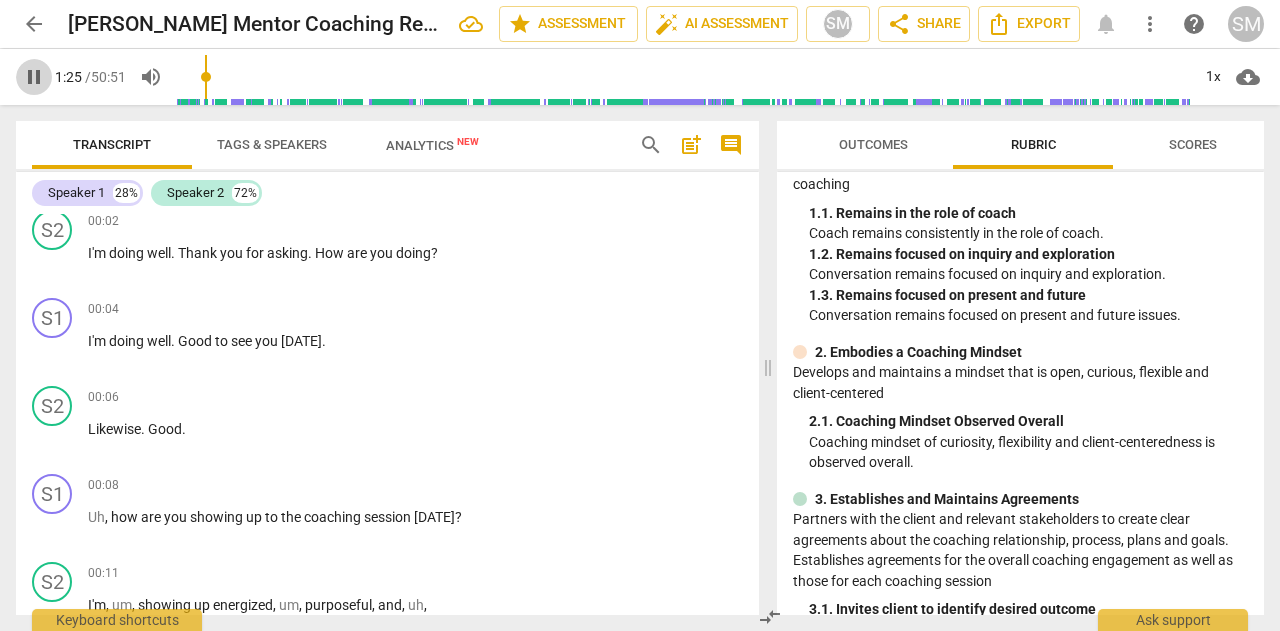 click on "pause" at bounding box center (34, 77) 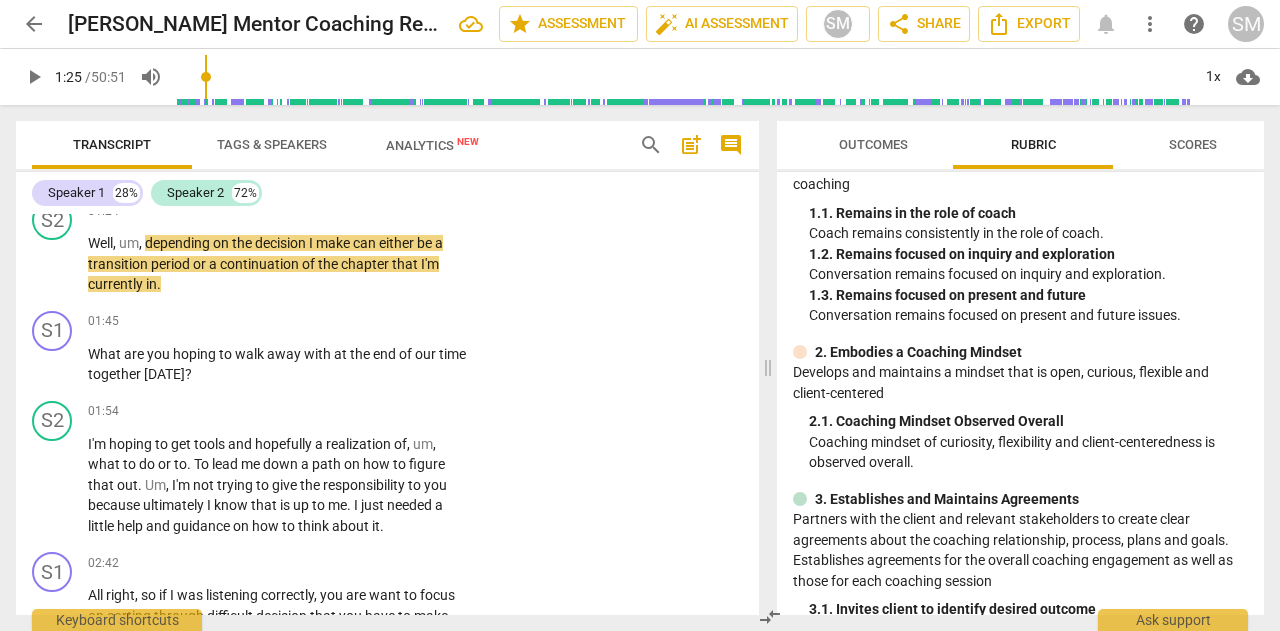 type on "86" 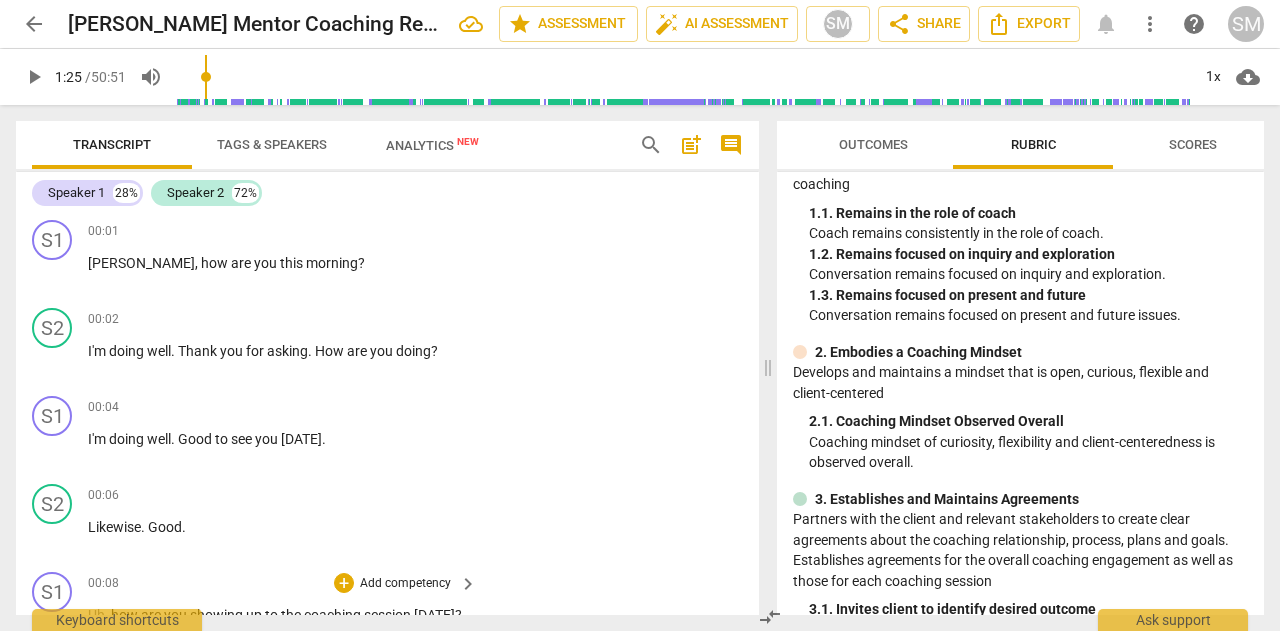 scroll, scrollTop: 0, scrollLeft: 0, axis: both 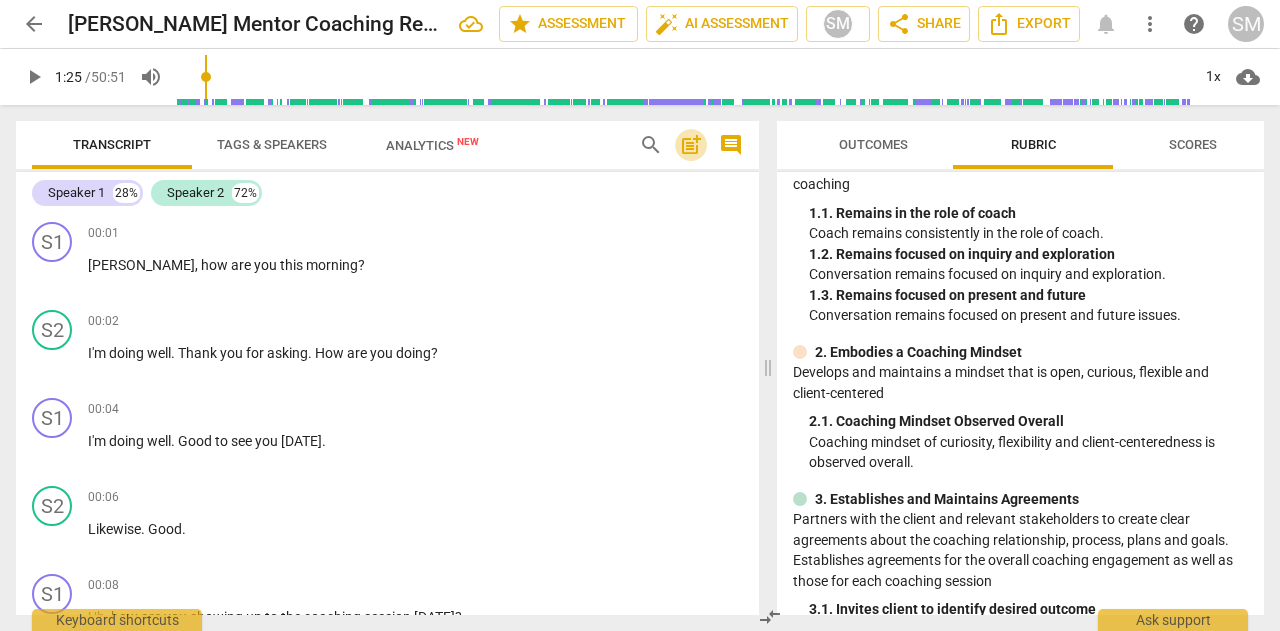 click on "post_add" at bounding box center (691, 145) 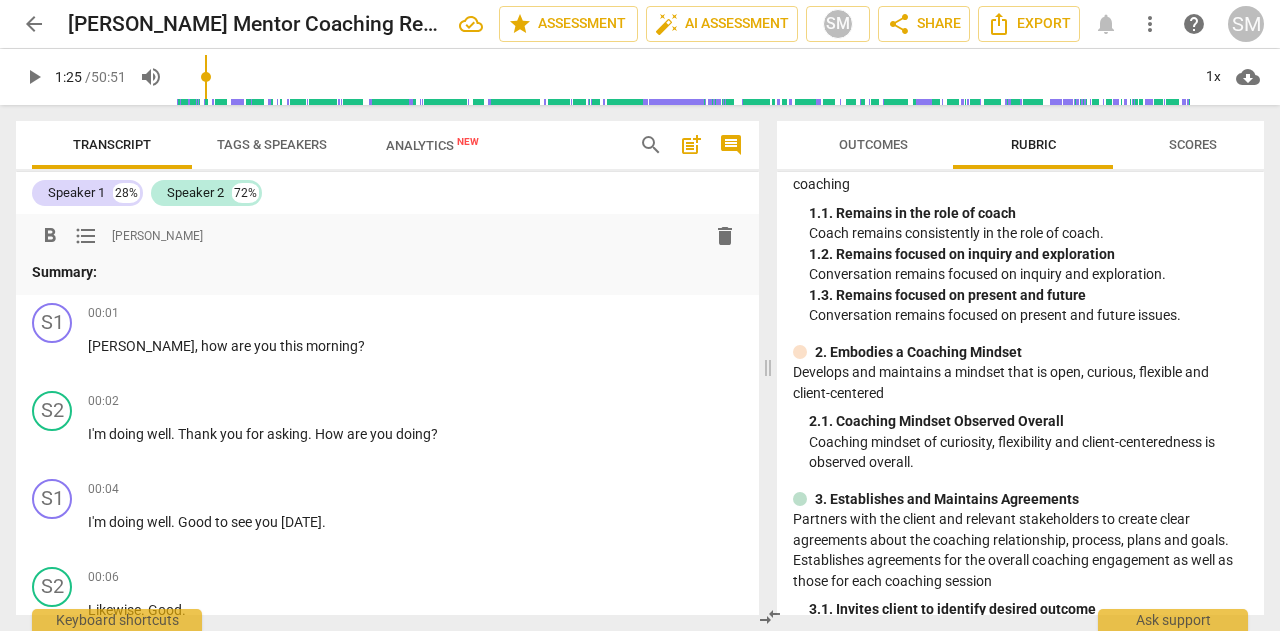 type 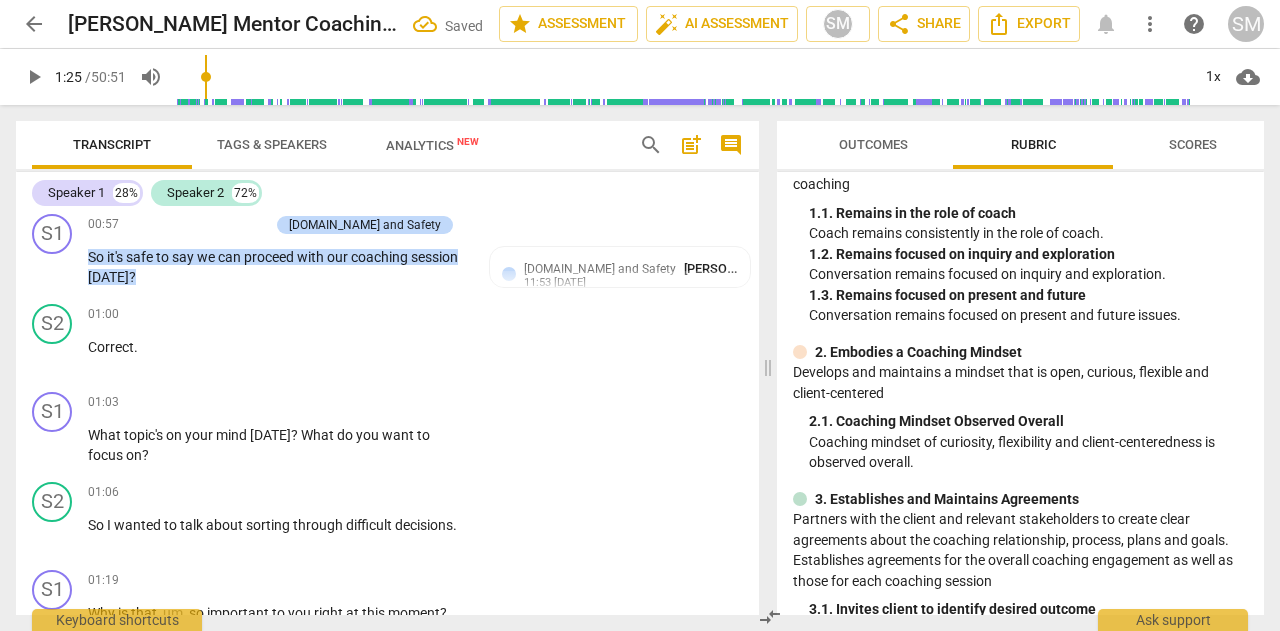 scroll, scrollTop: 1000, scrollLeft: 0, axis: vertical 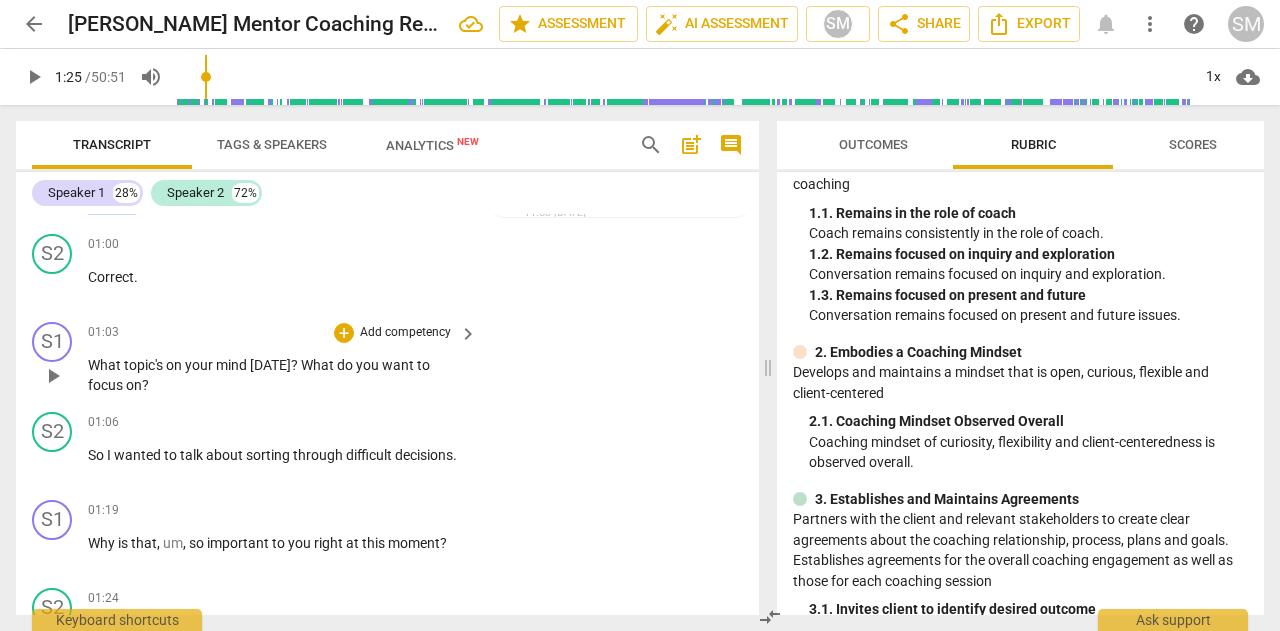 click on "Add competency" at bounding box center [405, 333] 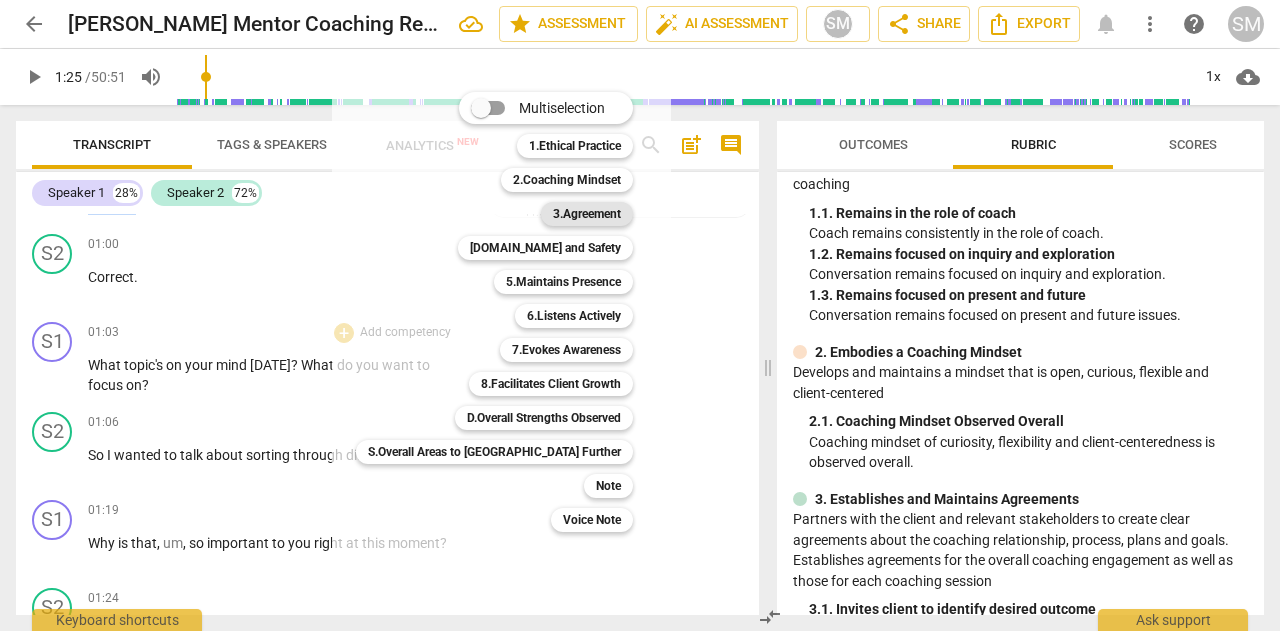 click on "3.Agreement" at bounding box center (587, 214) 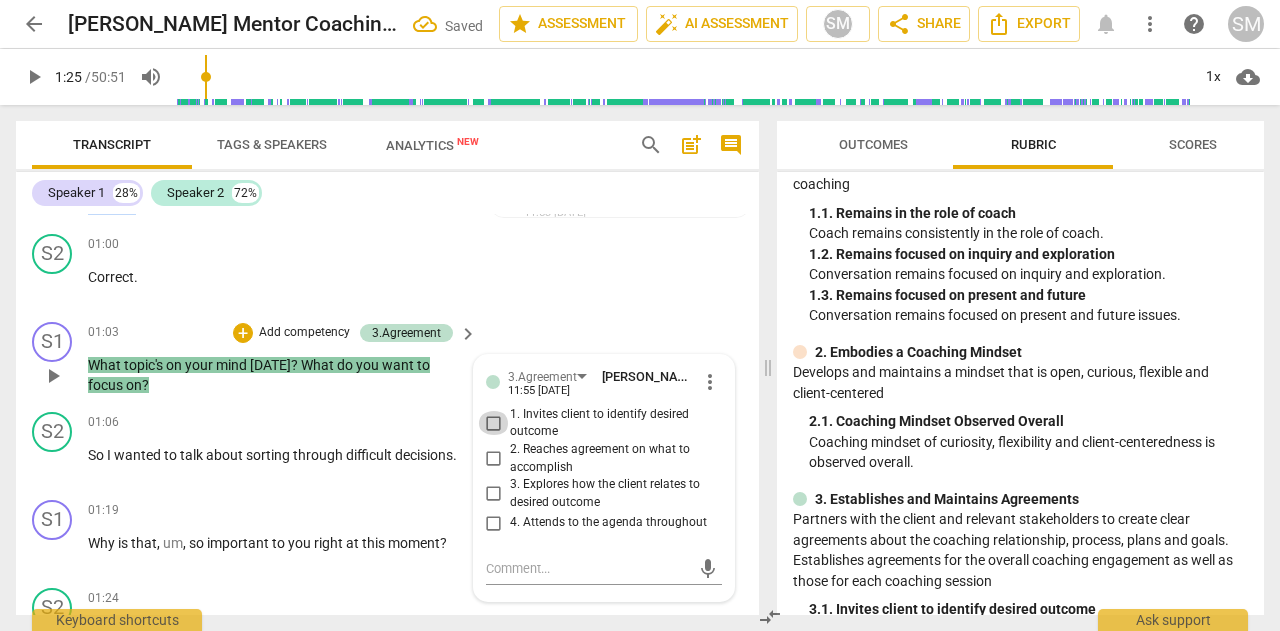 click on "1. Invites client to identify desired outcome" at bounding box center [494, 423] 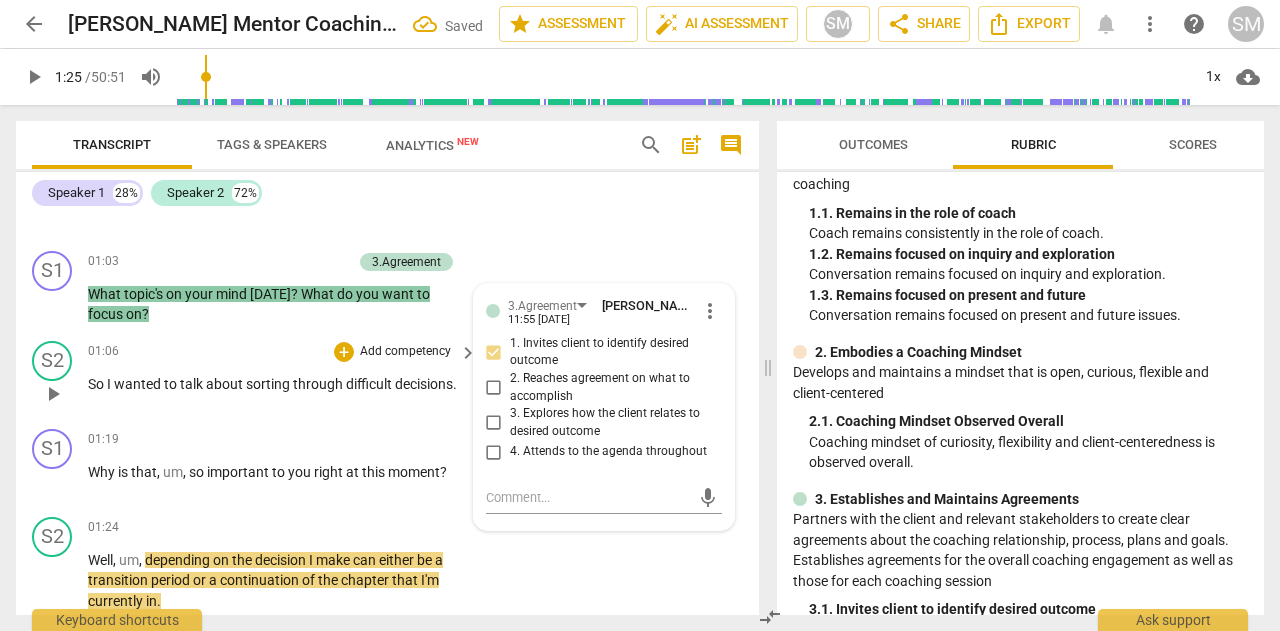 scroll, scrollTop: 1100, scrollLeft: 0, axis: vertical 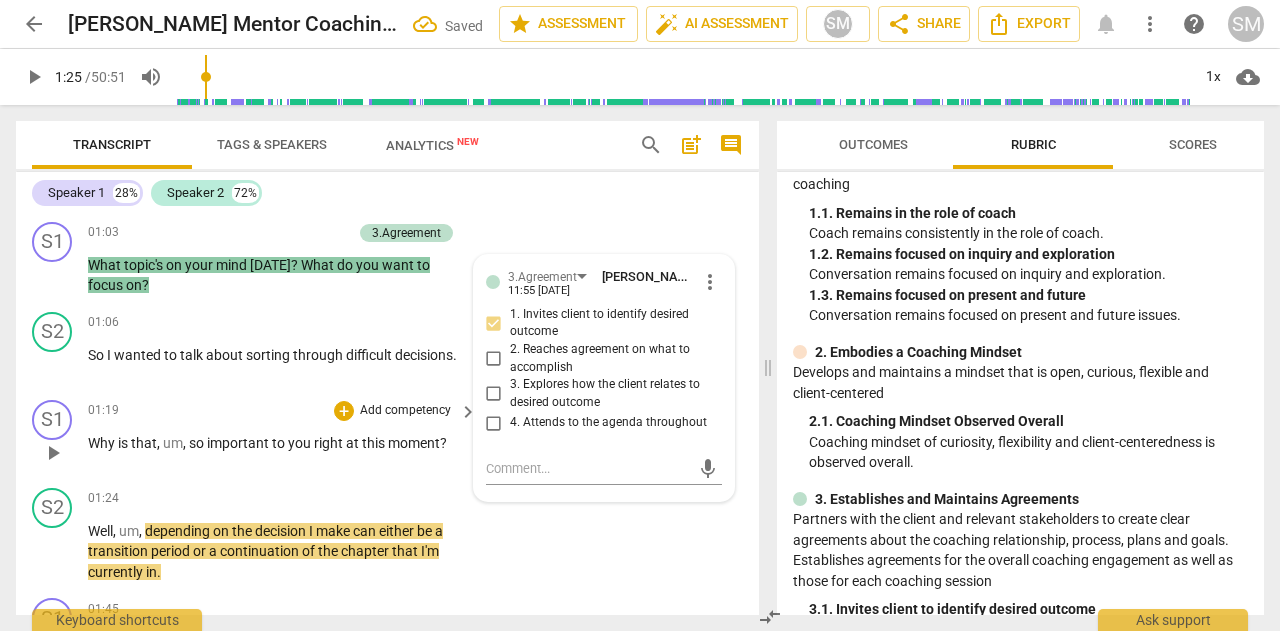click on "Add competency" at bounding box center (405, 411) 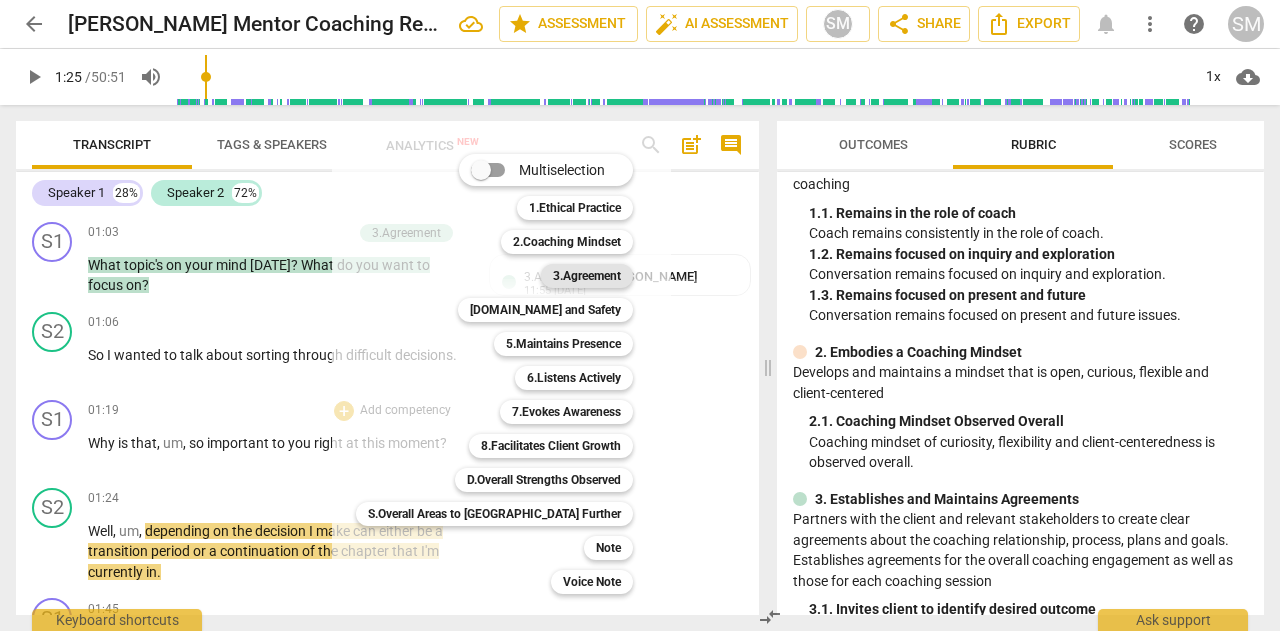 click on "3.Agreement" at bounding box center (587, 276) 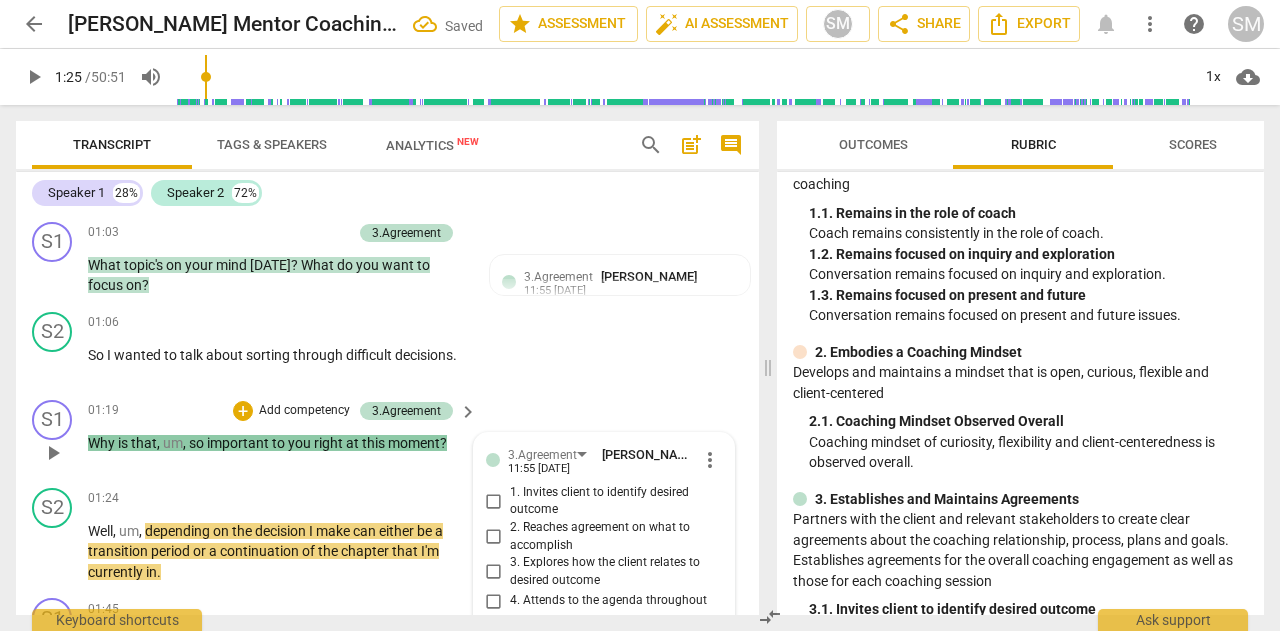 scroll, scrollTop: 1311, scrollLeft: 0, axis: vertical 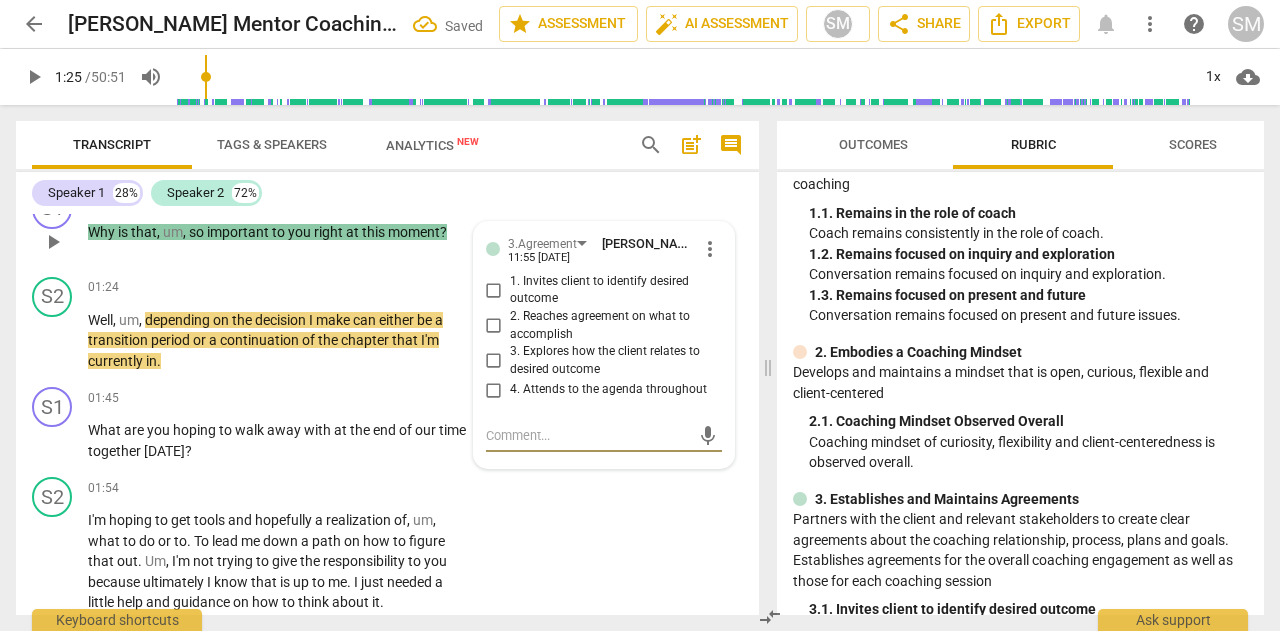 click on "3. Explores how the client relates to desired outcome" at bounding box center [494, 361] 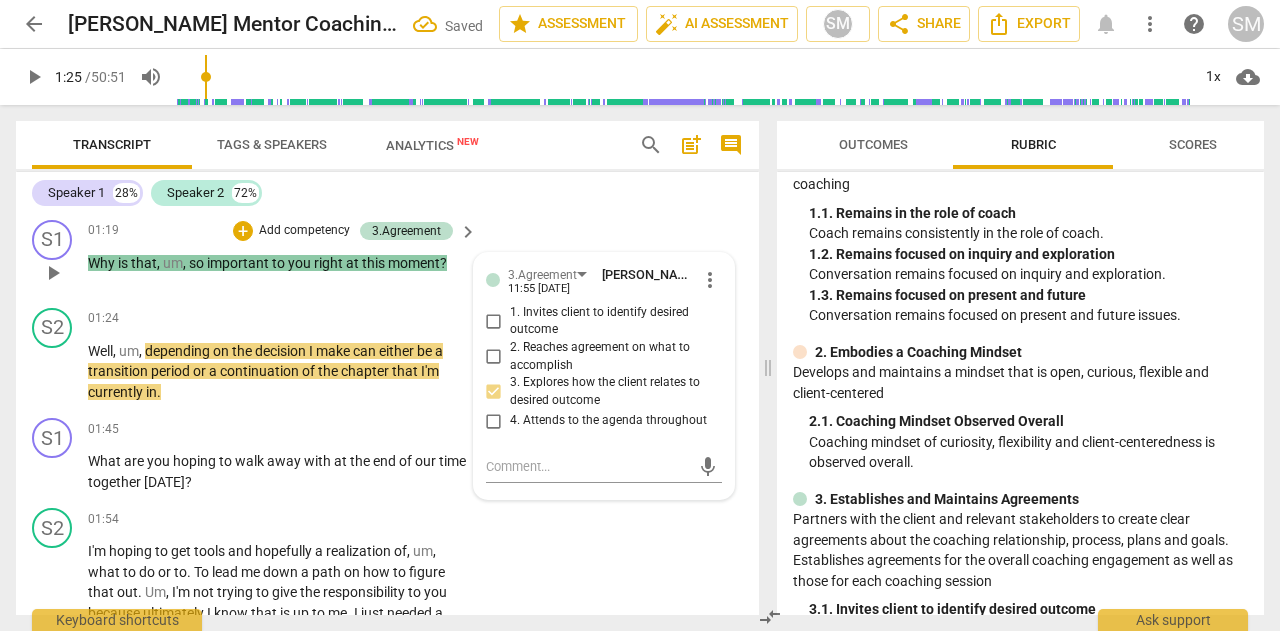 scroll, scrollTop: 1311, scrollLeft: 0, axis: vertical 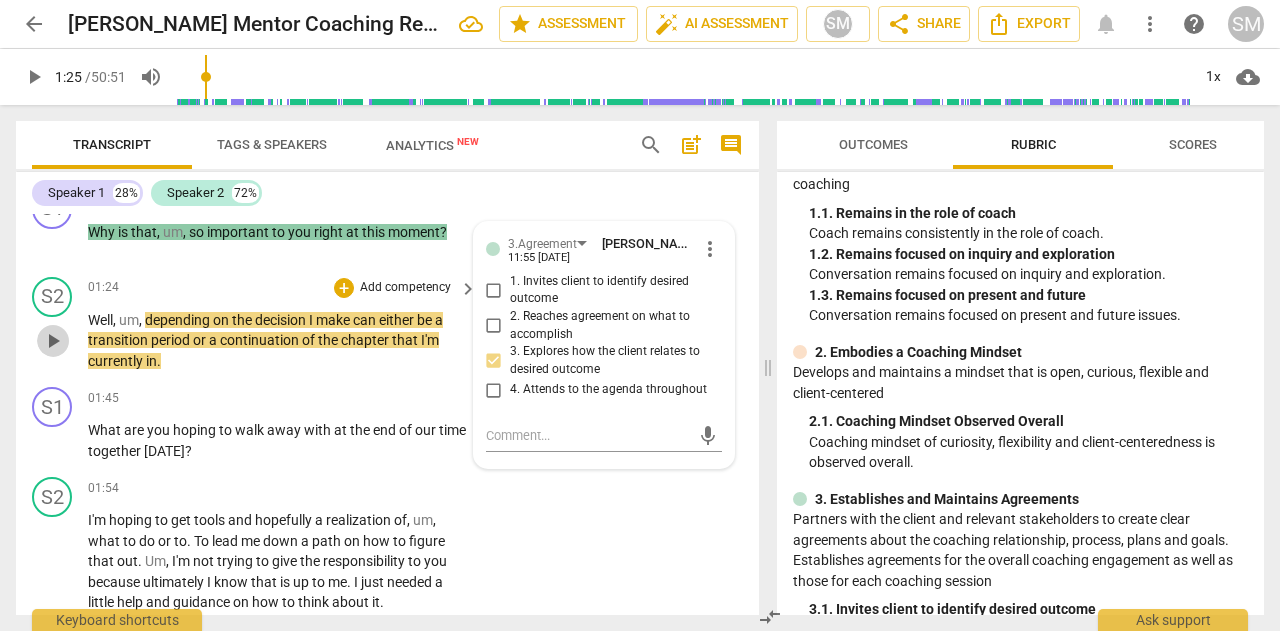 click on "play_arrow" at bounding box center [53, 341] 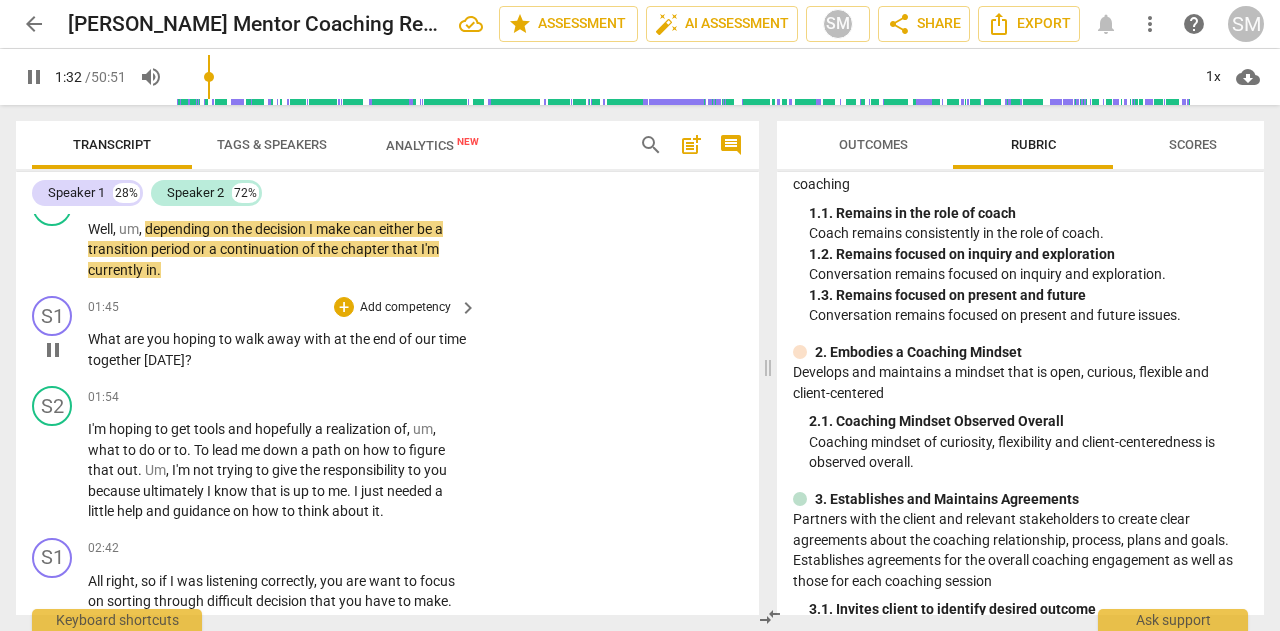 scroll, scrollTop: 1411, scrollLeft: 0, axis: vertical 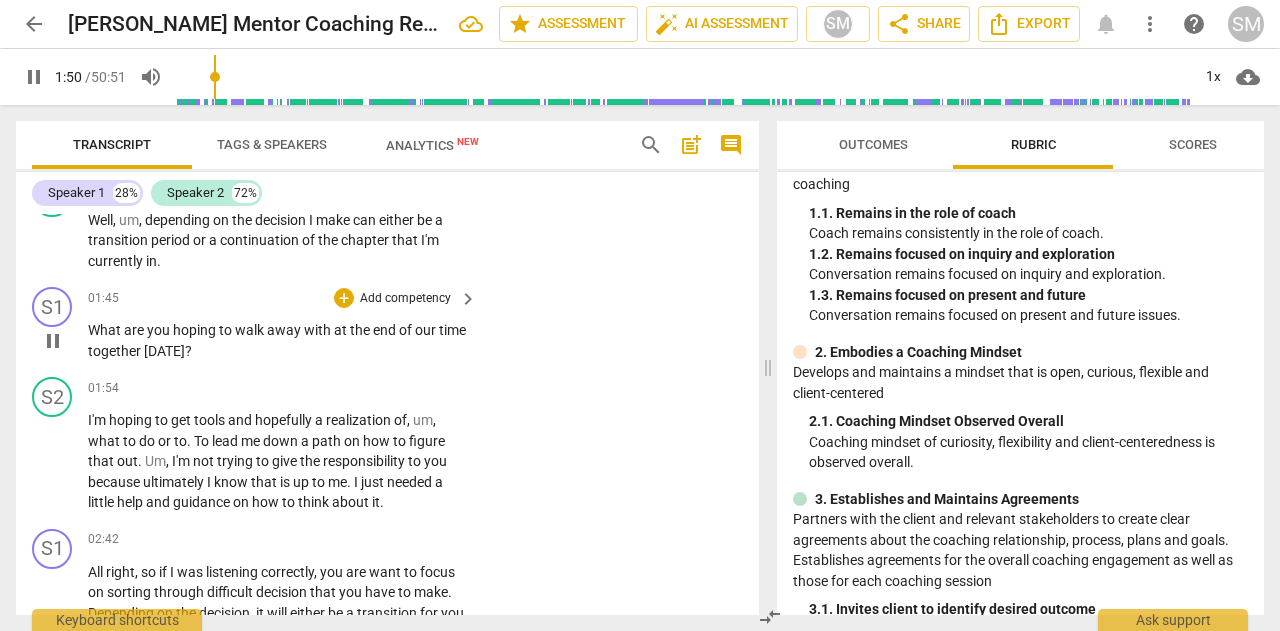 click on "Add competency" at bounding box center (405, 299) 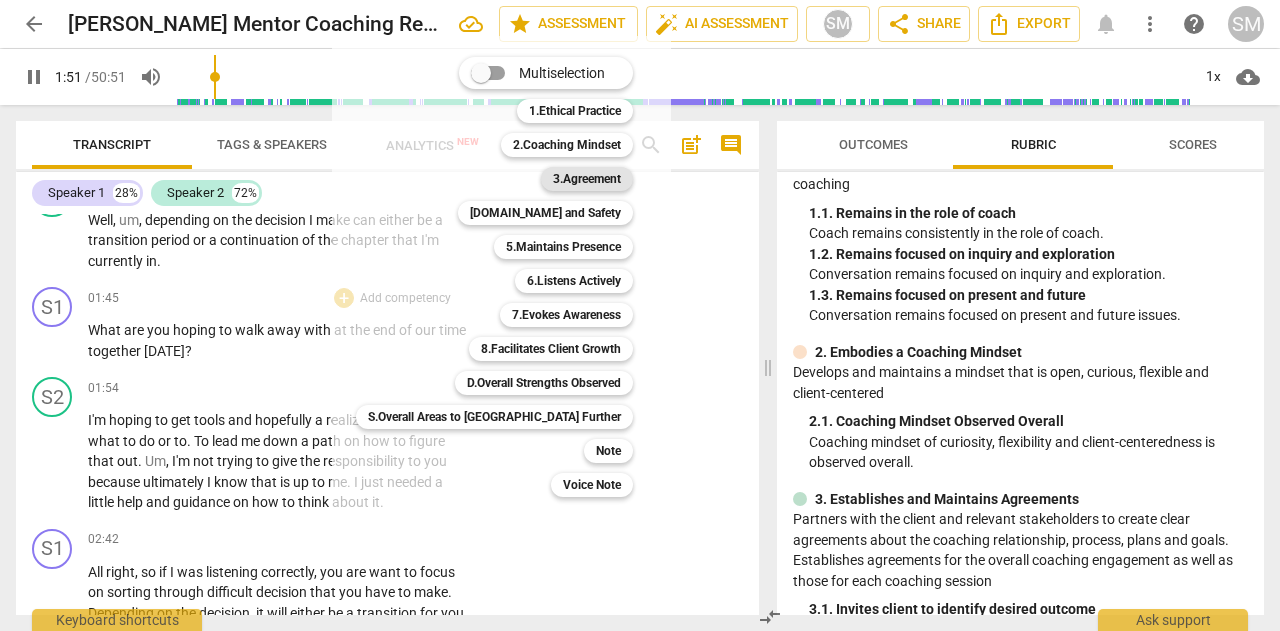 click on "3.Agreement" at bounding box center (587, 179) 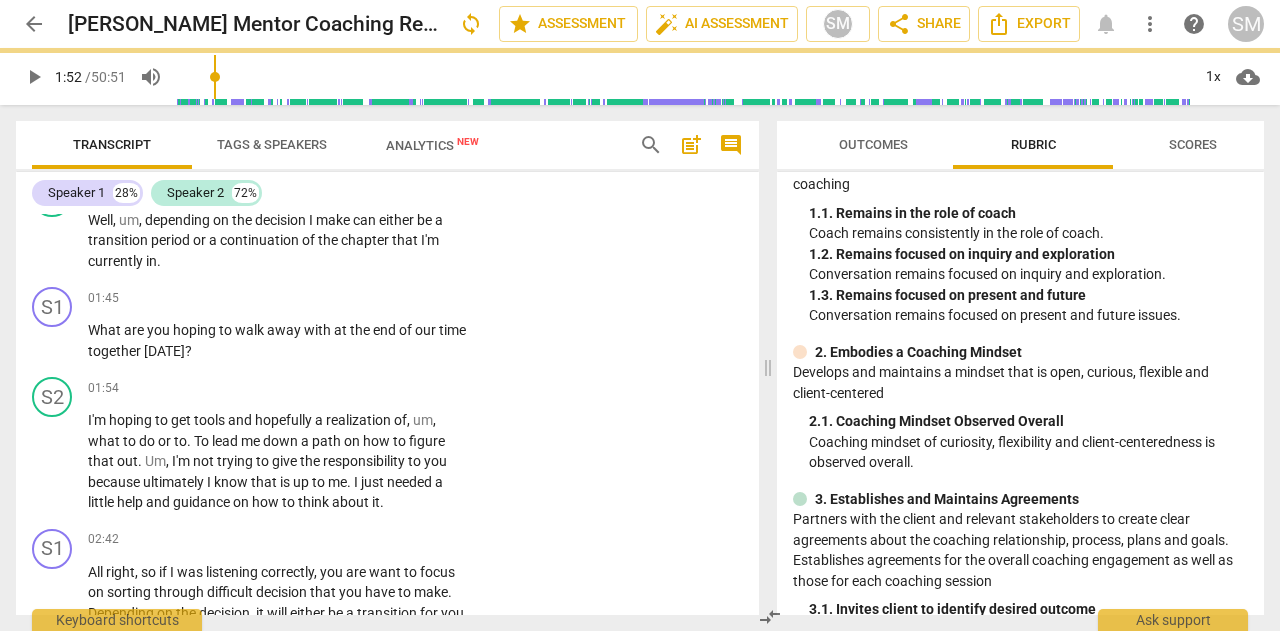 type on "112" 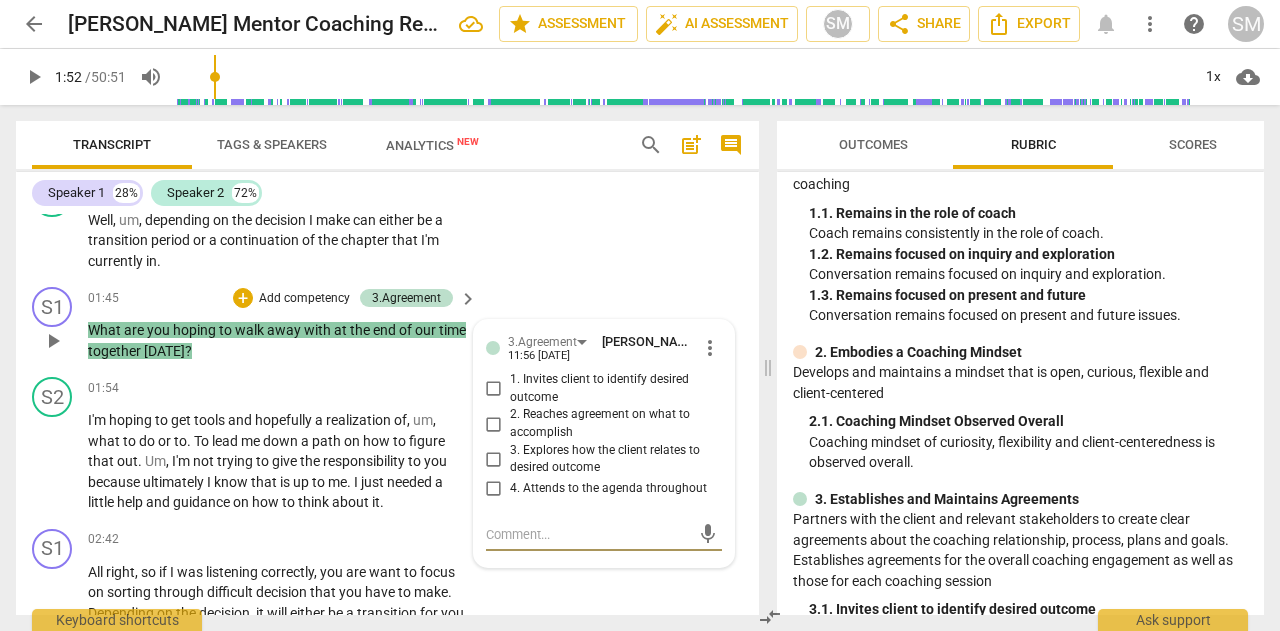 click on "3. Explores how the client relates to desired outcome" at bounding box center (494, 459) 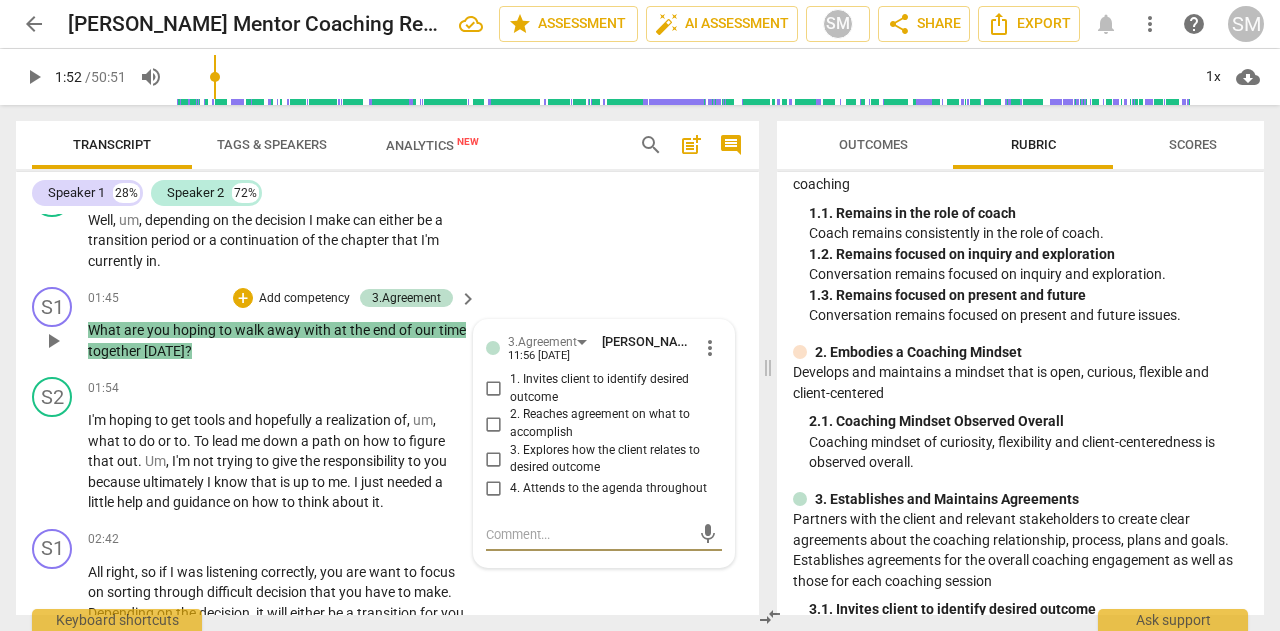 checkbox on "true" 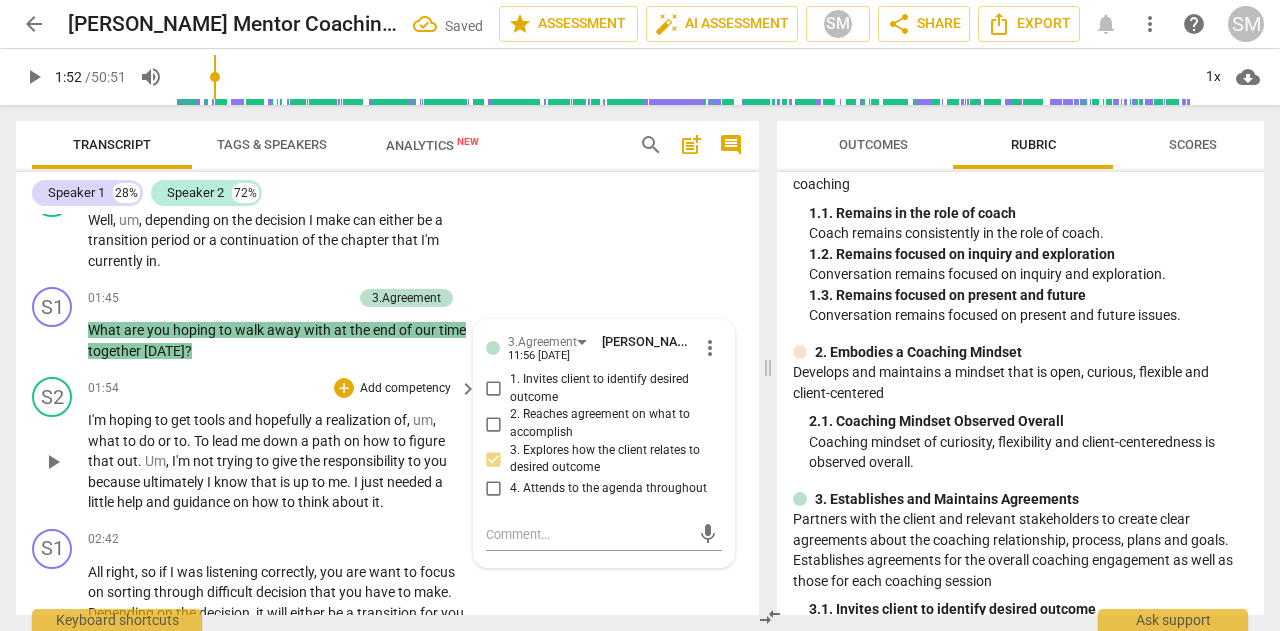 click on "play_arrow" at bounding box center (53, 462) 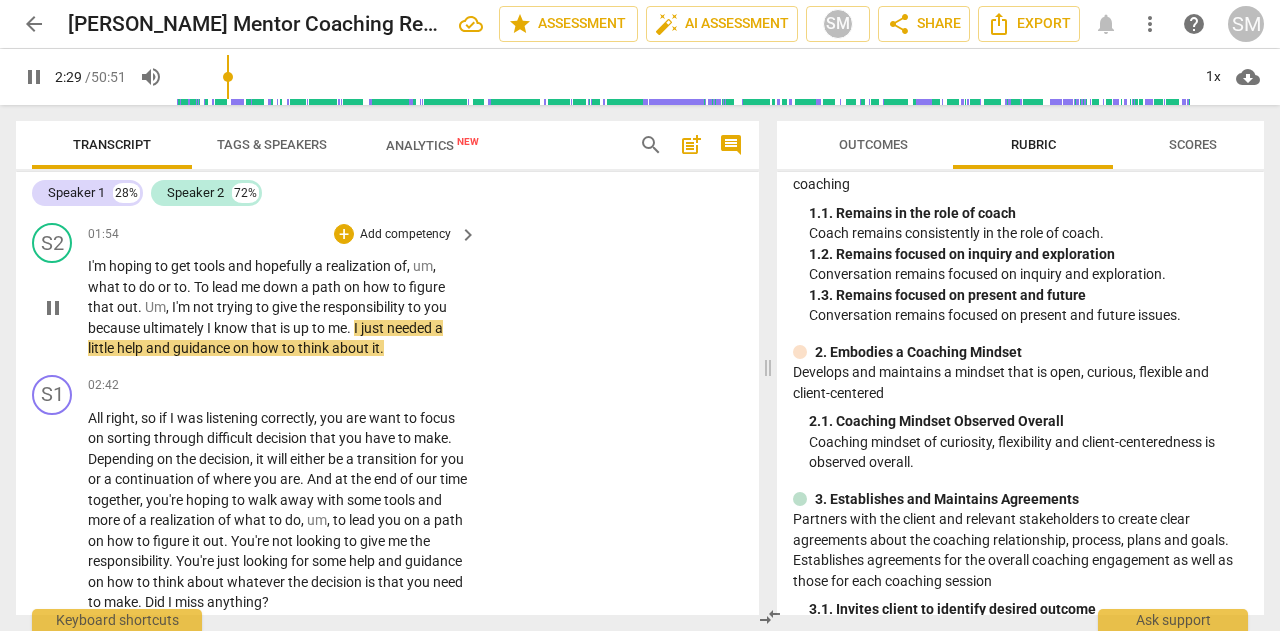 scroll, scrollTop: 1611, scrollLeft: 0, axis: vertical 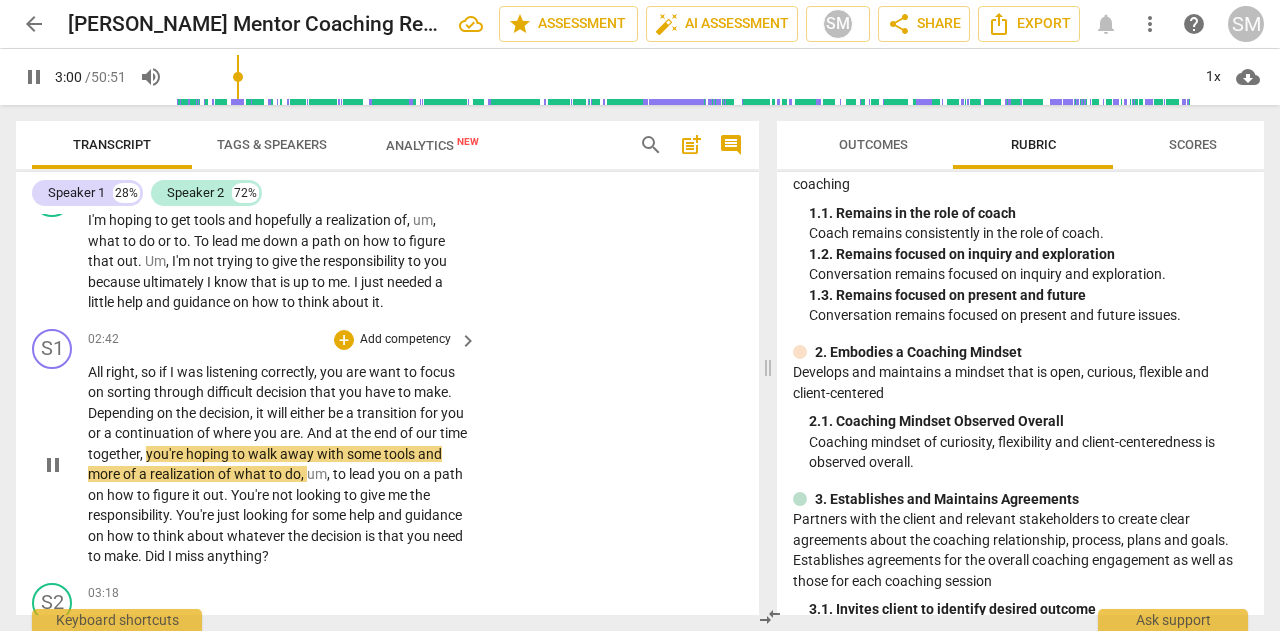 click on "Add competency" at bounding box center (405, 340) 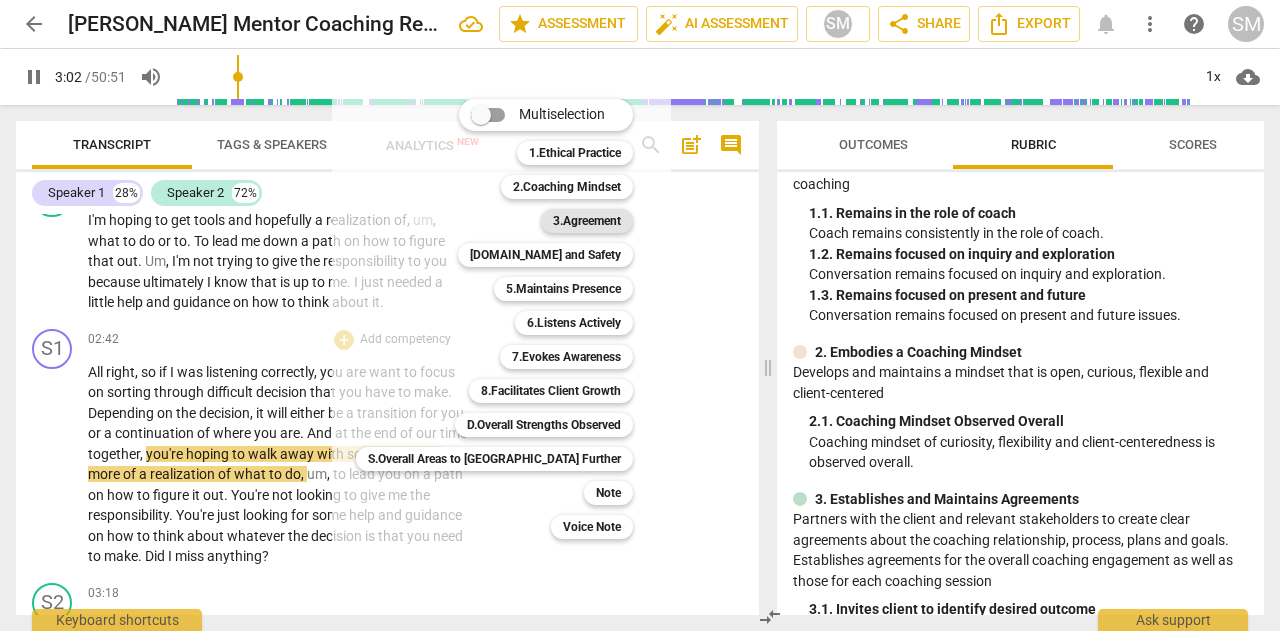 click on "3.Agreement" at bounding box center [587, 221] 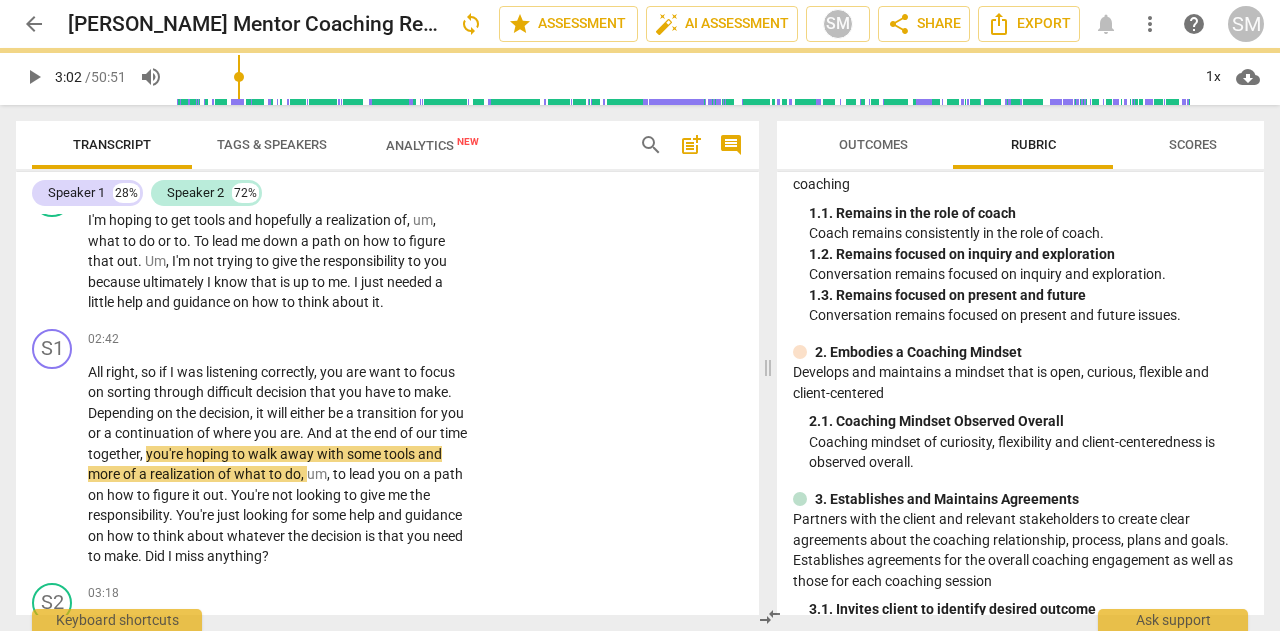 type on "183" 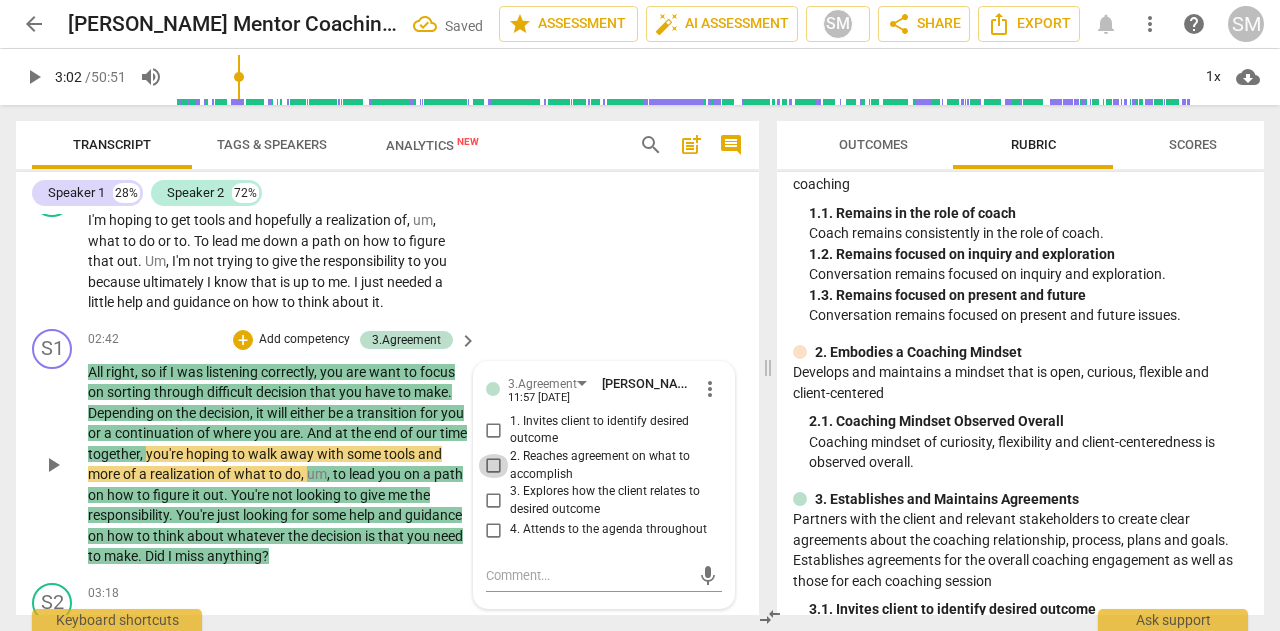 click on "2. Reaches agreement on what to accomplish" at bounding box center (494, 466) 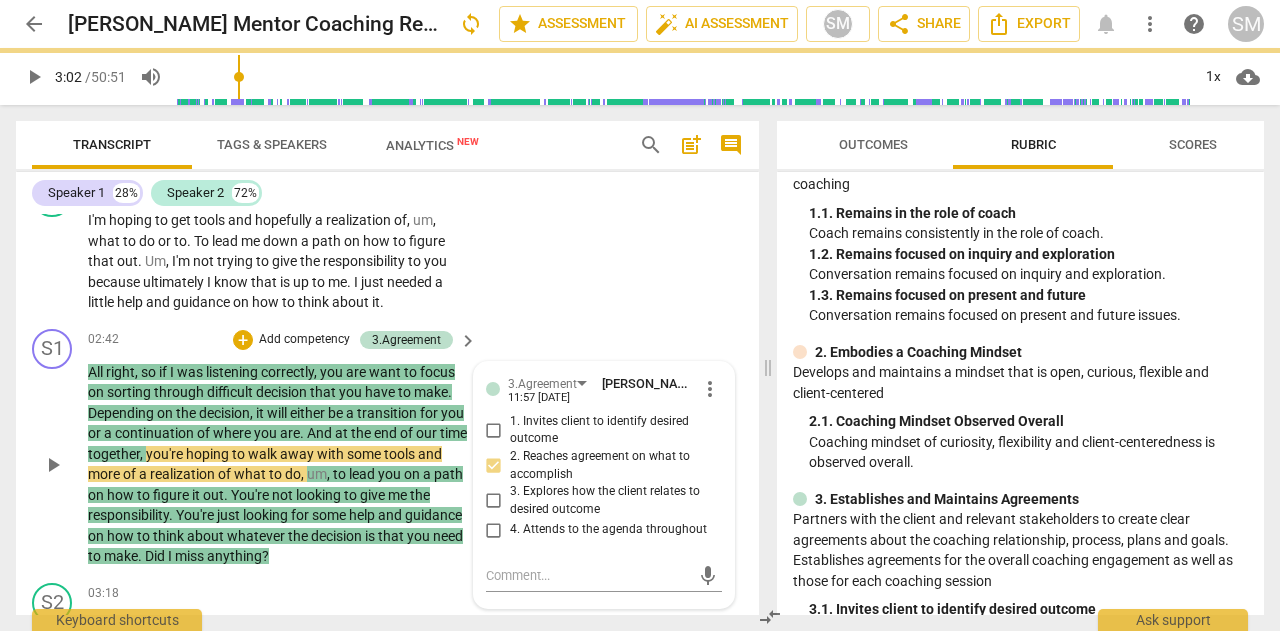 click on "Add competency" at bounding box center [304, 340] 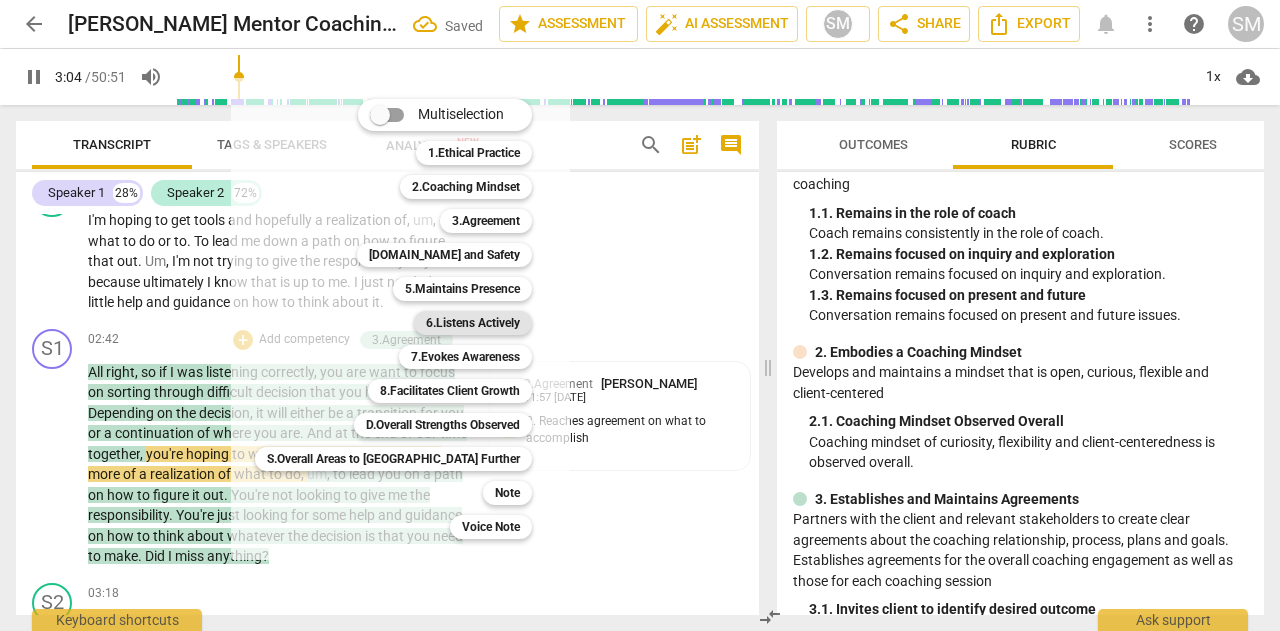 click on "6.Listens Actively" at bounding box center (473, 323) 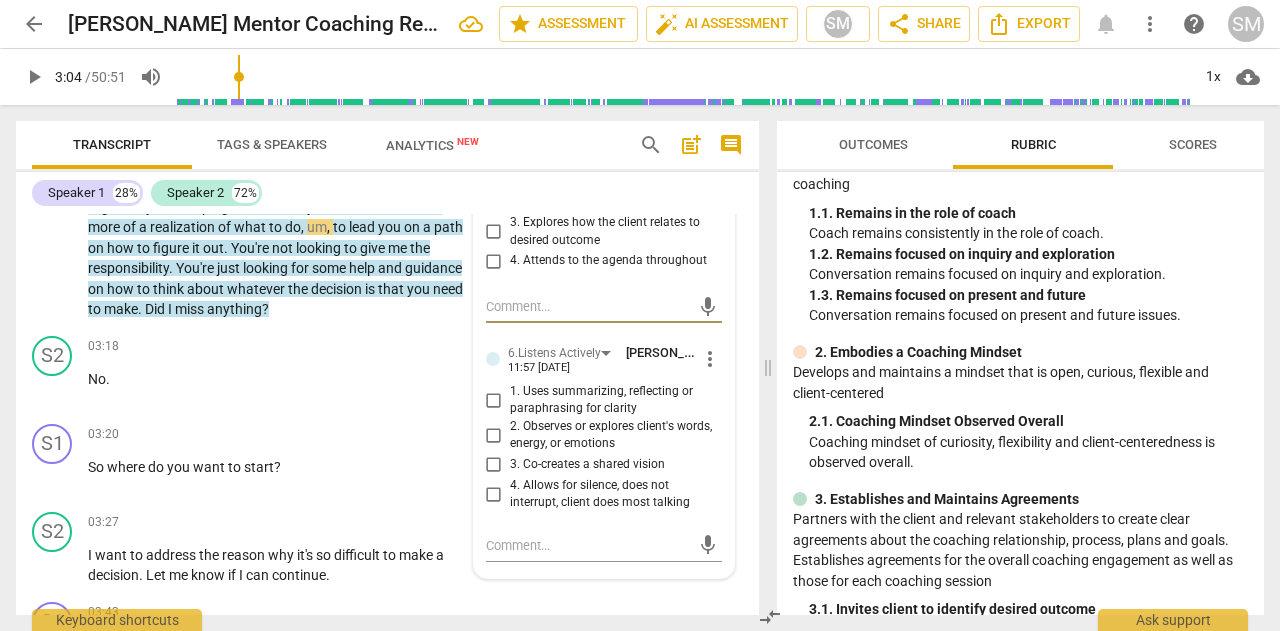 scroll, scrollTop: 1911, scrollLeft: 0, axis: vertical 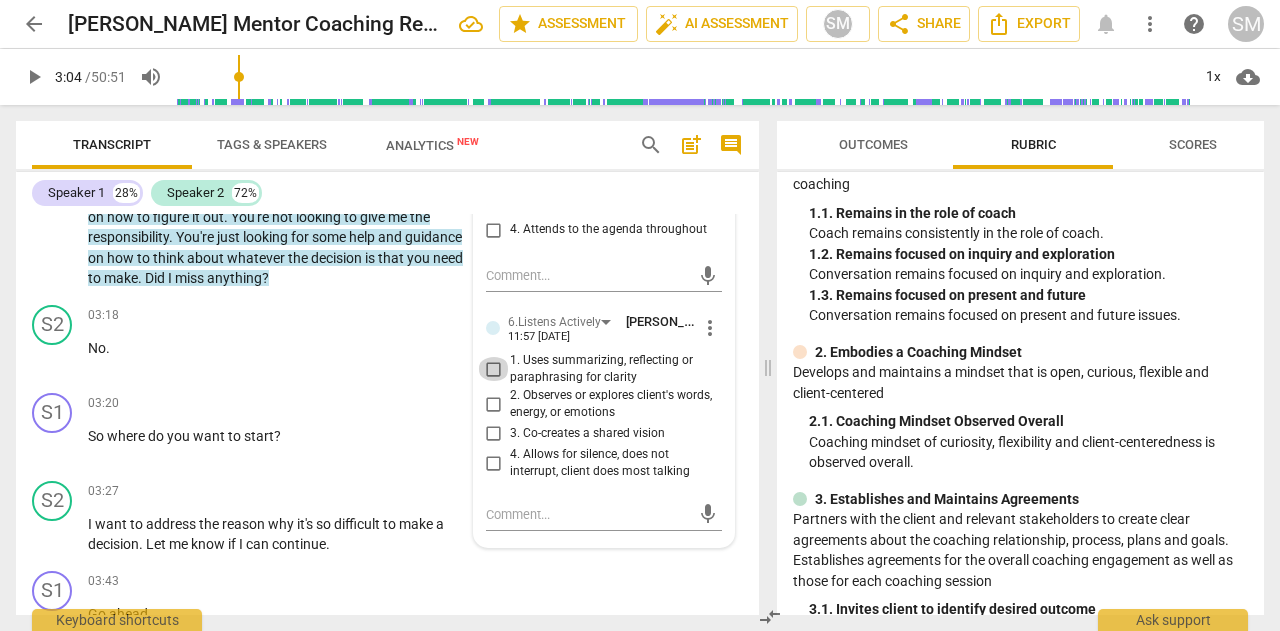 click on "1. Uses summarizing, reflecting or paraphrasing for clarity" at bounding box center (494, 369) 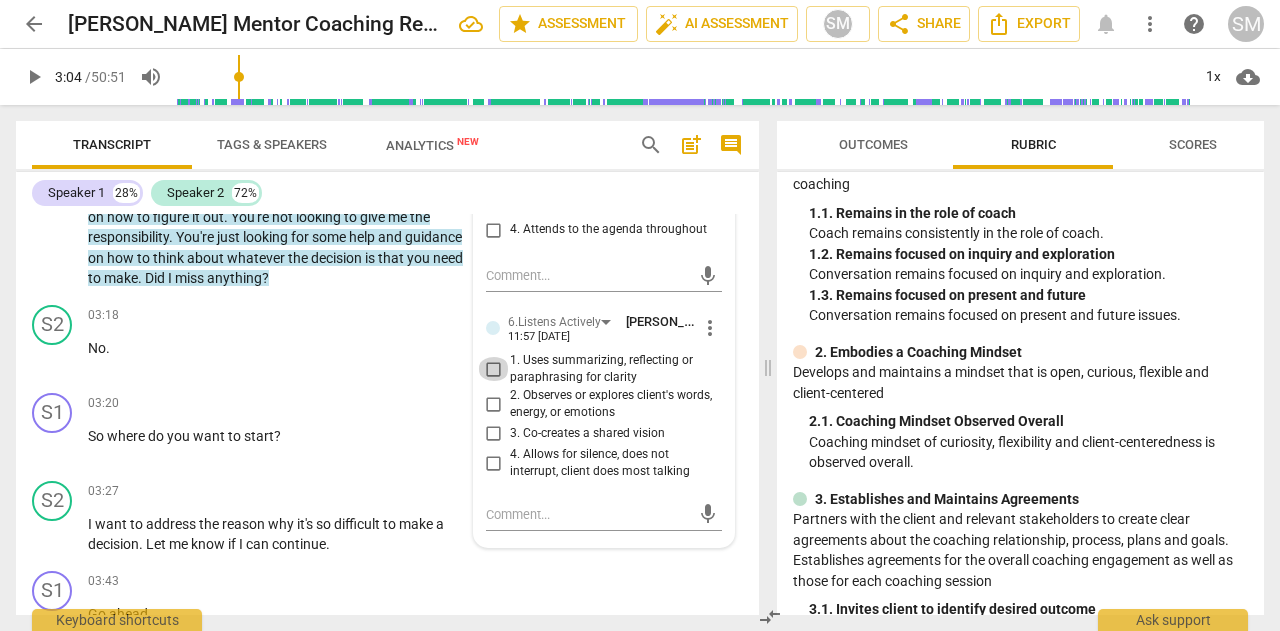 checkbox on "true" 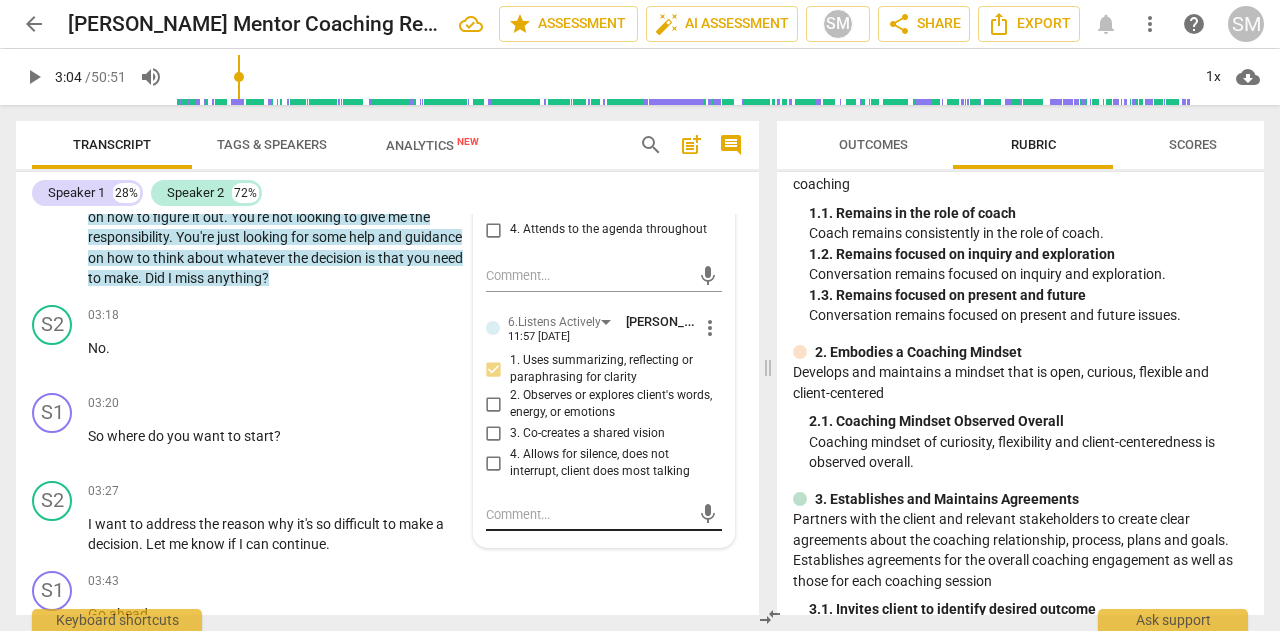 click at bounding box center [588, 514] 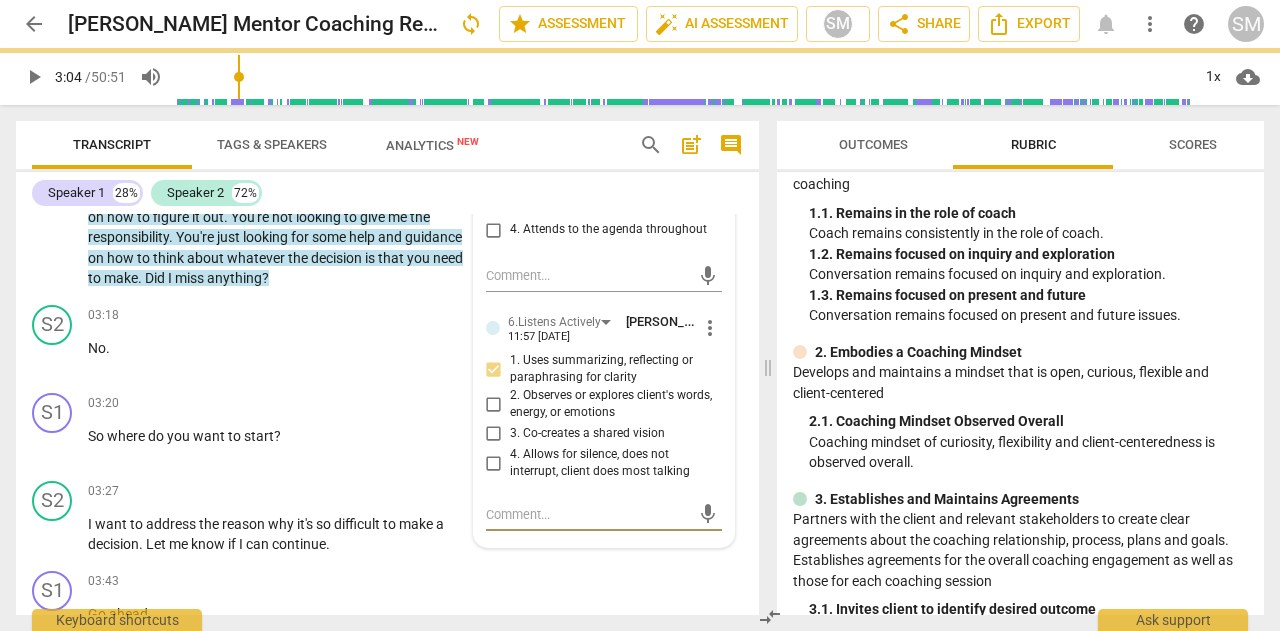 type on "I" 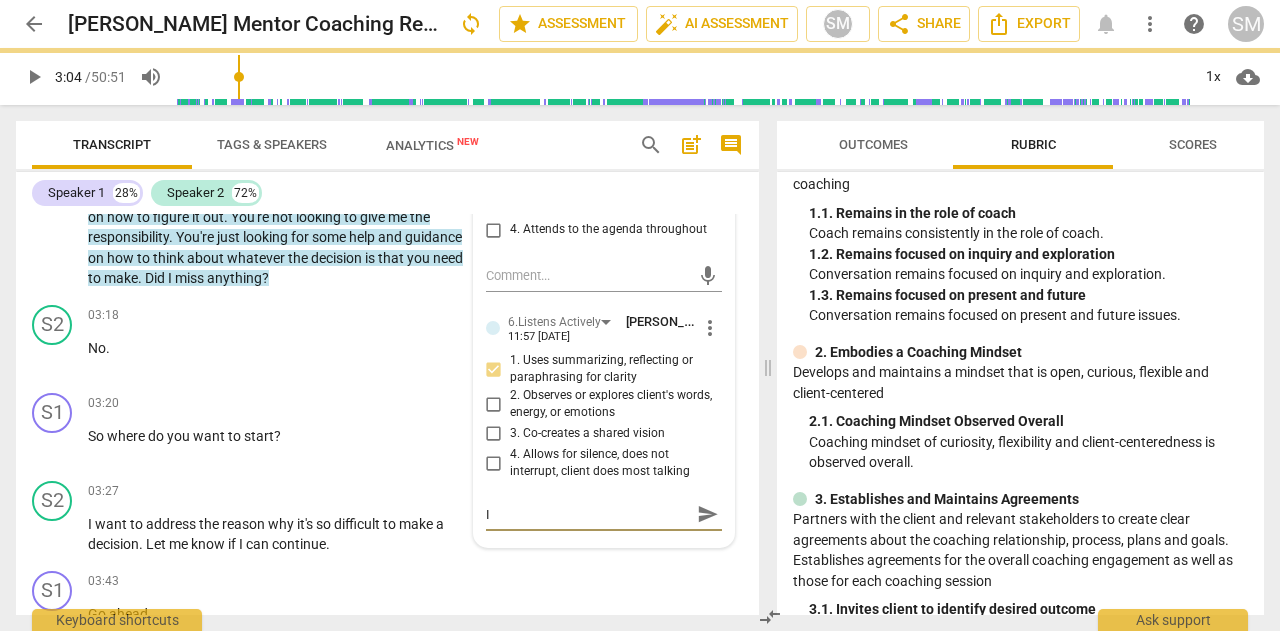 type on "In" 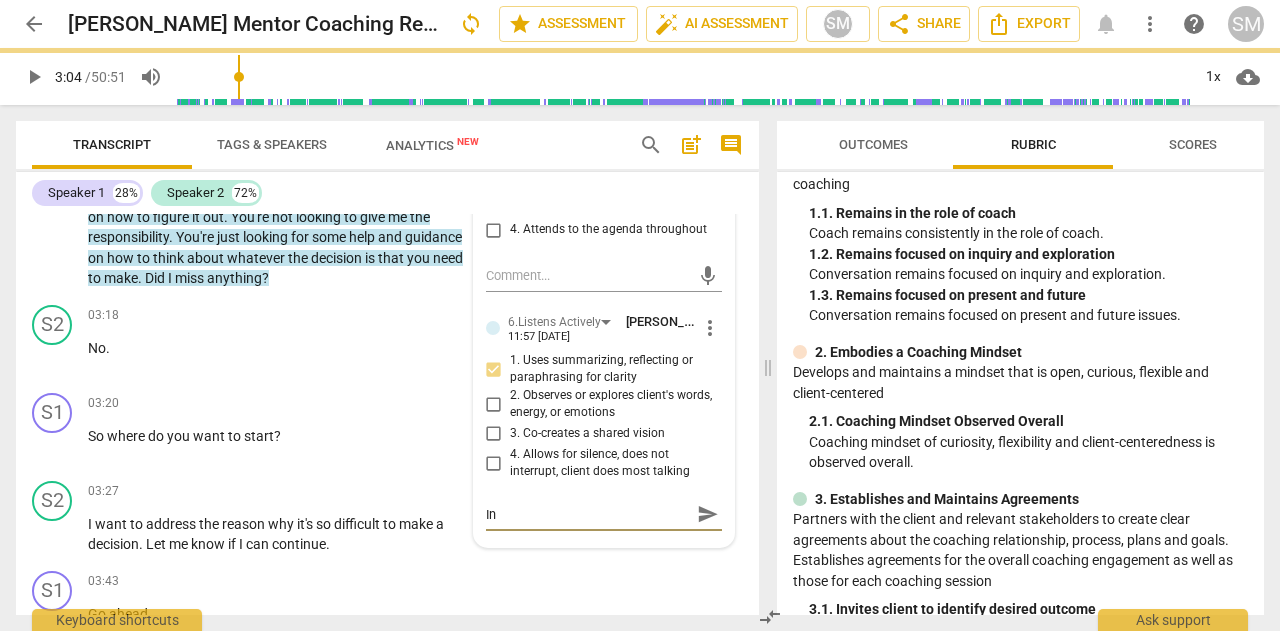 type on "In" 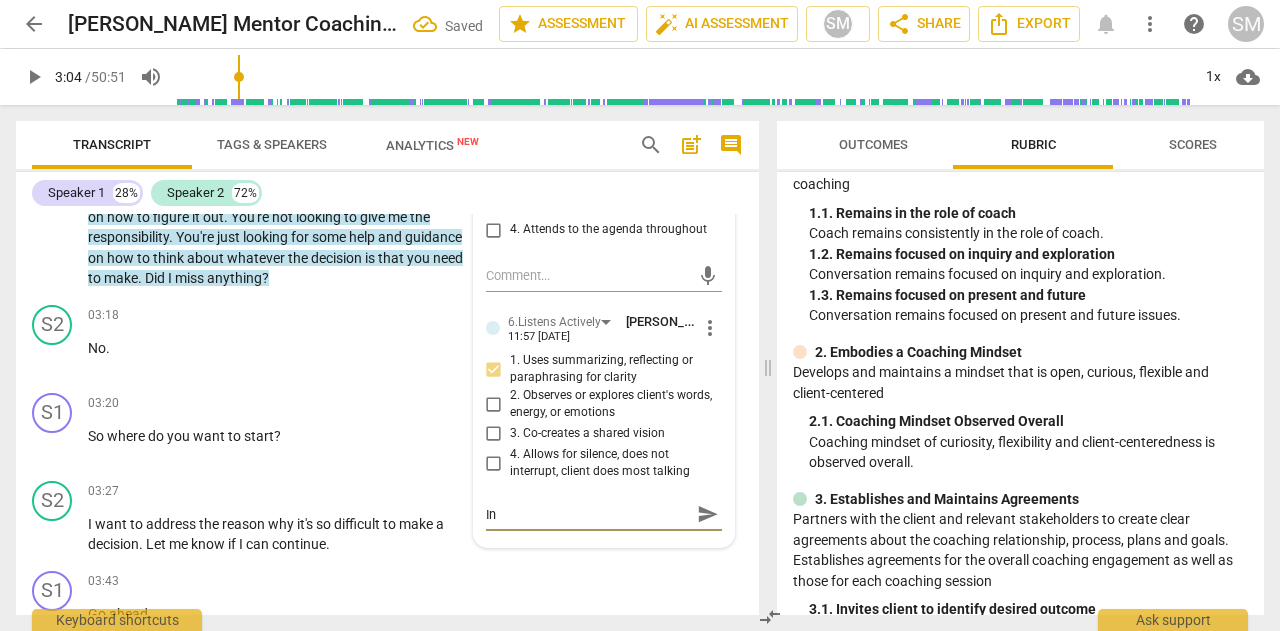 type on "In t" 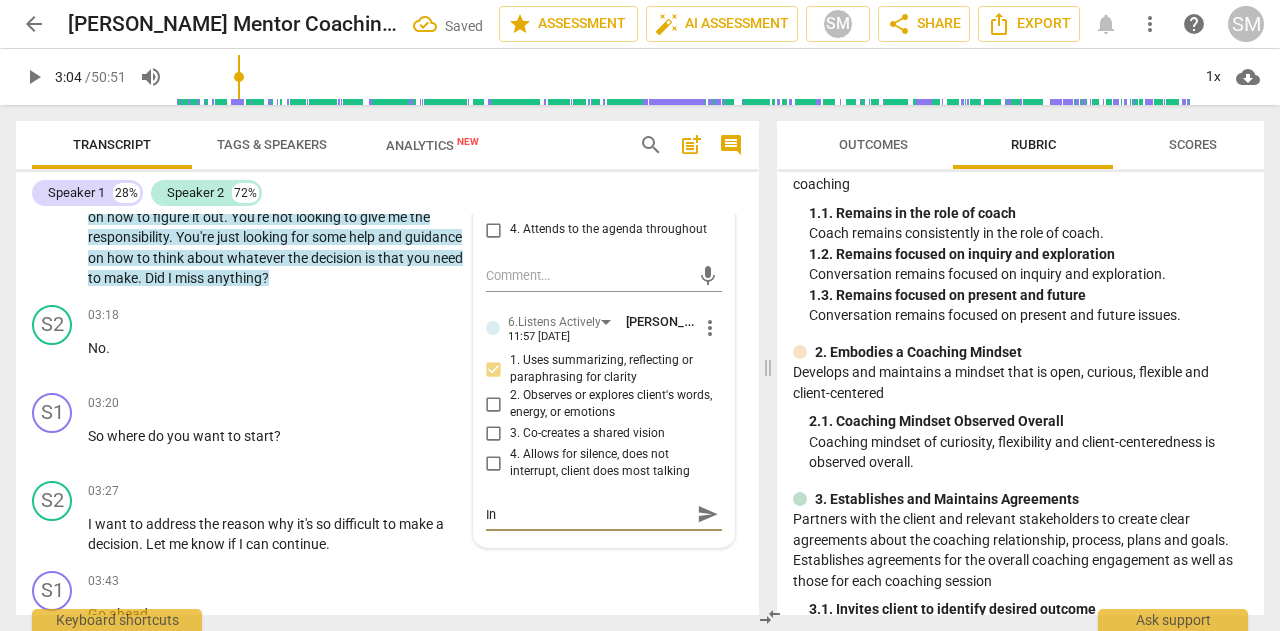 type on "In t" 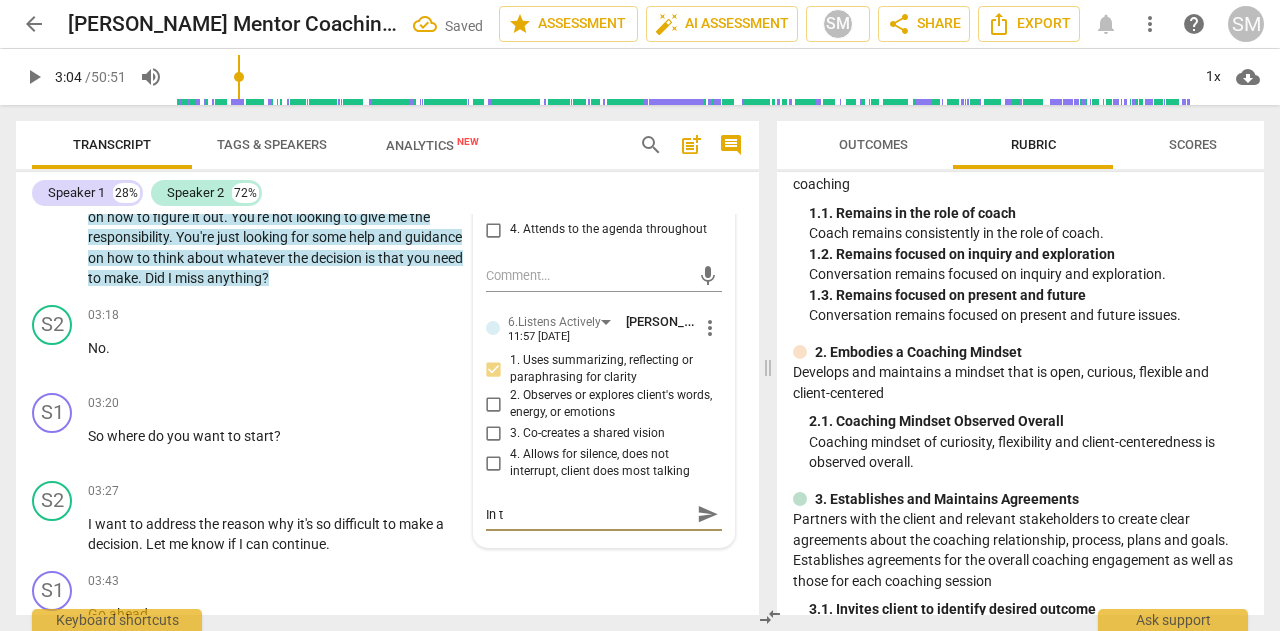 type on "In th" 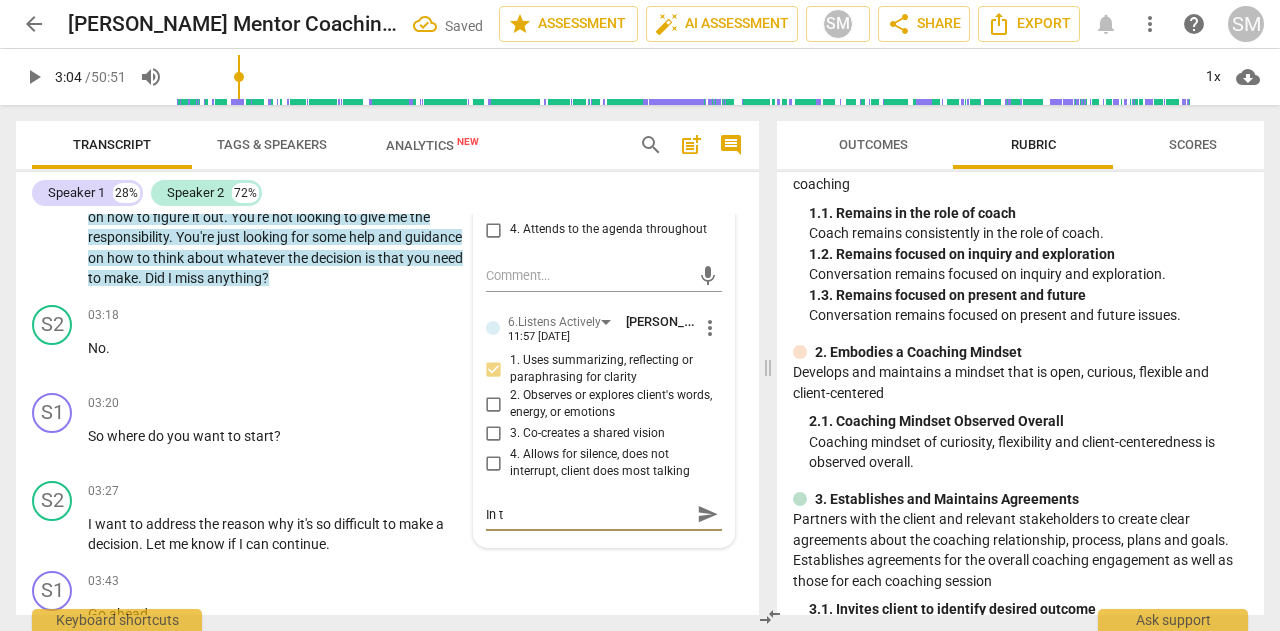 type on "In th" 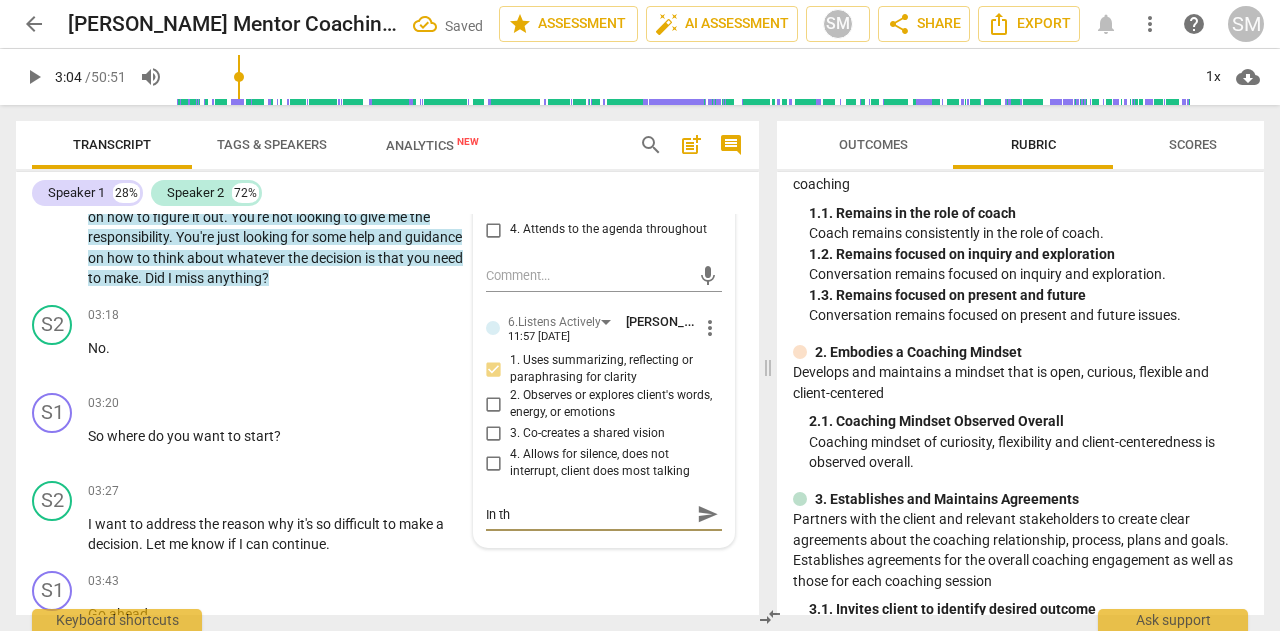 type on "In thi" 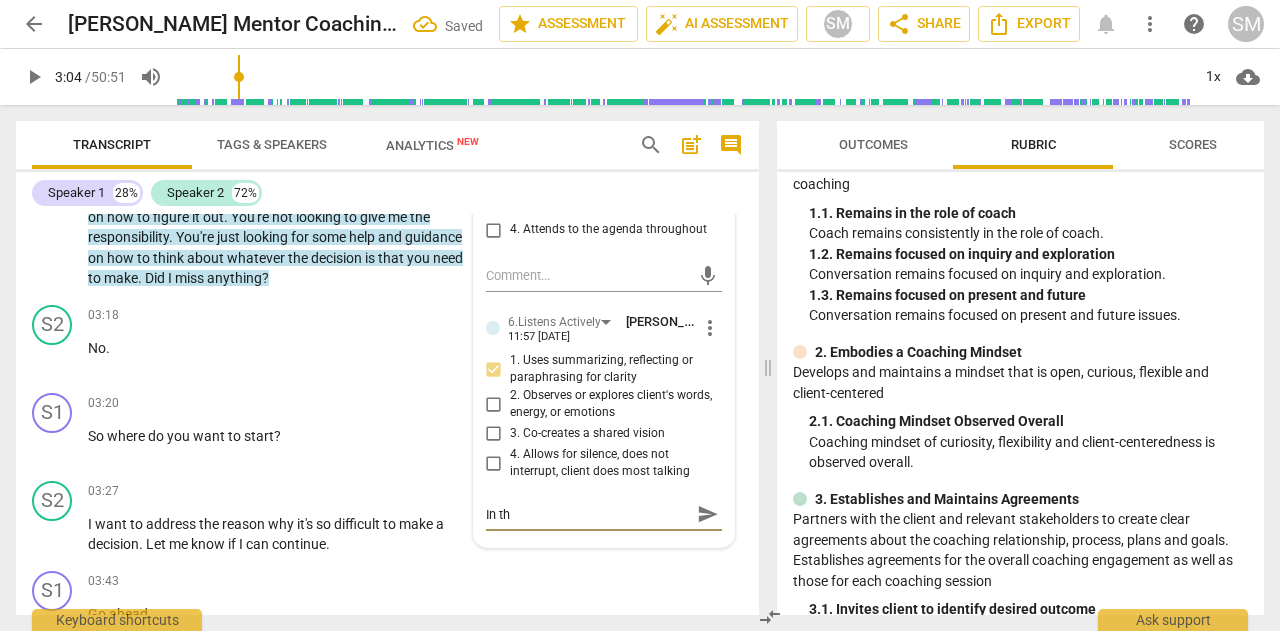 type on "In thi" 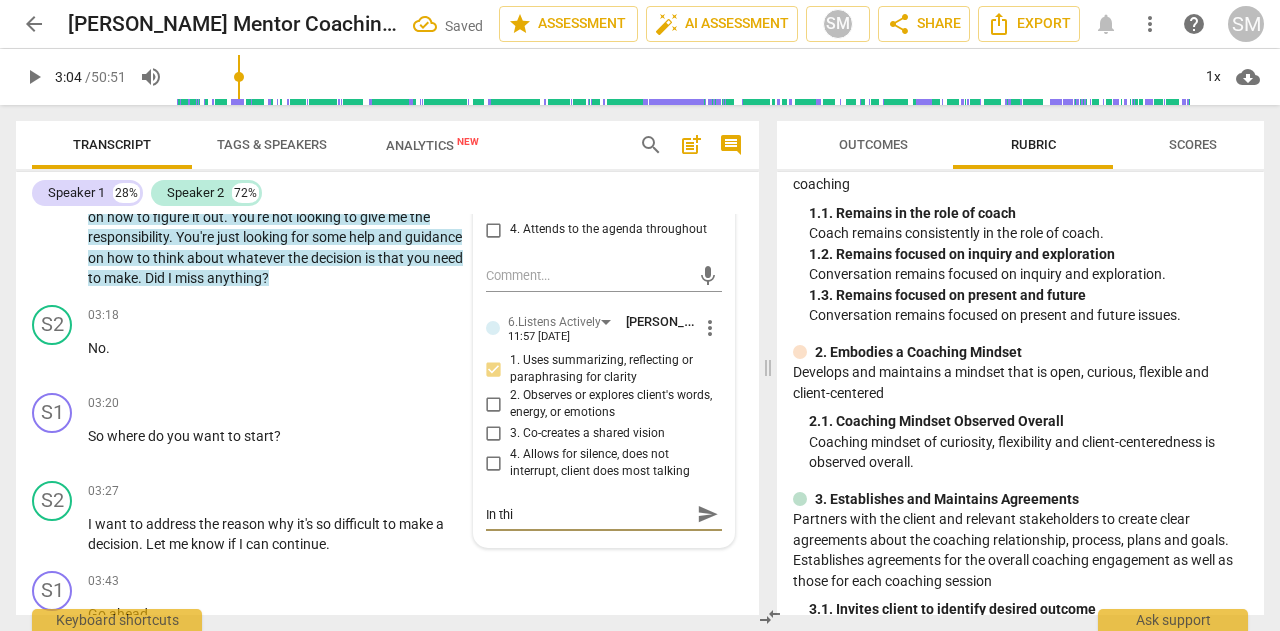 type on "In this" 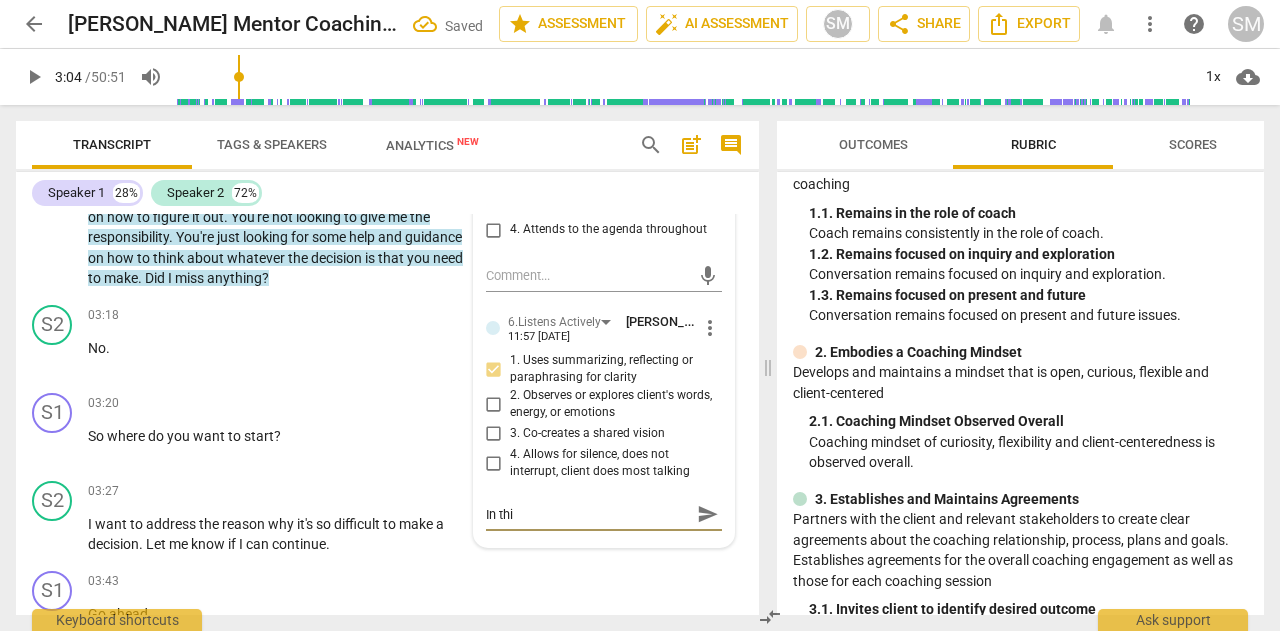 type on "In this" 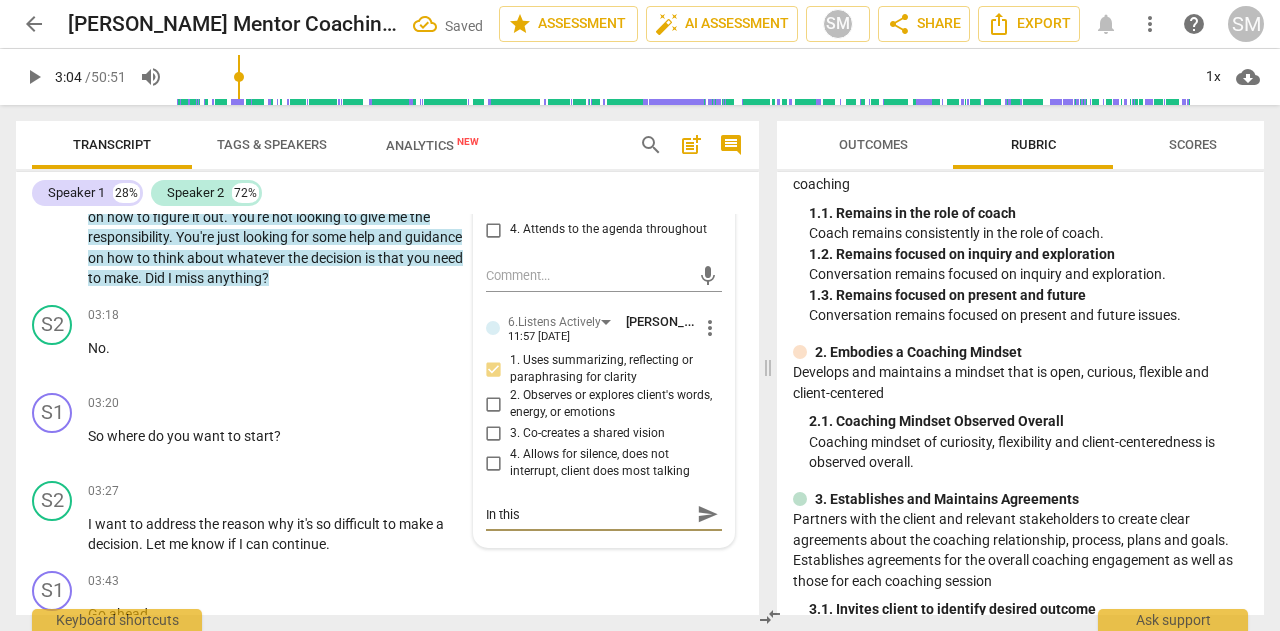 type on "In this" 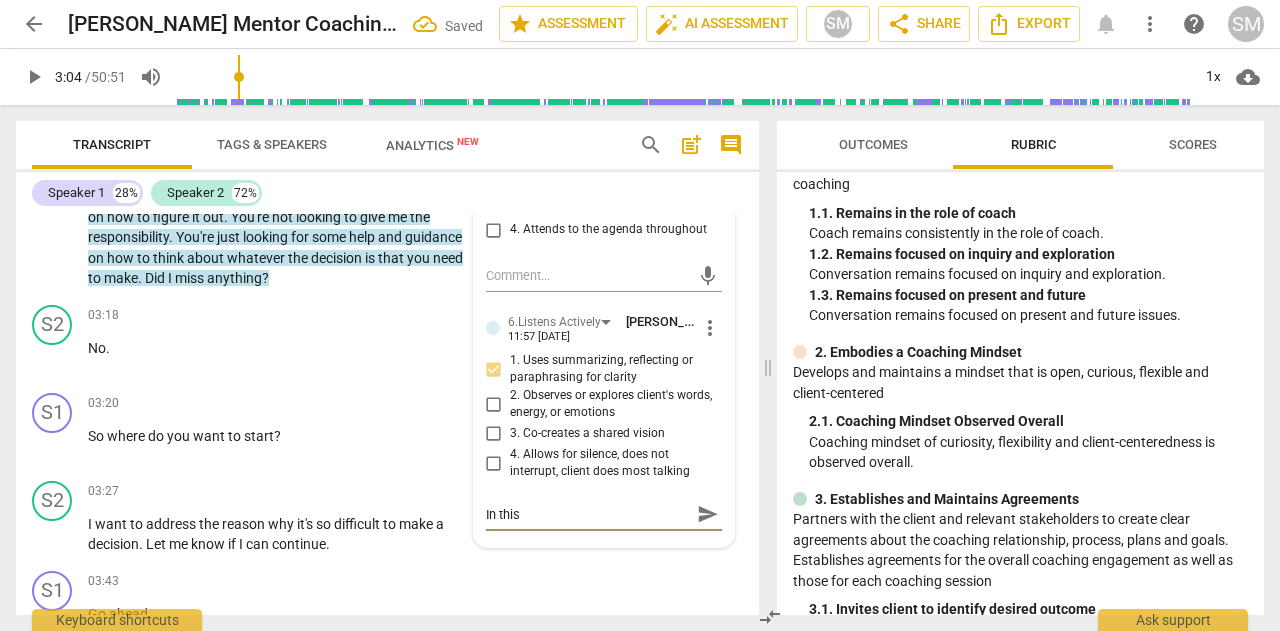 type on "In this" 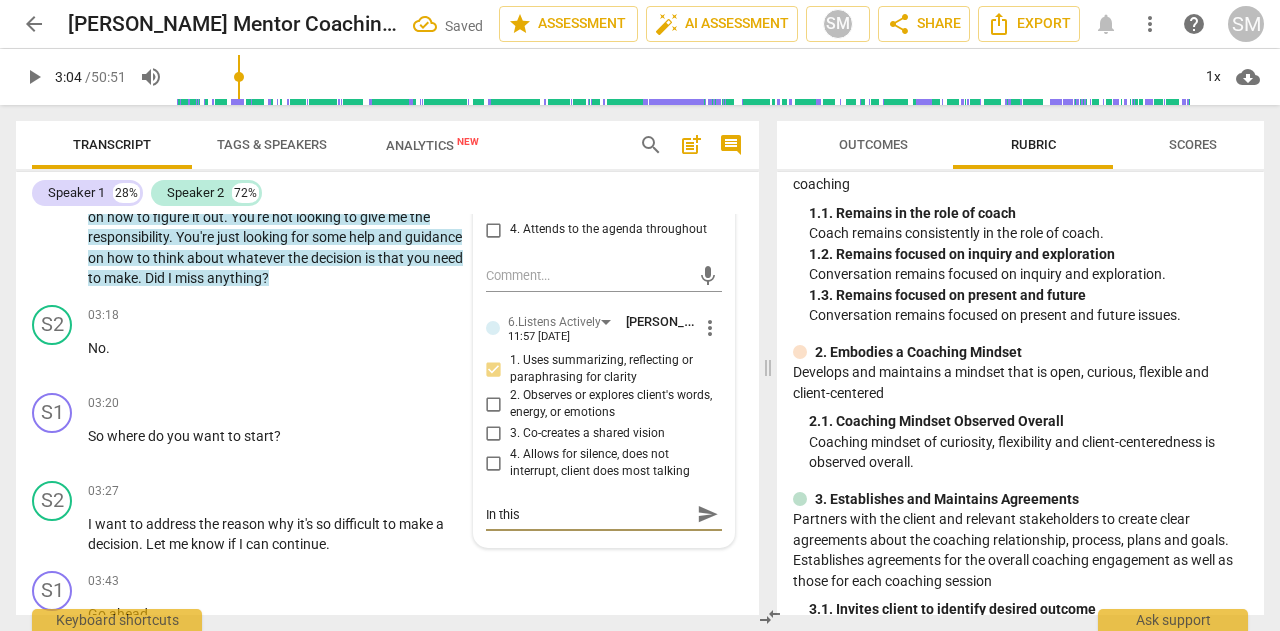 type on "In this s" 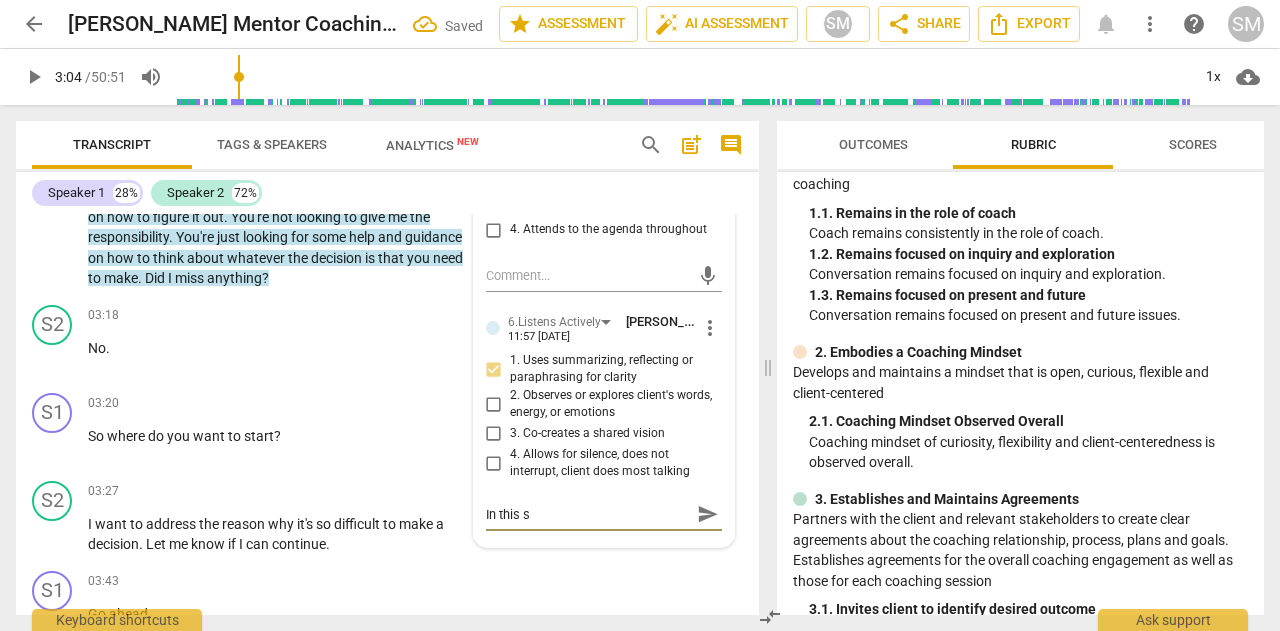 type on "In this si" 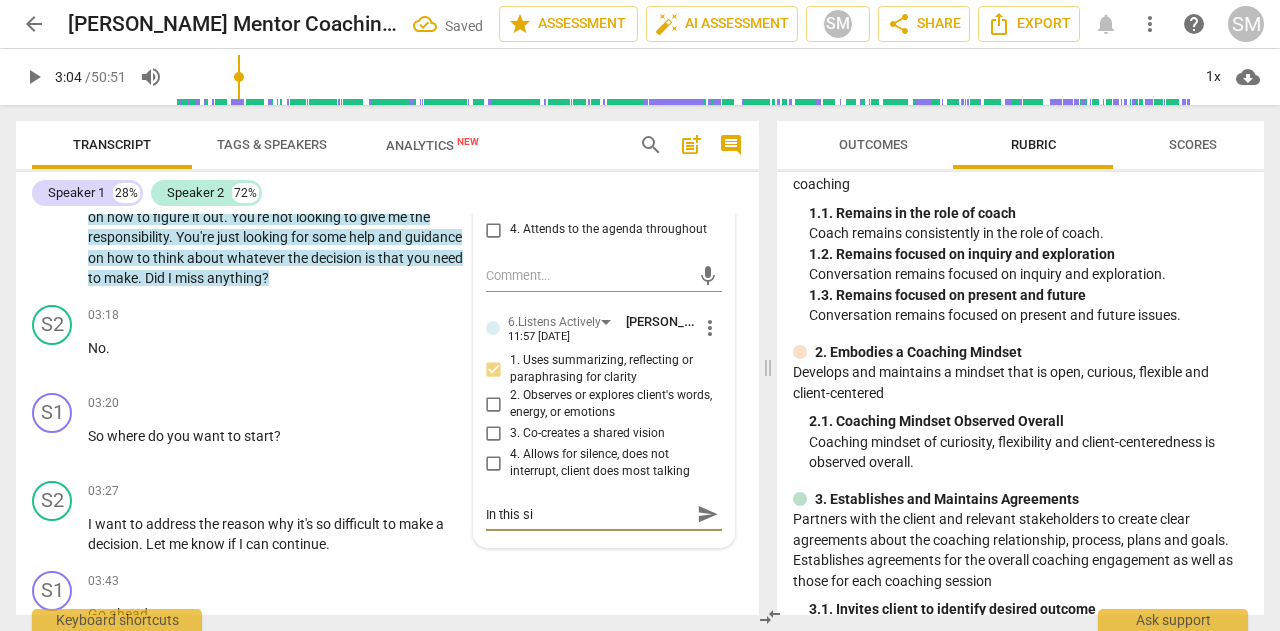 type on "In this sit" 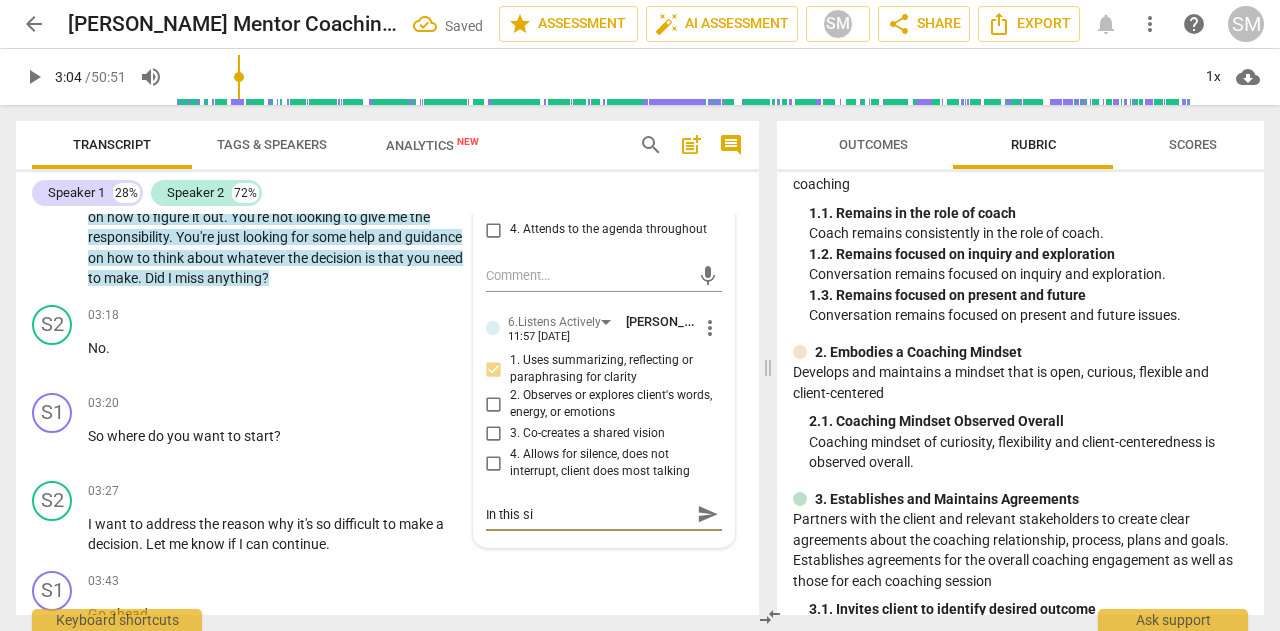type on "In this sit" 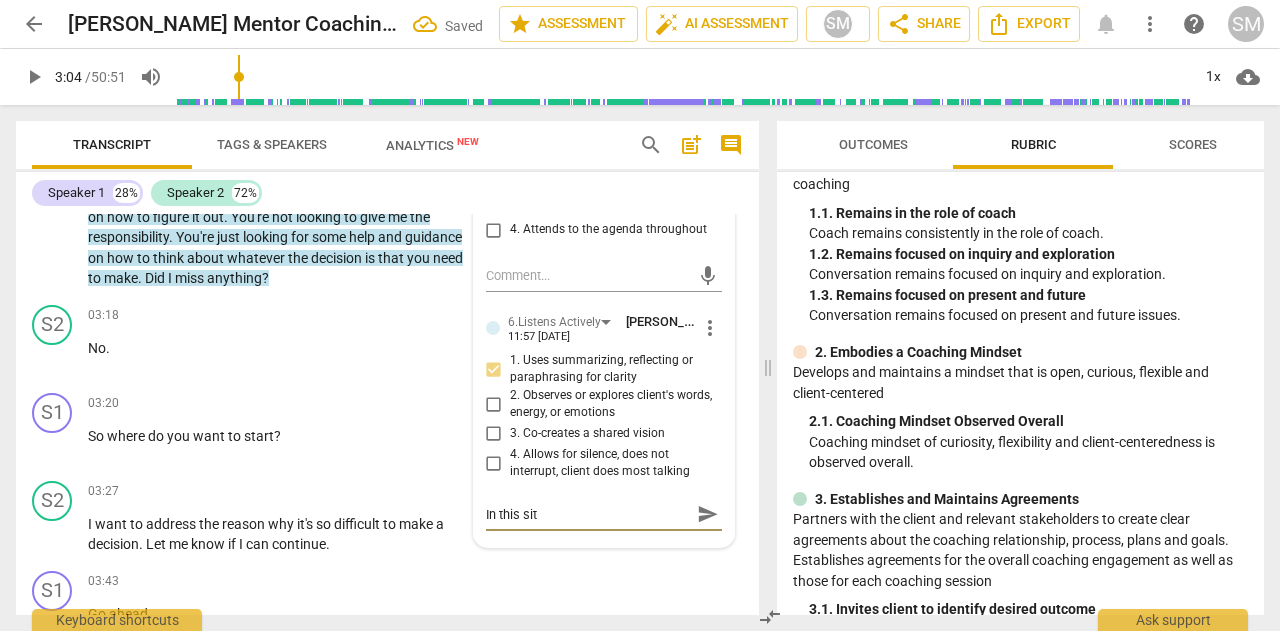 type on "In this situ" 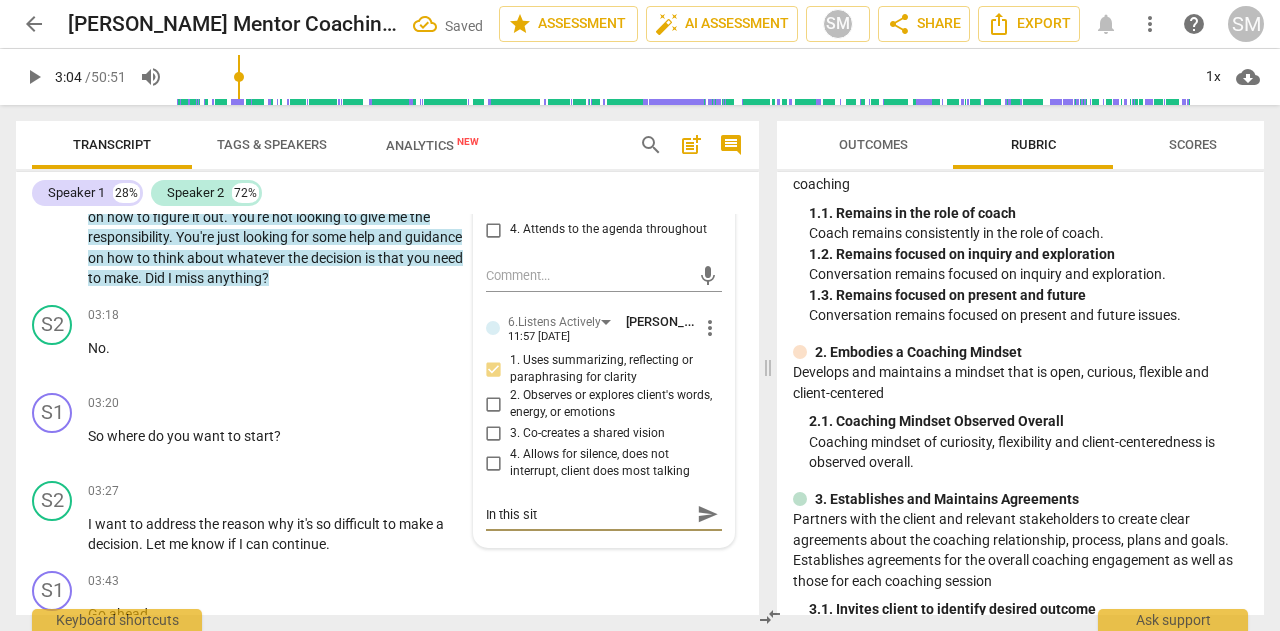 type on "In this situ" 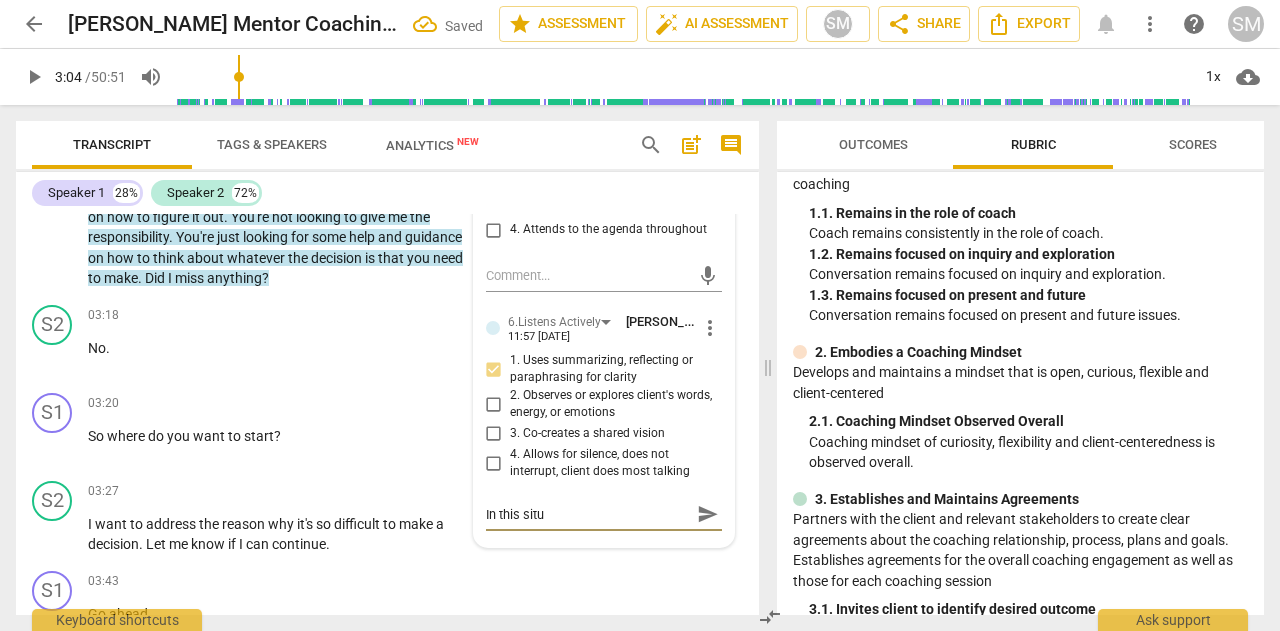 type on "In this situa" 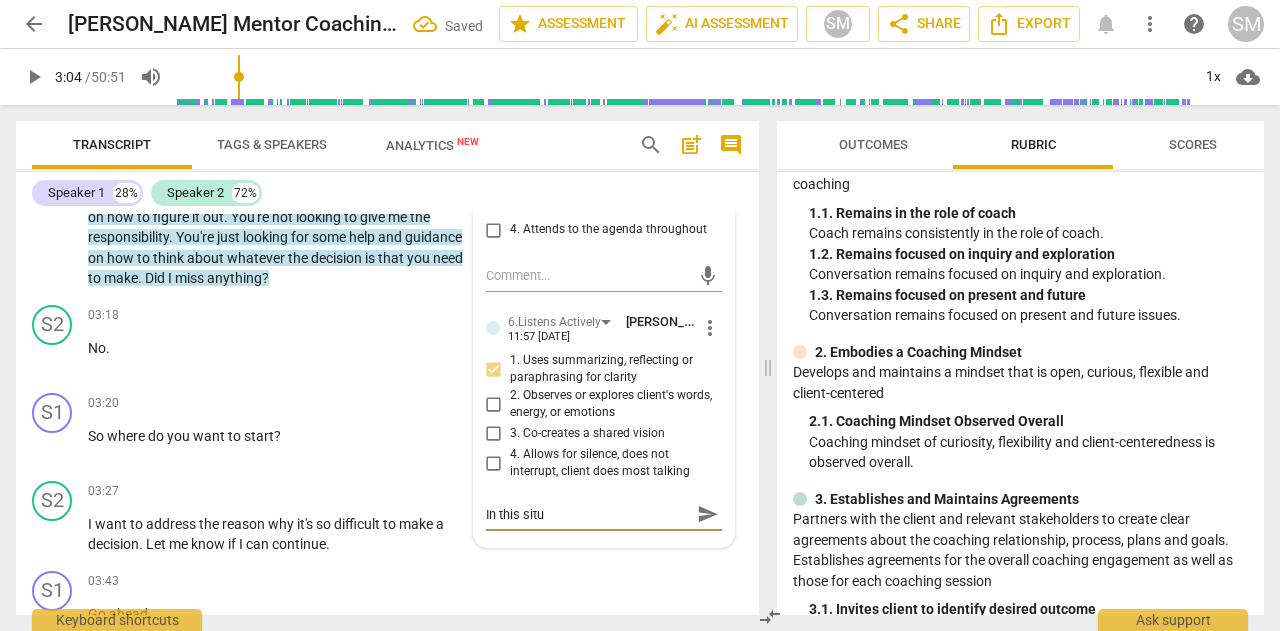 type on "In this situa" 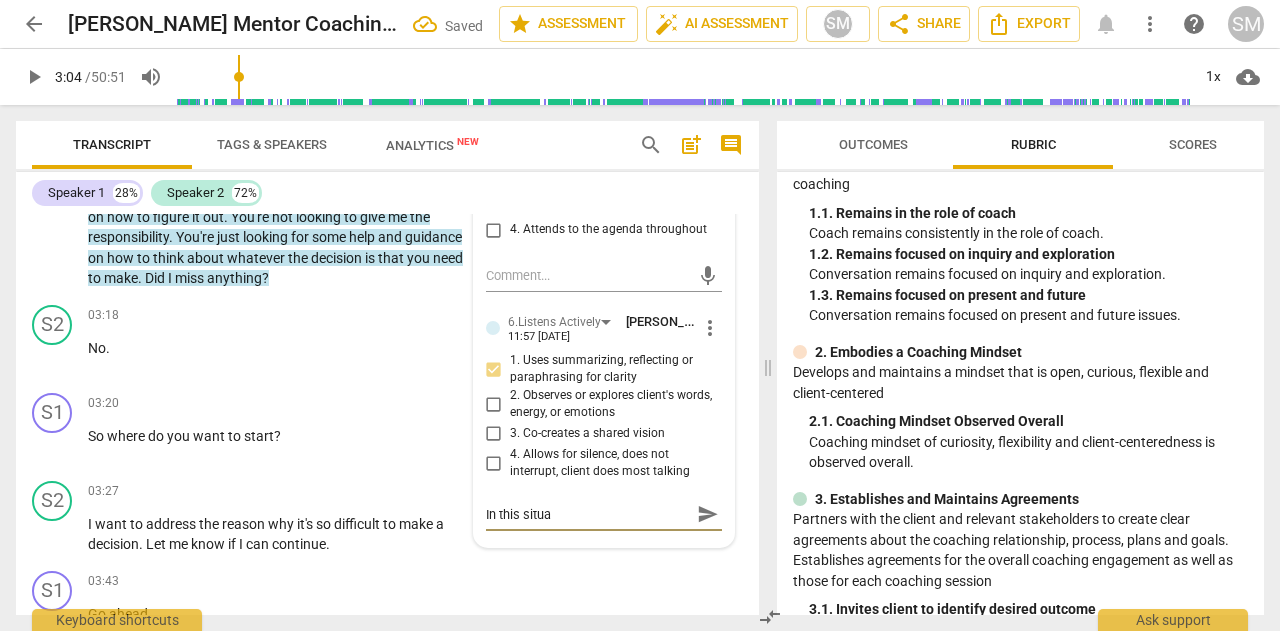 type on "In this situat" 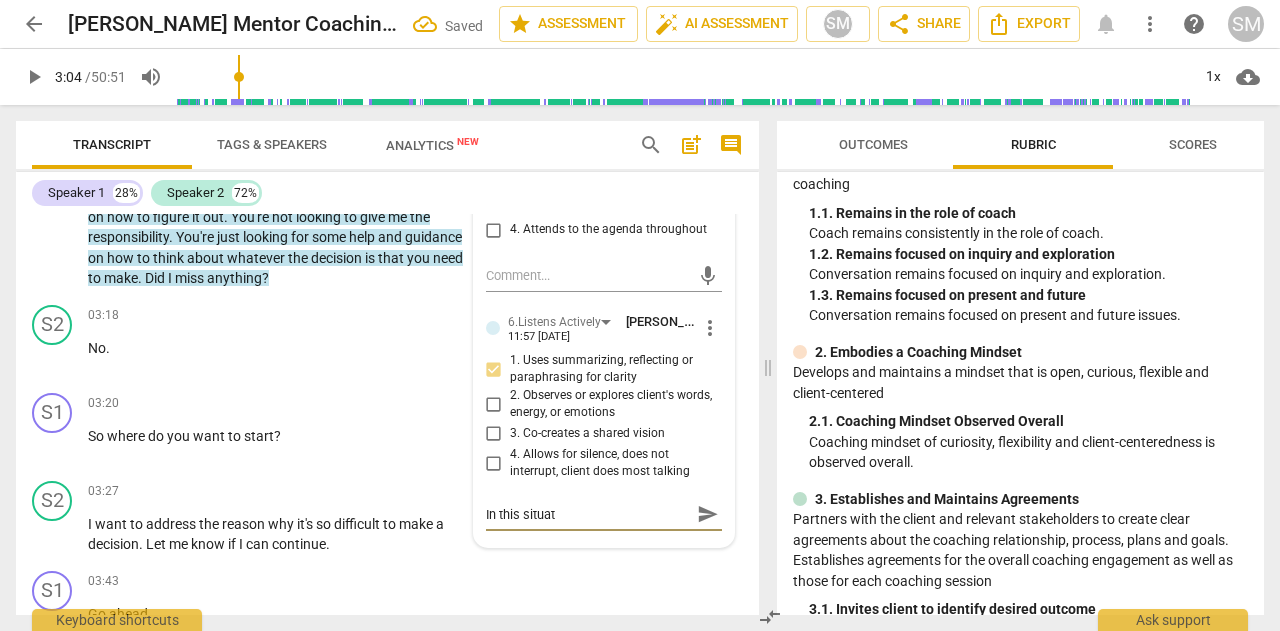 type on "In this situati" 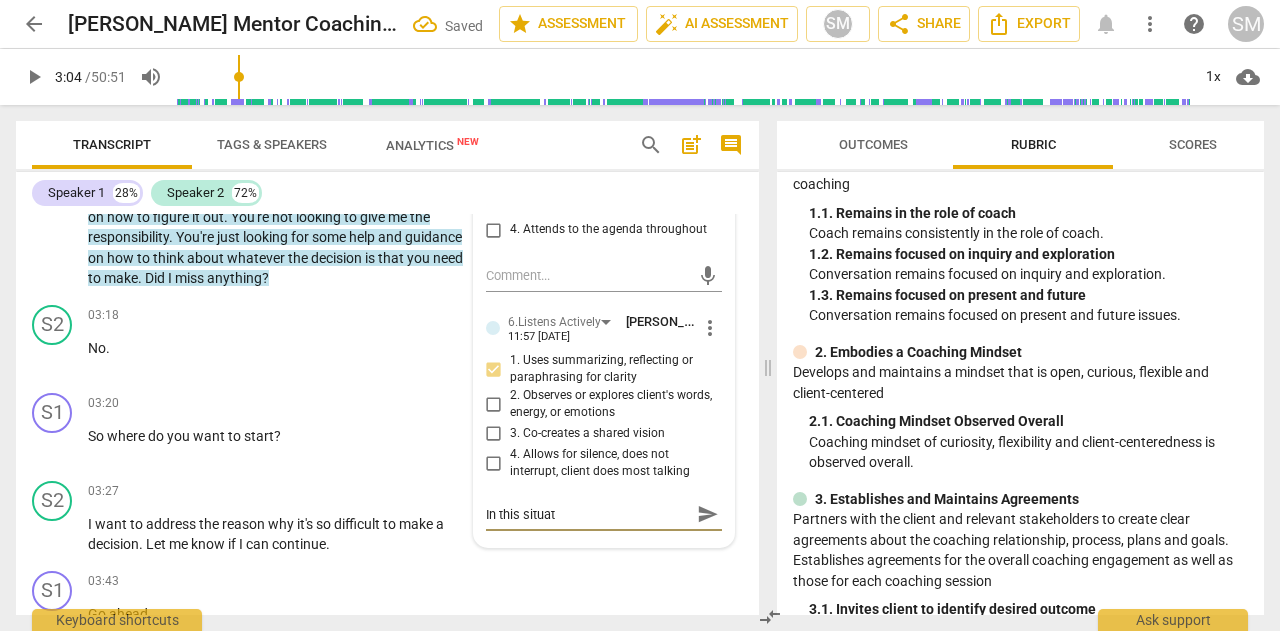 type on "In this situati" 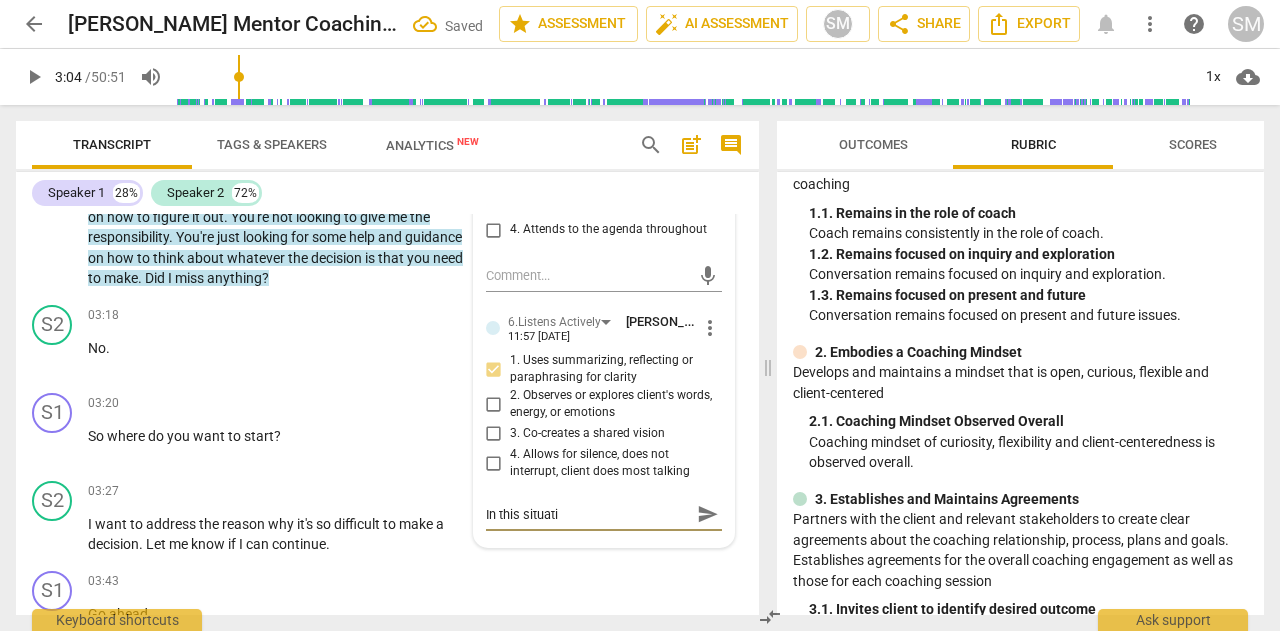 type on "In this situatio" 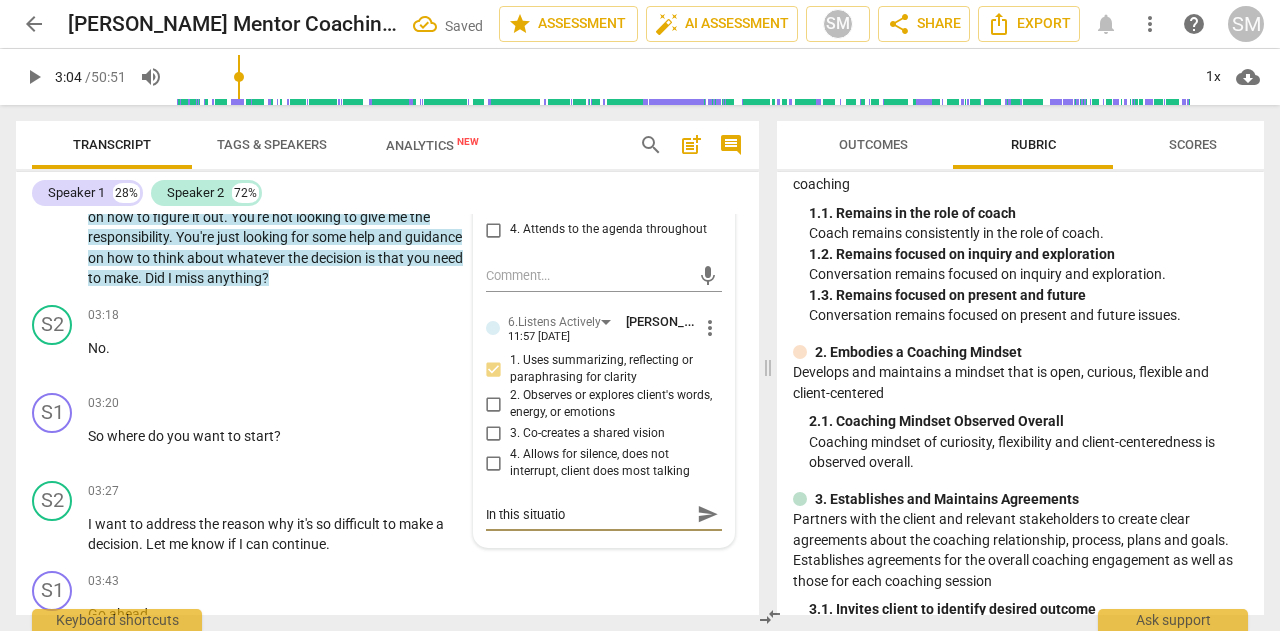type on "In this situation" 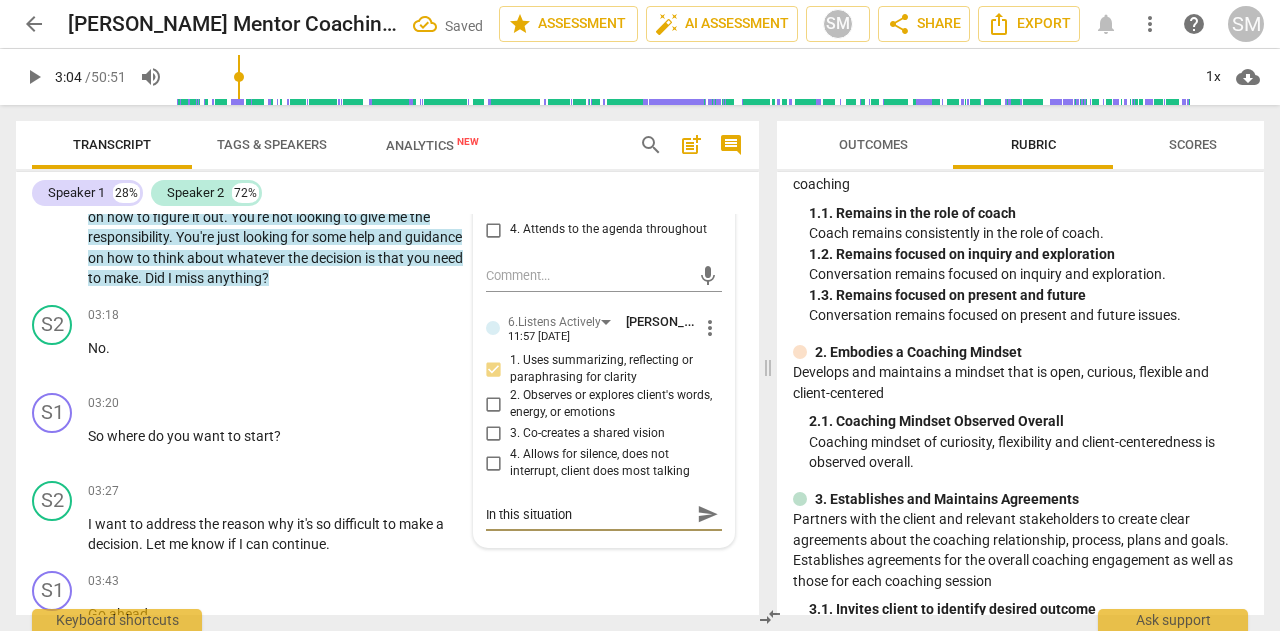 type on "In this situation" 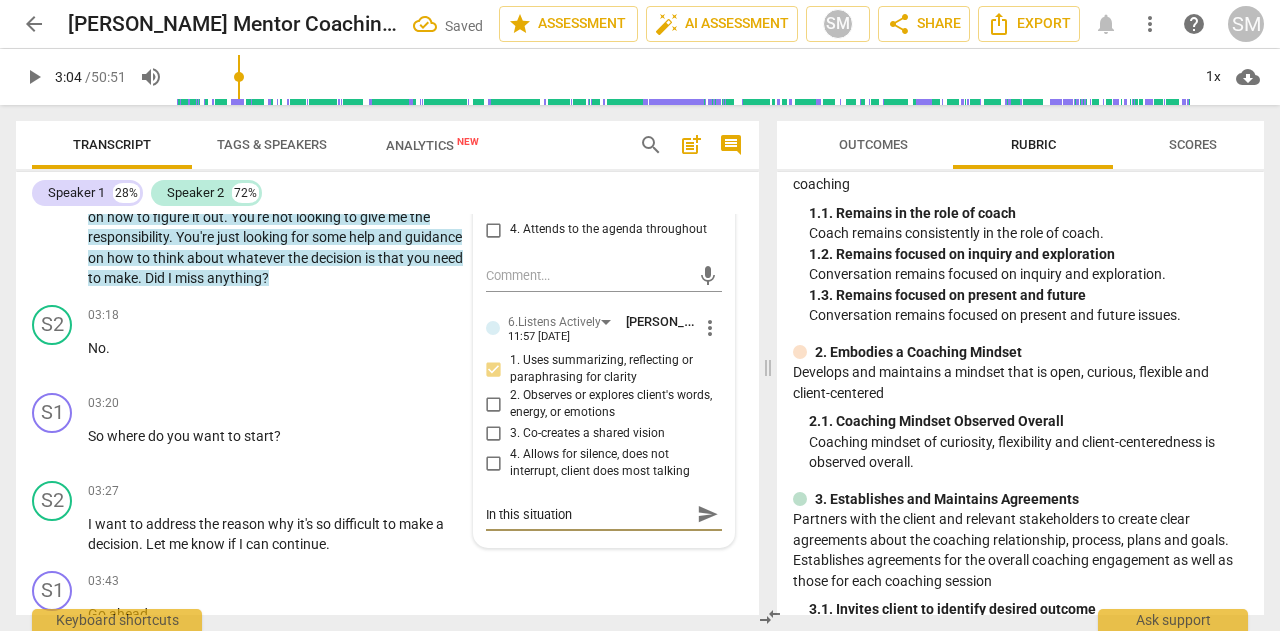 type on "In this situation y" 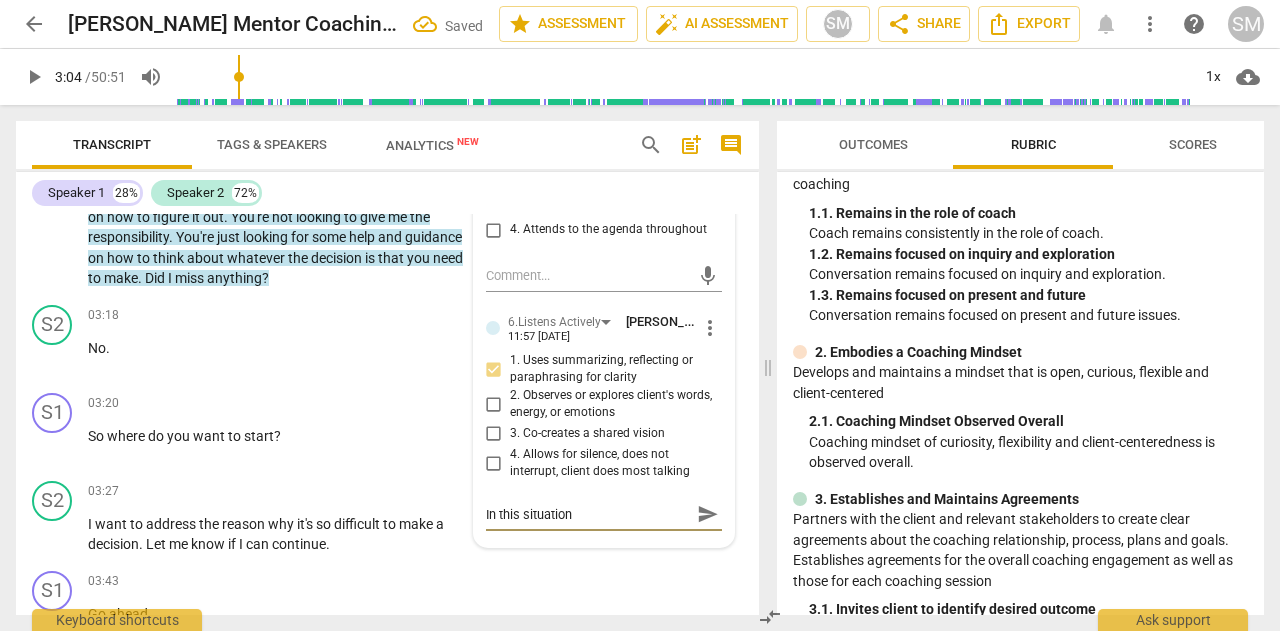 type 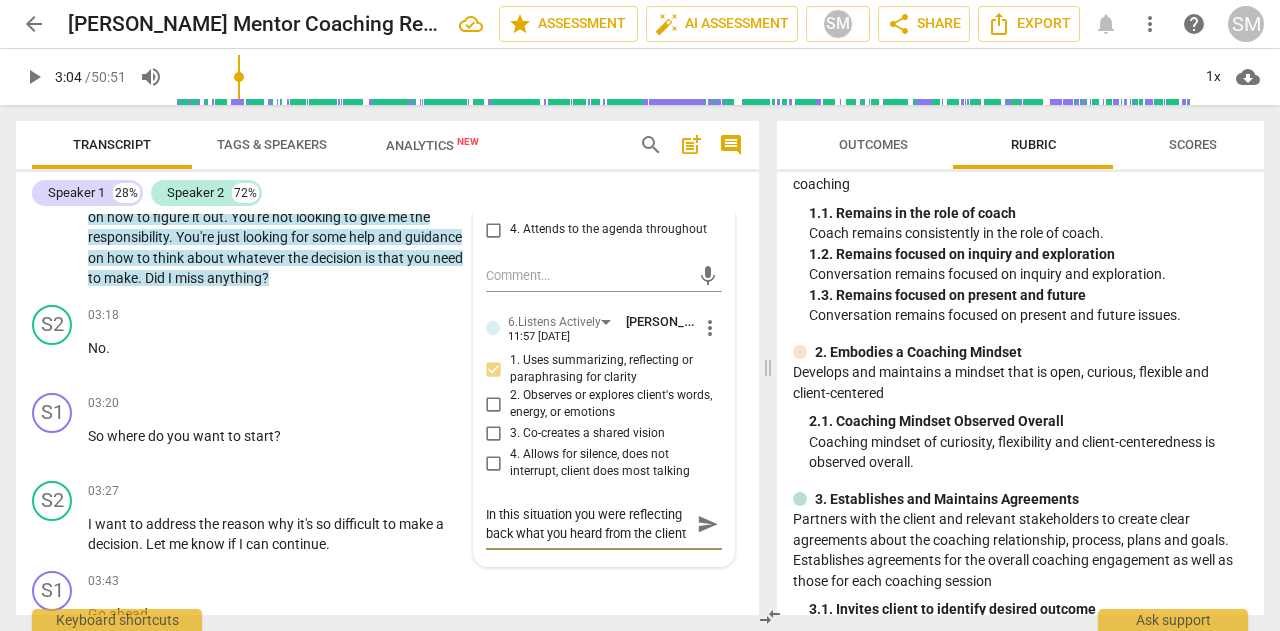scroll, scrollTop: 16, scrollLeft: 0, axis: vertical 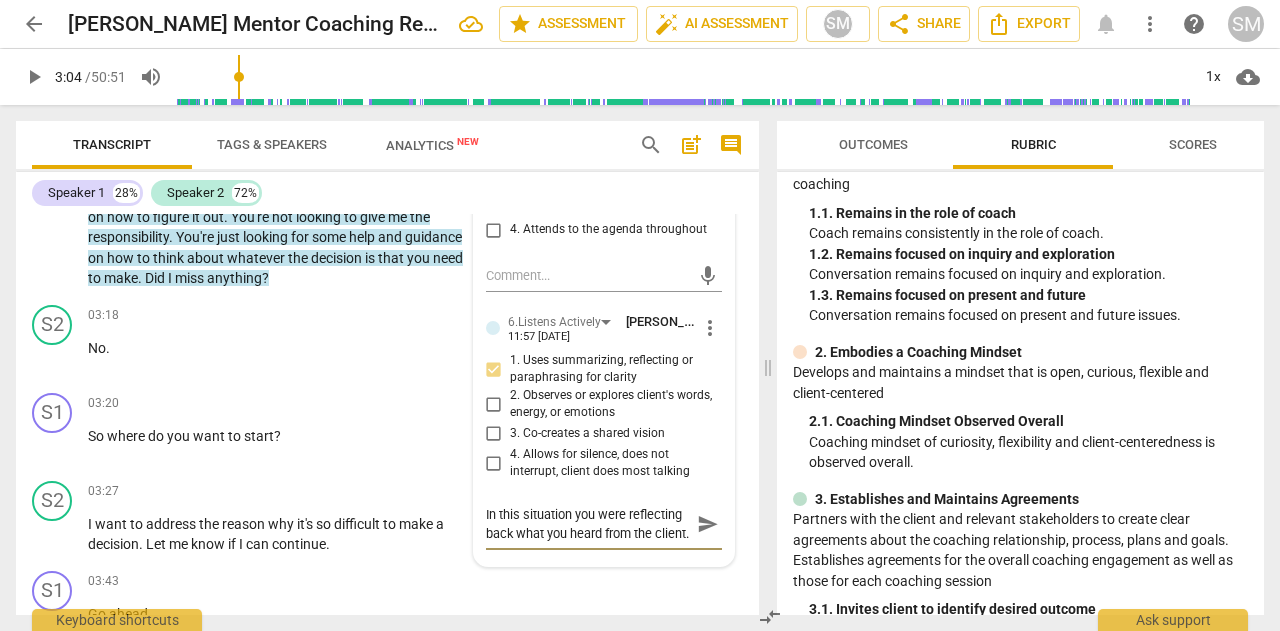 click on "send" at bounding box center [708, 524] 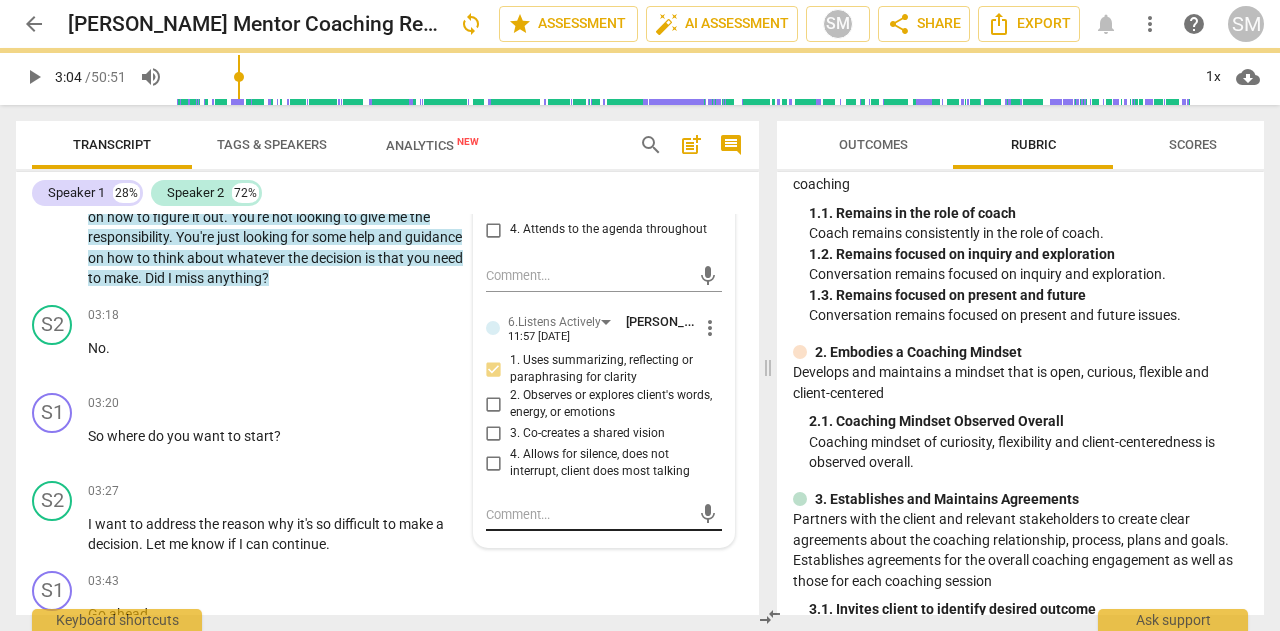 scroll, scrollTop: 0, scrollLeft: 0, axis: both 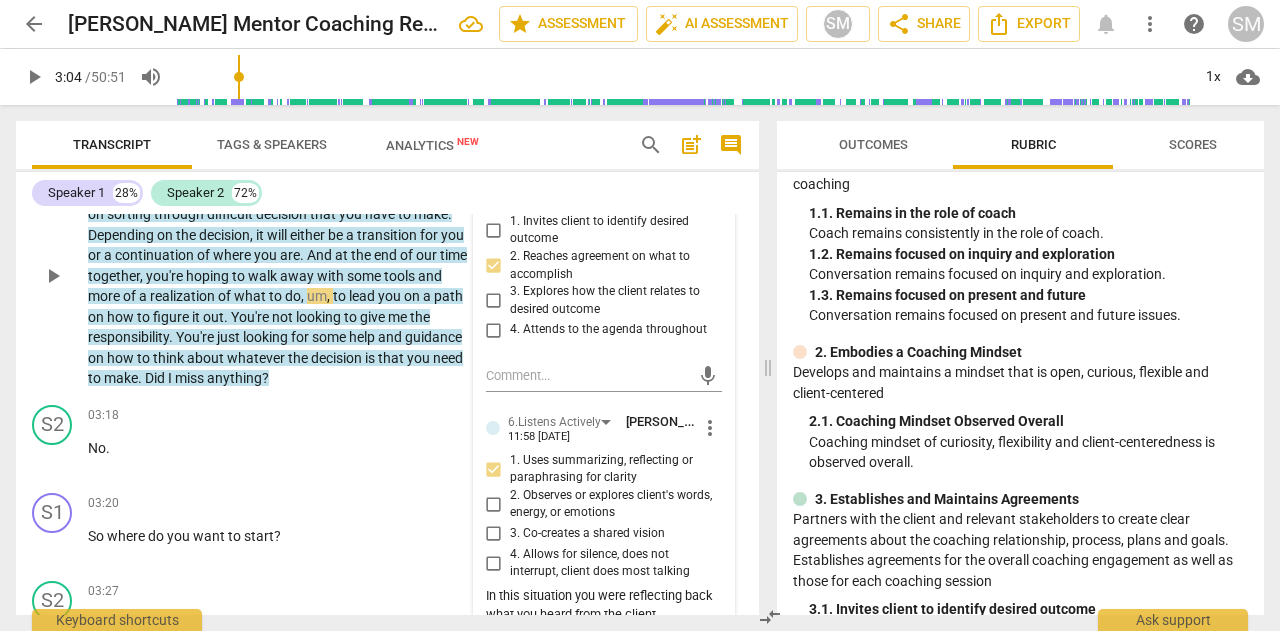 click on "play_arrow" at bounding box center (53, 276) 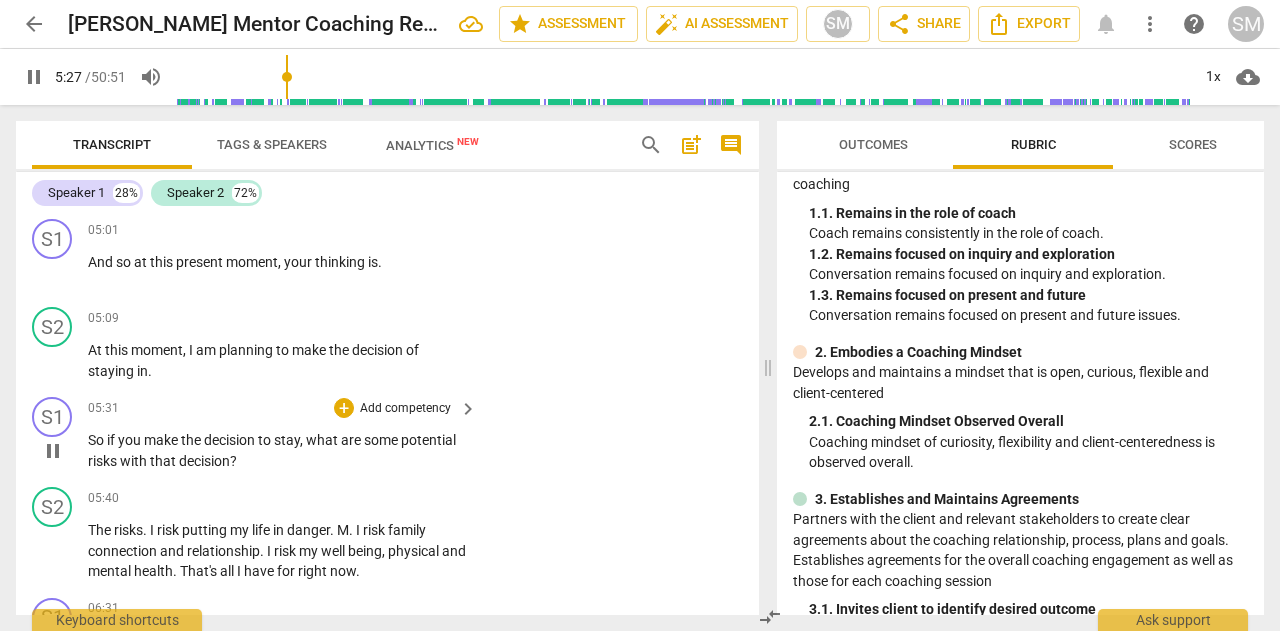 scroll, scrollTop: 2711, scrollLeft: 0, axis: vertical 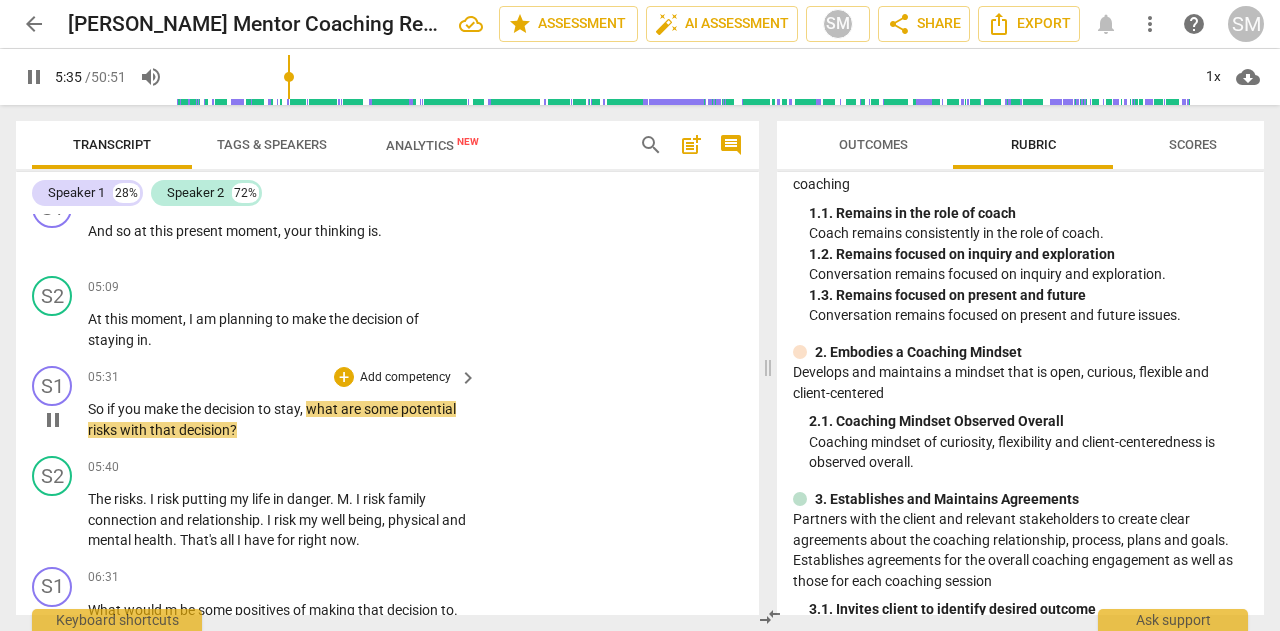 click on "Add competency" at bounding box center (405, 378) 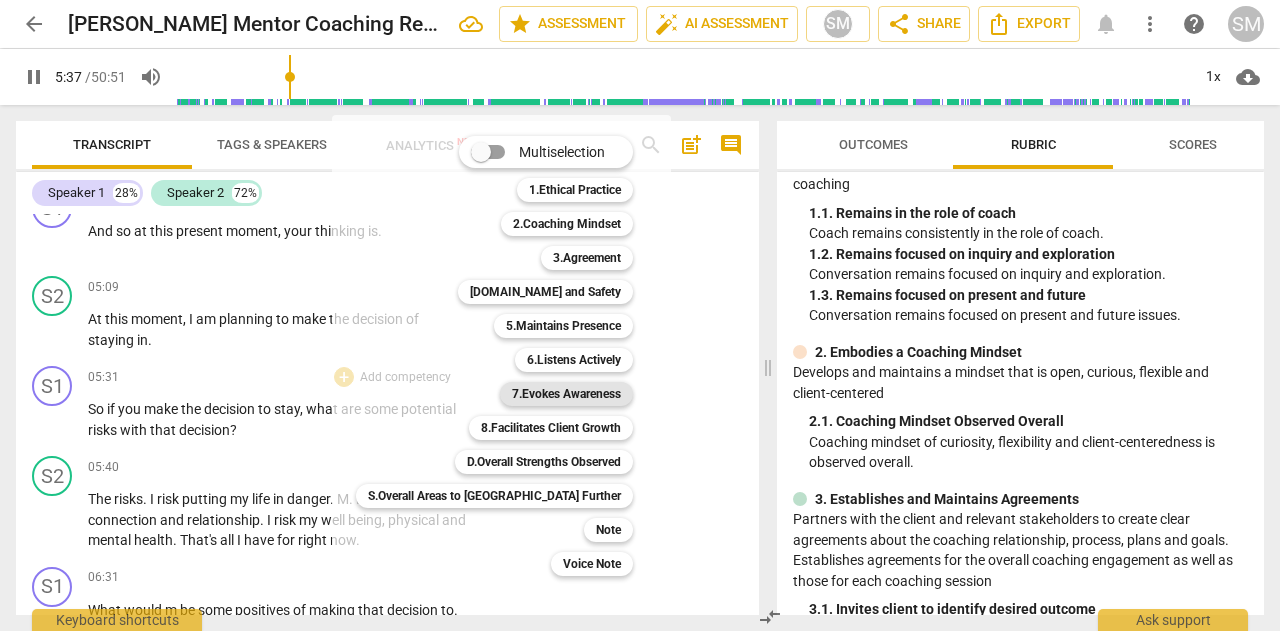 click on "7.Evokes Awareness" at bounding box center (566, 394) 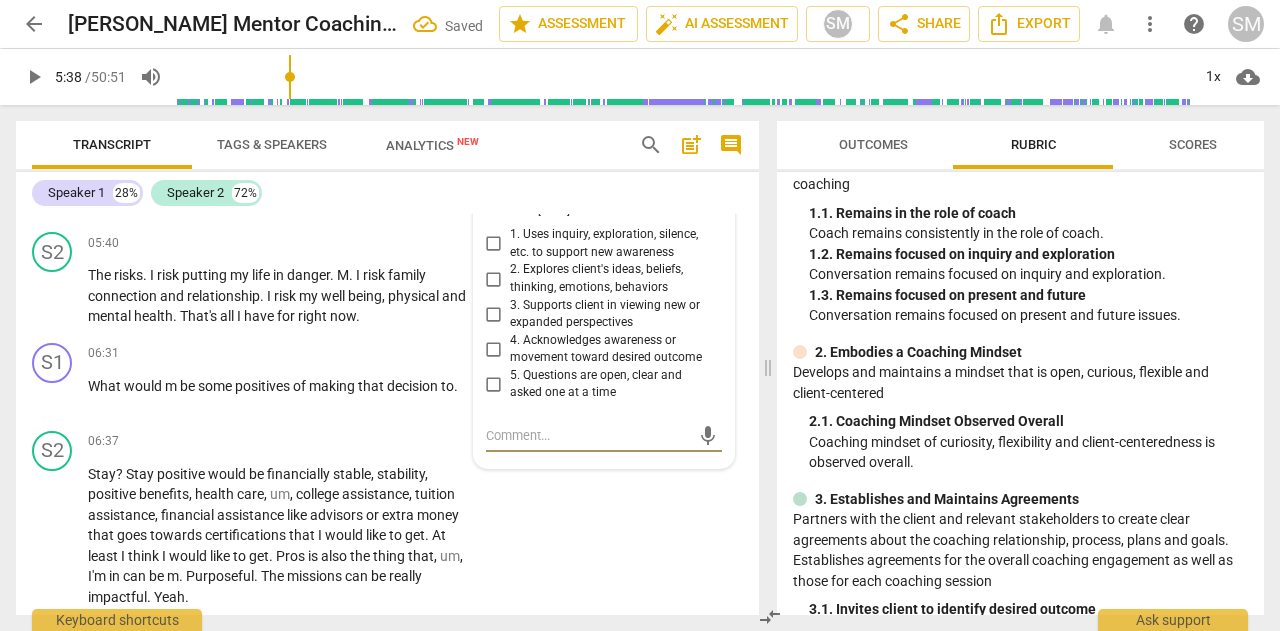 scroll, scrollTop: 2835, scrollLeft: 0, axis: vertical 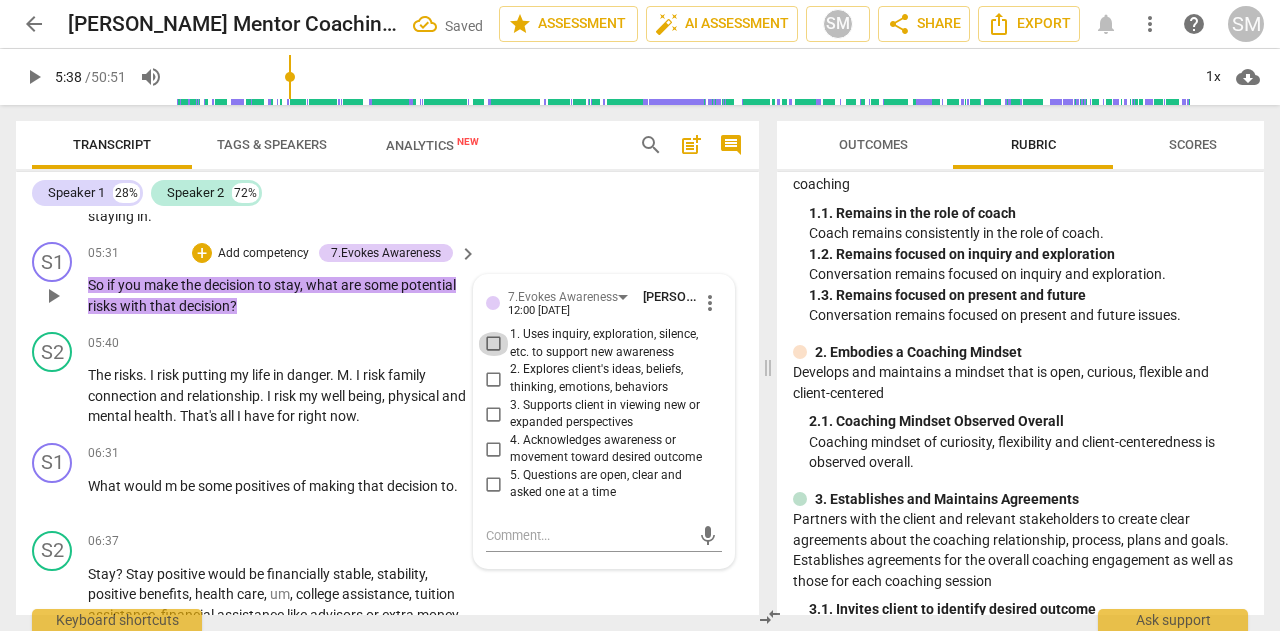 click on "1. Uses inquiry, exploration, silence, etc.  to support new awareness" at bounding box center [494, 344] 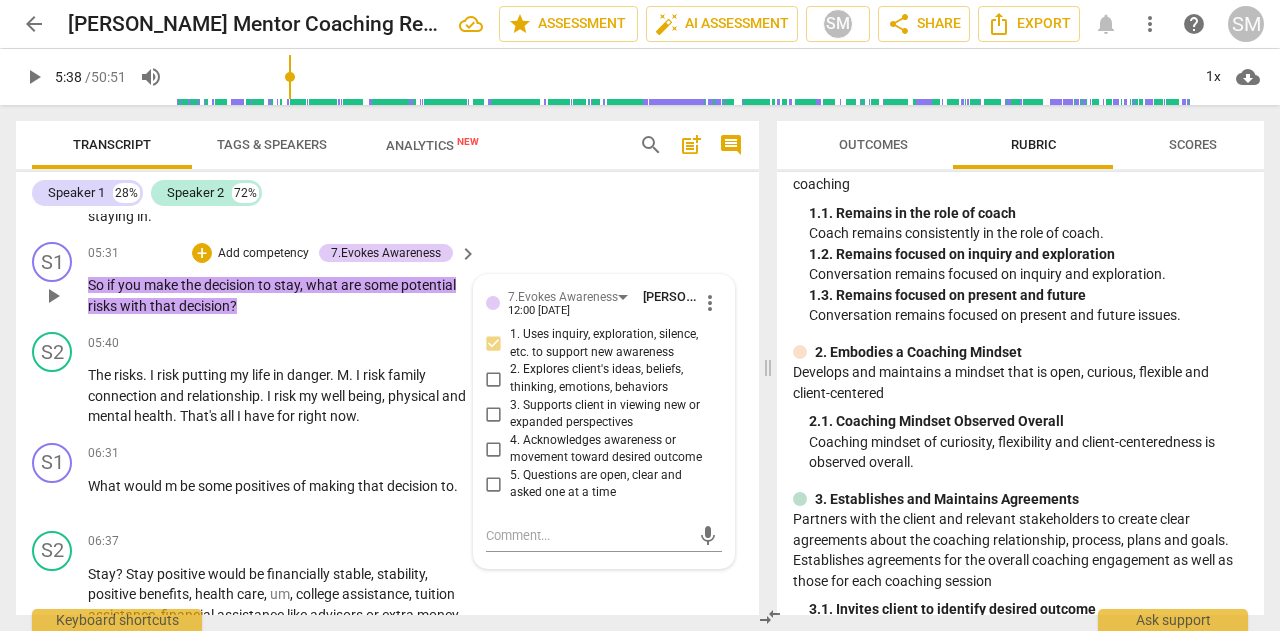 click on "3. Supports client in viewing new or expanded perspectives" at bounding box center (494, 414) 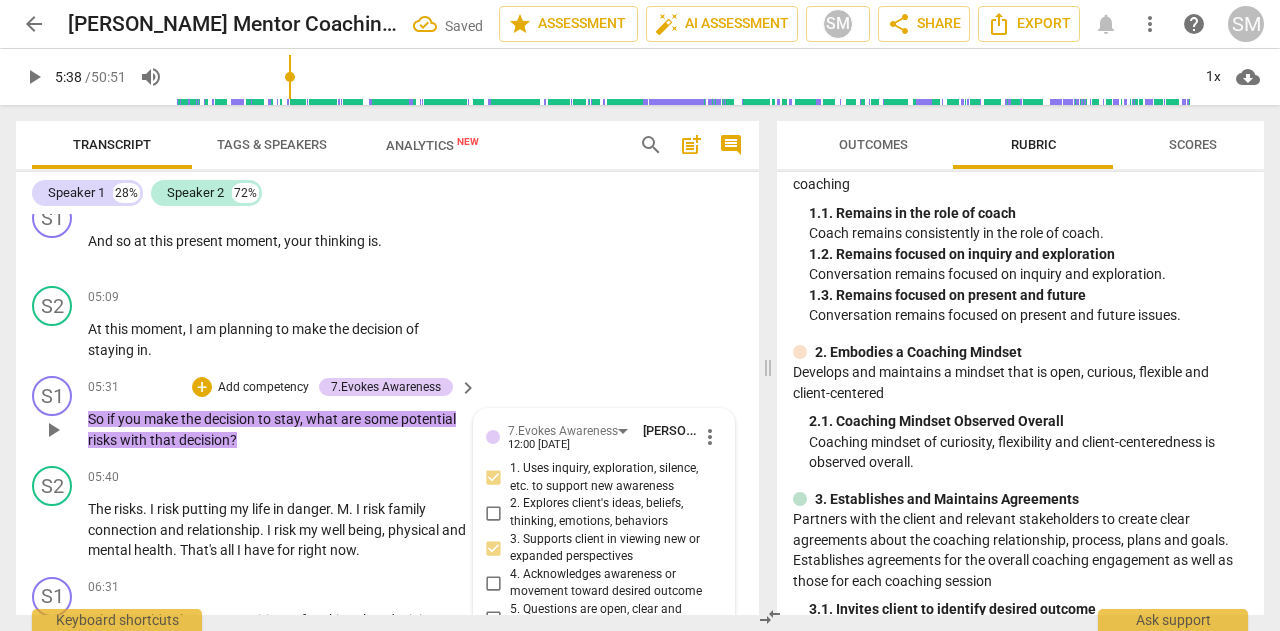 scroll, scrollTop: 2635, scrollLeft: 0, axis: vertical 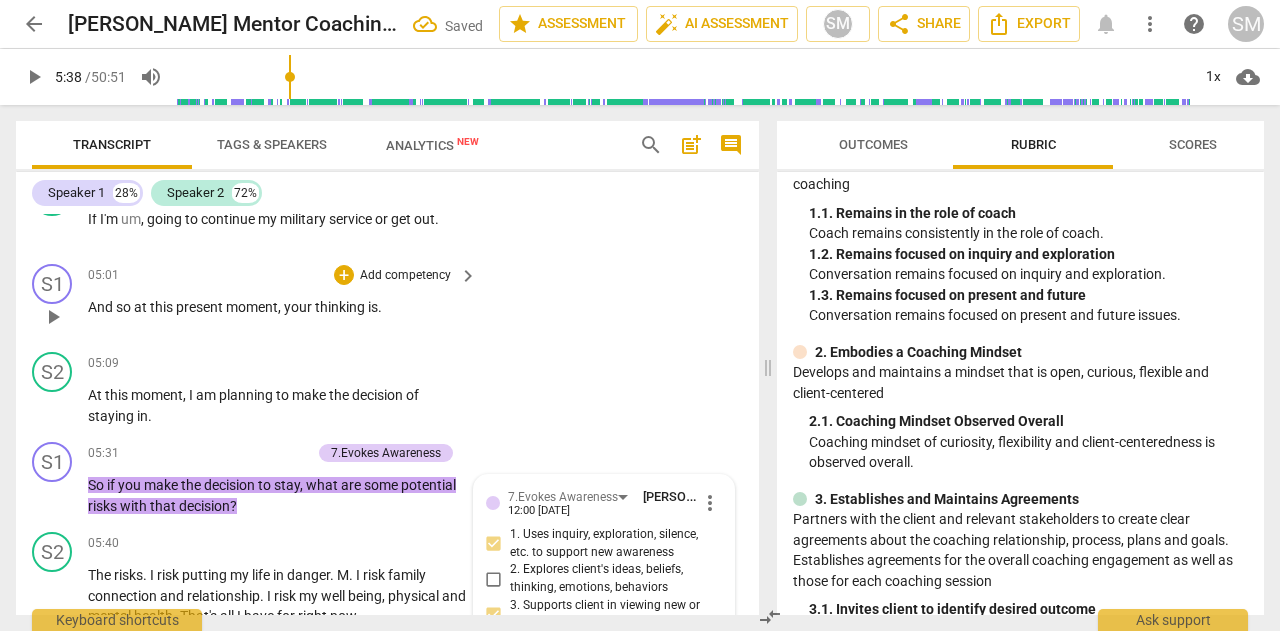 click on "Add competency" at bounding box center (405, 276) 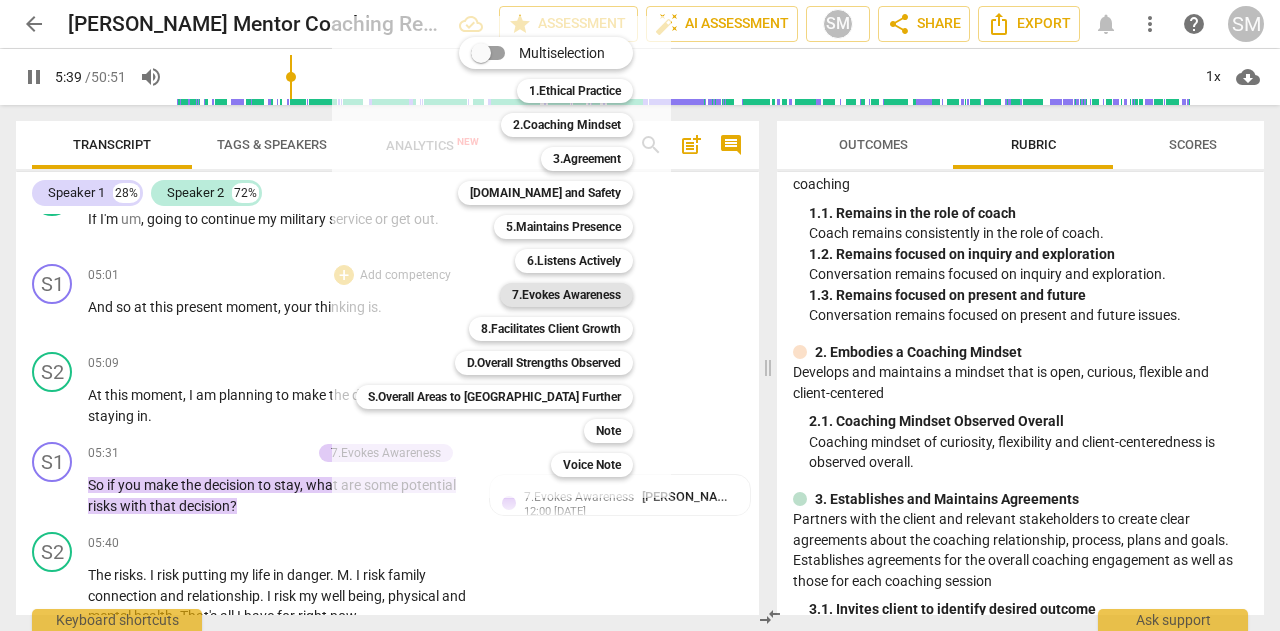 click on "7.Evokes Awareness" at bounding box center [566, 295] 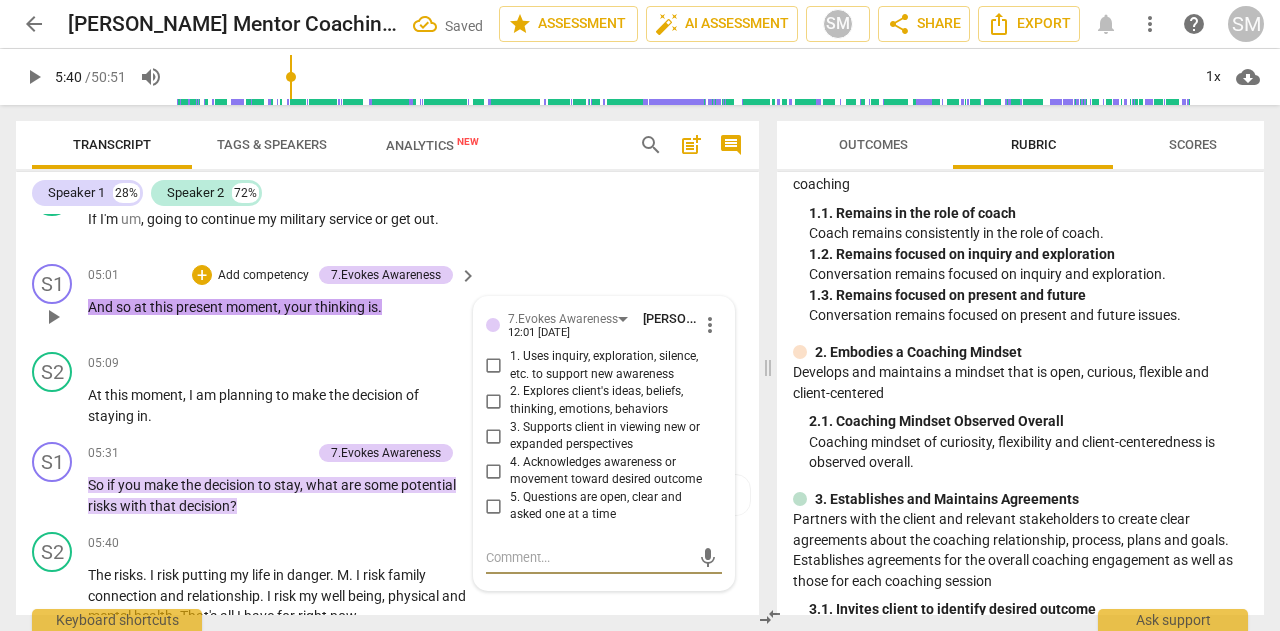 click on "5. Questions are open, clear and asked one at a time" at bounding box center (494, 506) 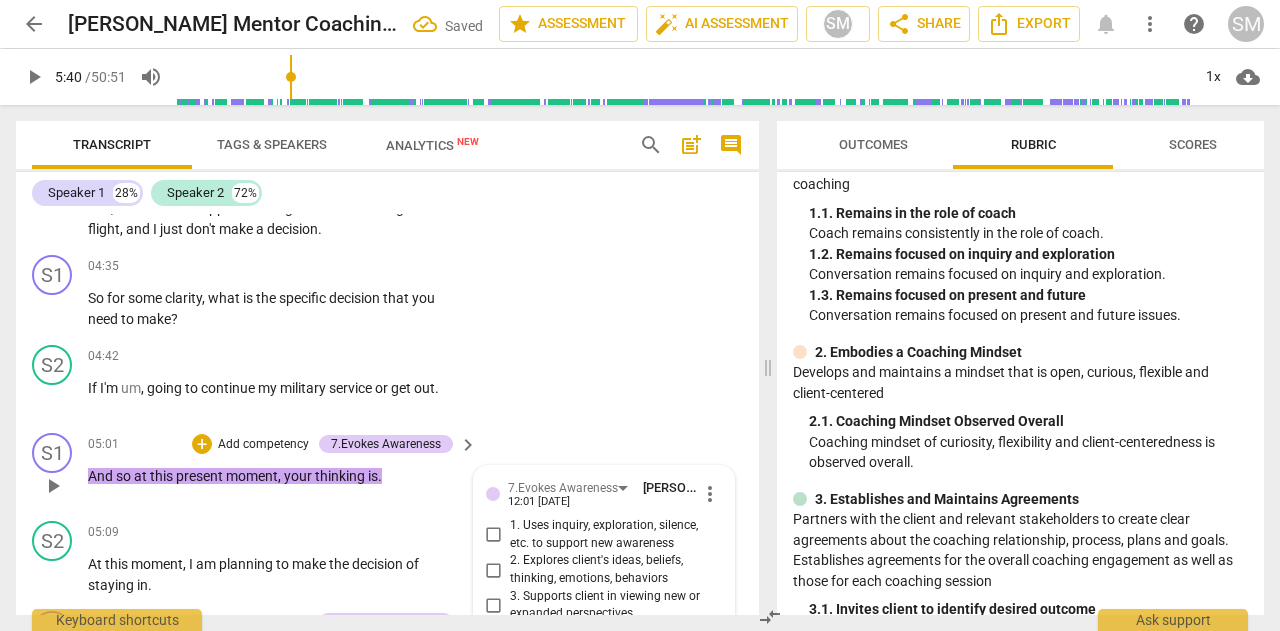 scroll, scrollTop: 2435, scrollLeft: 0, axis: vertical 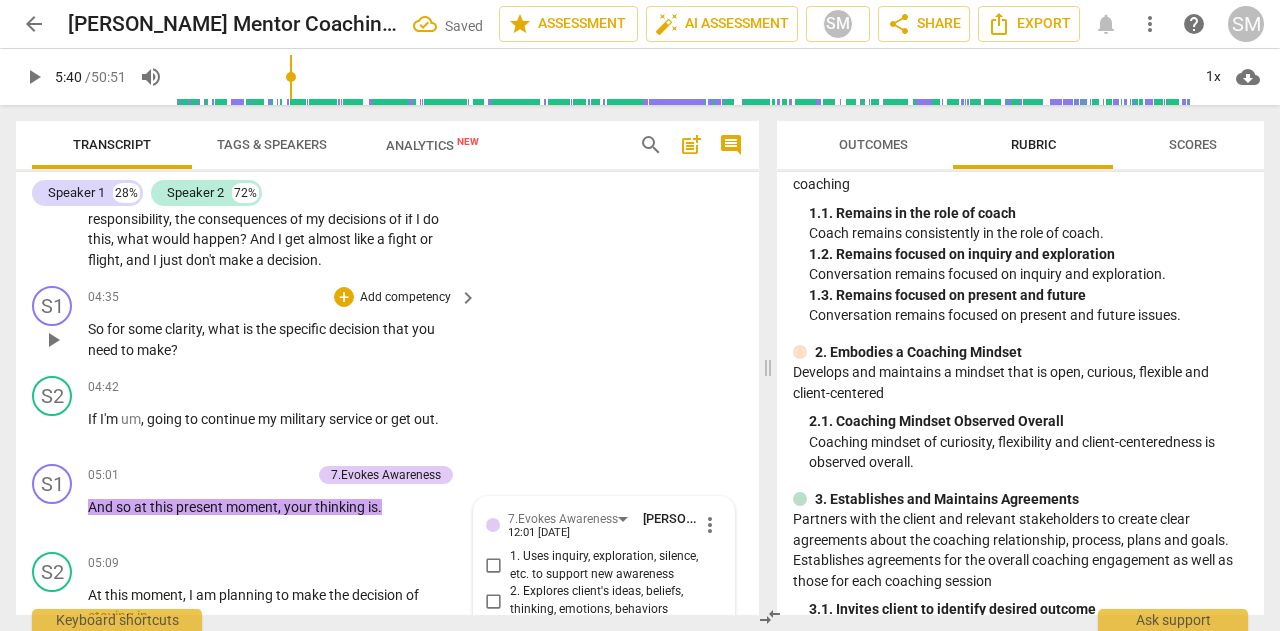 click on "Add competency" at bounding box center (405, 298) 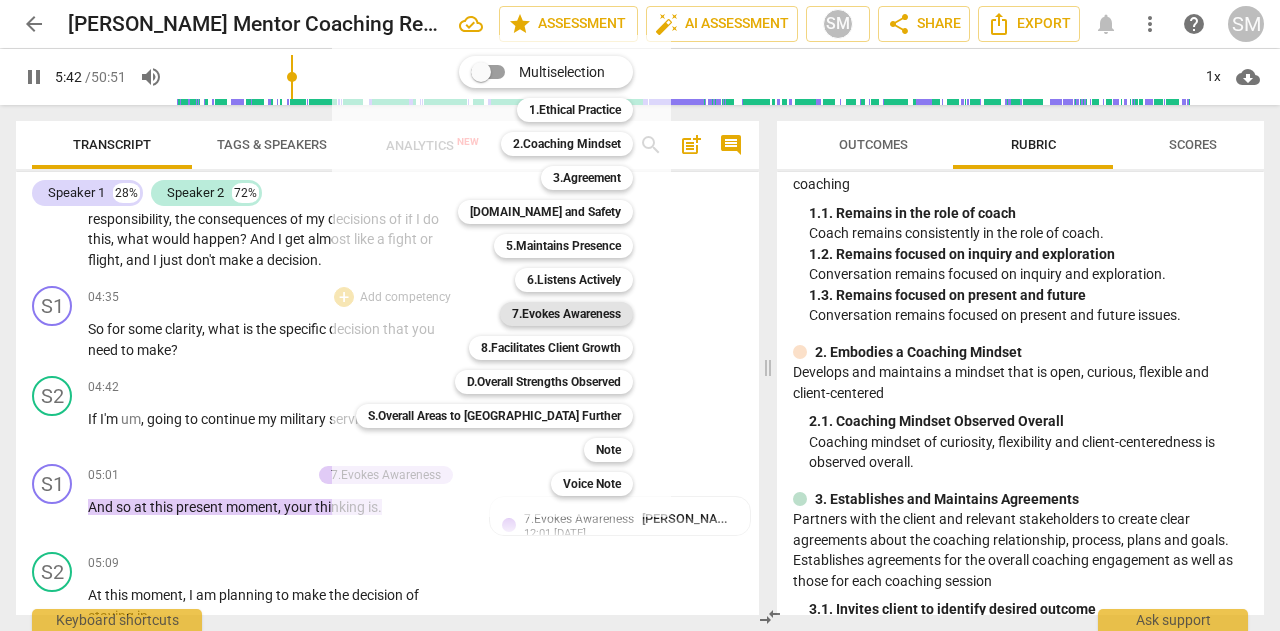 click on "7.Evokes Awareness" at bounding box center (566, 314) 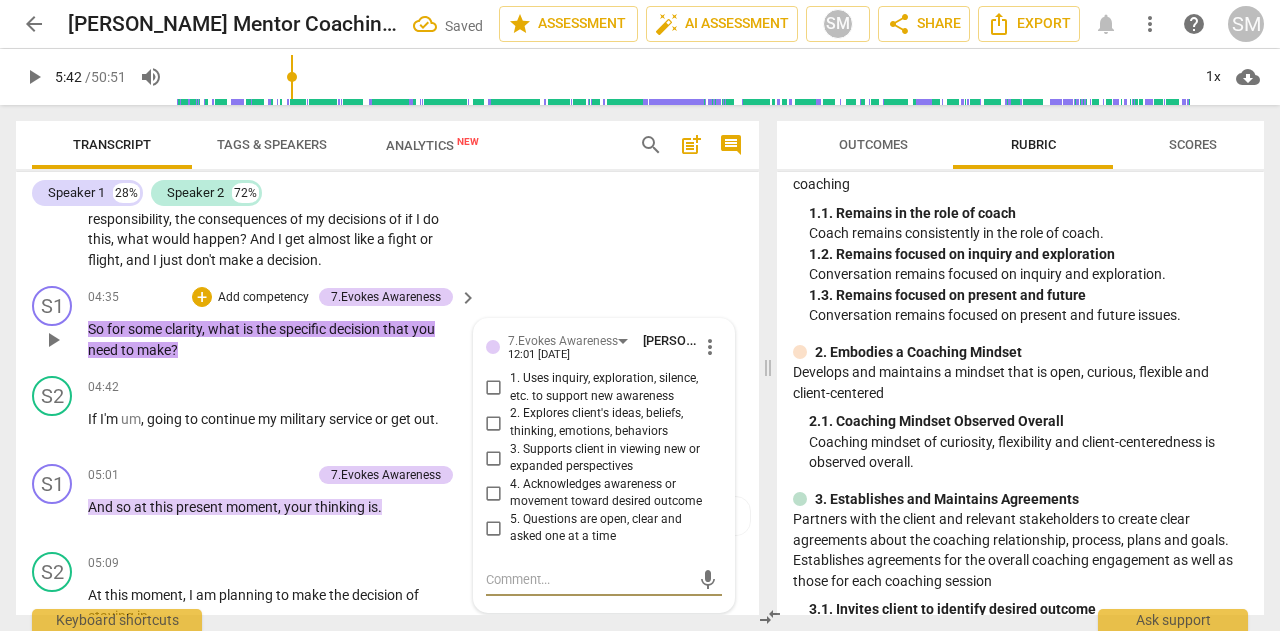 click on "1. Uses inquiry, exploration, silence, etc.  to support new awareness" at bounding box center [494, 388] 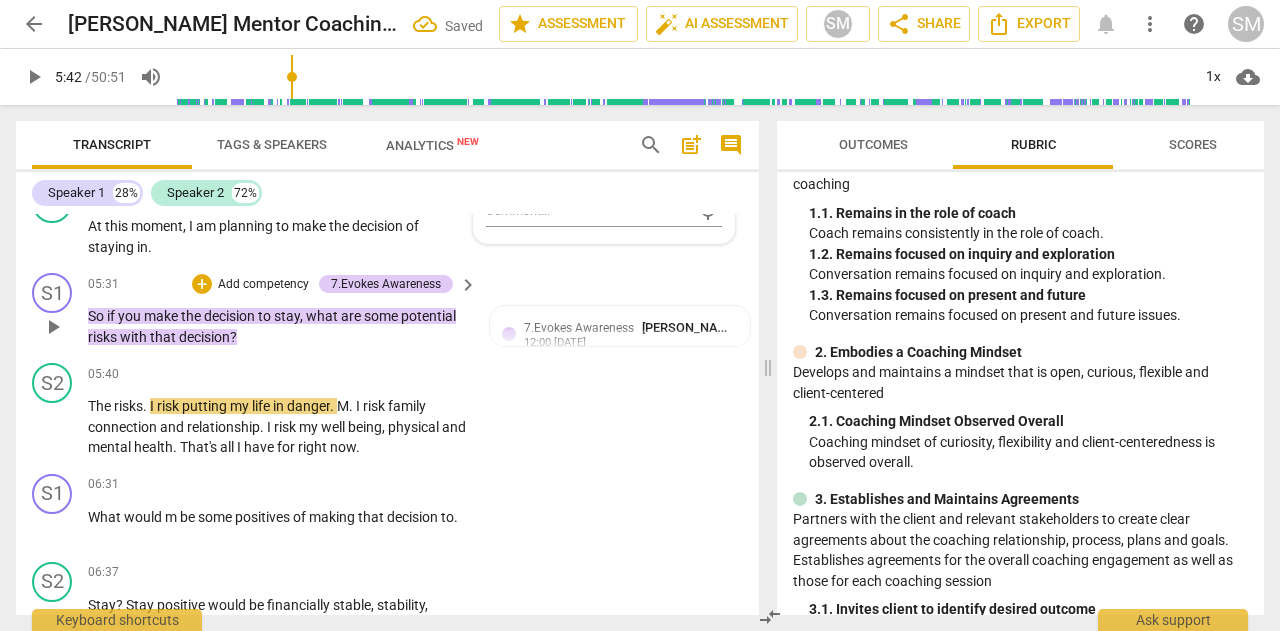 scroll, scrollTop: 2835, scrollLeft: 0, axis: vertical 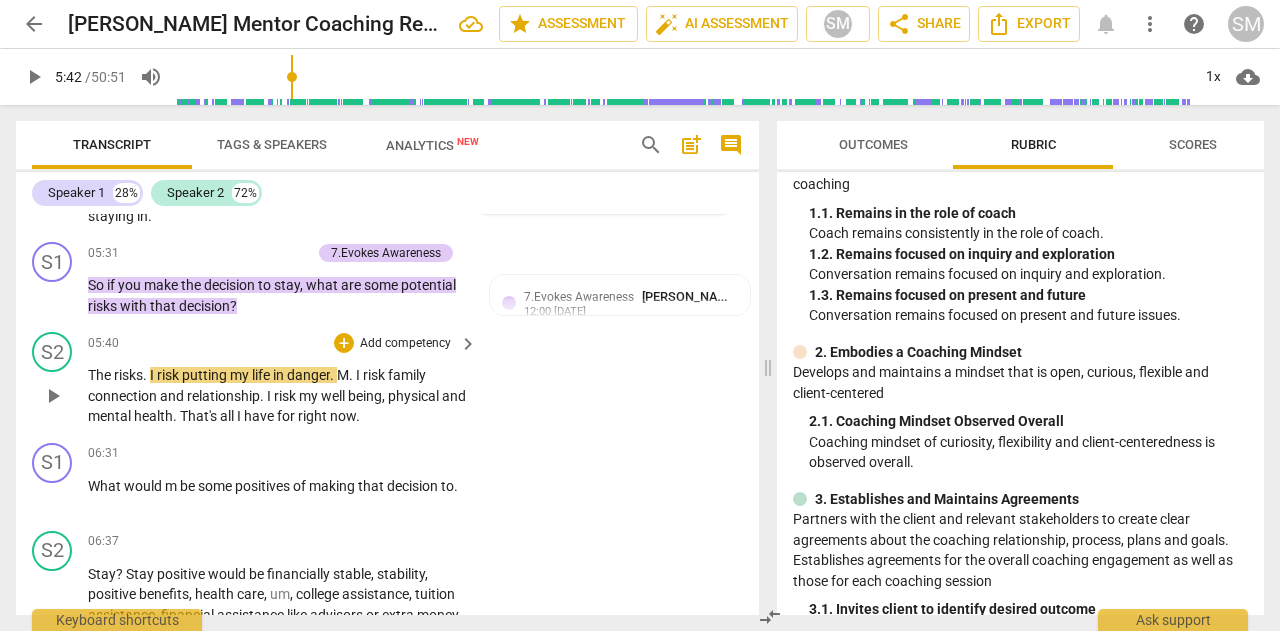 click on "play_arrow" at bounding box center [53, 396] 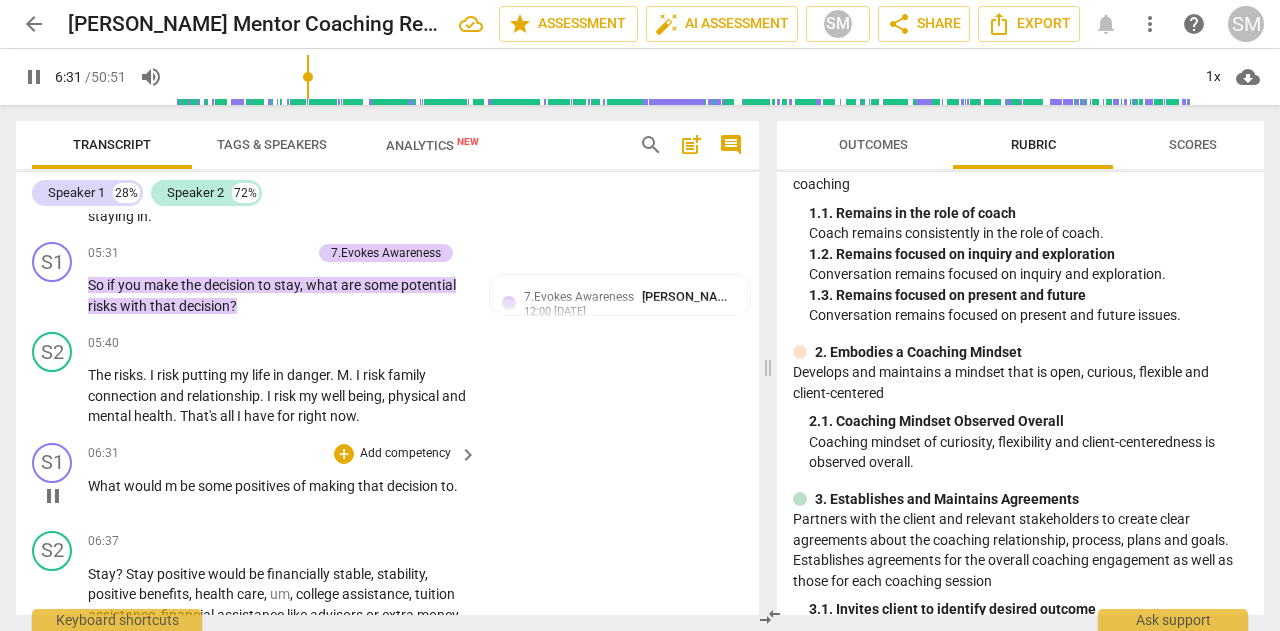 scroll, scrollTop: 2935, scrollLeft: 0, axis: vertical 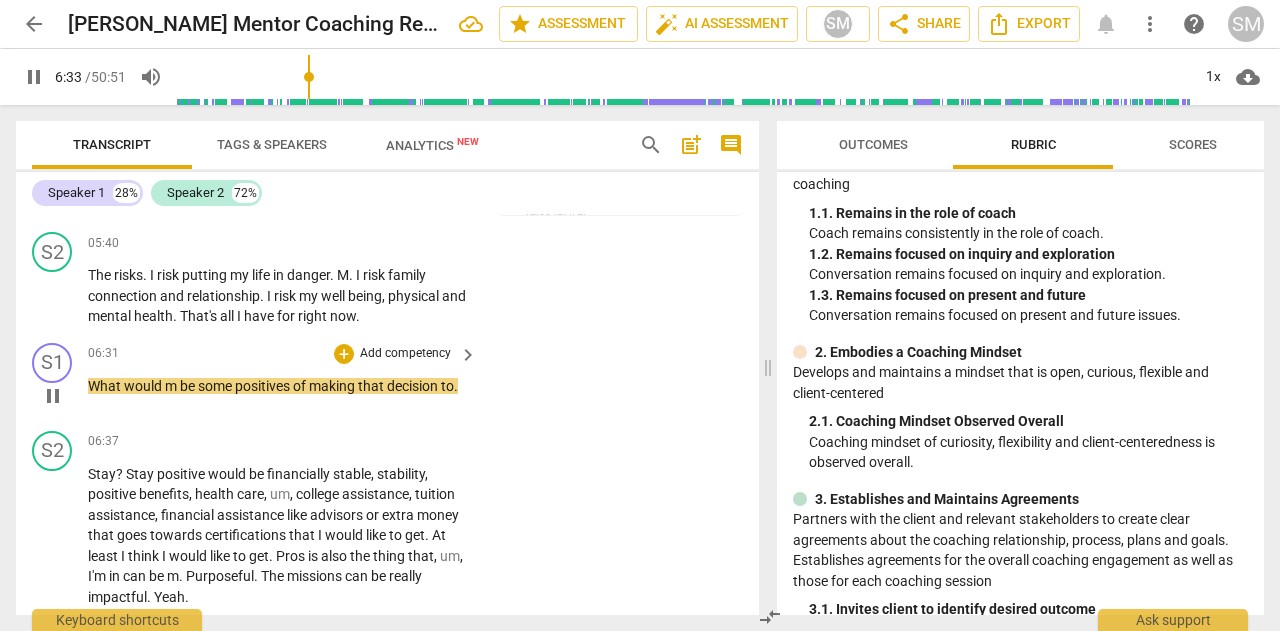 click on "Add competency" at bounding box center [405, 354] 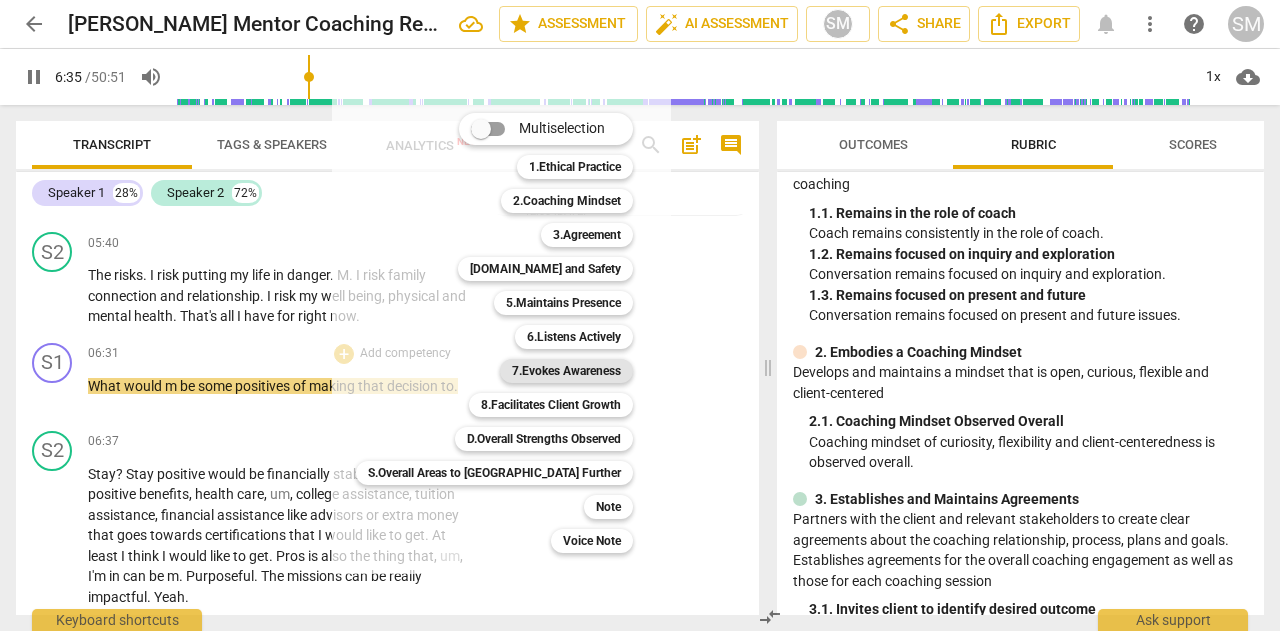 click on "7.Evokes Awareness" at bounding box center (566, 371) 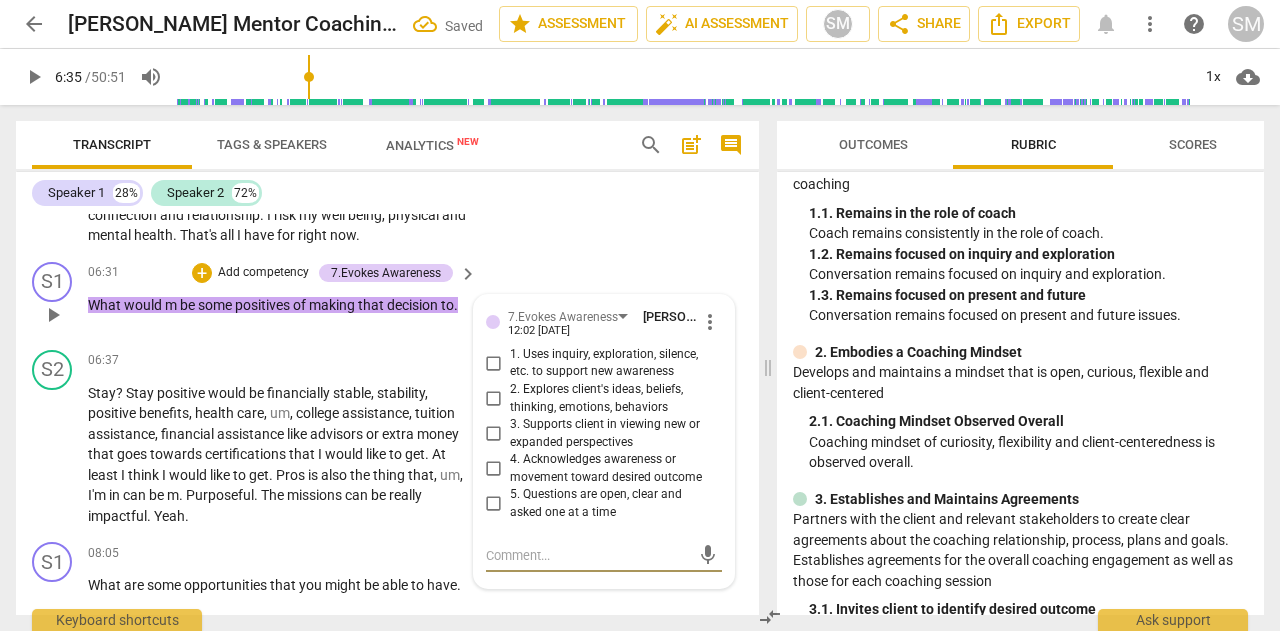 scroll, scrollTop: 3042, scrollLeft: 0, axis: vertical 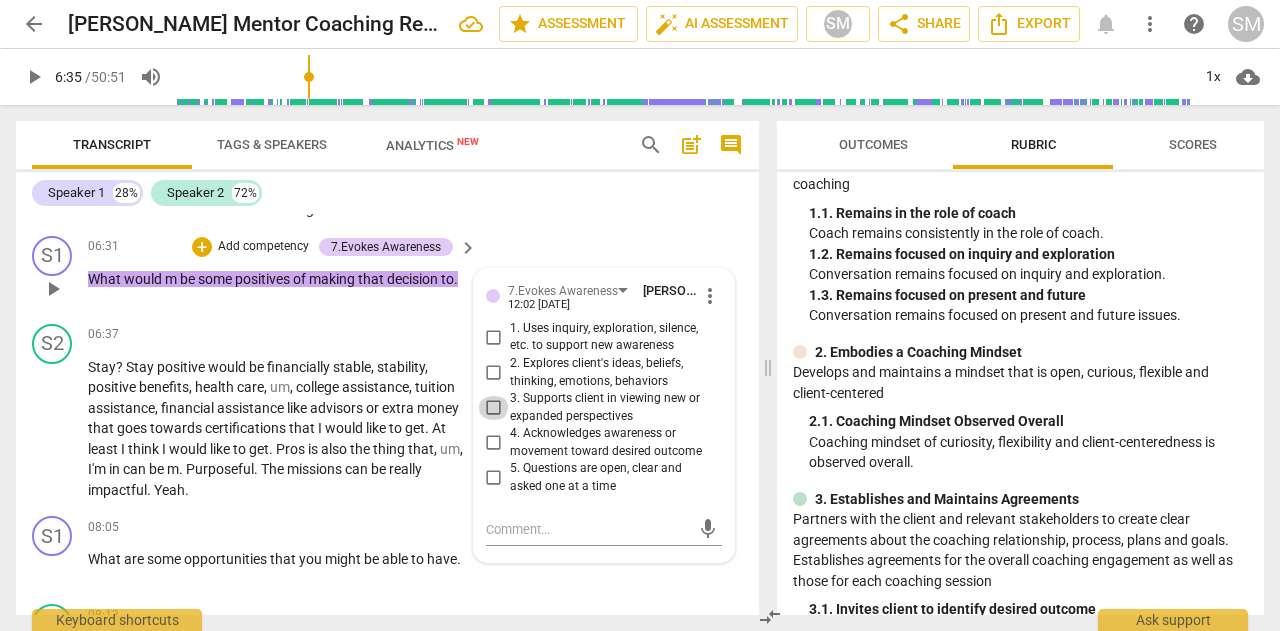 click on "3. Supports client in viewing new or expanded perspectives" at bounding box center (494, 408) 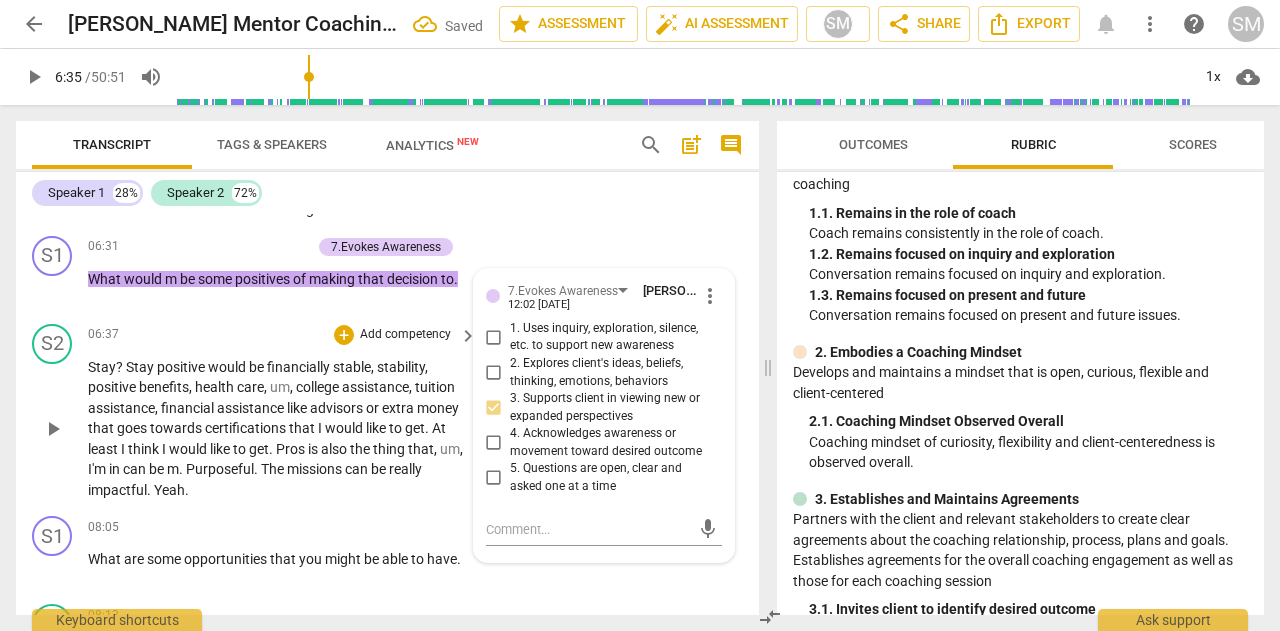click on "?" at bounding box center [121, 367] 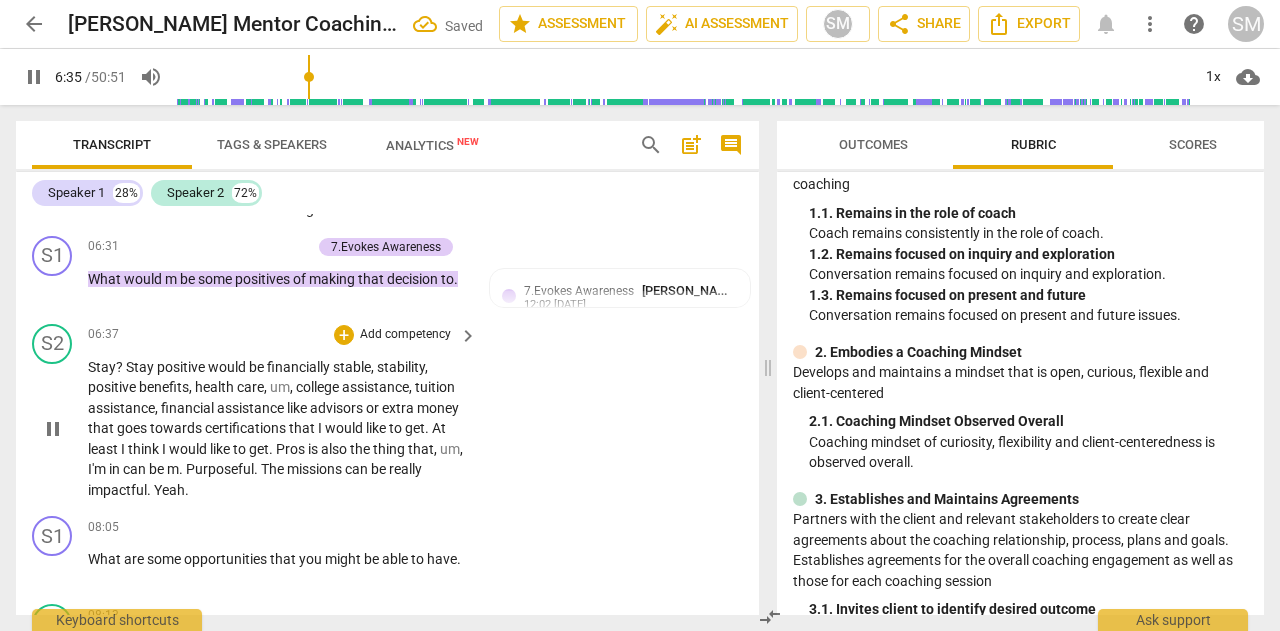 click on "Stay" at bounding box center (141, 367) 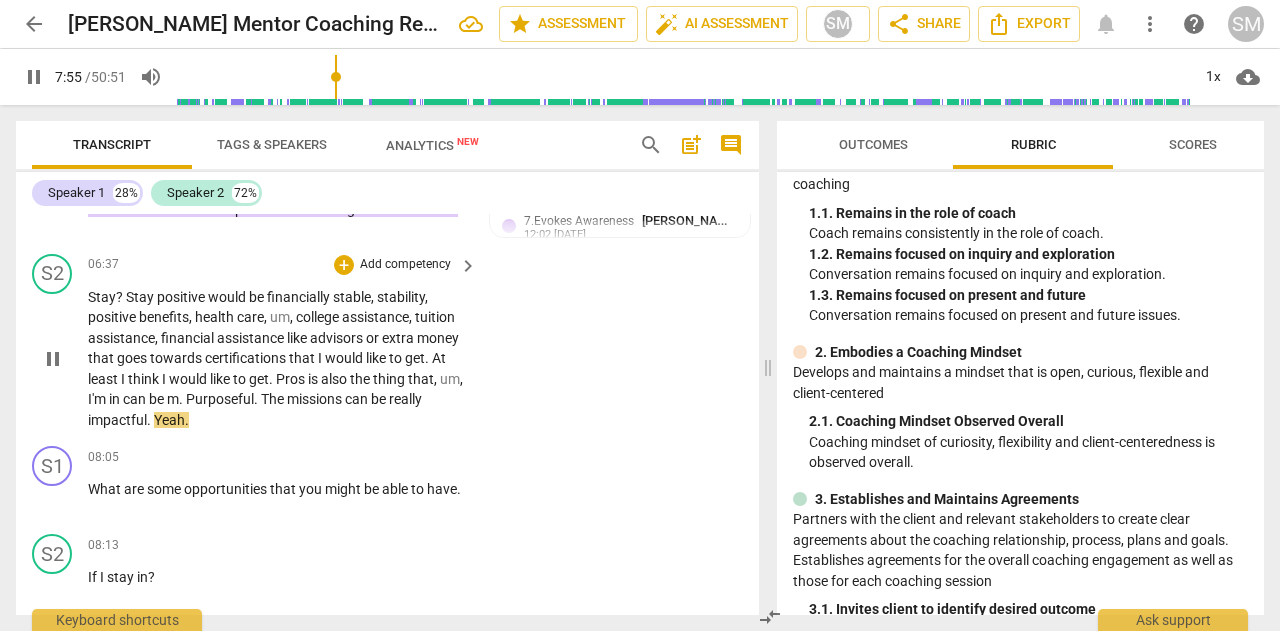 scroll, scrollTop: 3142, scrollLeft: 0, axis: vertical 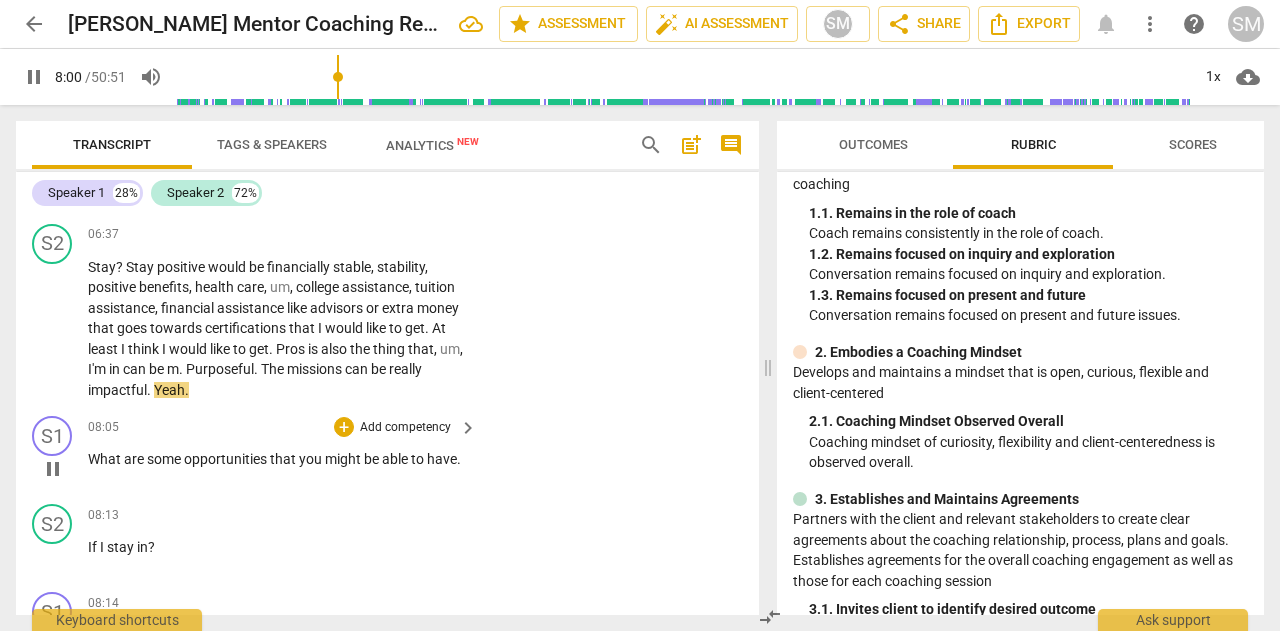 click on "Add competency" at bounding box center [405, 428] 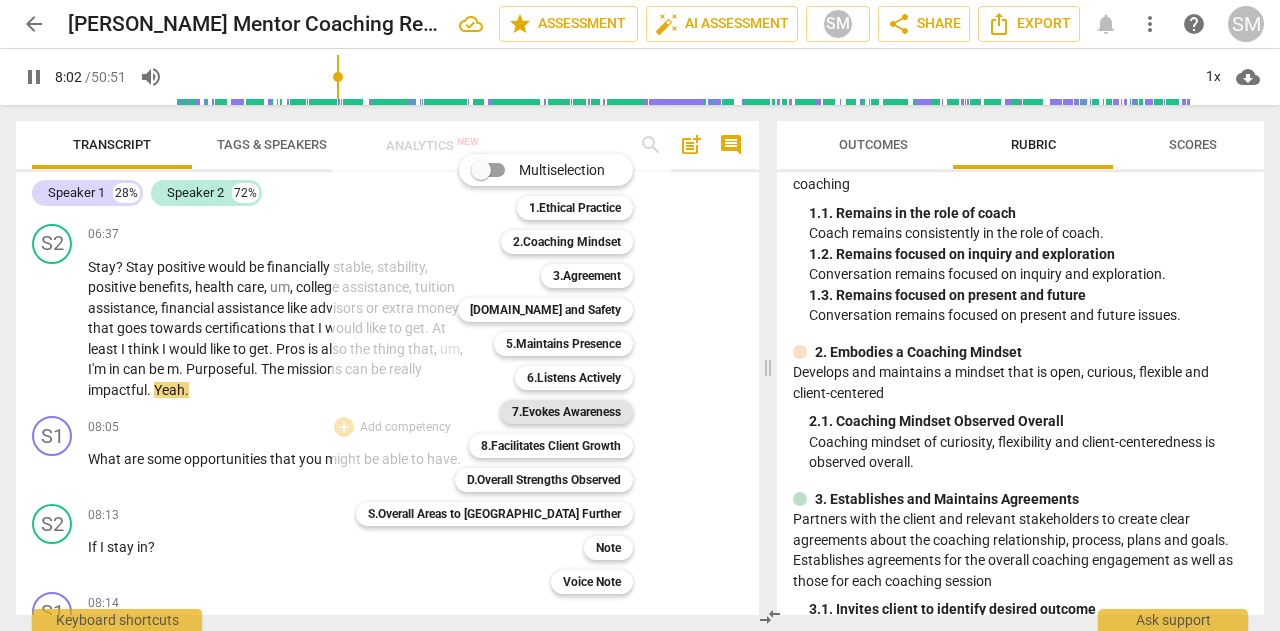 click on "7.Evokes Awareness" at bounding box center [566, 412] 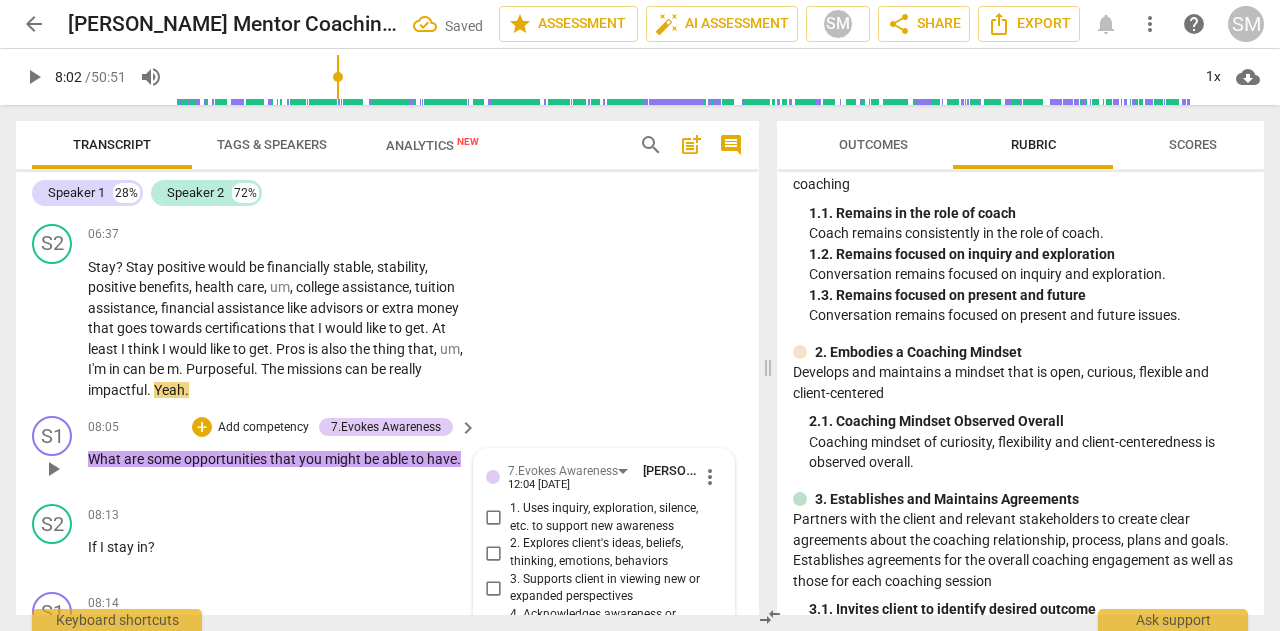 scroll, scrollTop: 3416, scrollLeft: 0, axis: vertical 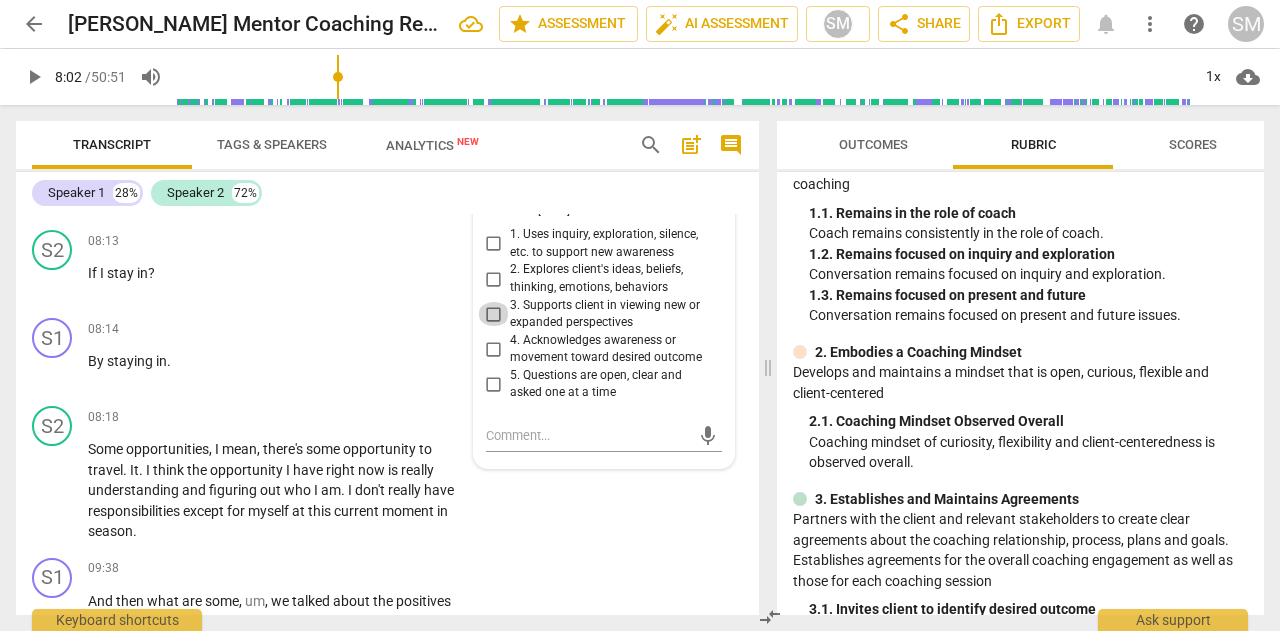 click on "3. Supports client in viewing new or expanded perspectives" at bounding box center [494, 314] 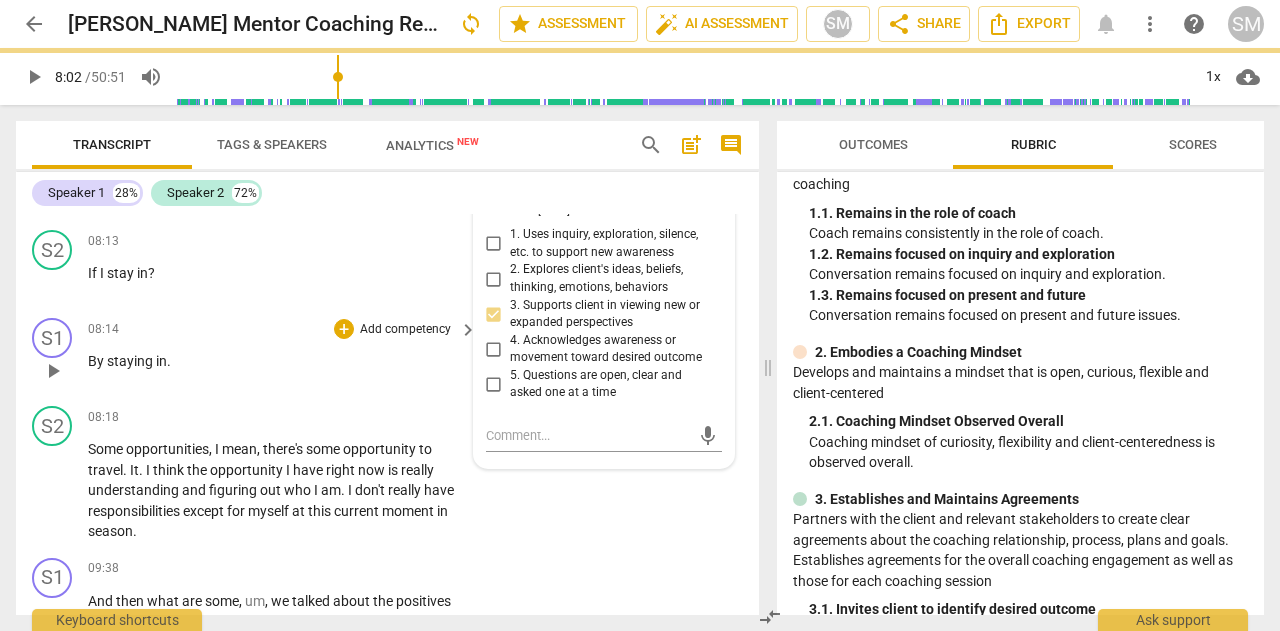 scroll, scrollTop: 3316, scrollLeft: 0, axis: vertical 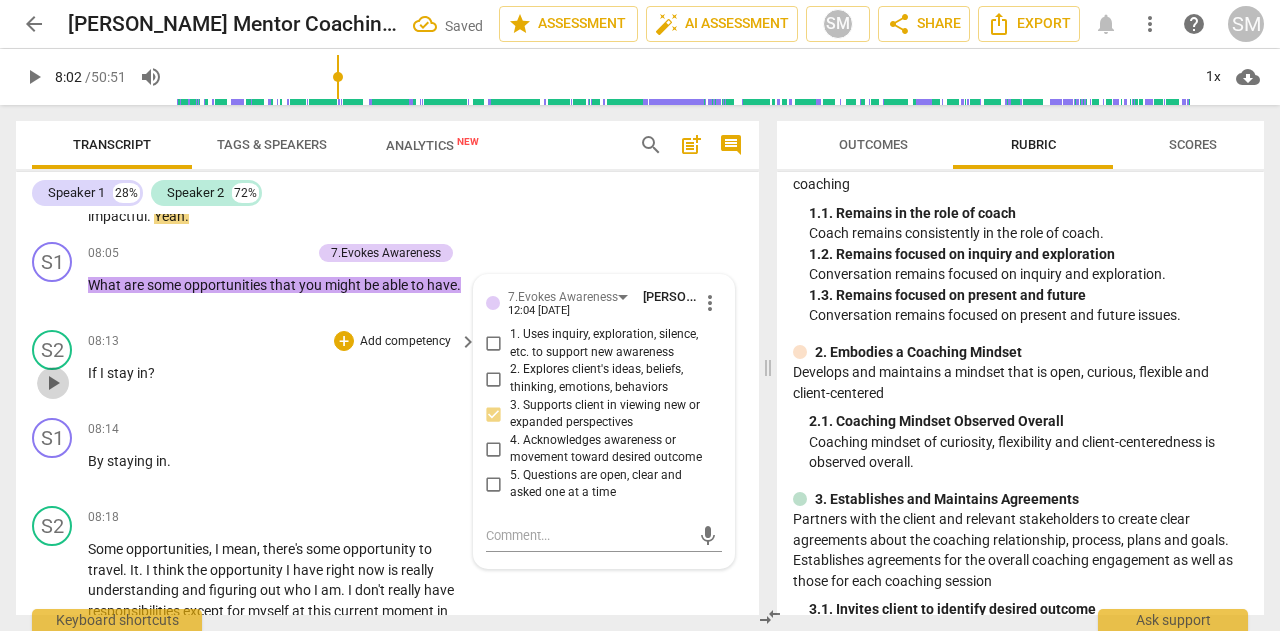 click on "play_arrow" at bounding box center [53, 383] 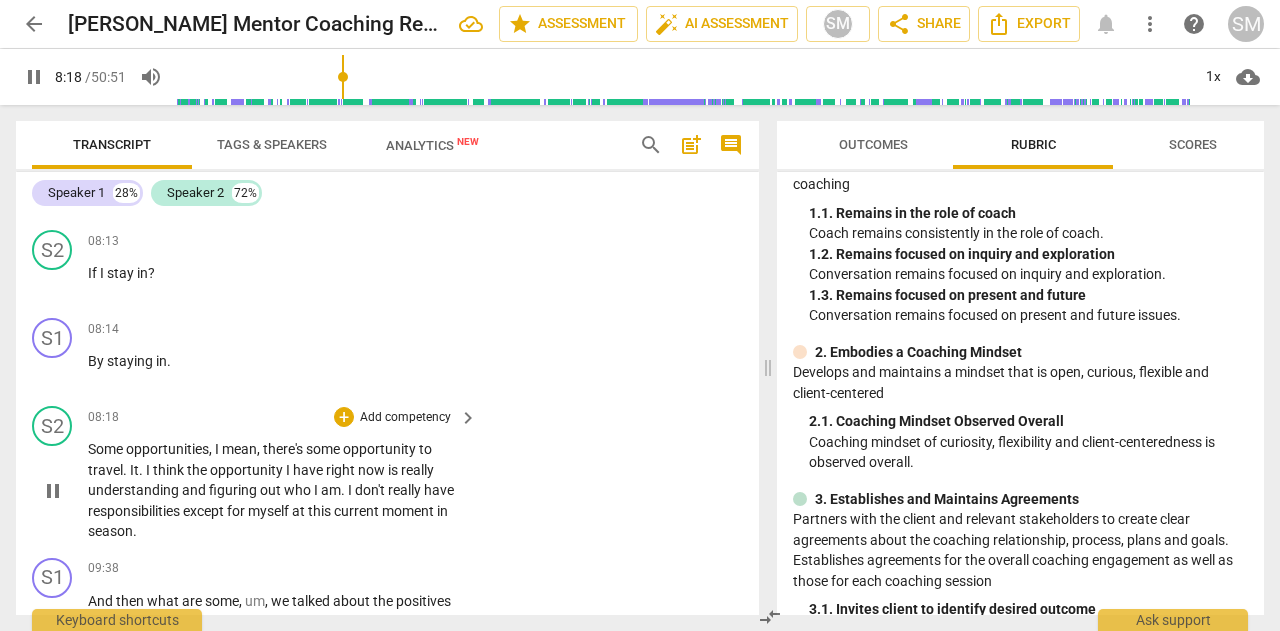 scroll, scrollTop: 3516, scrollLeft: 0, axis: vertical 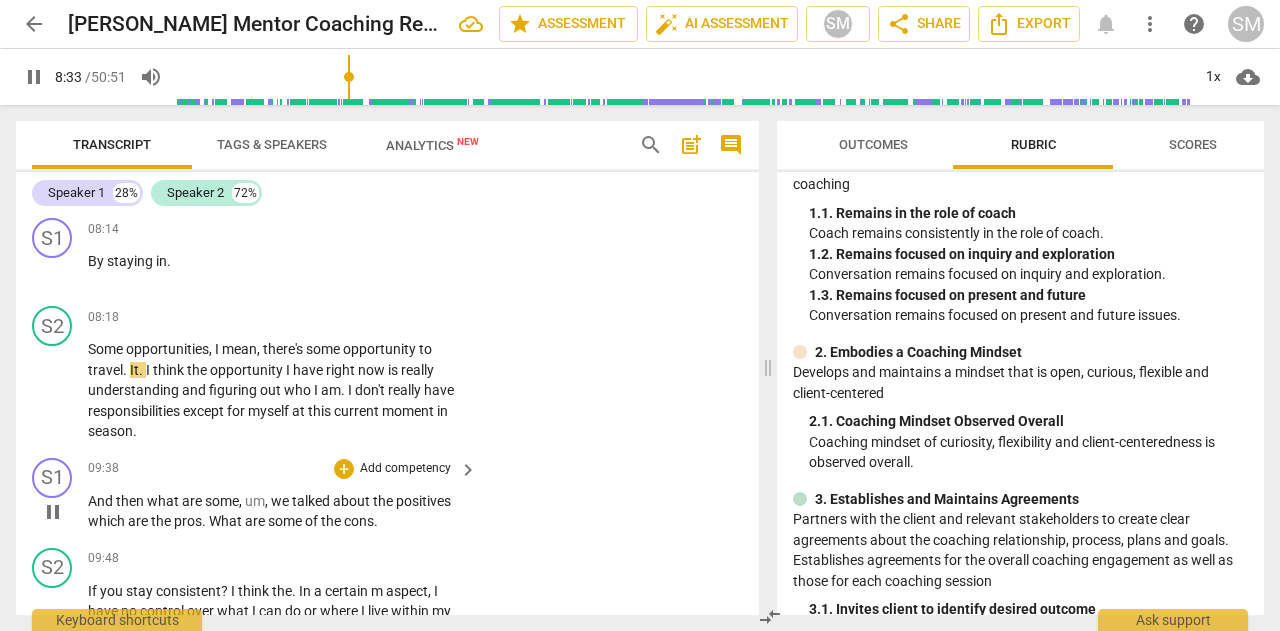 click on "pause" at bounding box center [53, 512] 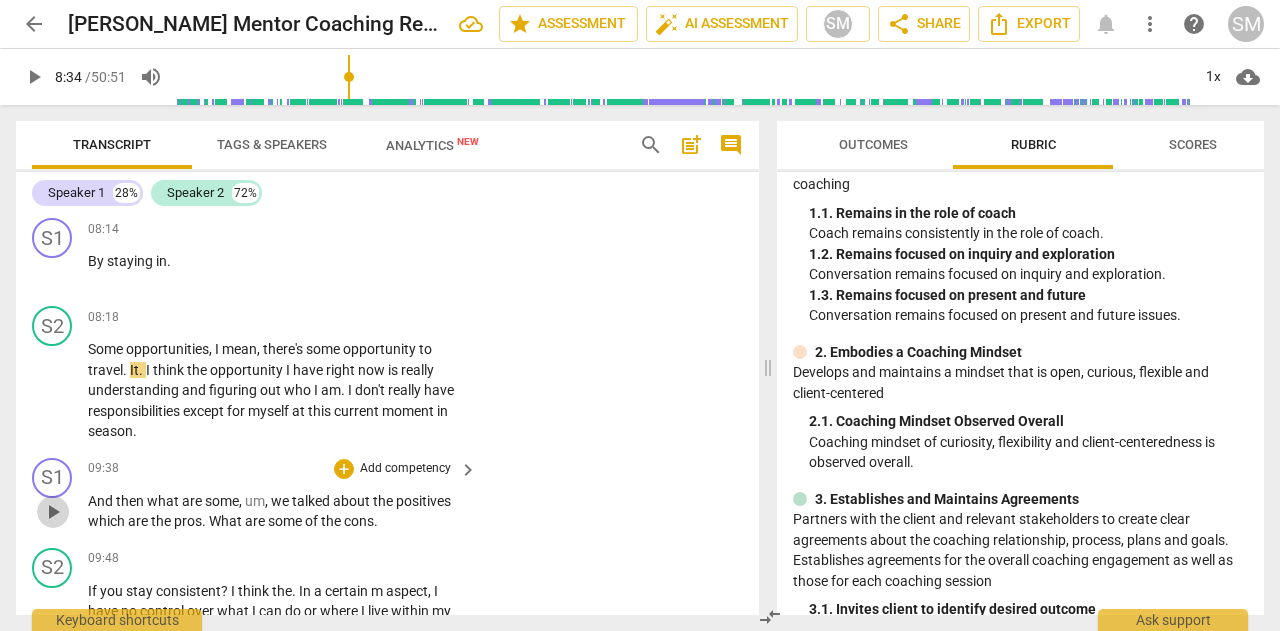 click on "play_arrow" at bounding box center [53, 512] 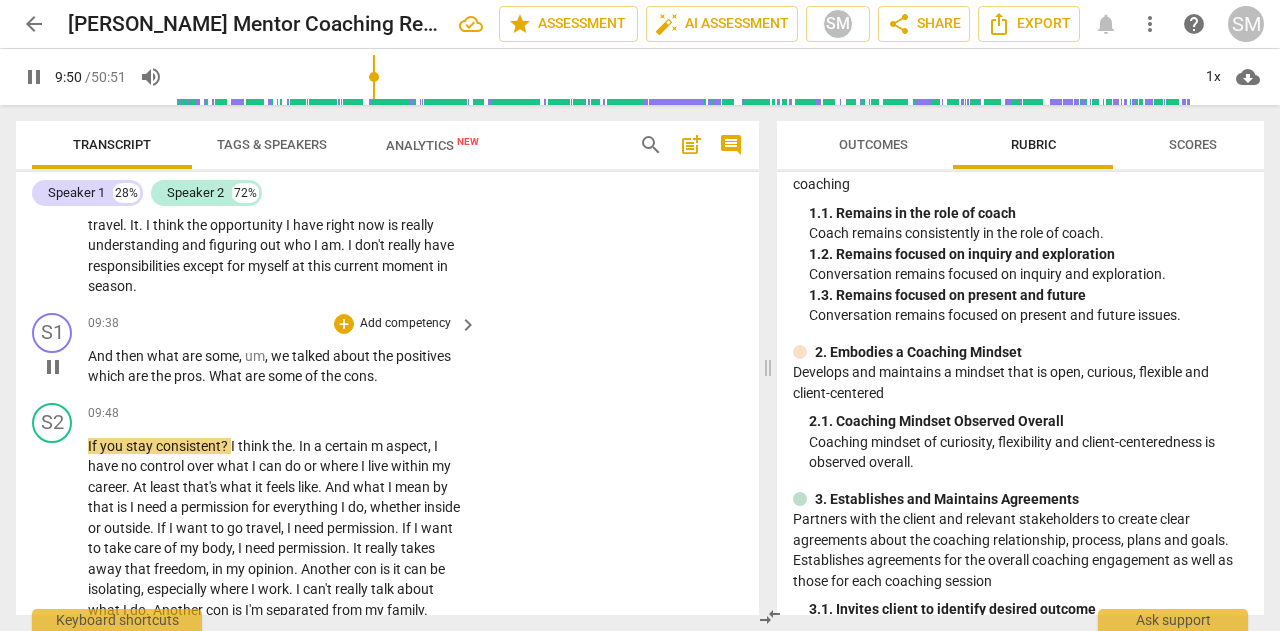 scroll, scrollTop: 3716, scrollLeft: 0, axis: vertical 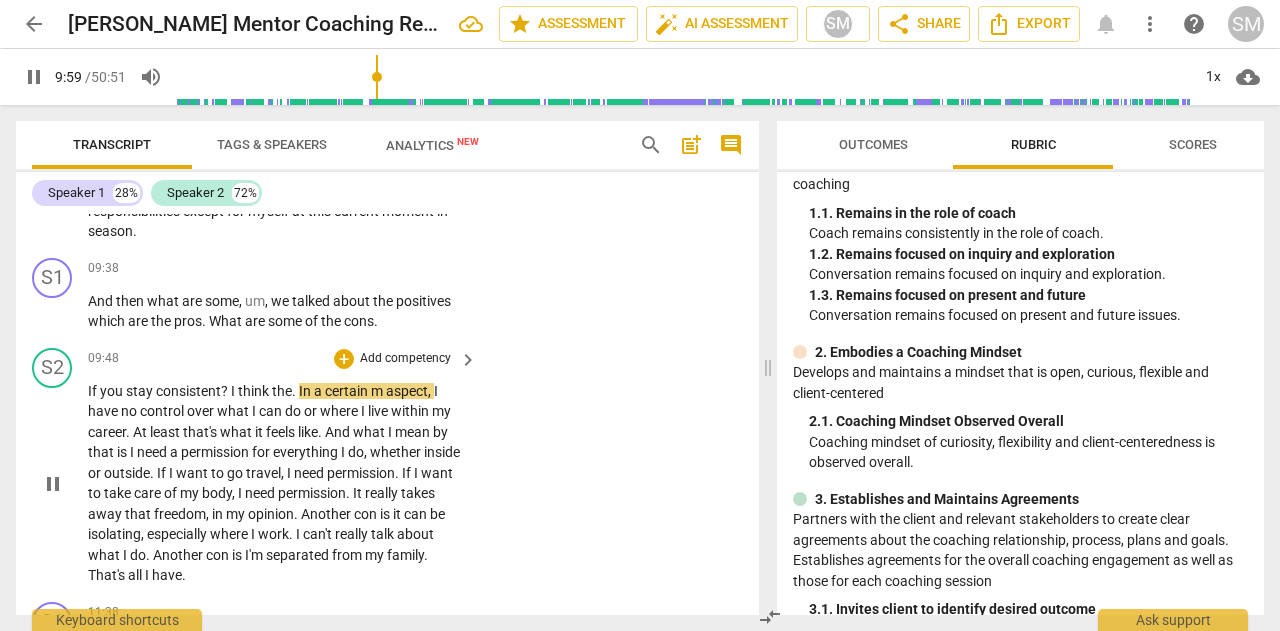 click on "?" at bounding box center [226, 391] 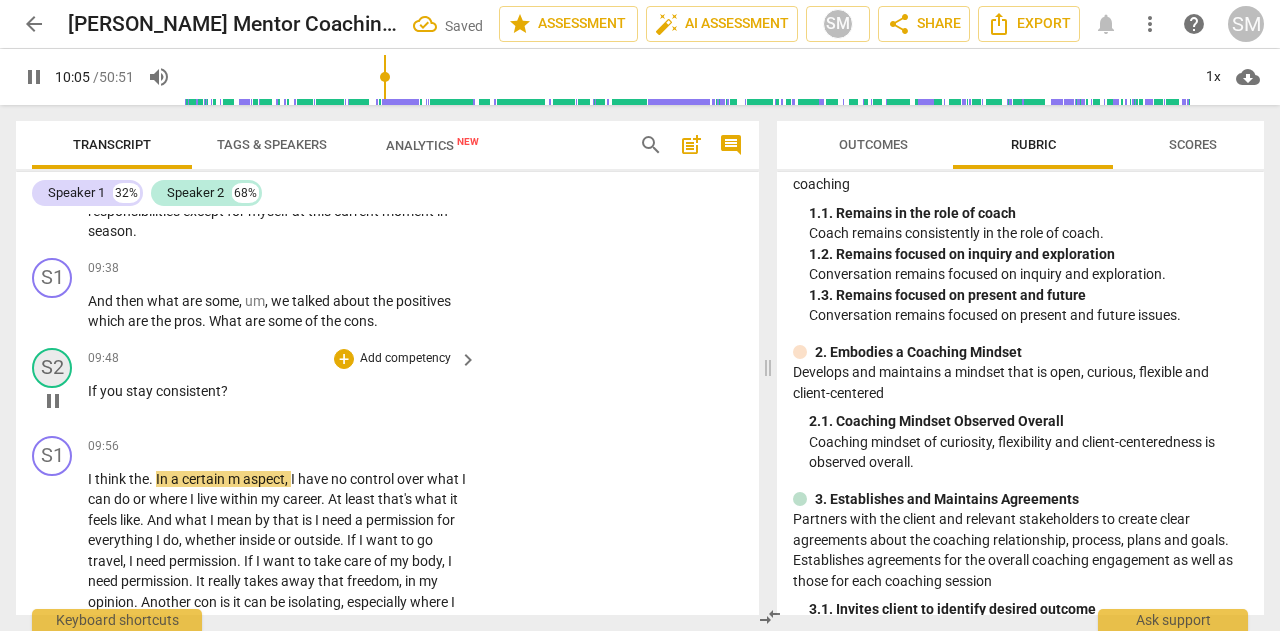 click on "S2" at bounding box center [52, 368] 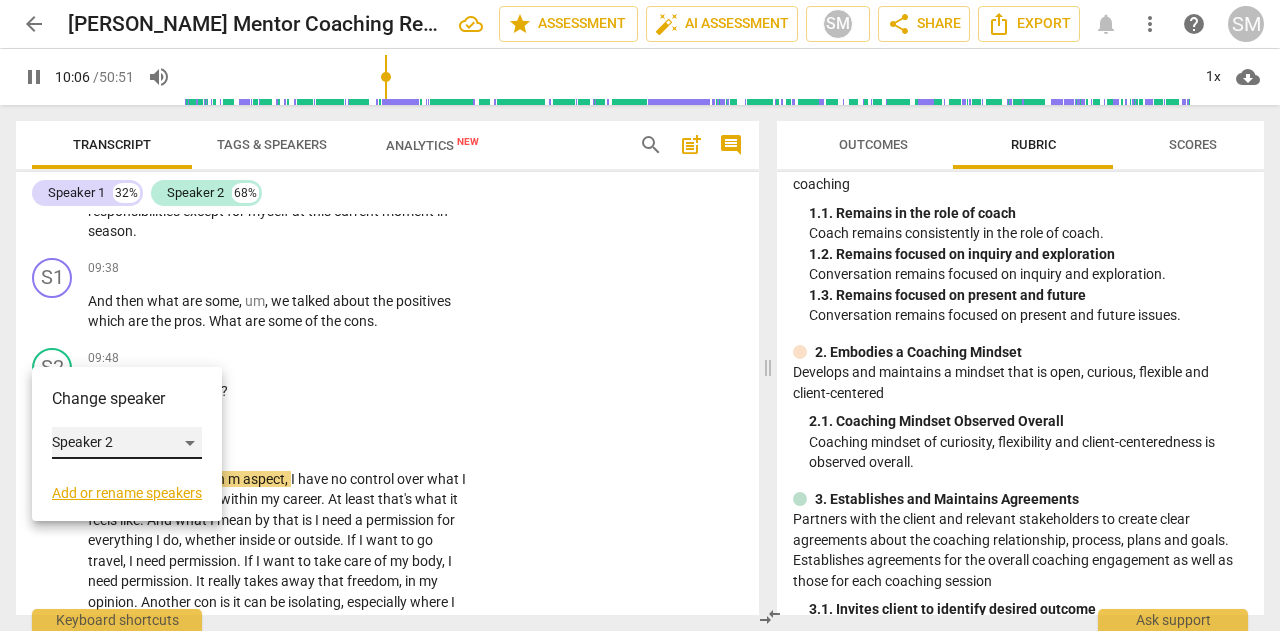 click on "Speaker 2" at bounding box center (127, 443) 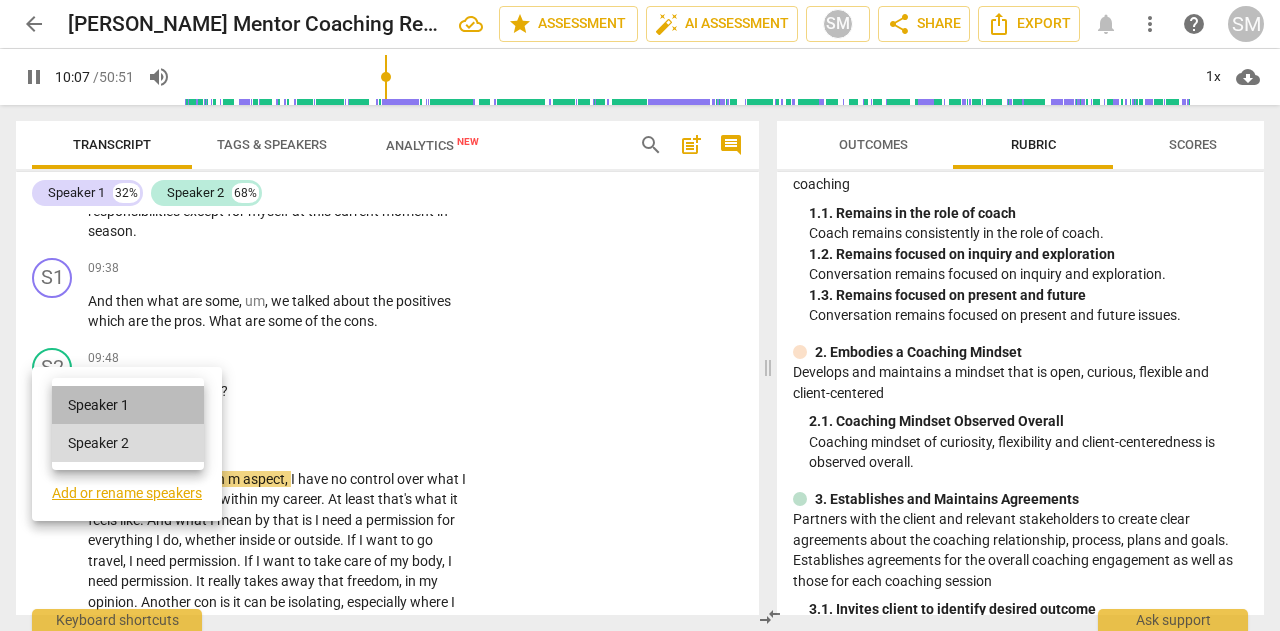 click on "Speaker 1" at bounding box center (128, 405) 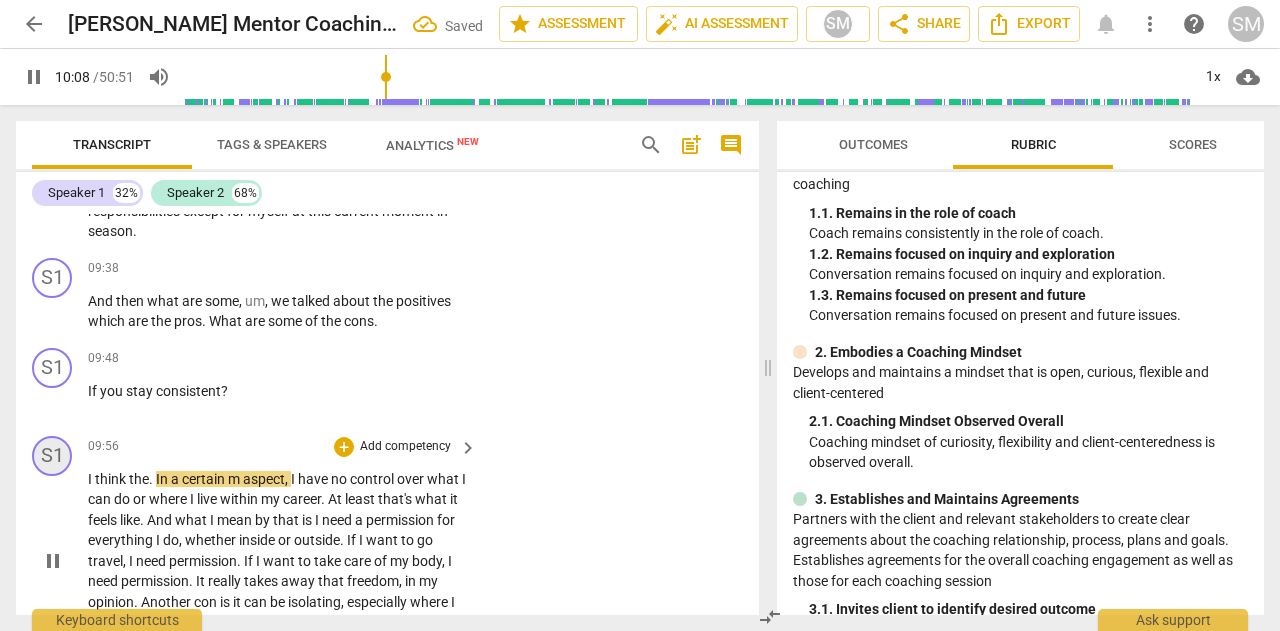 click on "S1" at bounding box center [52, 456] 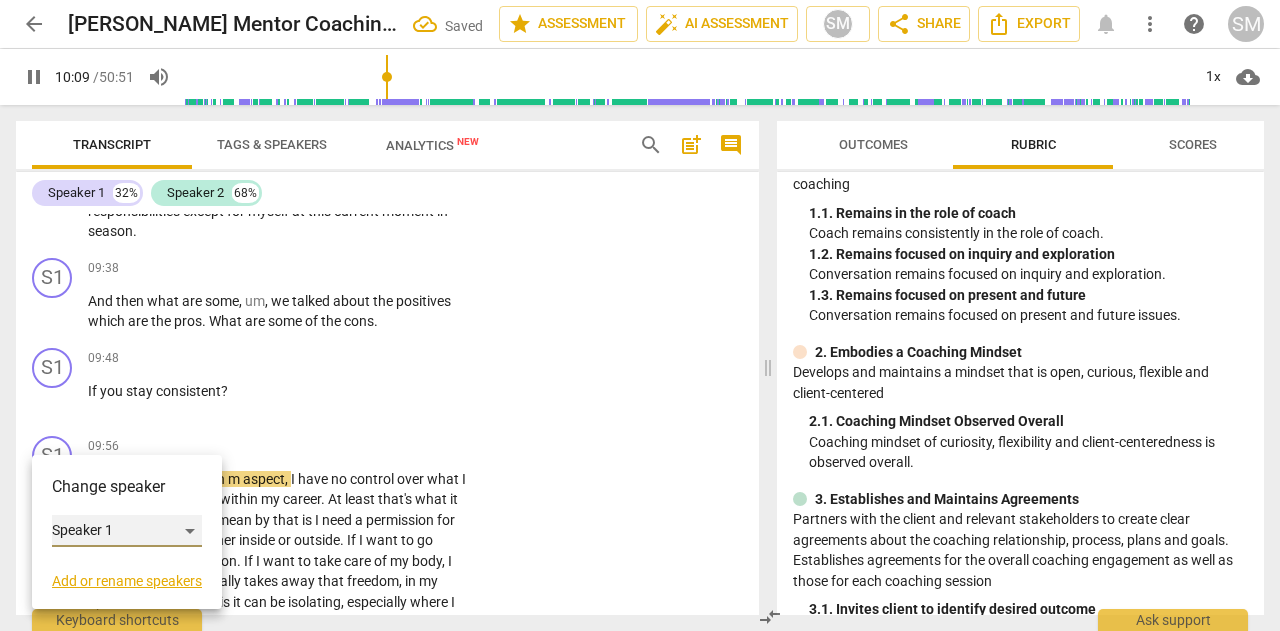 click on "Speaker 1" at bounding box center (127, 531) 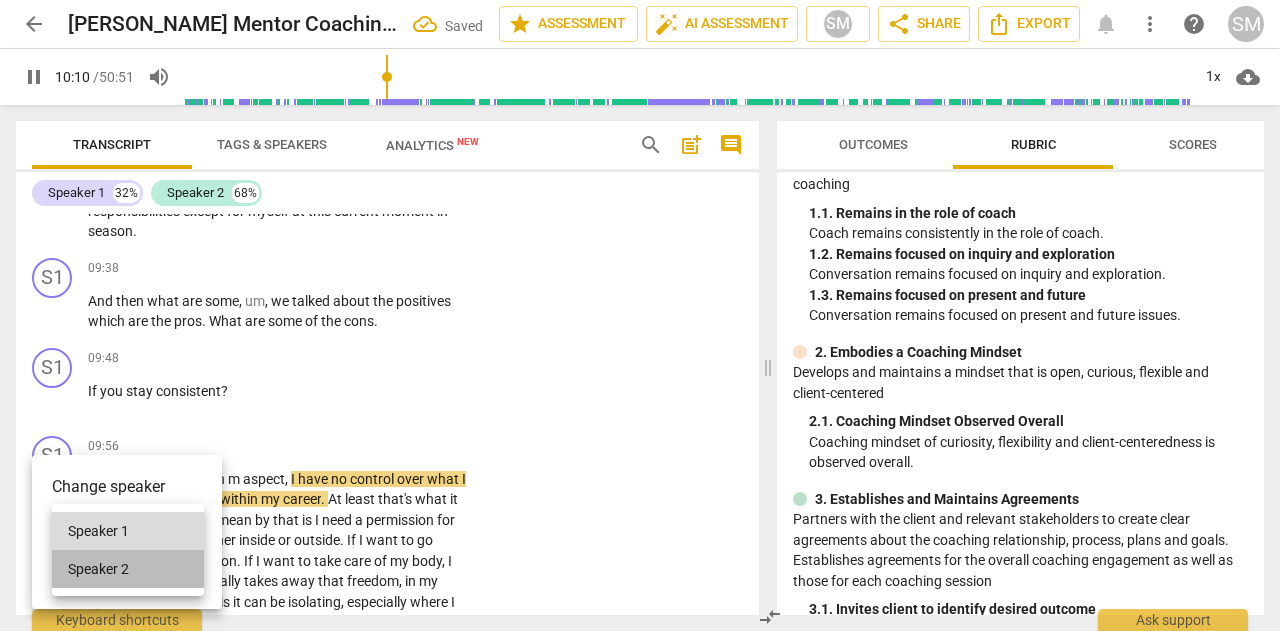click on "Speaker 2" at bounding box center [128, 569] 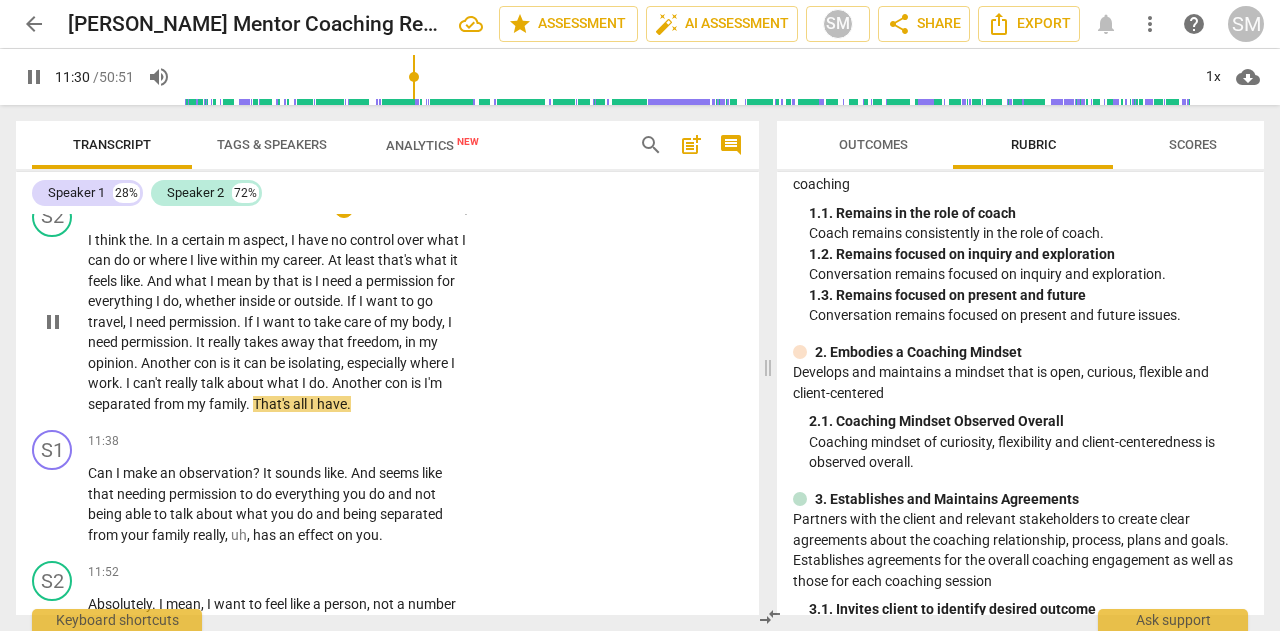 scroll, scrollTop: 4016, scrollLeft: 0, axis: vertical 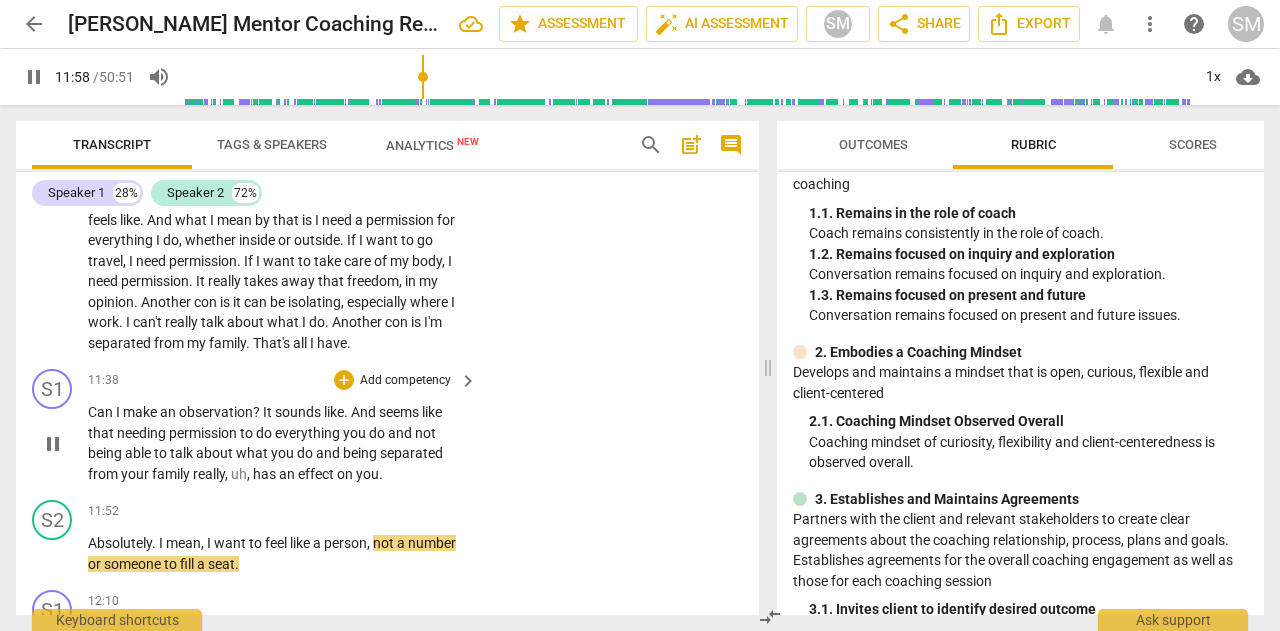 click on "Add competency" at bounding box center (405, 381) 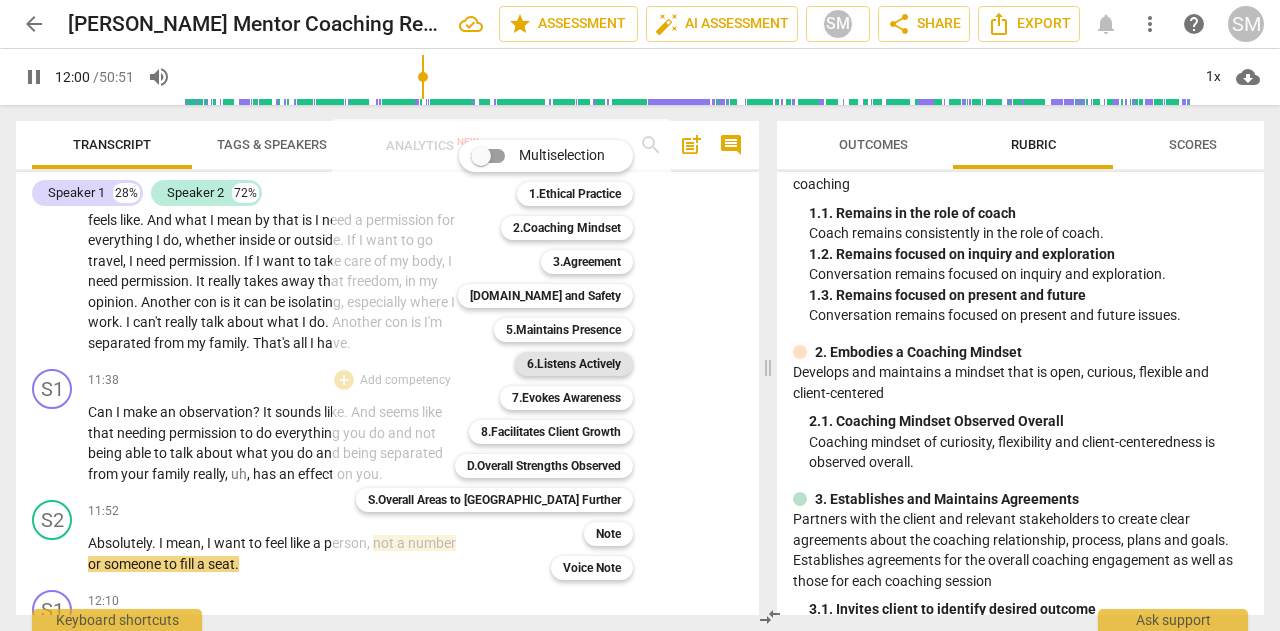 click on "6.Listens Actively" at bounding box center (574, 364) 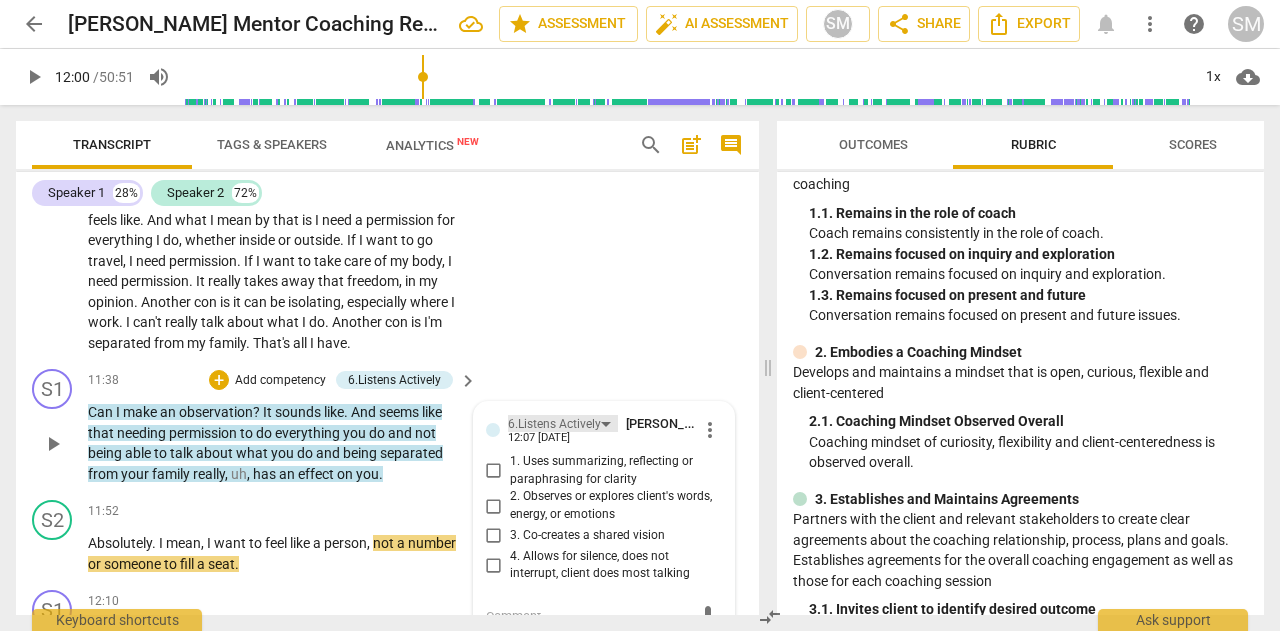 click on "6.Listens Actively" at bounding box center [554, 424] 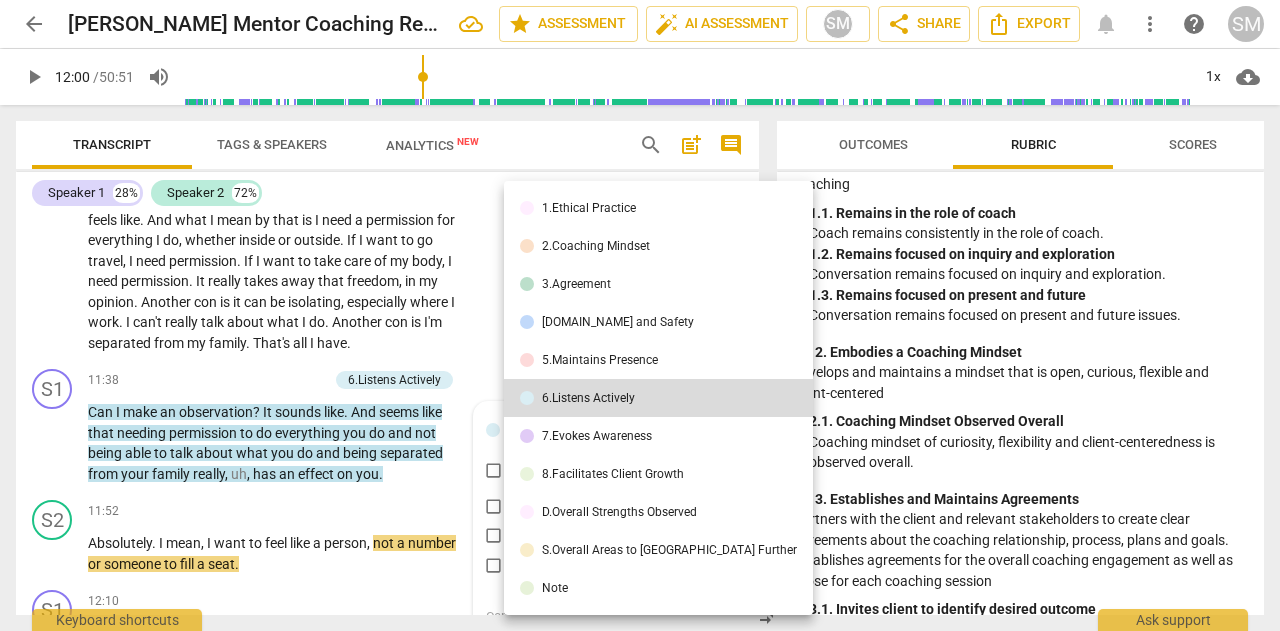 click on "7.Evokes Awareness" at bounding box center (597, 436) 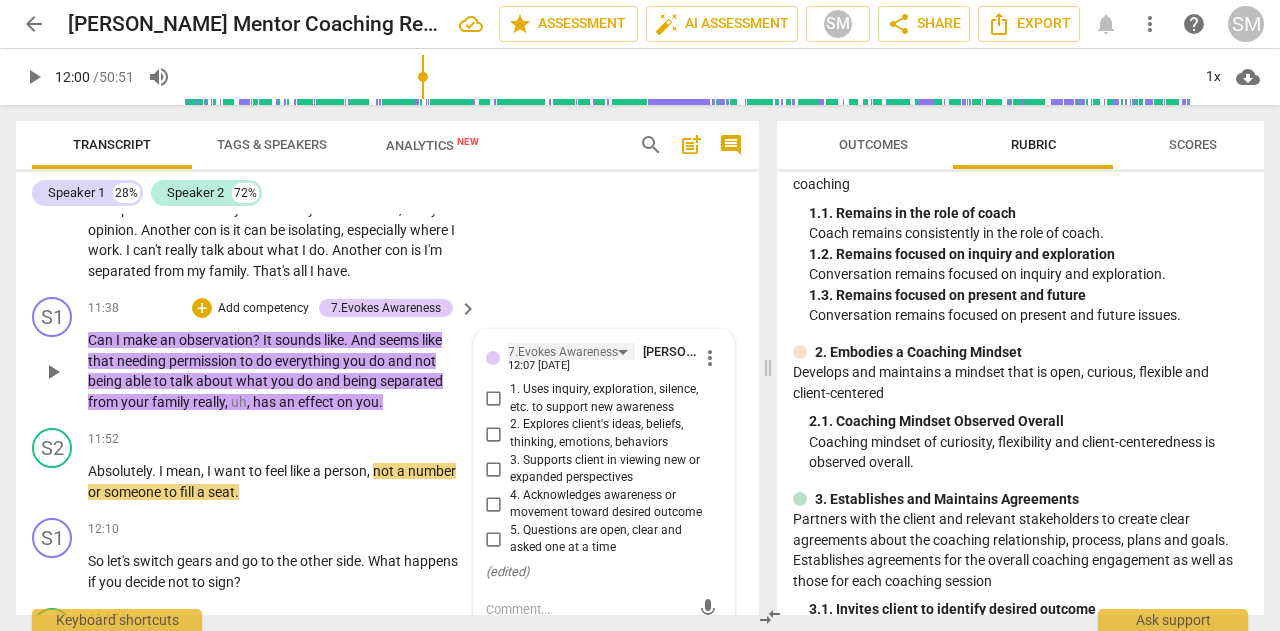 scroll, scrollTop: 4116, scrollLeft: 0, axis: vertical 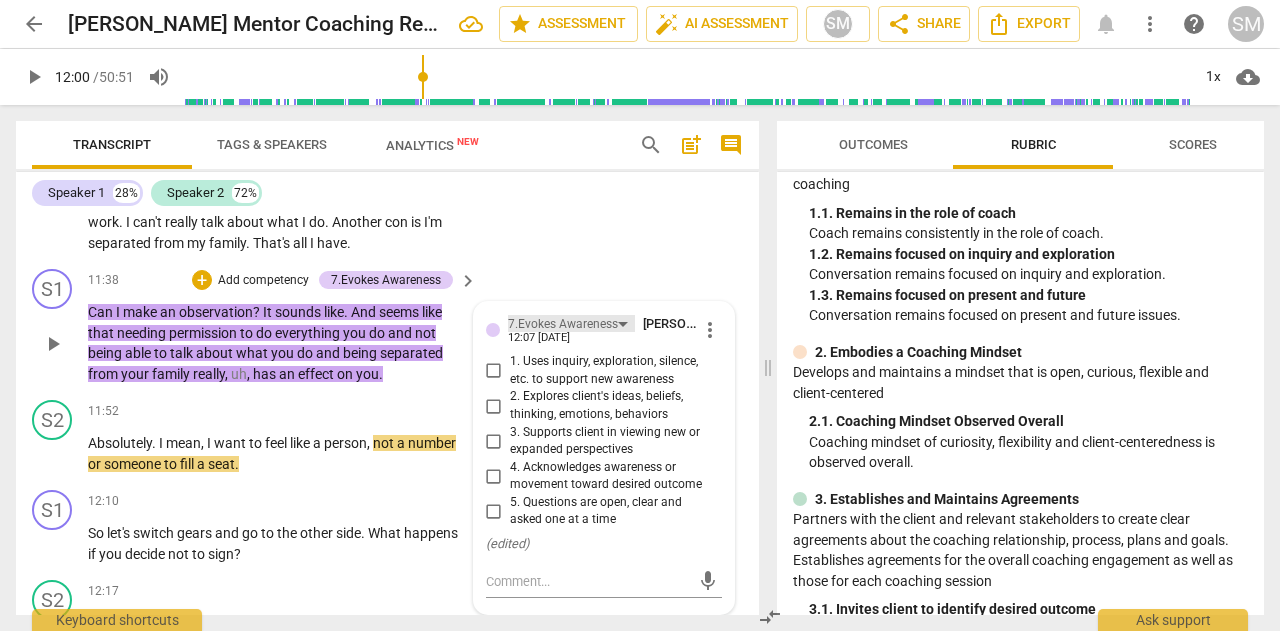 click on "7.Evokes Awareness" at bounding box center (563, 324) 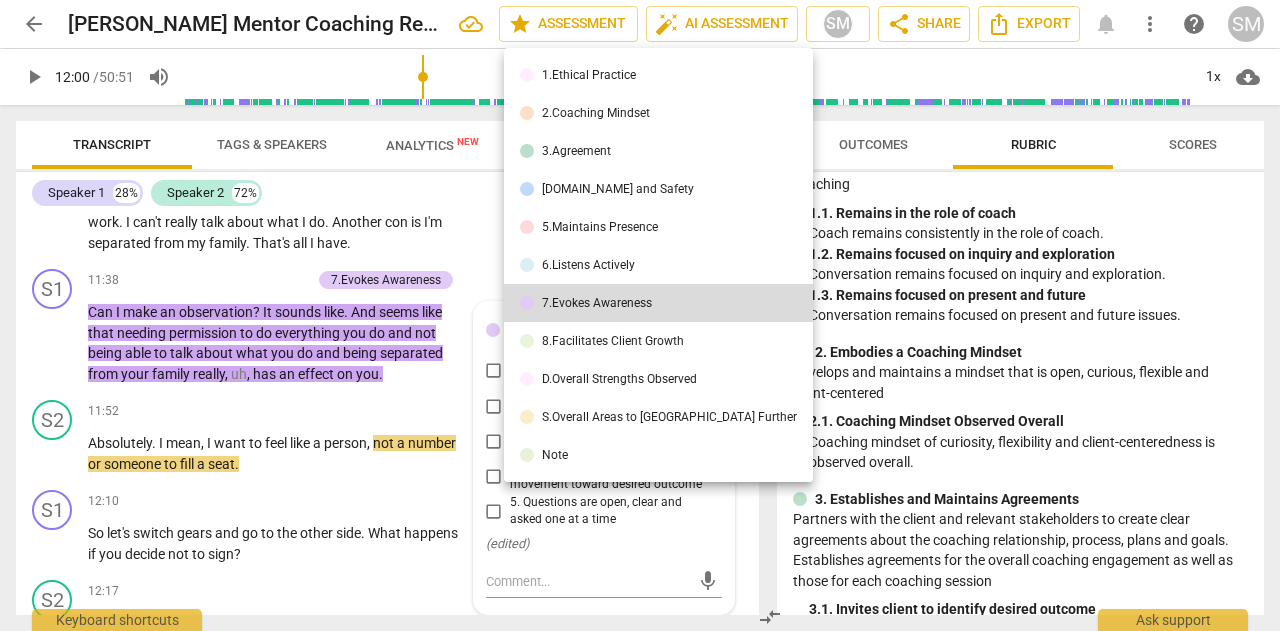 click on "5.Maintains Presence" at bounding box center [600, 227] 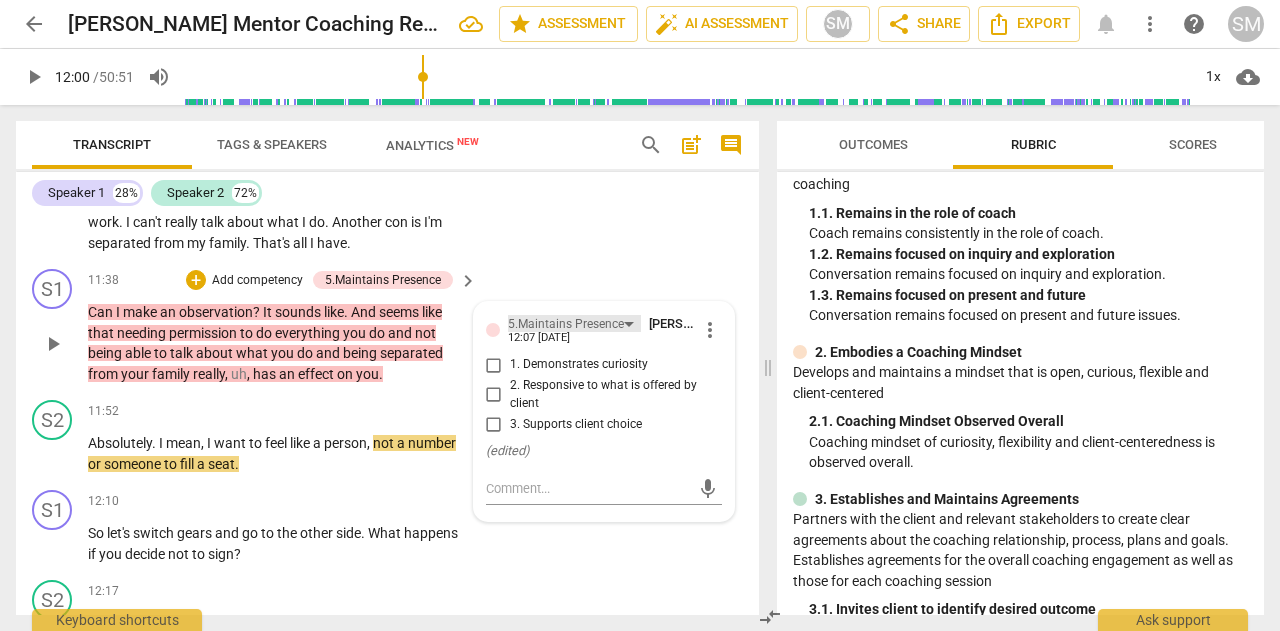click on "5.Maintains Presence" at bounding box center [566, 324] 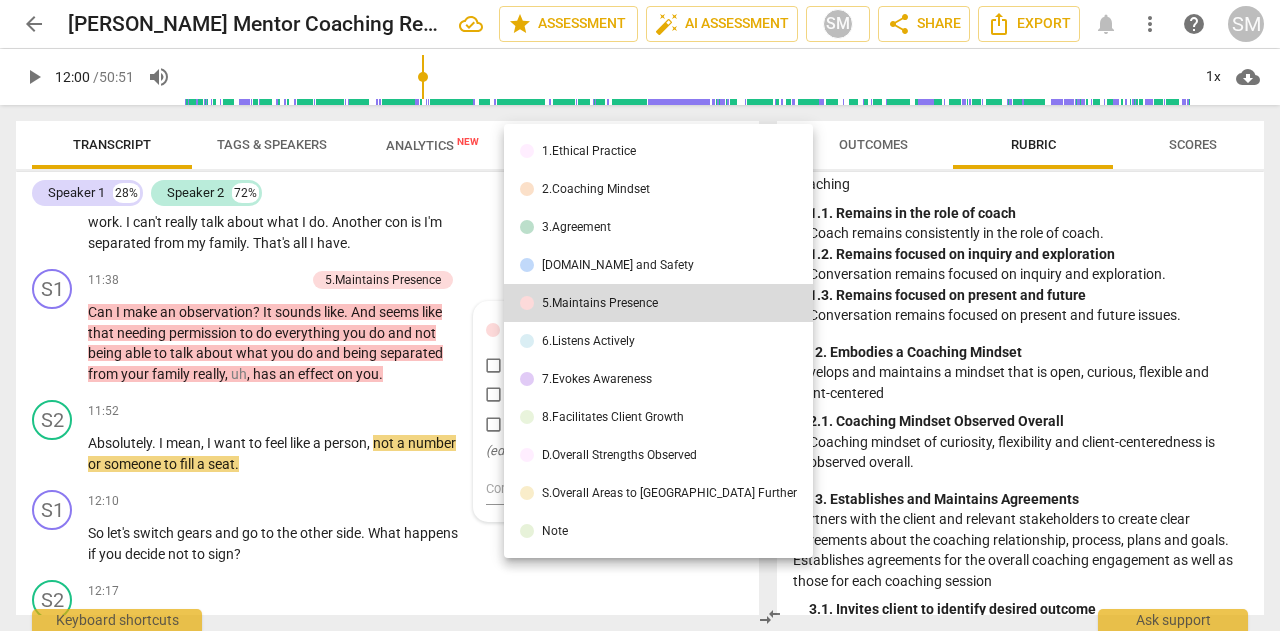 click on "[DOMAIN_NAME] and Safety" at bounding box center (618, 265) 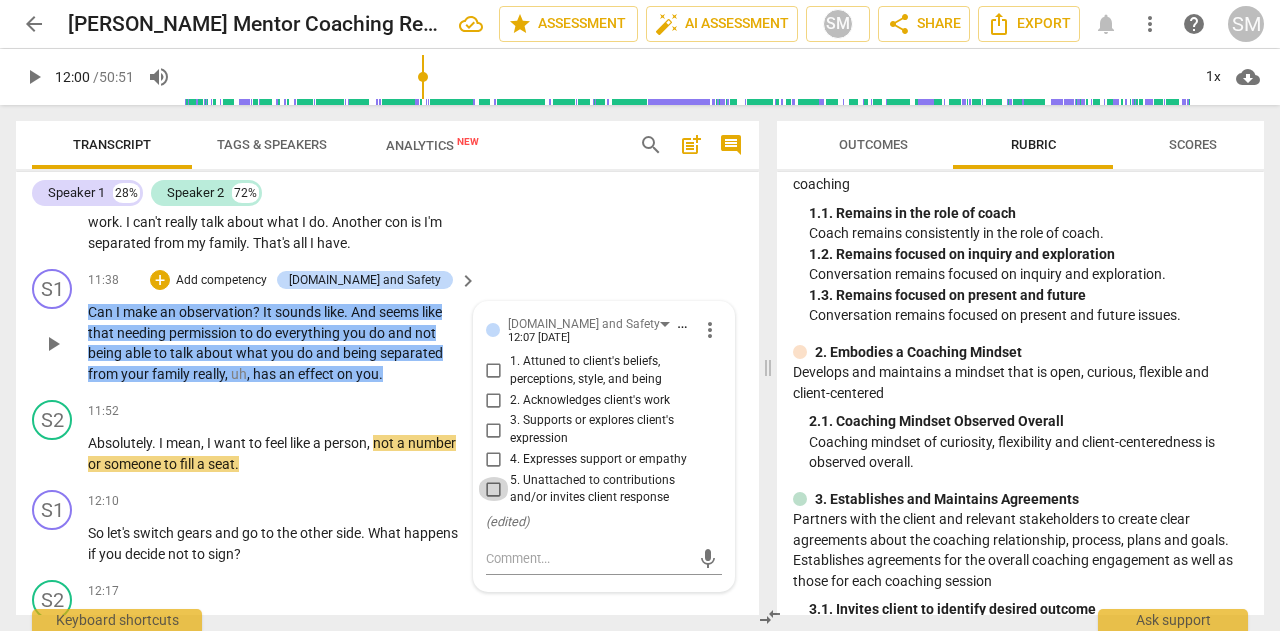 click on "5. Unattached to contributions and/or invites client response" at bounding box center (494, 489) 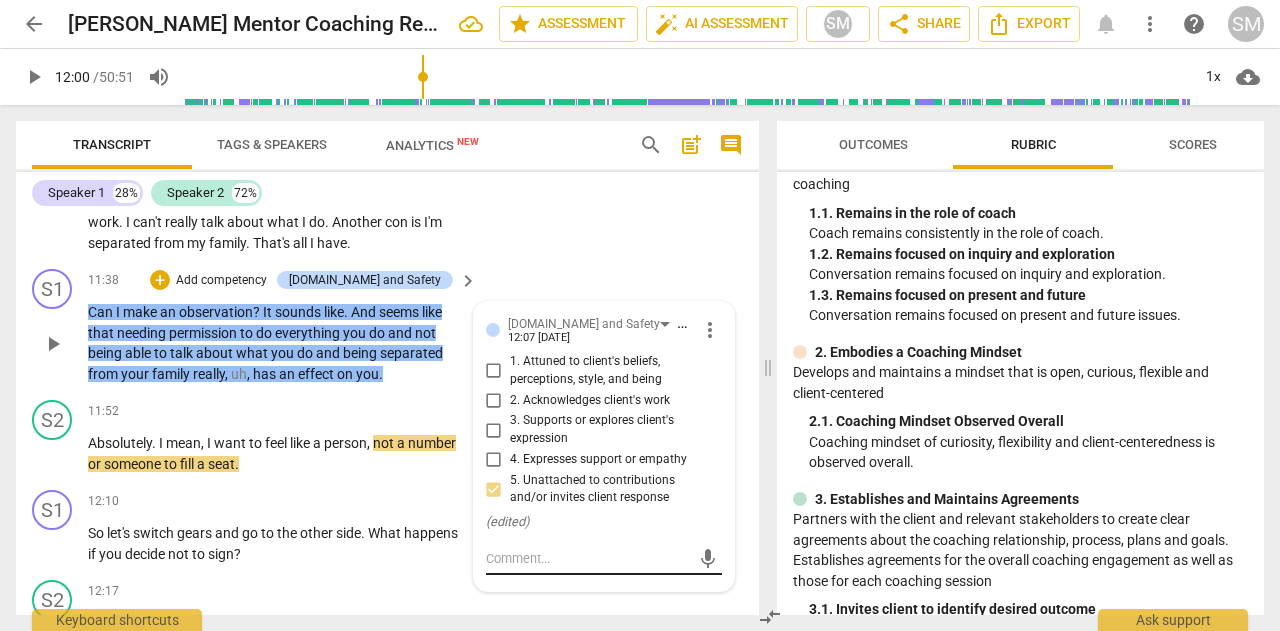 click at bounding box center (588, 558) 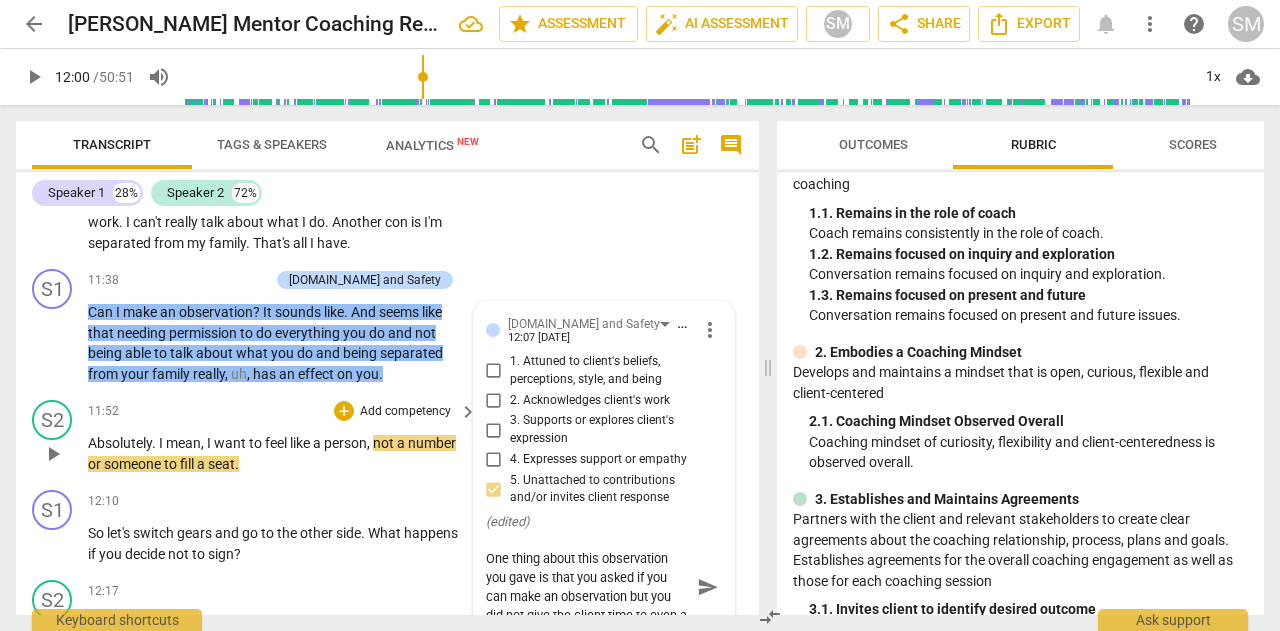 scroll, scrollTop: 16, scrollLeft: 0, axis: vertical 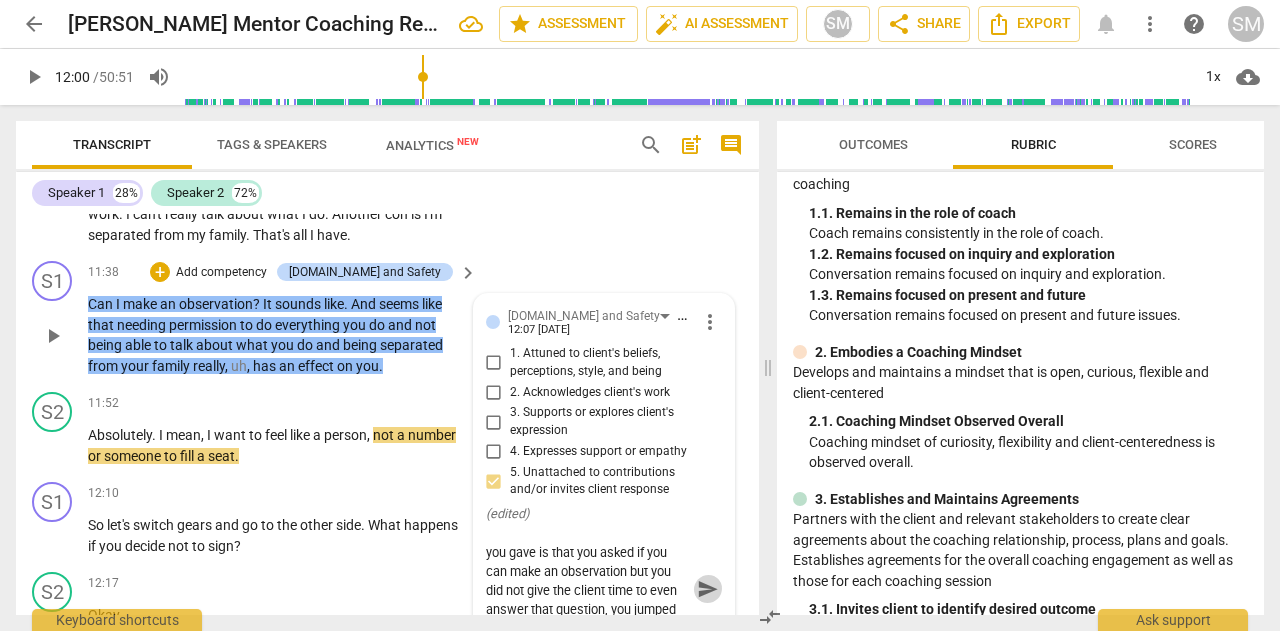 click on "send" at bounding box center (708, 589) 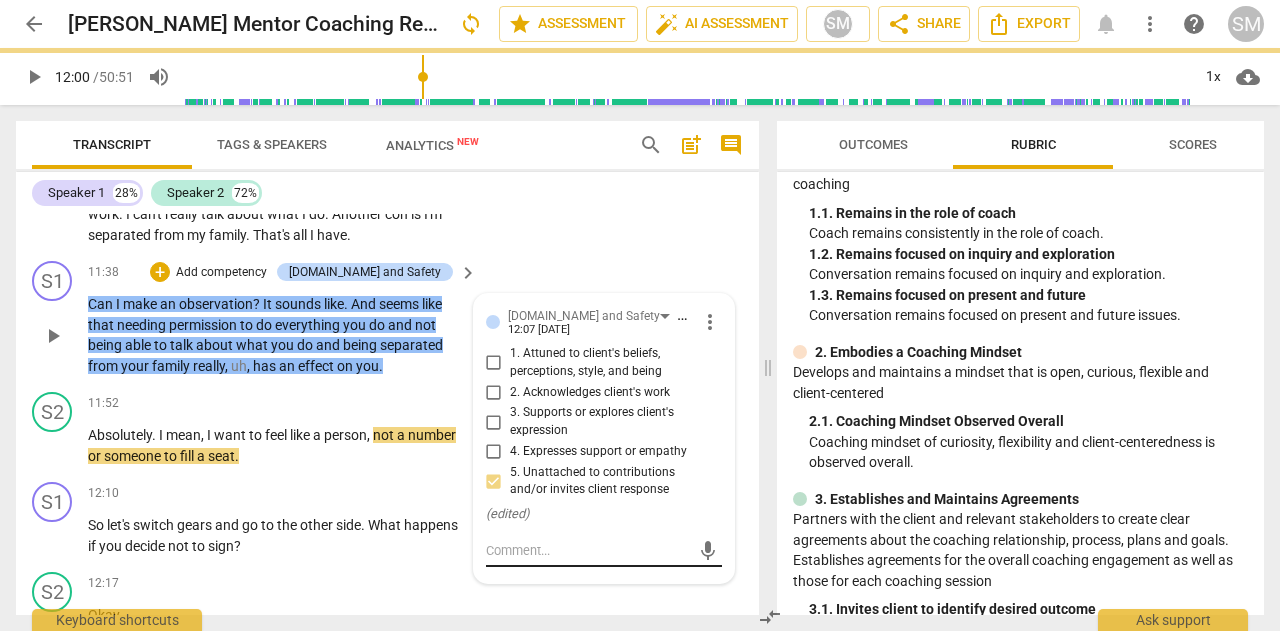 scroll, scrollTop: 0, scrollLeft: 0, axis: both 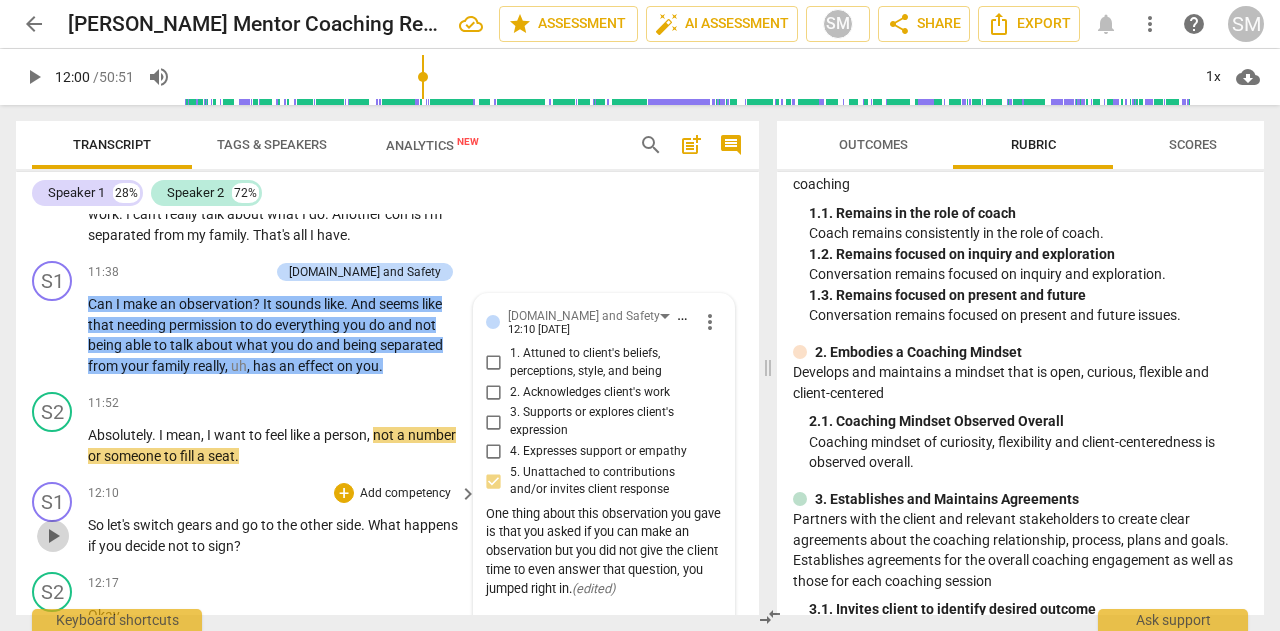 click on "play_arrow" at bounding box center (53, 536) 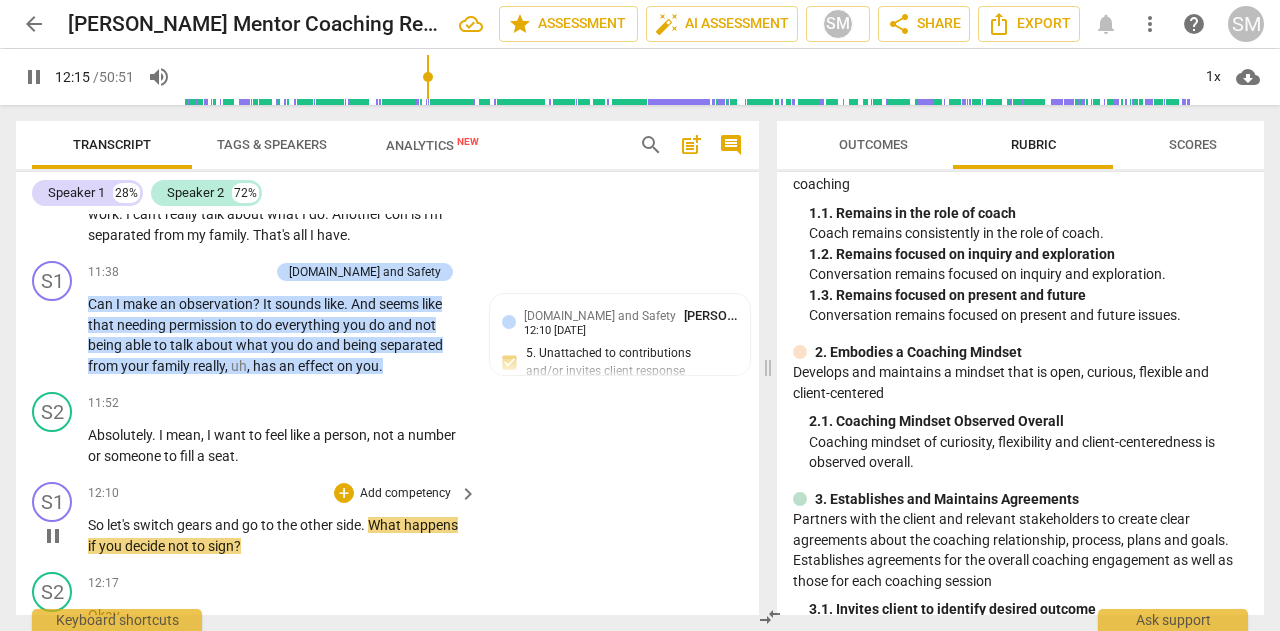 click on "Add competency" at bounding box center [405, 494] 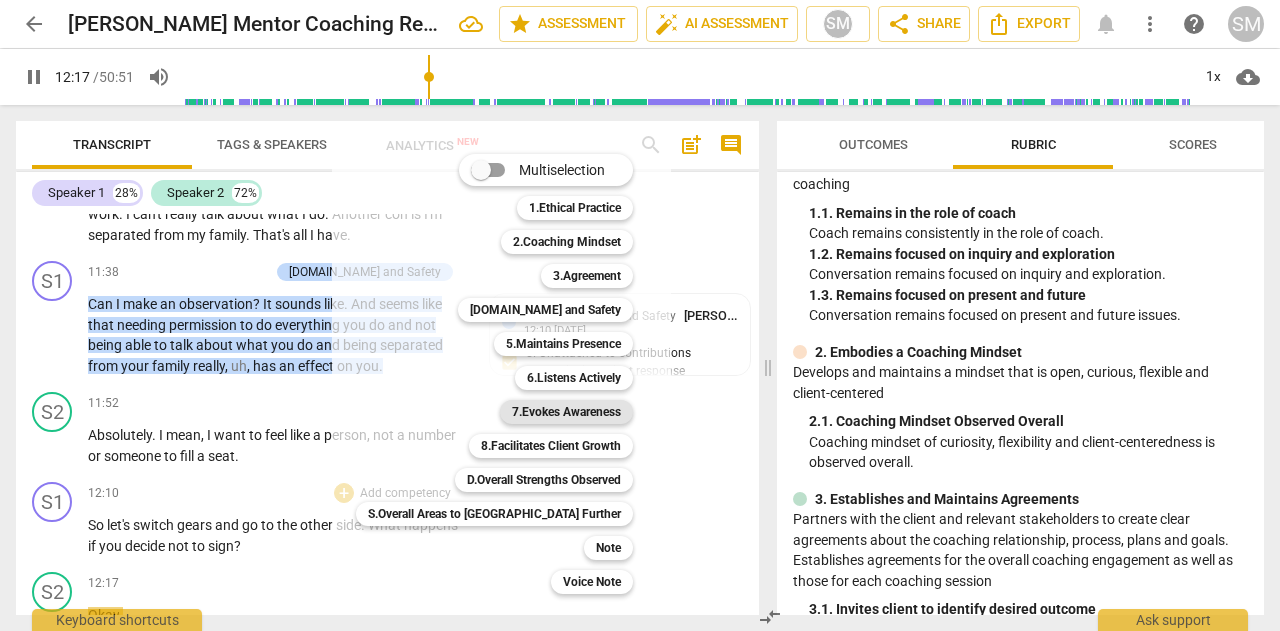 click on "7.Evokes Awareness" at bounding box center [566, 412] 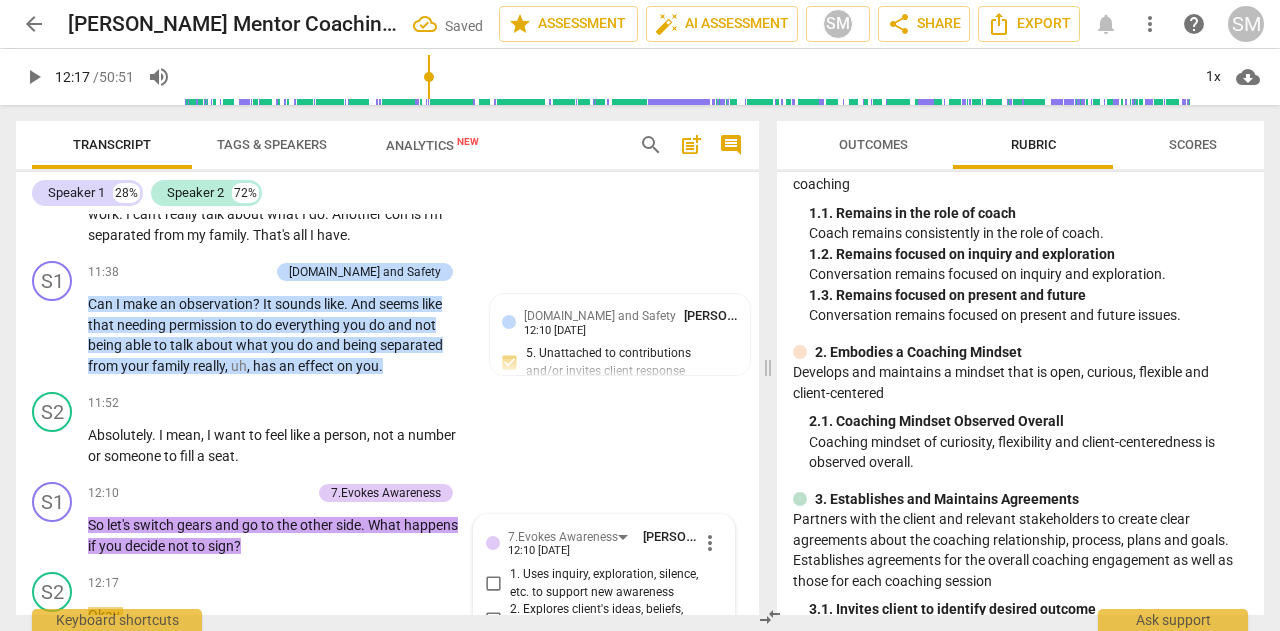 scroll, scrollTop: 4464, scrollLeft: 0, axis: vertical 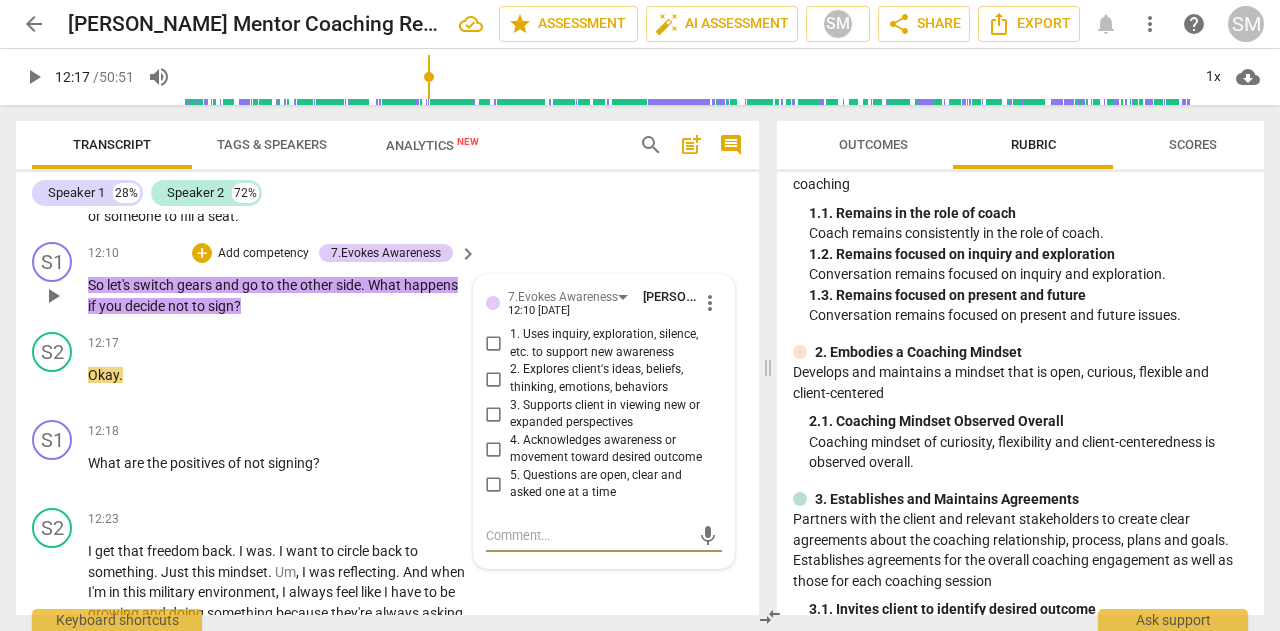 click on "1. Uses inquiry, exploration, silence, etc.  to support new awareness" at bounding box center [494, 344] 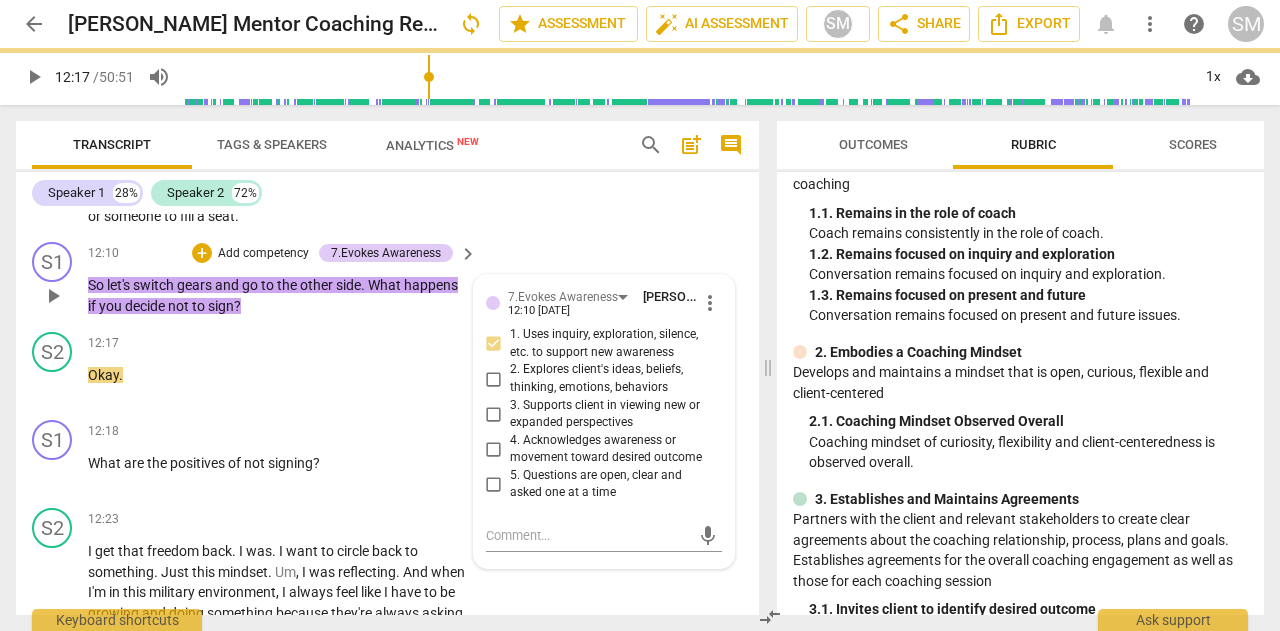 click on "3. Supports client in viewing new or expanded perspectives" at bounding box center (494, 414) 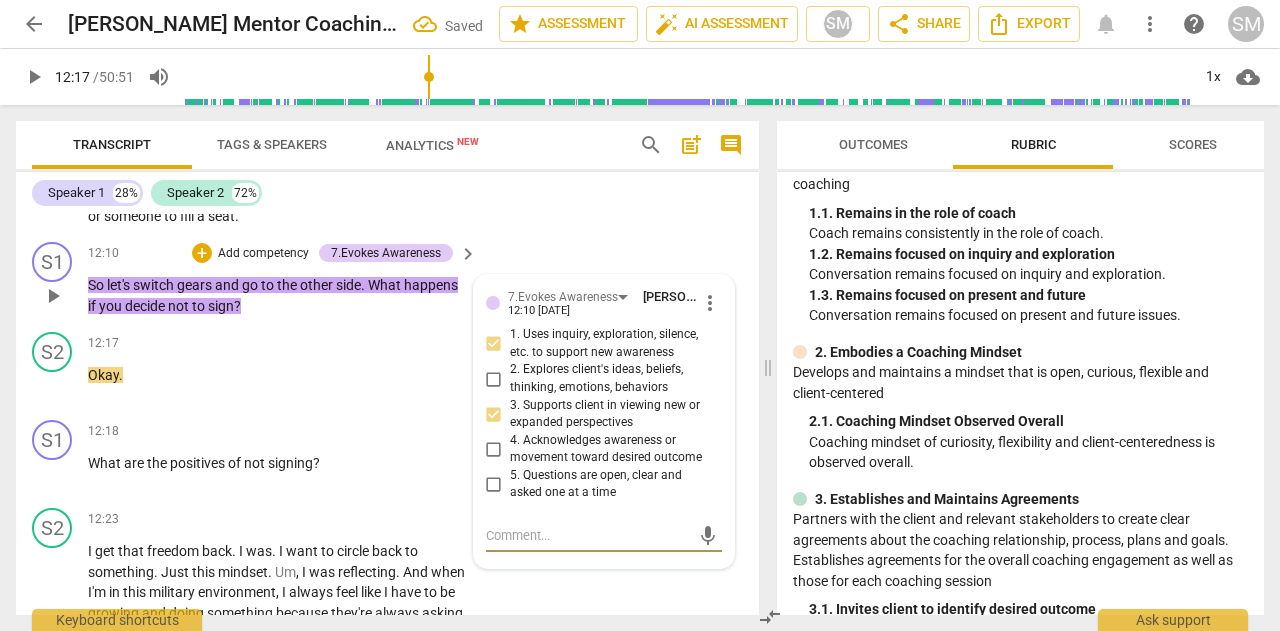 click at bounding box center [588, 535] 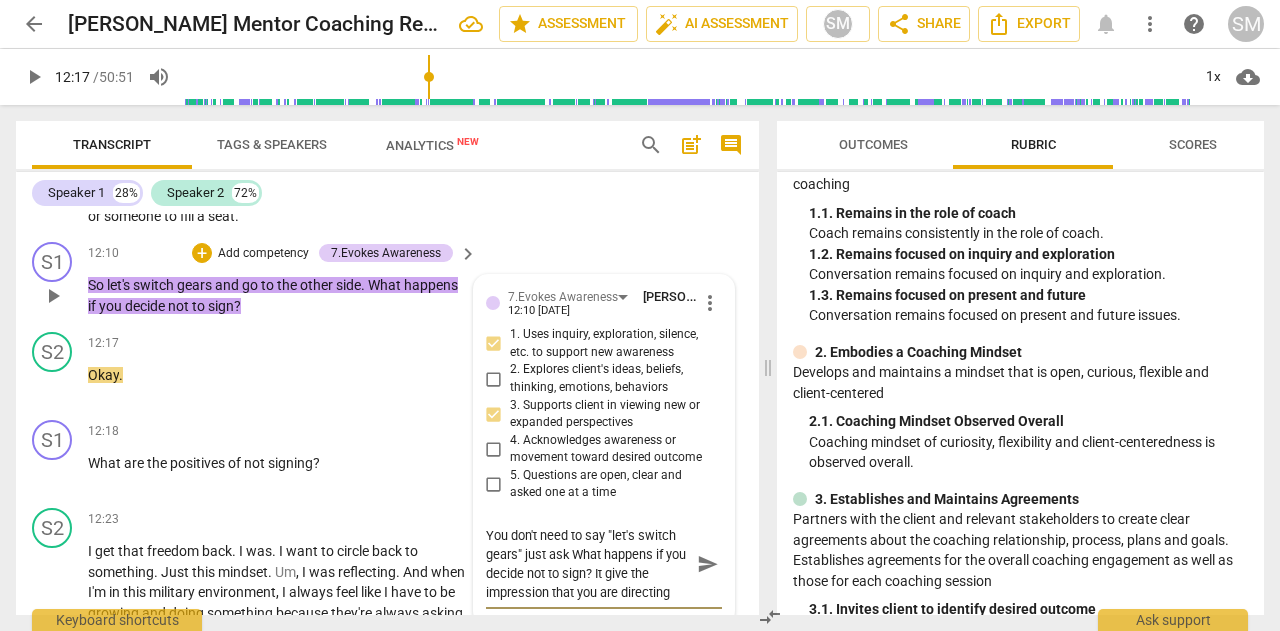 scroll, scrollTop: 16, scrollLeft: 0, axis: vertical 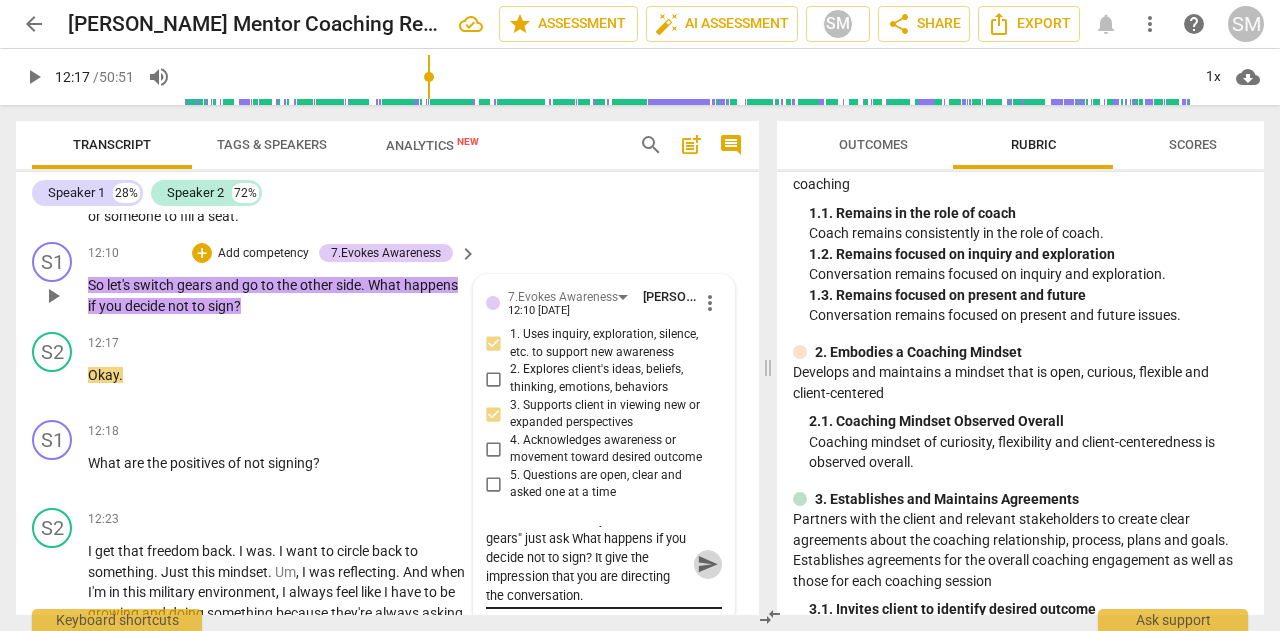 click on "send" at bounding box center (708, 564) 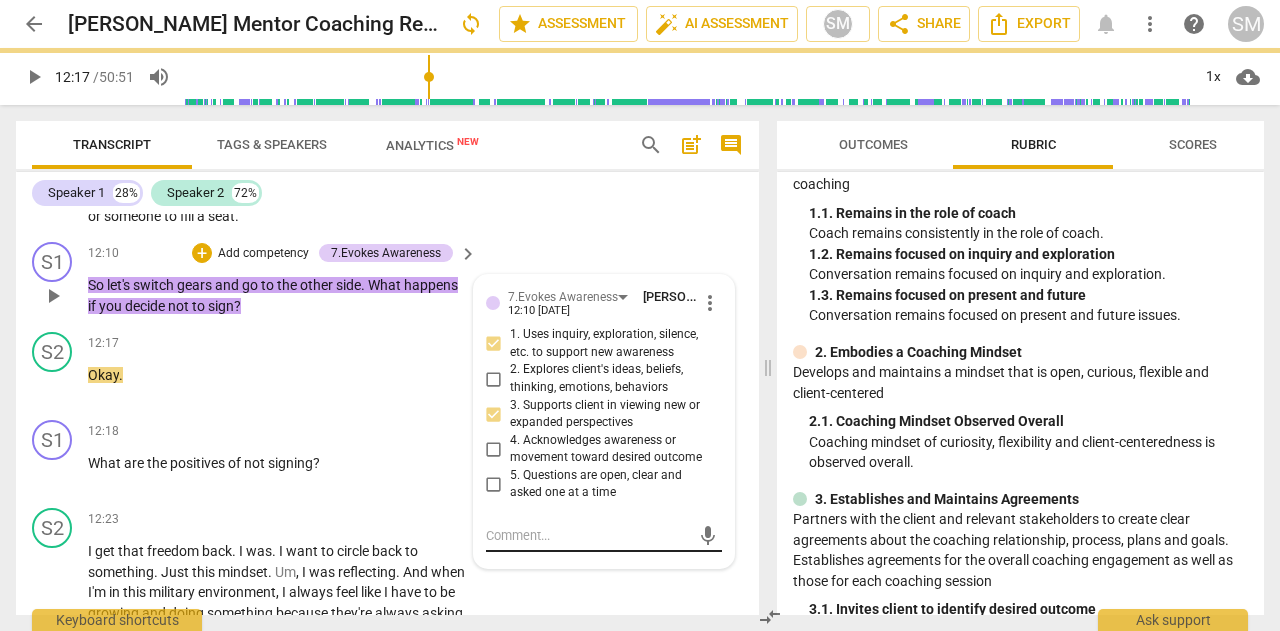 scroll, scrollTop: 0, scrollLeft: 0, axis: both 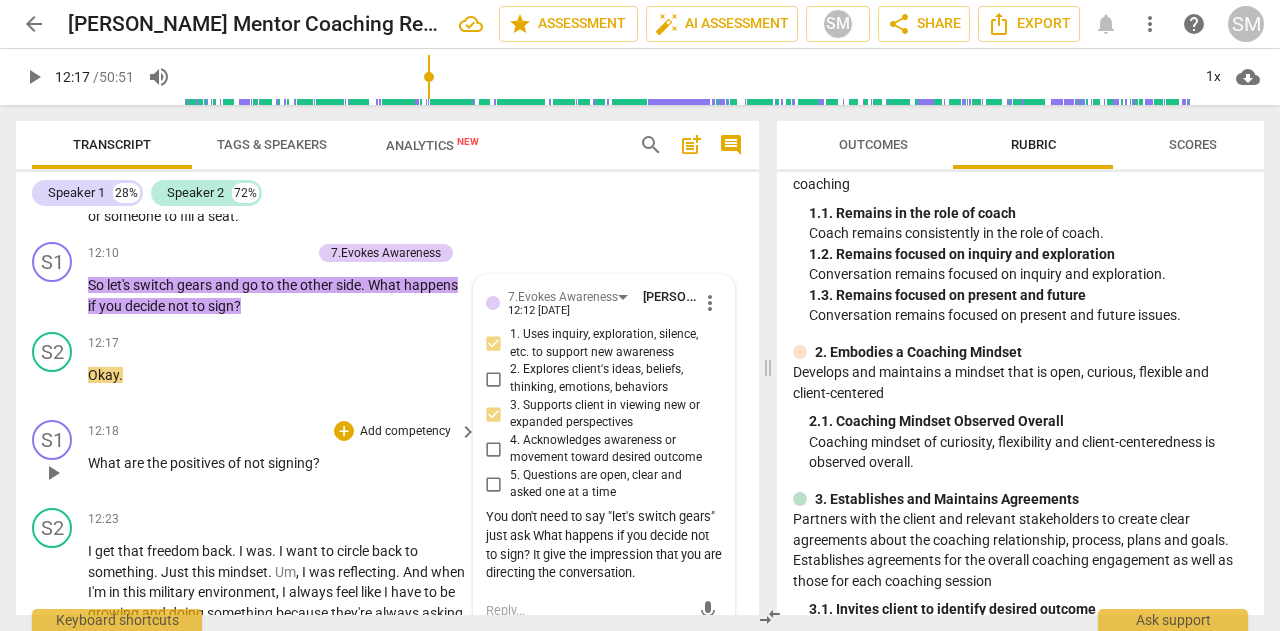 click on "Add competency" at bounding box center [405, 432] 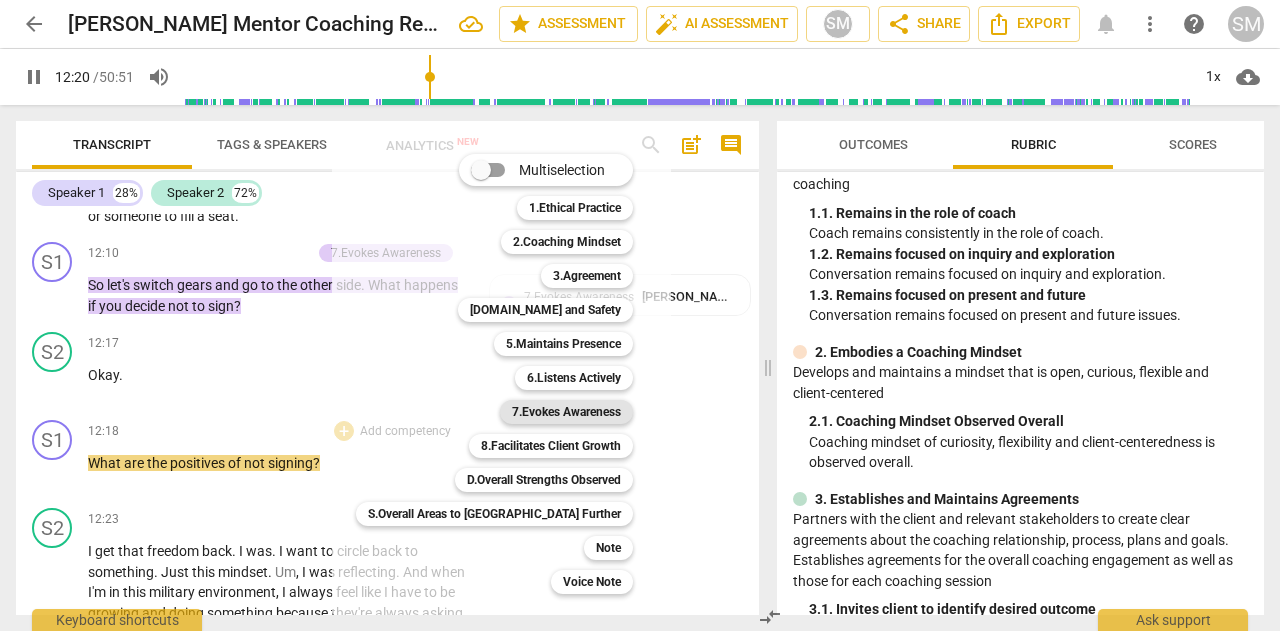 click on "7.Evokes Awareness" at bounding box center (566, 412) 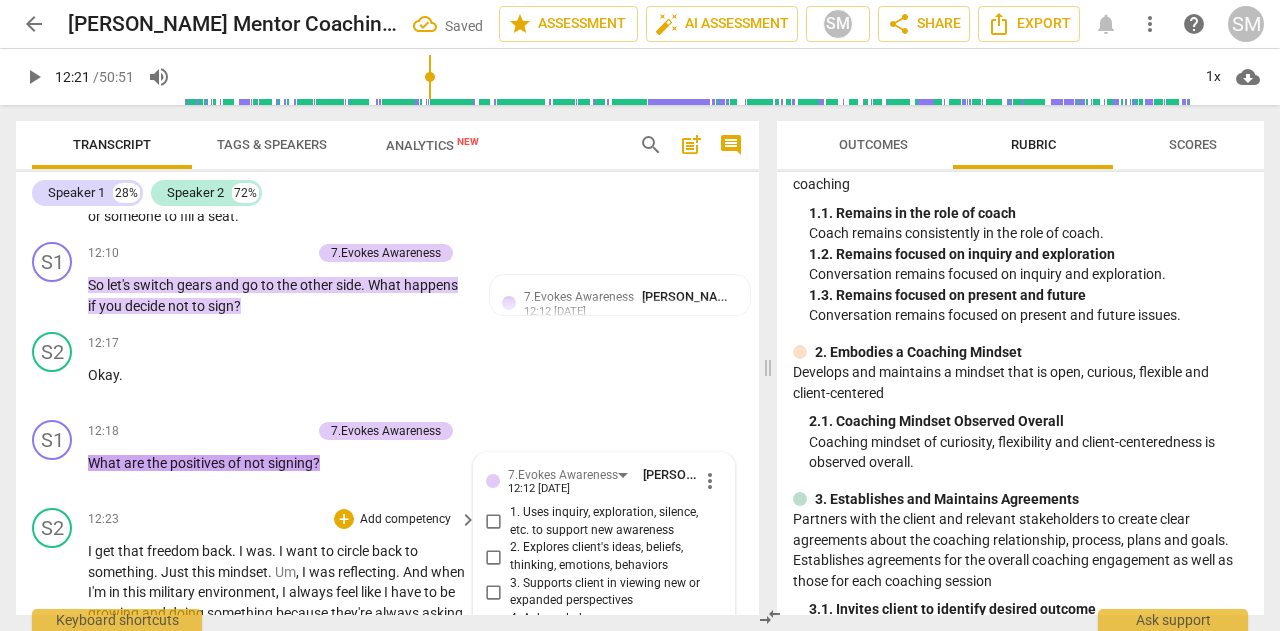 scroll, scrollTop: 4642, scrollLeft: 0, axis: vertical 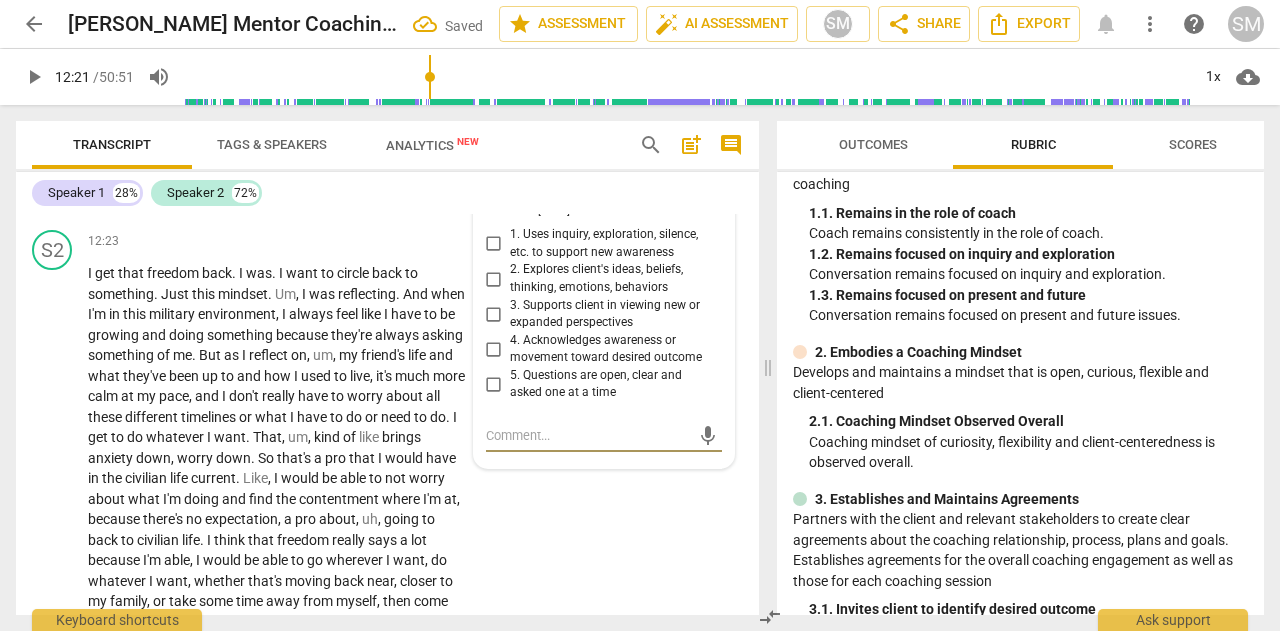 click on "5. Questions are open, clear and asked one at a time" at bounding box center [494, 384] 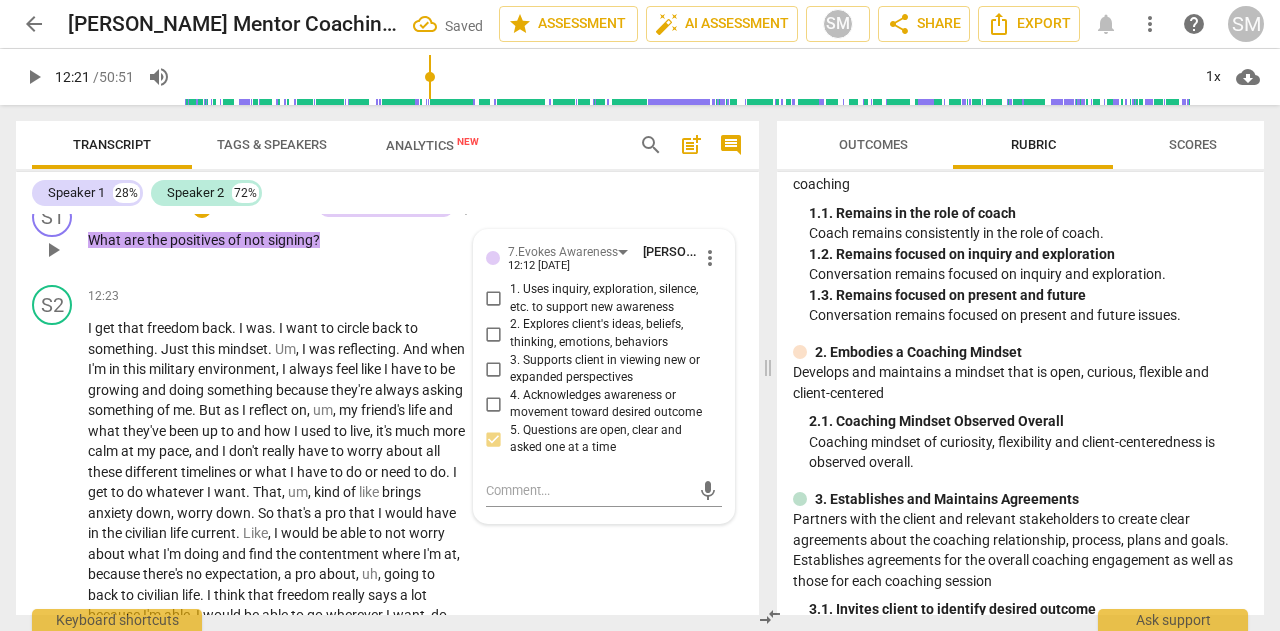 scroll, scrollTop: 4542, scrollLeft: 0, axis: vertical 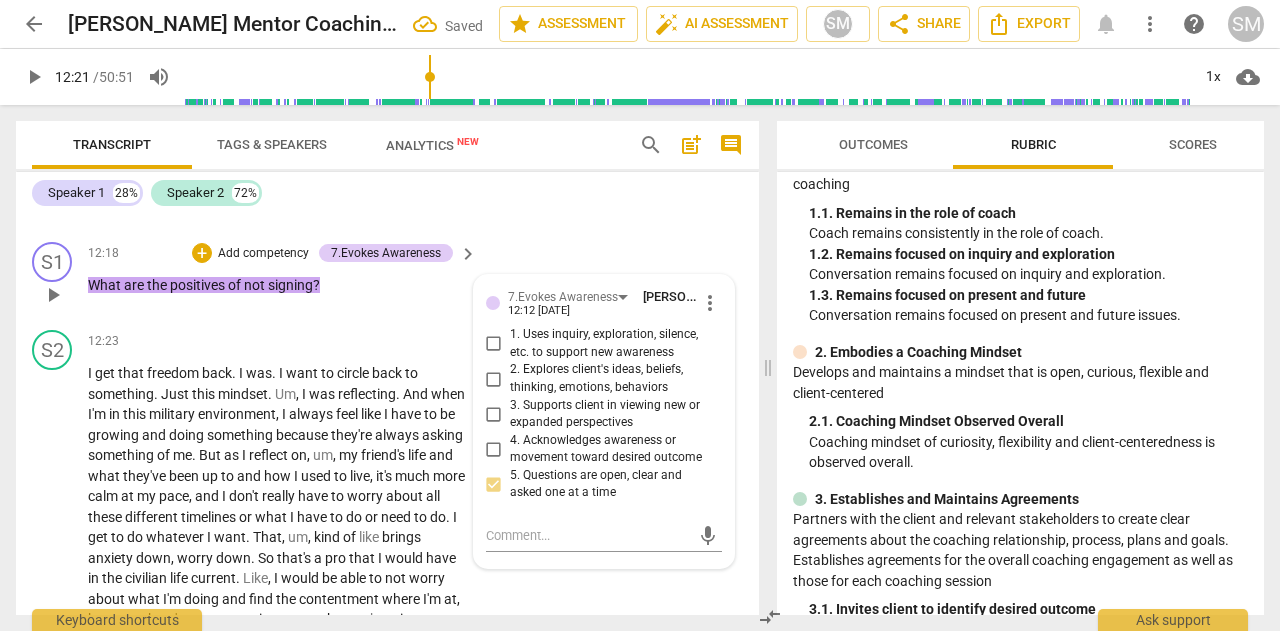 click on "1. Uses inquiry, exploration, silence, etc.  to support new awareness" at bounding box center (494, 344) 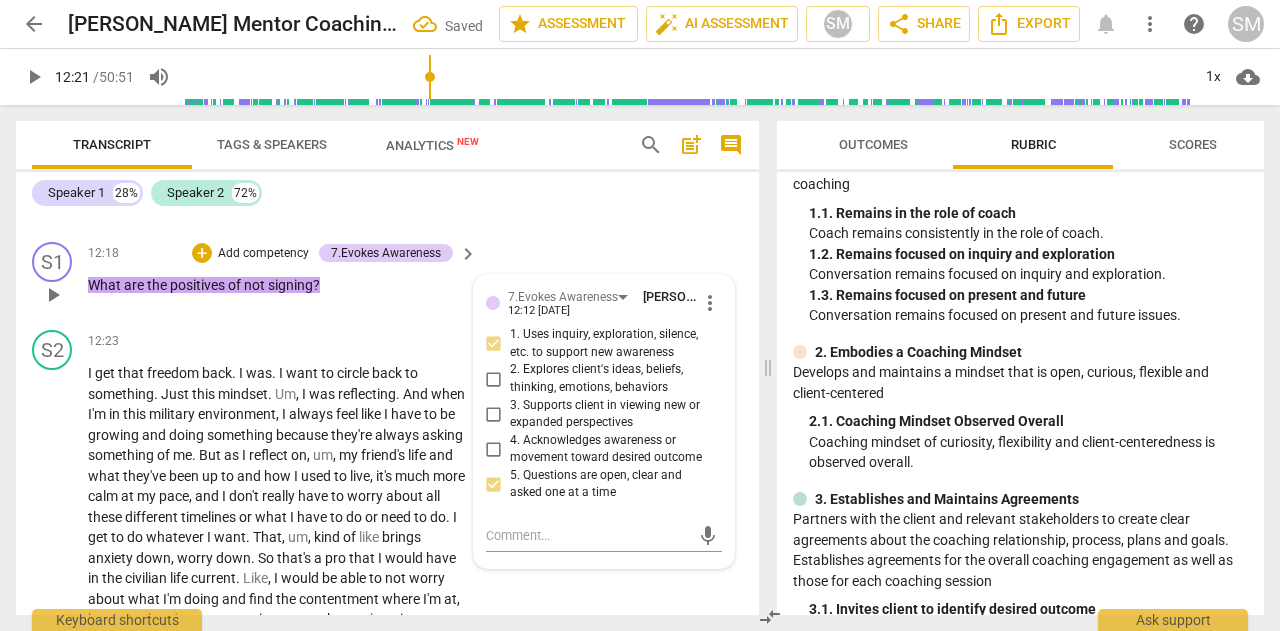 click on "Add competency" at bounding box center (263, 254) 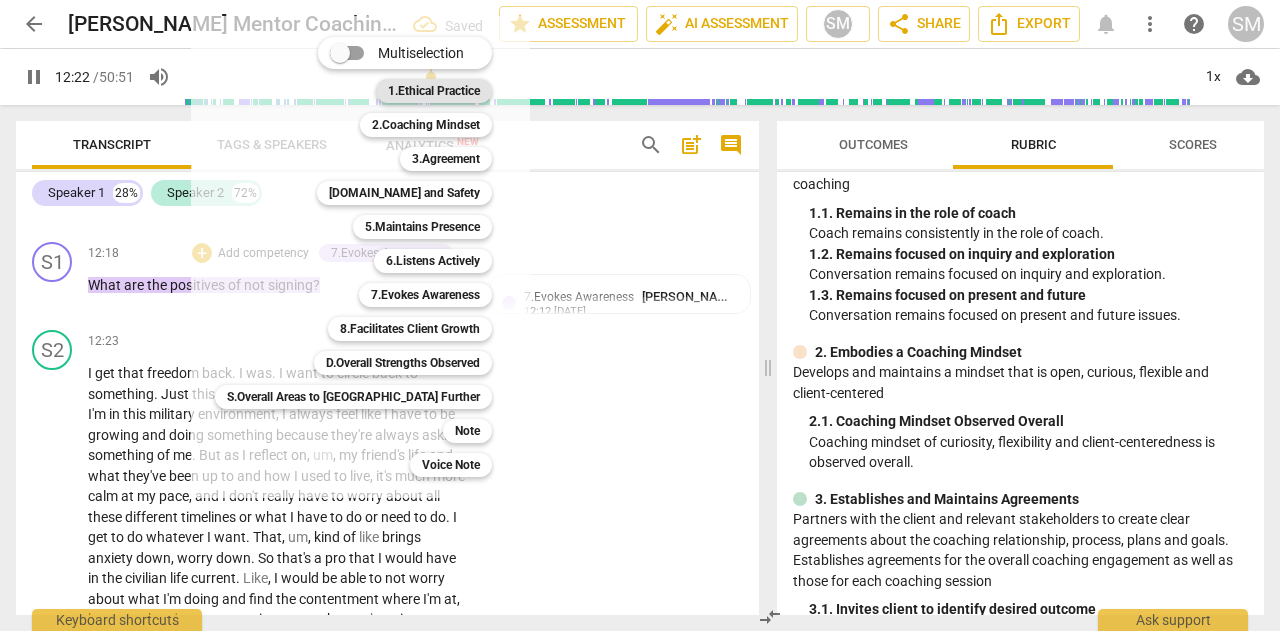 click on "1.Ethical Practice" at bounding box center [434, 91] 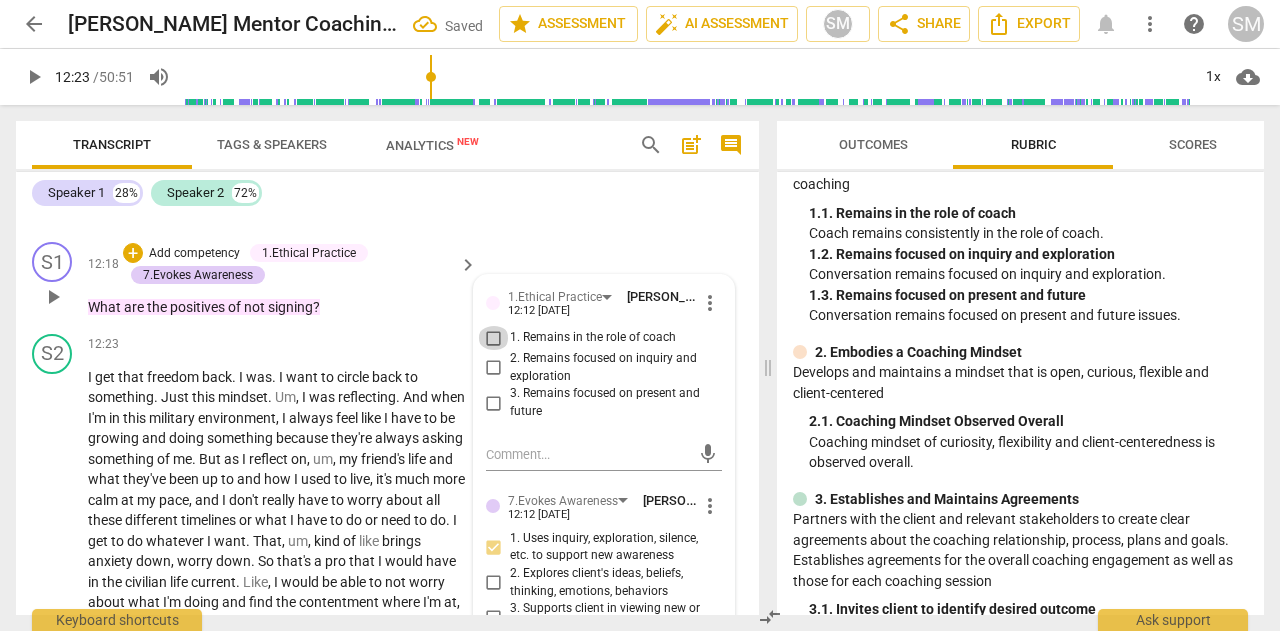 click on "1. Remains in the role of coach" at bounding box center [494, 338] 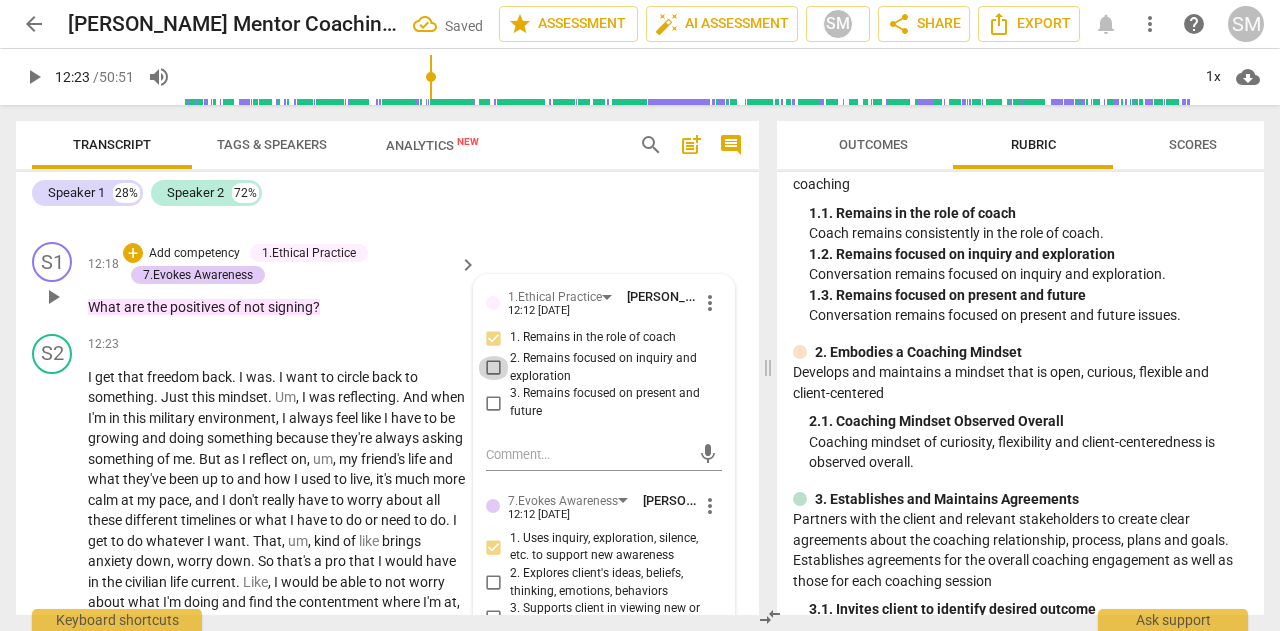 click on "2. Remains focused on inquiry and exploration" at bounding box center [494, 368] 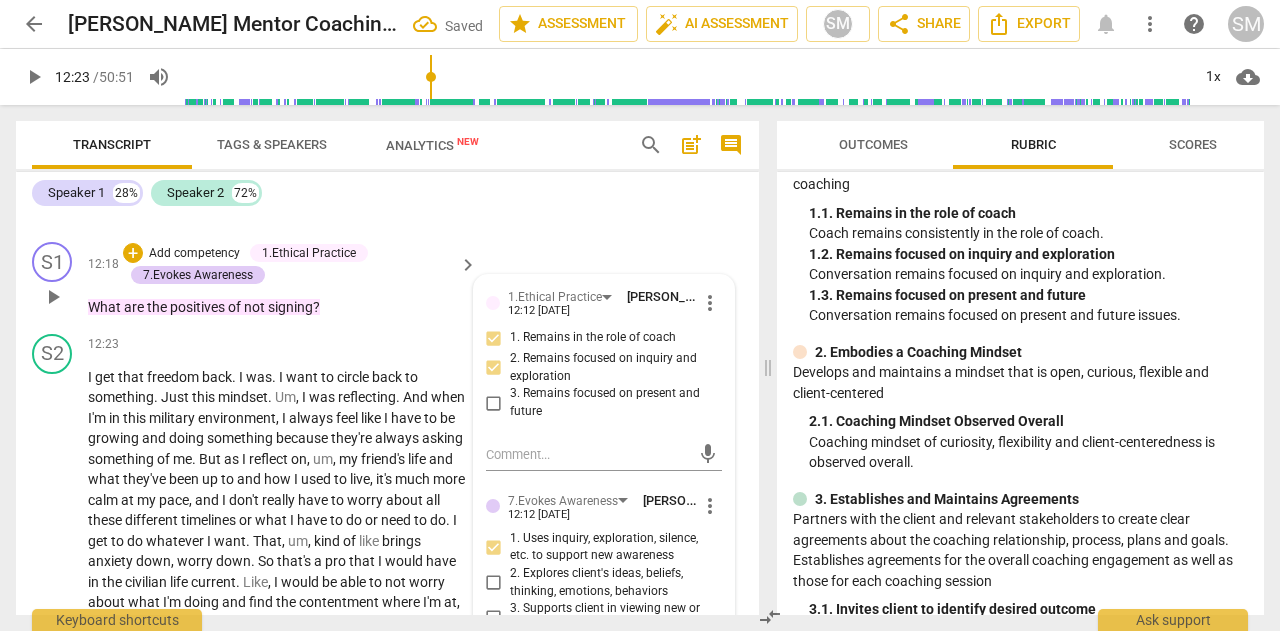 click on "3. Remains focused on present and future" at bounding box center [494, 403] 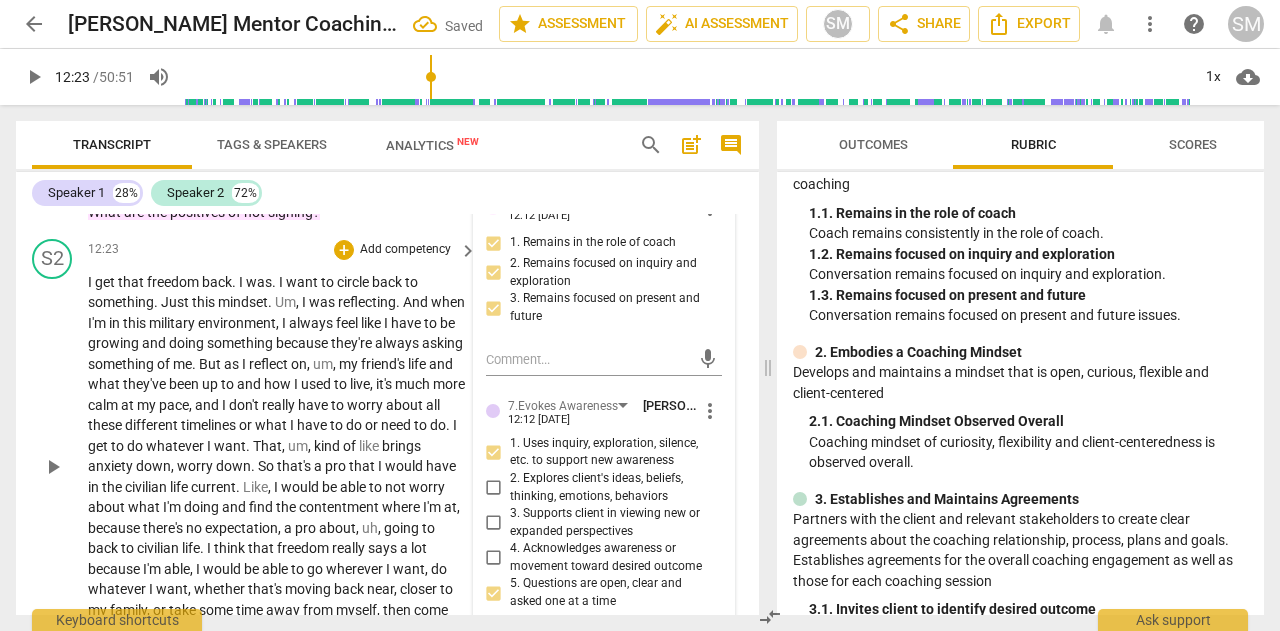 scroll, scrollTop: 4642, scrollLeft: 0, axis: vertical 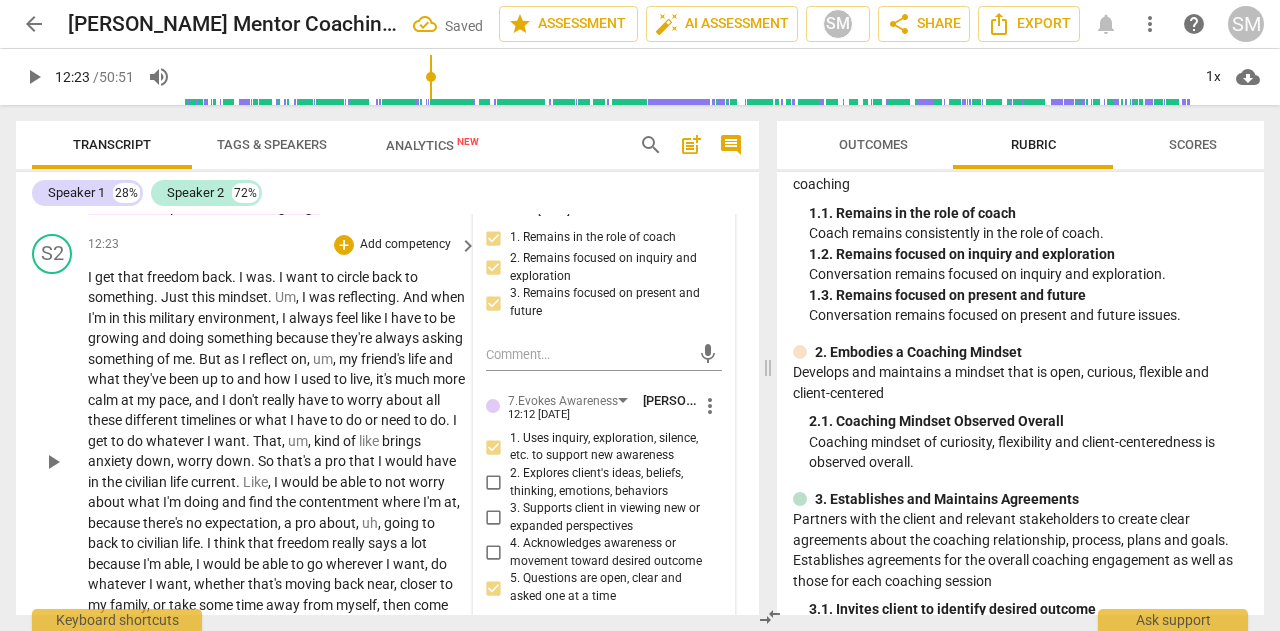 click on "play_arrow" at bounding box center (53, 462) 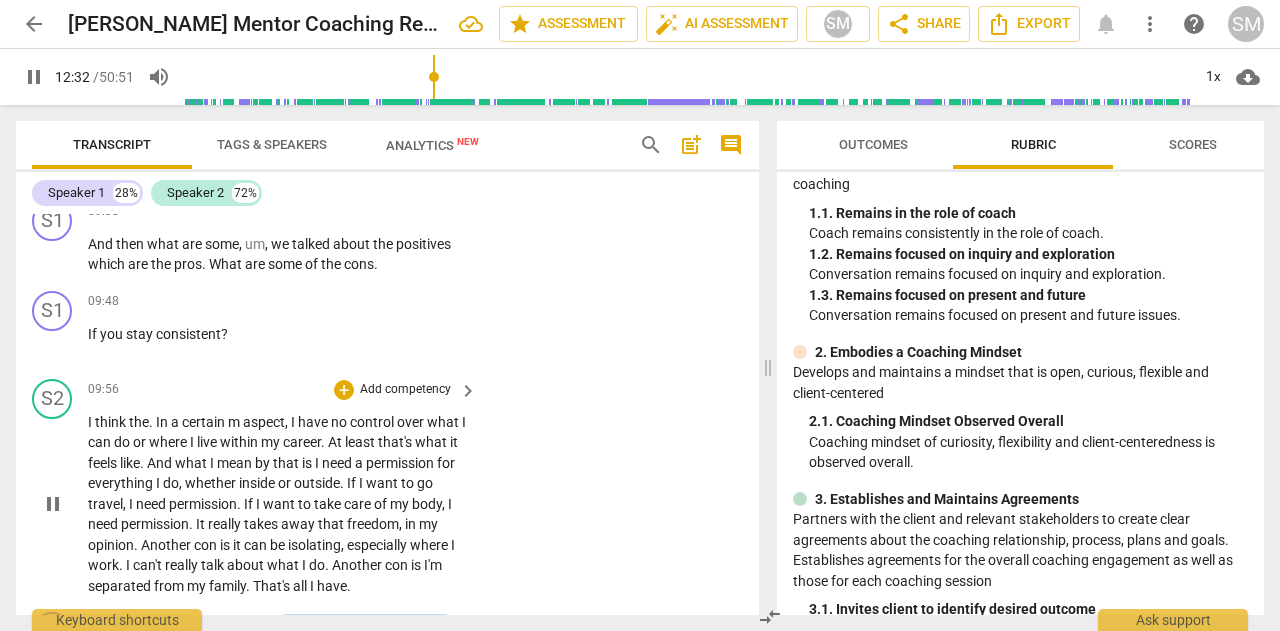 scroll, scrollTop: 3742, scrollLeft: 0, axis: vertical 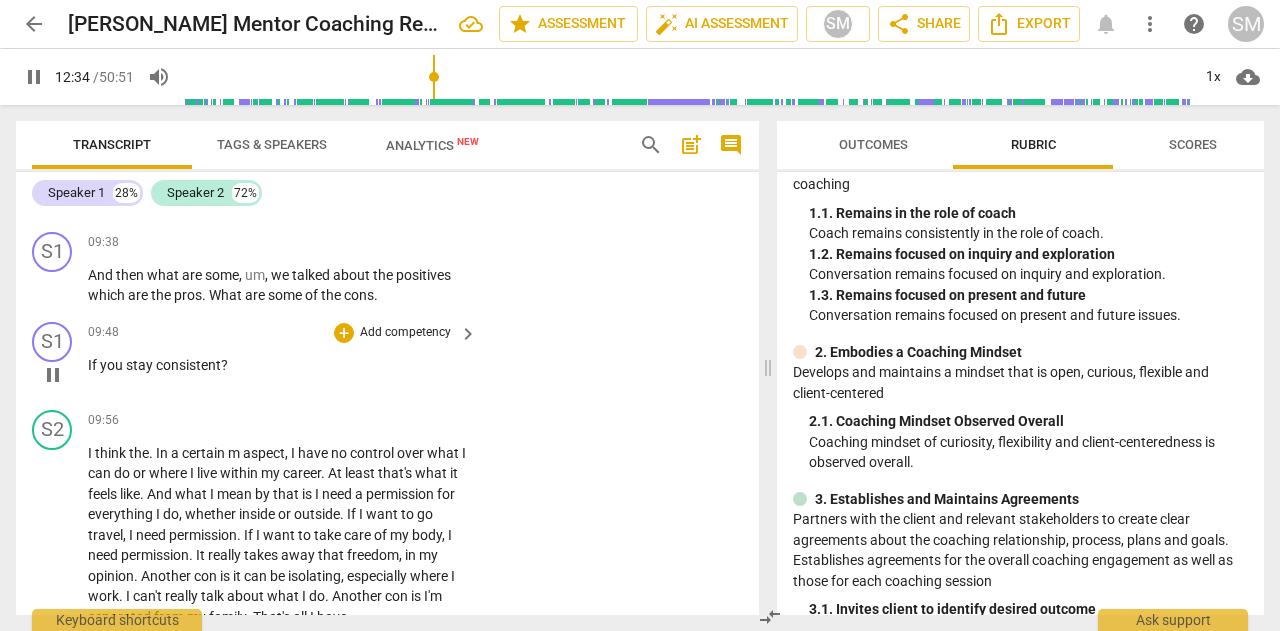click on "Add competency" at bounding box center (405, 333) 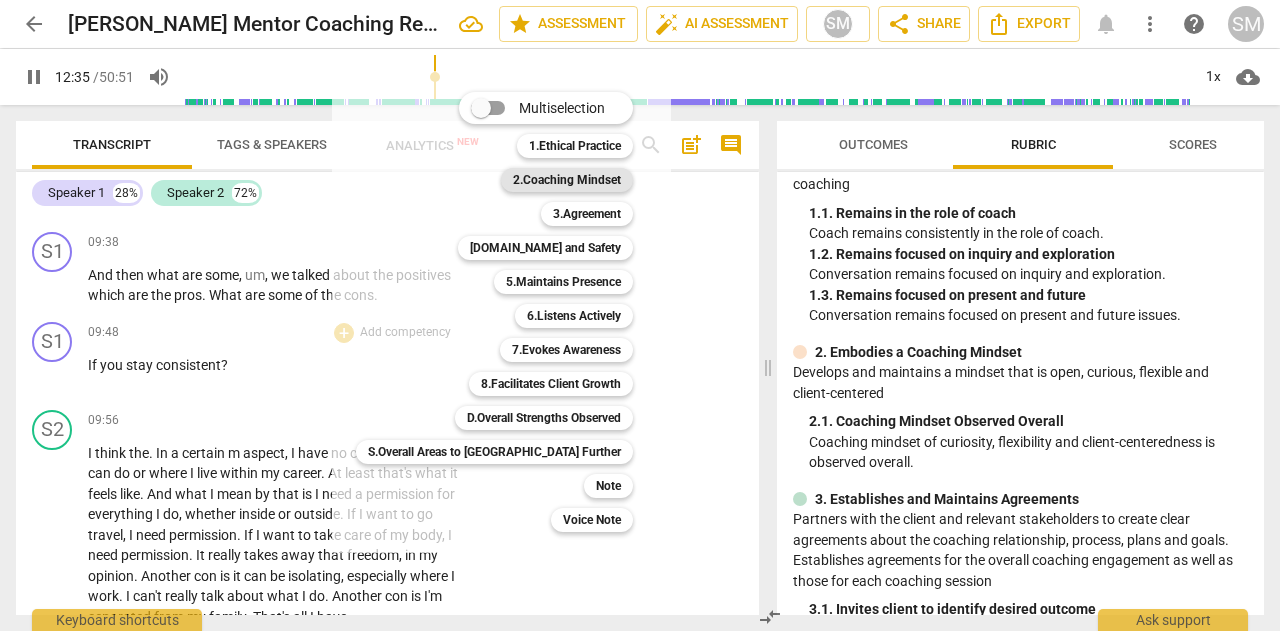 click on "2.Coaching Mindset" at bounding box center [567, 180] 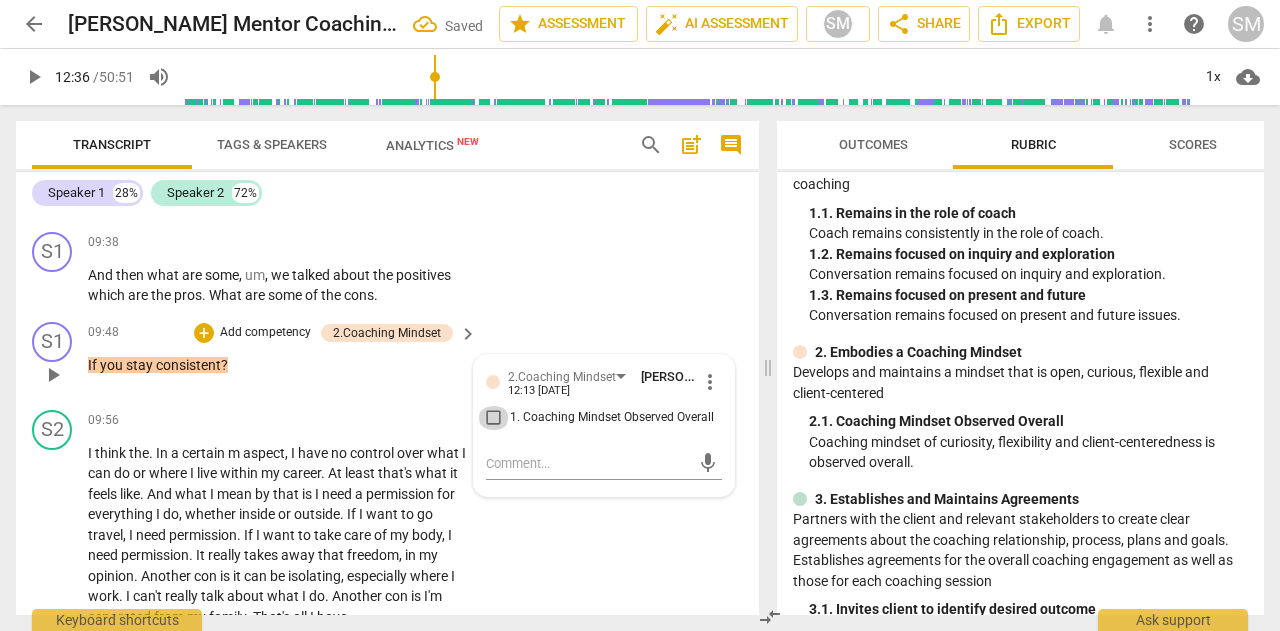 click on "1. Coaching Mindset Observed Overall" at bounding box center [494, 418] 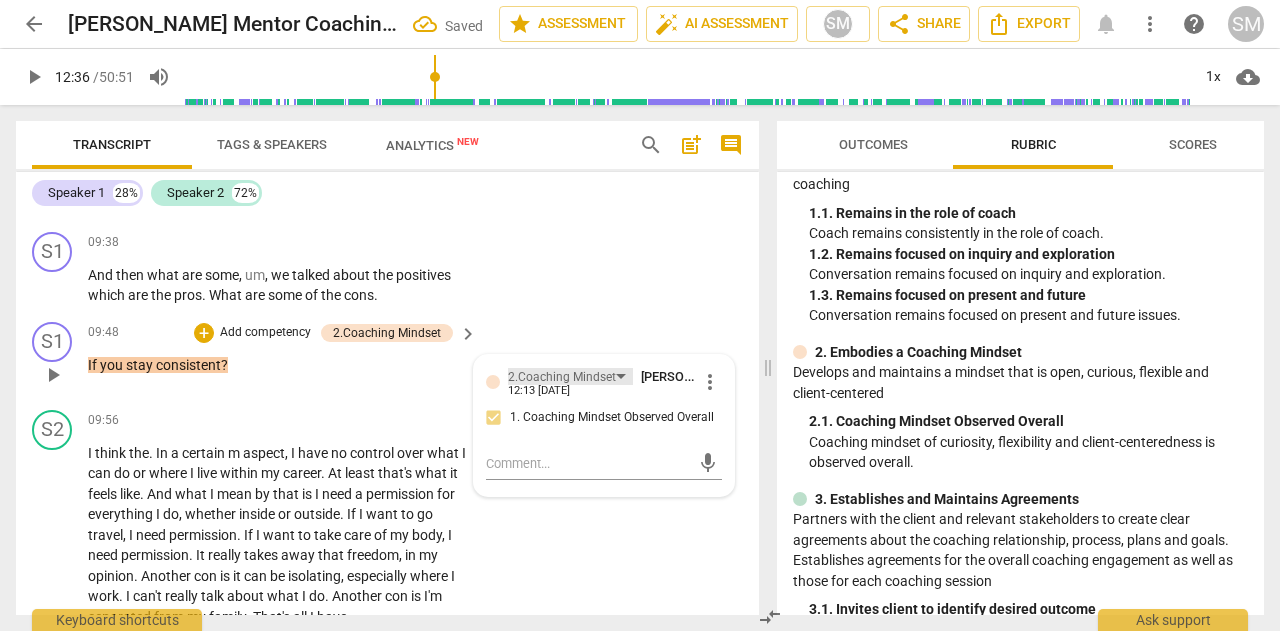click on "2.Coaching Mindset" at bounding box center [562, 377] 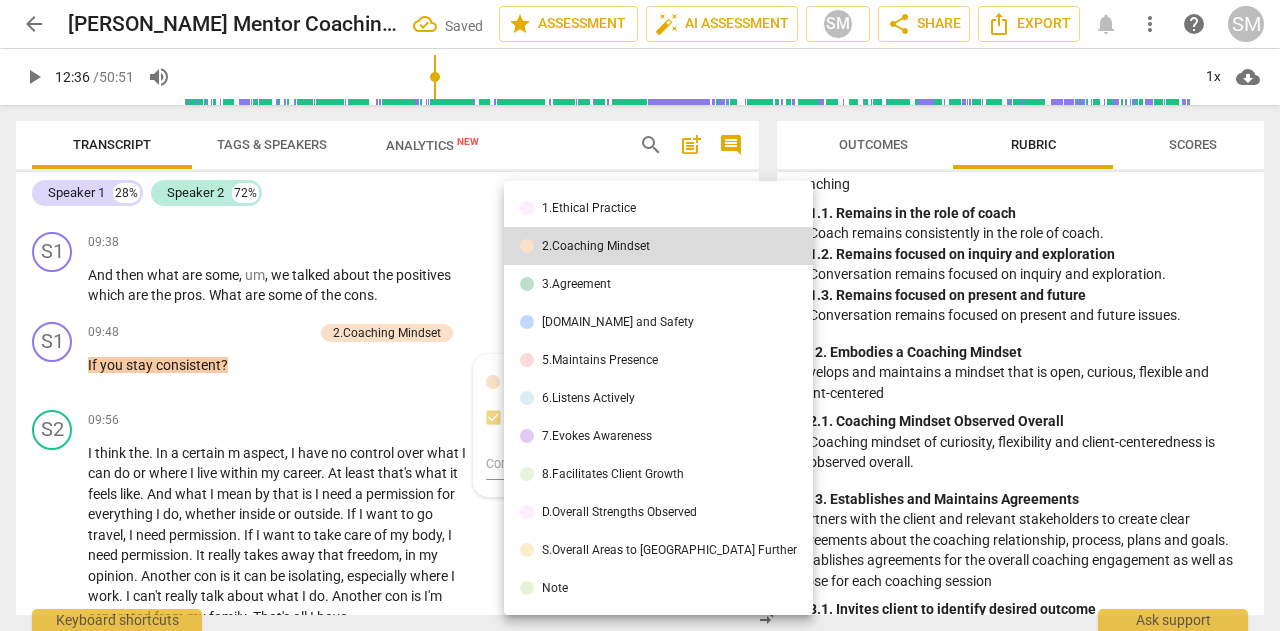 click on "3.Agreement" at bounding box center (576, 284) 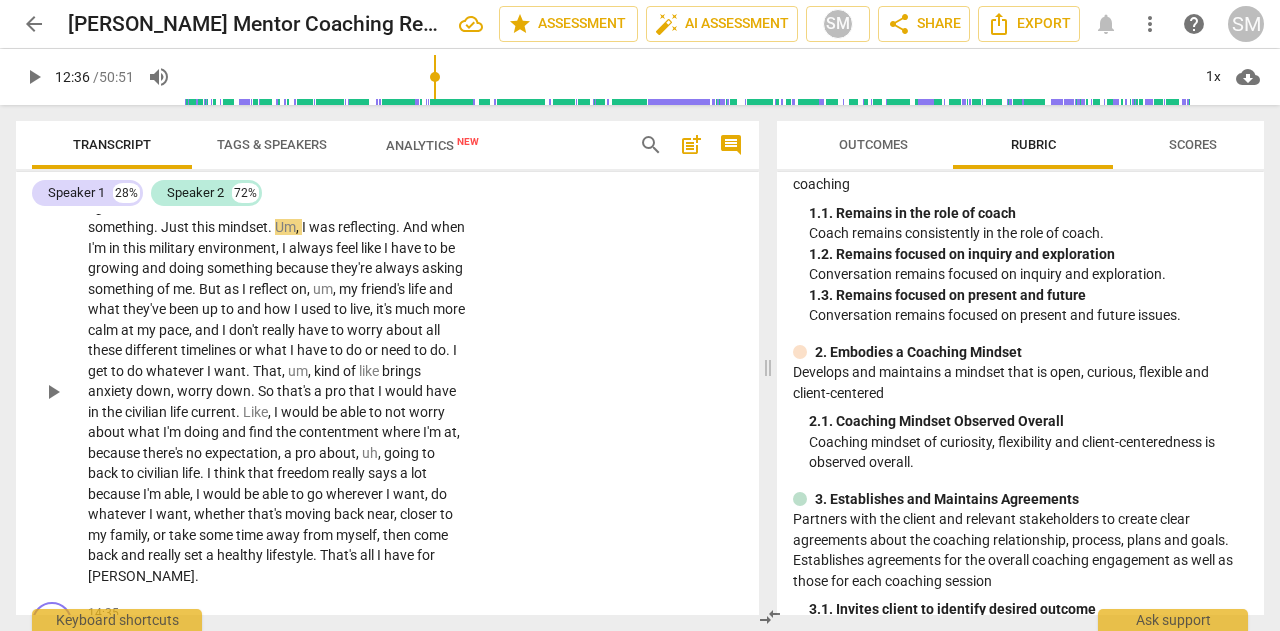 scroll, scrollTop: 4742, scrollLeft: 0, axis: vertical 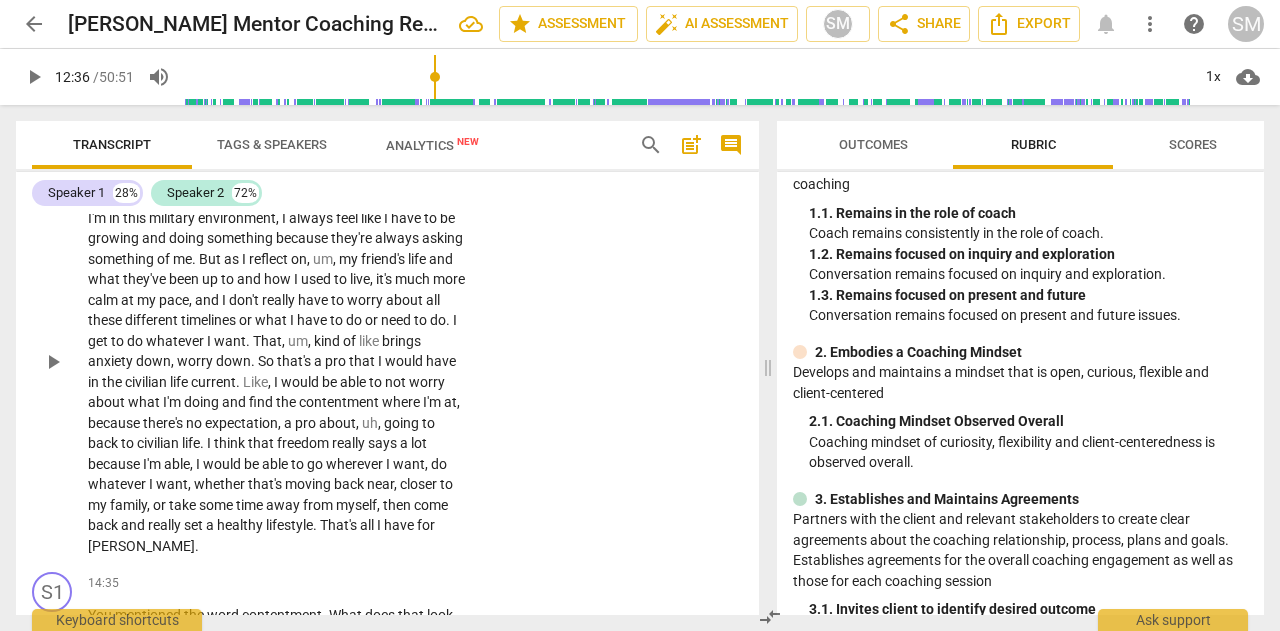 click on "or" at bounding box center (161, 505) 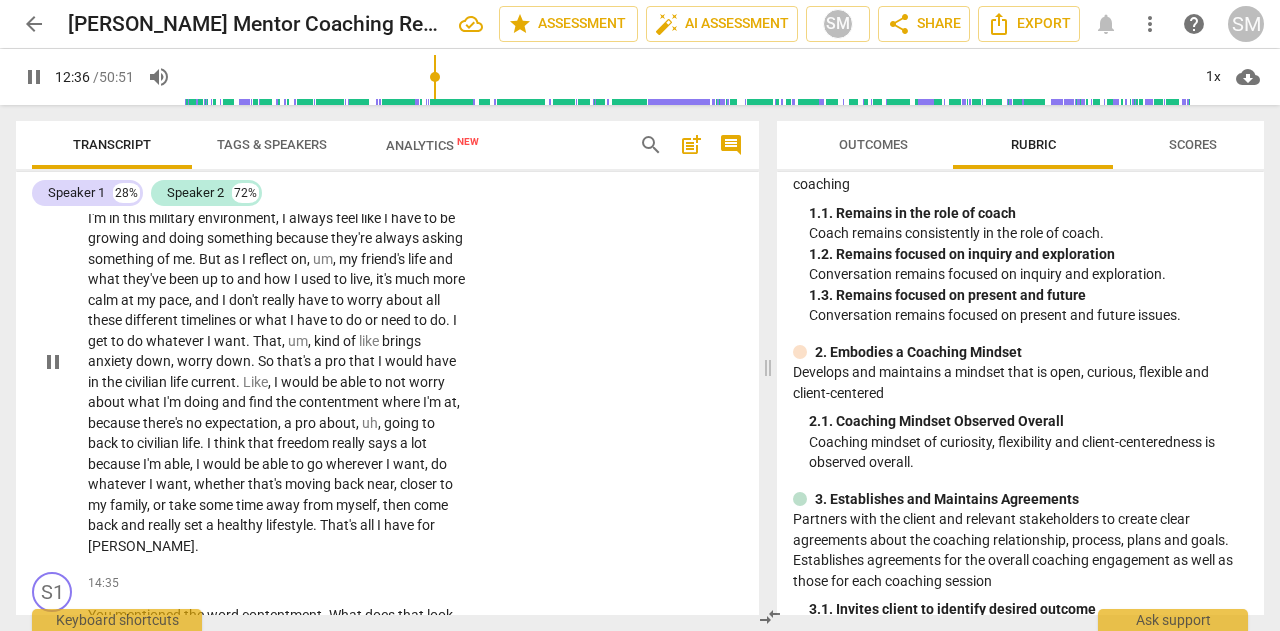 click on "or" at bounding box center (161, 505) 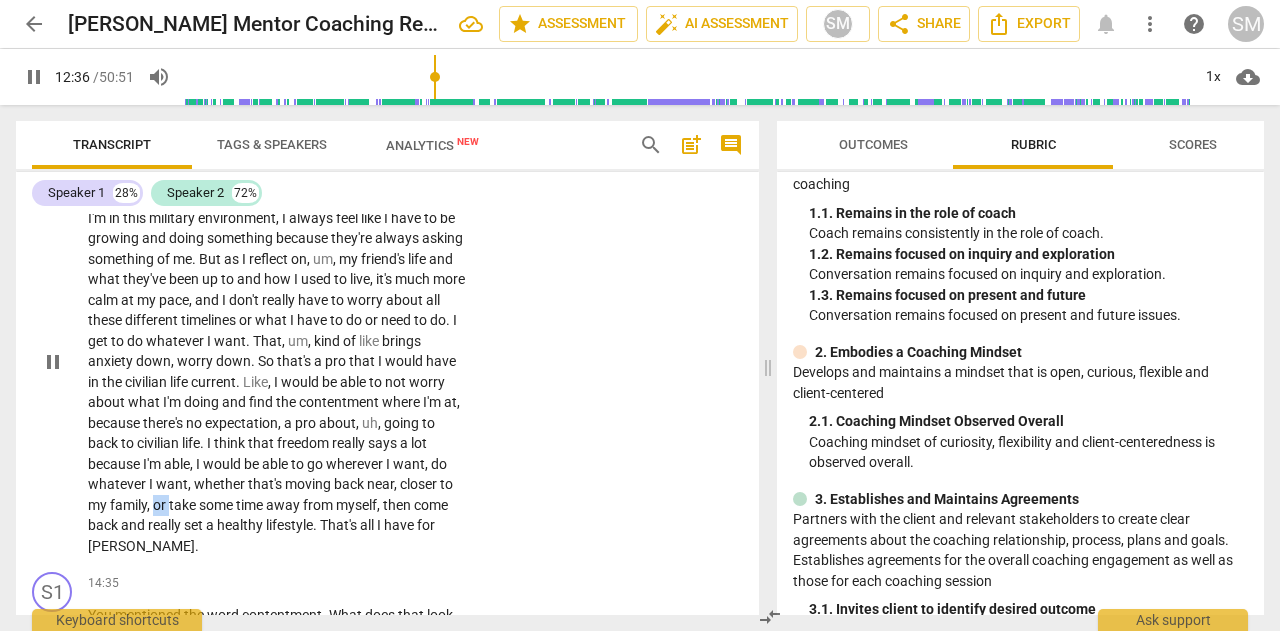 click on "or" at bounding box center (161, 505) 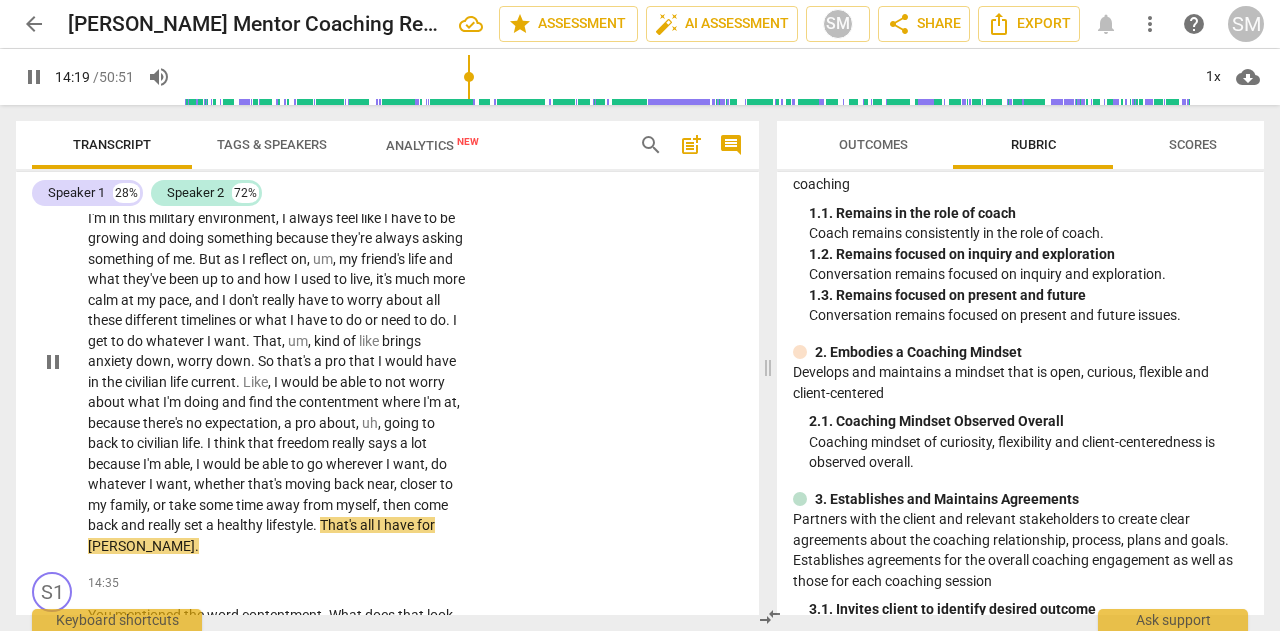 scroll, scrollTop: 4842, scrollLeft: 0, axis: vertical 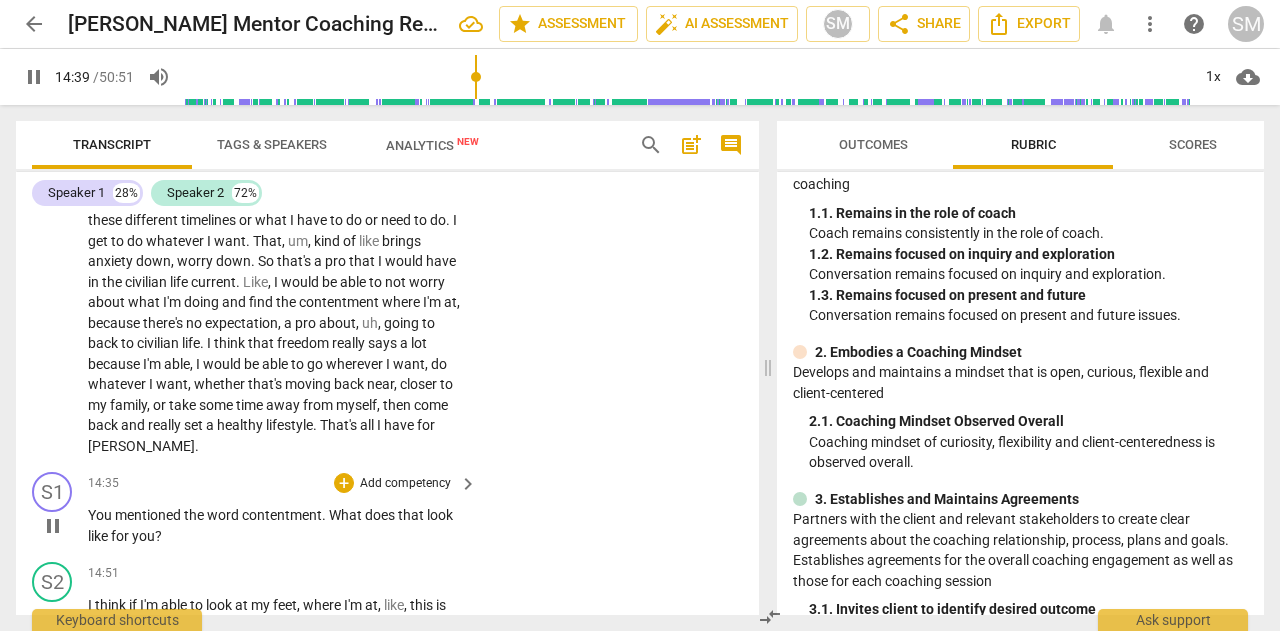click on "Add competency" at bounding box center [405, 484] 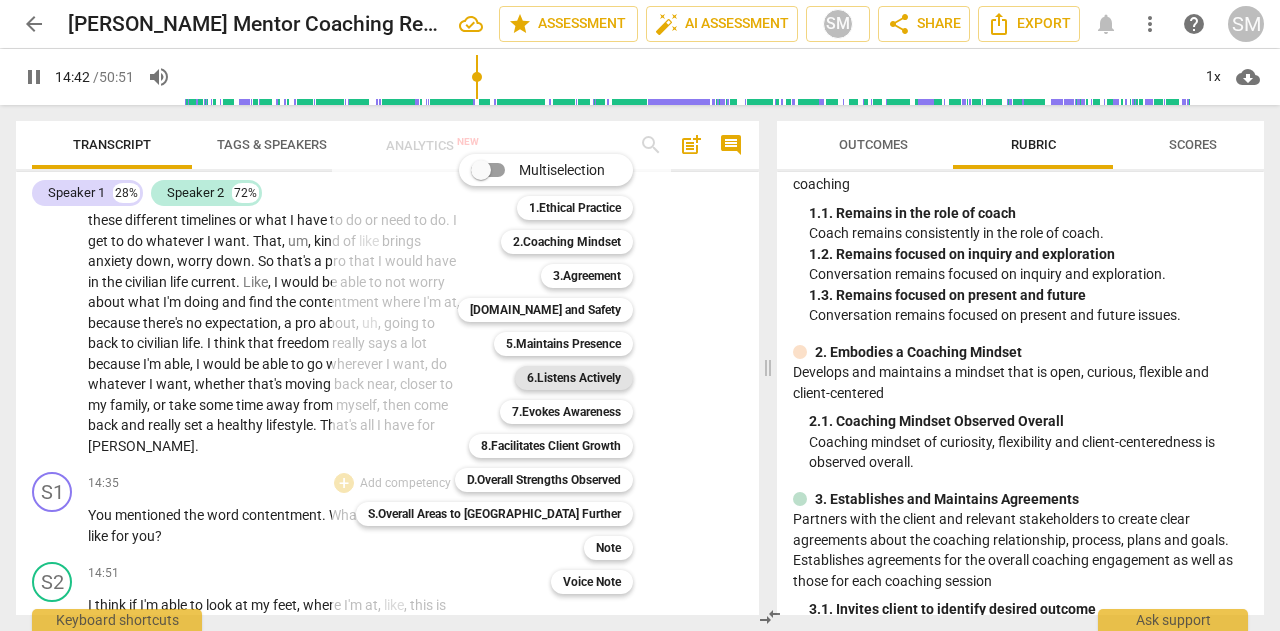 click on "6.Listens Actively" at bounding box center (574, 378) 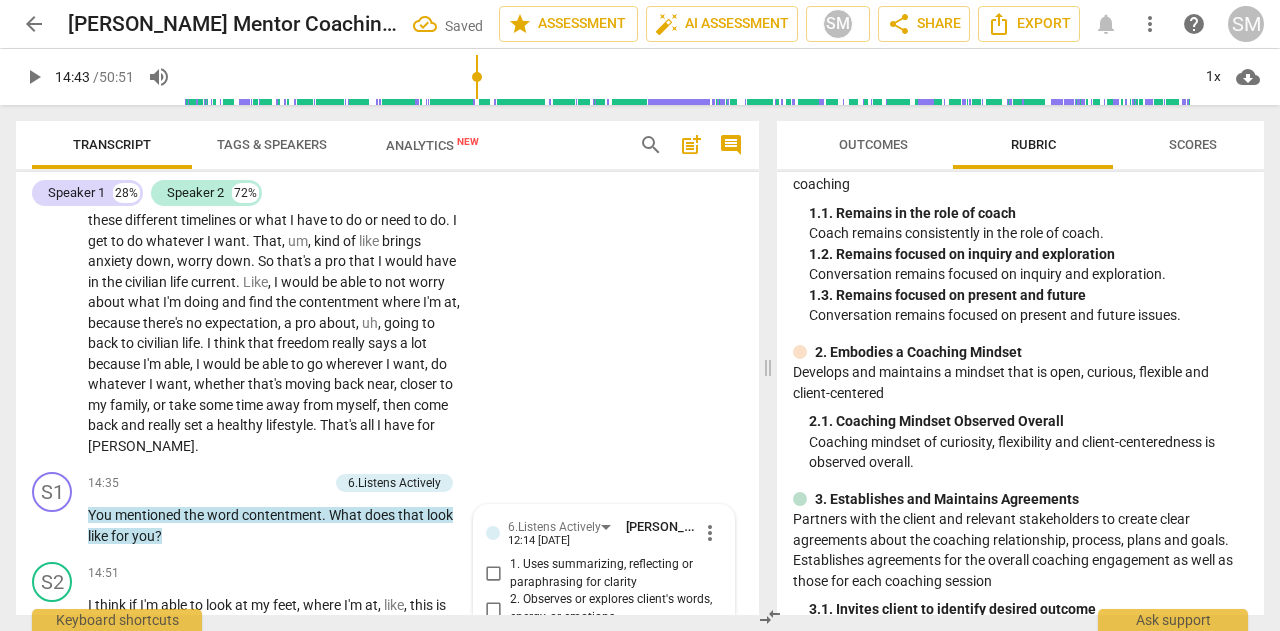 scroll, scrollTop: 5126, scrollLeft: 0, axis: vertical 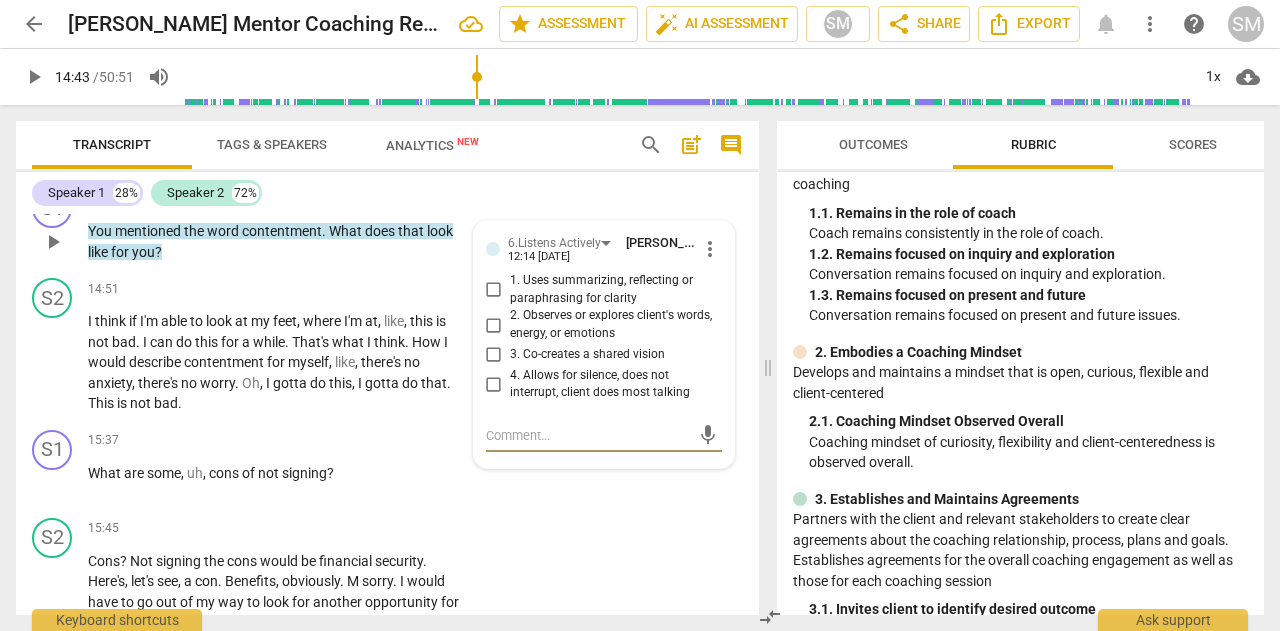 click on "2. Observes or explores client's words, energy, or emotions" at bounding box center (494, 325) 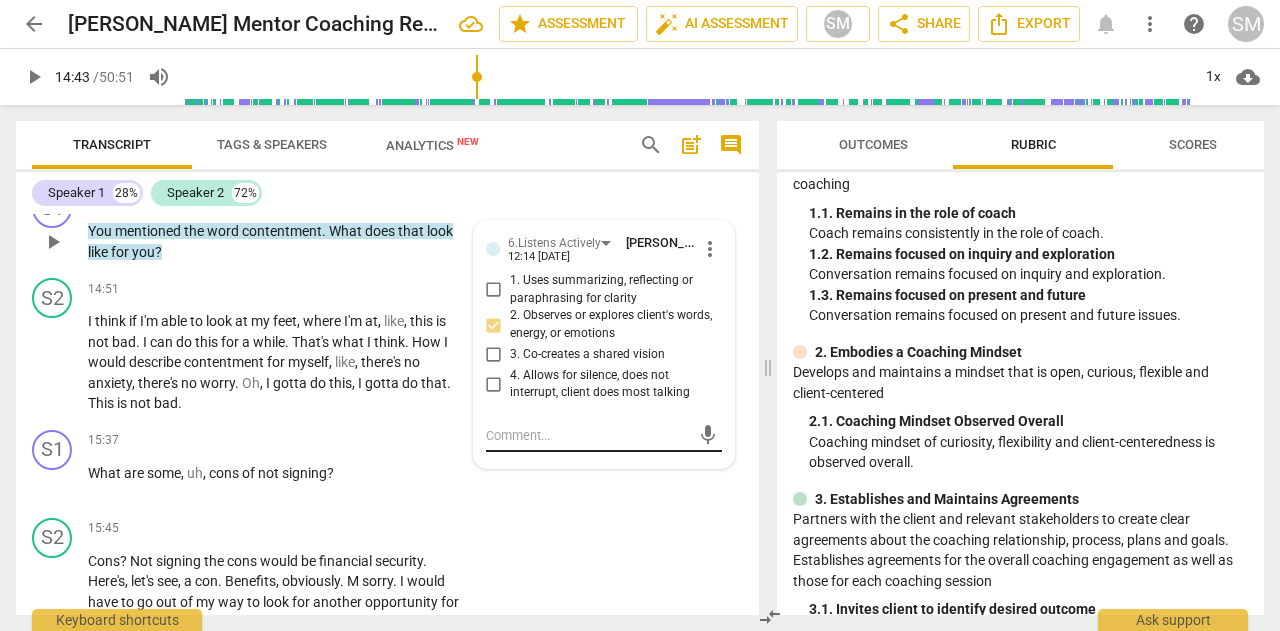 click at bounding box center (588, 435) 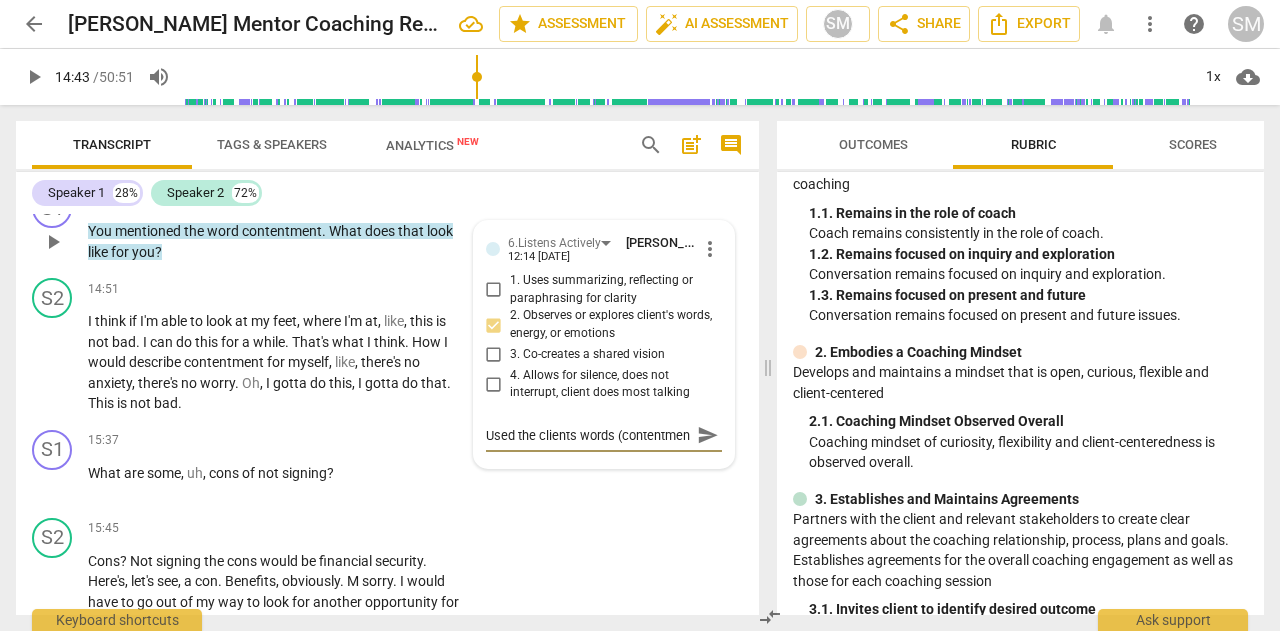 scroll, scrollTop: 16, scrollLeft: 0, axis: vertical 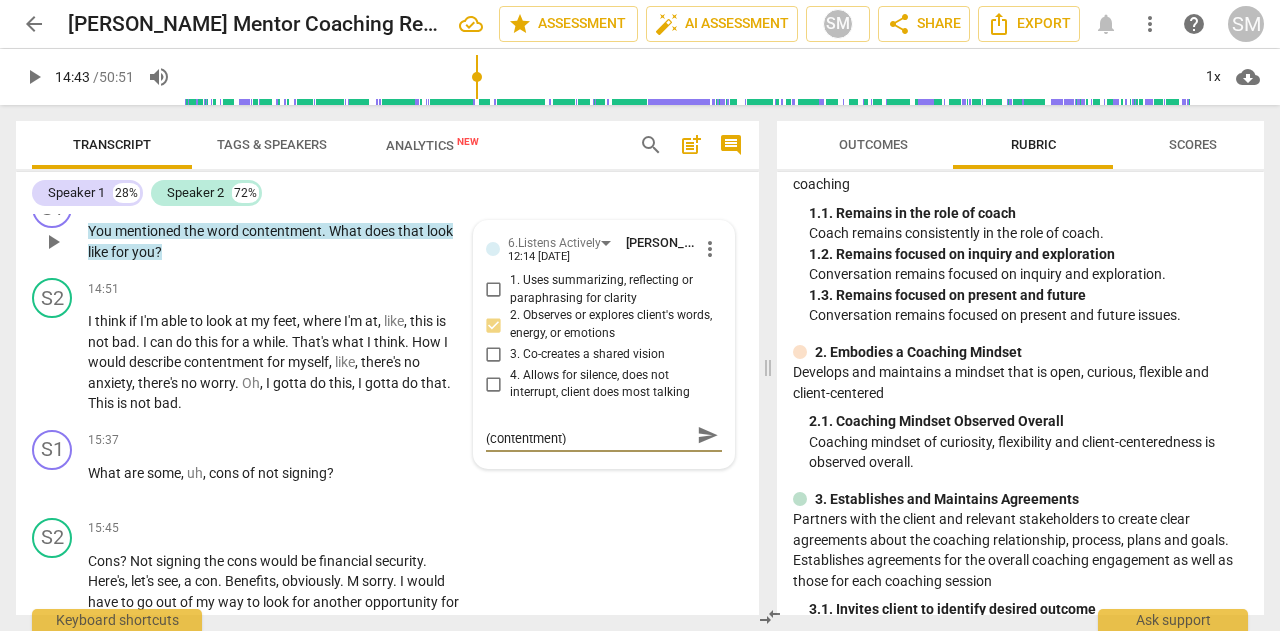 click on "4. Allows for silence, does not interrupt, client does most talking" at bounding box center [494, 384] 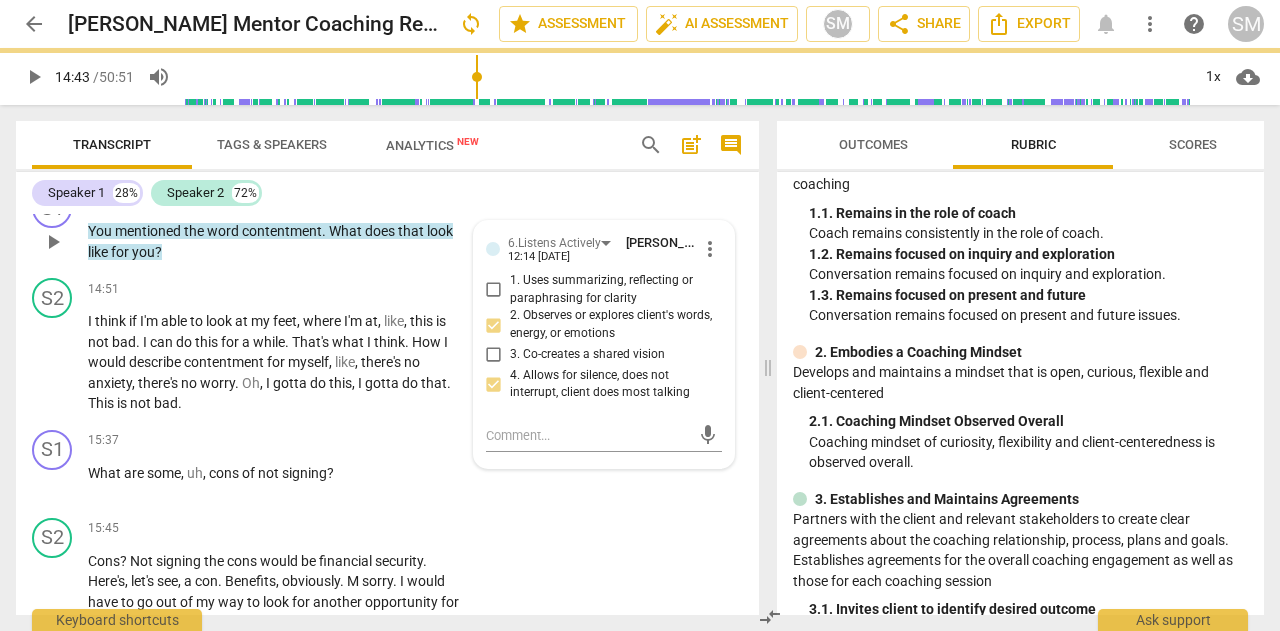 scroll, scrollTop: 0, scrollLeft: 0, axis: both 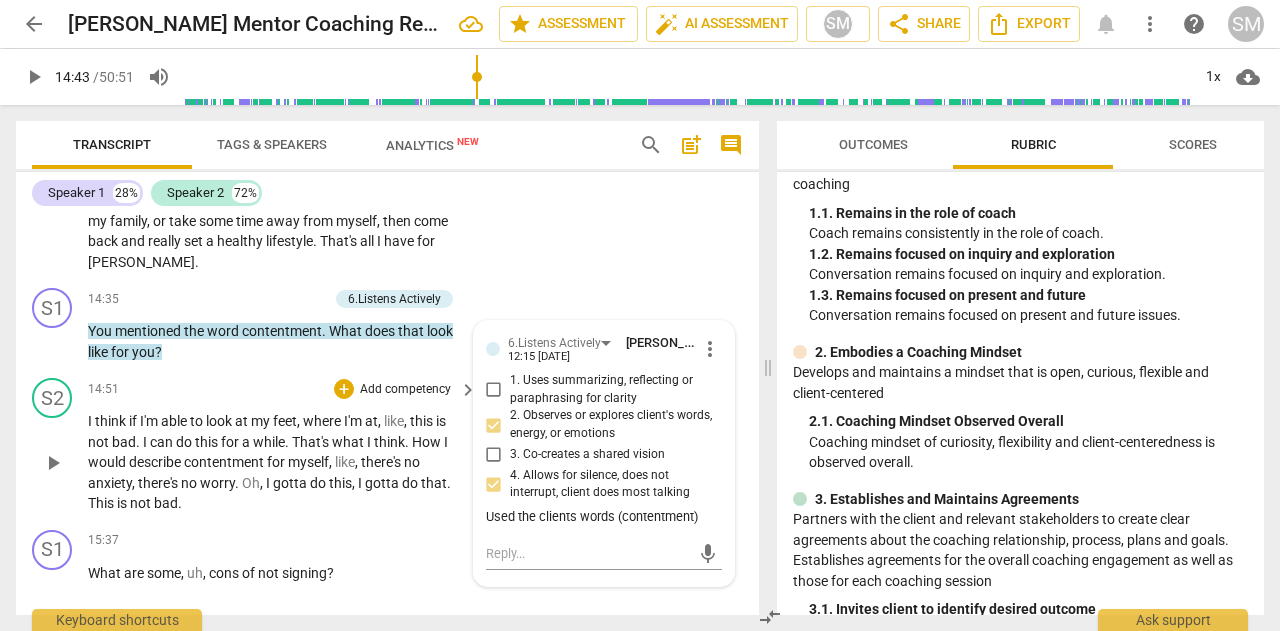 click on "play_arrow" at bounding box center (53, 463) 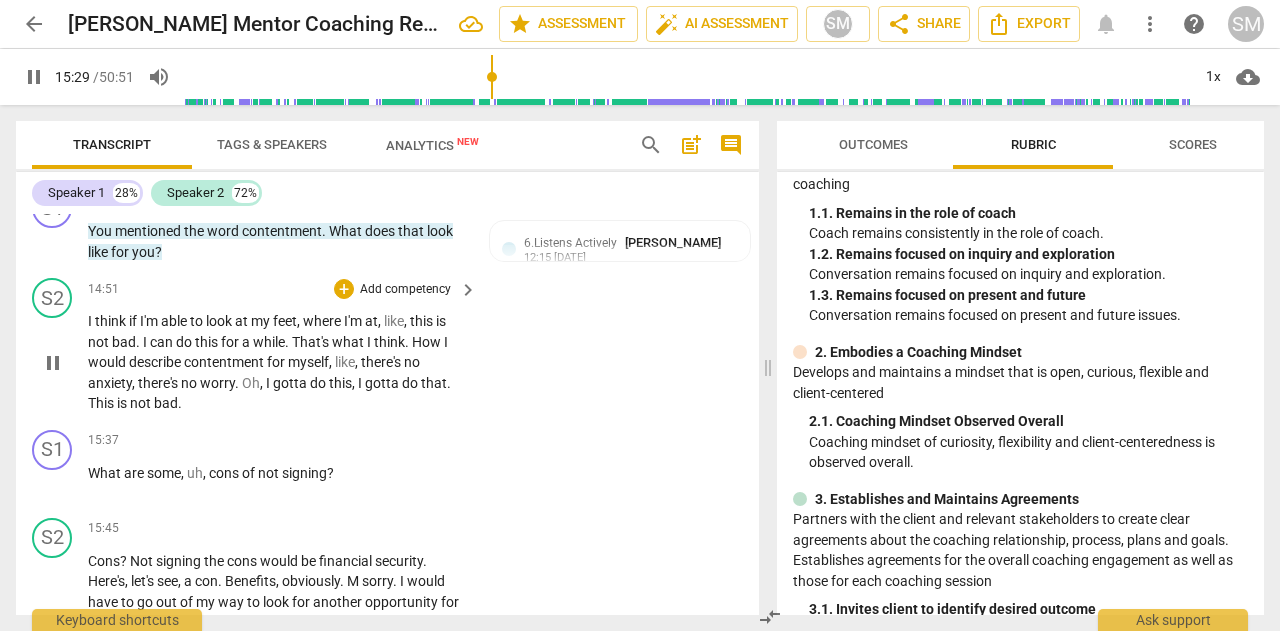 scroll, scrollTop: 5226, scrollLeft: 0, axis: vertical 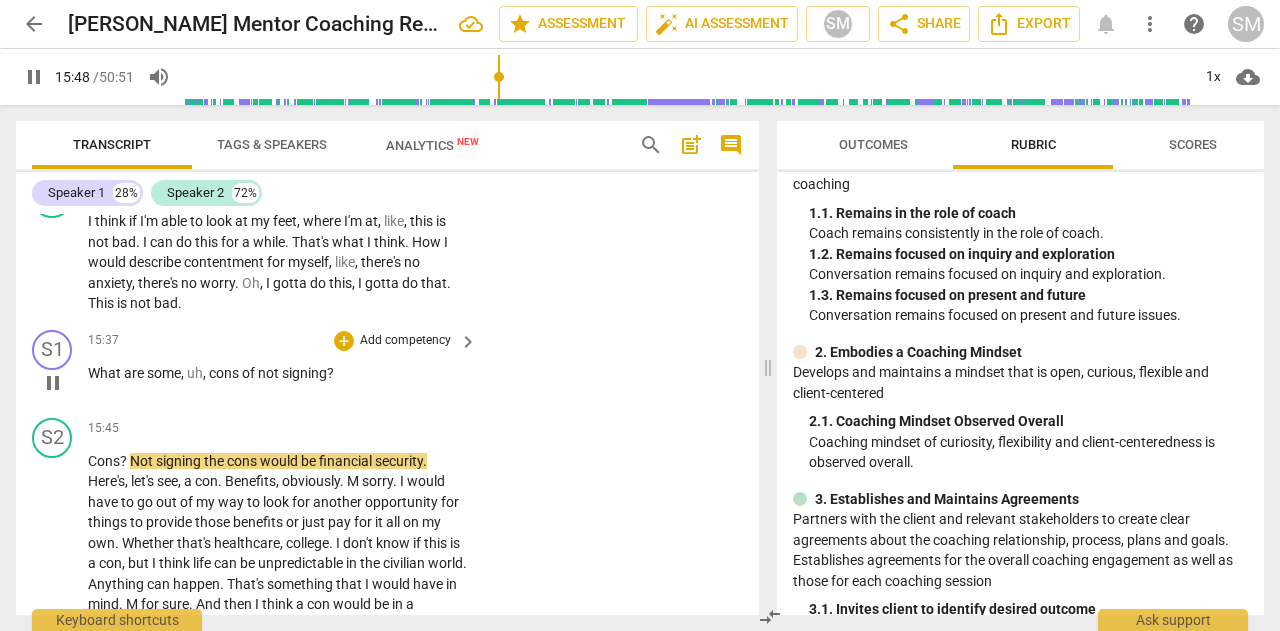 click on "Add competency" at bounding box center [405, 341] 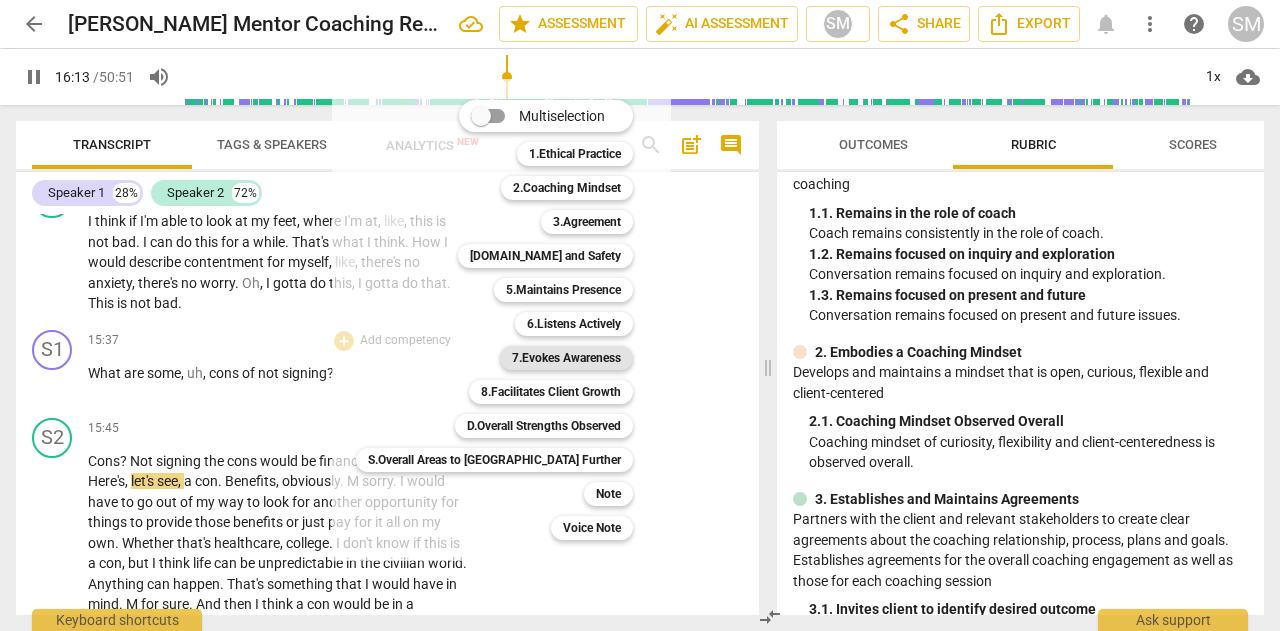 click on "7.Evokes Awareness" at bounding box center [566, 358] 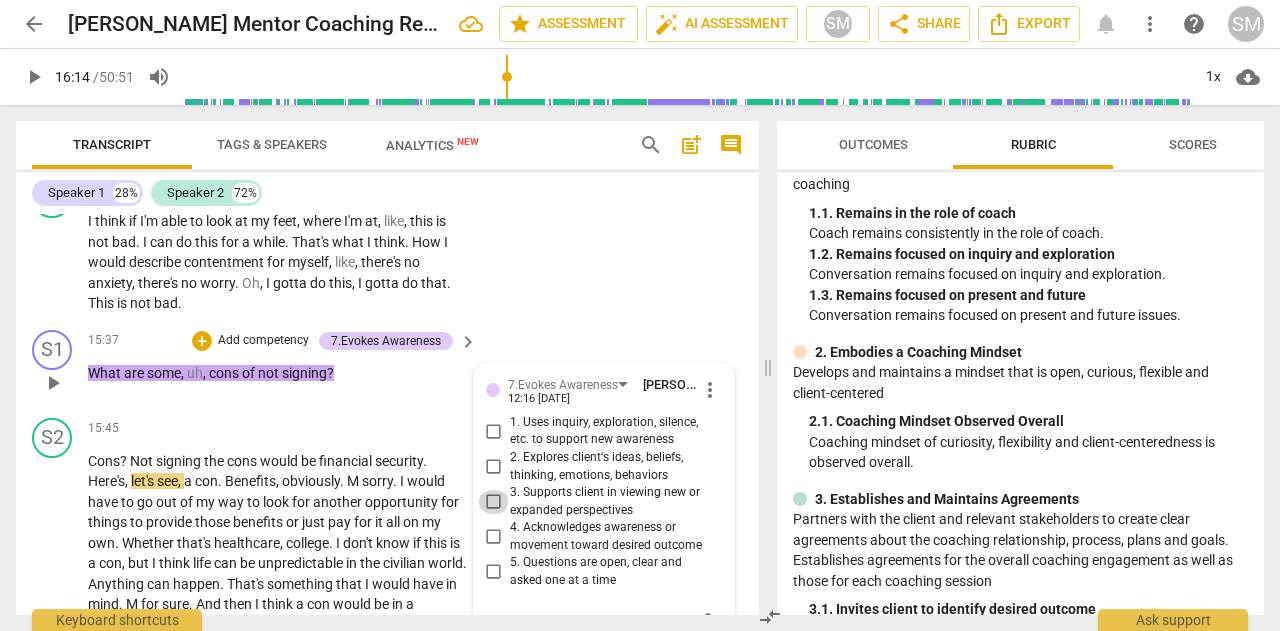 click on "3. Supports client in viewing new or expanded perspectives" at bounding box center (494, 502) 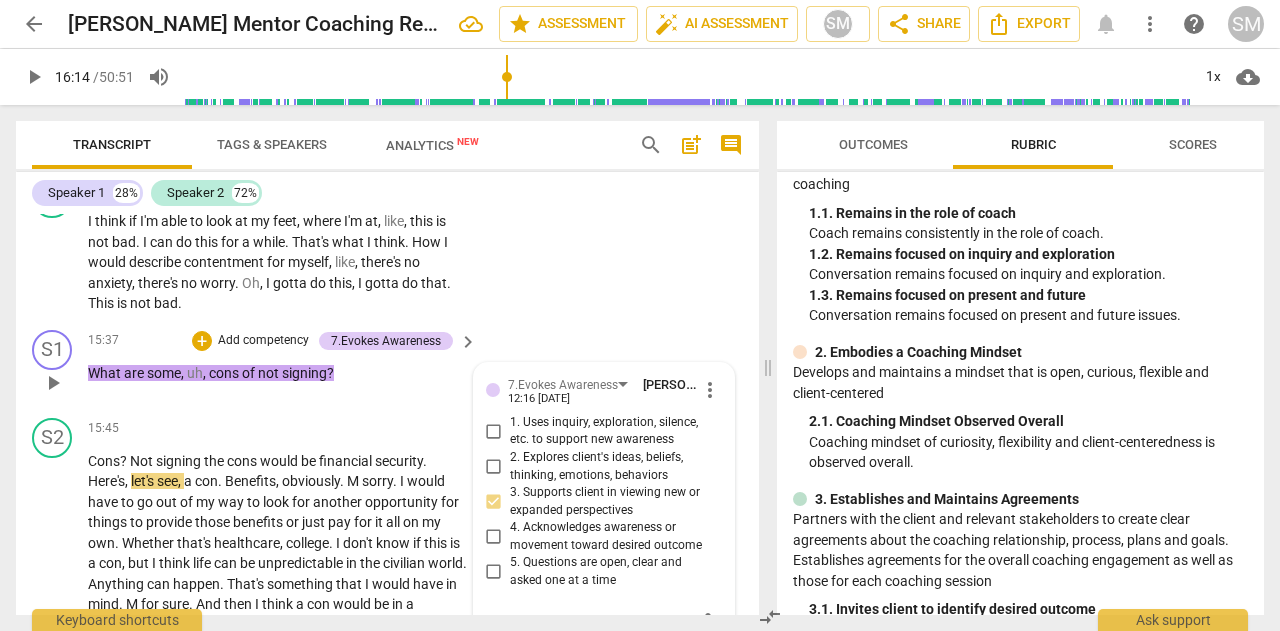 click on "2. Explores client's ideas, beliefs, thinking, emotions, behaviors" at bounding box center [494, 467] 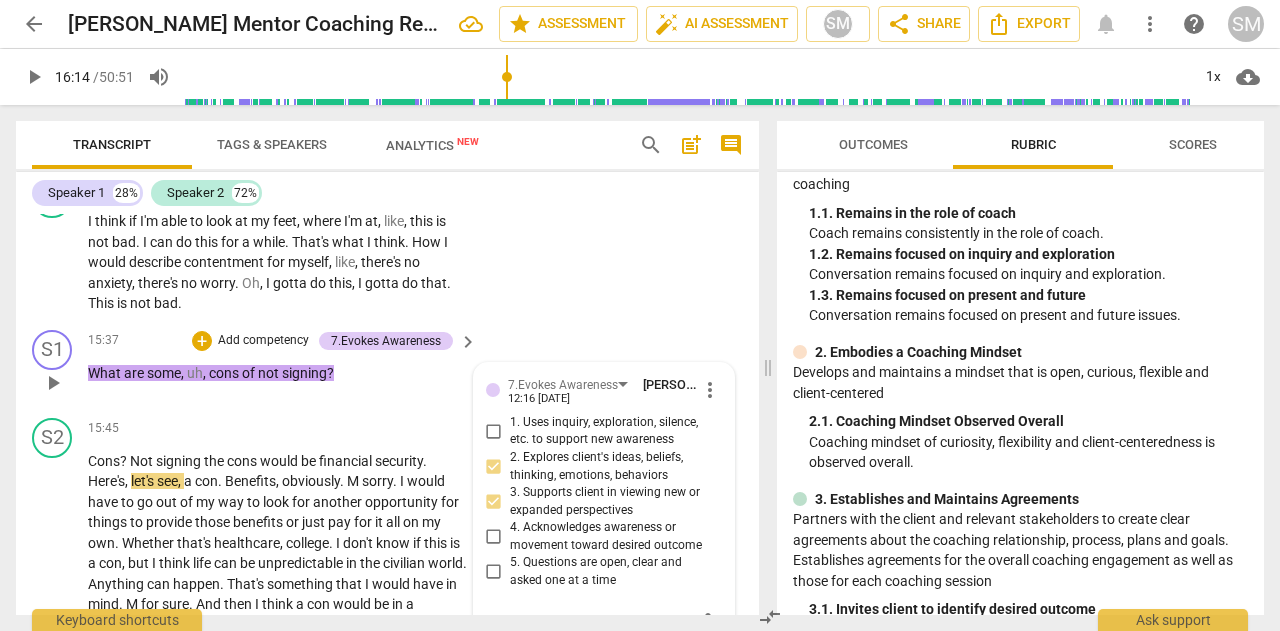 click on "3. Supports client in viewing new or expanded perspectives" at bounding box center [494, 502] 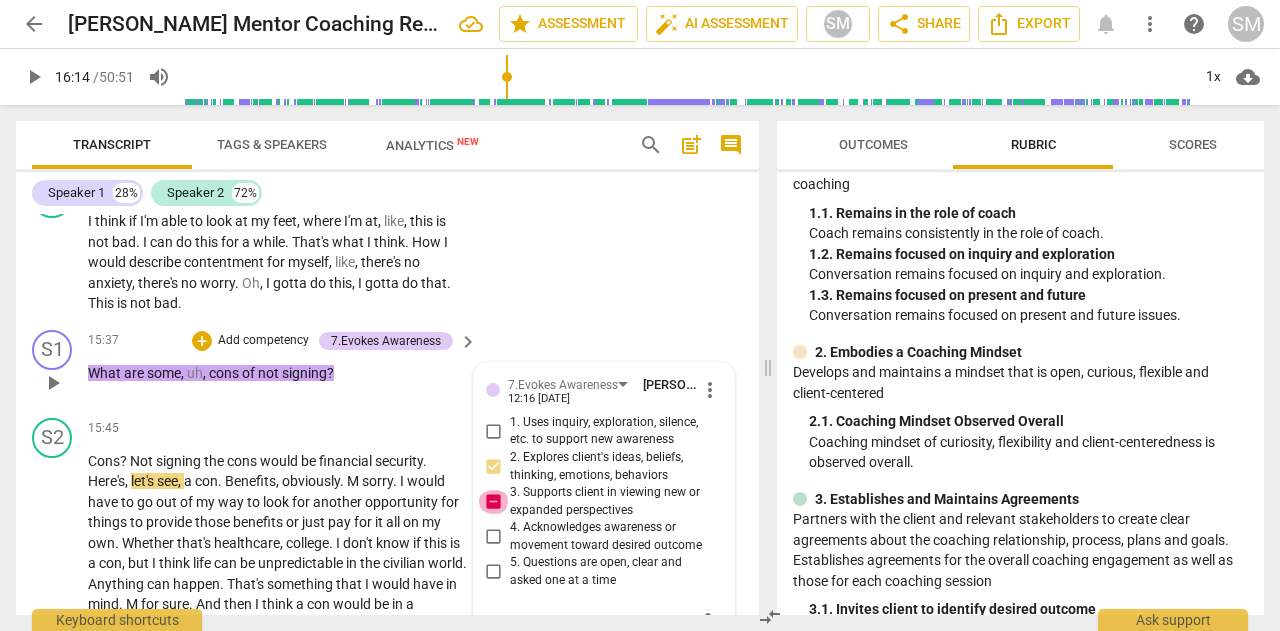 click on "3. Supports client in viewing new or expanded perspectives" at bounding box center (494, 502) 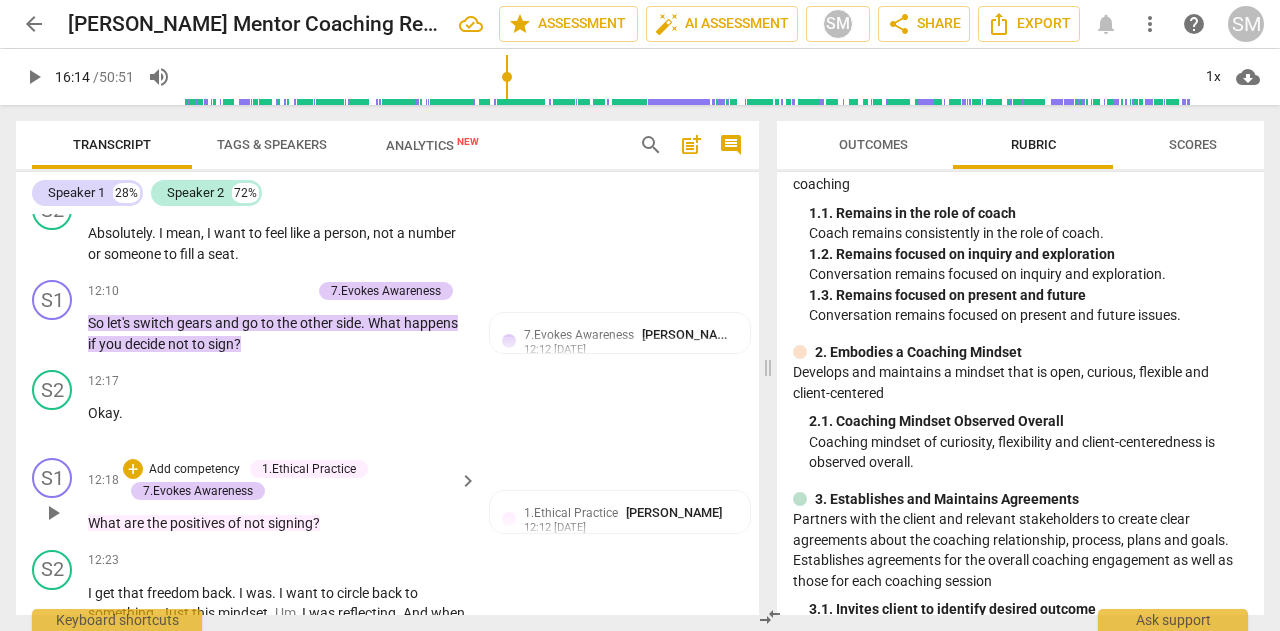 scroll, scrollTop: 4226, scrollLeft: 0, axis: vertical 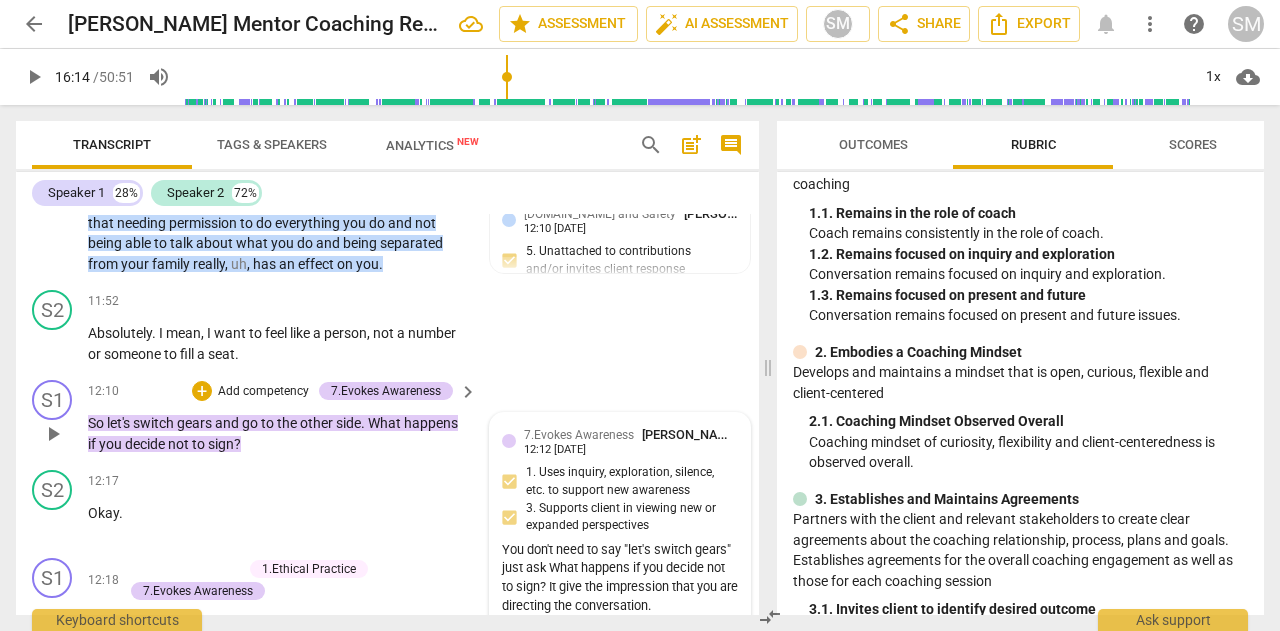 click on "7.Evokes Awareness" at bounding box center [579, 435] 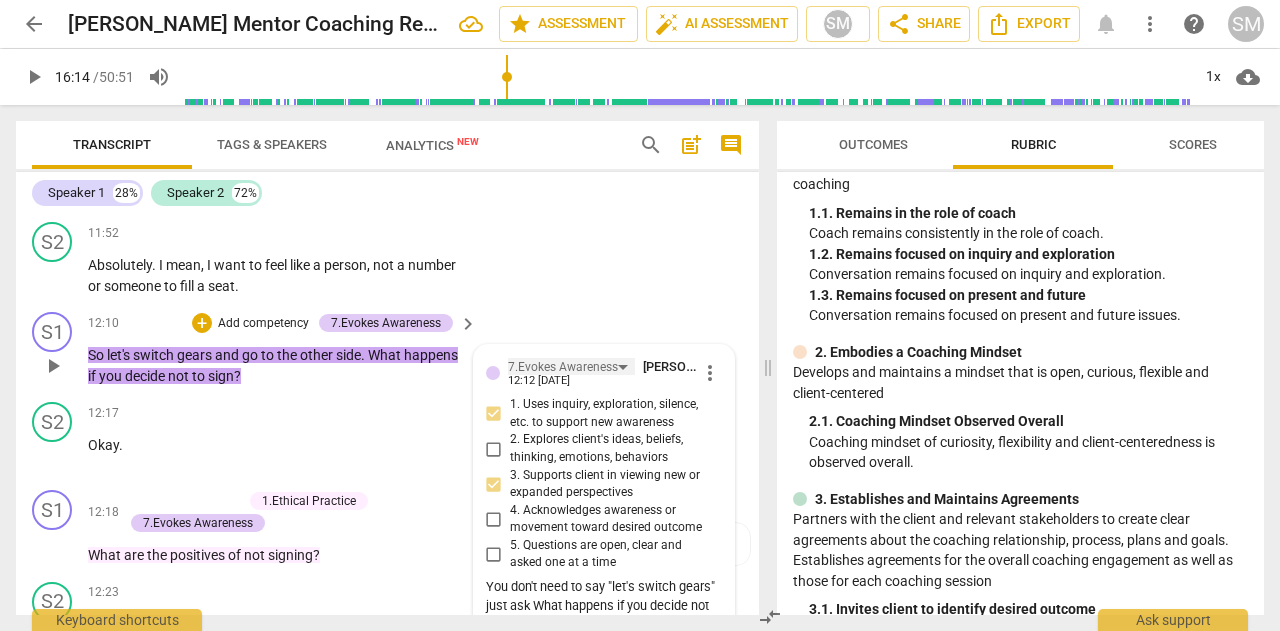 scroll, scrollTop: 4326, scrollLeft: 0, axis: vertical 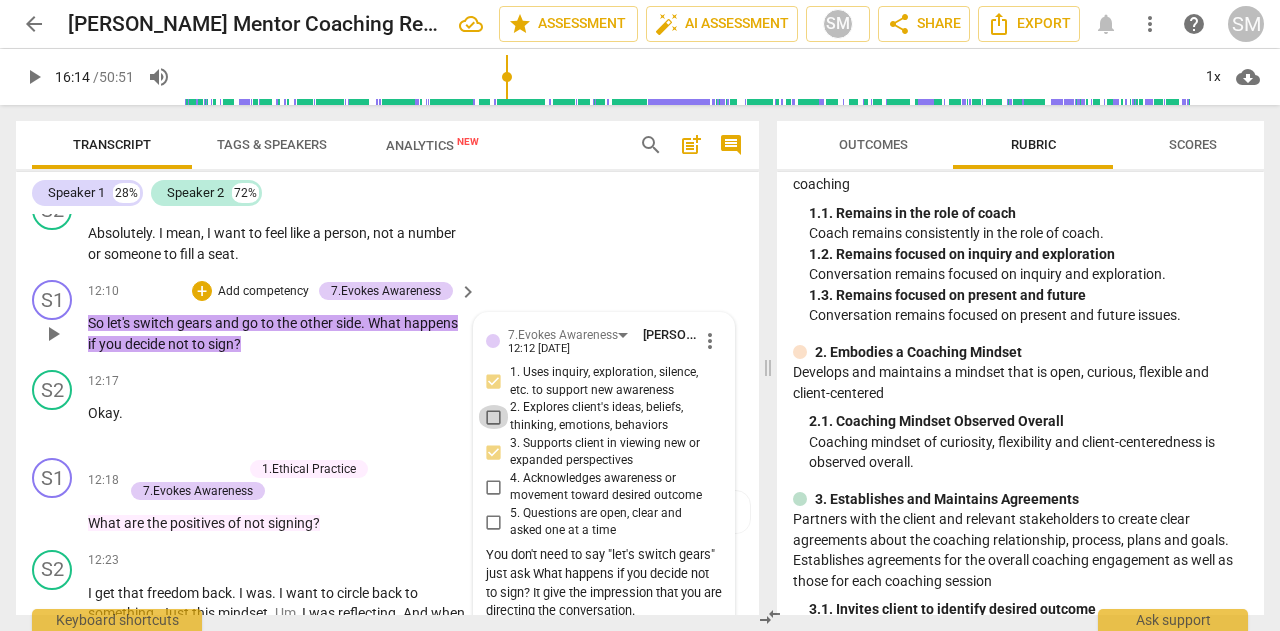 click on "2. Explores client's ideas, beliefs, thinking, emotions, behaviors" at bounding box center [494, 417] 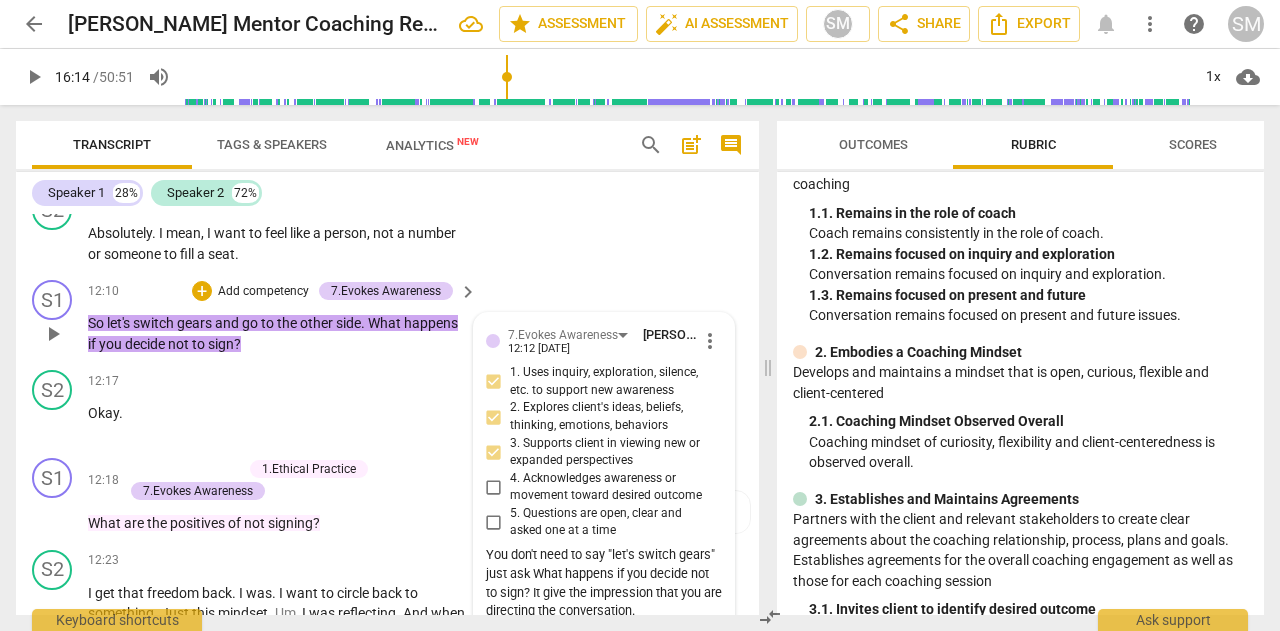 click on "3. Supports client in viewing new or expanded perspectives" at bounding box center [494, 452] 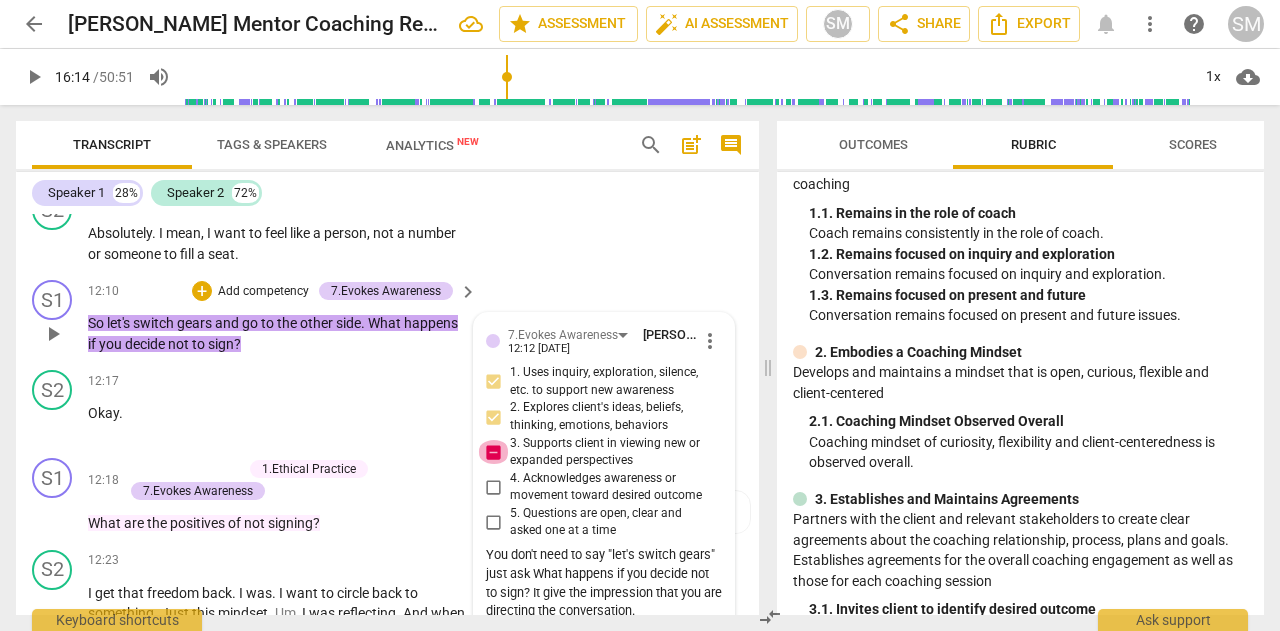 click on "3. Supports client in viewing new or expanded perspectives" at bounding box center [494, 452] 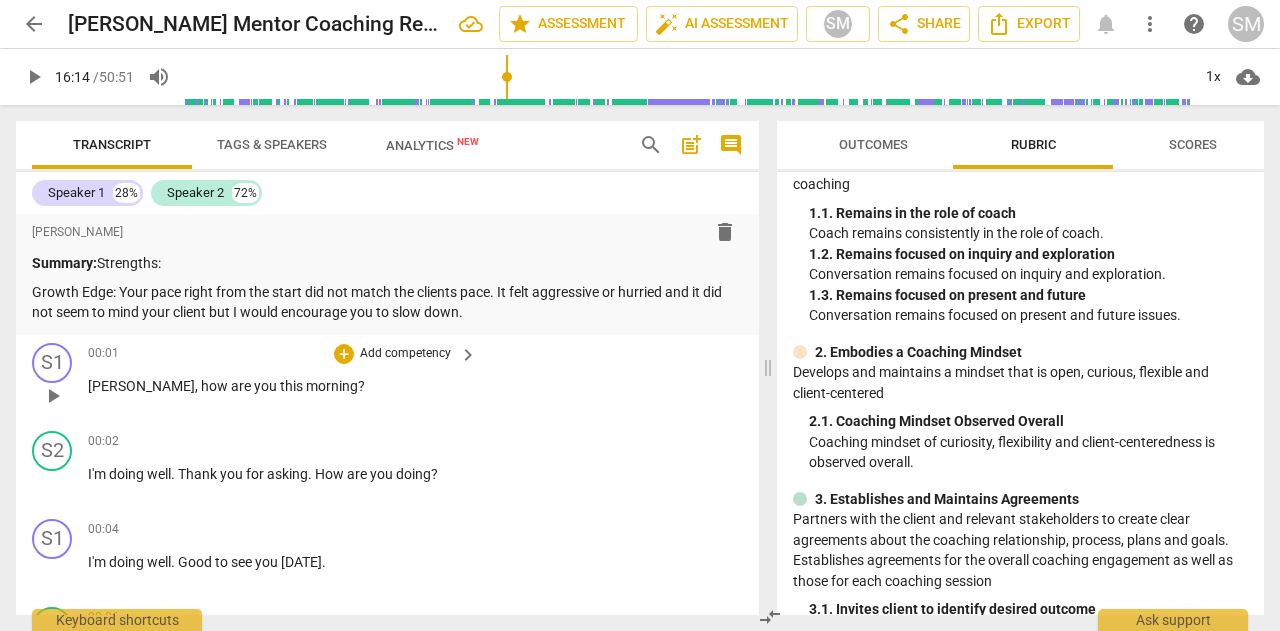 scroll, scrollTop: 0, scrollLeft: 0, axis: both 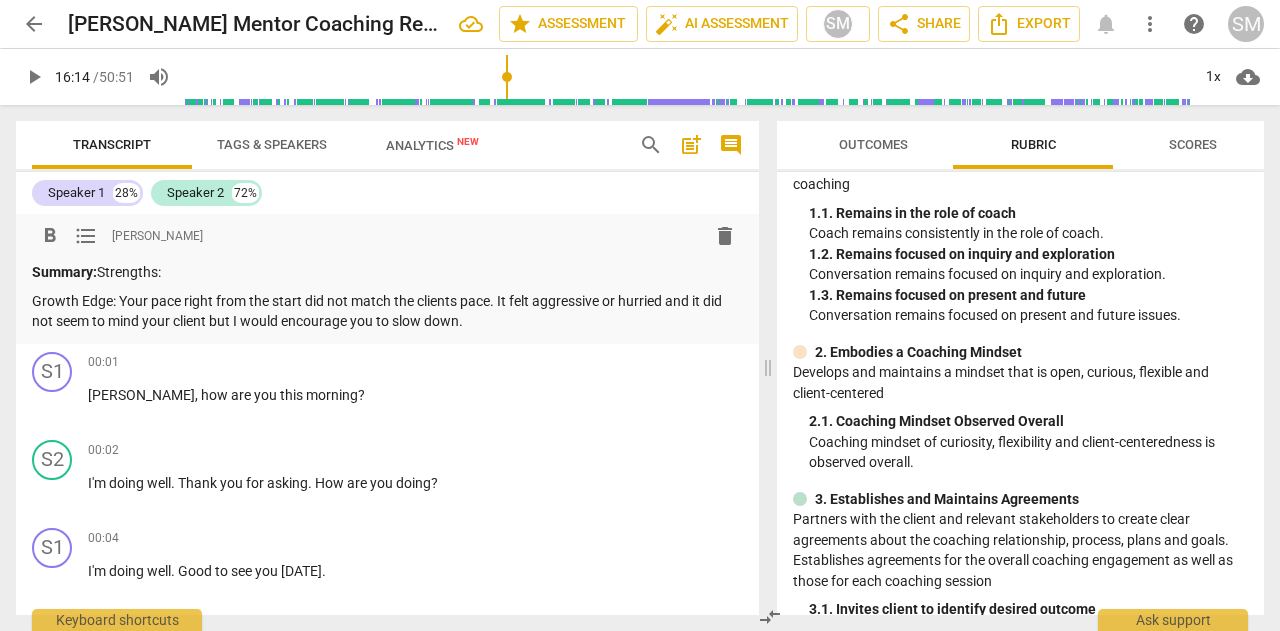 click on "Growth Edge: Your pace right from the start did not match the clients pace. It felt aggressive or hurried and it did not seem to mind your client but I would encourage you to slow down." at bounding box center (387, 311) 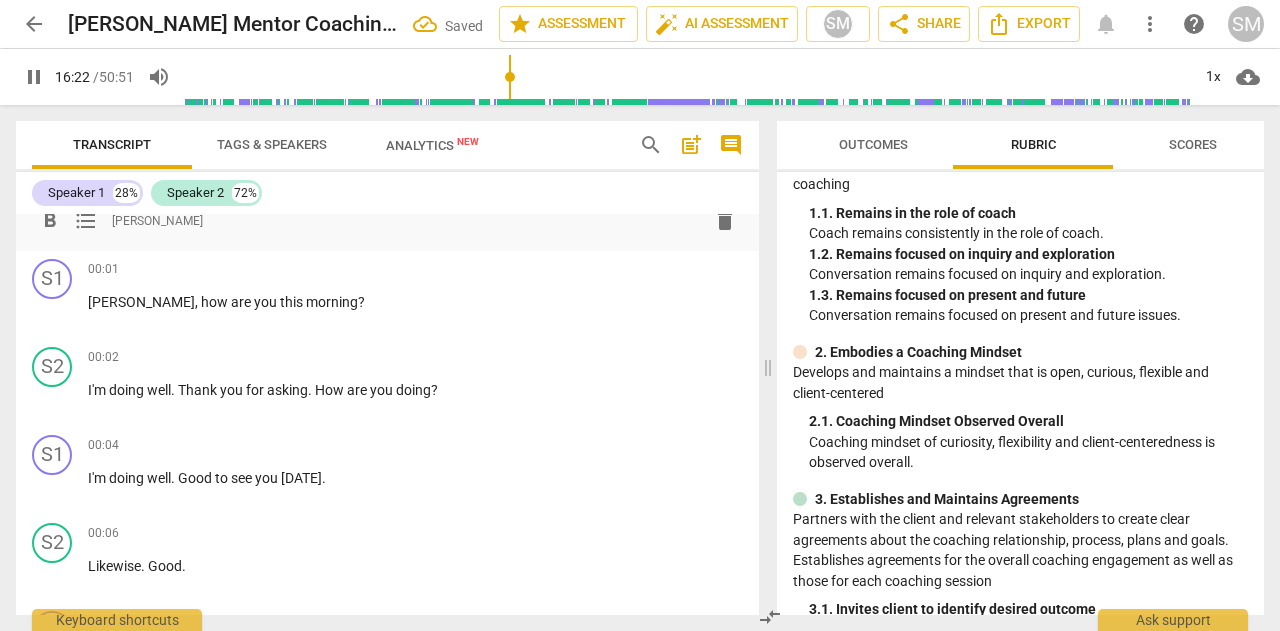 scroll, scrollTop: 0, scrollLeft: 0, axis: both 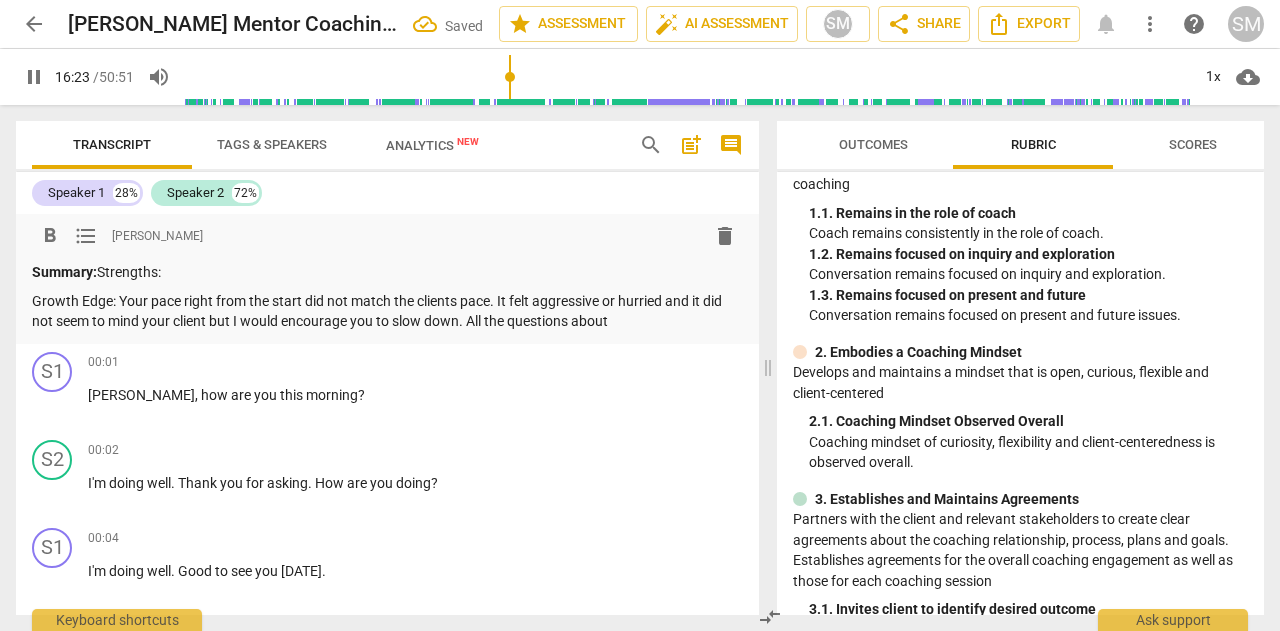 click on "pause" at bounding box center [34, 77] 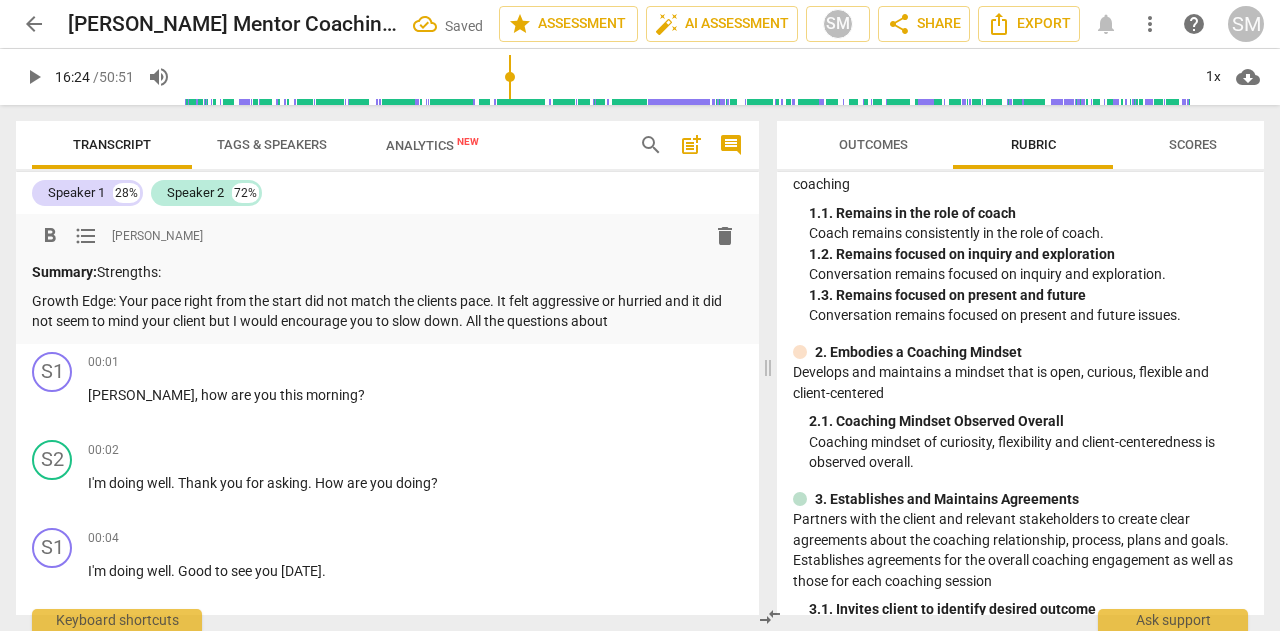 click on "Growth Edge: Your pace right from the start did not match the clients pace. It felt aggressive or hurried and it did not seem to mind your client but I would encourage you to slow down. All the questions about" at bounding box center [387, 311] 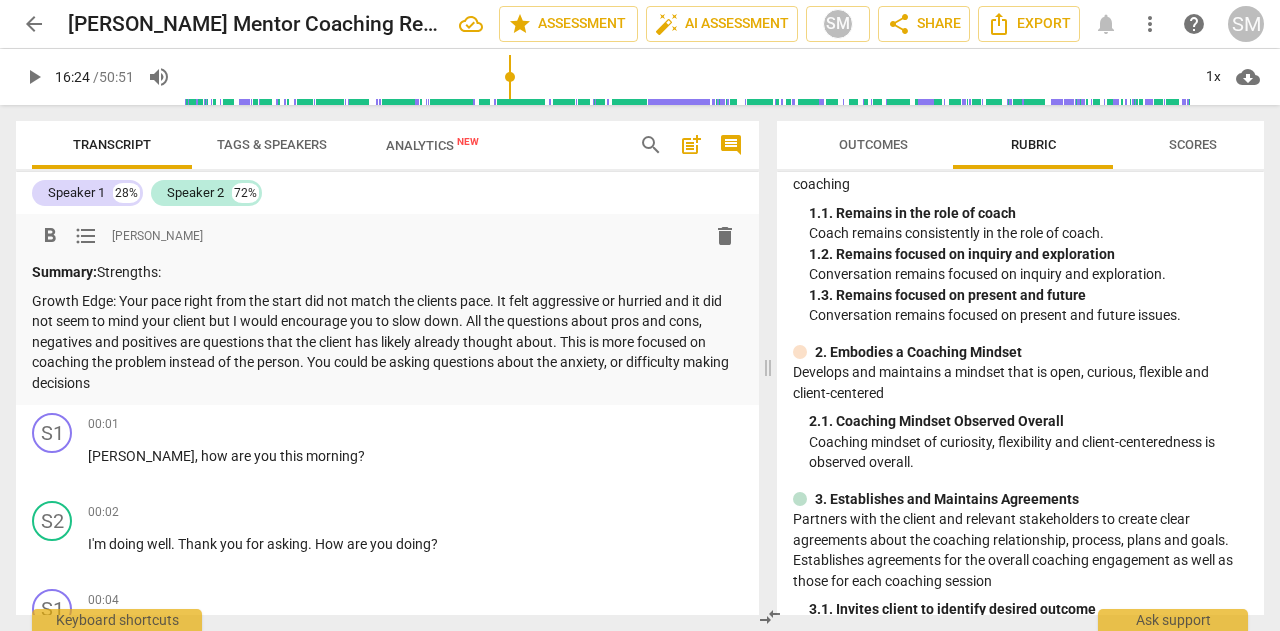 click on "Growth Edge: Your pace right from the start did not match the clients pace. It felt aggressive or hurried and it did not seem to mind your client but I would encourage you to slow down. All the questions about pros and cons, negatives and positives are questions that the client has likely already thought about. This is more focused on coaching the problem instead of the person. You could be asking questions about the anxiety, or difficulty making decisions" at bounding box center [387, 342] 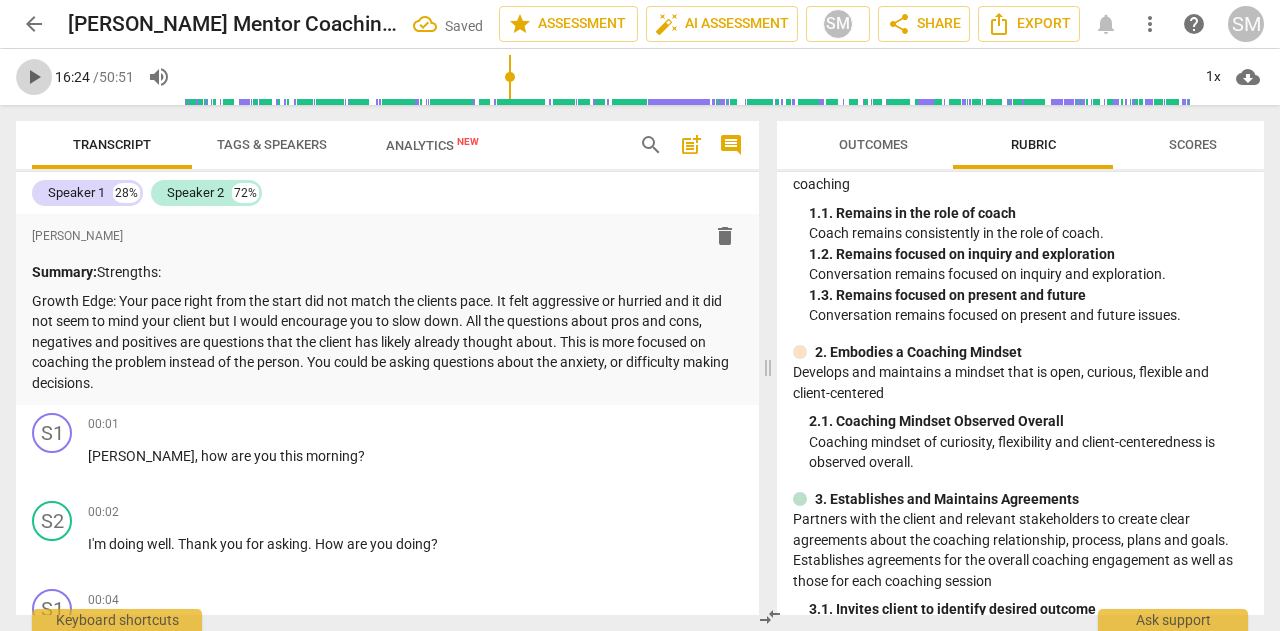 click on "play_arrow" at bounding box center (34, 77) 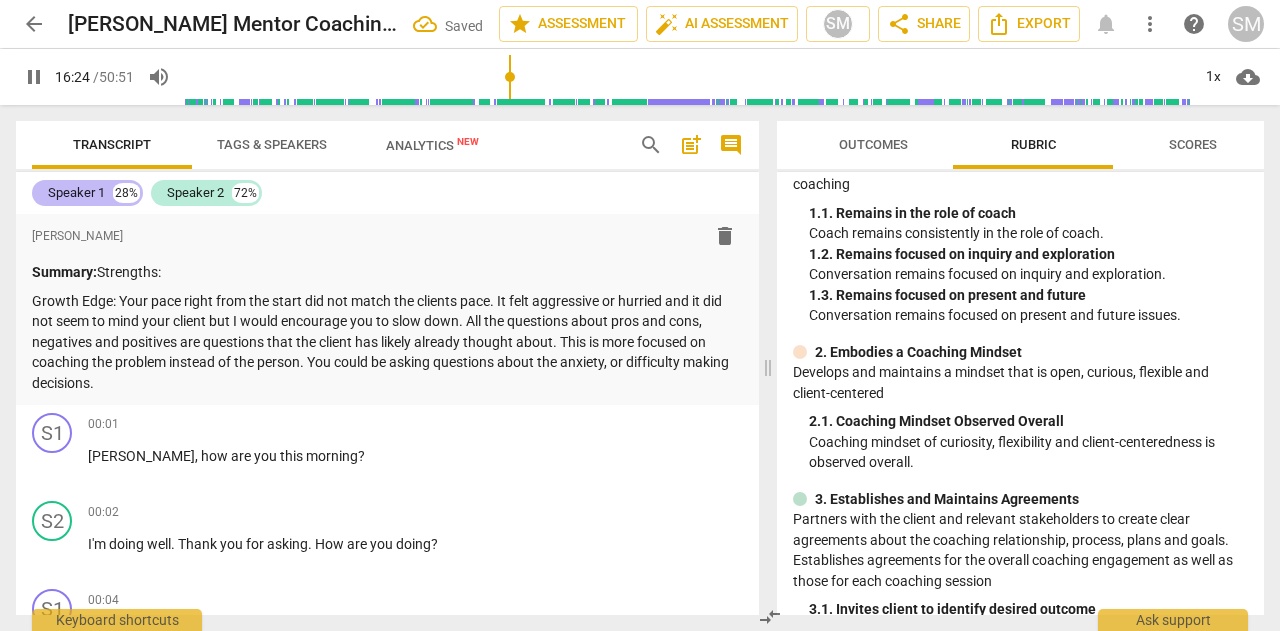 scroll, scrollTop: 5525, scrollLeft: 0, axis: vertical 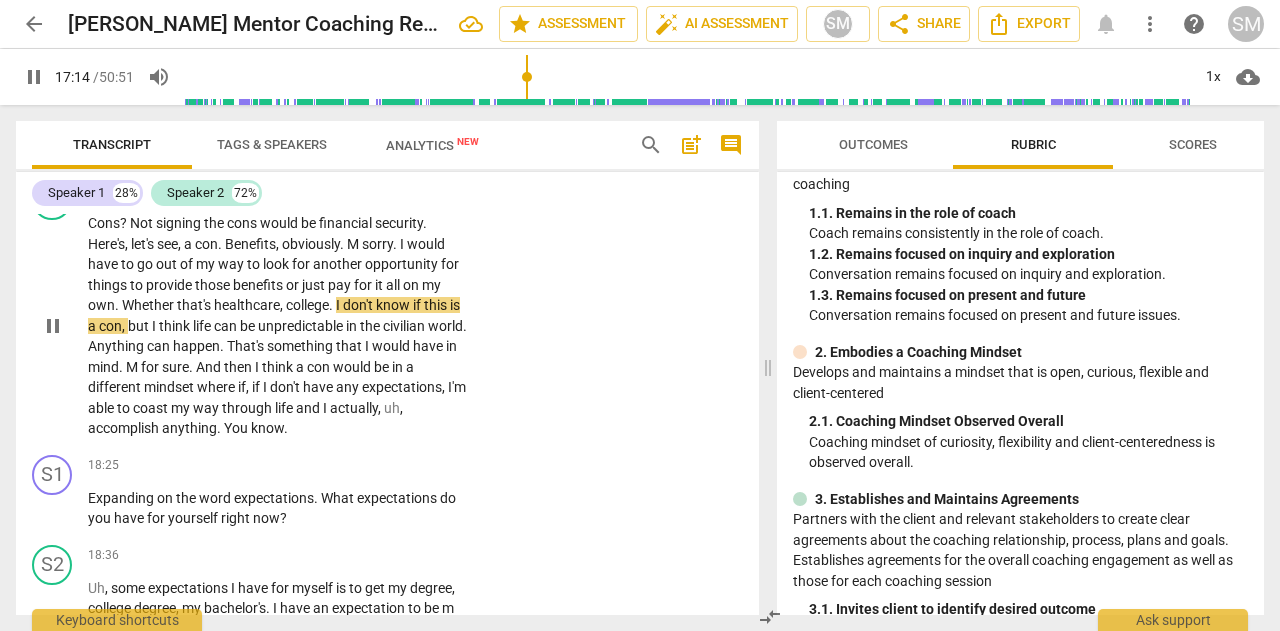 click on "through" at bounding box center [248, 408] 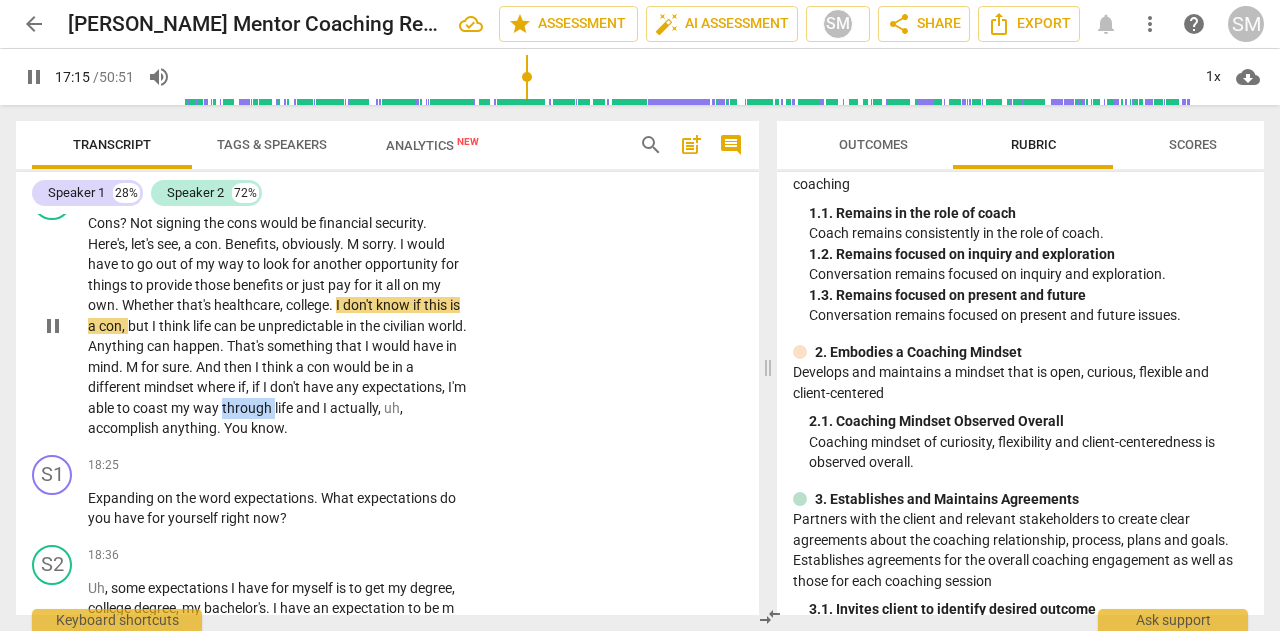 click on "through" at bounding box center (248, 408) 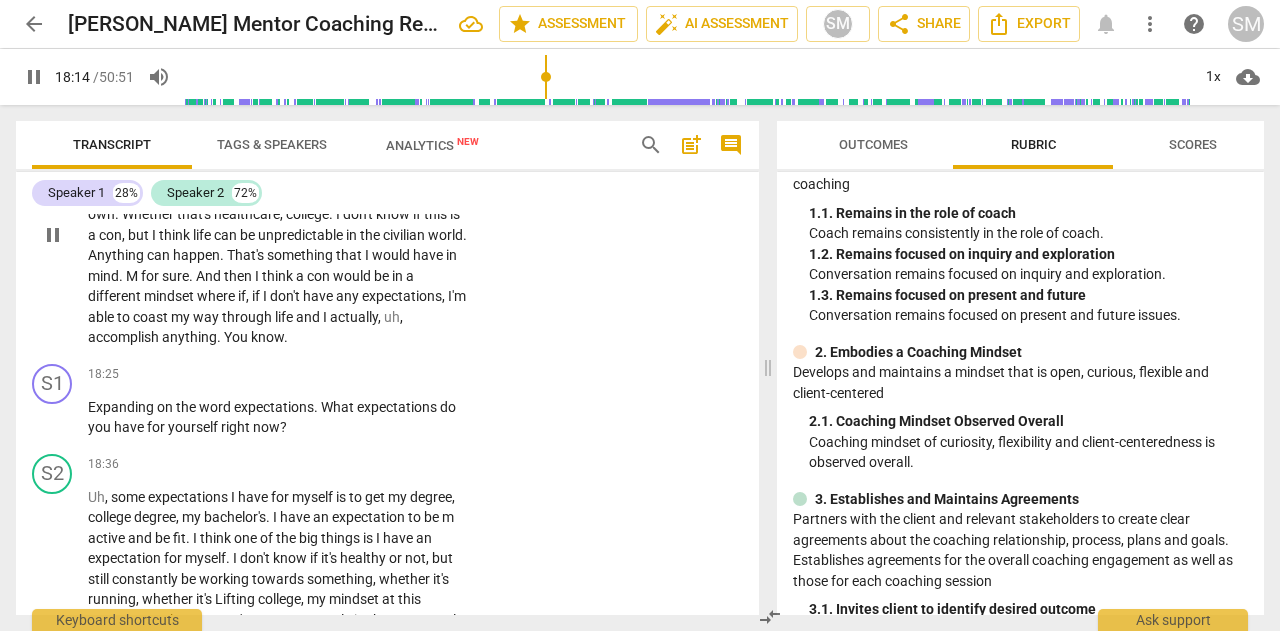 scroll, scrollTop: 5625, scrollLeft: 0, axis: vertical 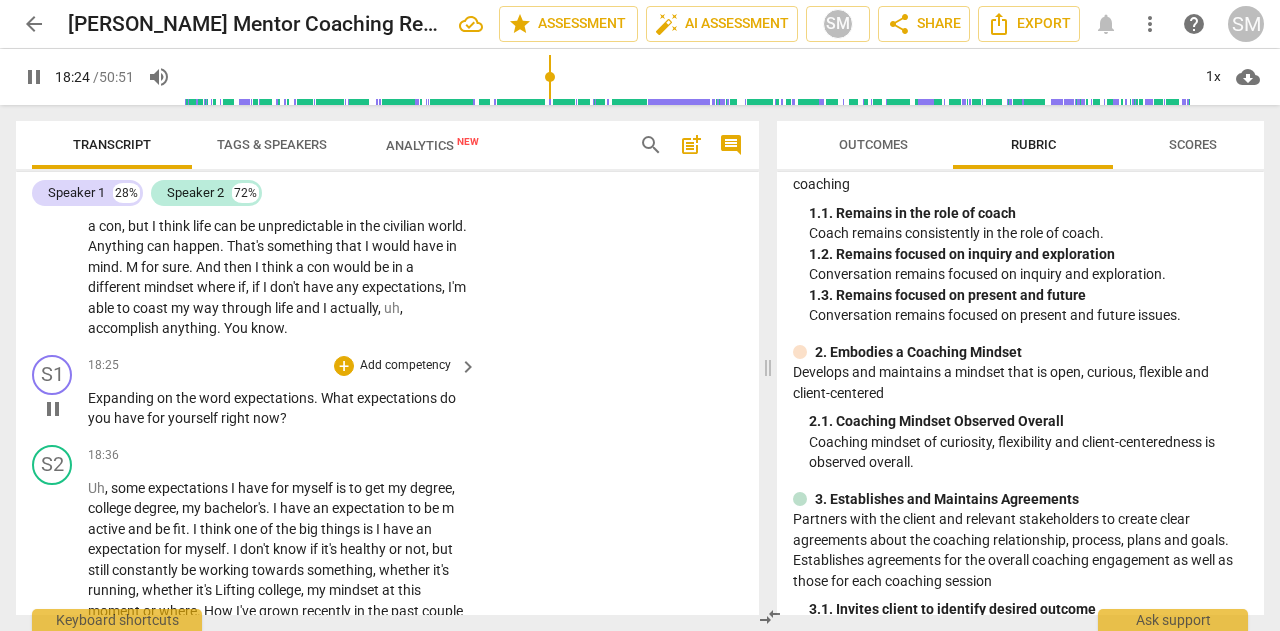 click on "Add competency" at bounding box center (405, 366) 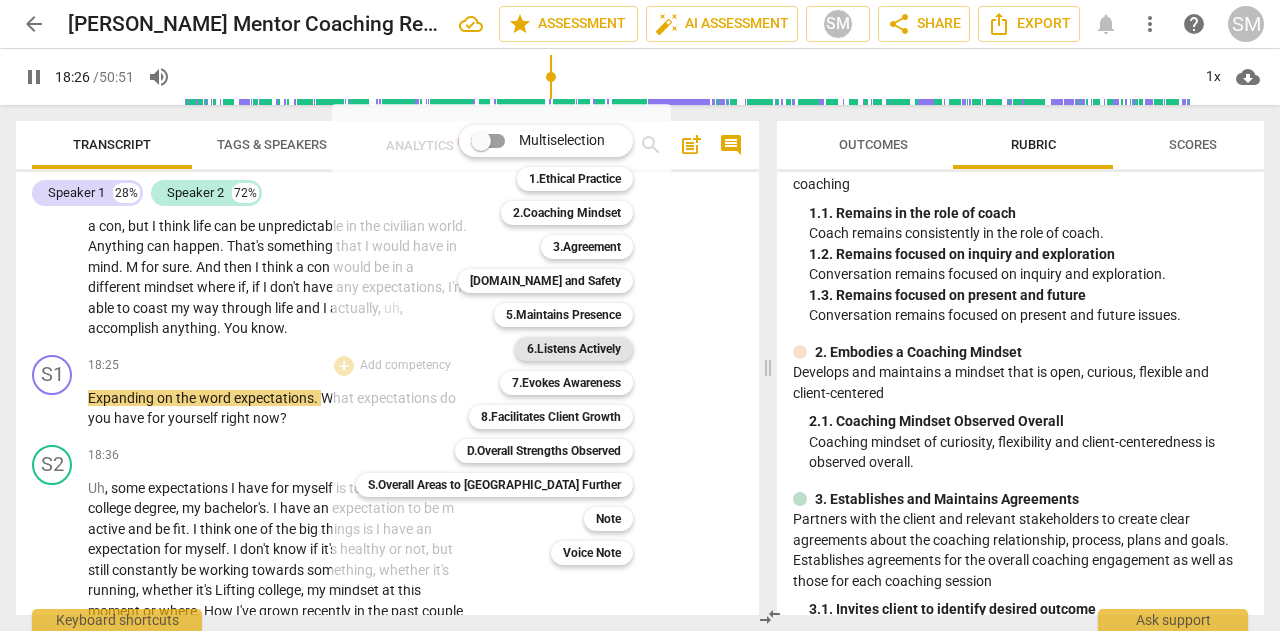 click on "6.Listens Actively" at bounding box center [574, 349] 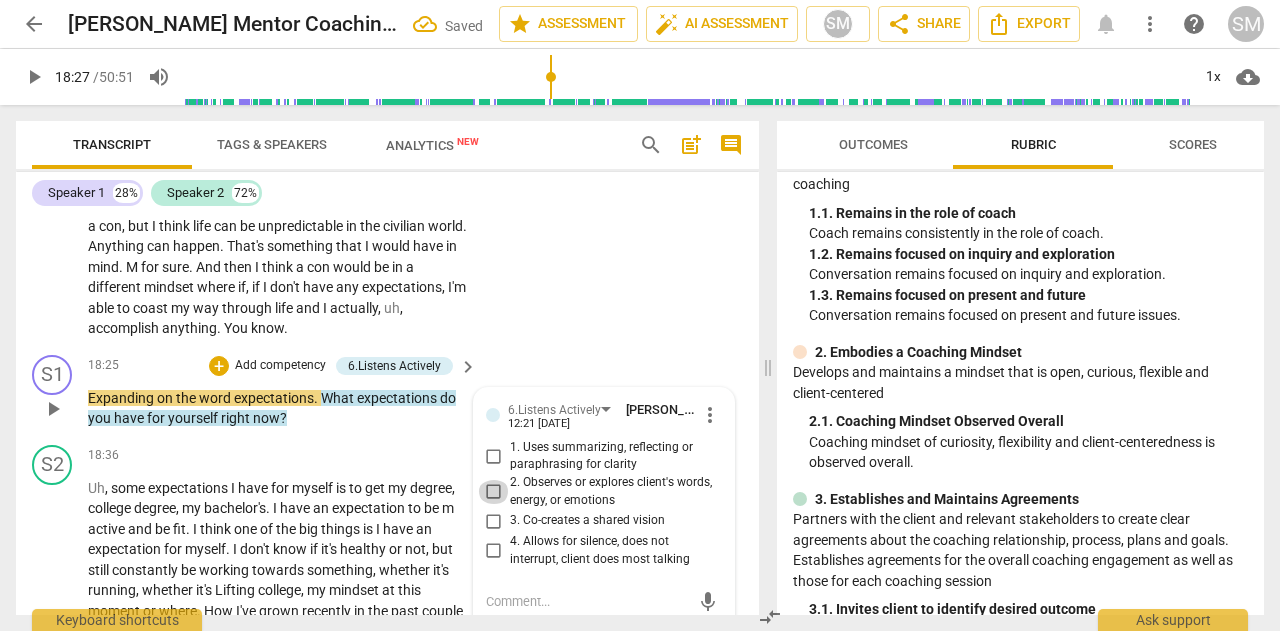 click on "2. Observes or explores client's words, energy, or emotions" at bounding box center (494, 492) 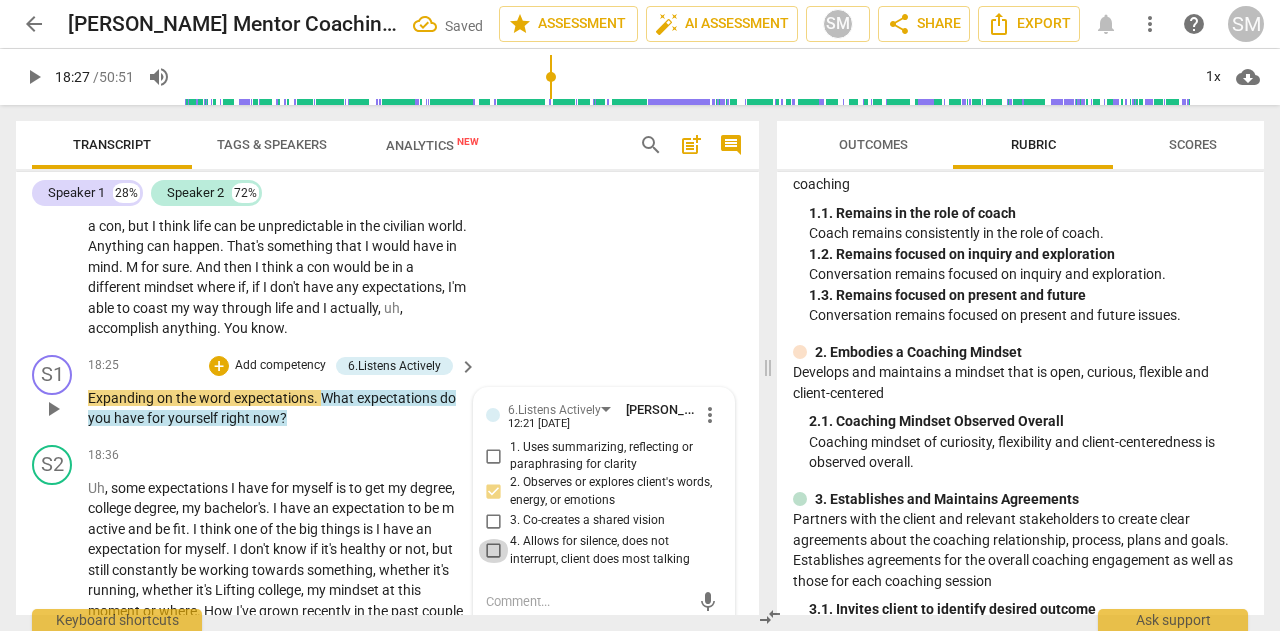 click on "4. Allows for silence, does not interrupt, client does most talking" at bounding box center [494, 551] 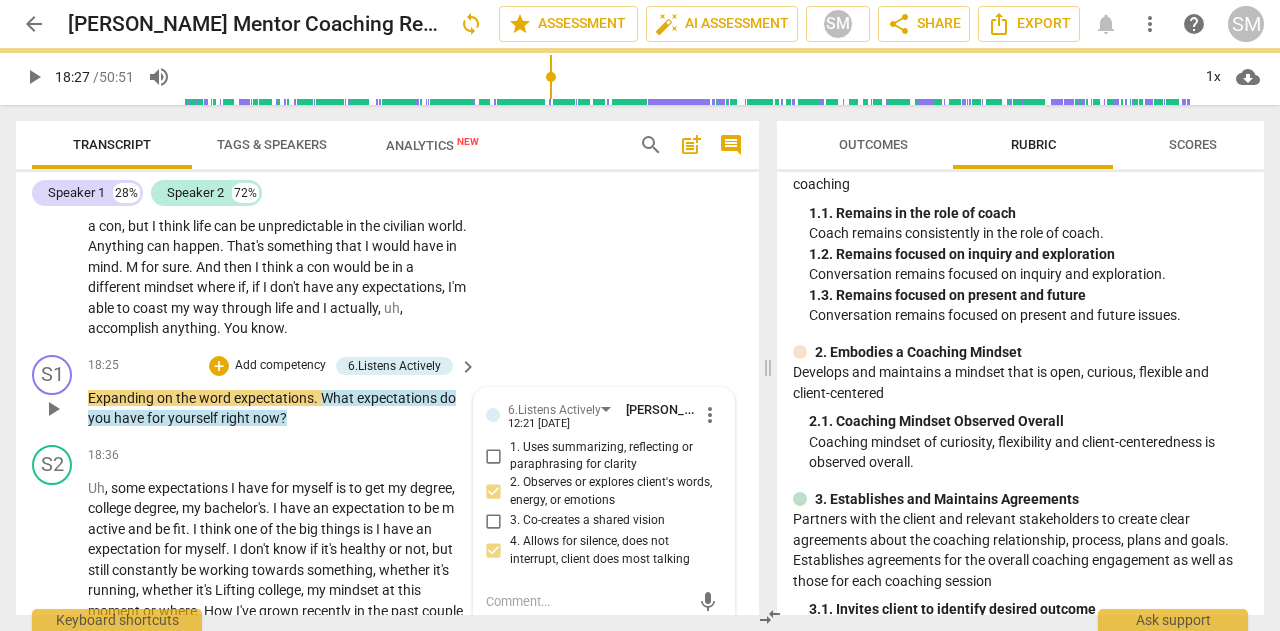 click on "Add competency" at bounding box center [280, 366] 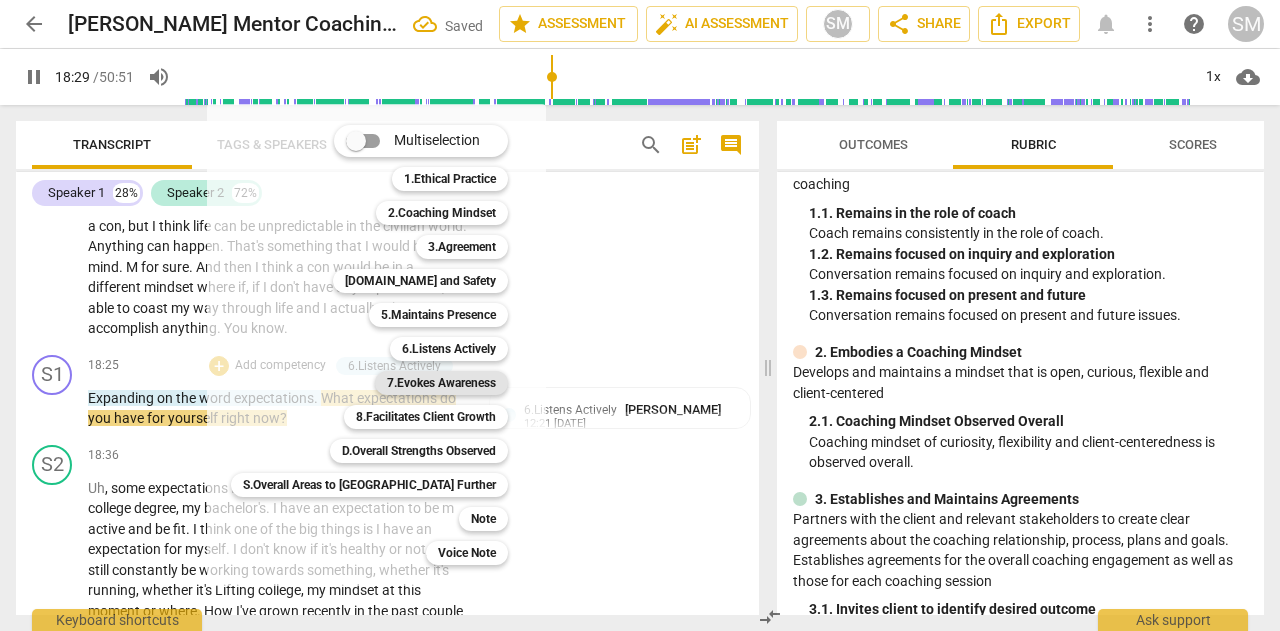 click on "7.Evokes Awareness" at bounding box center [441, 383] 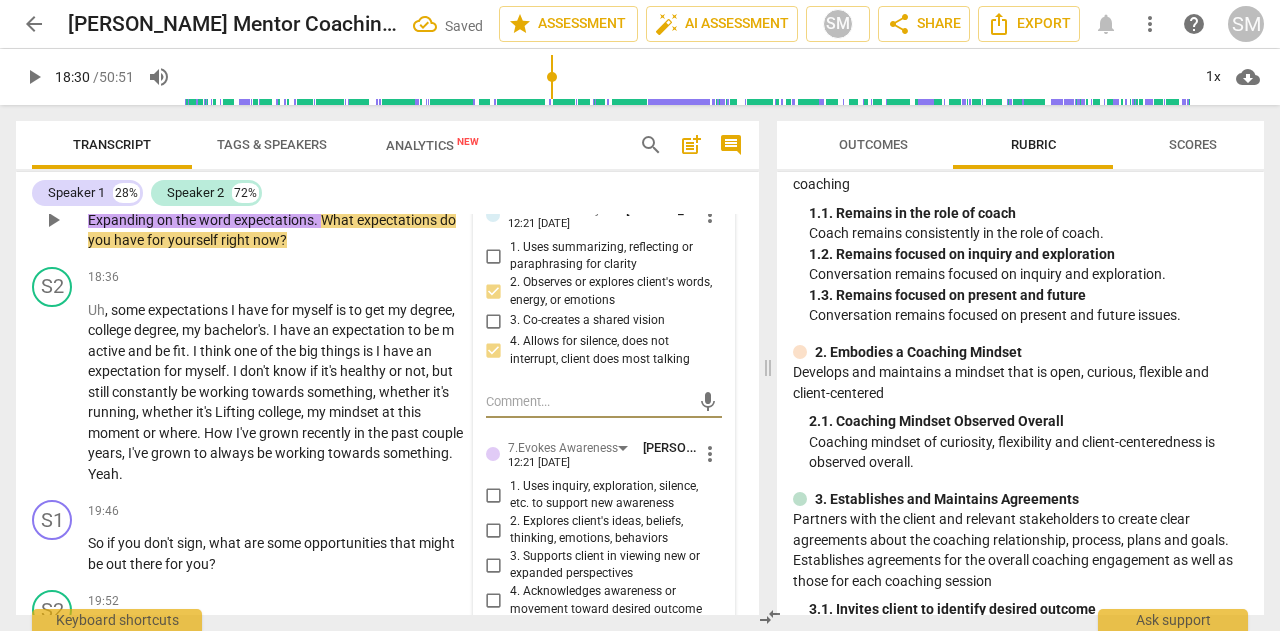scroll, scrollTop: 5925, scrollLeft: 0, axis: vertical 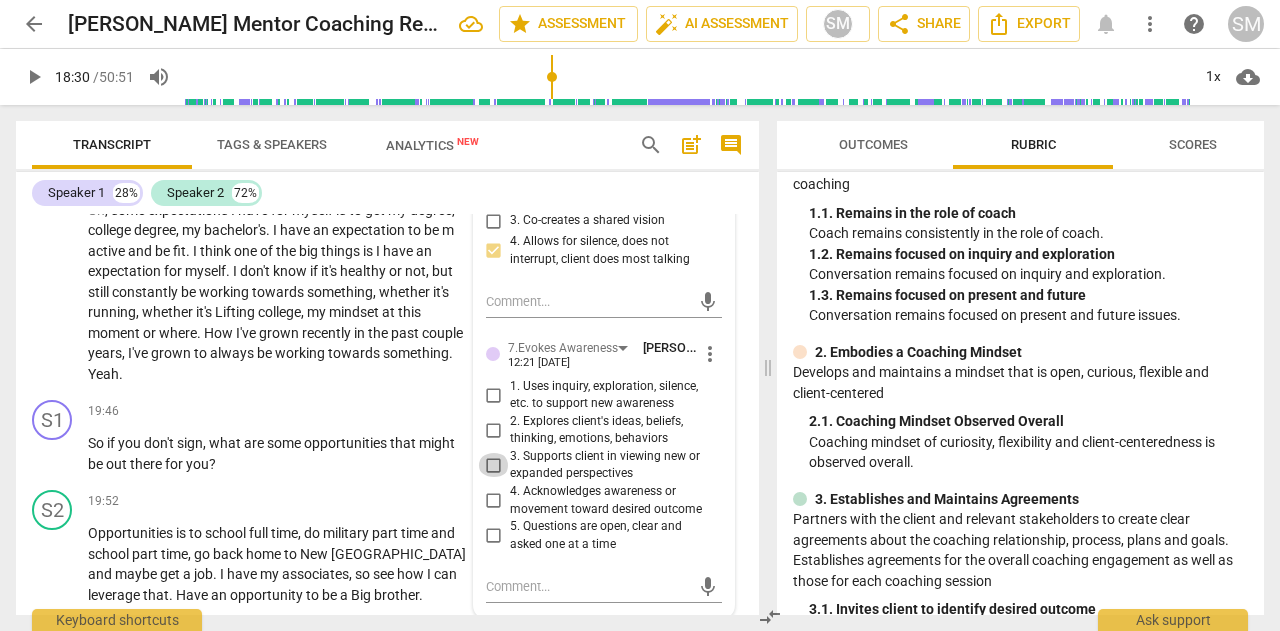 click on "3. Supports client in viewing new or expanded perspectives" at bounding box center [494, 465] 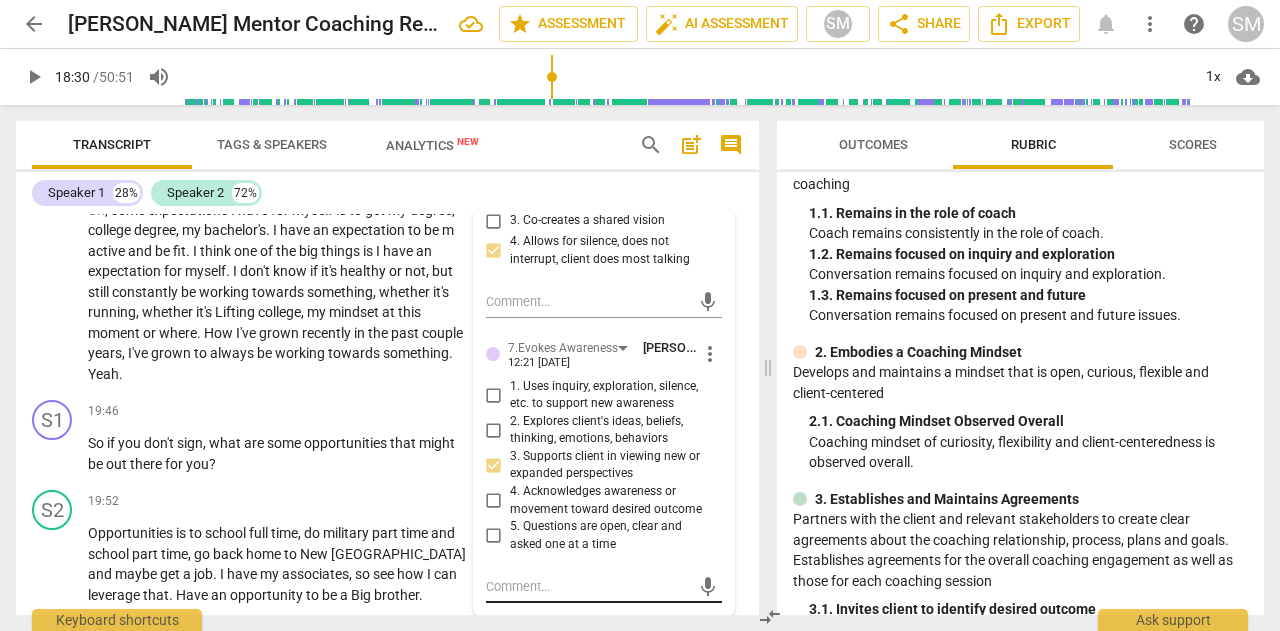 click at bounding box center (588, 586) 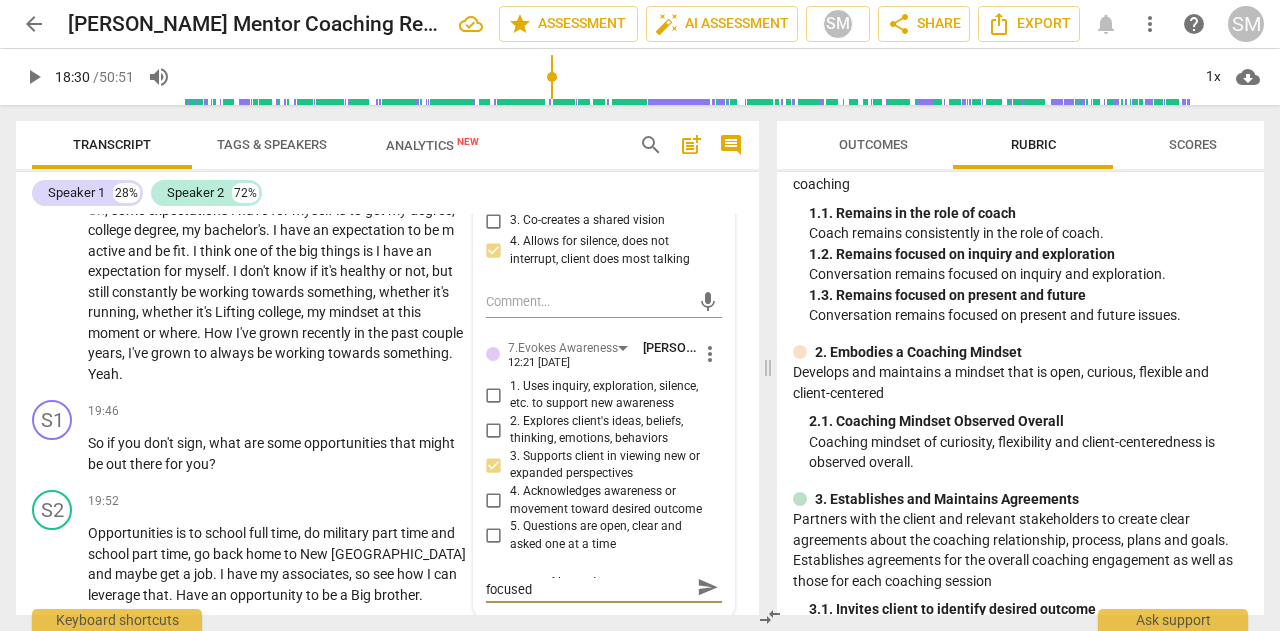 scroll, scrollTop: 0, scrollLeft: 0, axis: both 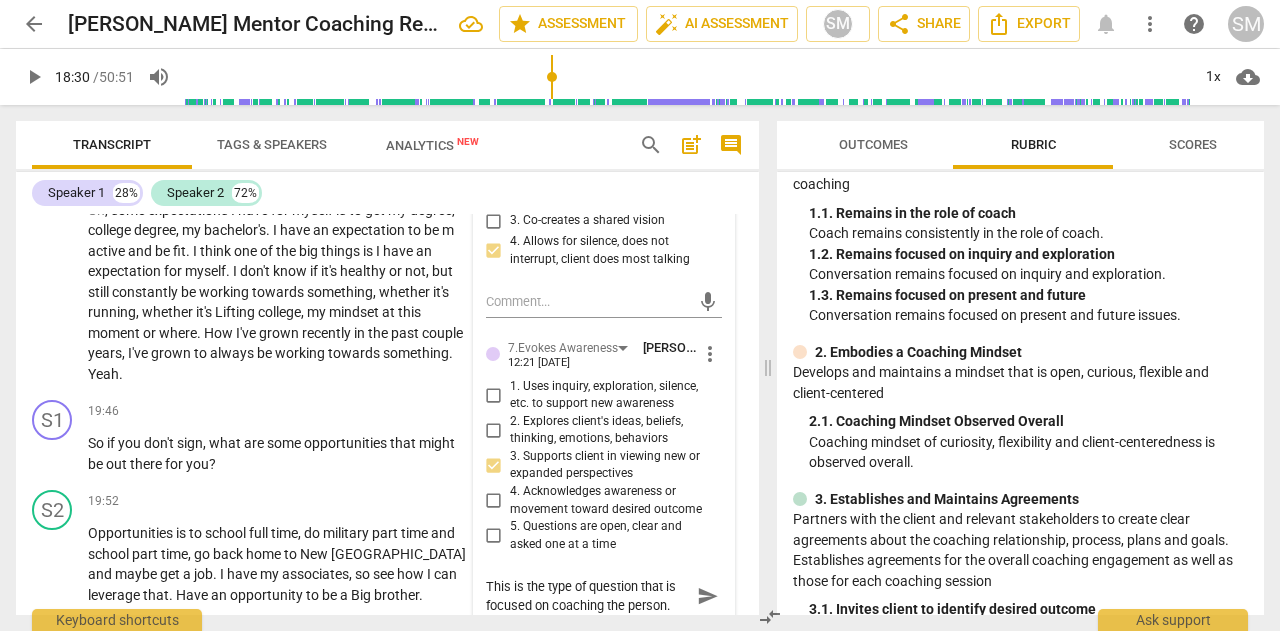 click on "send" at bounding box center (708, 596) 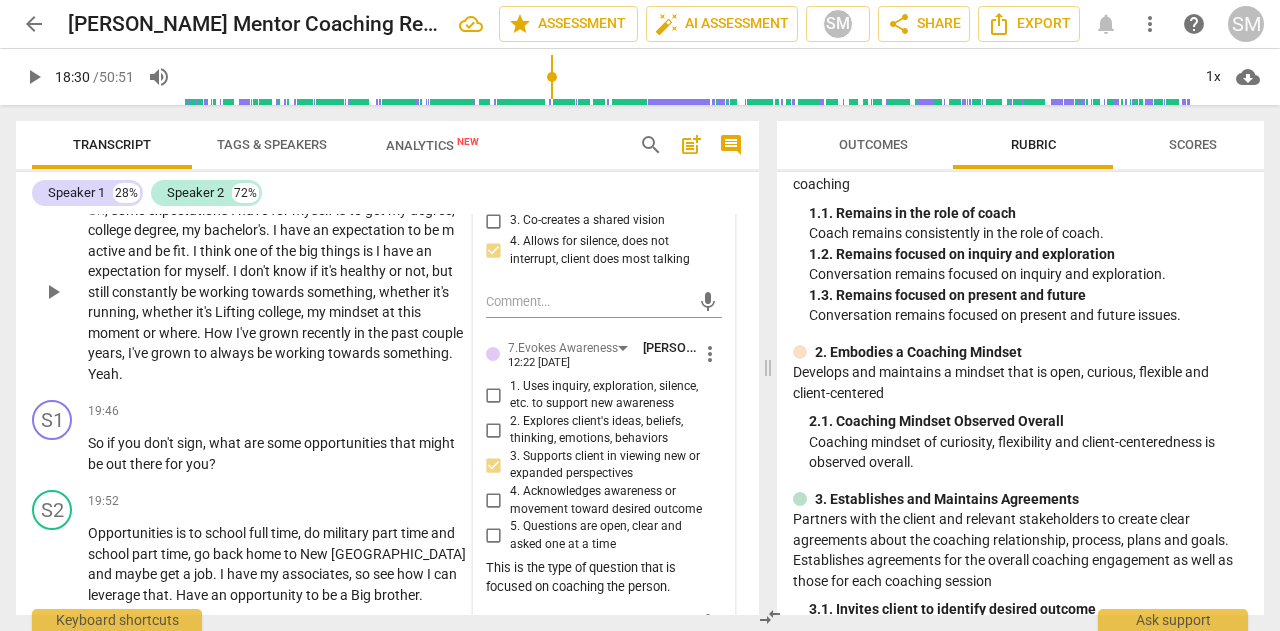 scroll, scrollTop: 5825, scrollLeft: 0, axis: vertical 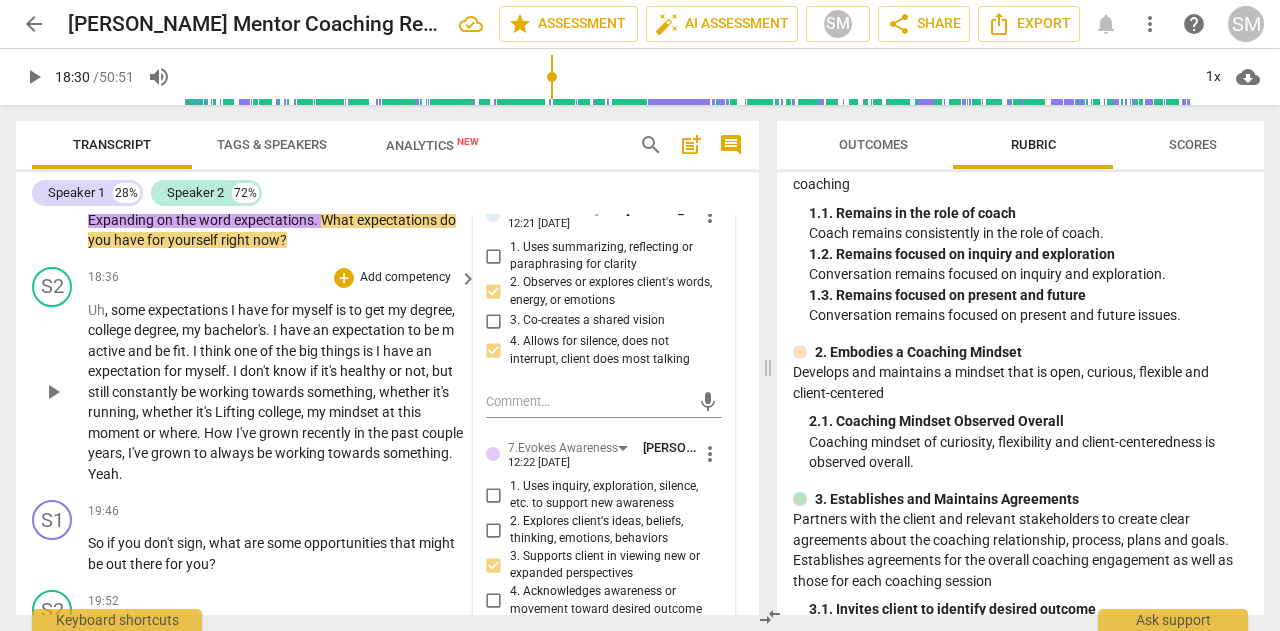 click on "I've" at bounding box center [139, 453] 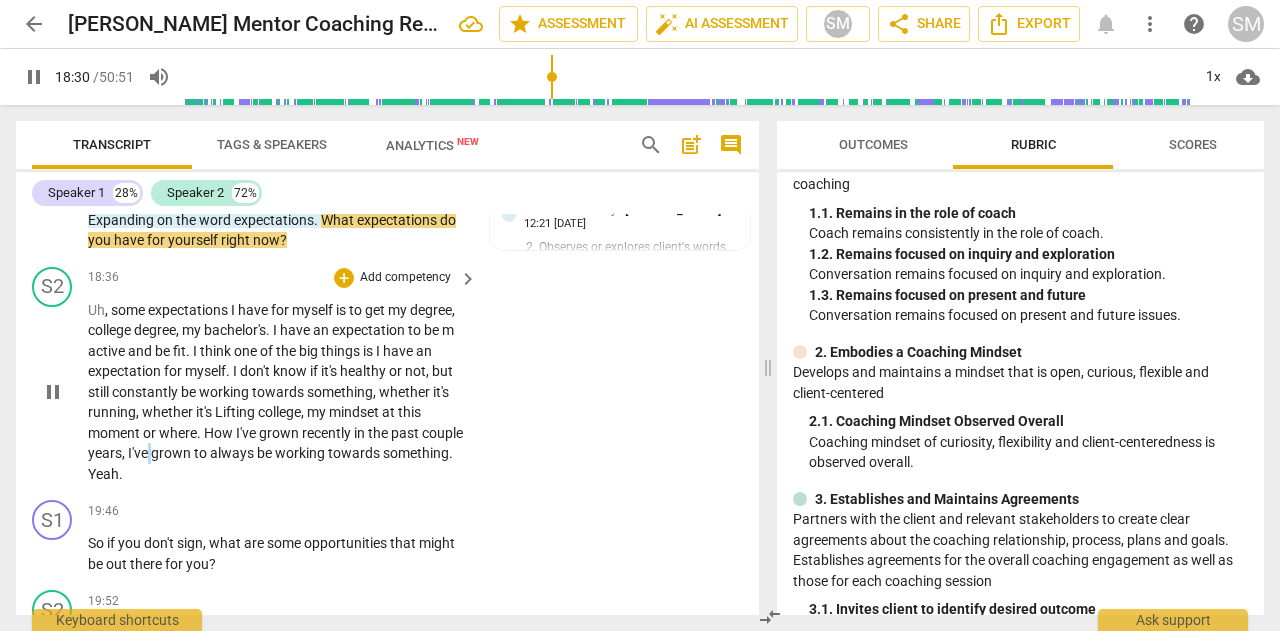 click on "I've" at bounding box center [139, 453] 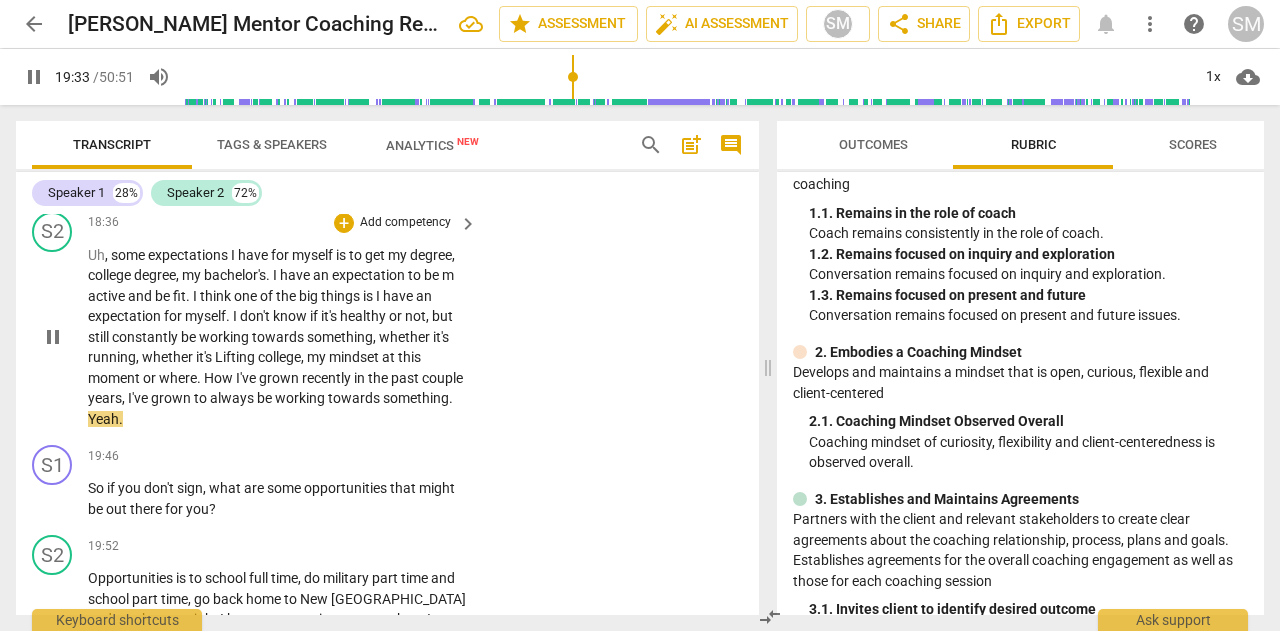 scroll, scrollTop: 5925, scrollLeft: 0, axis: vertical 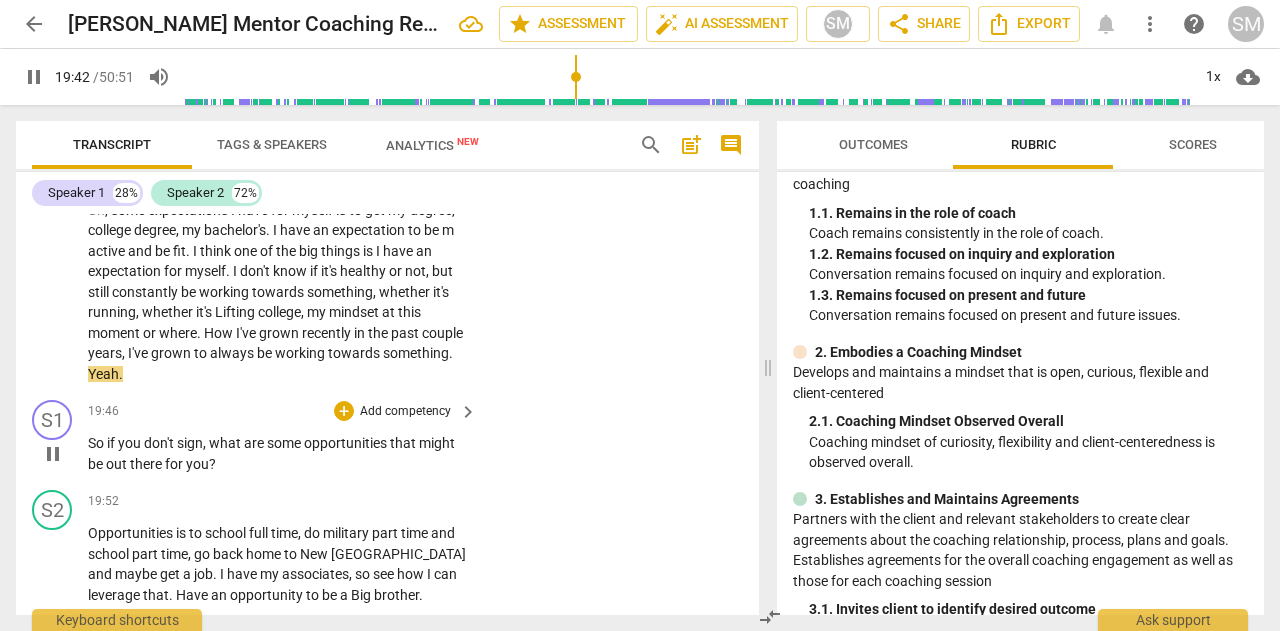 click on "Add competency" at bounding box center (405, 412) 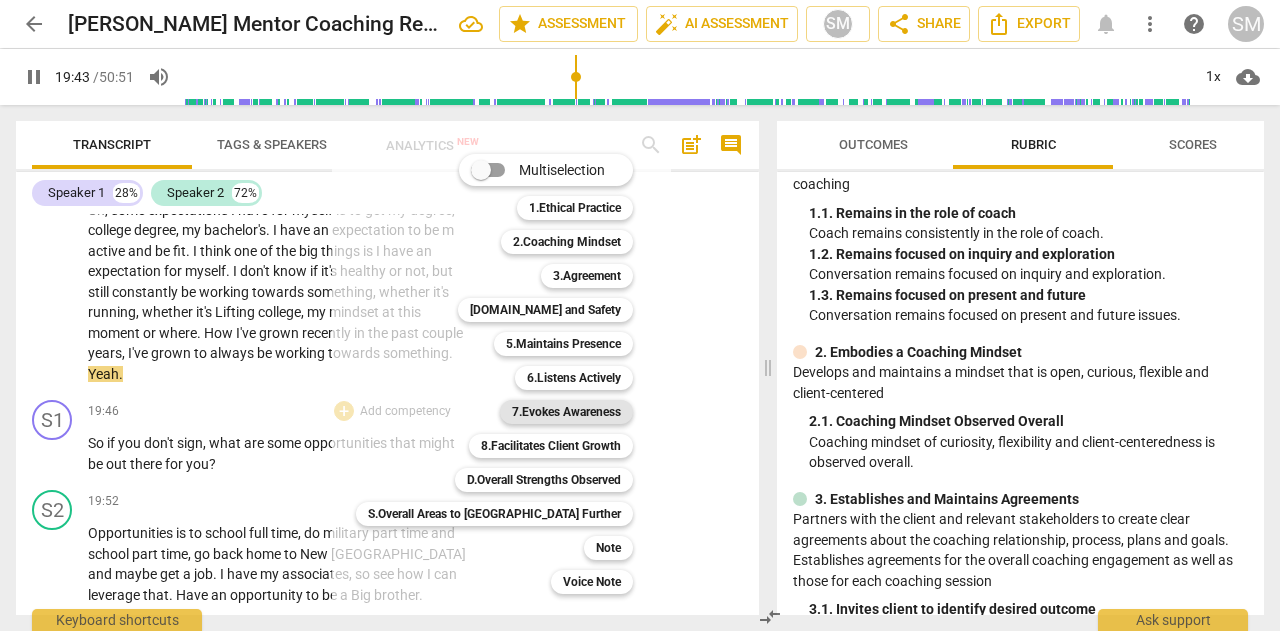 click on "7.Evokes Awareness" at bounding box center (566, 412) 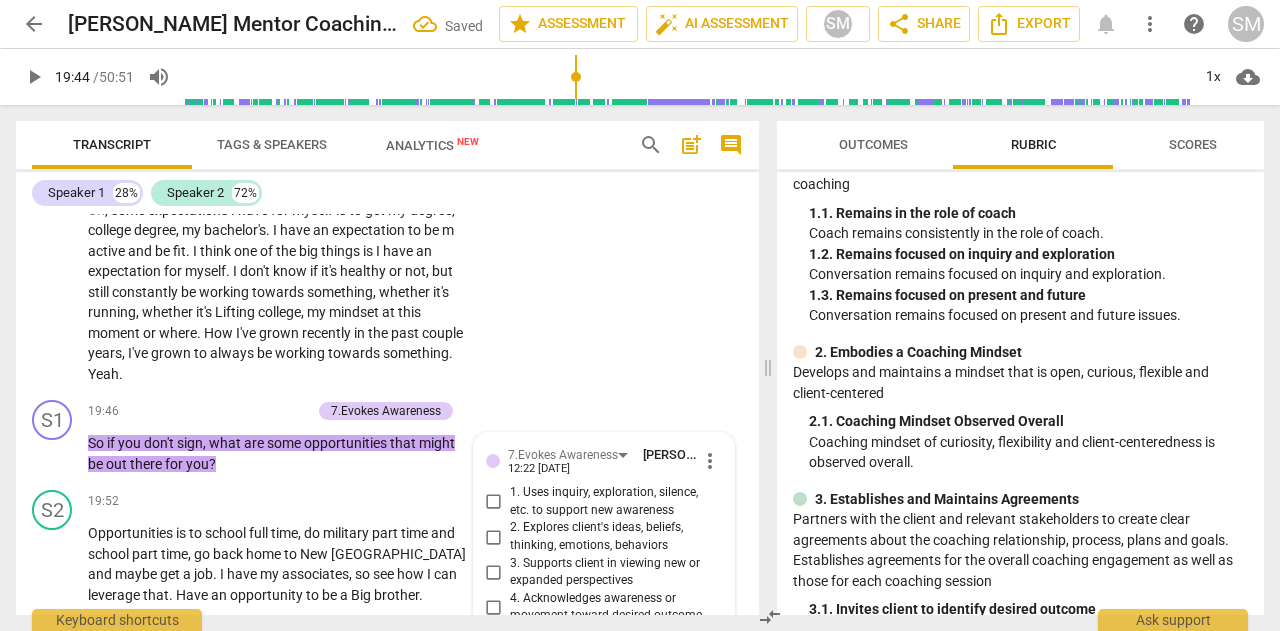 scroll, scrollTop: 6183, scrollLeft: 0, axis: vertical 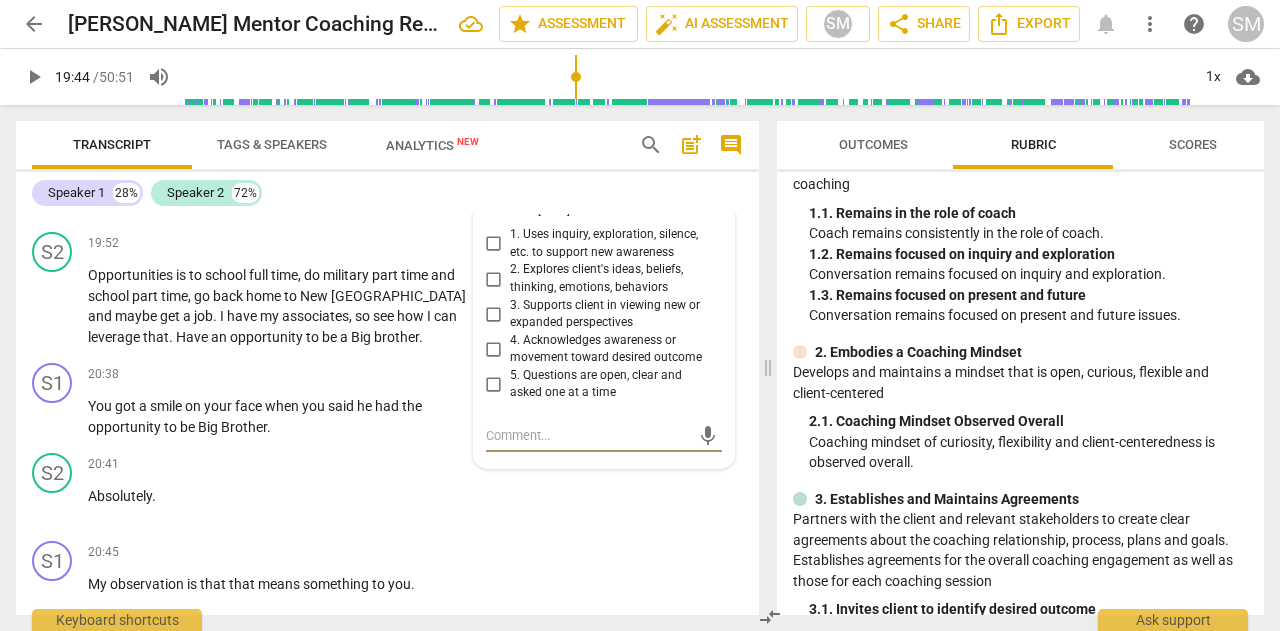 click on "play_arrow" at bounding box center (34, 77) 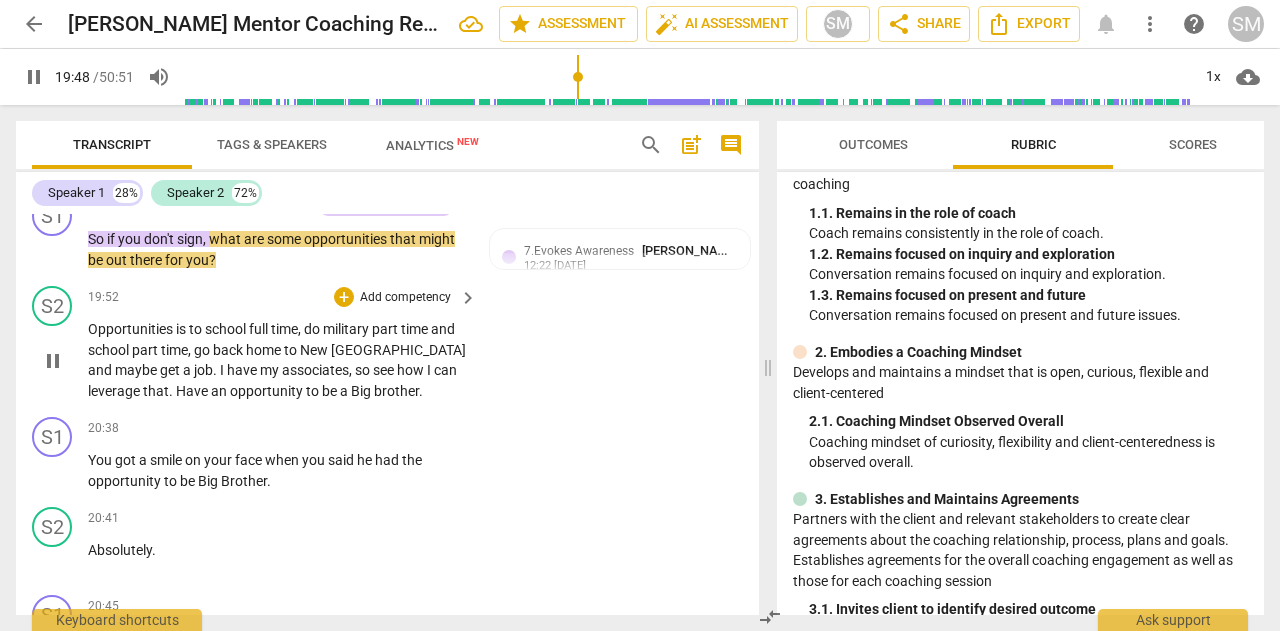 scroll, scrollTop: 6083, scrollLeft: 0, axis: vertical 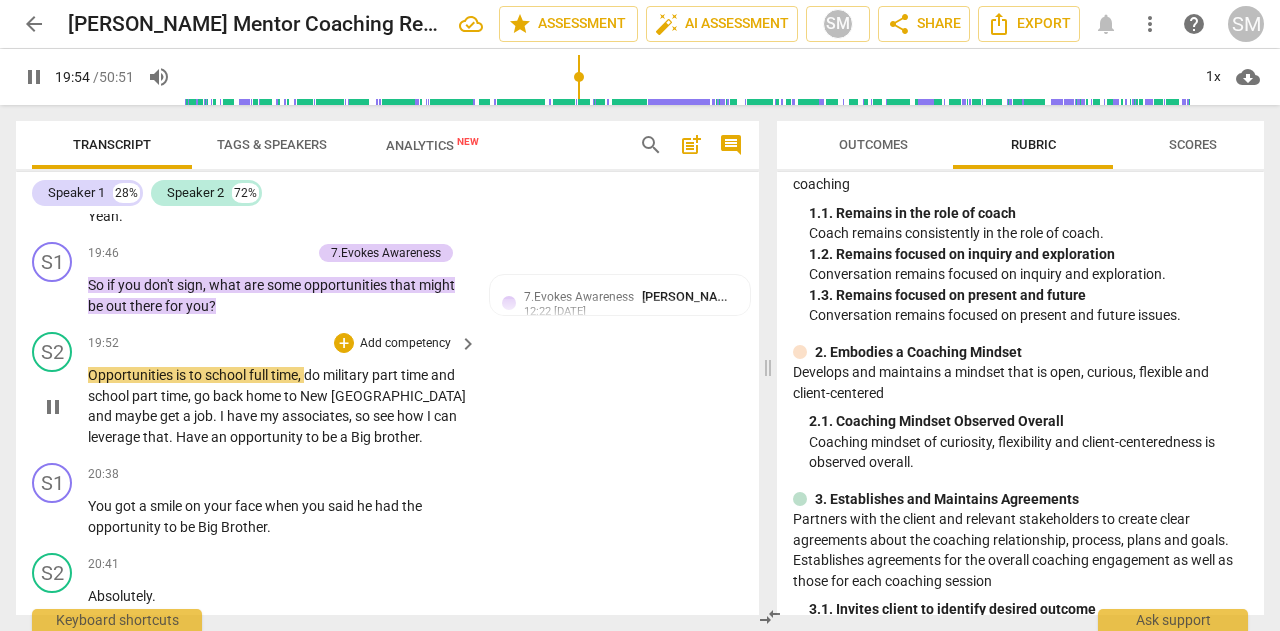 click on "be" at bounding box center (331, 437) 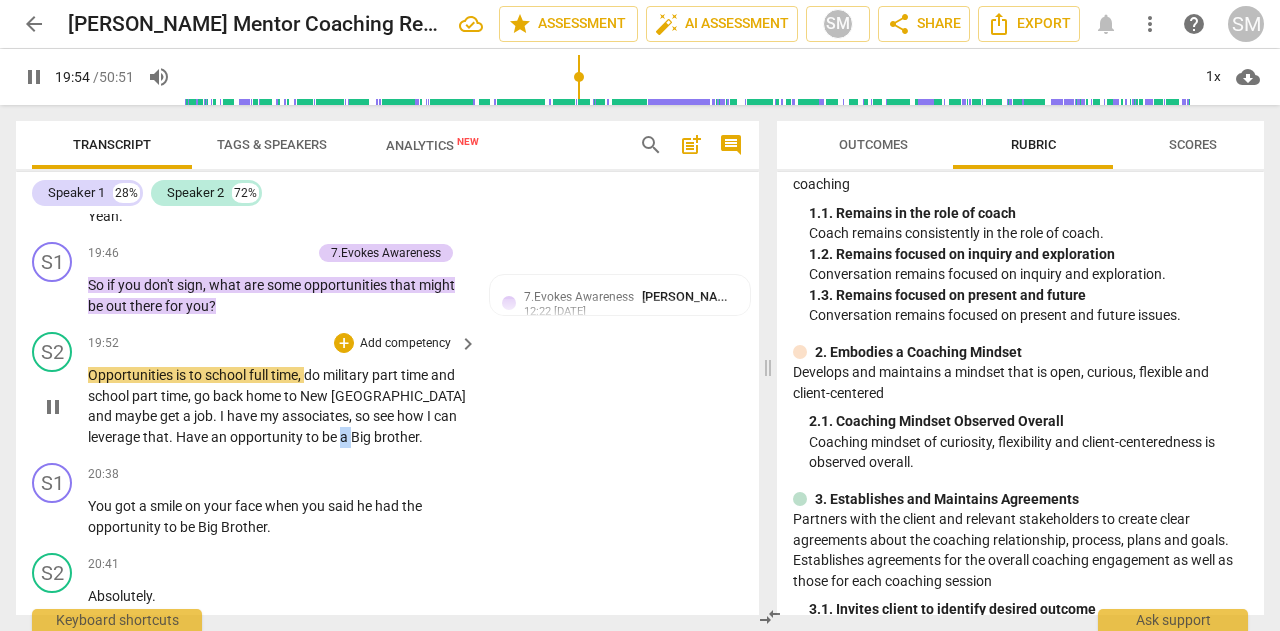 click on "be" at bounding box center [331, 437] 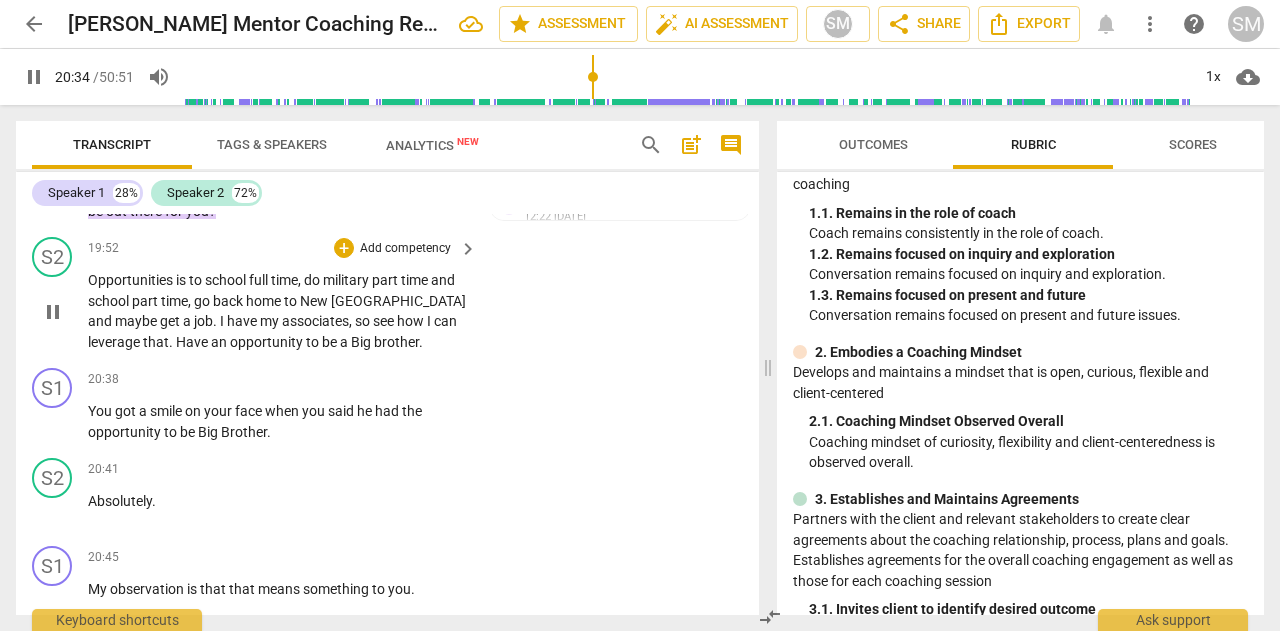 scroll, scrollTop: 6183, scrollLeft: 0, axis: vertical 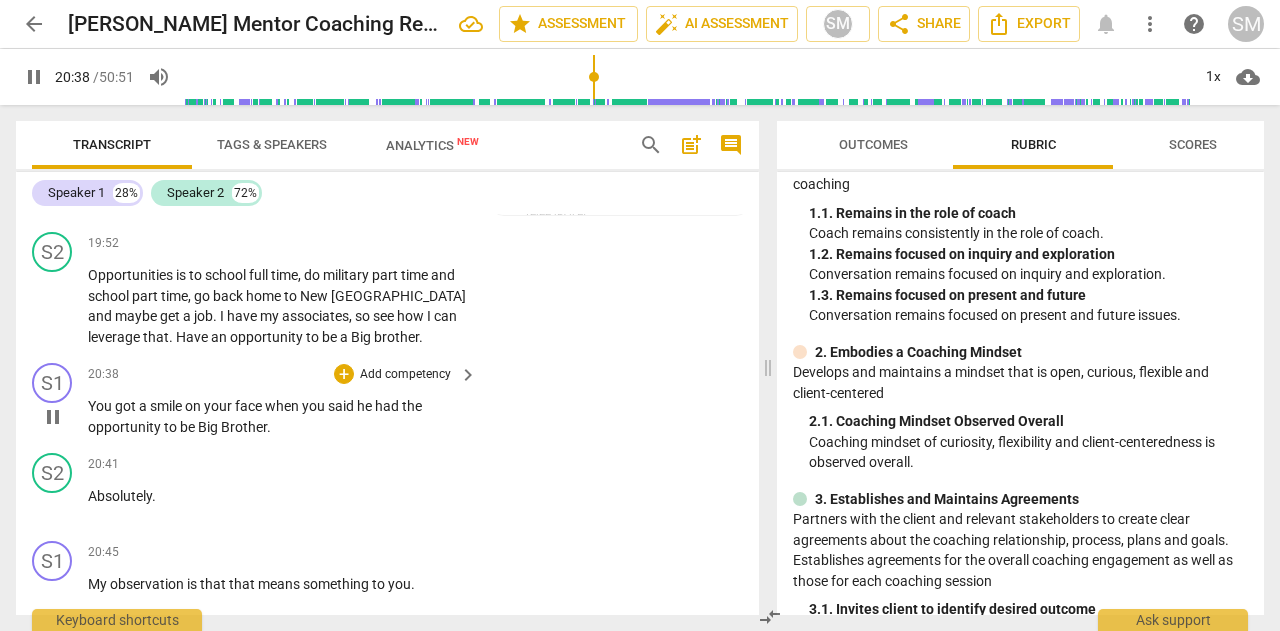 click on "Add competency" at bounding box center (405, 375) 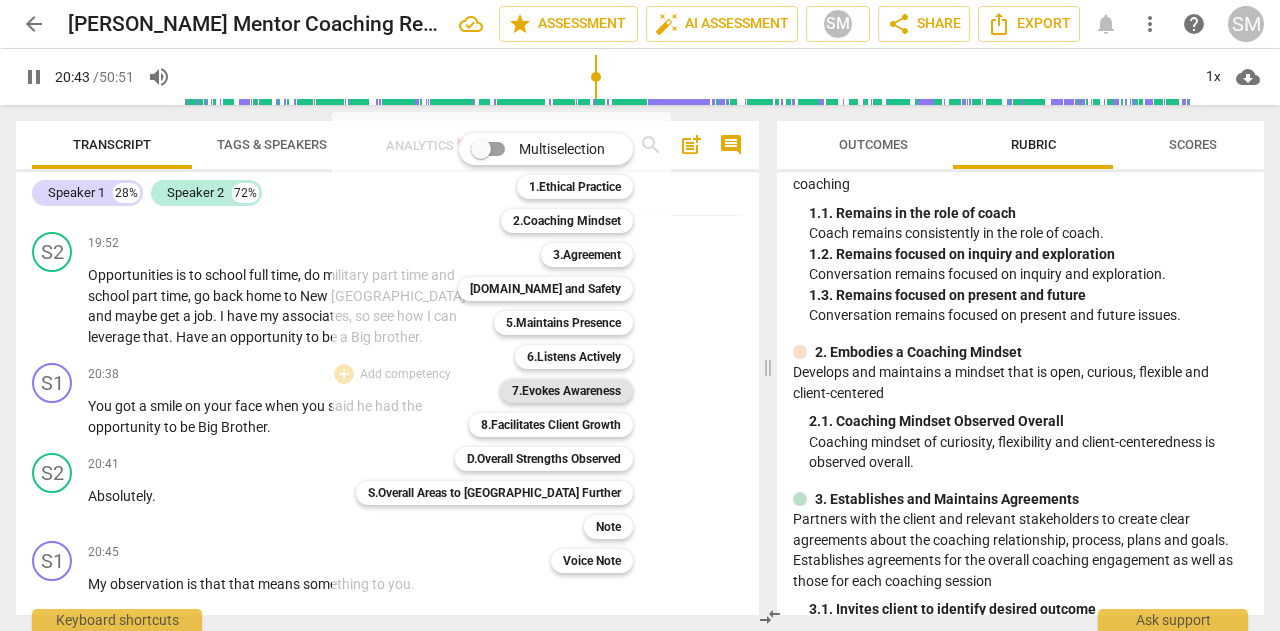 click on "7.Evokes Awareness" at bounding box center [566, 391] 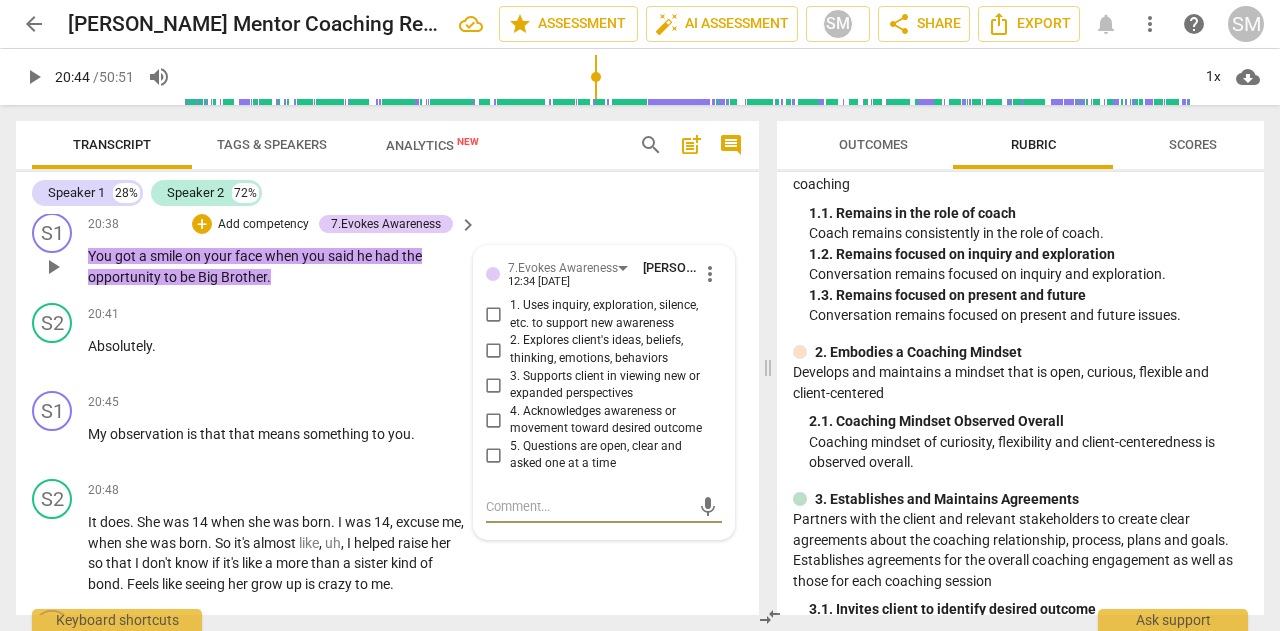 scroll, scrollTop: 6304, scrollLeft: 0, axis: vertical 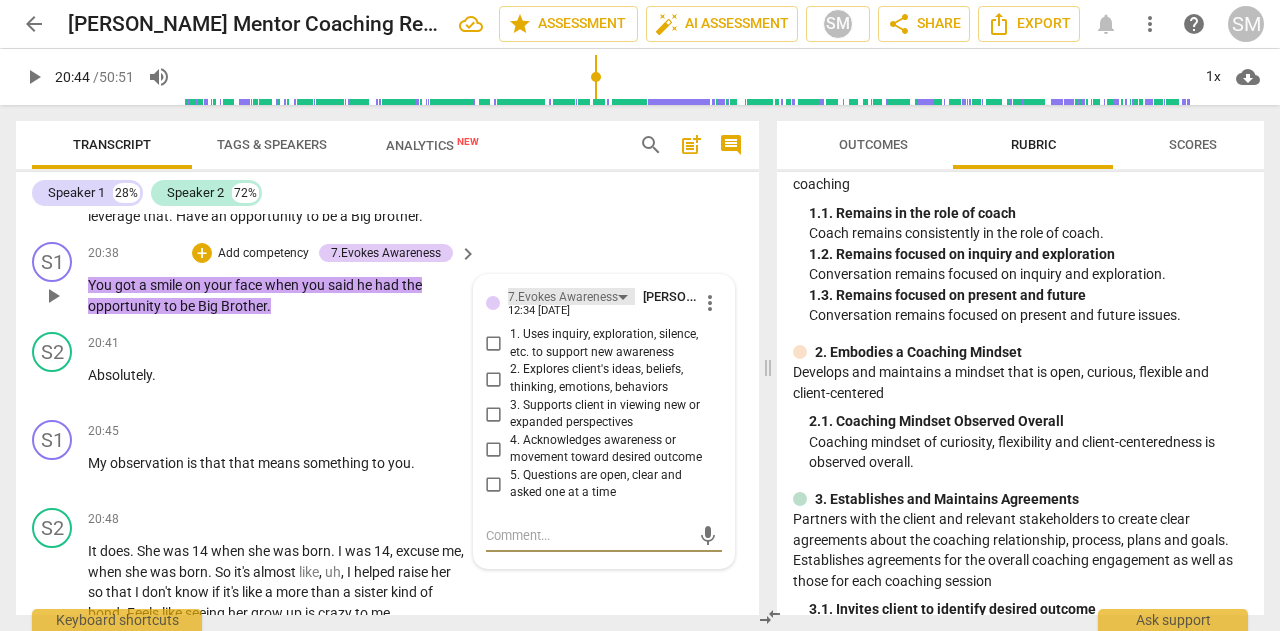 click on "7.Evokes Awareness" at bounding box center [563, 297] 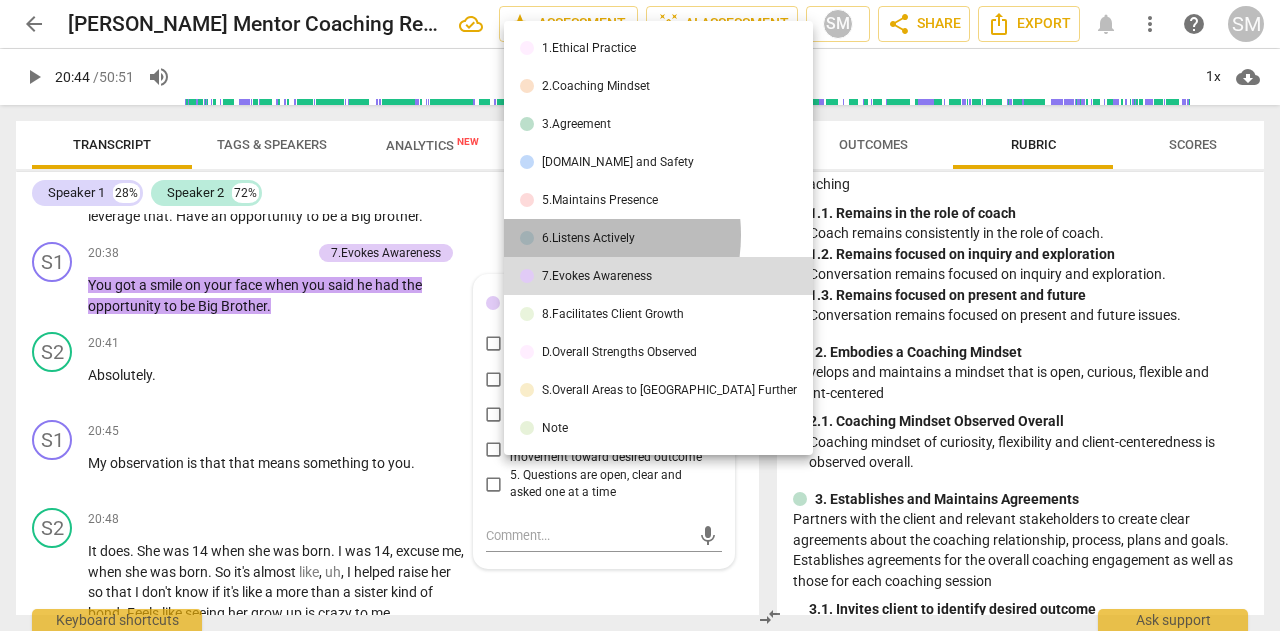 click on "6.Listens Actively" at bounding box center (588, 238) 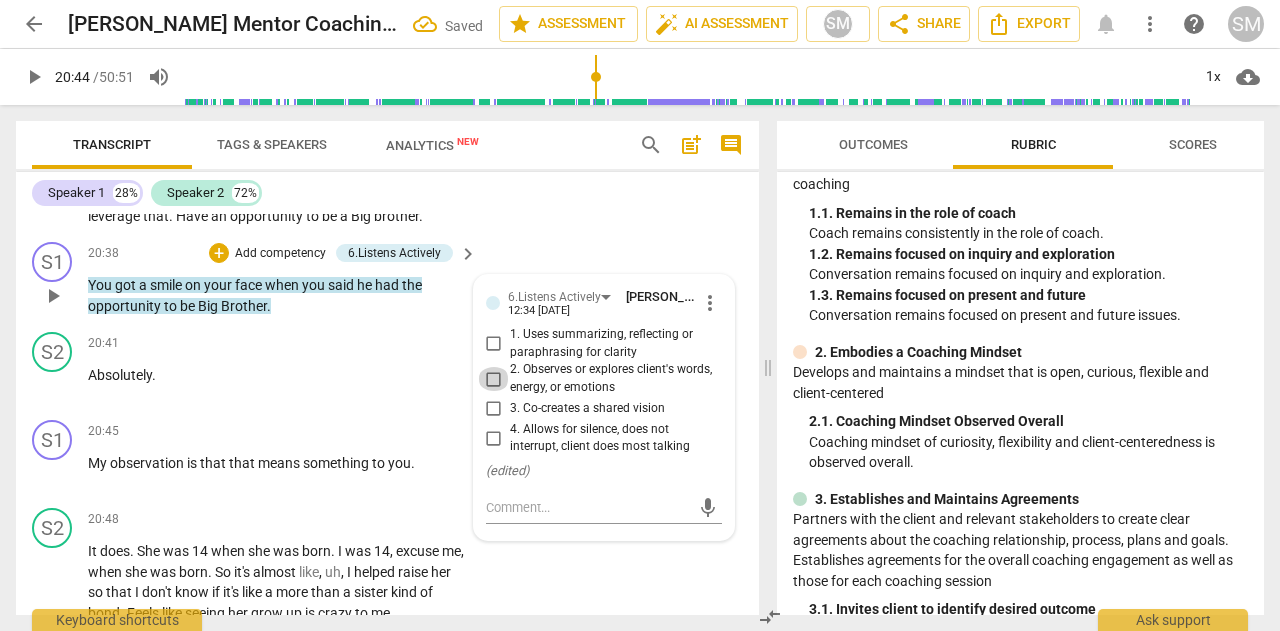 click on "2. Observes or explores client's words, energy, or emotions" at bounding box center (494, 379) 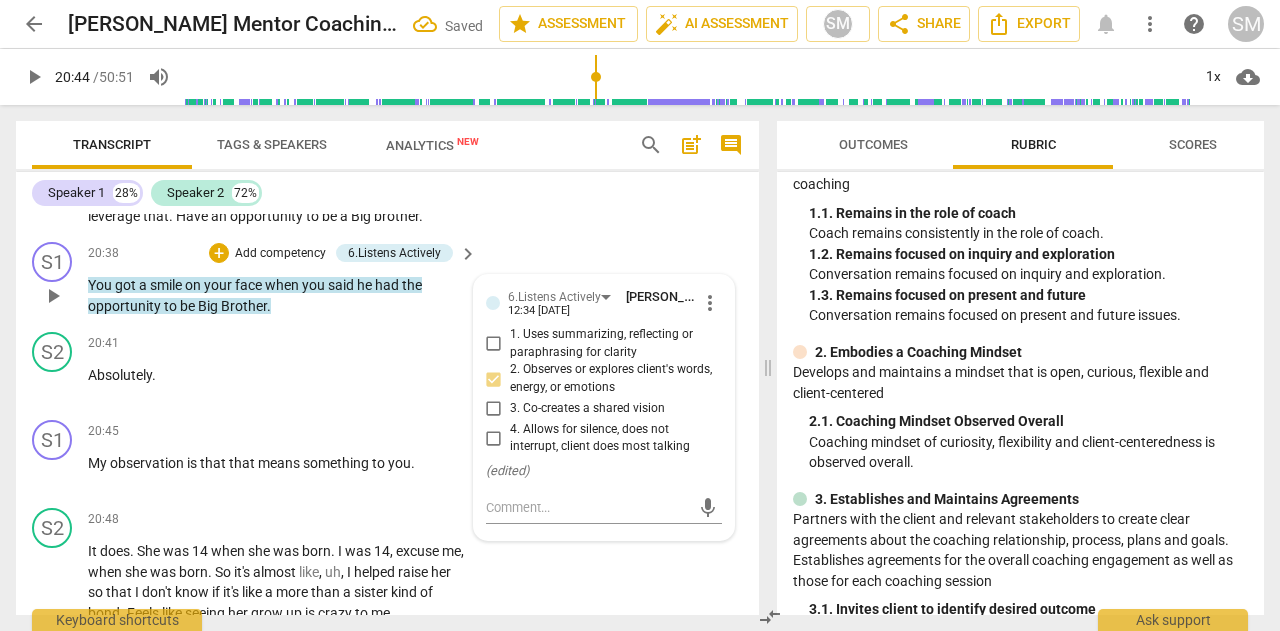 click on "4. Allows for silence, does not interrupt, client does most talking" at bounding box center (494, 438) 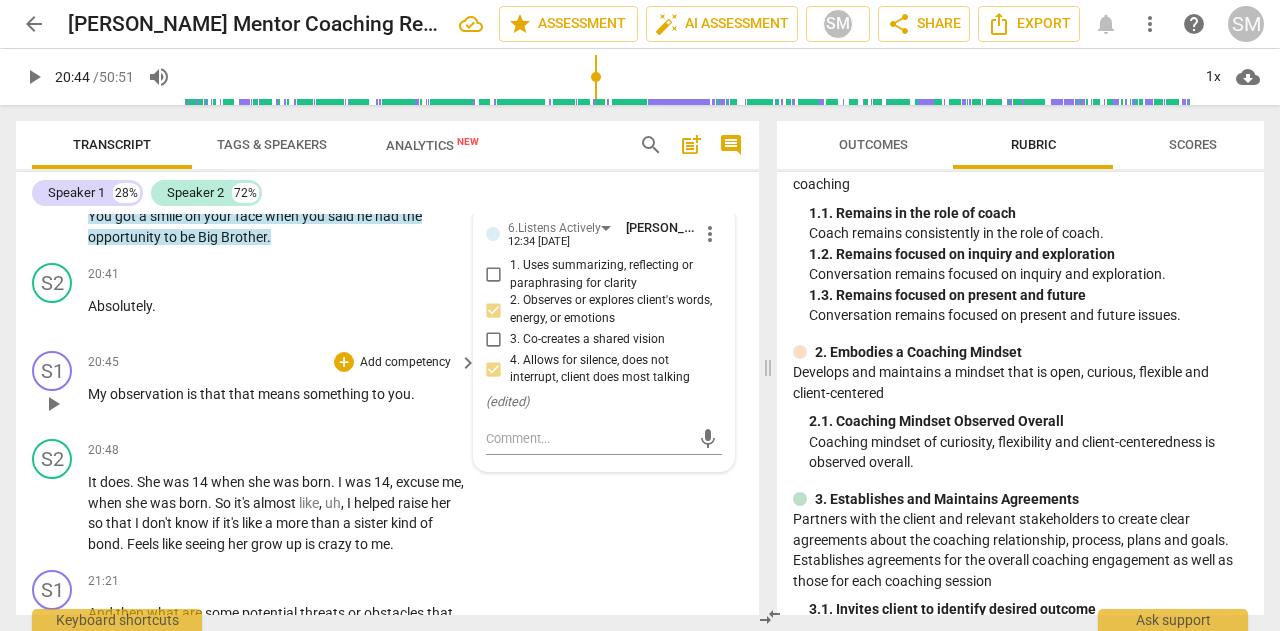 scroll, scrollTop: 6404, scrollLeft: 0, axis: vertical 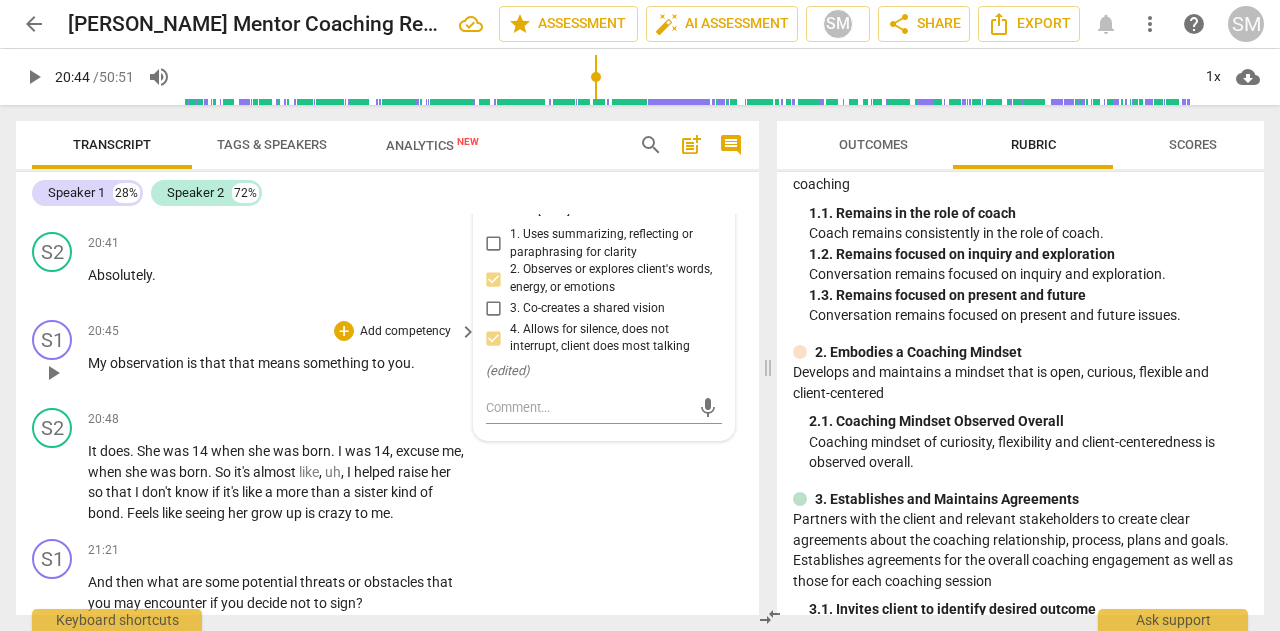 click on "Add competency" at bounding box center [405, 332] 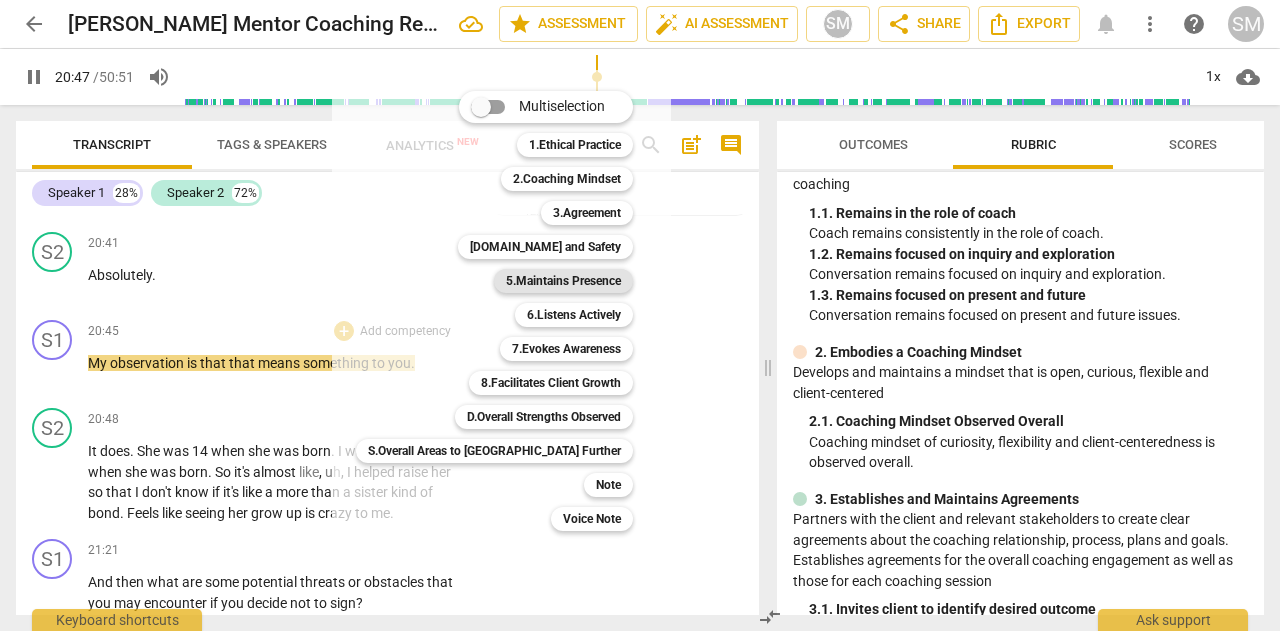 click on "5.Maintains Presence" at bounding box center (563, 281) 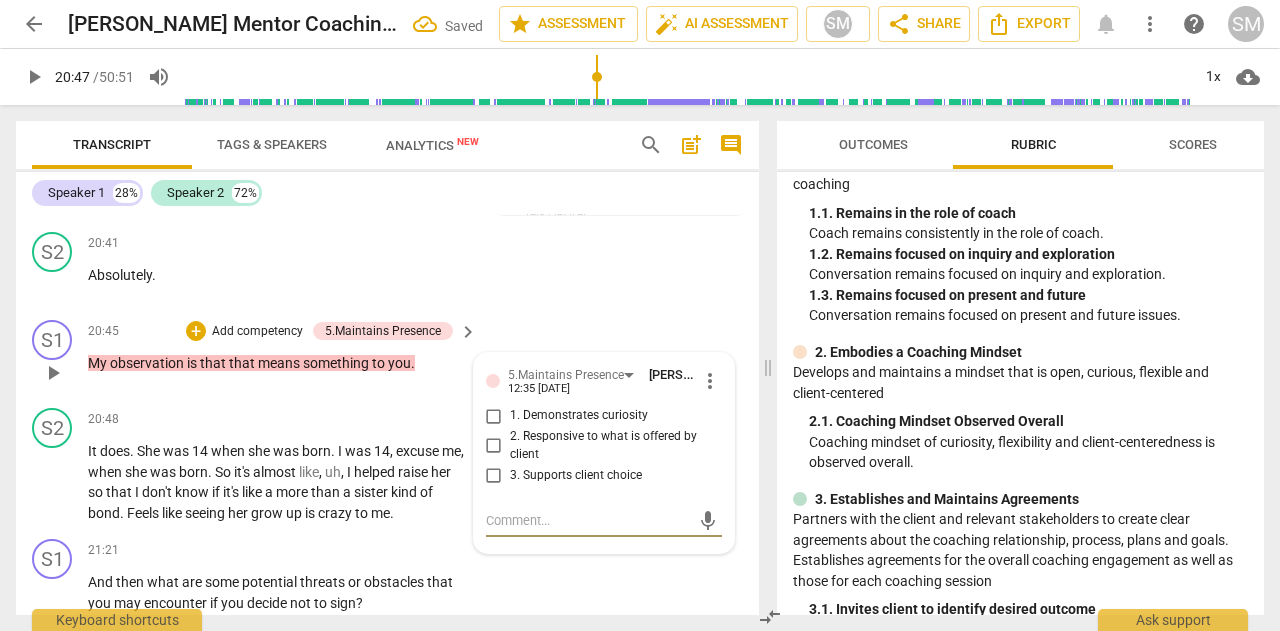 click on "1. Demonstrates curiosity" at bounding box center [494, 416] 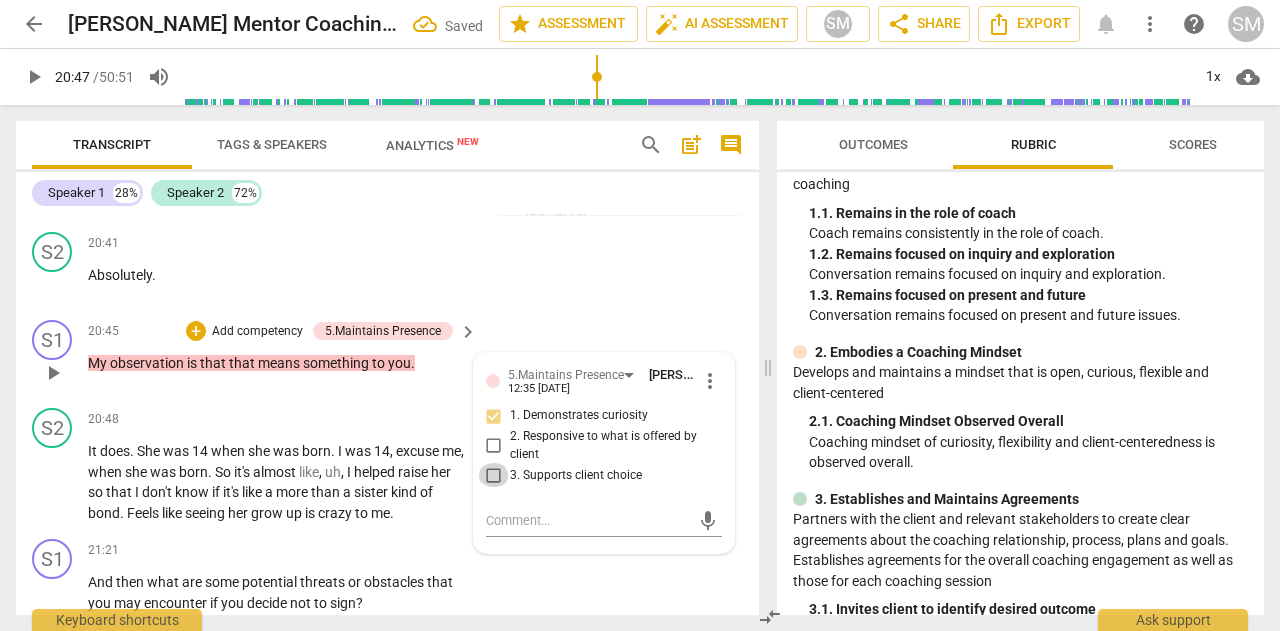 click on "3. Supports client choice" at bounding box center [494, 475] 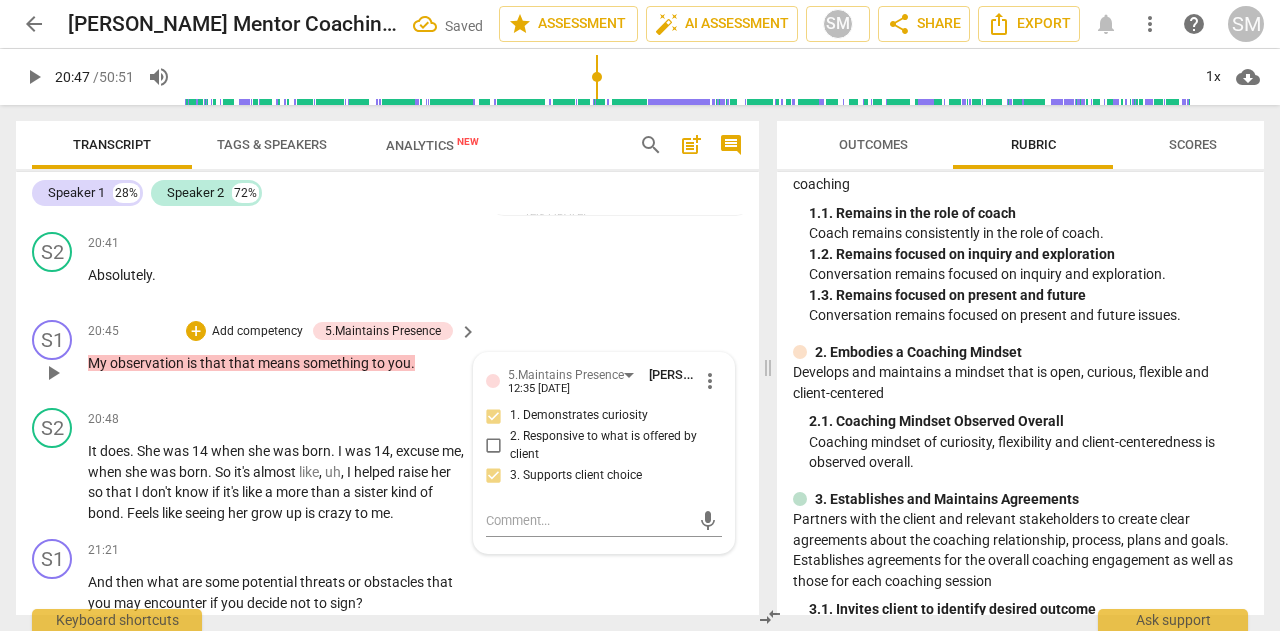 click on "Add competency" at bounding box center [257, 332] 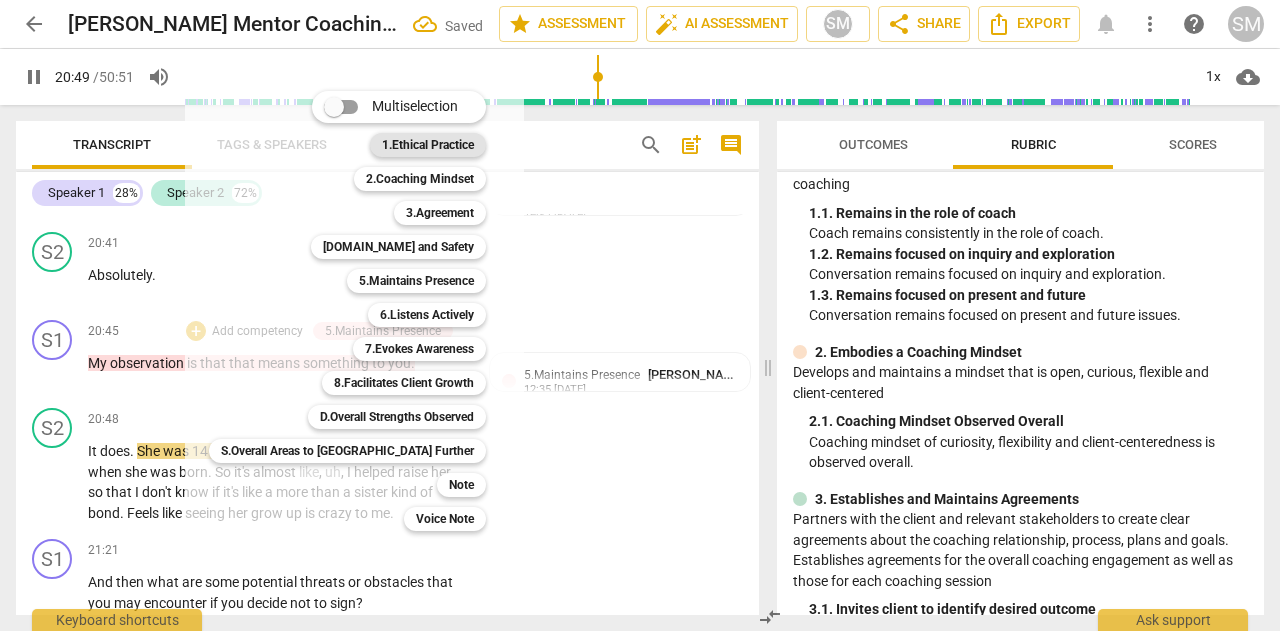 click on "1.Ethical Practice" at bounding box center (428, 145) 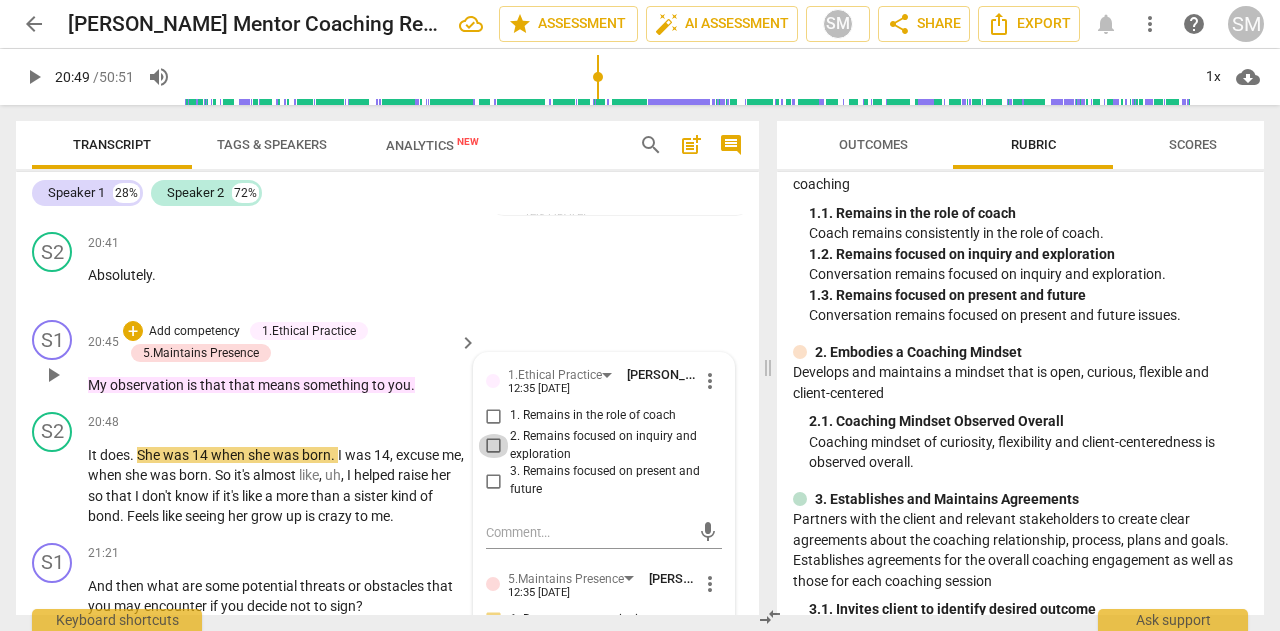 click on "2. Remains focused on inquiry and exploration" at bounding box center (494, 446) 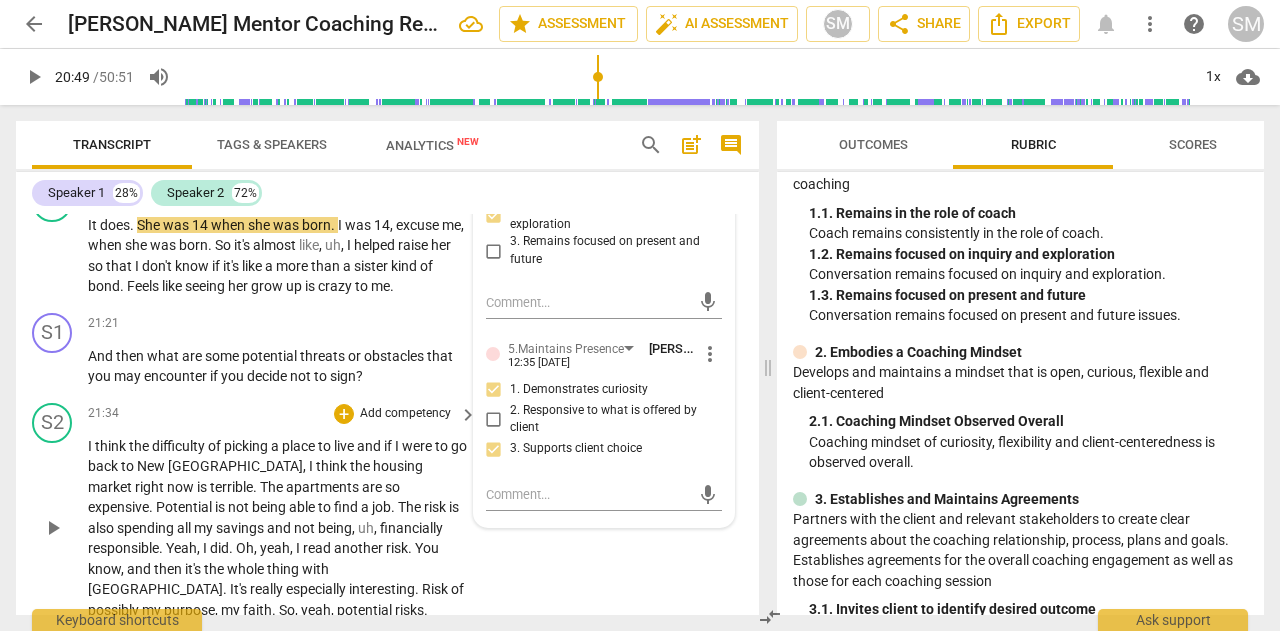 scroll, scrollTop: 6604, scrollLeft: 0, axis: vertical 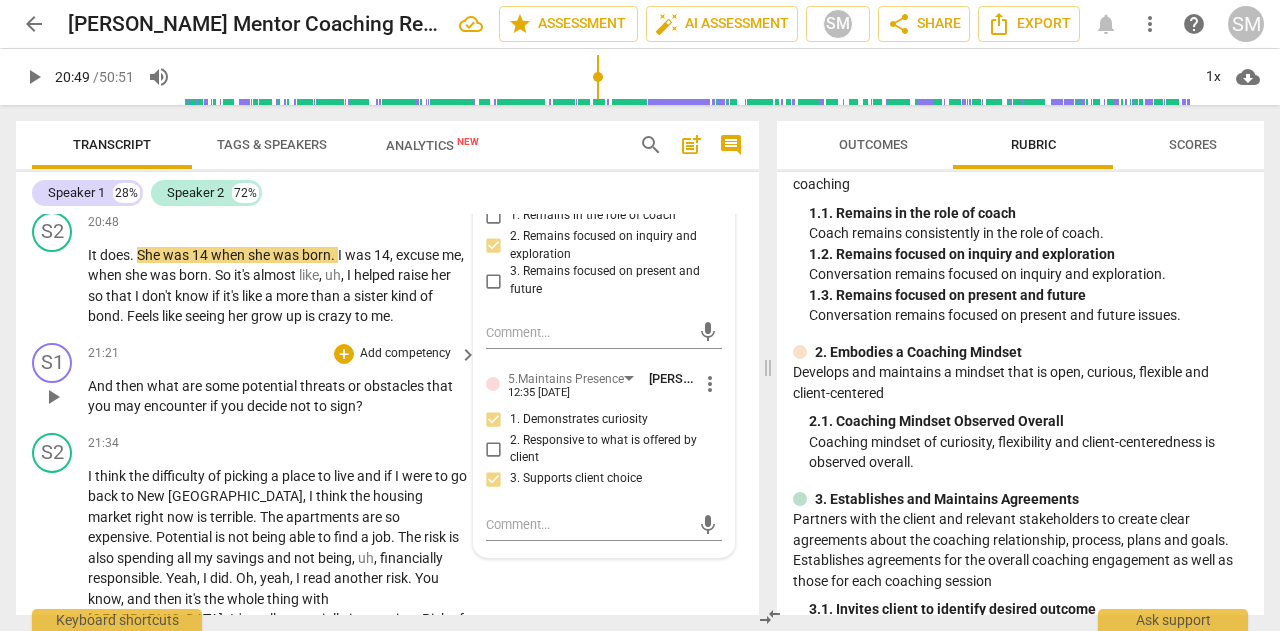 click on "Add competency" at bounding box center (405, 354) 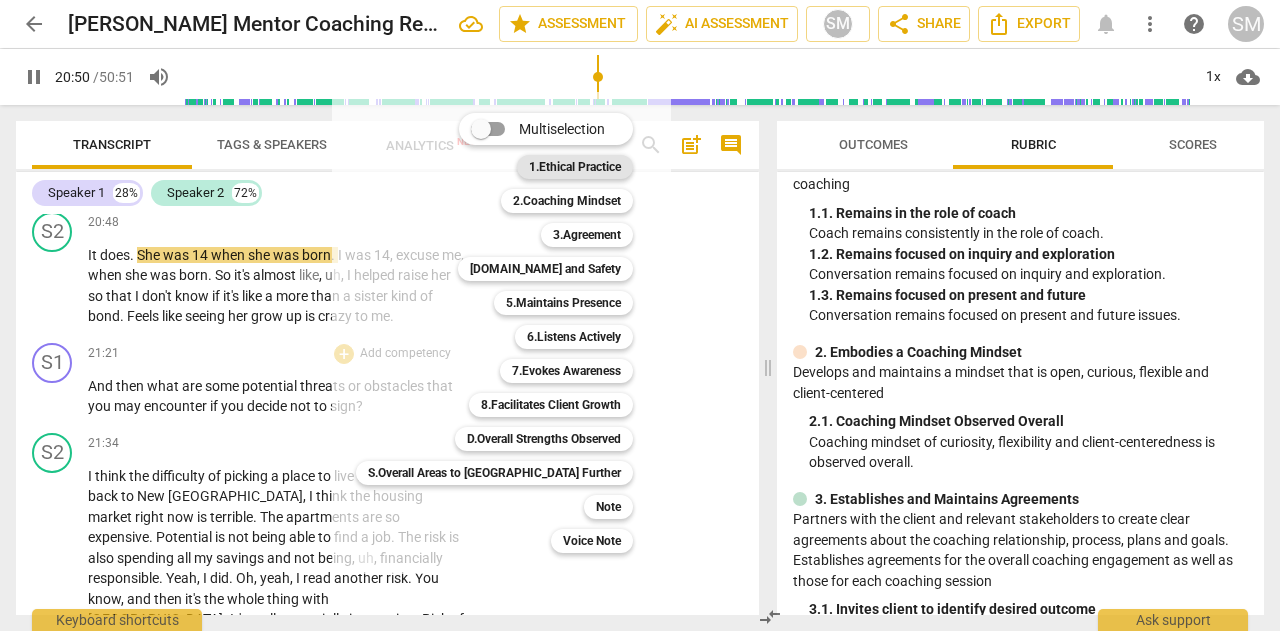 click on "1.Ethical Practice" at bounding box center [575, 167] 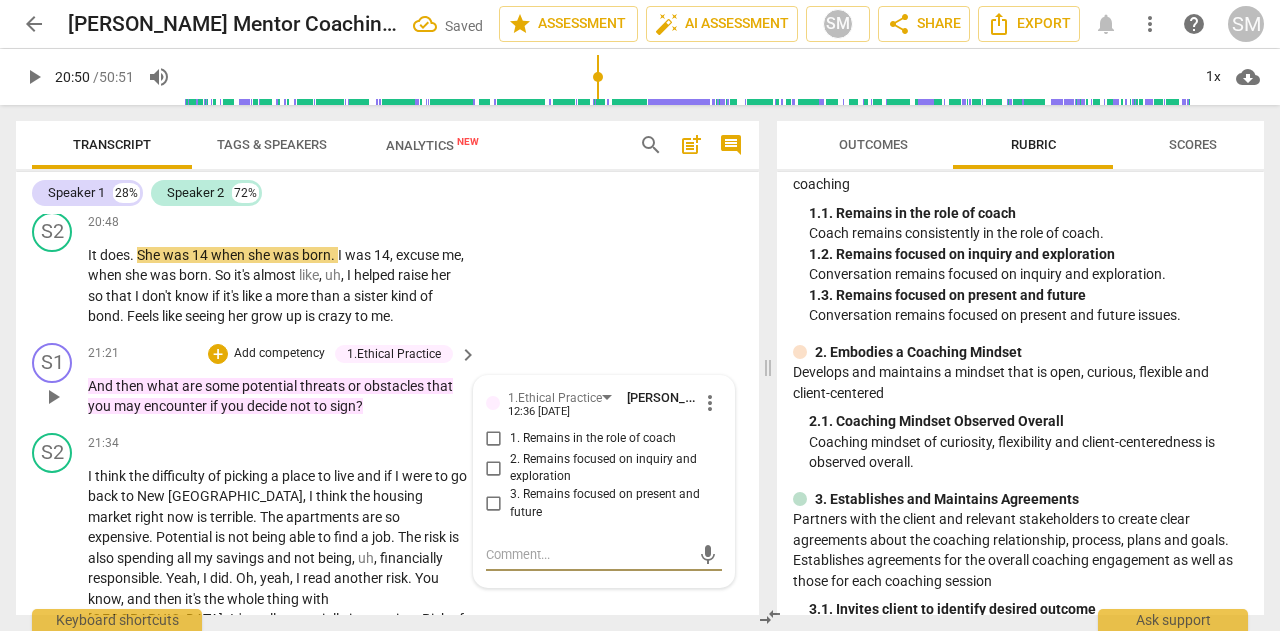 click on "3. Remains focused on present and future" at bounding box center (494, 504) 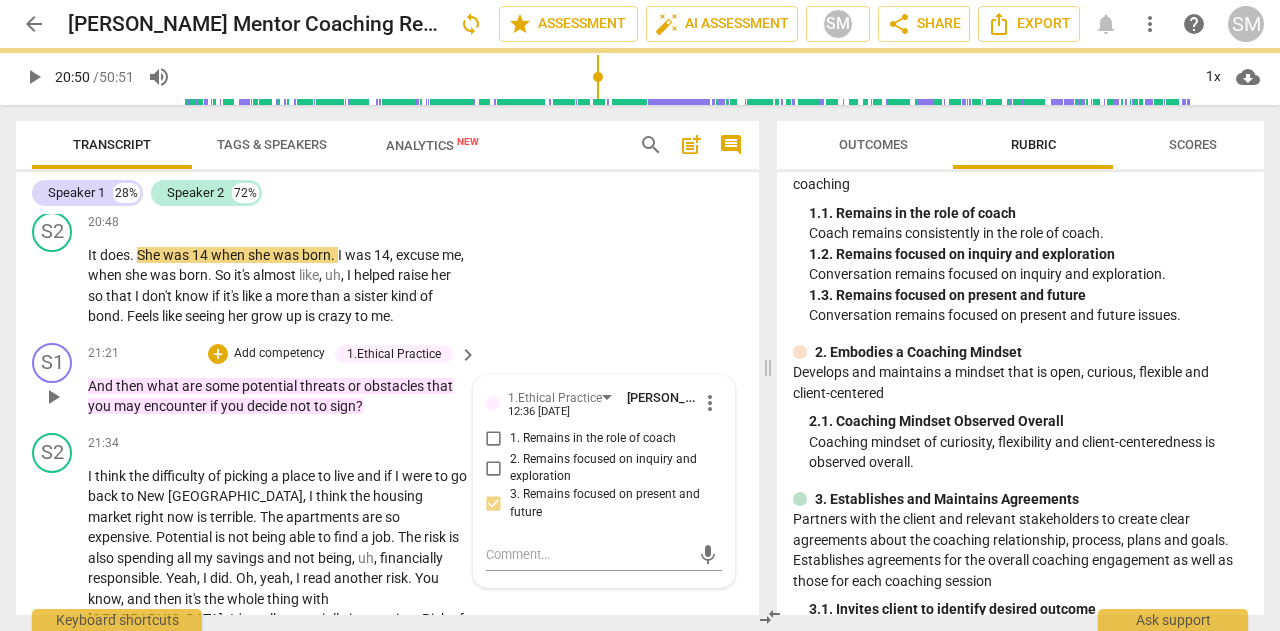 click on "Add competency" at bounding box center [279, 354] 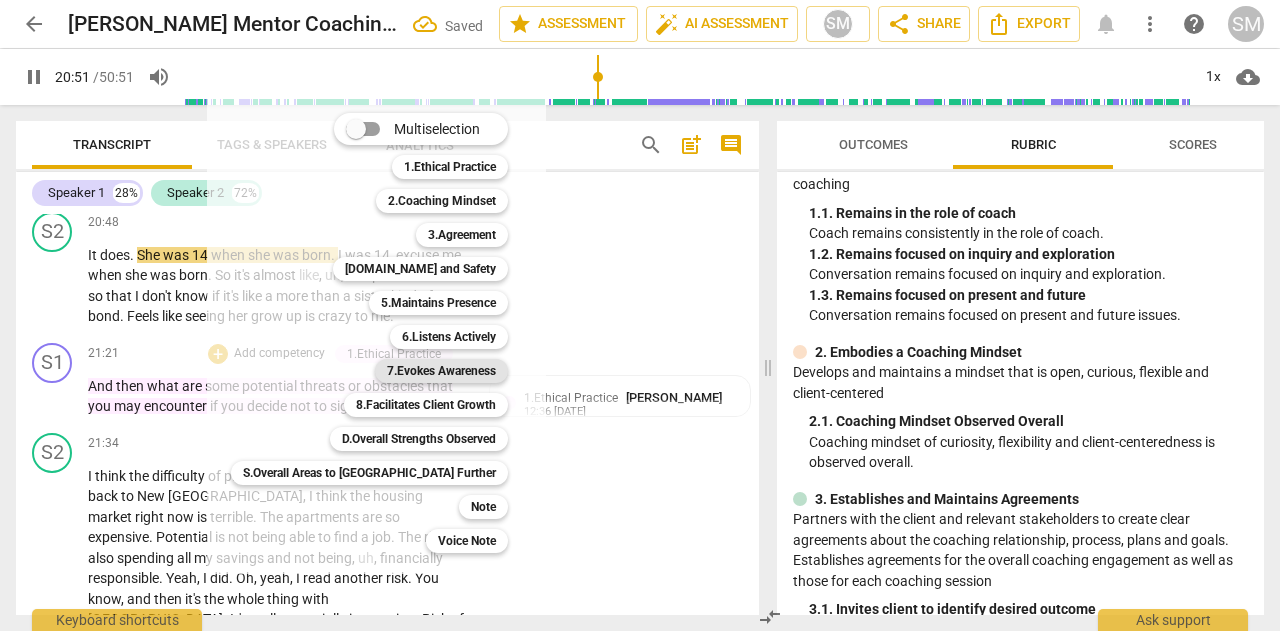 click on "7.Evokes Awareness" at bounding box center (441, 371) 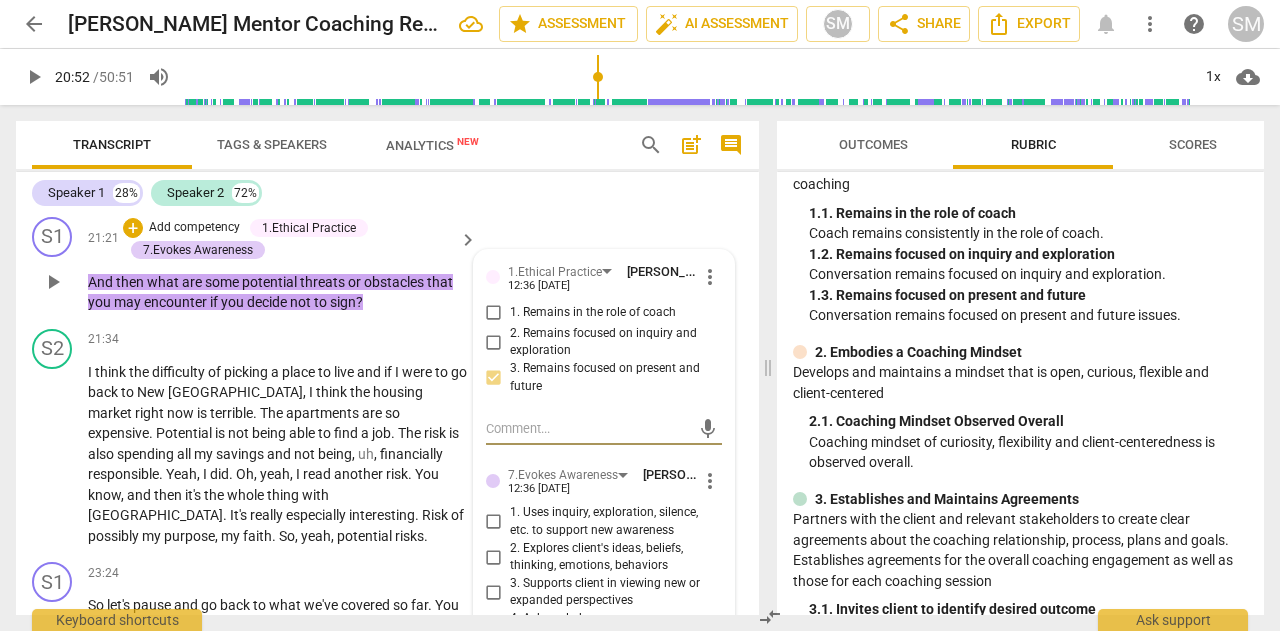 scroll, scrollTop: 6804, scrollLeft: 0, axis: vertical 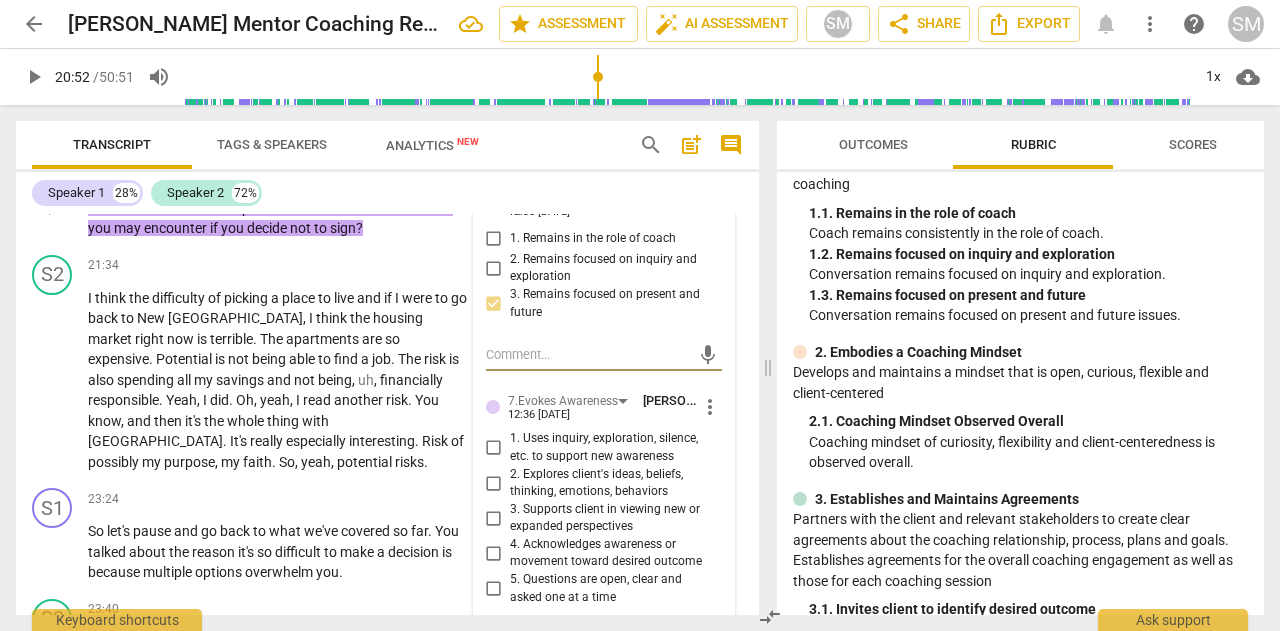 click on "5. Questions are open, clear and asked one at a time" at bounding box center [494, 589] 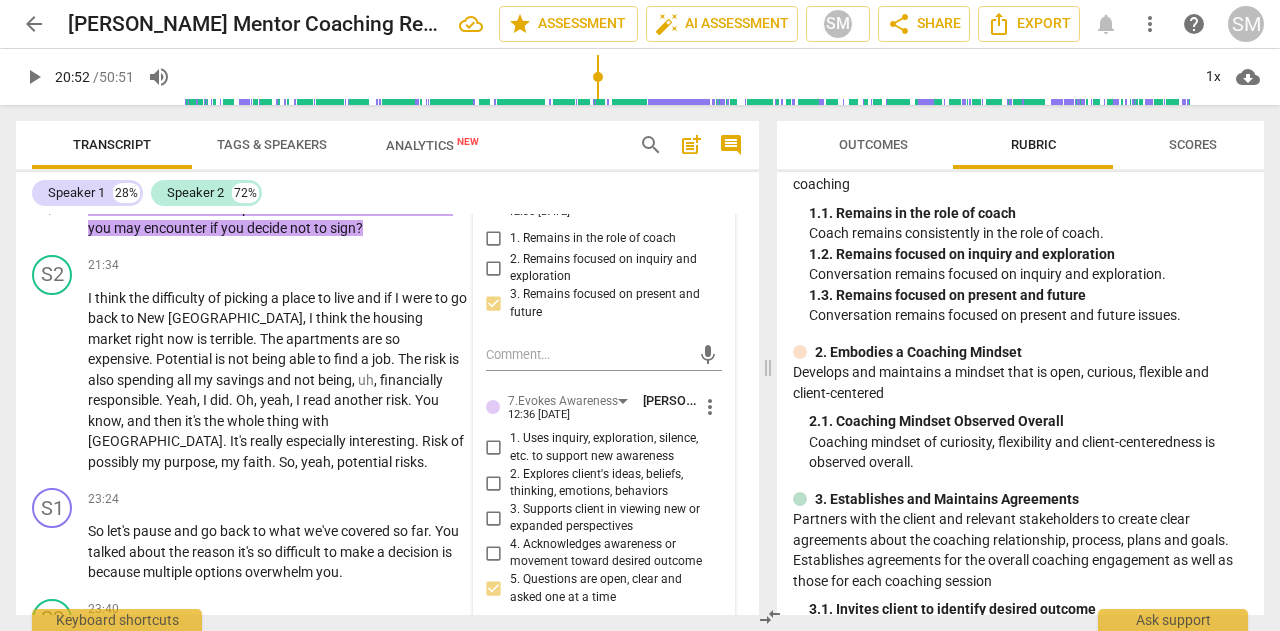 click on "1. Uses inquiry, exploration, silence, etc.  to support new awareness" at bounding box center (494, 448) 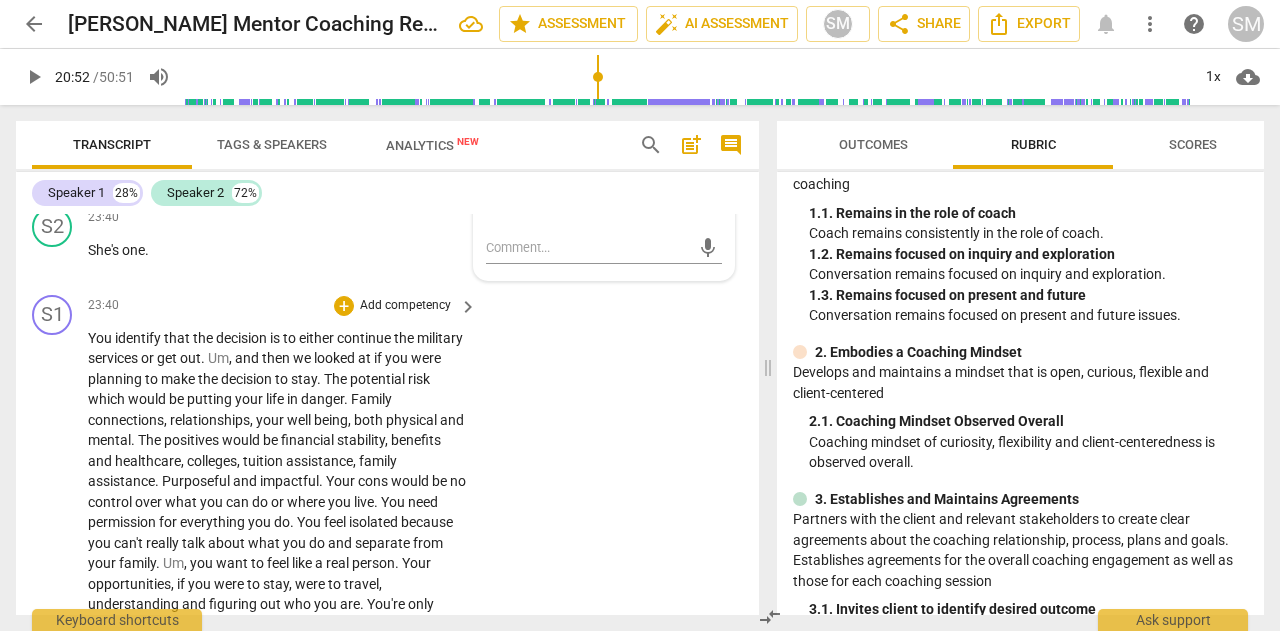 scroll, scrollTop: 7104, scrollLeft: 0, axis: vertical 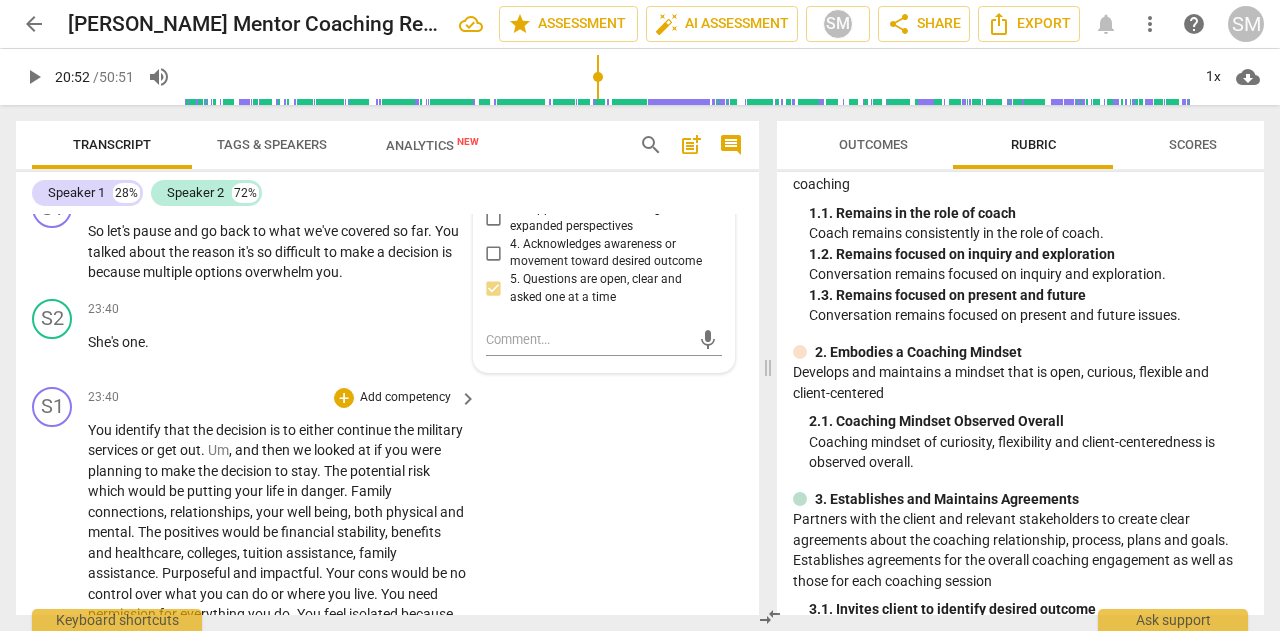 click on "Add competency" at bounding box center [405, 398] 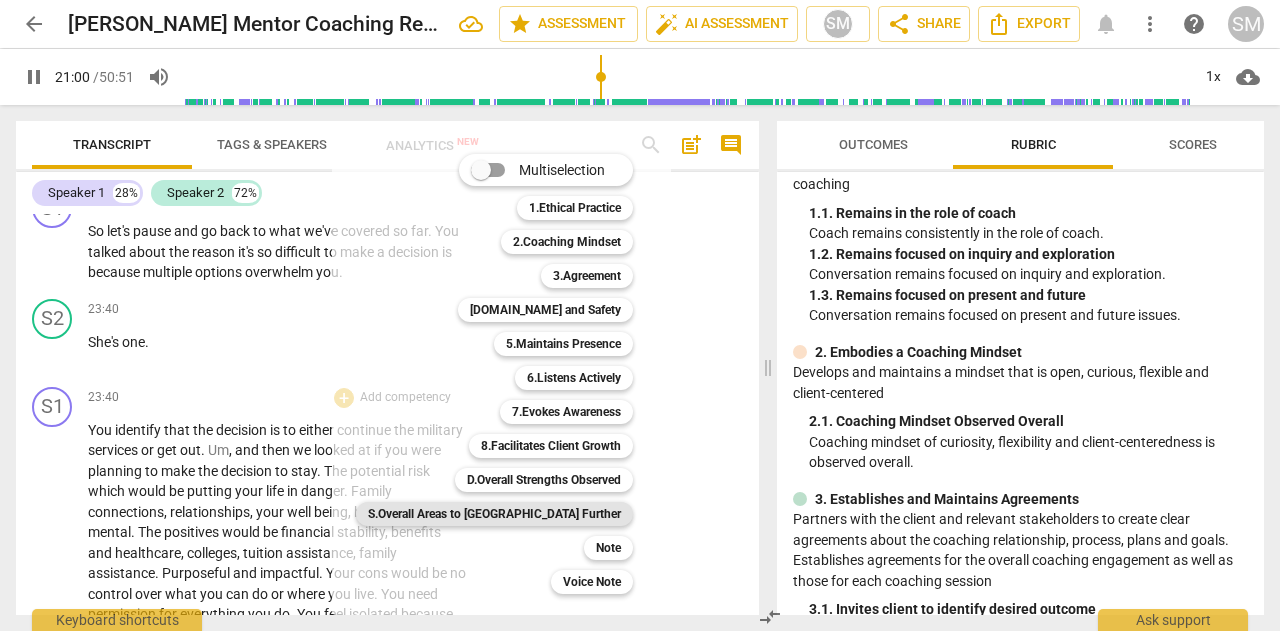 click on "S.Overall Areas to [GEOGRAPHIC_DATA] Further" at bounding box center [494, 514] 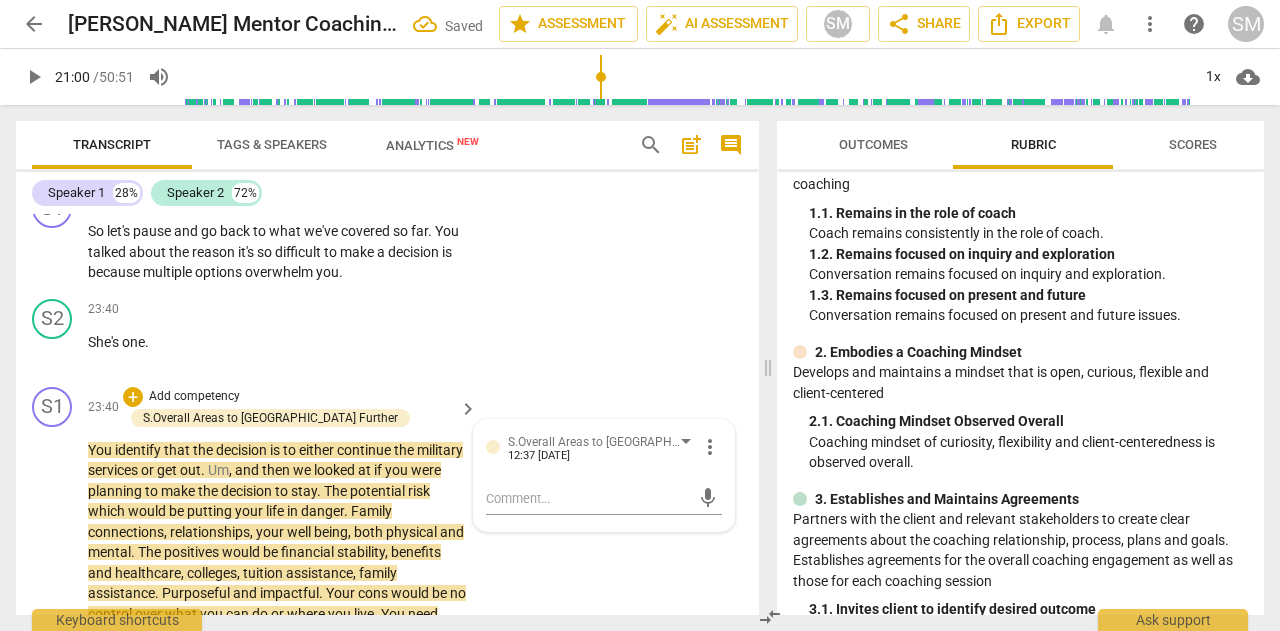 scroll, scrollTop: 7109, scrollLeft: 0, axis: vertical 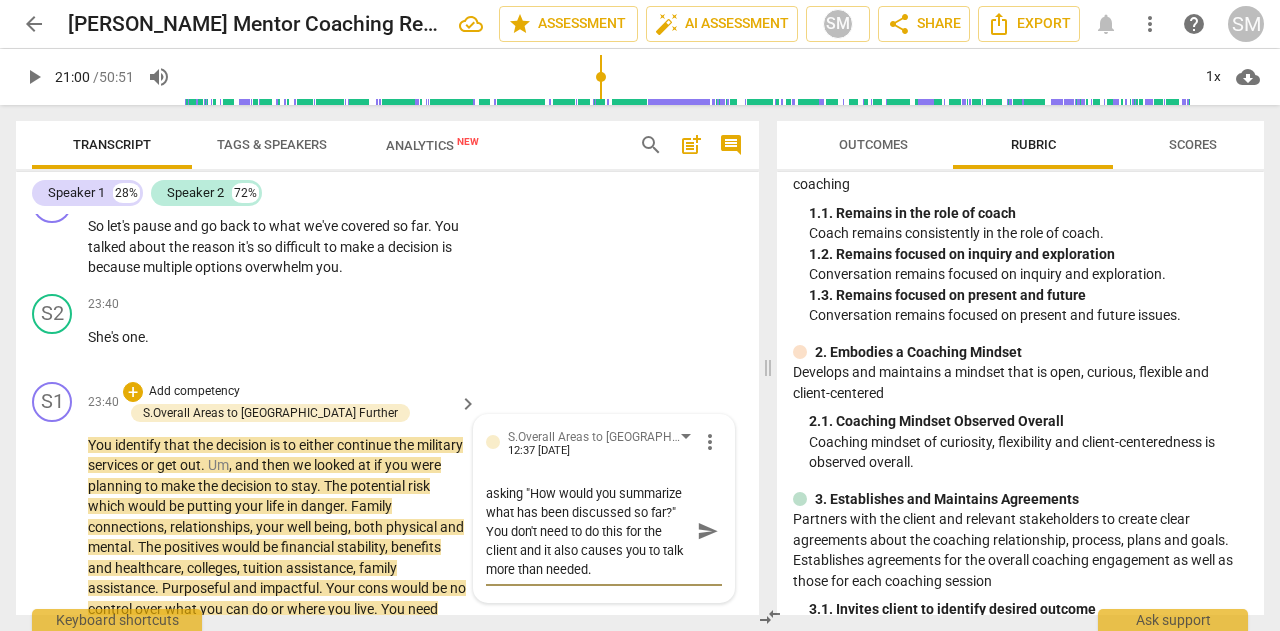 click on "send" at bounding box center [708, 531] 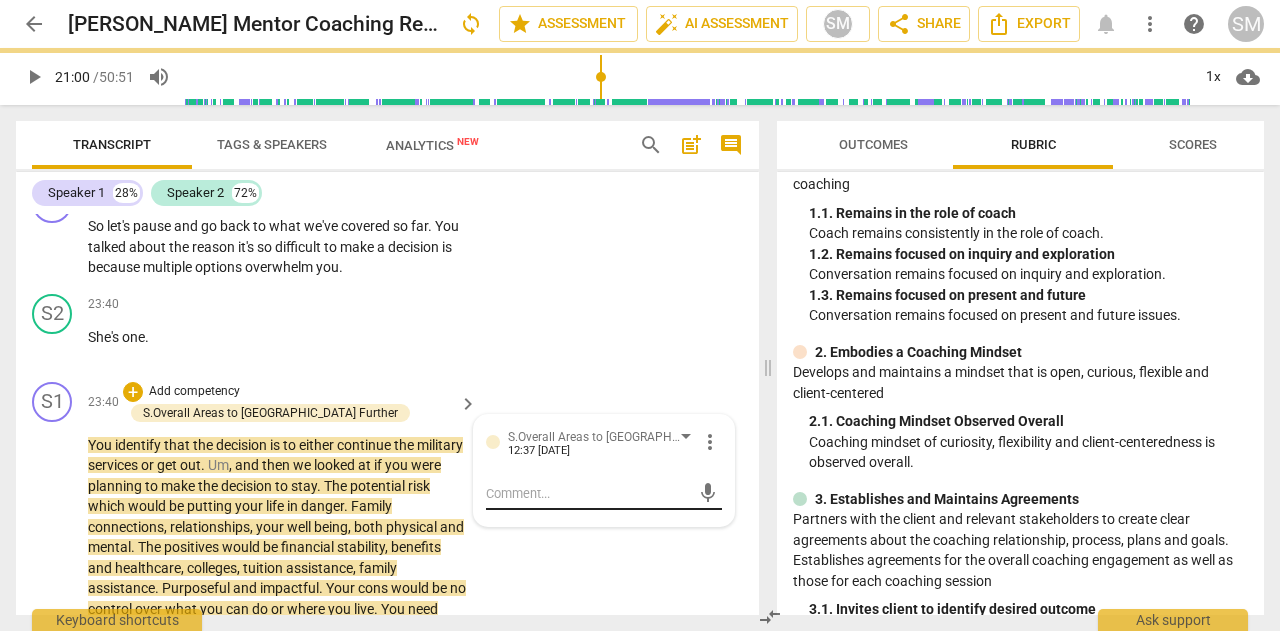 scroll, scrollTop: 0, scrollLeft: 0, axis: both 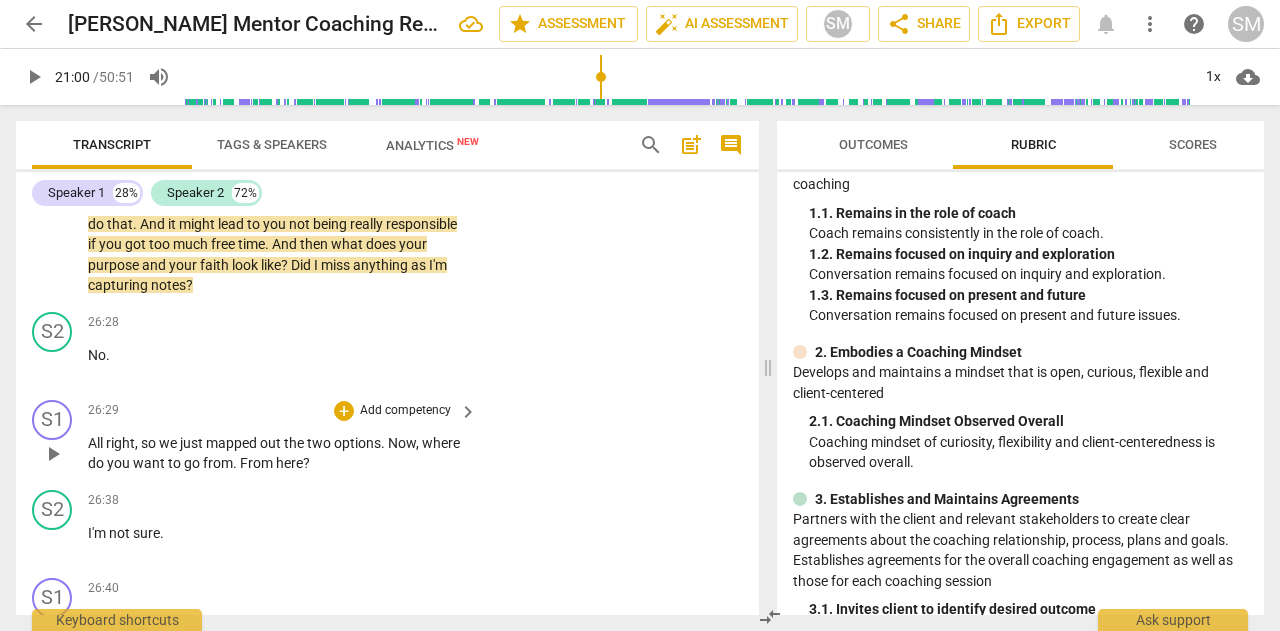click on "play_arrow" at bounding box center [53, 454] 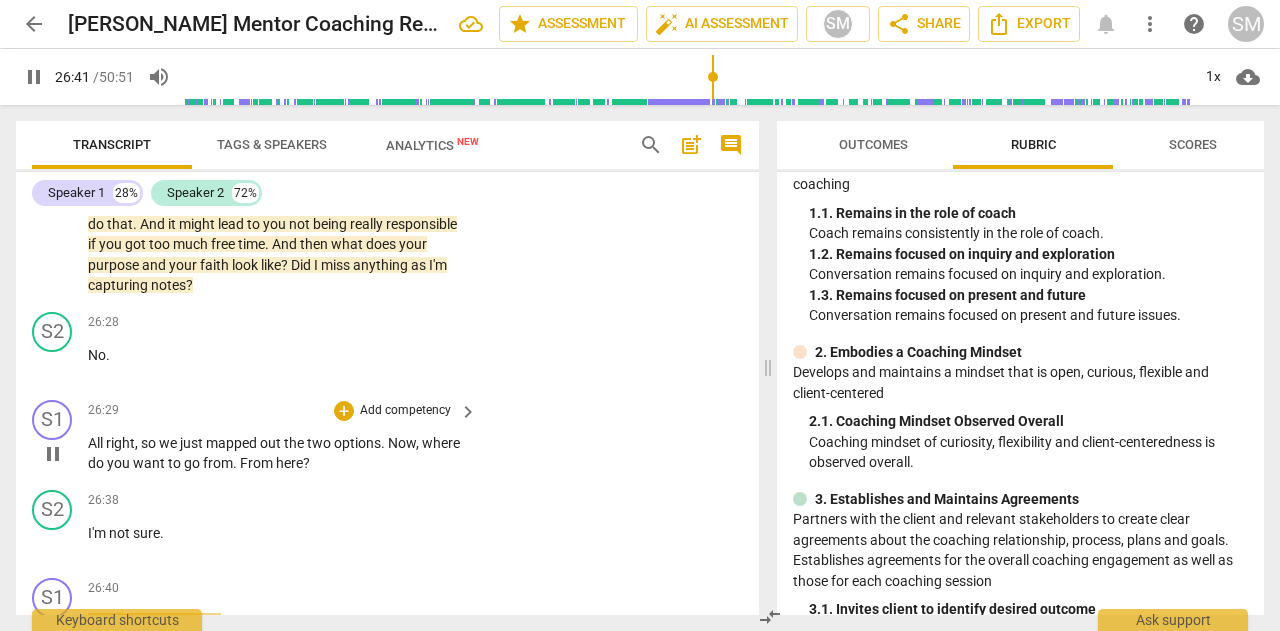 click on "Add competency" at bounding box center (405, 411) 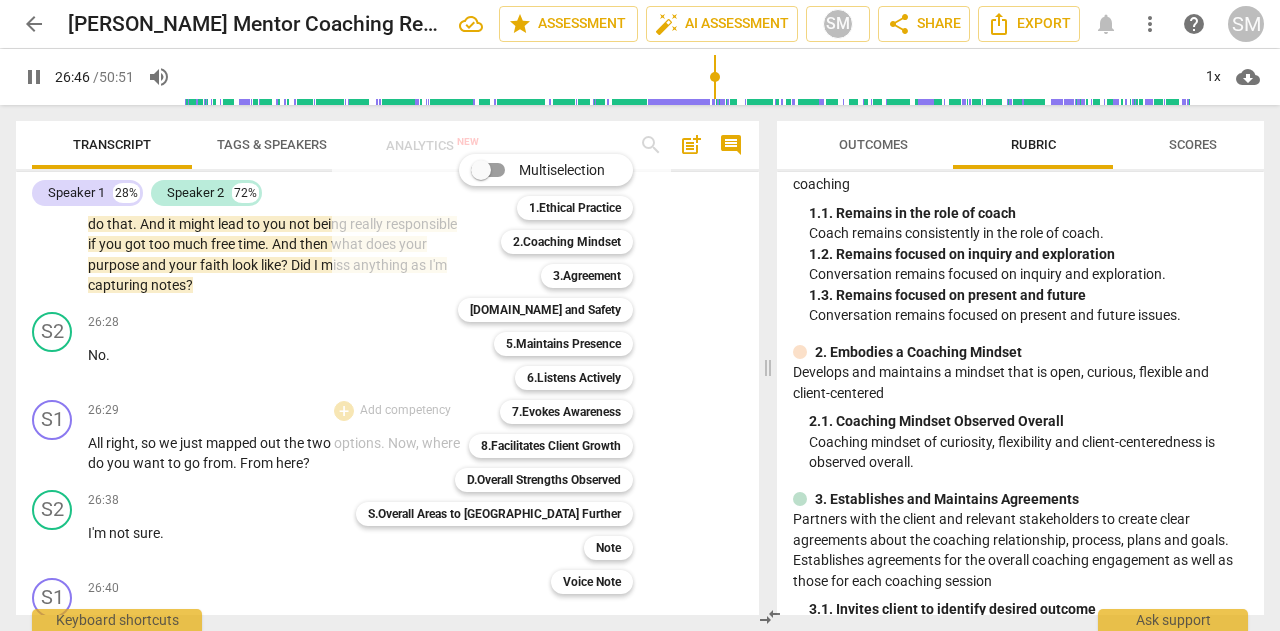 click at bounding box center (640, 315) 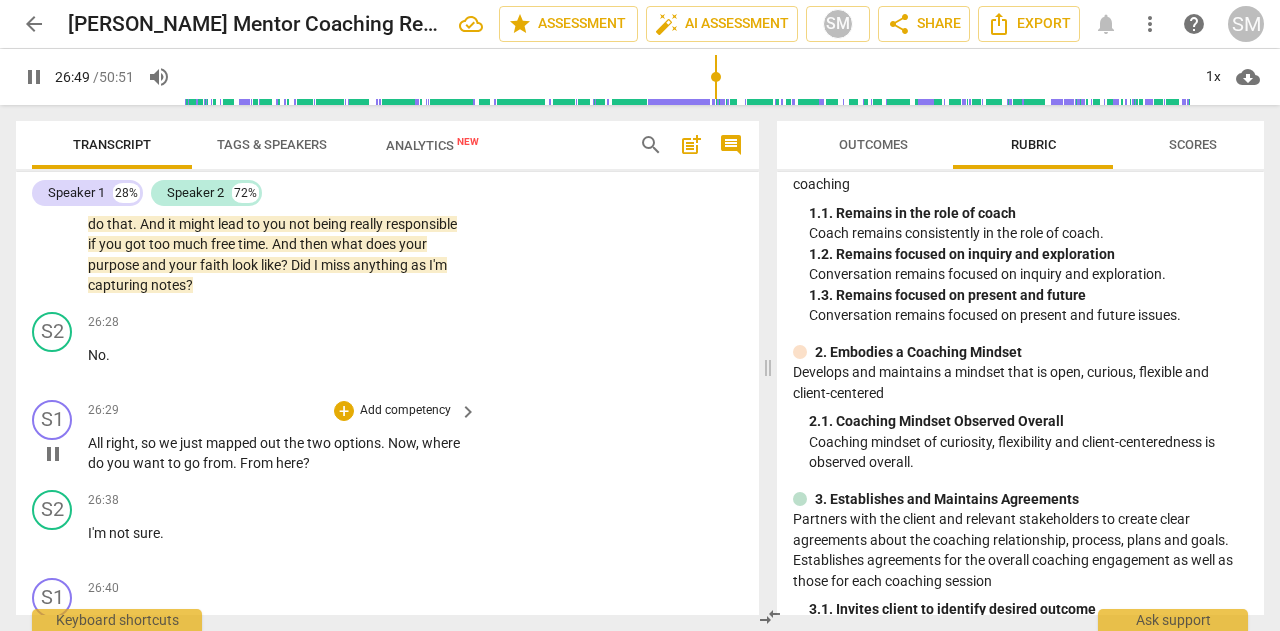 click on "Add competency" at bounding box center (405, 411) 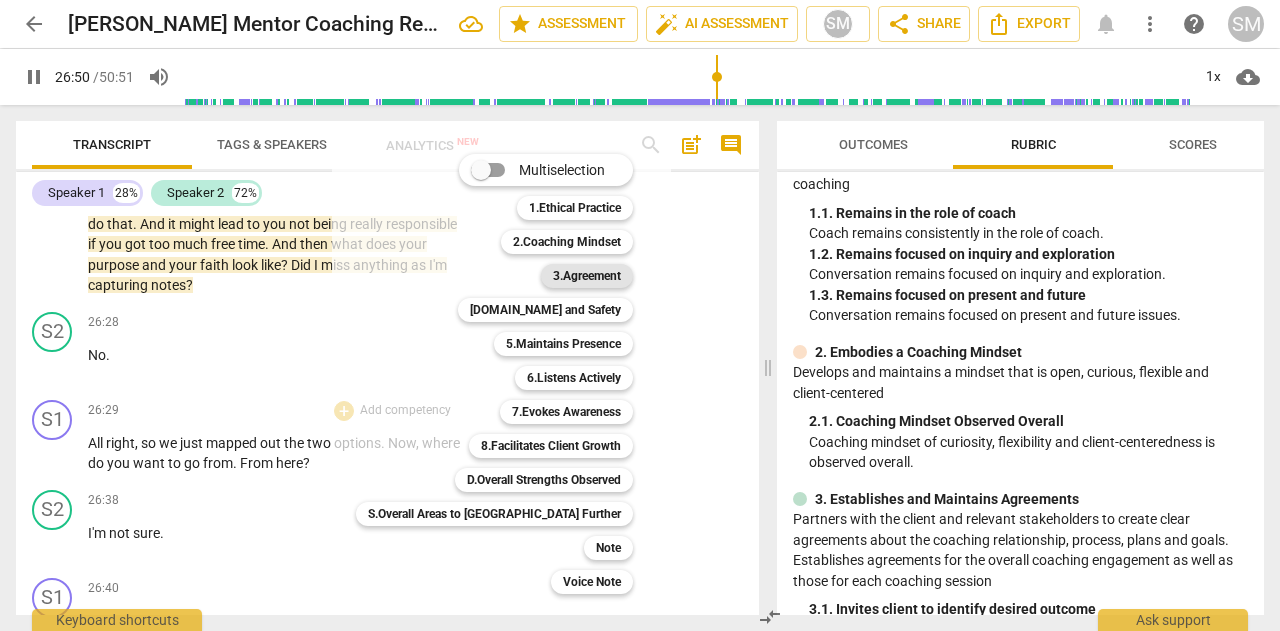 click on "3.Agreement" at bounding box center [587, 276] 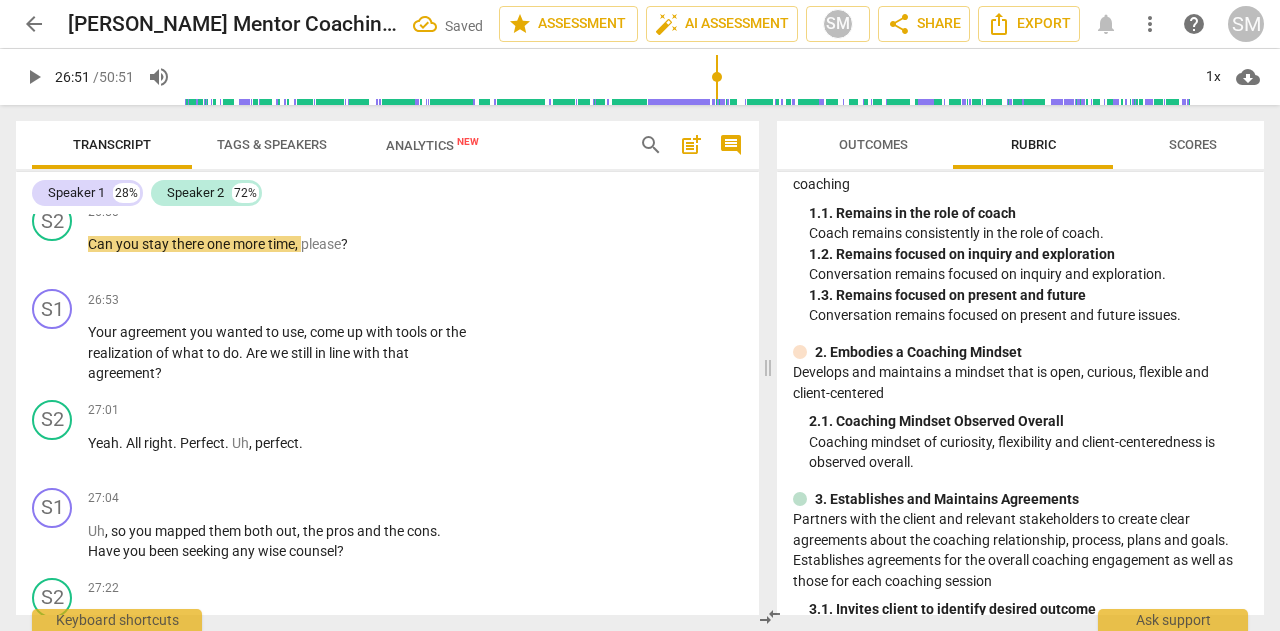 scroll, scrollTop: 8319, scrollLeft: 0, axis: vertical 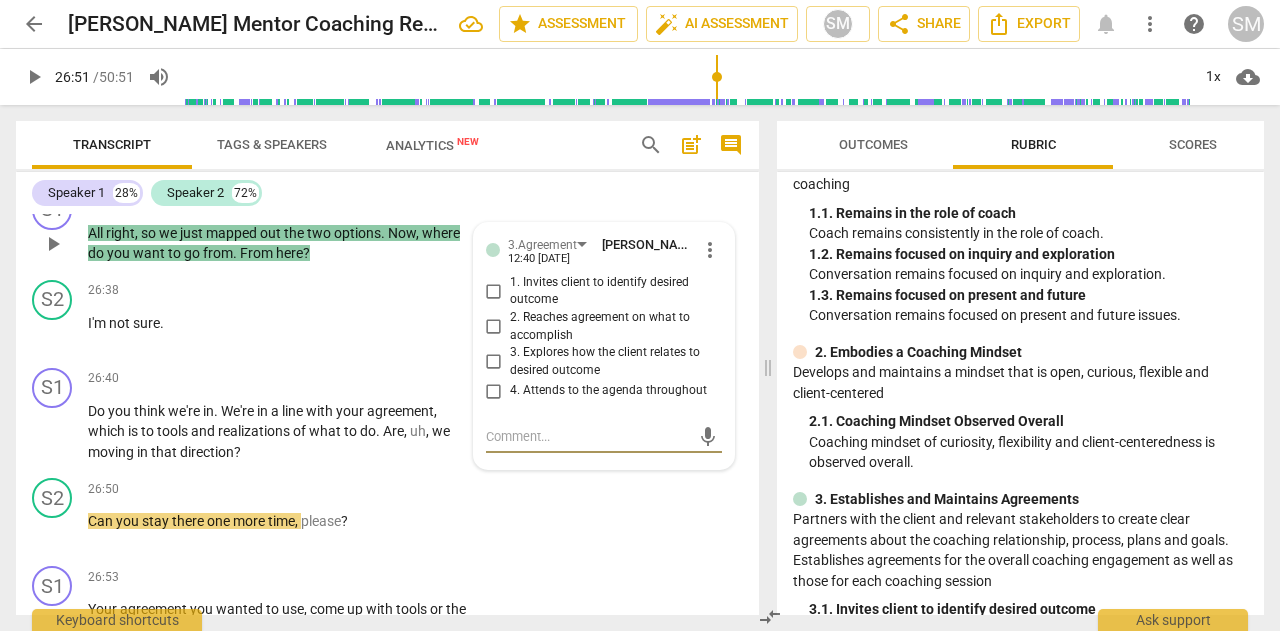 click on "4. Attends to the agenda throughout" at bounding box center [494, 391] 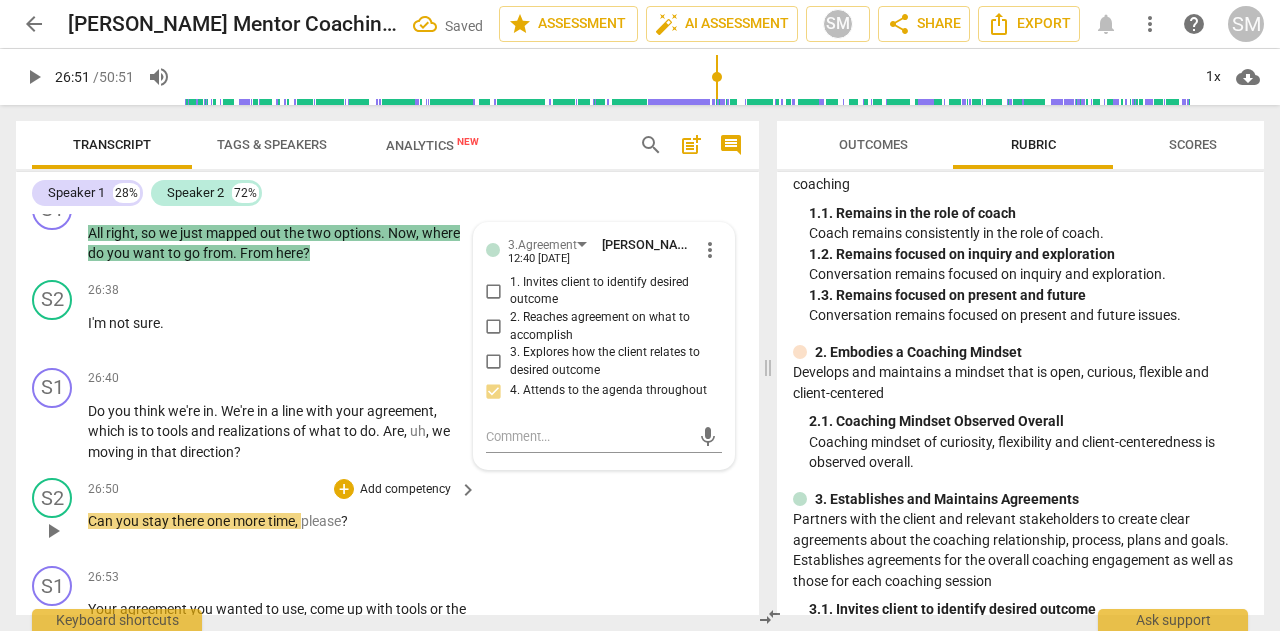 scroll, scrollTop: 8419, scrollLeft: 0, axis: vertical 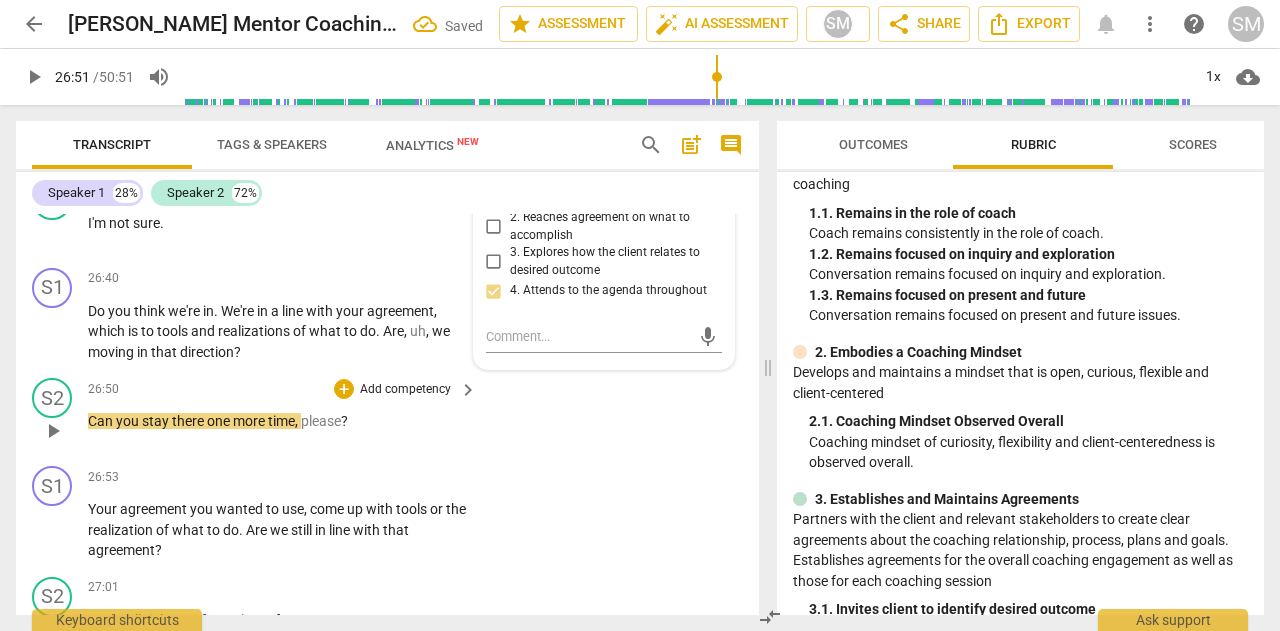 click on "play_arrow" at bounding box center [53, 431] 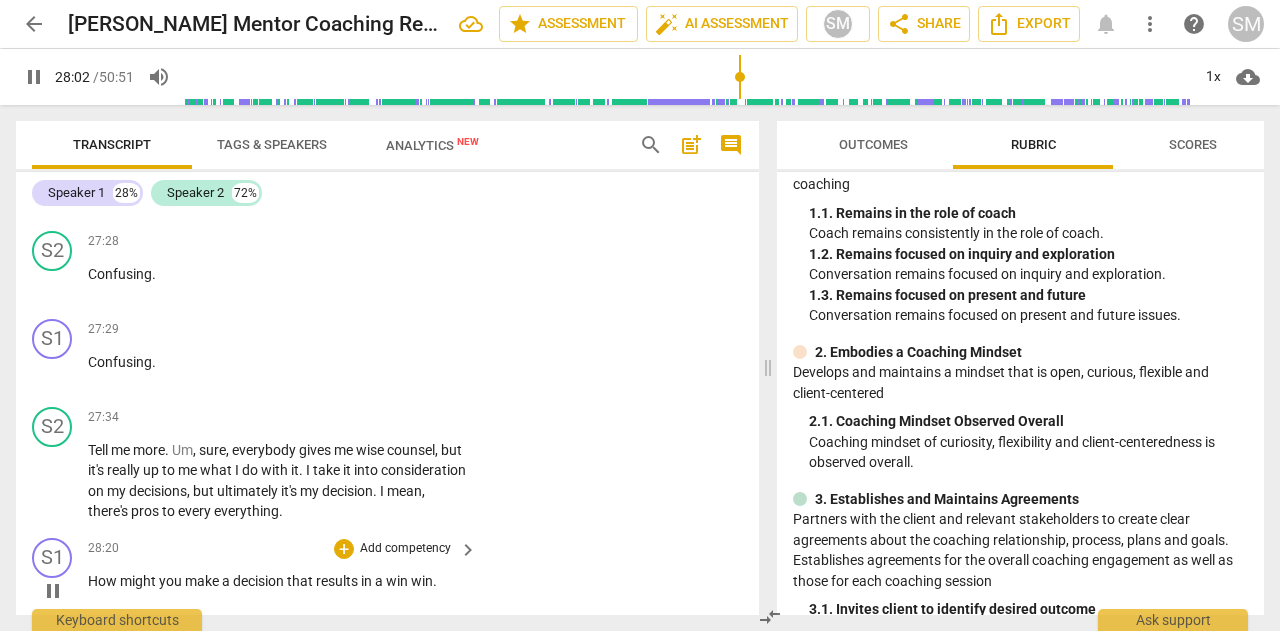scroll, scrollTop: 9219, scrollLeft: 0, axis: vertical 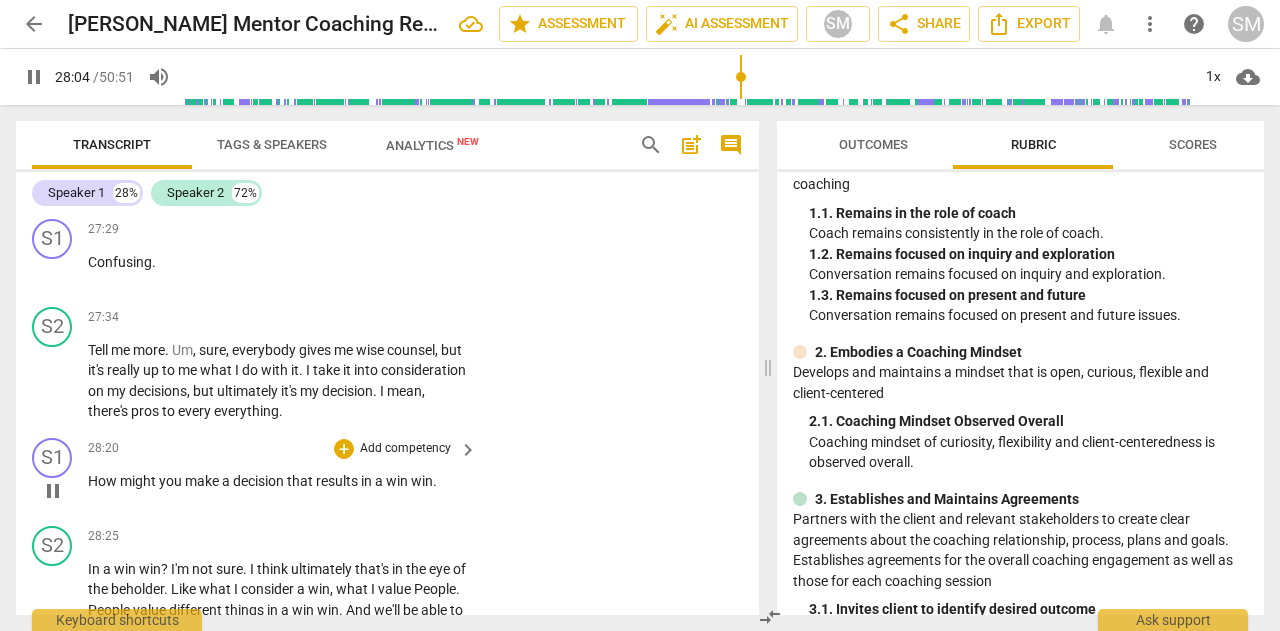 click on "Add competency" at bounding box center [405, 449] 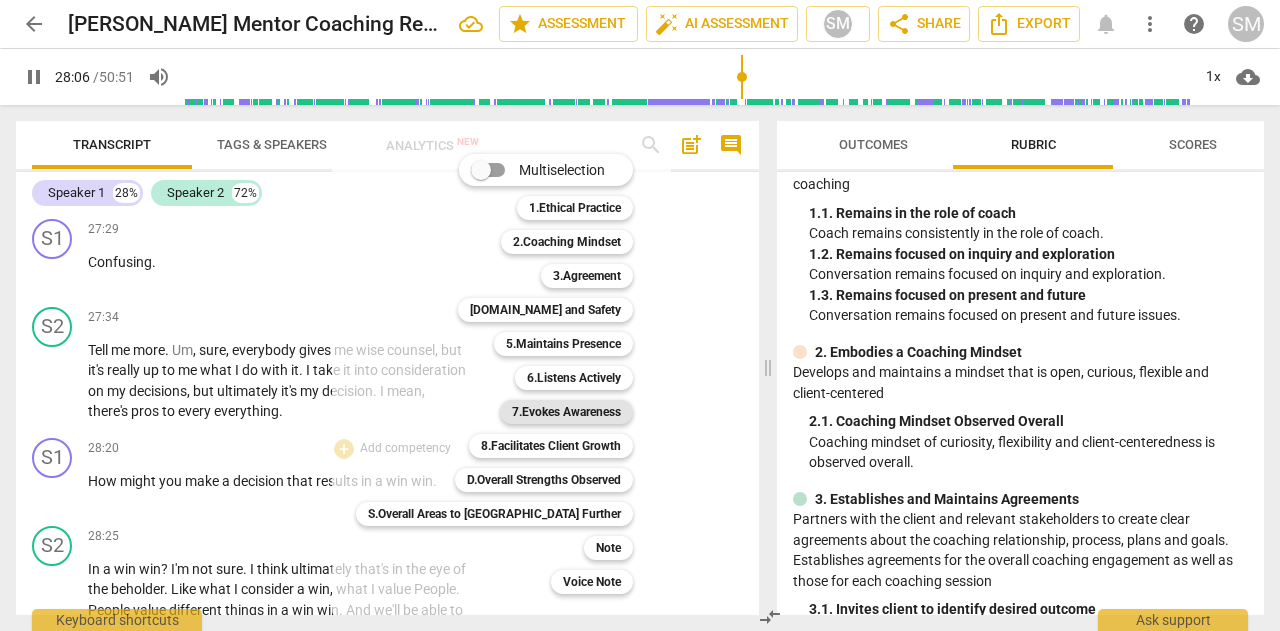 click on "7.Evokes Awareness" at bounding box center (566, 412) 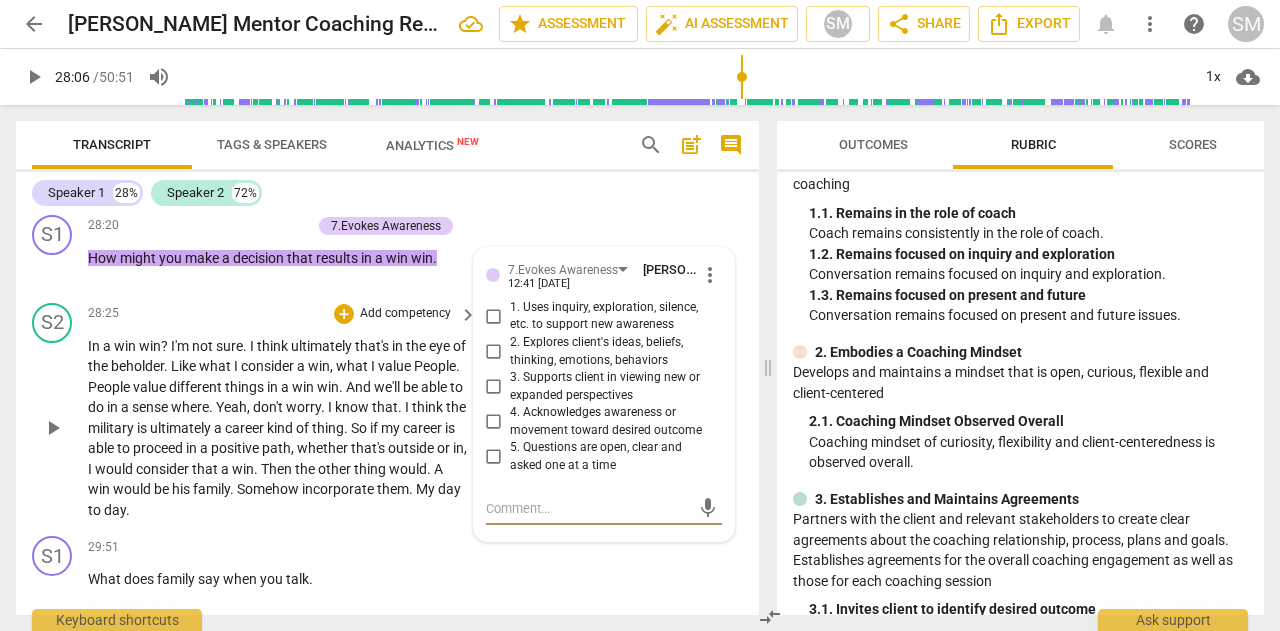 scroll, scrollTop: 9414, scrollLeft: 0, axis: vertical 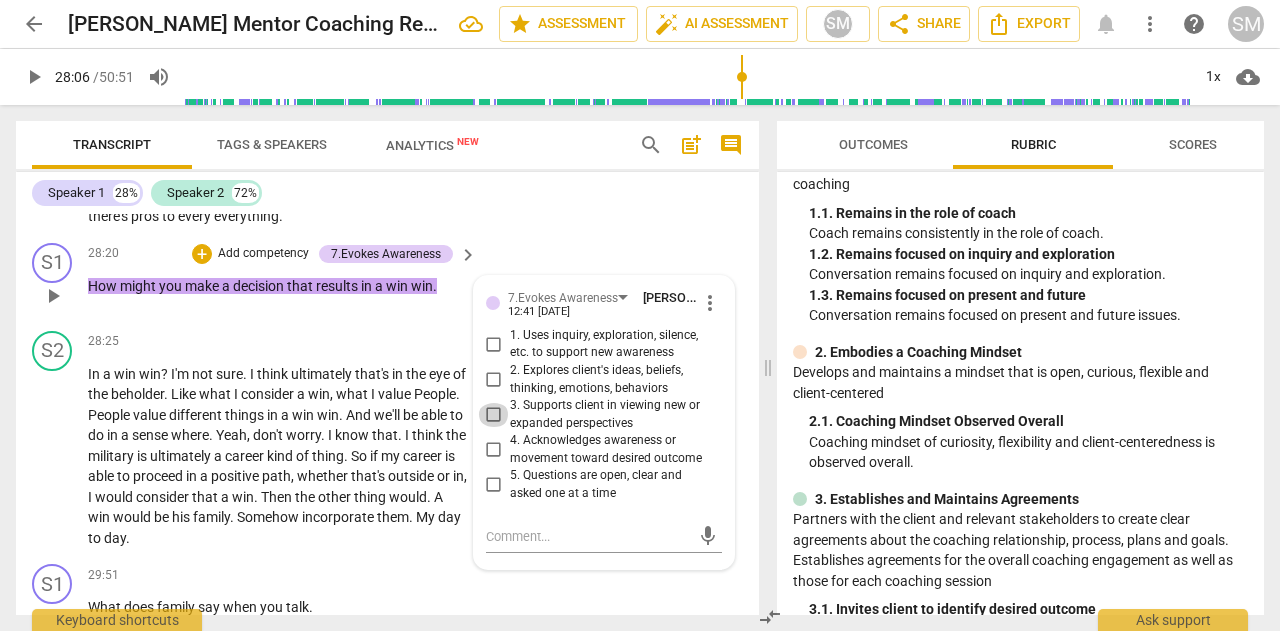 click on "3. Supports client in viewing new or expanded perspectives" at bounding box center (494, 415) 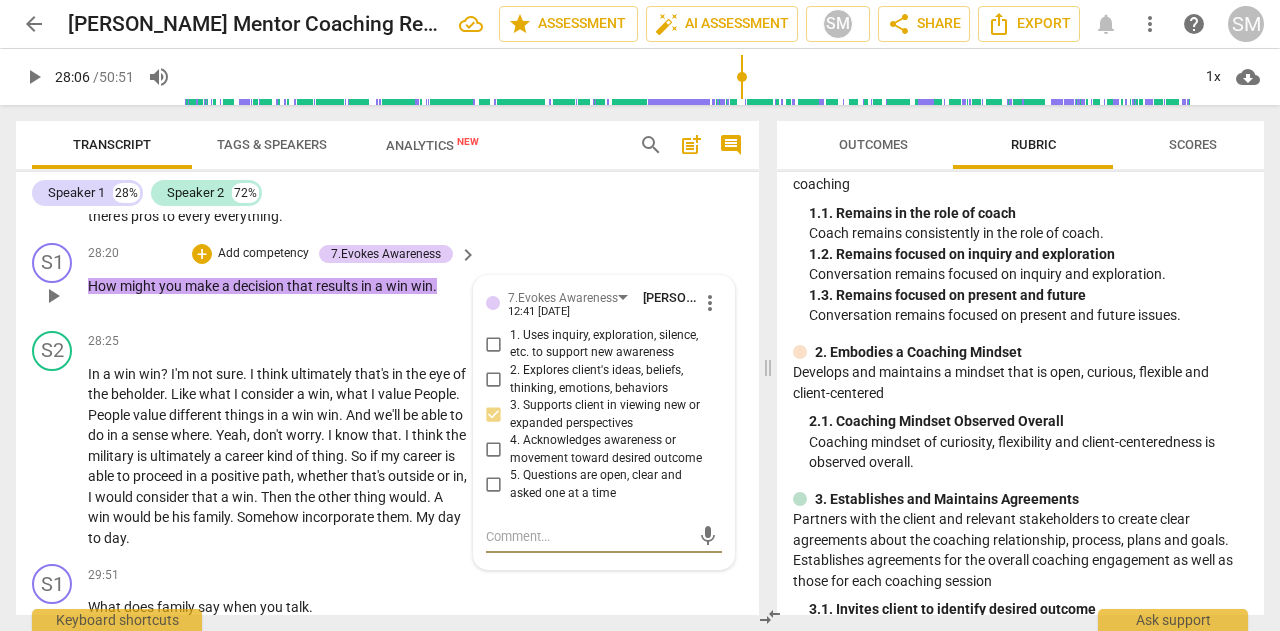 click at bounding box center (588, 536) 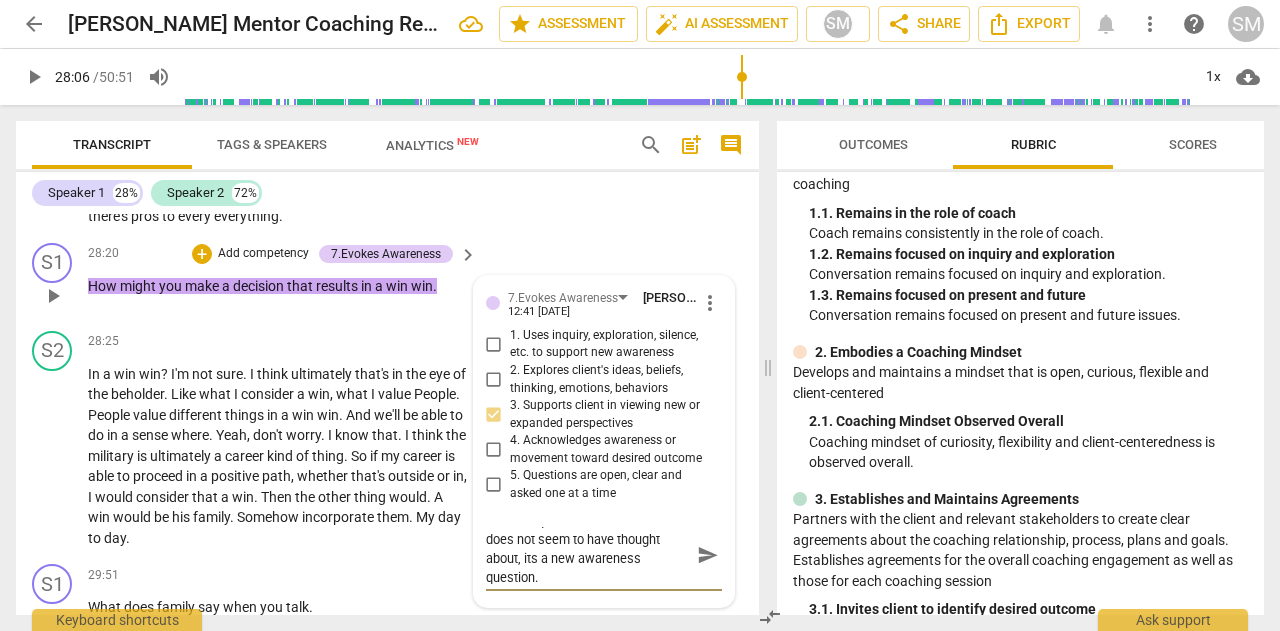 scroll, scrollTop: 17, scrollLeft: 0, axis: vertical 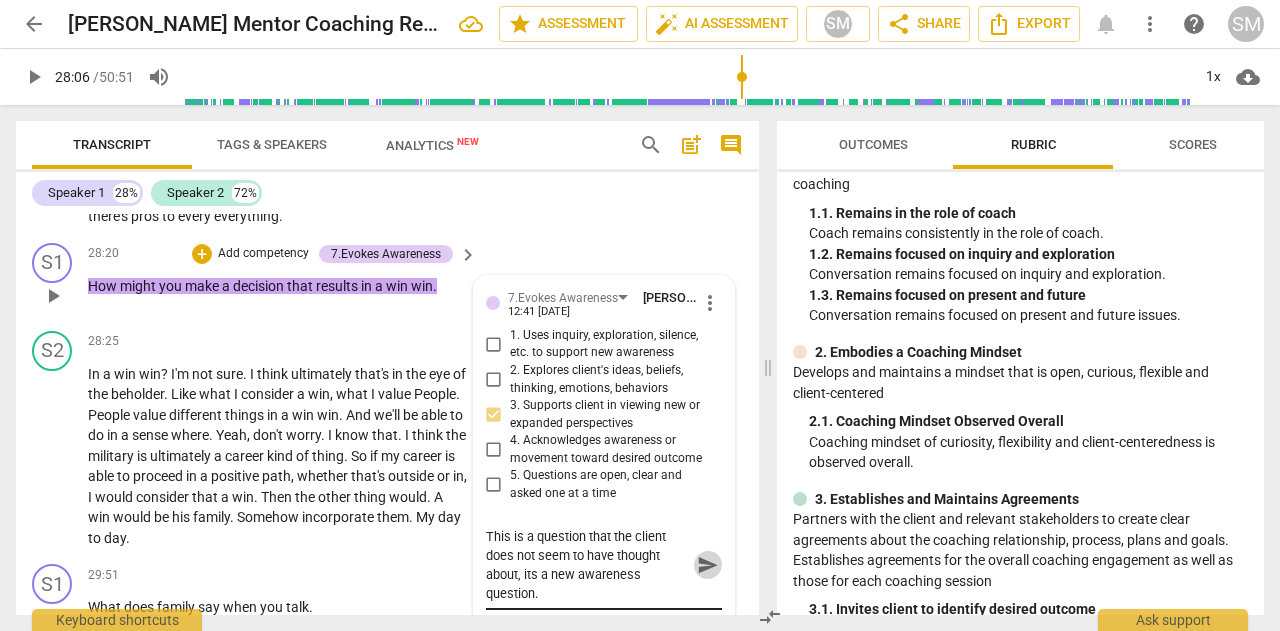 click on "send" at bounding box center [708, 565] 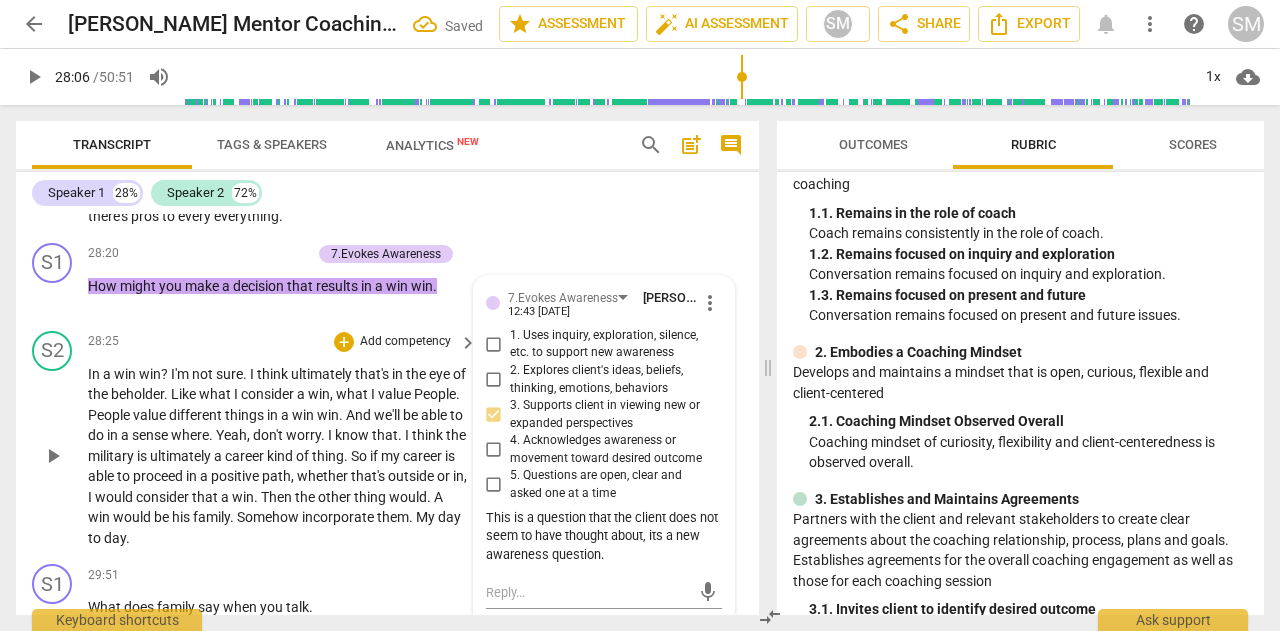 scroll, scrollTop: 0, scrollLeft: 0, axis: both 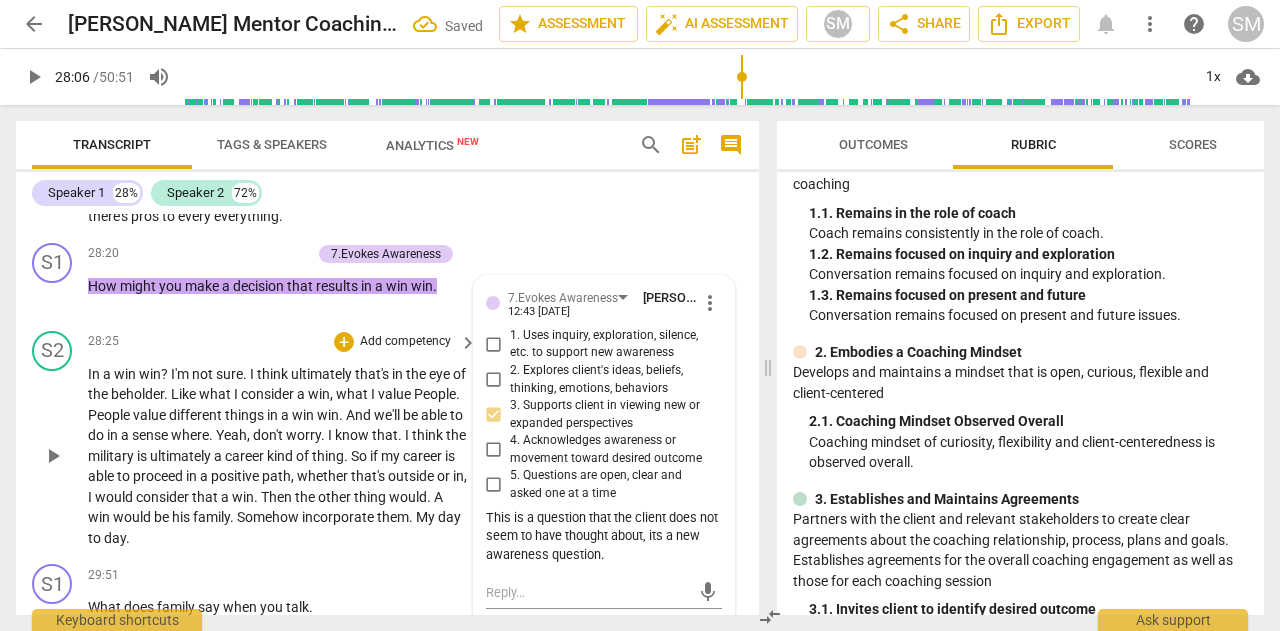 click on "play_arrow" at bounding box center (53, 456) 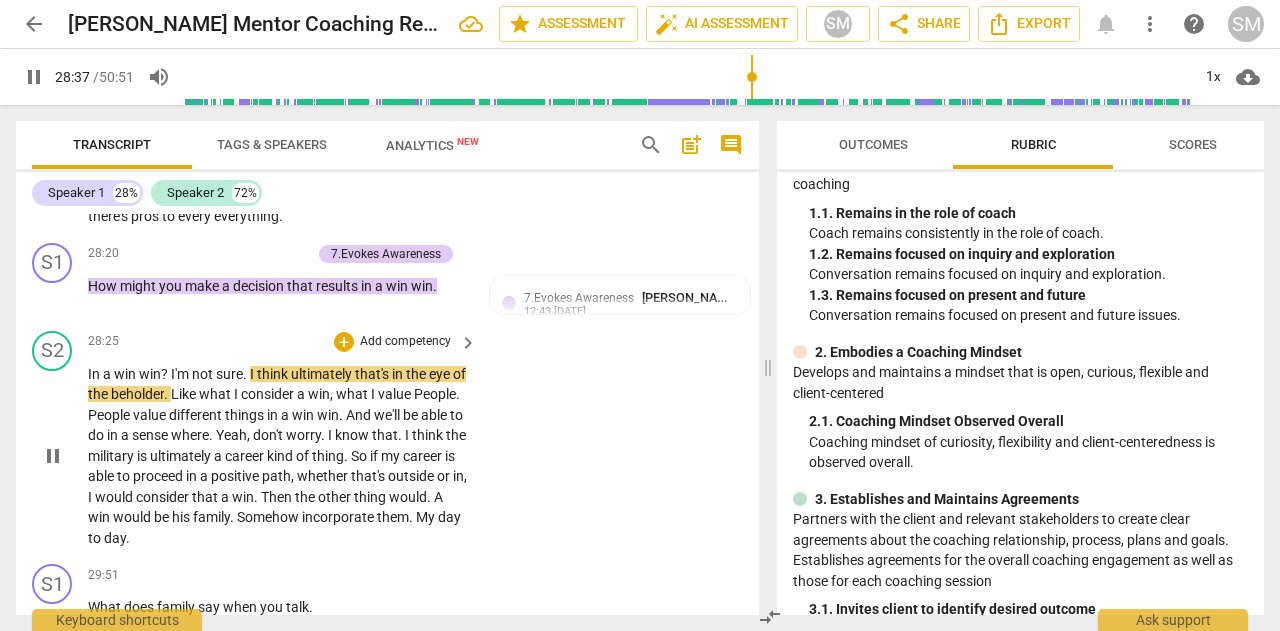 scroll, scrollTop: 9514, scrollLeft: 0, axis: vertical 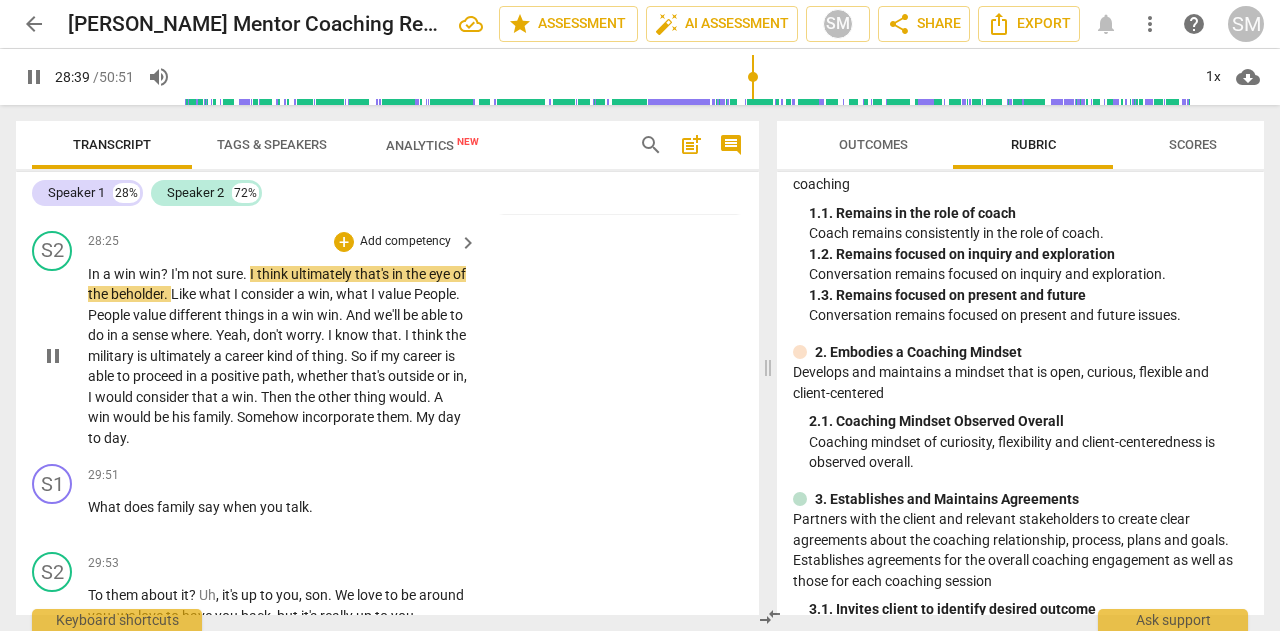click on "win" at bounding box center (100, 417) 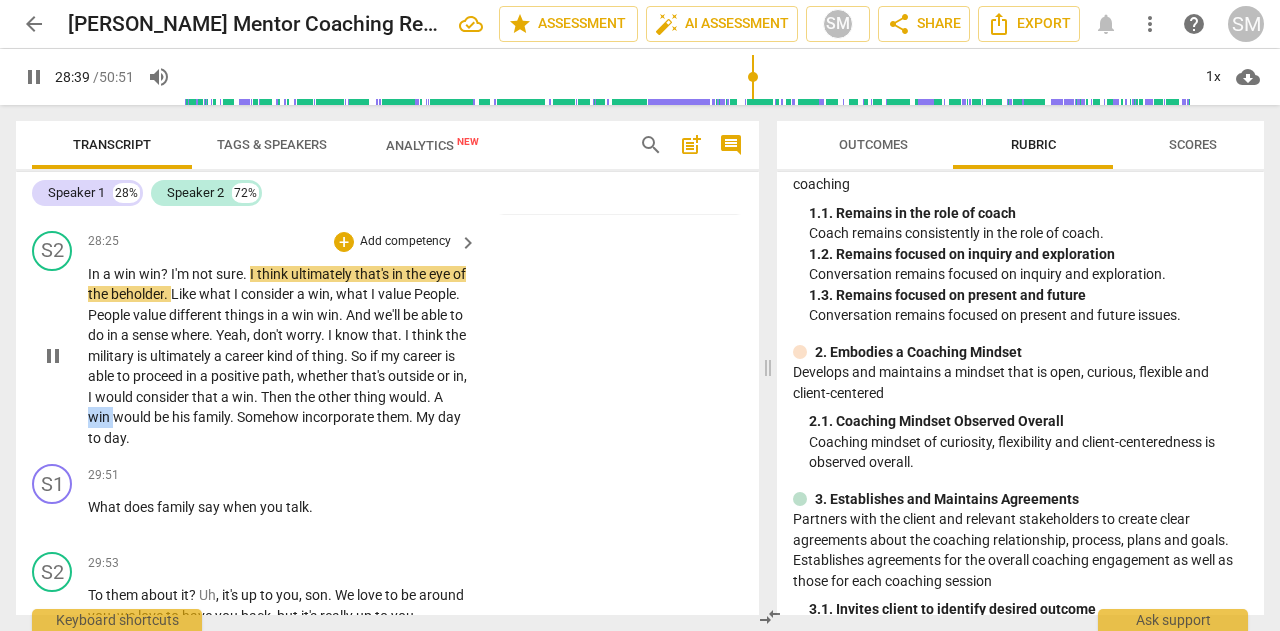click on "win" at bounding box center [100, 417] 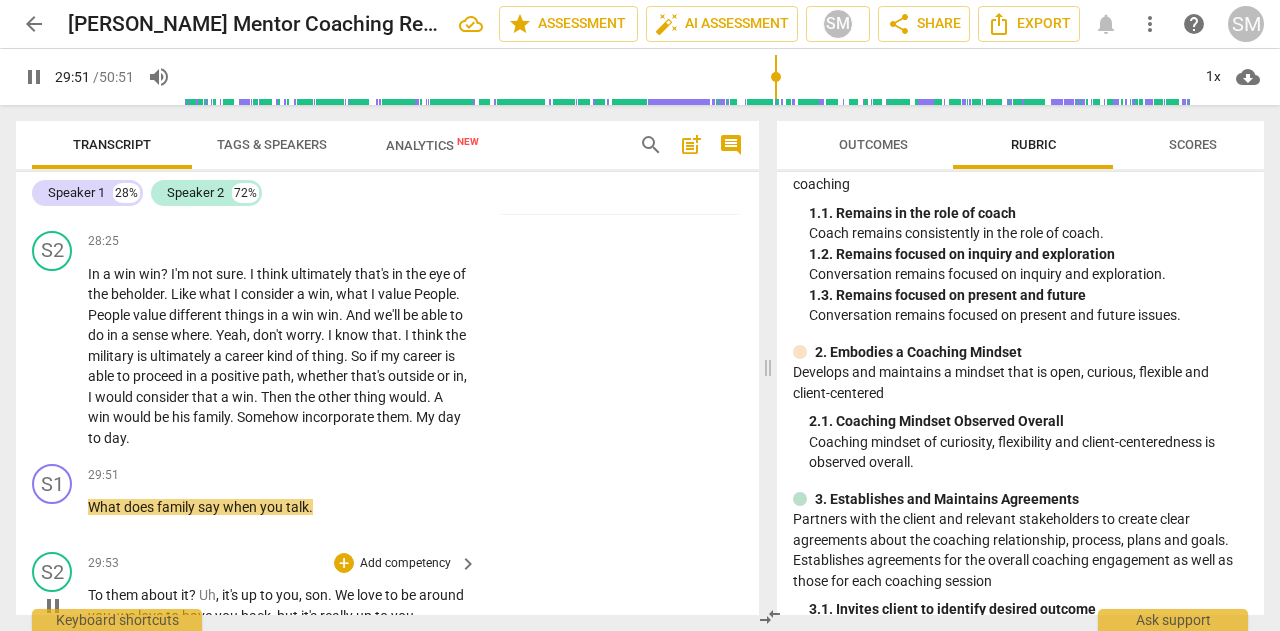 click on "Uh" at bounding box center (207, 595) 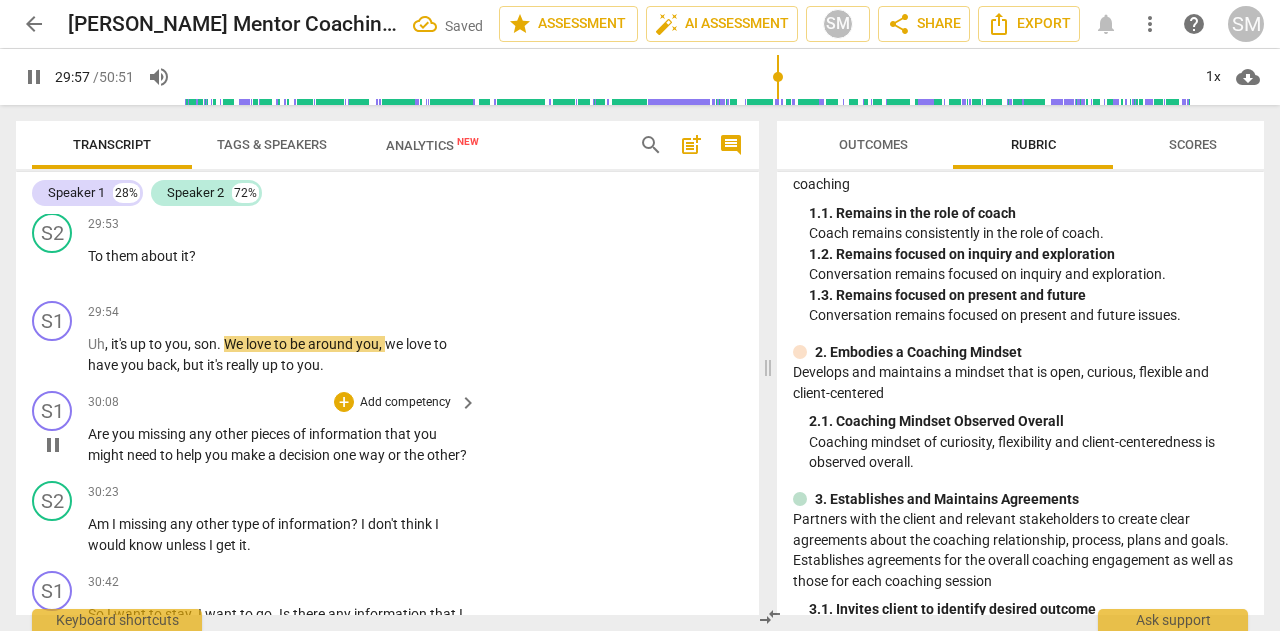 scroll, scrollTop: 9753, scrollLeft: 0, axis: vertical 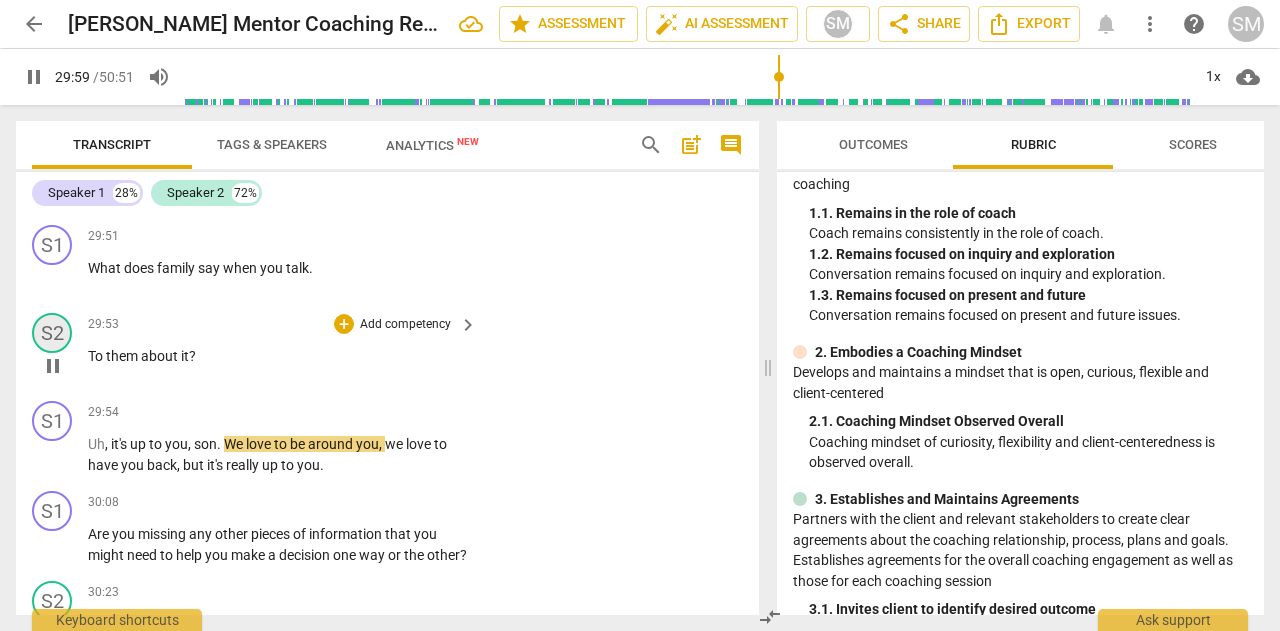 click on "S2" at bounding box center [52, 333] 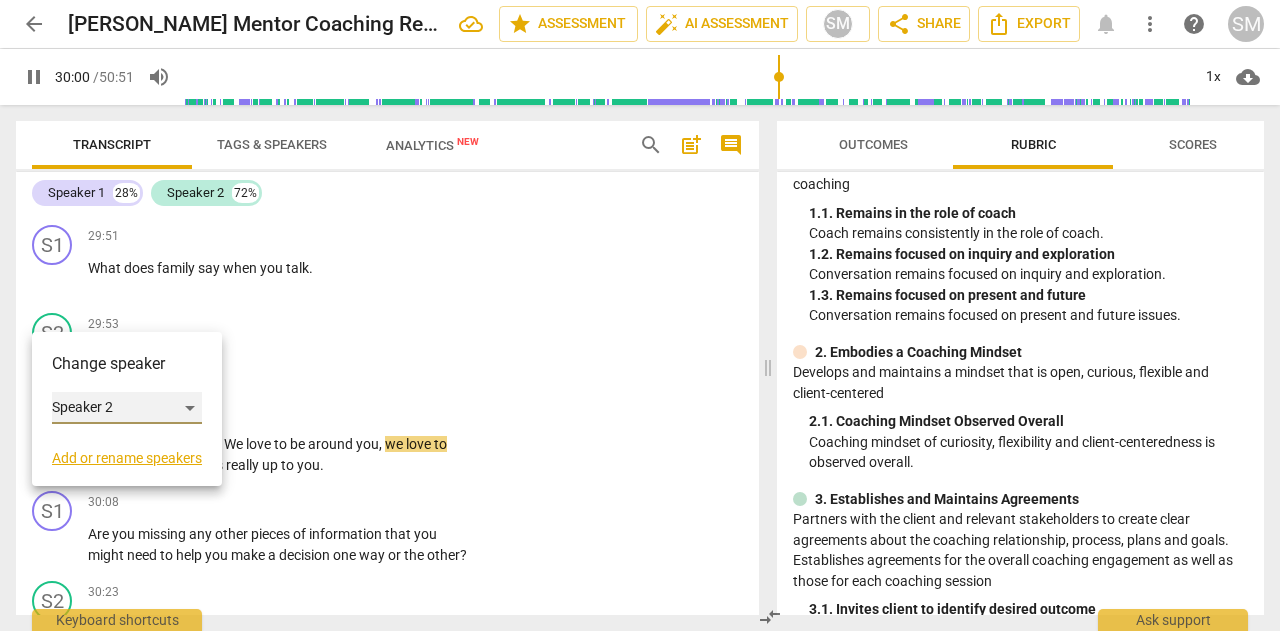 click on "Speaker 2" at bounding box center (127, 408) 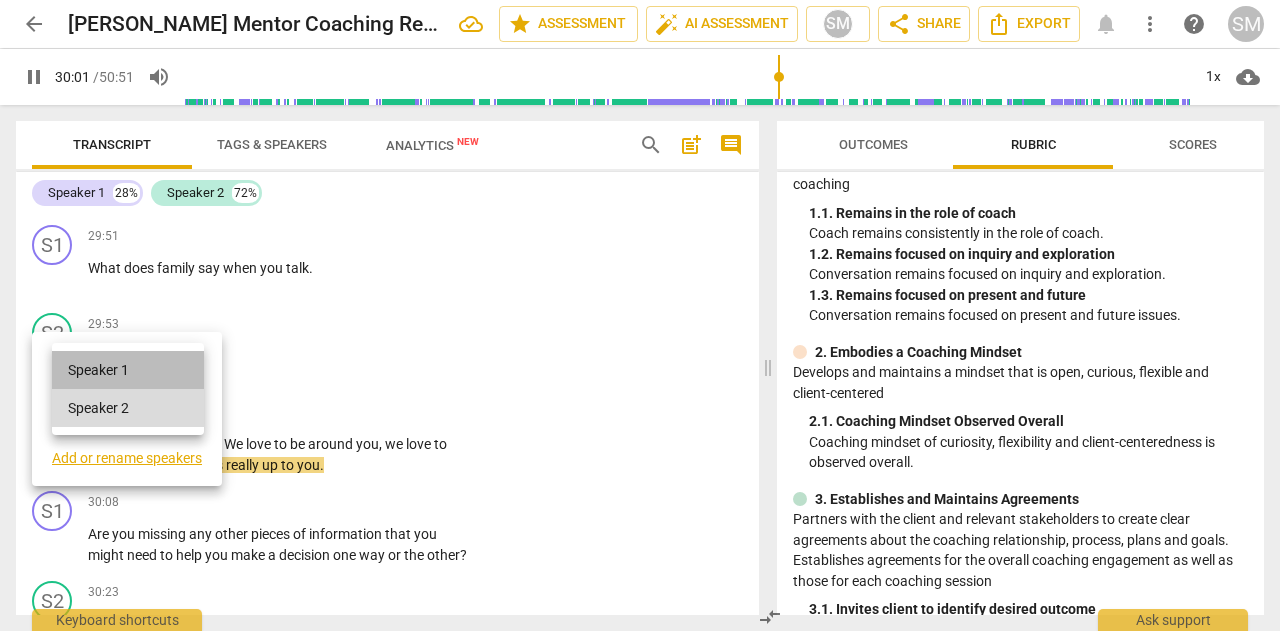 click on "Speaker 1" at bounding box center [128, 370] 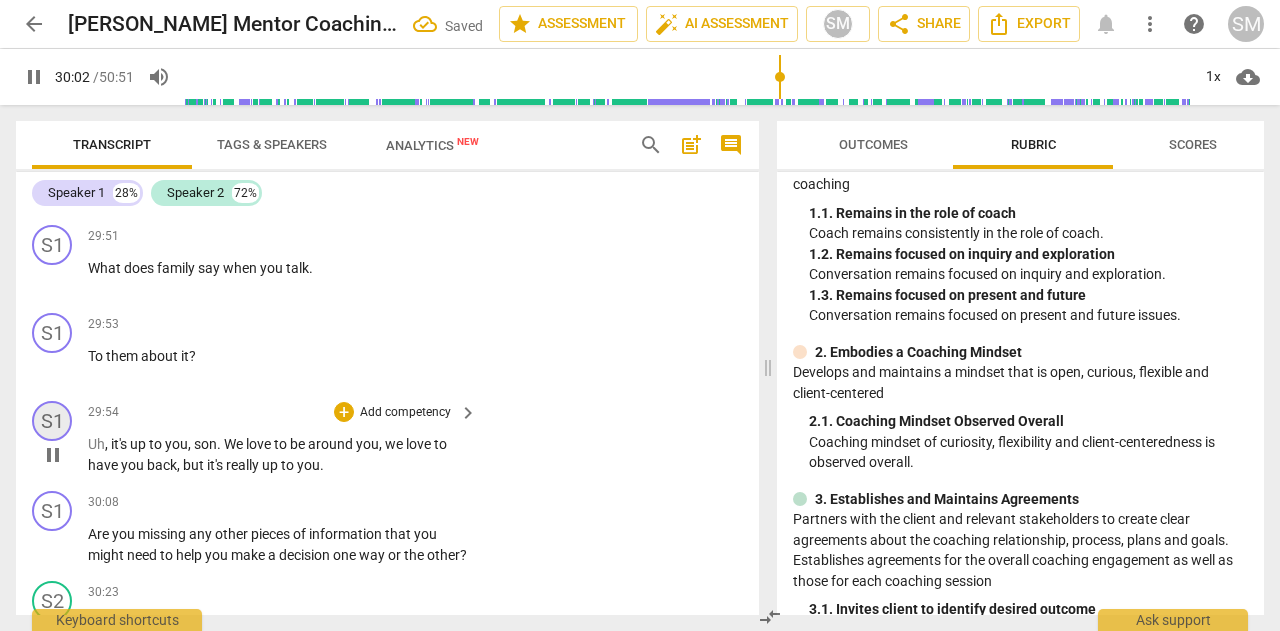click on "S1" at bounding box center (52, 421) 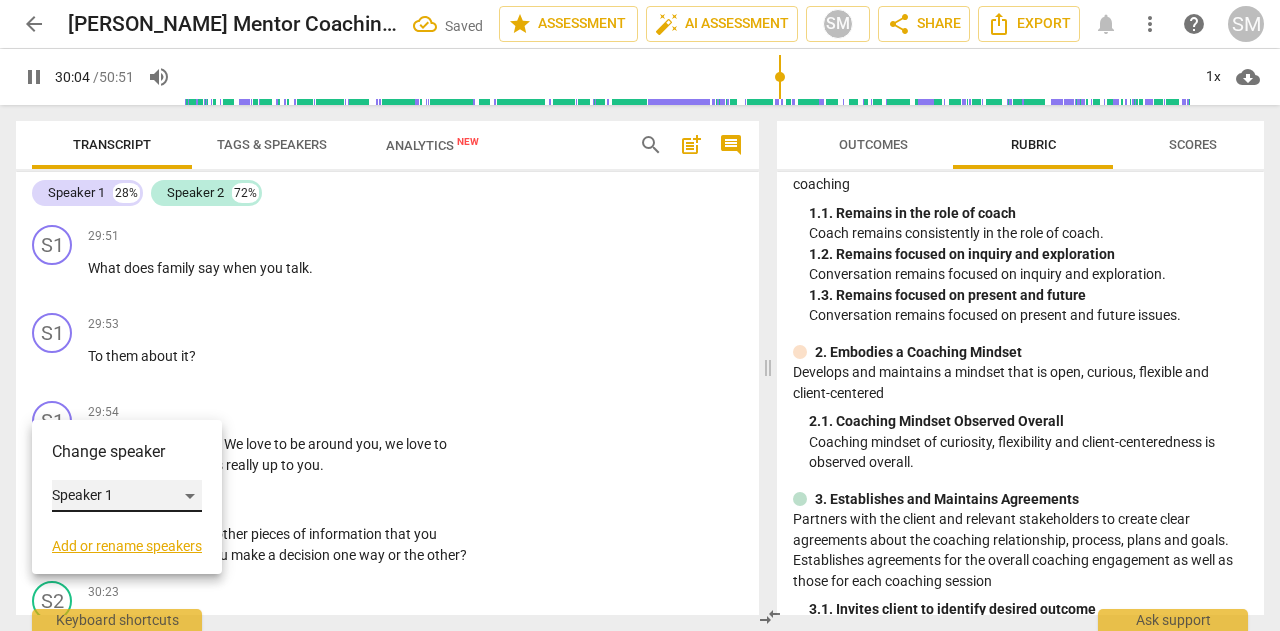 click on "Speaker 1" at bounding box center (127, 496) 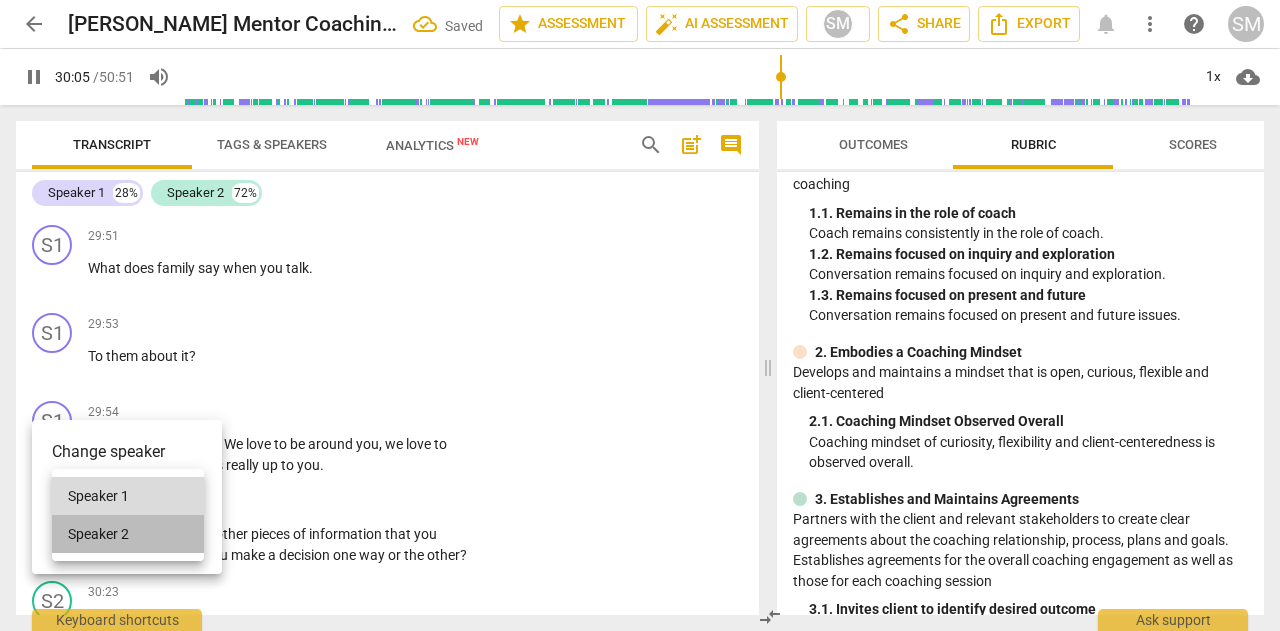 click on "Speaker 2" at bounding box center [128, 534] 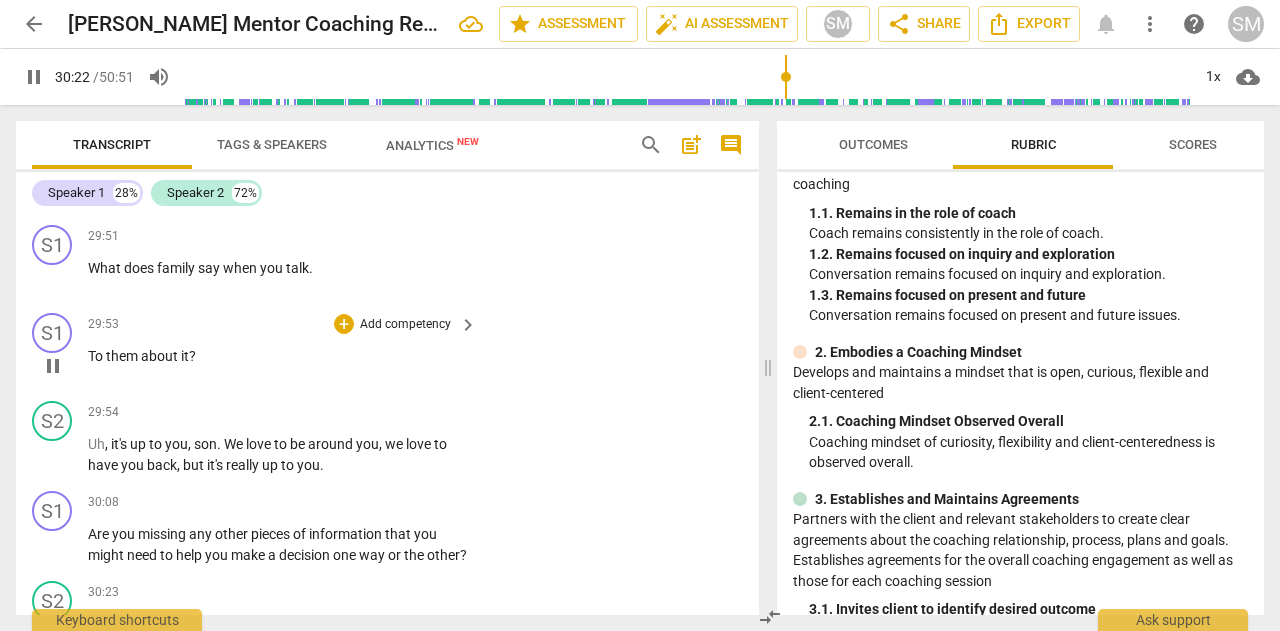 click on "To" at bounding box center [97, 356] 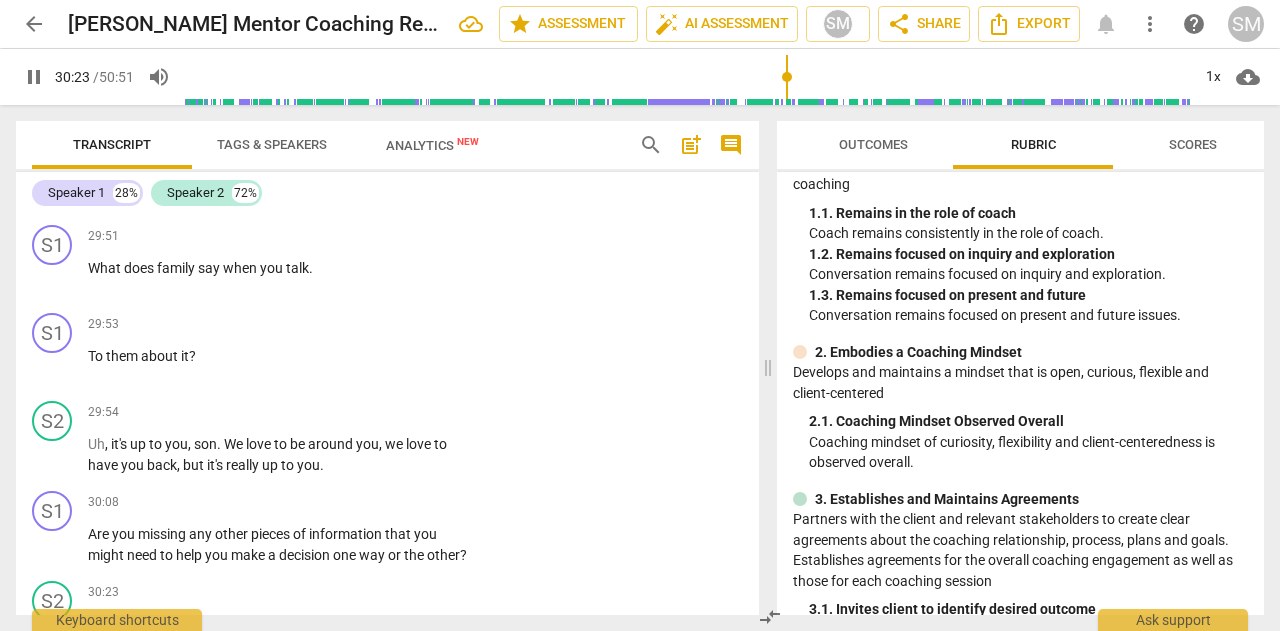 scroll, scrollTop: 10154, scrollLeft: 0, axis: vertical 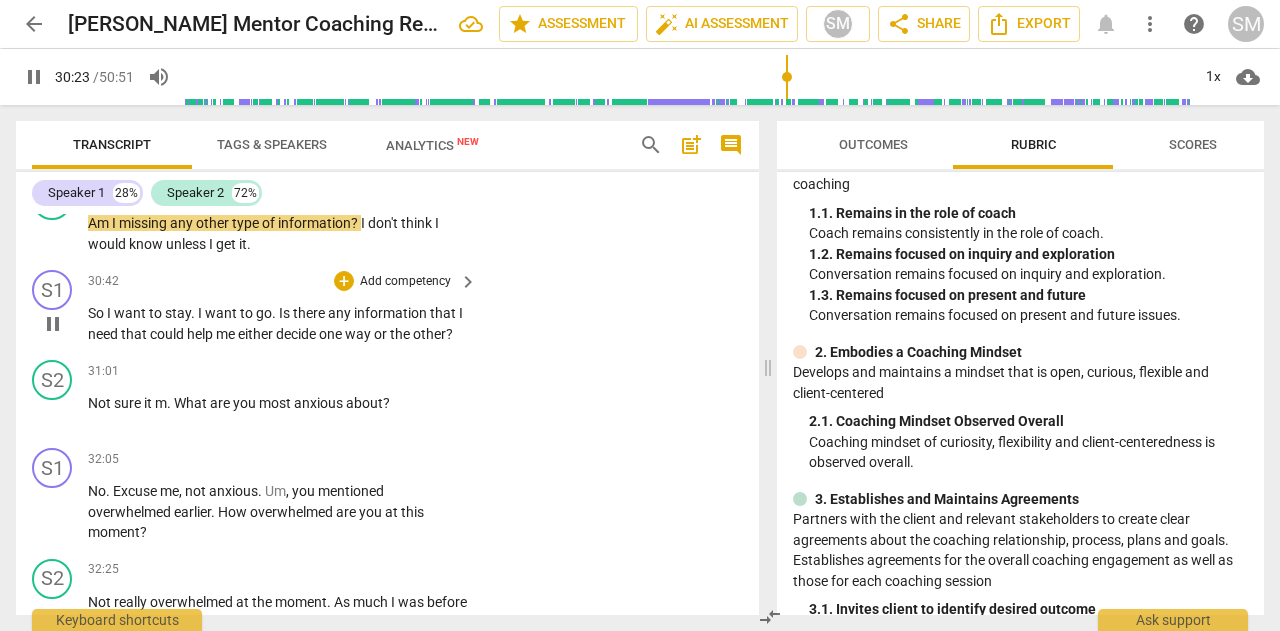 click on "need" at bounding box center (104, 334) 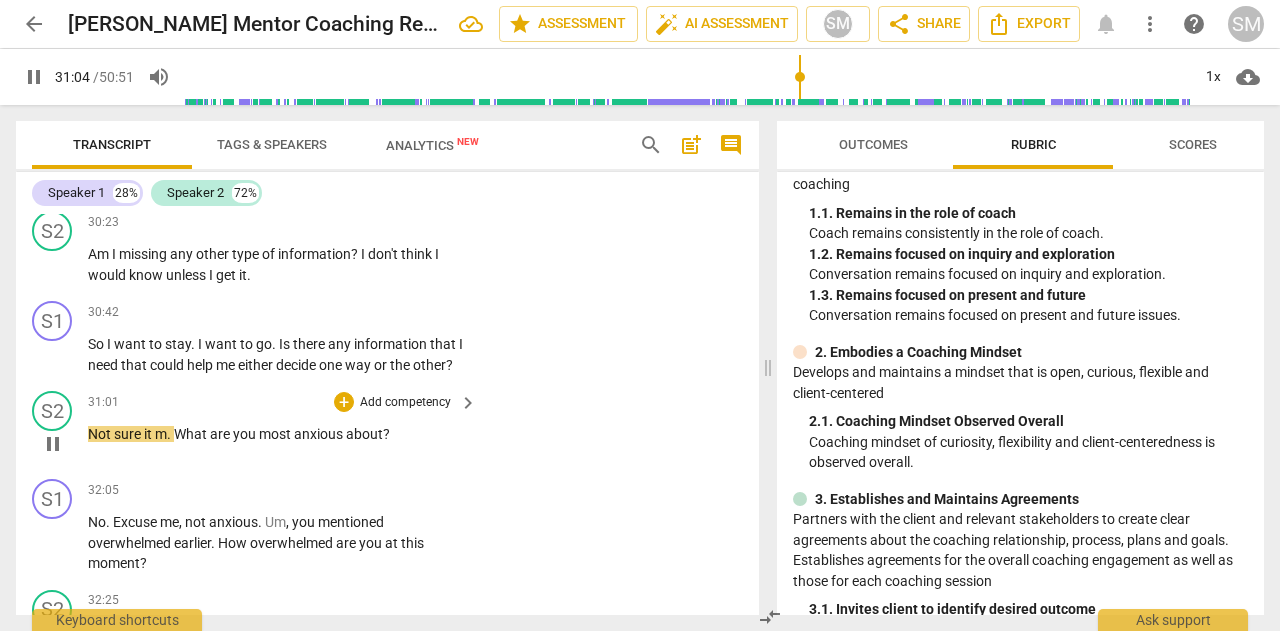 scroll, scrollTop: 10154, scrollLeft: 0, axis: vertical 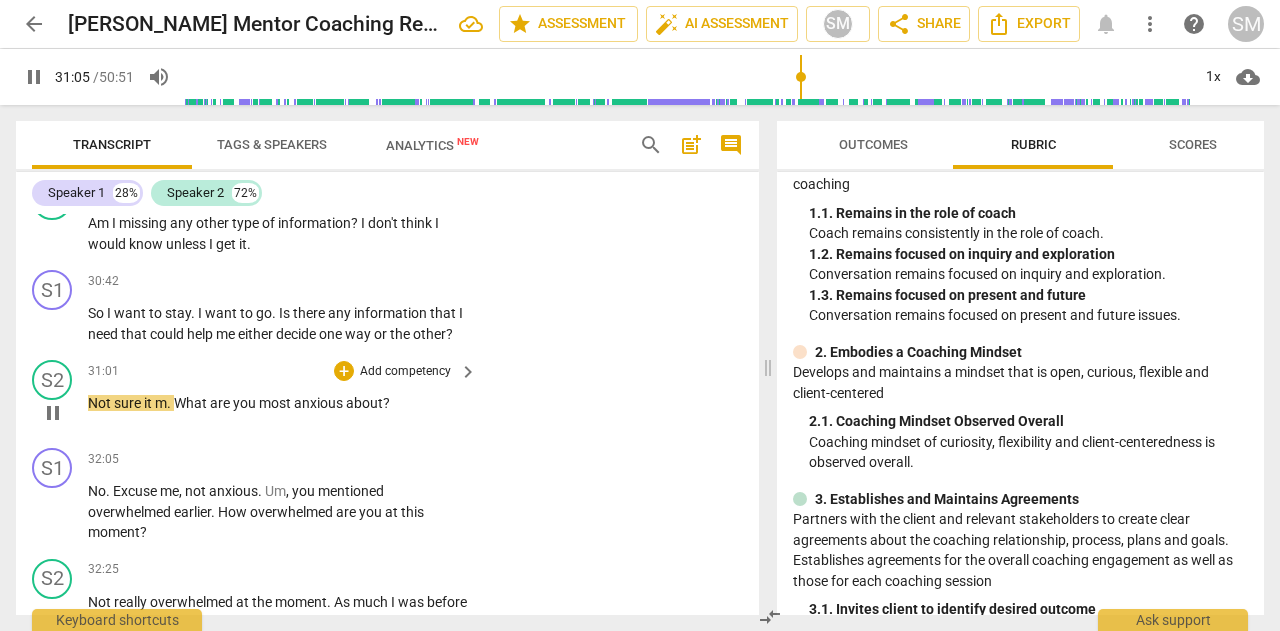 click on "What" at bounding box center (192, 403) 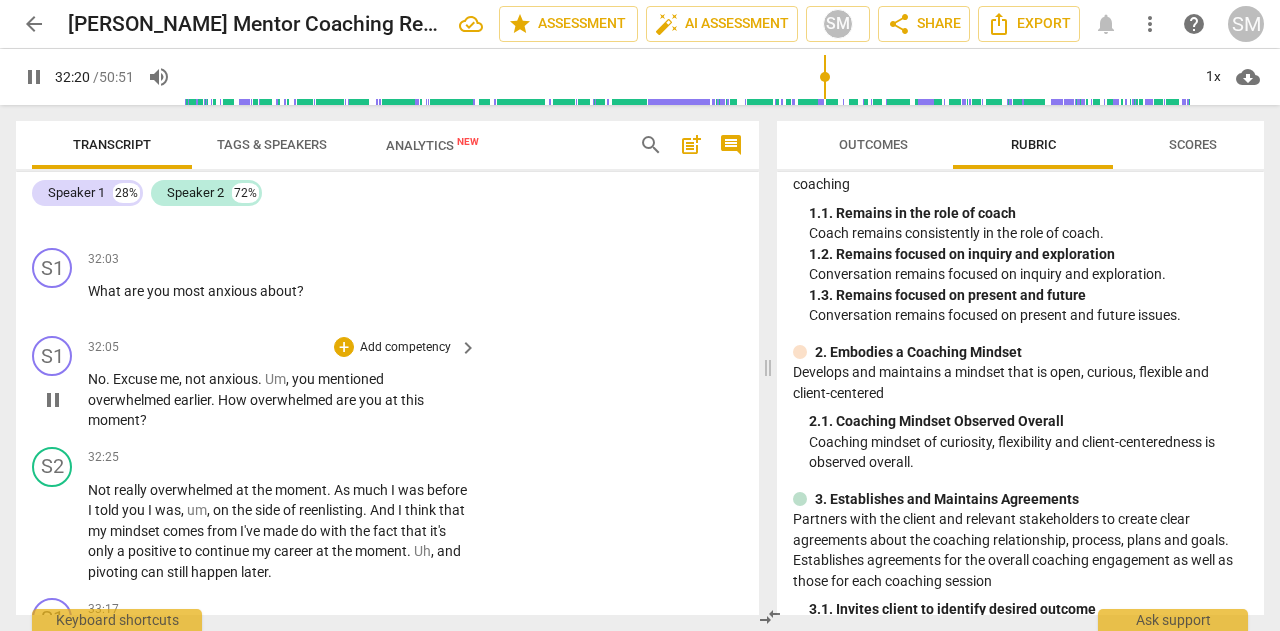 scroll, scrollTop: 10454, scrollLeft: 0, axis: vertical 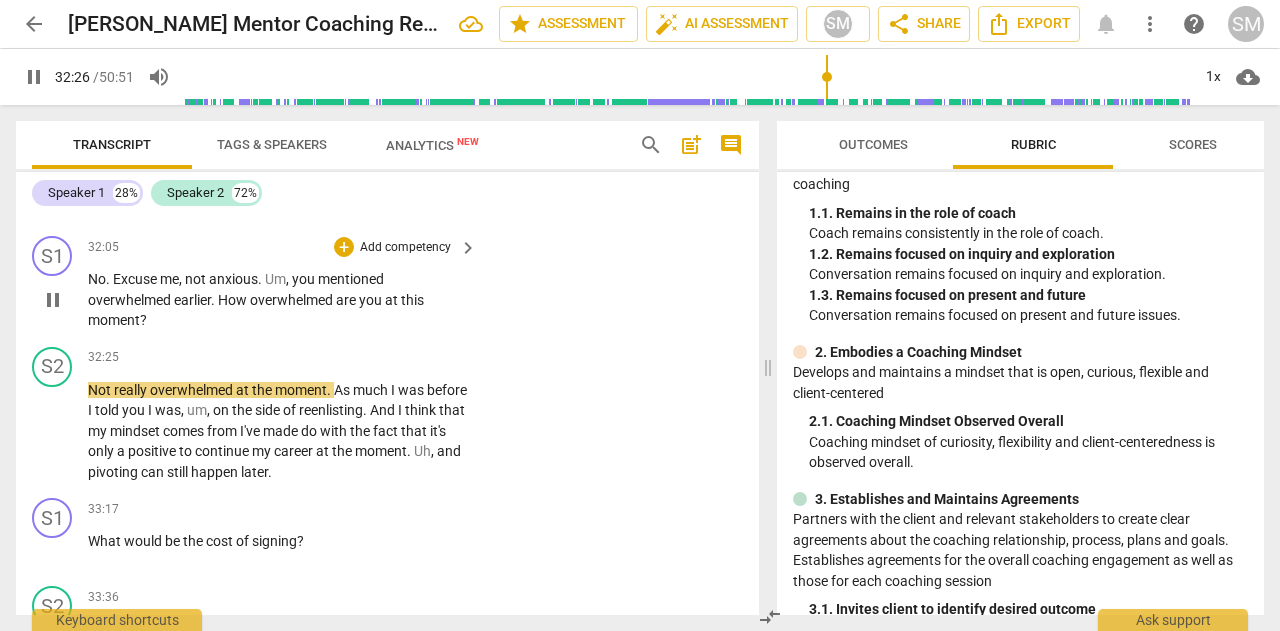 click on "Add competency" at bounding box center [405, 248] 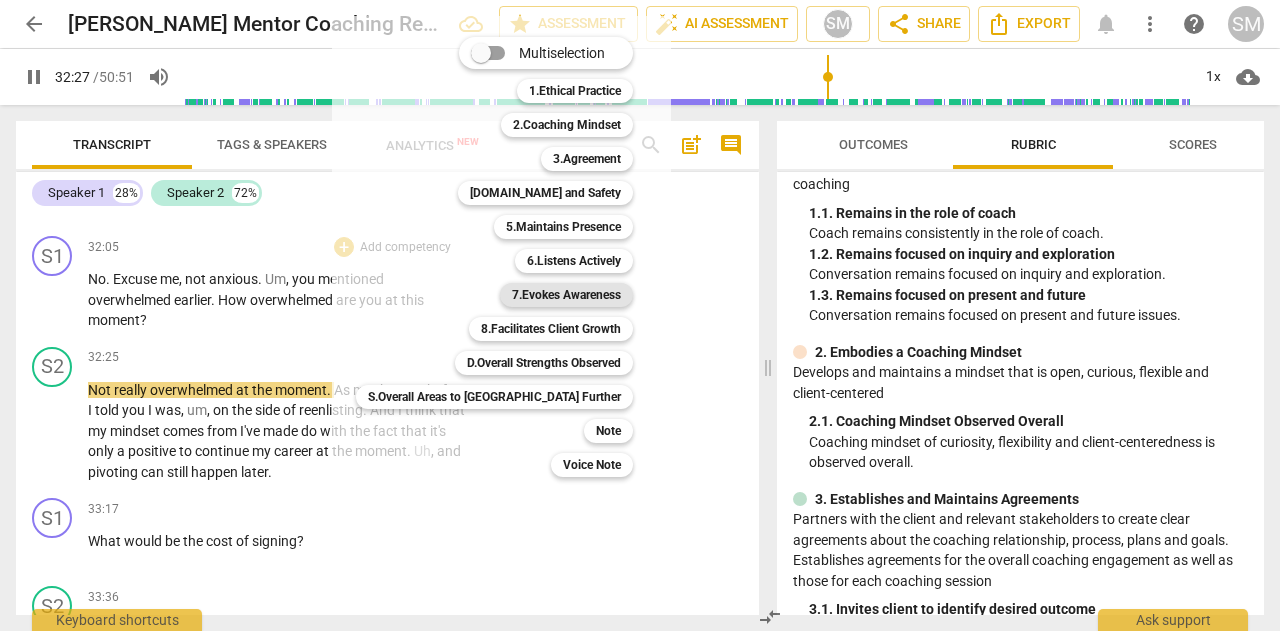 click on "7.Evokes Awareness" at bounding box center [566, 295] 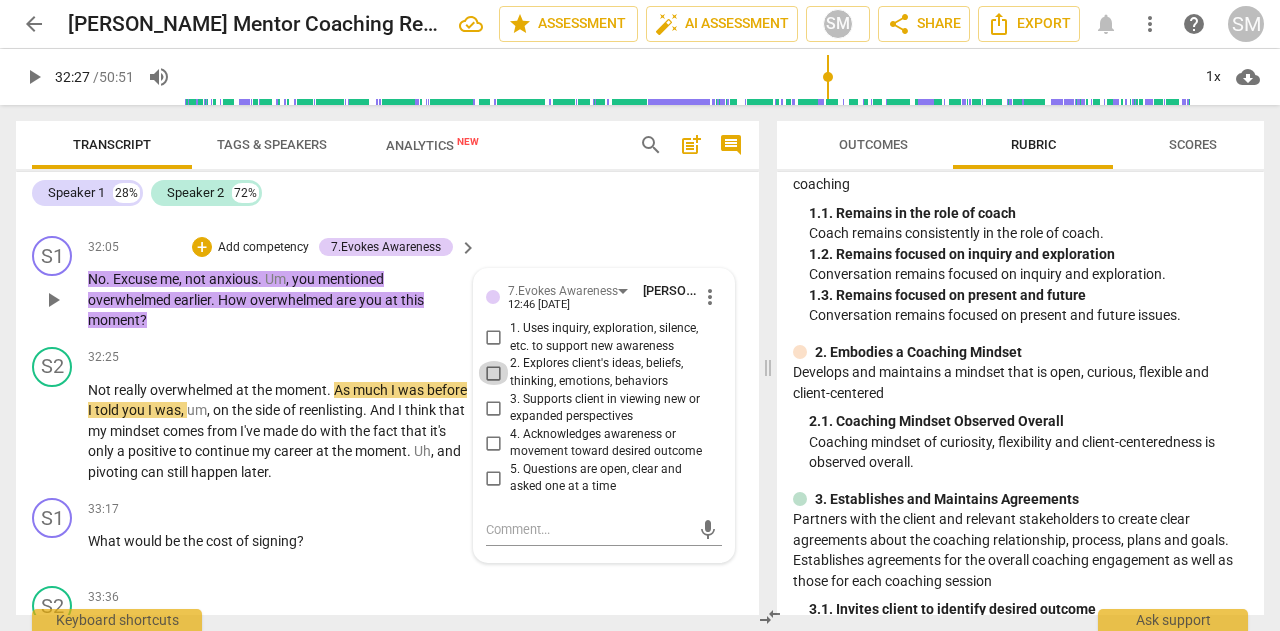 click on "2. Explores client's ideas, beliefs, thinking, emotions, behaviors" at bounding box center (494, 373) 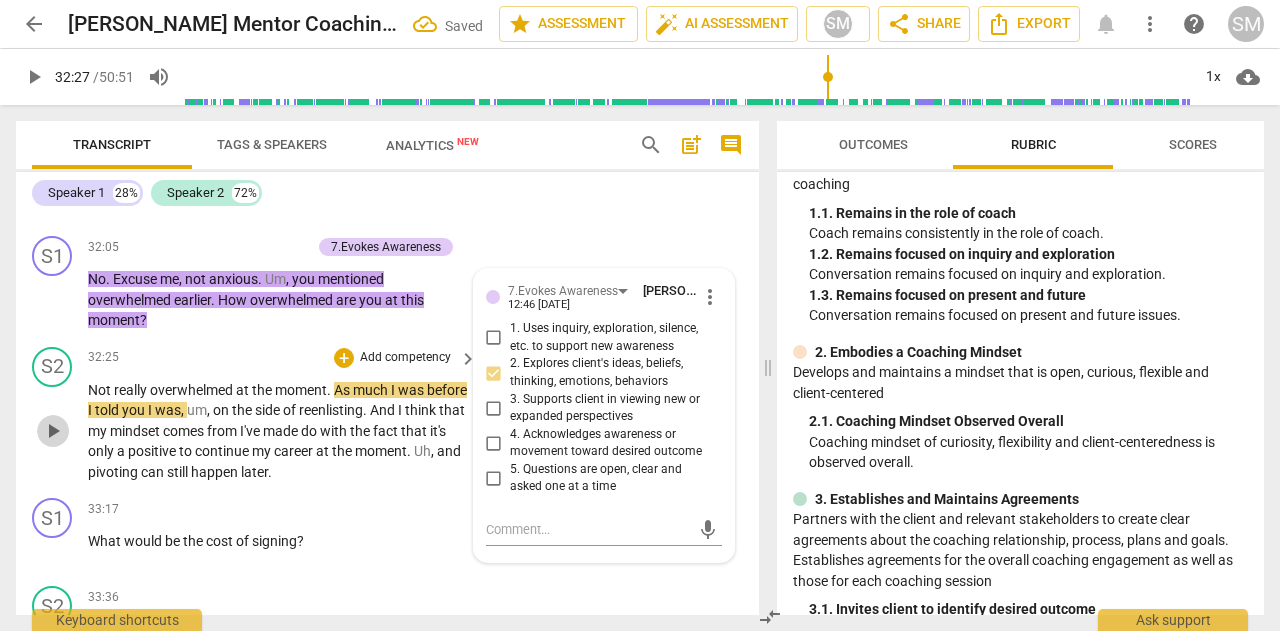 click on "play_arrow" at bounding box center (53, 431) 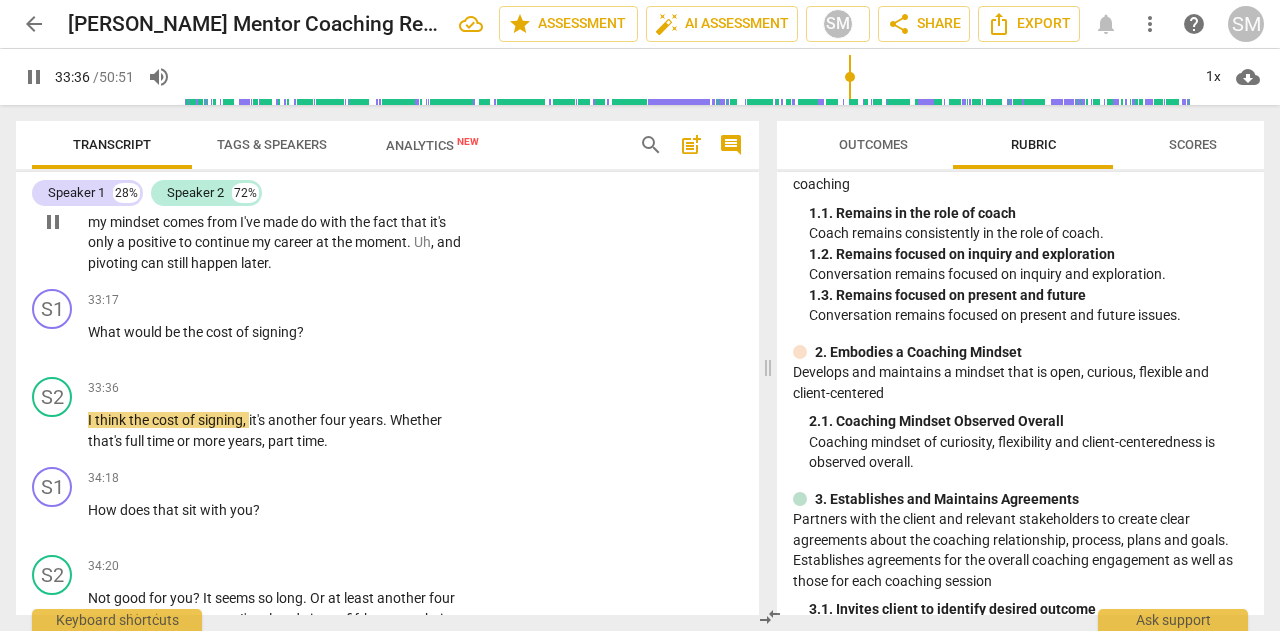 scroll, scrollTop: 10654, scrollLeft: 0, axis: vertical 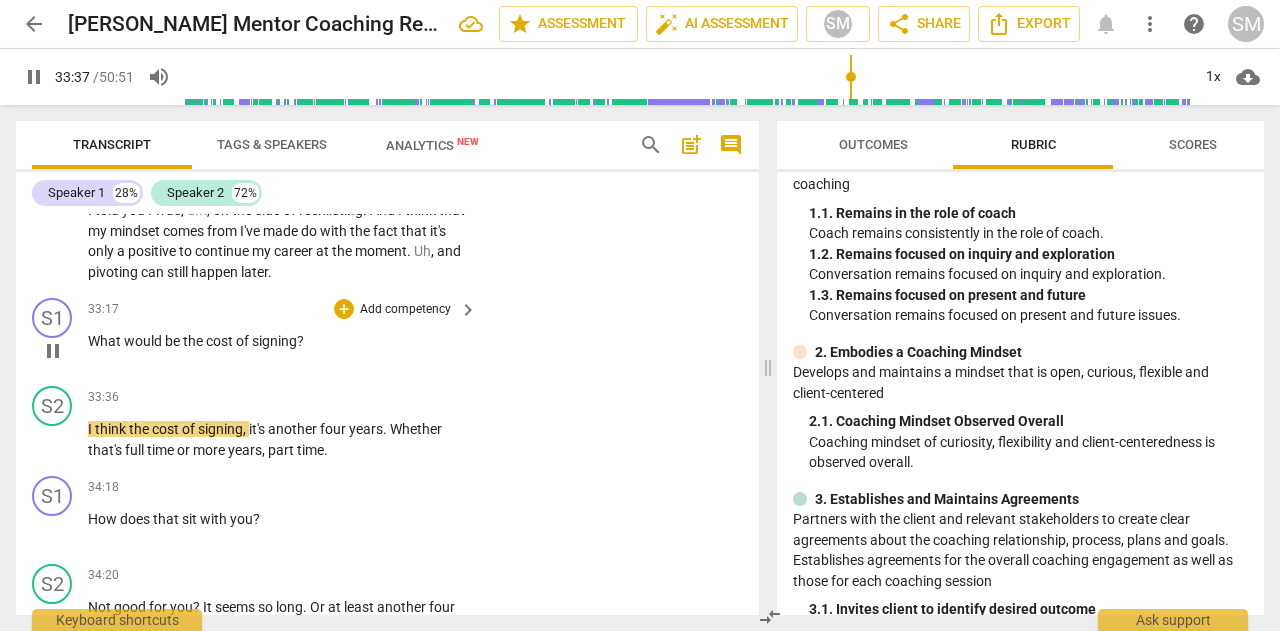 click on "Add competency" at bounding box center [405, 310] 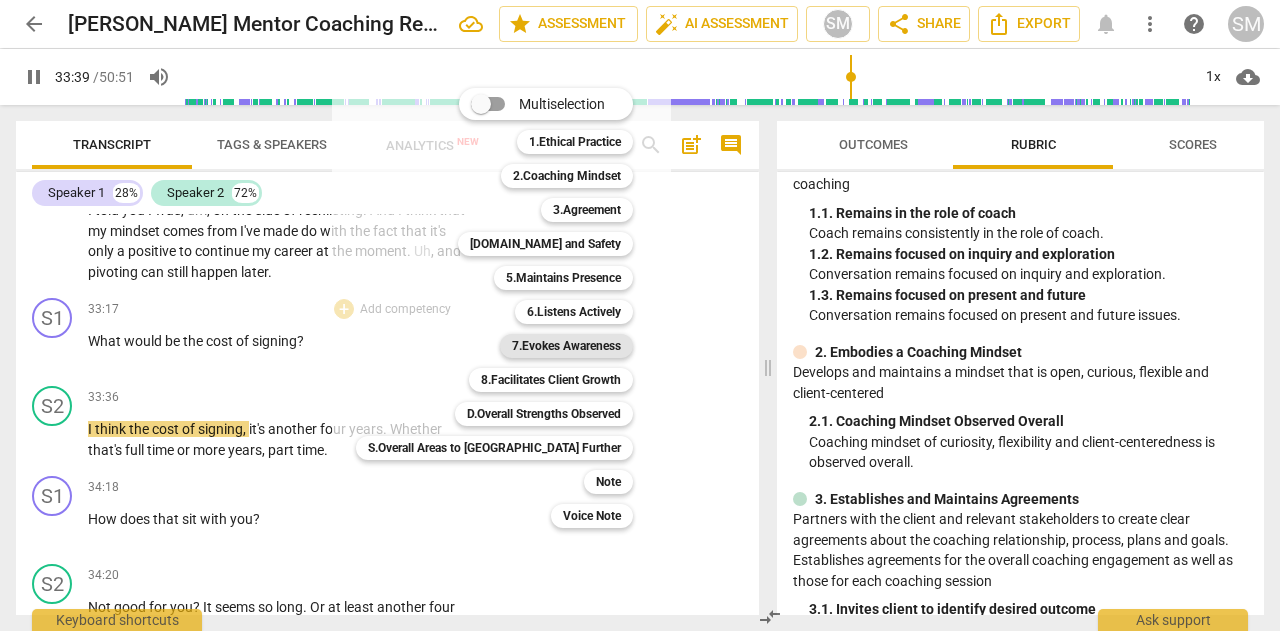 click on "7.Evokes Awareness" at bounding box center [566, 346] 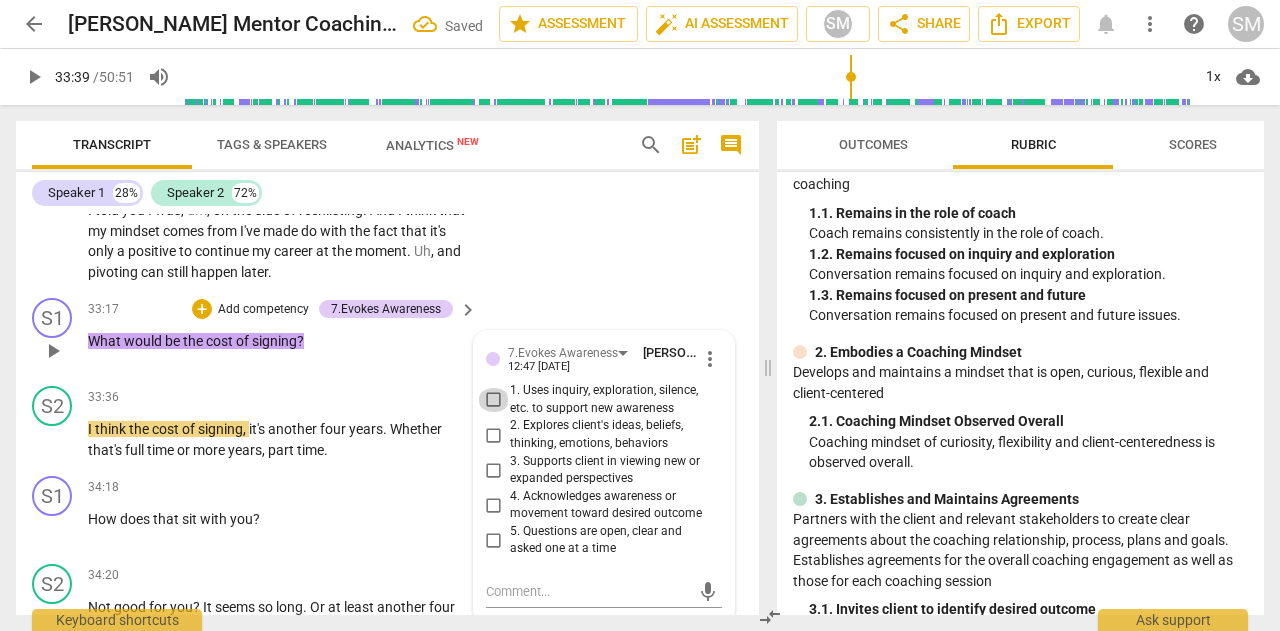 click on "1. Uses inquiry, exploration, silence, etc.  to support new awareness" at bounding box center [494, 400] 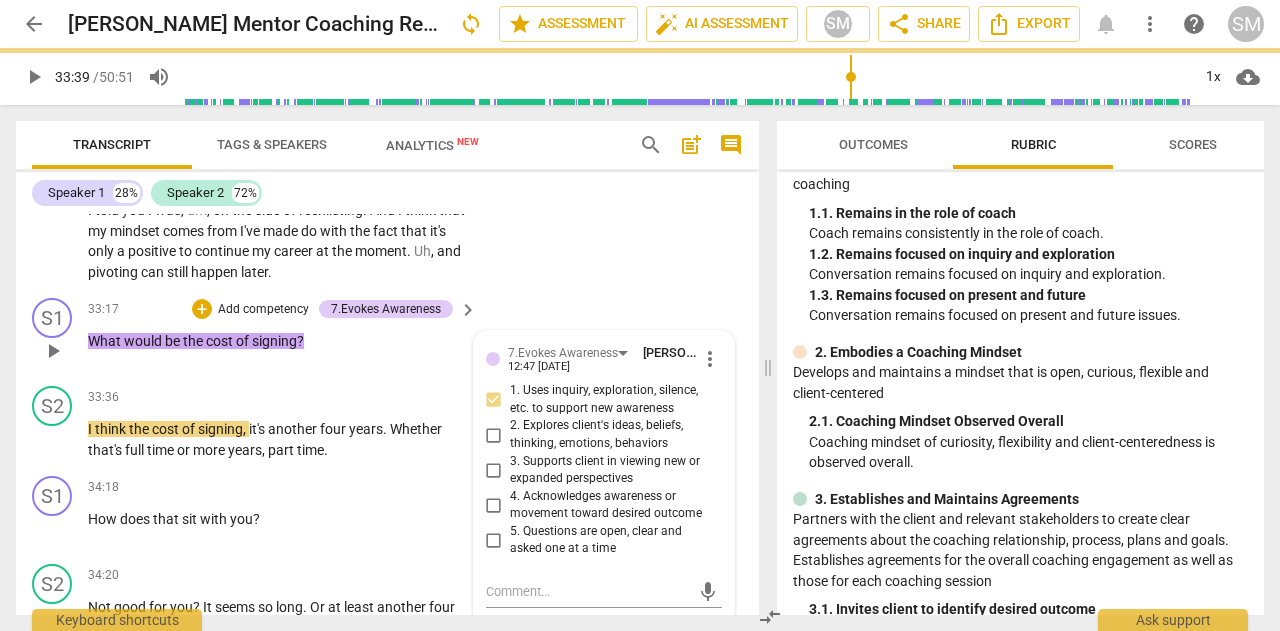 click on "2. Explores client's ideas, beliefs, thinking, emotions, behaviors" at bounding box center (494, 435) 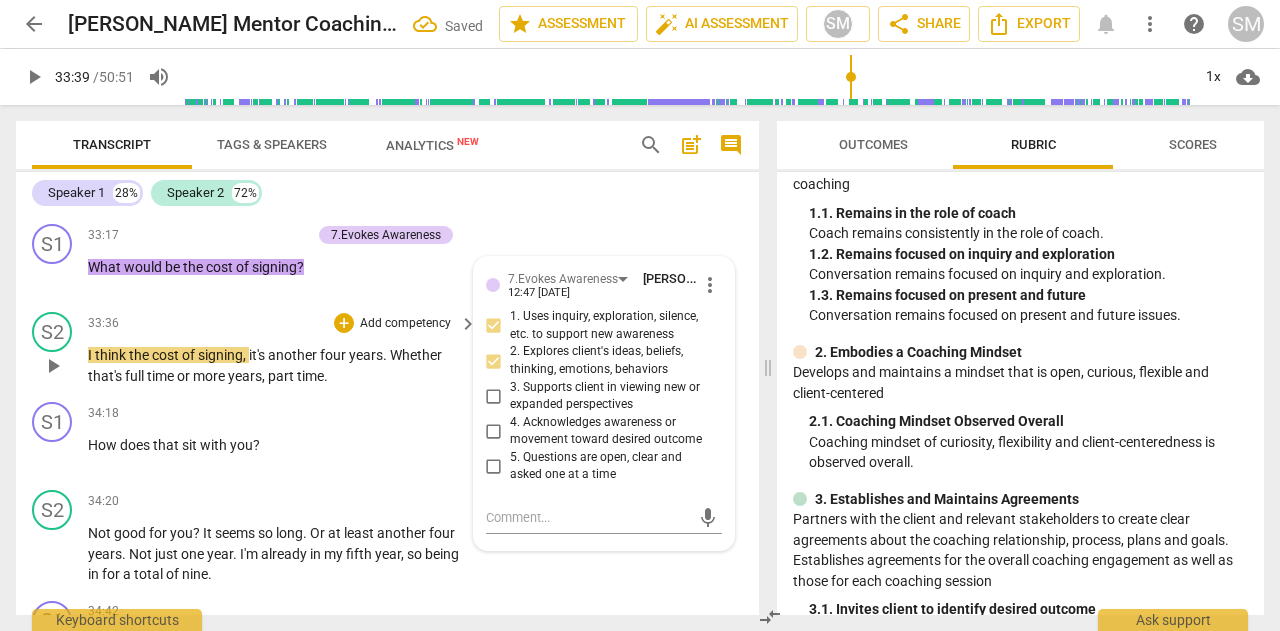 scroll, scrollTop: 10754, scrollLeft: 0, axis: vertical 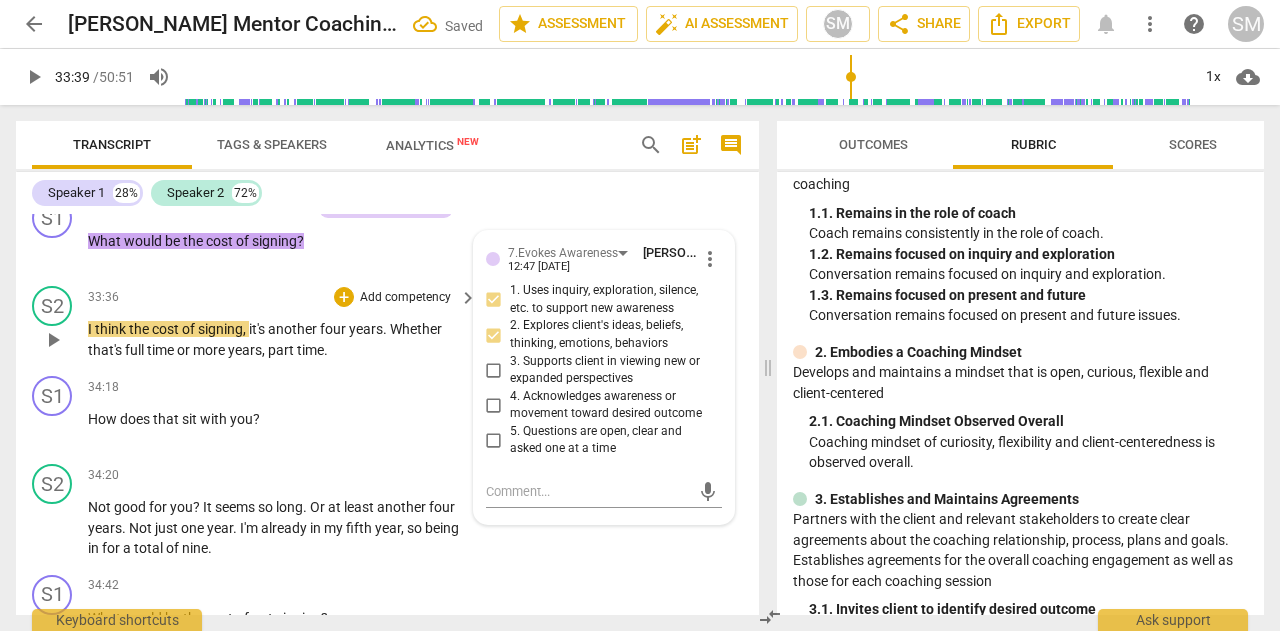 click on "play_arrow" at bounding box center (53, 340) 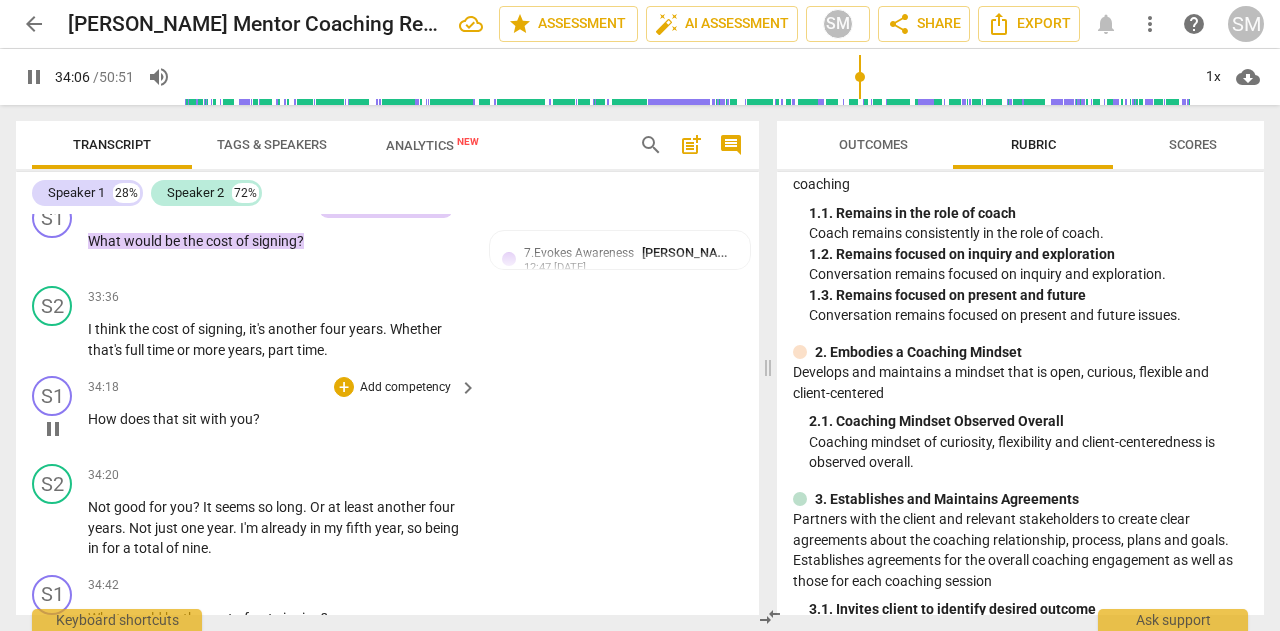 click on "Add competency" at bounding box center (405, 388) 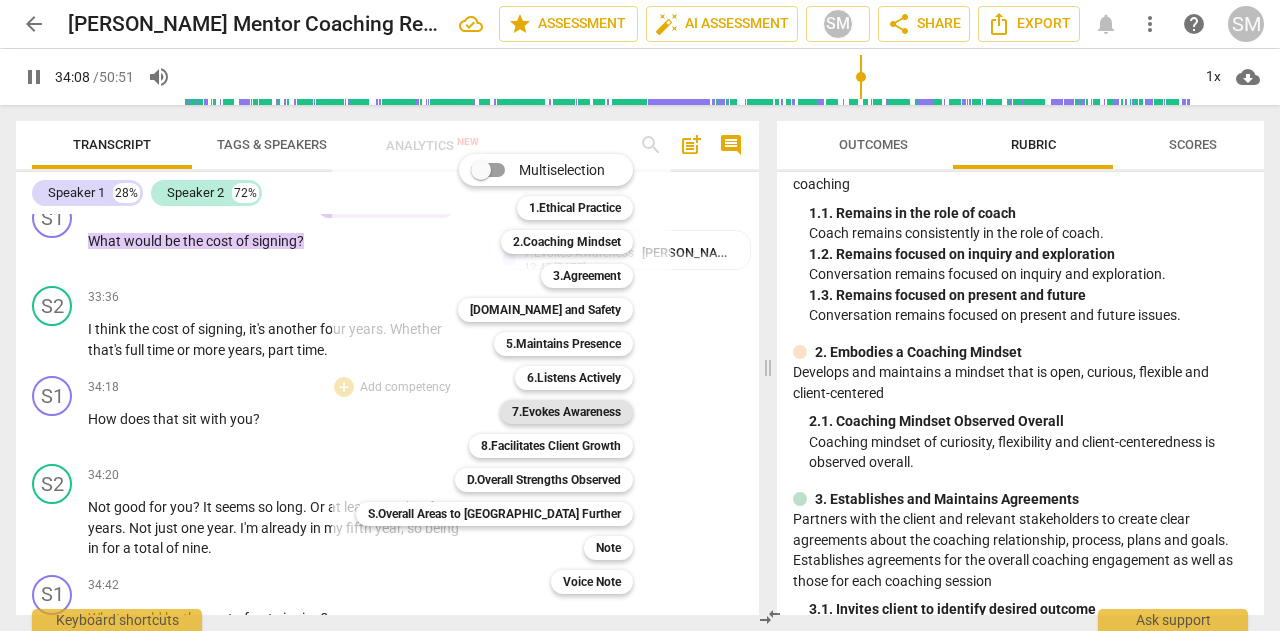 click on "7.Evokes Awareness" at bounding box center [566, 412] 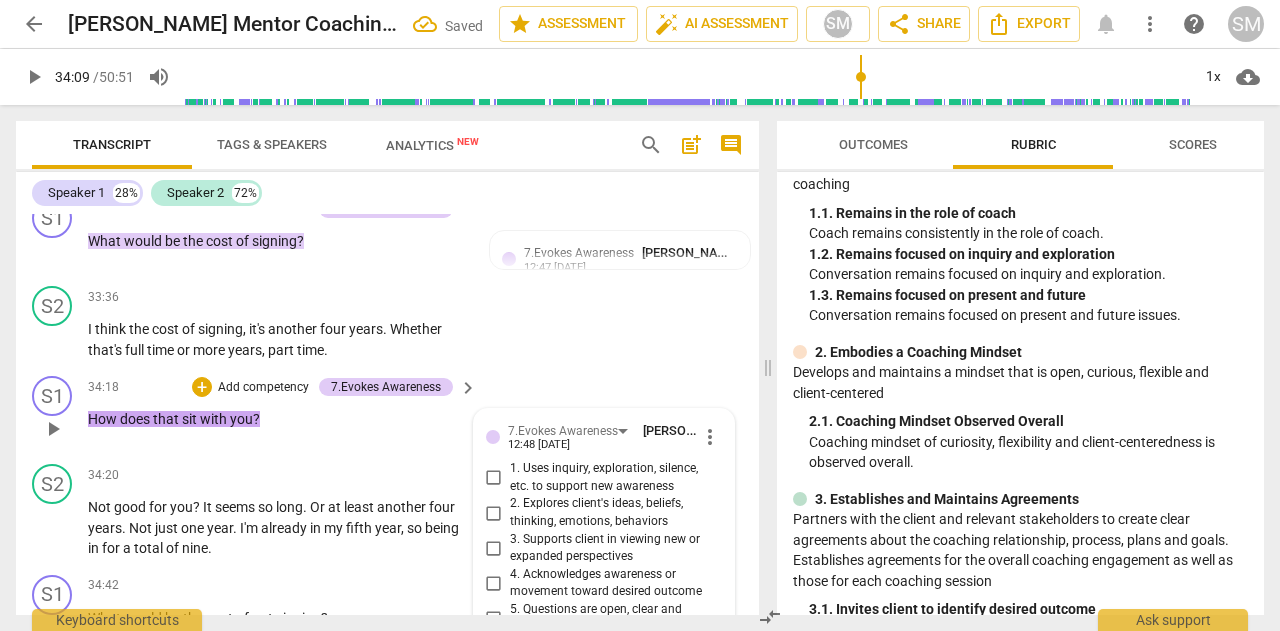scroll, scrollTop: 11008, scrollLeft: 0, axis: vertical 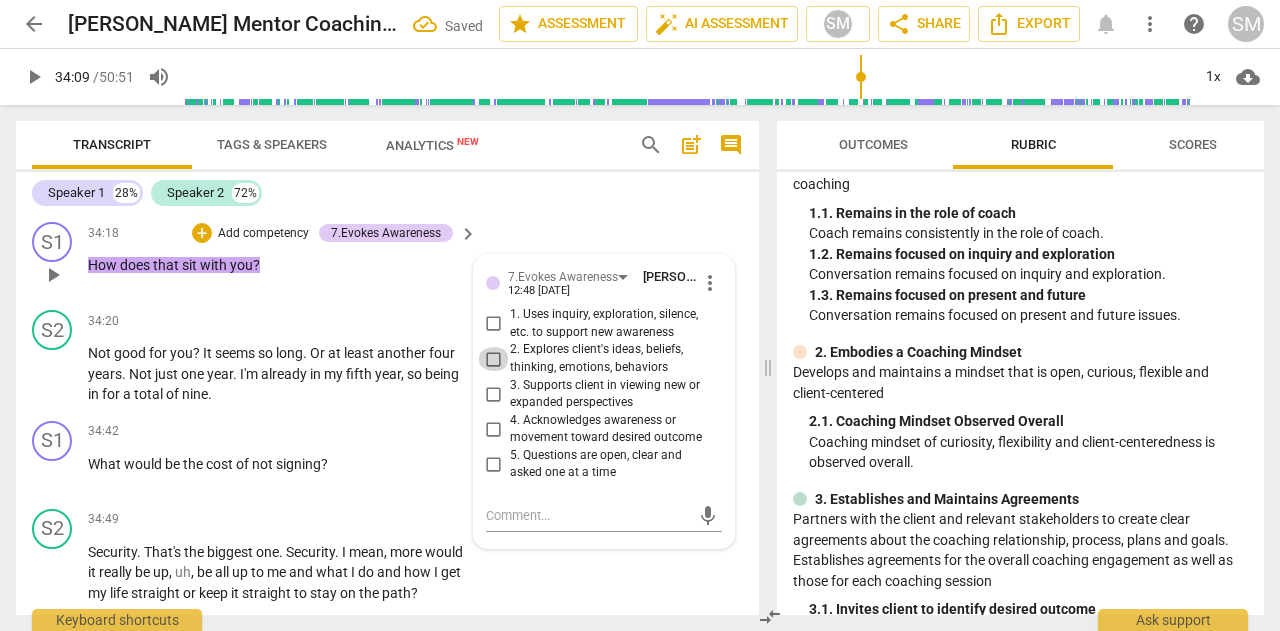 click on "2. Explores client's ideas, beliefs, thinking, emotions, behaviors" at bounding box center (494, 359) 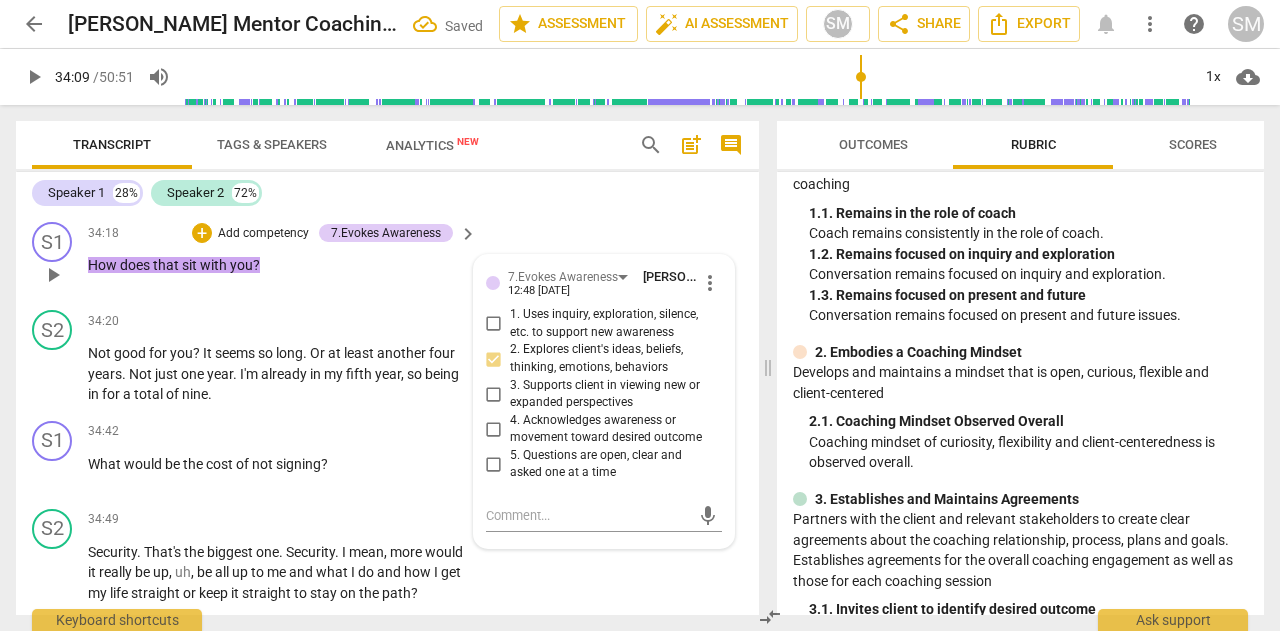 click on "5. Questions are open, clear and asked one at a time" at bounding box center [494, 464] 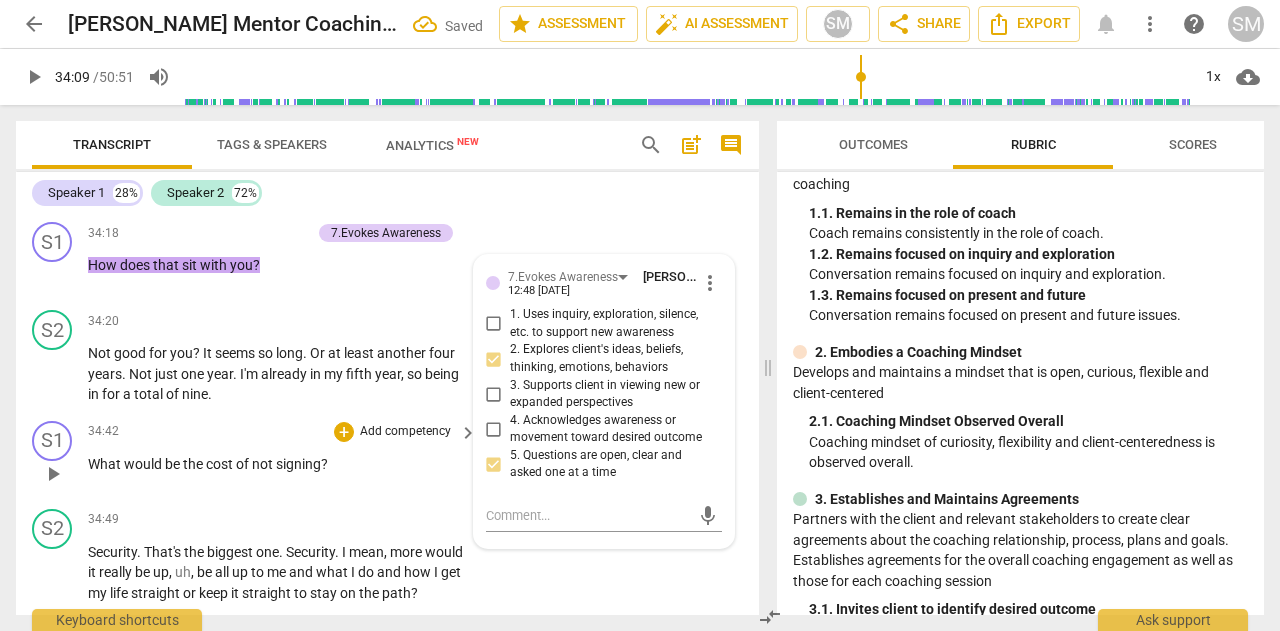 scroll, scrollTop: 11008, scrollLeft: 0, axis: vertical 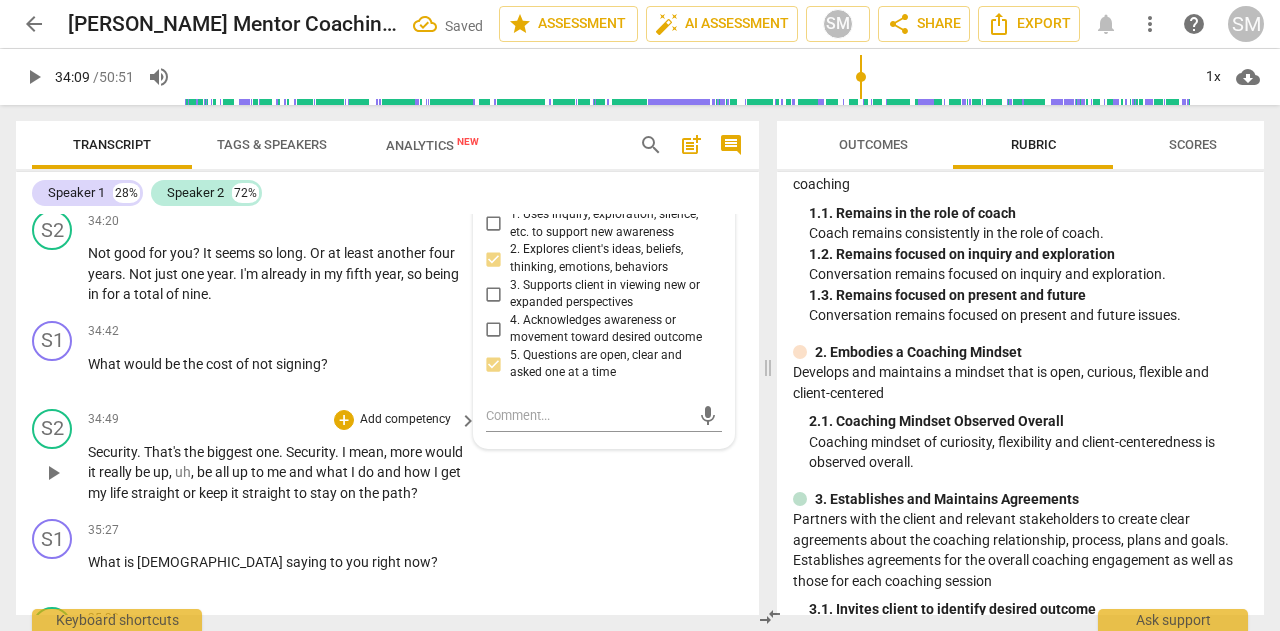 click on "play_arrow" at bounding box center [53, 473] 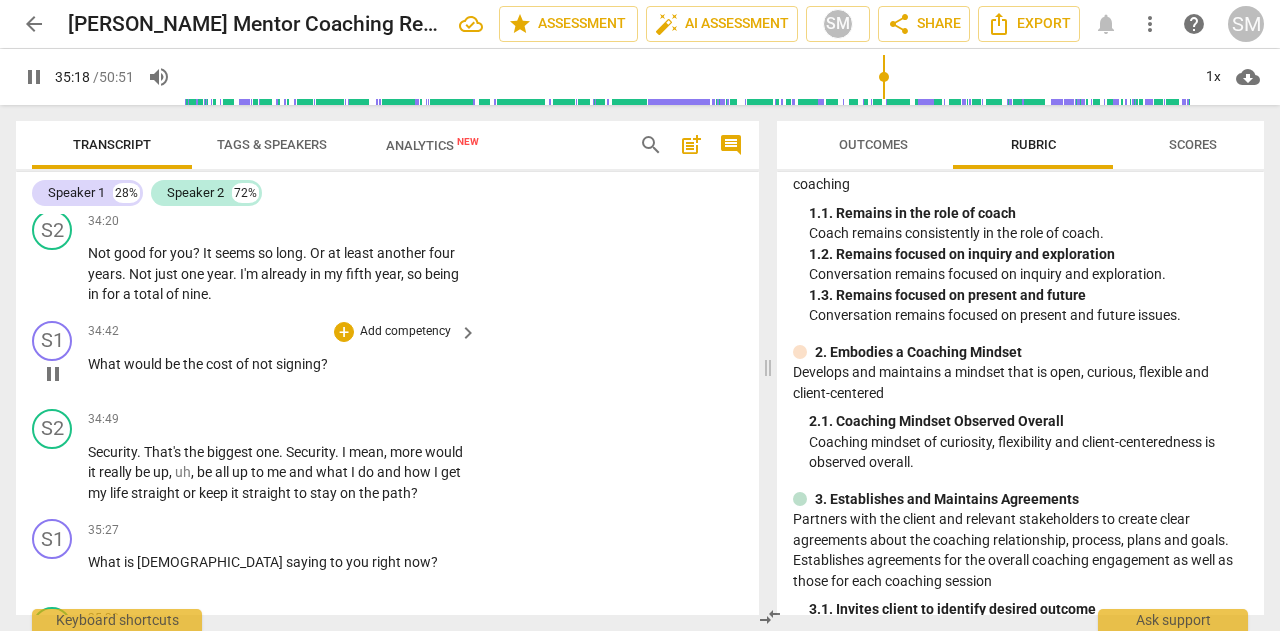 click on "Add competency" at bounding box center (405, 332) 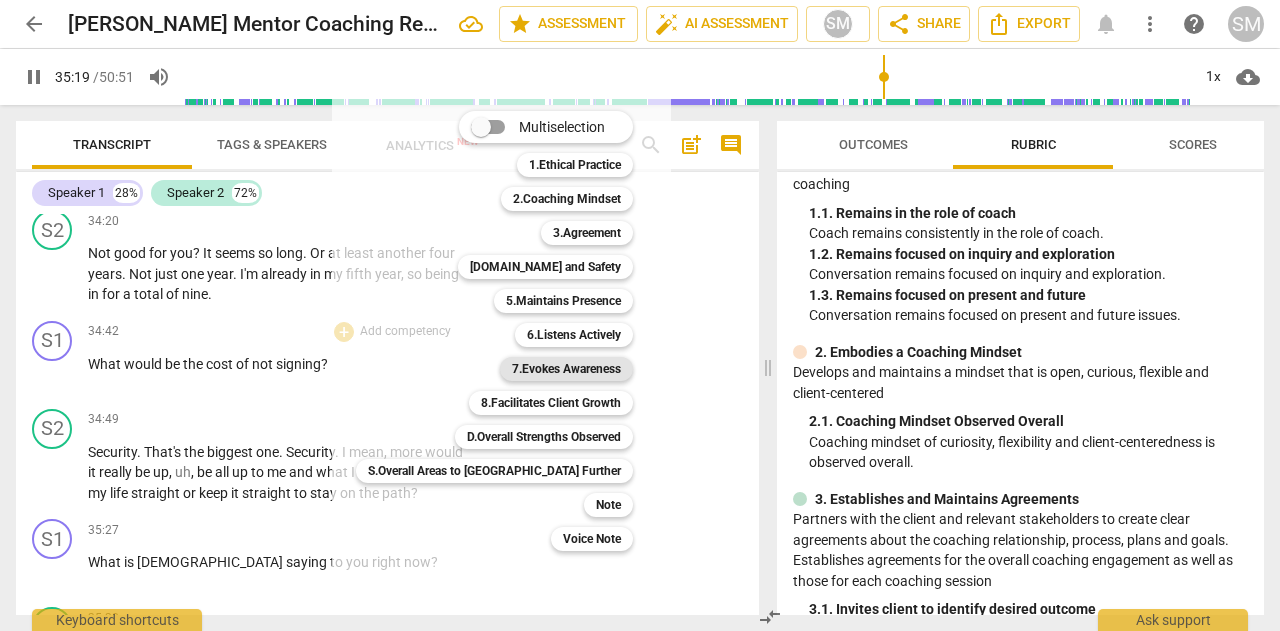 click on "7.Evokes Awareness" at bounding box center (566, 369) 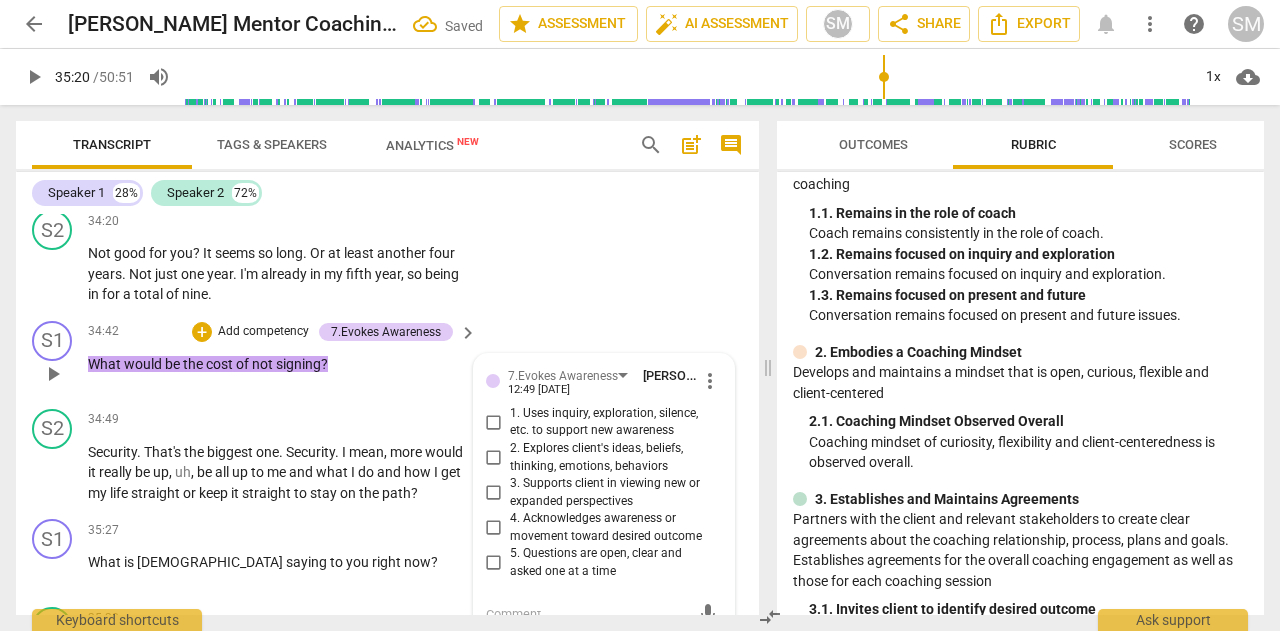 scroll, scrollTop: 11013, scrollLeft: 0, axis: vertical 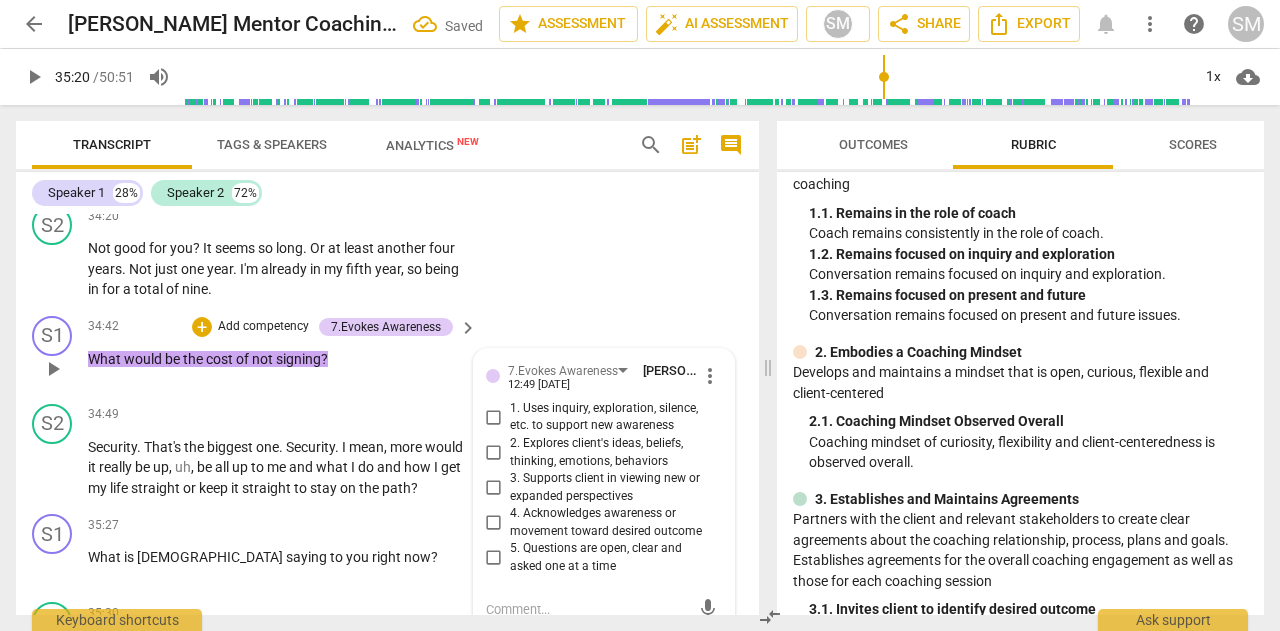 click on "2. Explores client's ideas, beliefs, thinking, emotions, behaviors" at bounding box center (494, 453) 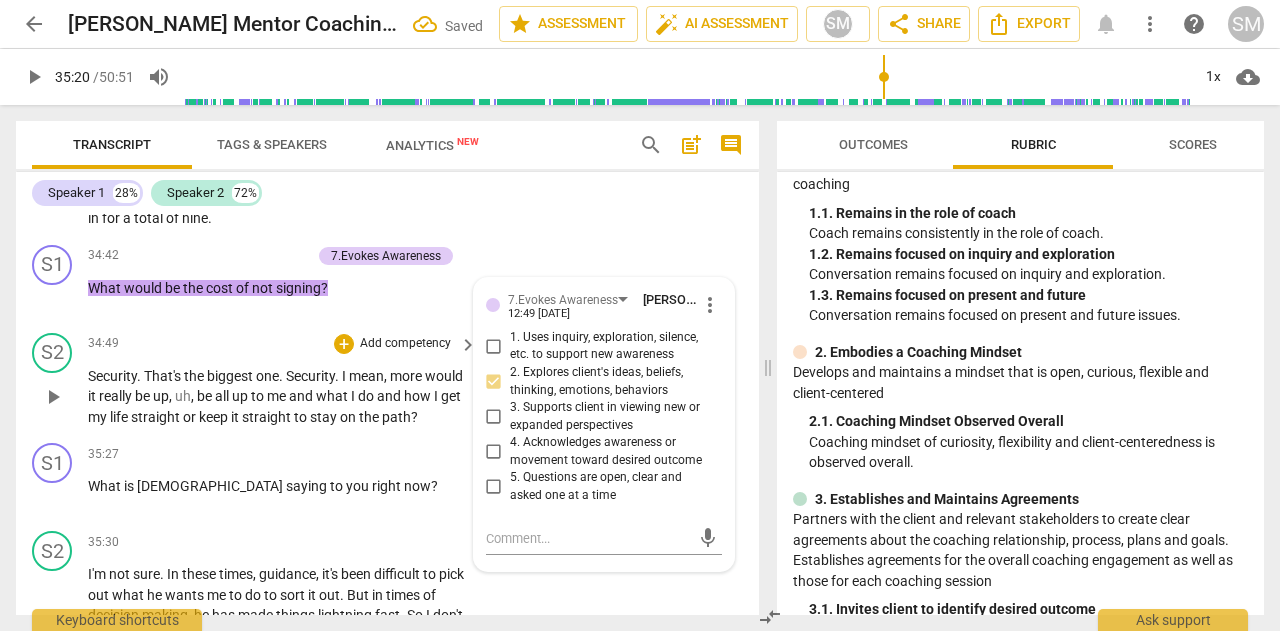 scroll, scrollTop: 11113, scrollLeft: 0, axis: vertical 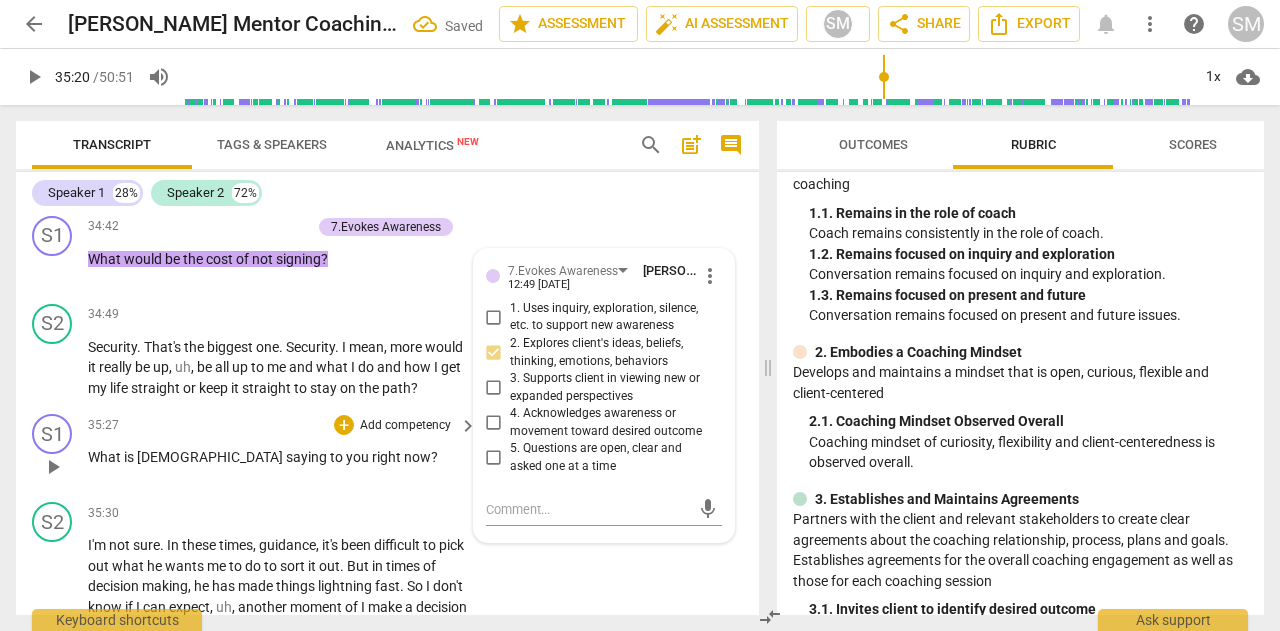 click on "Add competency" at bounding box center (405, 426) 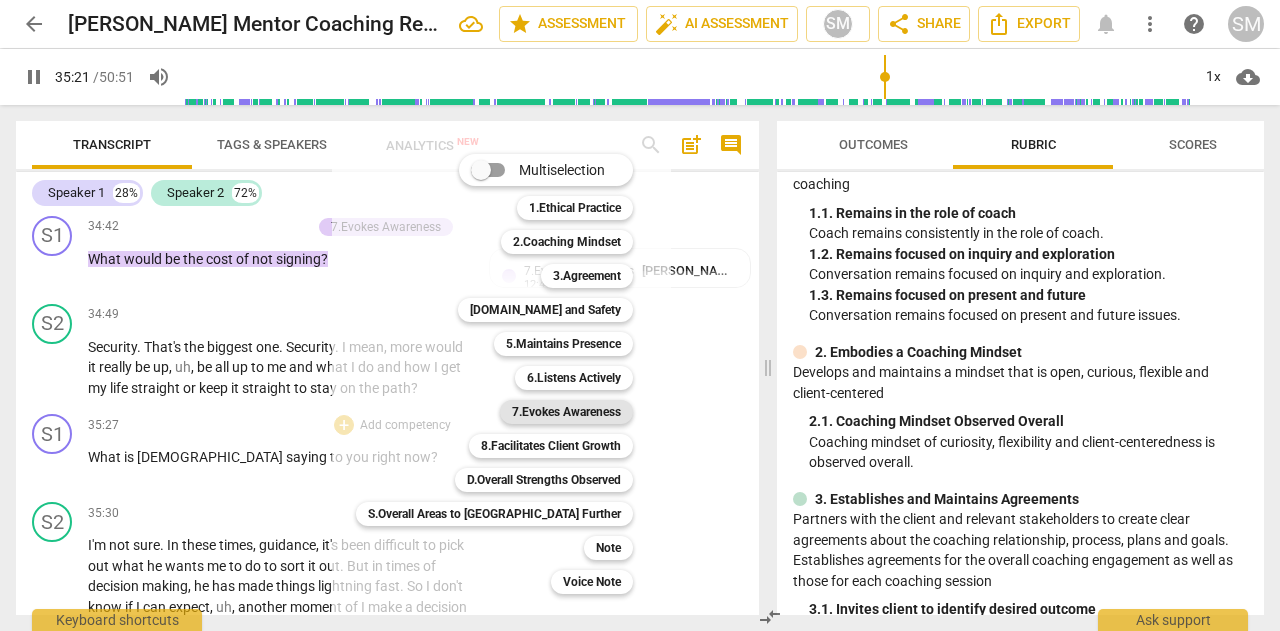 click on "7.Evokes Awareness" at bounding box center (566, 412) 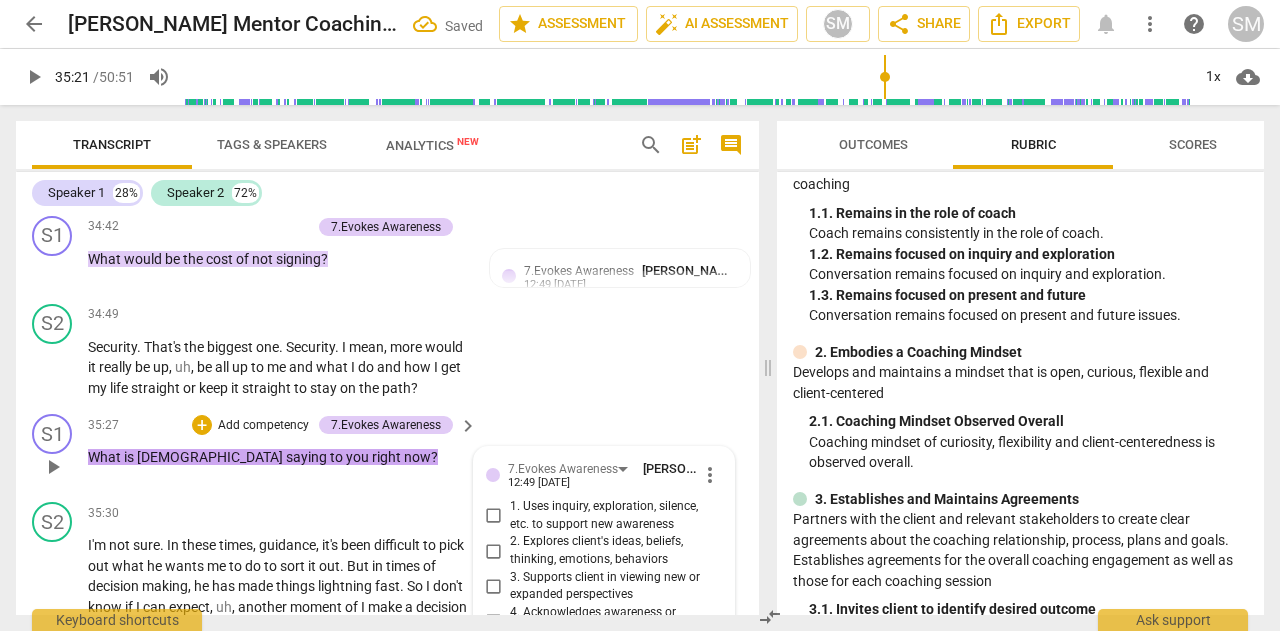 scroll, scrollTop: 11425, scrollLeft: 0, axis: vertical 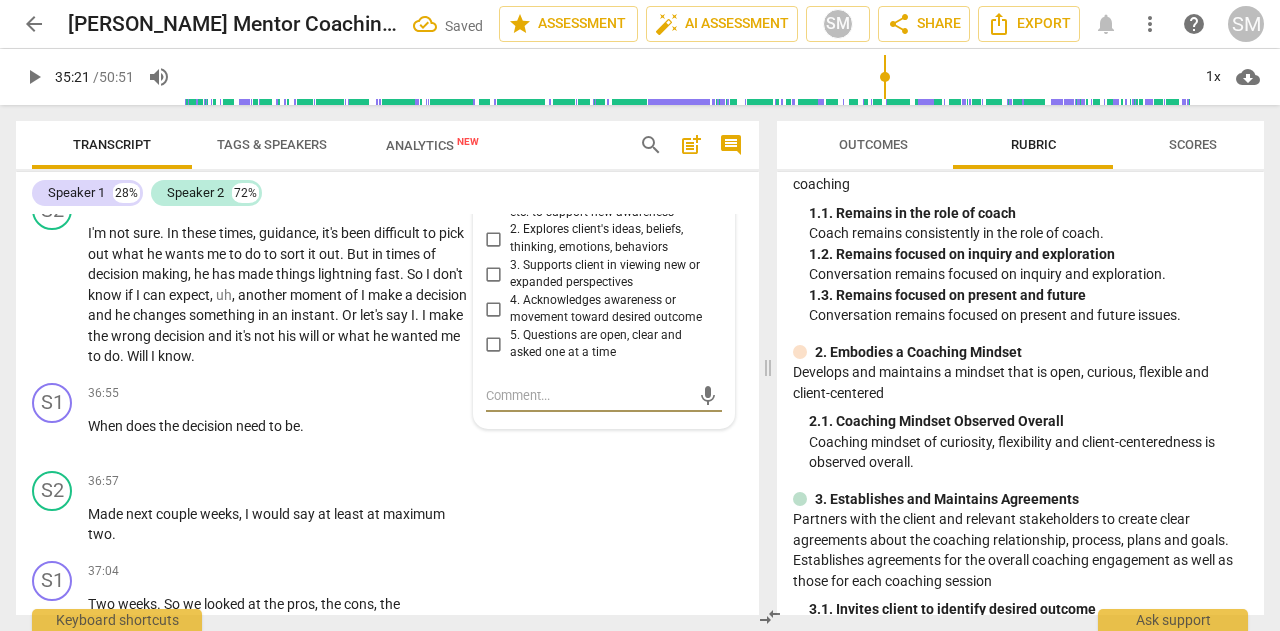 click on "3. Supports client in viewing new or expanded perspectives" at bounding box center (494, 274) 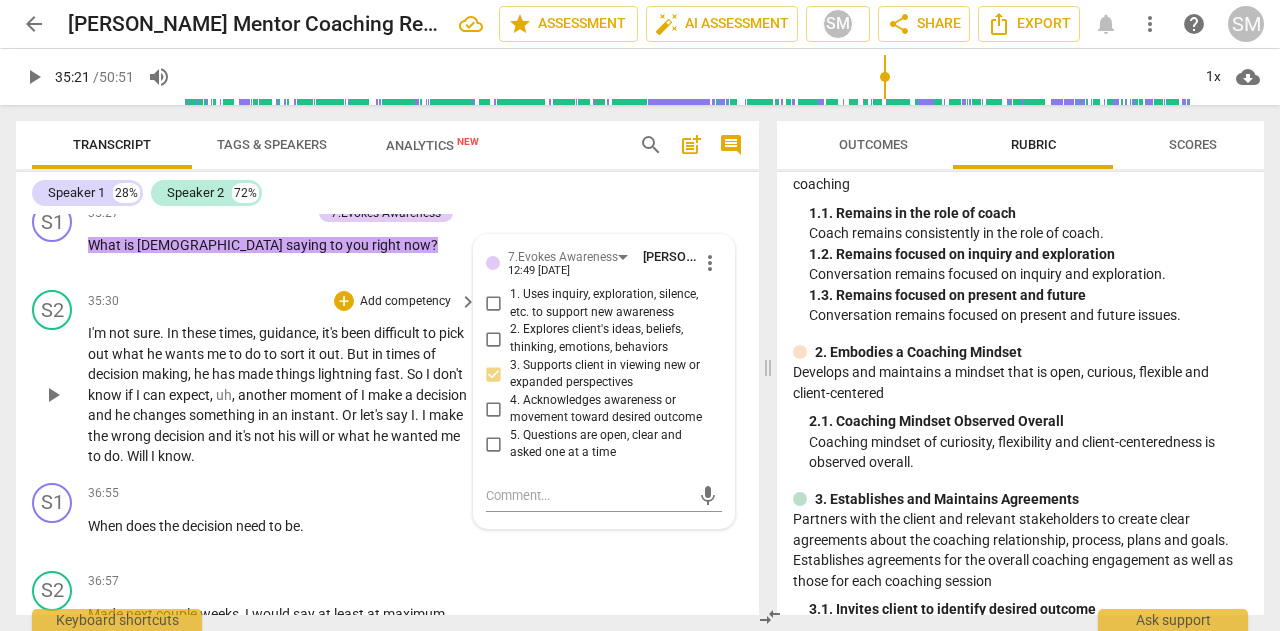 scroll, scrollTop: 11425, scrollLeft: 0, axis: vertical 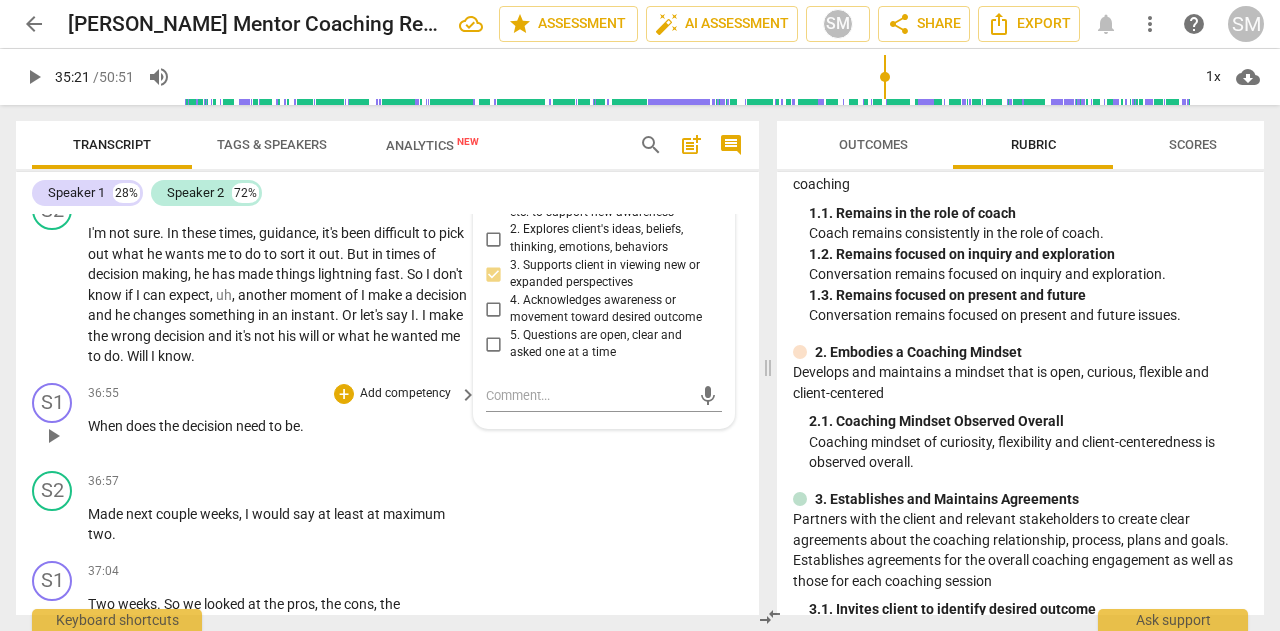 click on "Add competency" at bounding box center (405, 394) 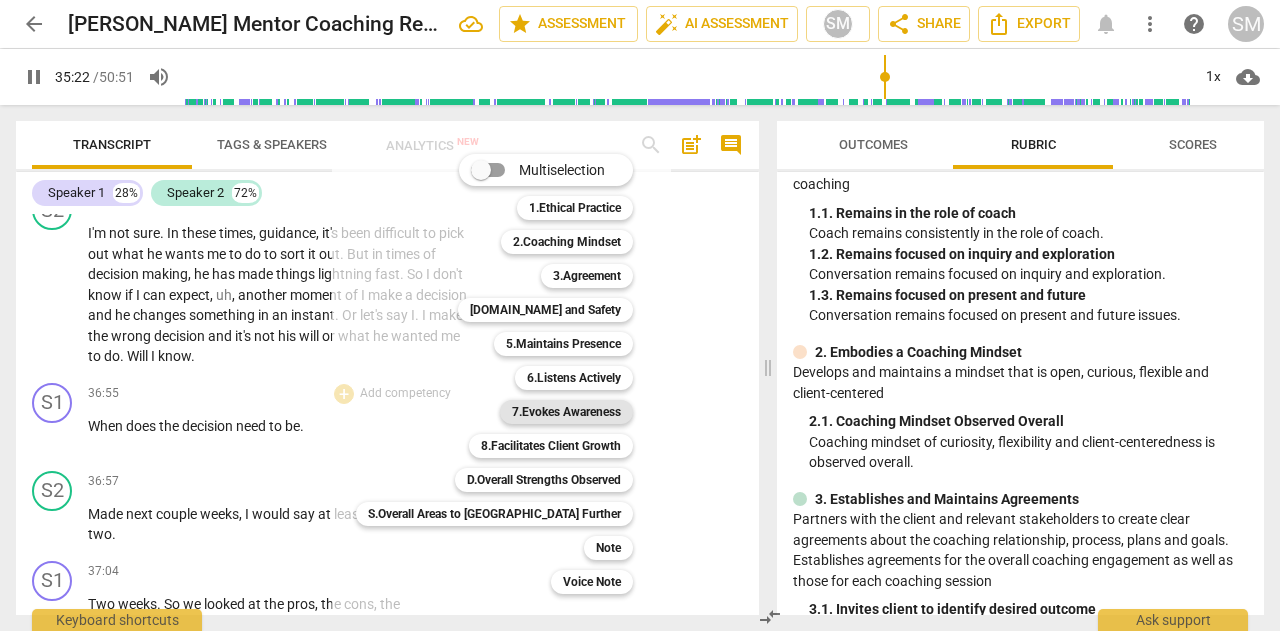 click on "7.Evokes Awareness" at bounding box center [566, 412] 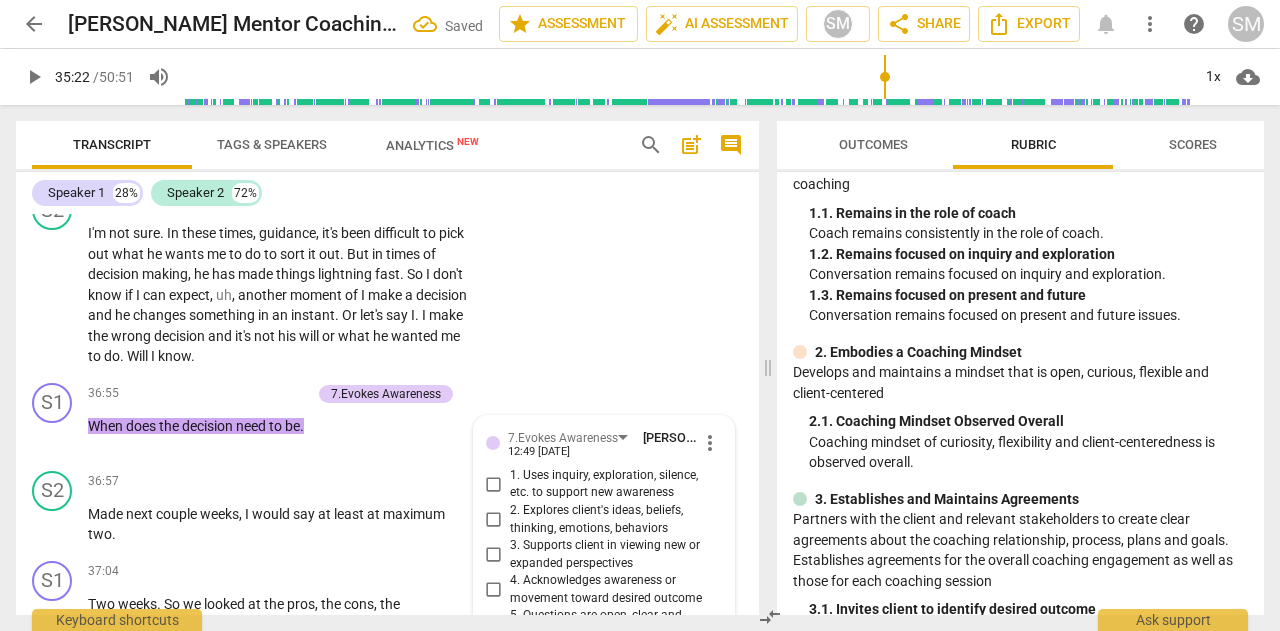scroll, scrollTop: 11706, scrollLeft: 0, axis: vertical 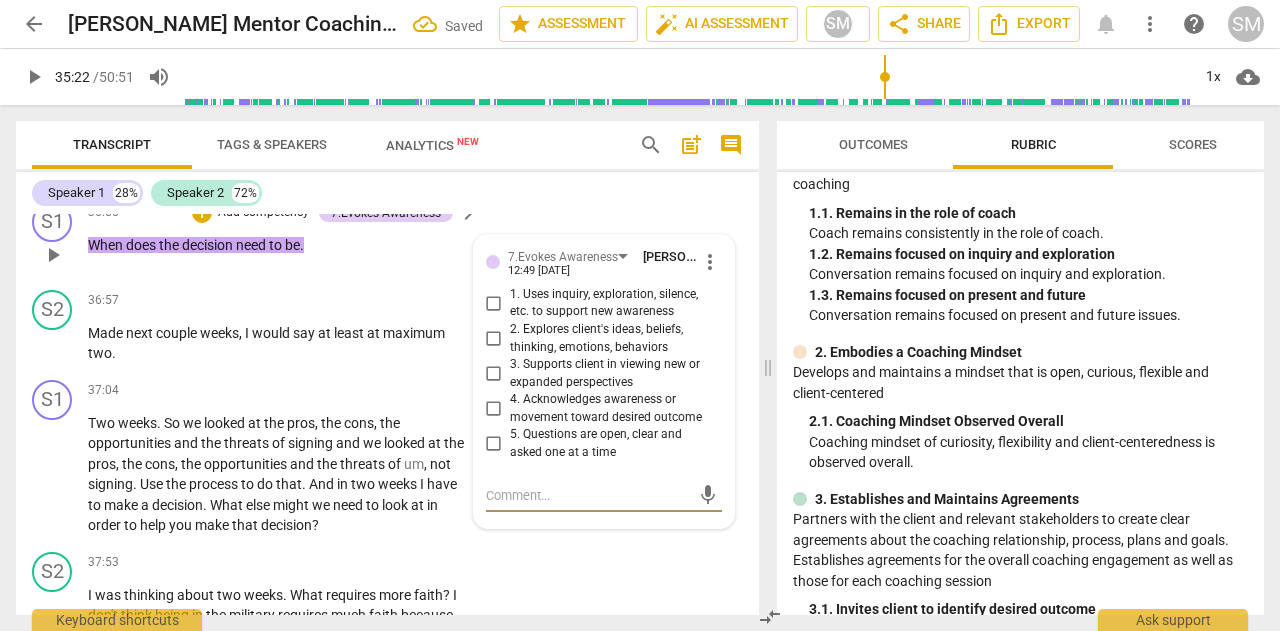 click on "7.Evokes Awareness [PERSON_NAME]" at bounding box center (603, 256) 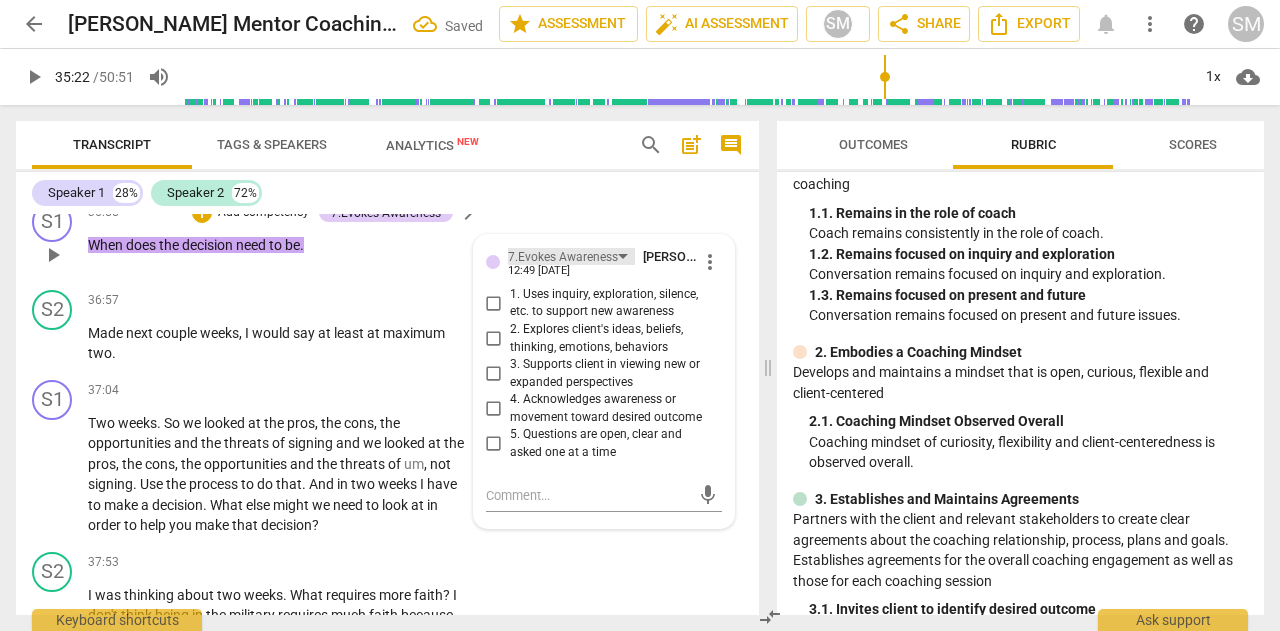 click on "7.Evokes Awareness" at bounding box center [563, 257] 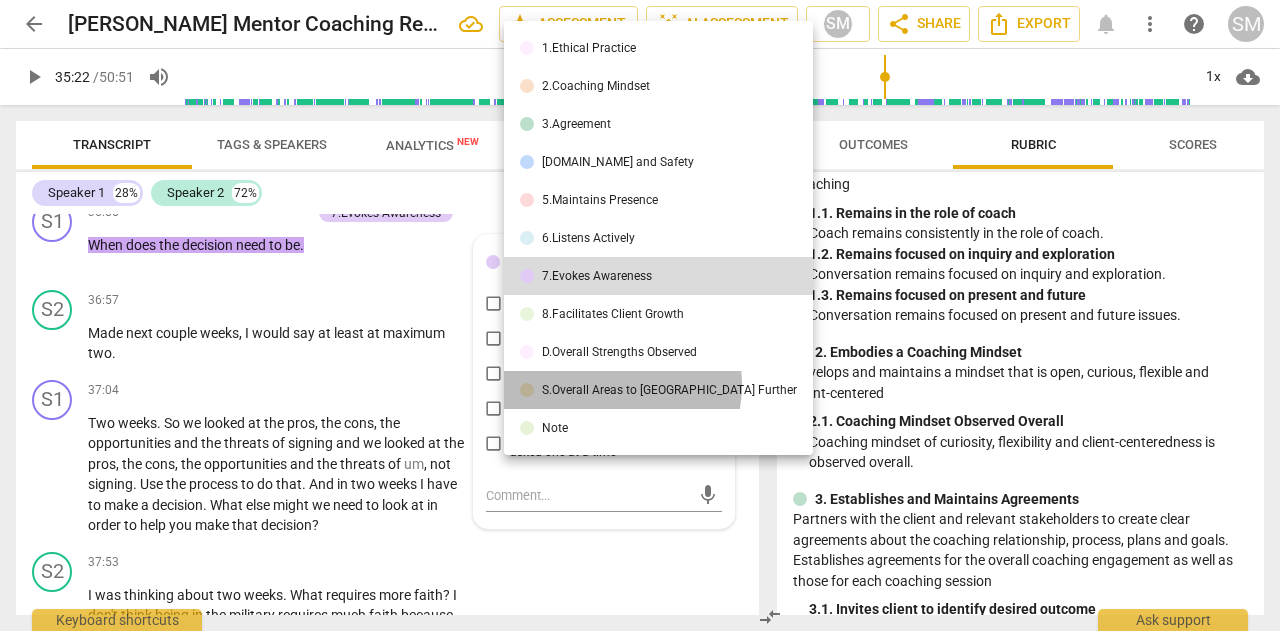 click on "S.Overall Areas to [GEOGRAPHIC_DATA] Further" at bounding box center (669, 390) 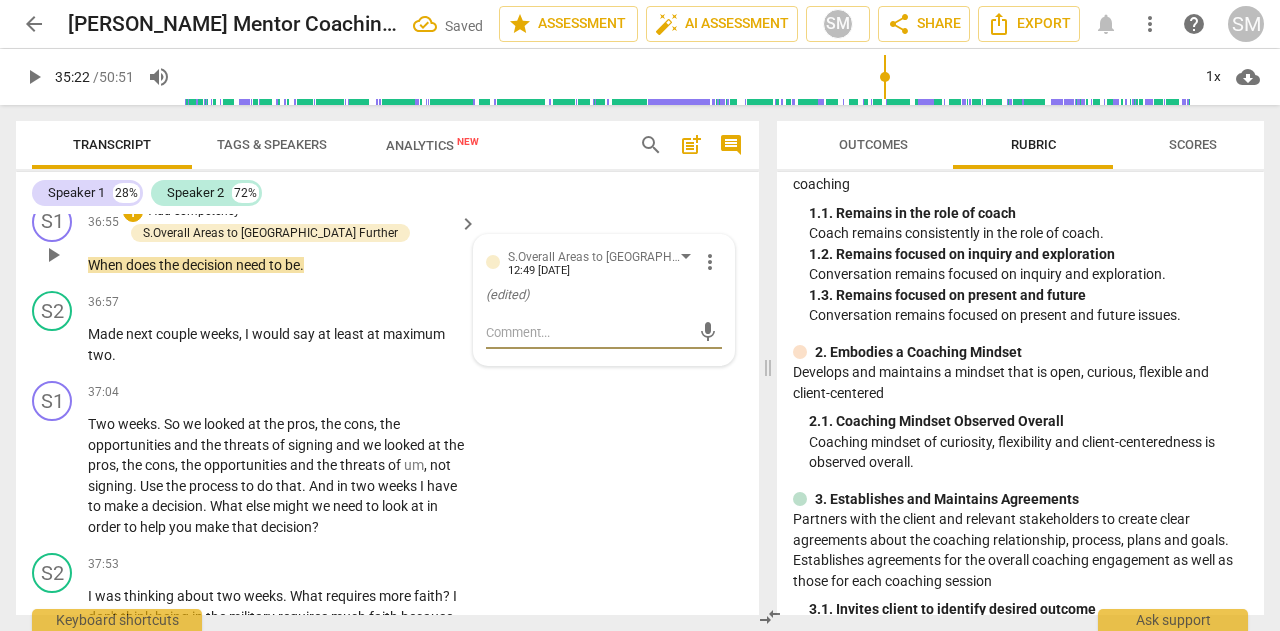 click at bounding box center [588, 332] 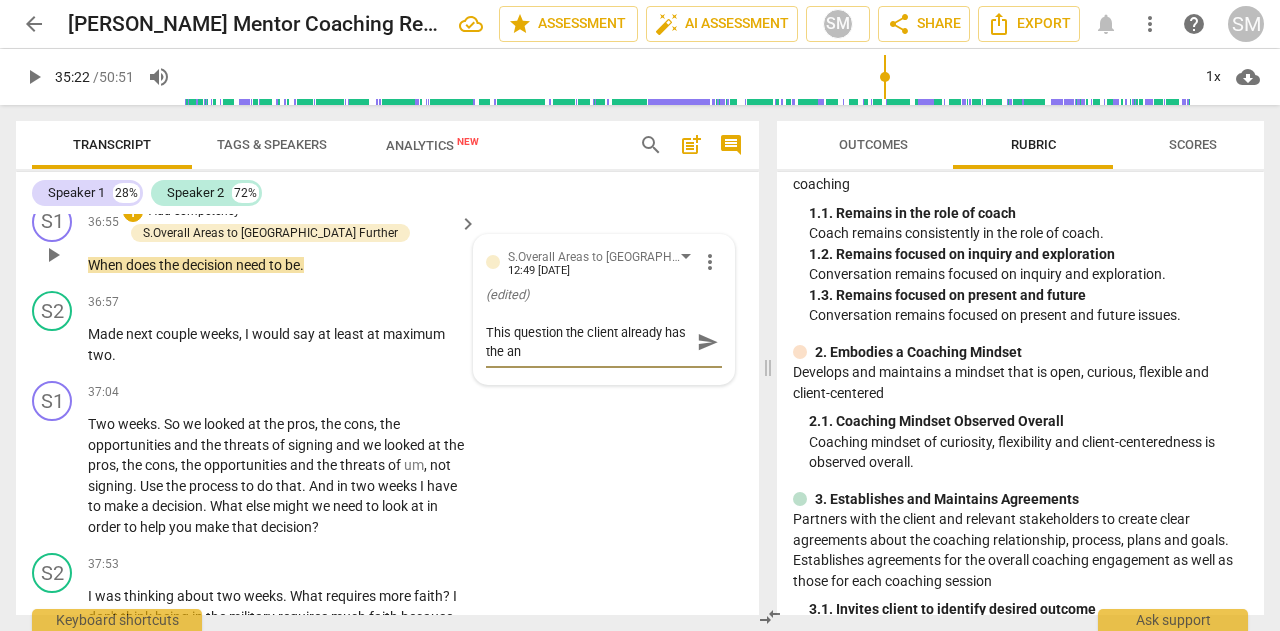 scroll, scrollTop: 0, scrollLeft: 0, axis: both 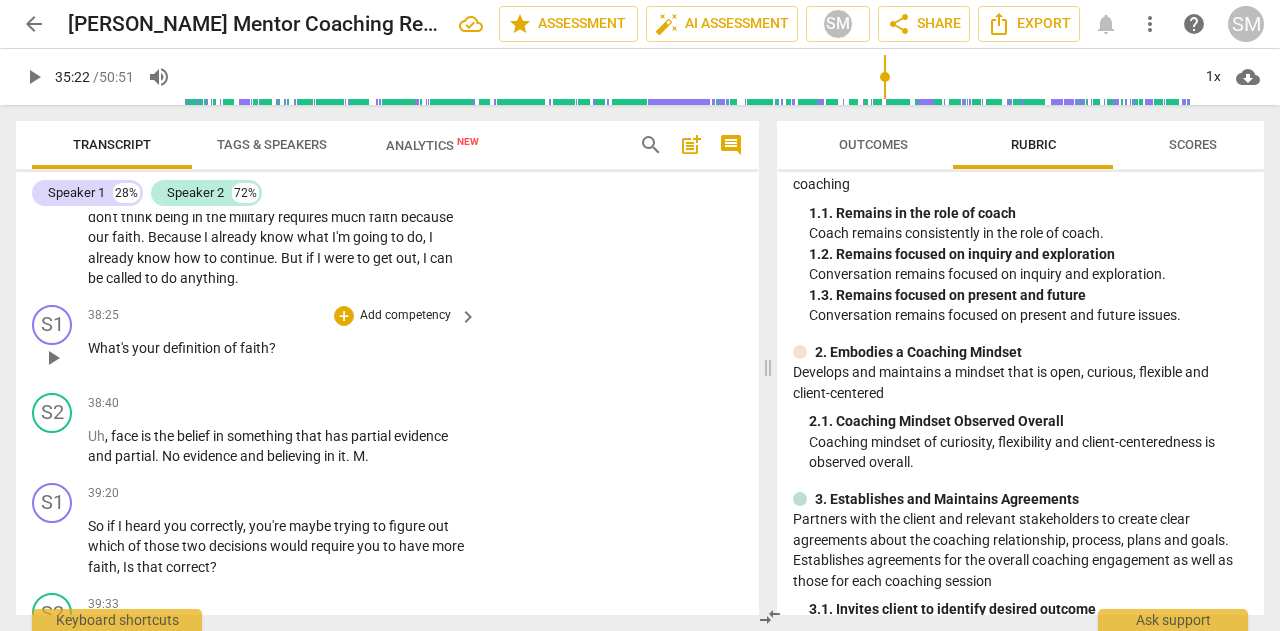 click on "Add competency" at bounding box center [405, 316] 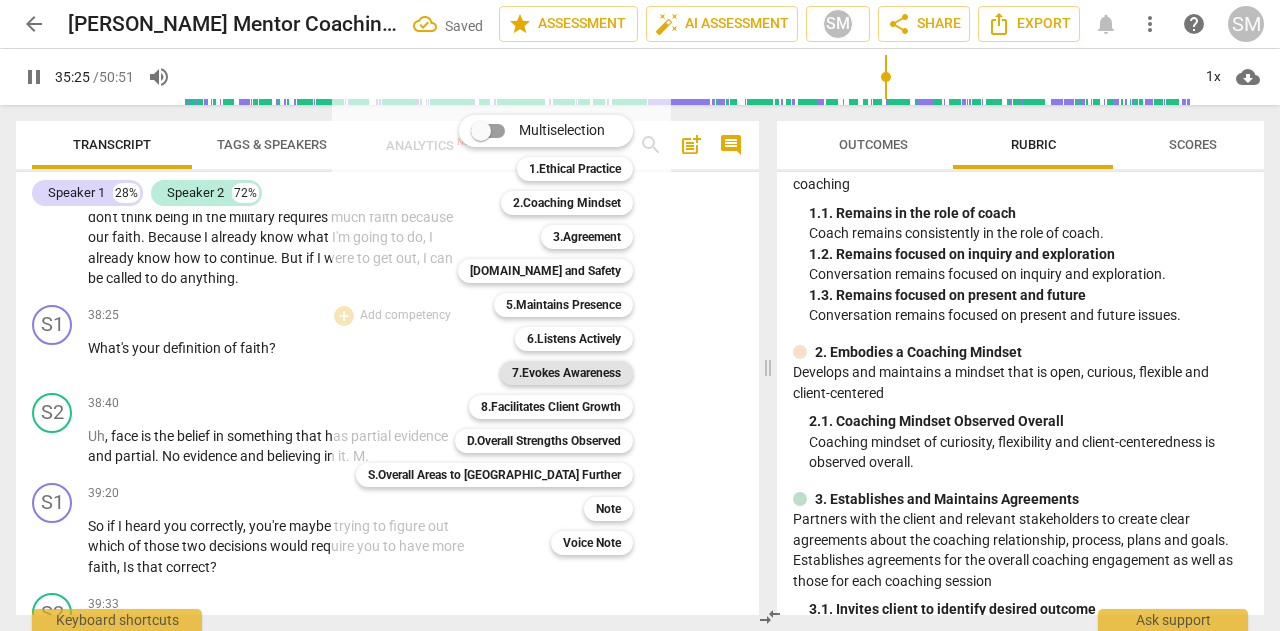 click on "7.Evokes Awareness" at bounding box center [566, 373] 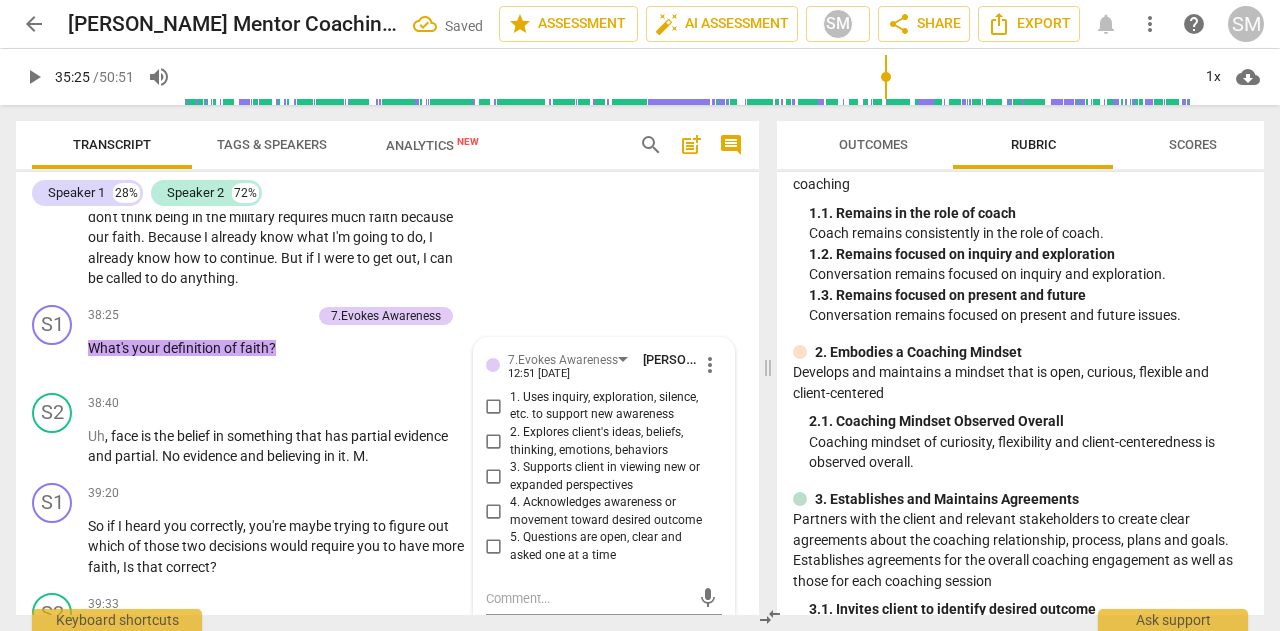 scroll, scrollTop: 12015, scrollLeft: 0, axis: vertical 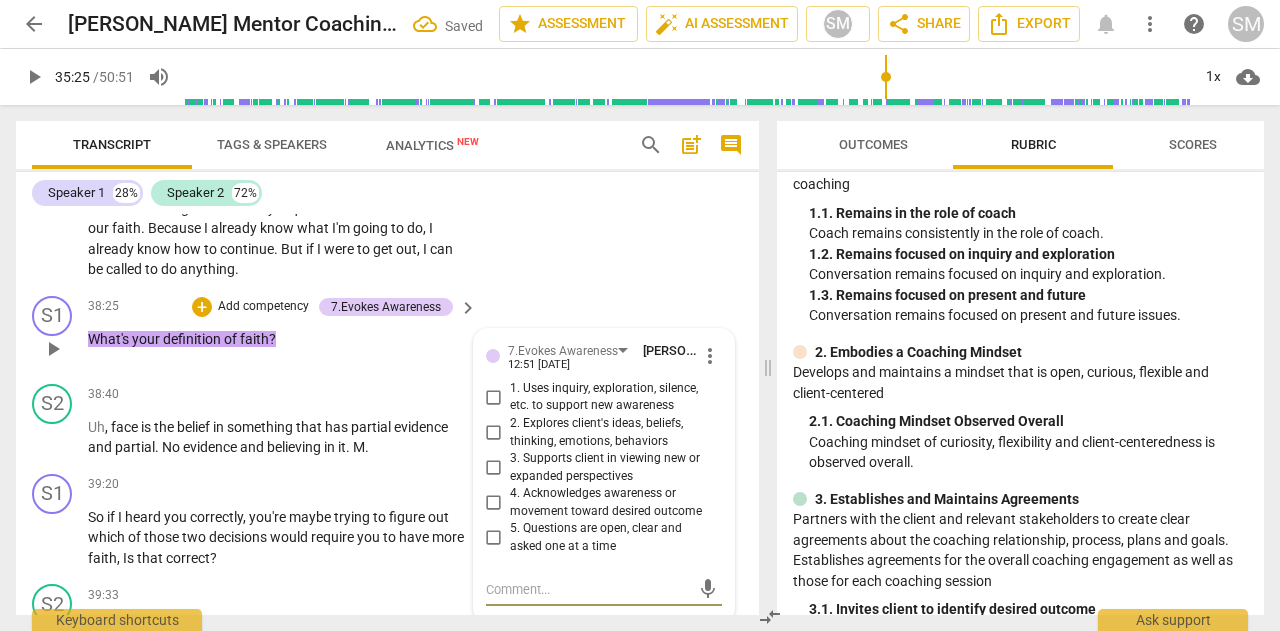 click on "1. Uses inquiry, exploration, silence, etc.  to support new awareness" at bounding box center [494, 397] 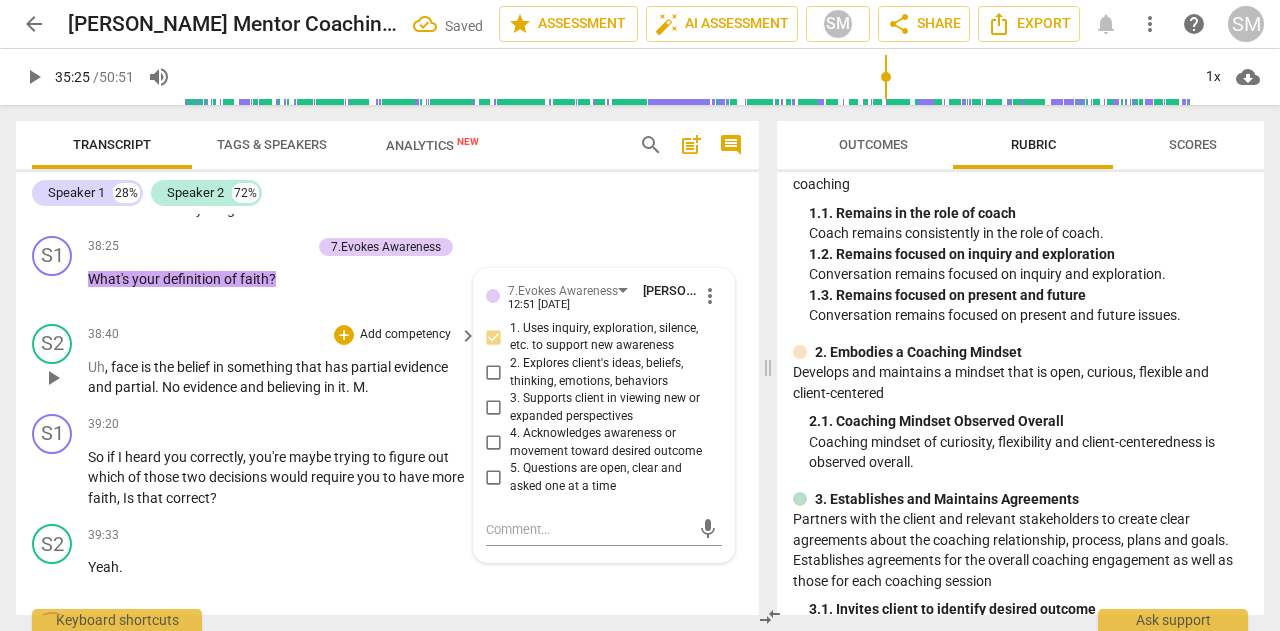 scroll, scrollTop: 12115, scrollLeft: 0, axis: vertical 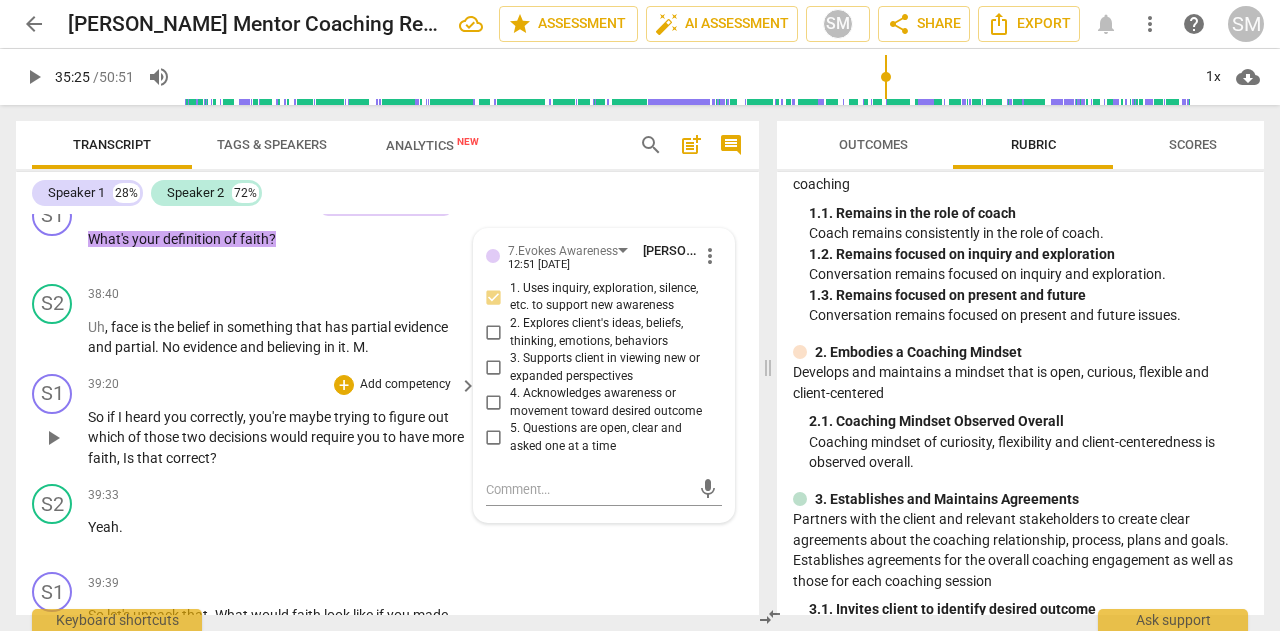 click on "Add competency" at bounding box center [405, 385] 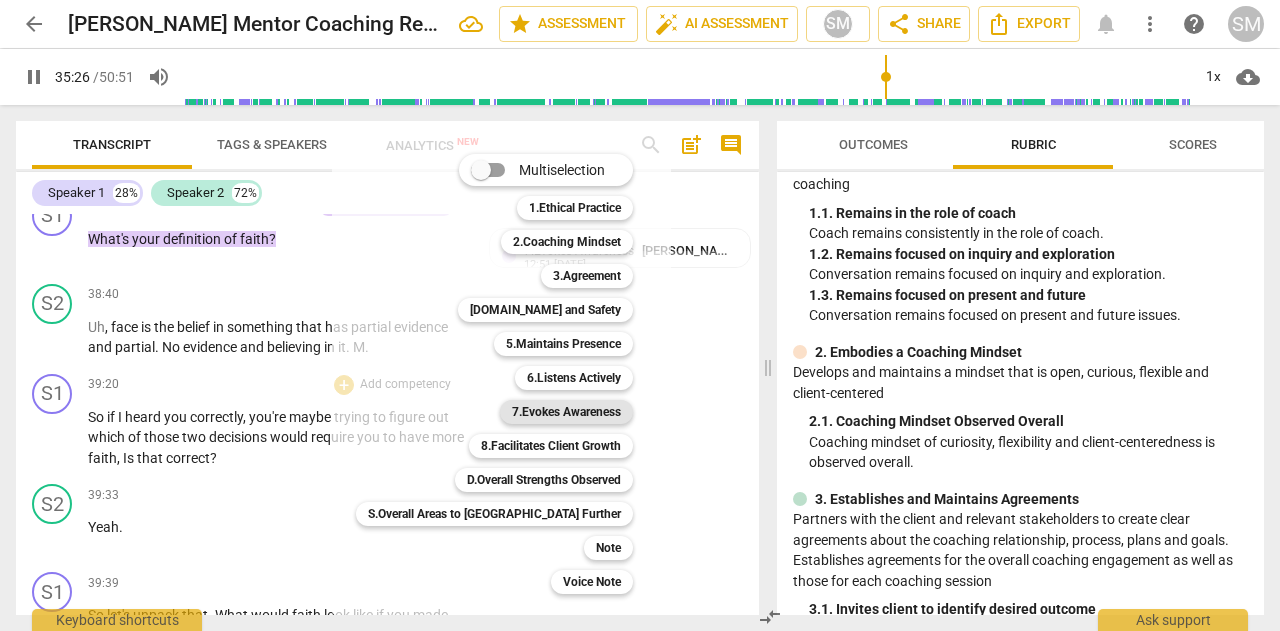 click on "7.Evokes Awareness" at bounding box center [566, 412] 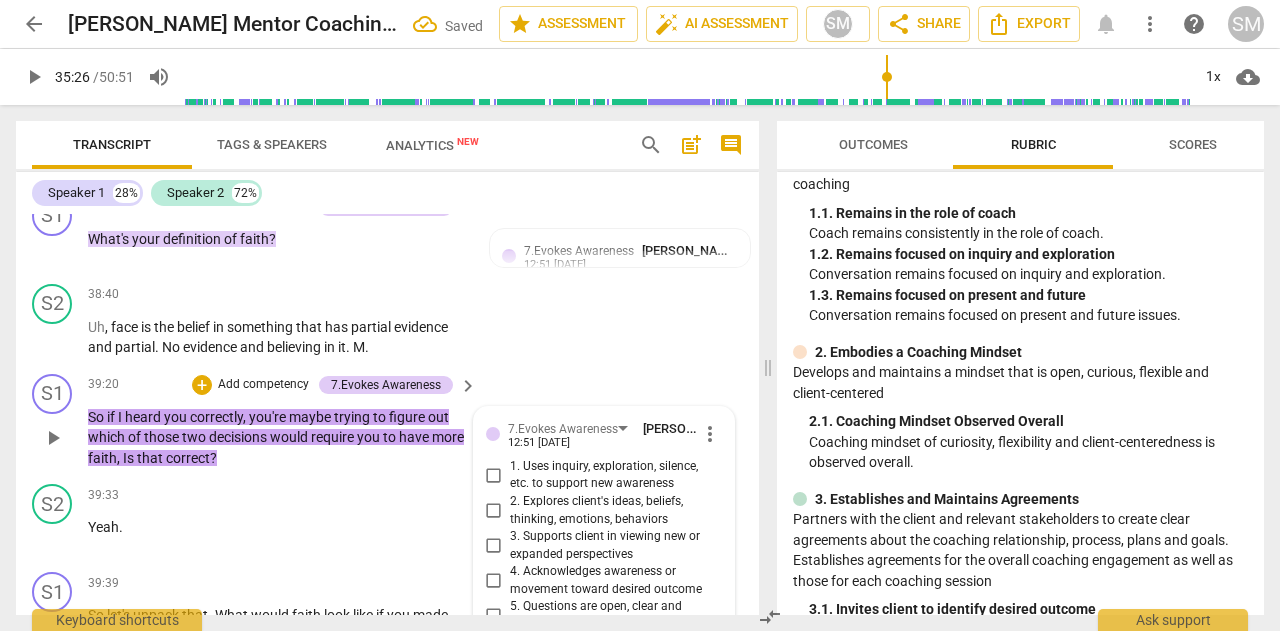 scroll, scrollTop: 12386, scrollLeft: 0, axis: vertical 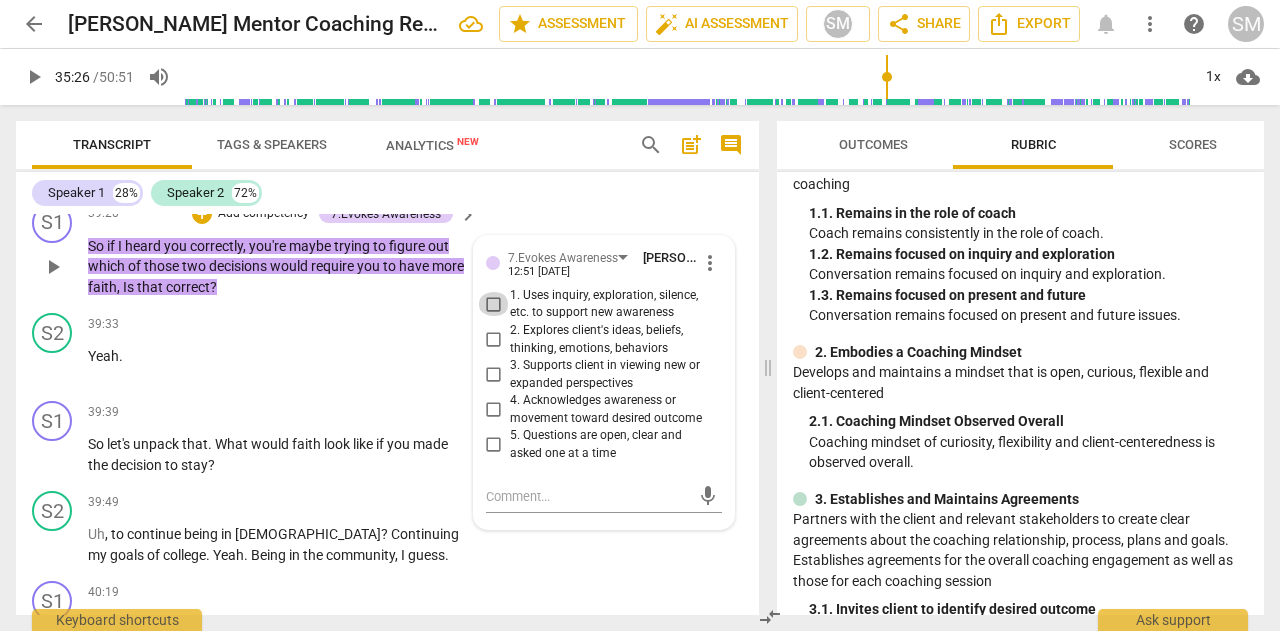 click on "1. Uses inquiry, exploration, silence, etc.  to support new awareness" at bounding box center [494, 304] 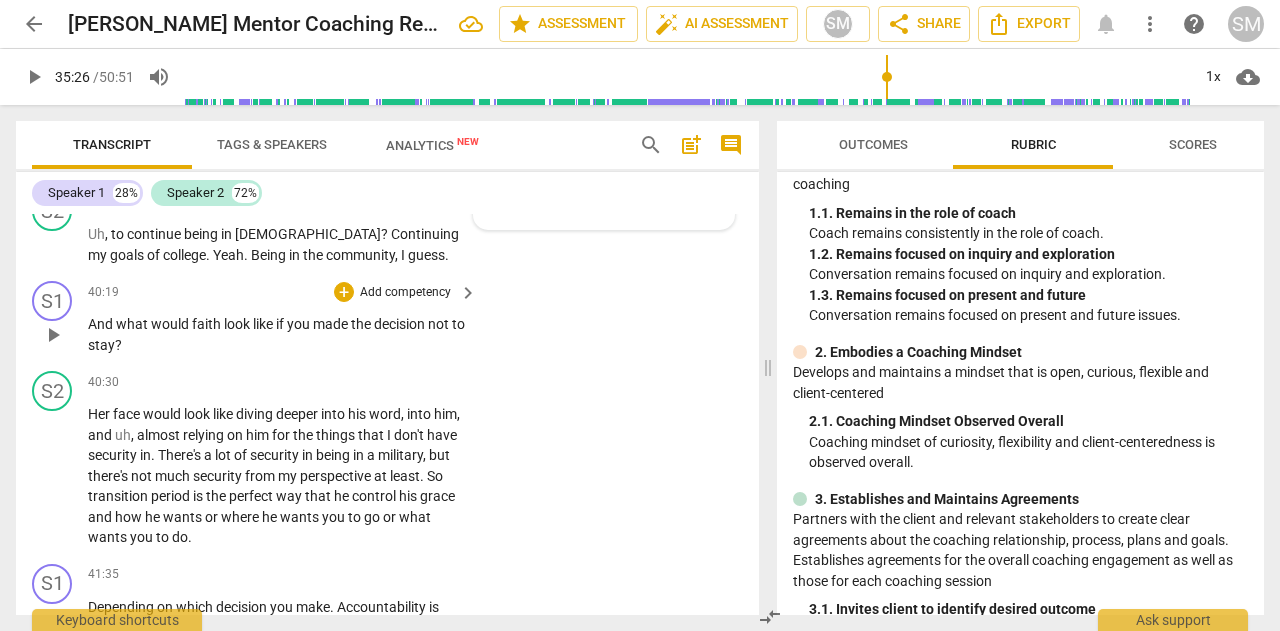 scroll, scrollTop: 12486, scrollLeft: 0, axis: vertical 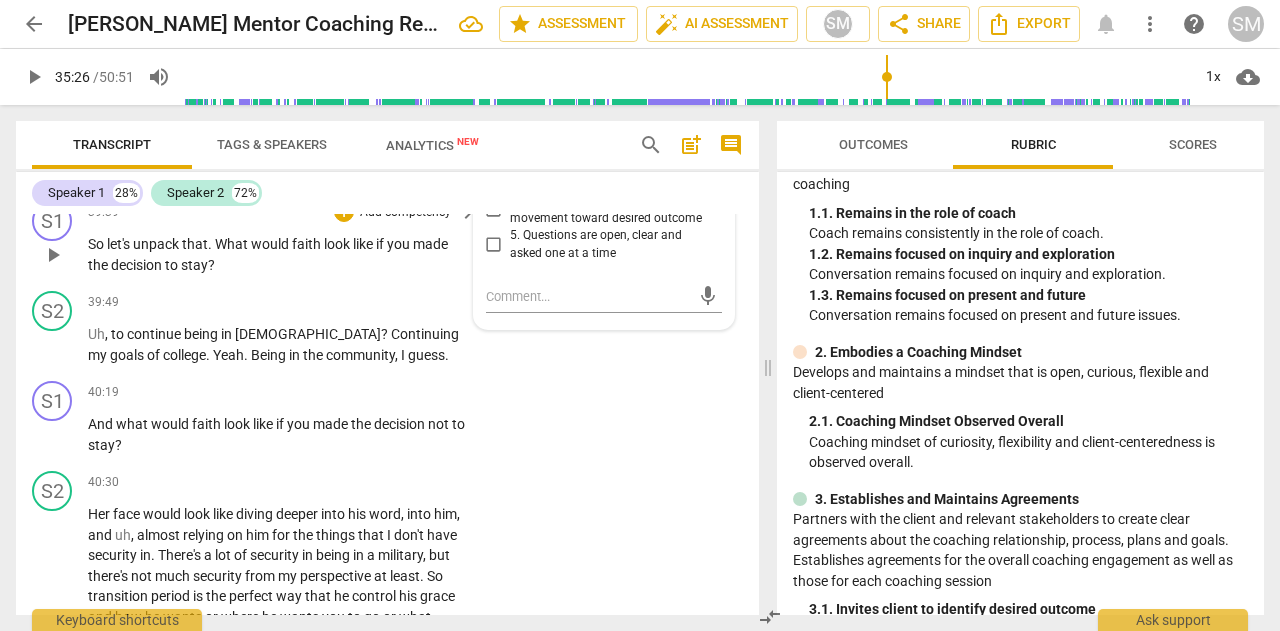 click on "Add competency" at bounding box center [405, 213] 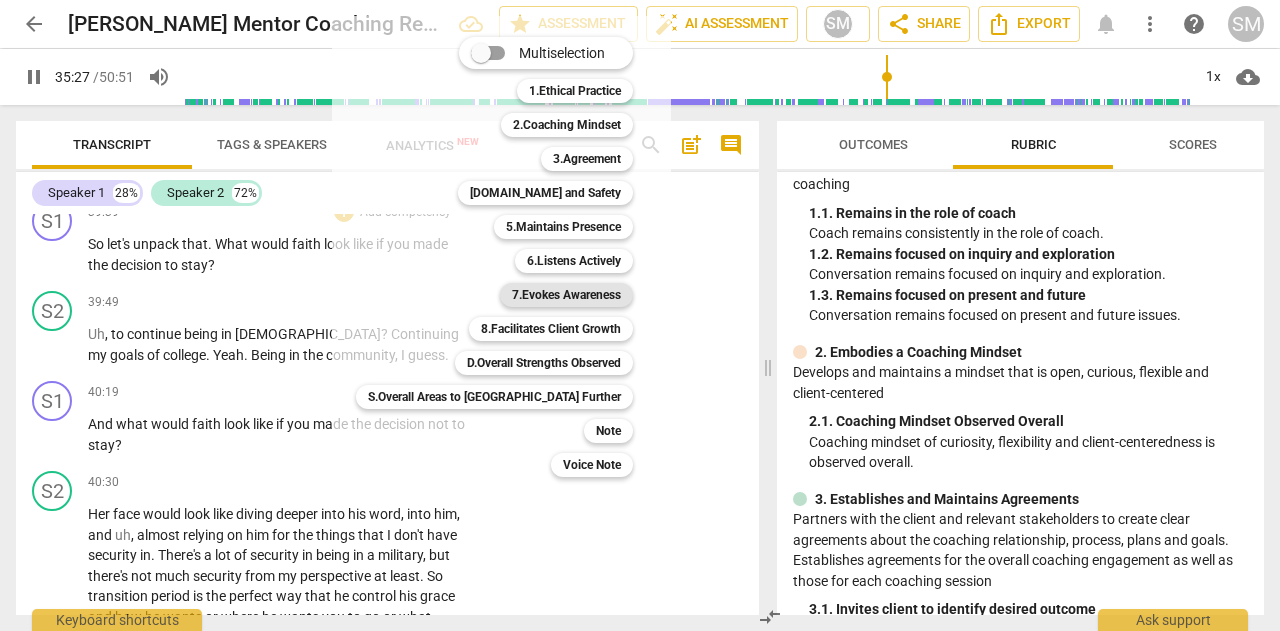 click on "7.Evokes Awareness" at bounding box center (566, 295) 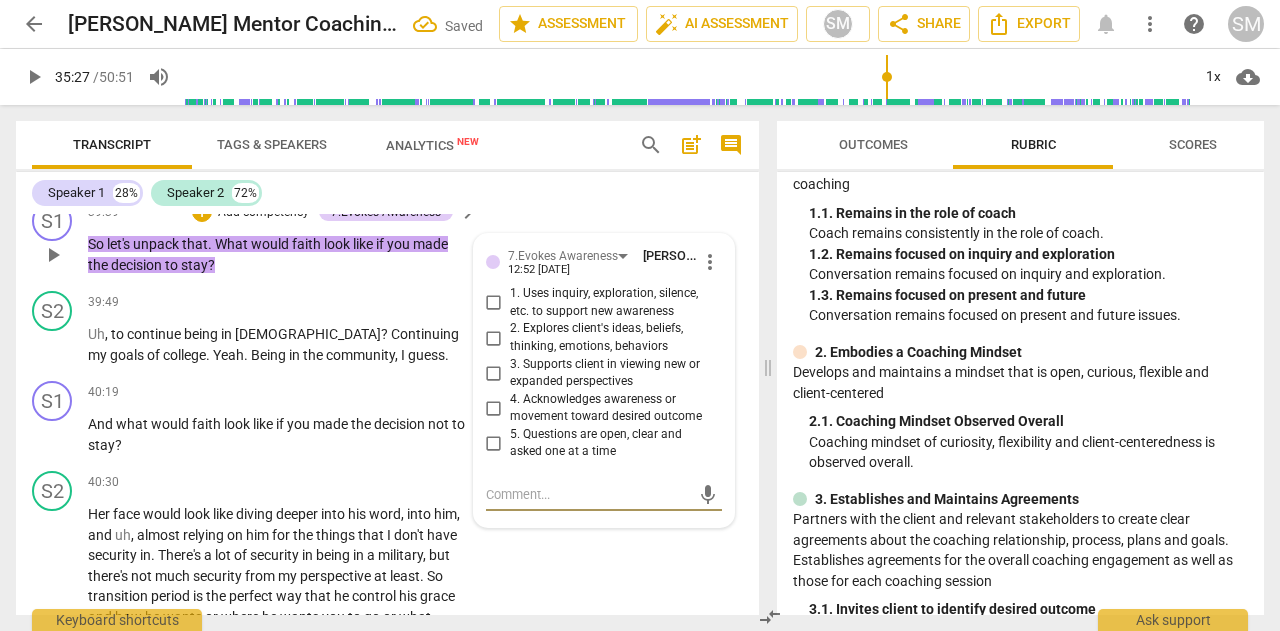 click on "3. Supports client in viewing new or expanded perspectives" at bounding box center (494, 373) 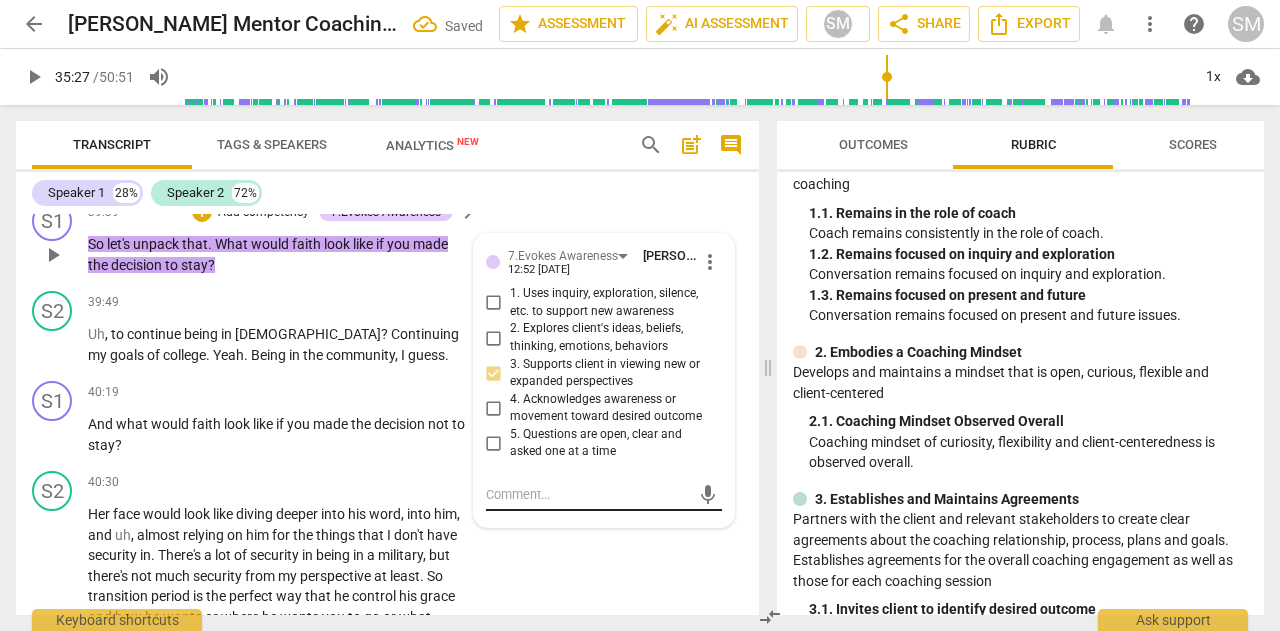click at bounding box center (588, 494) 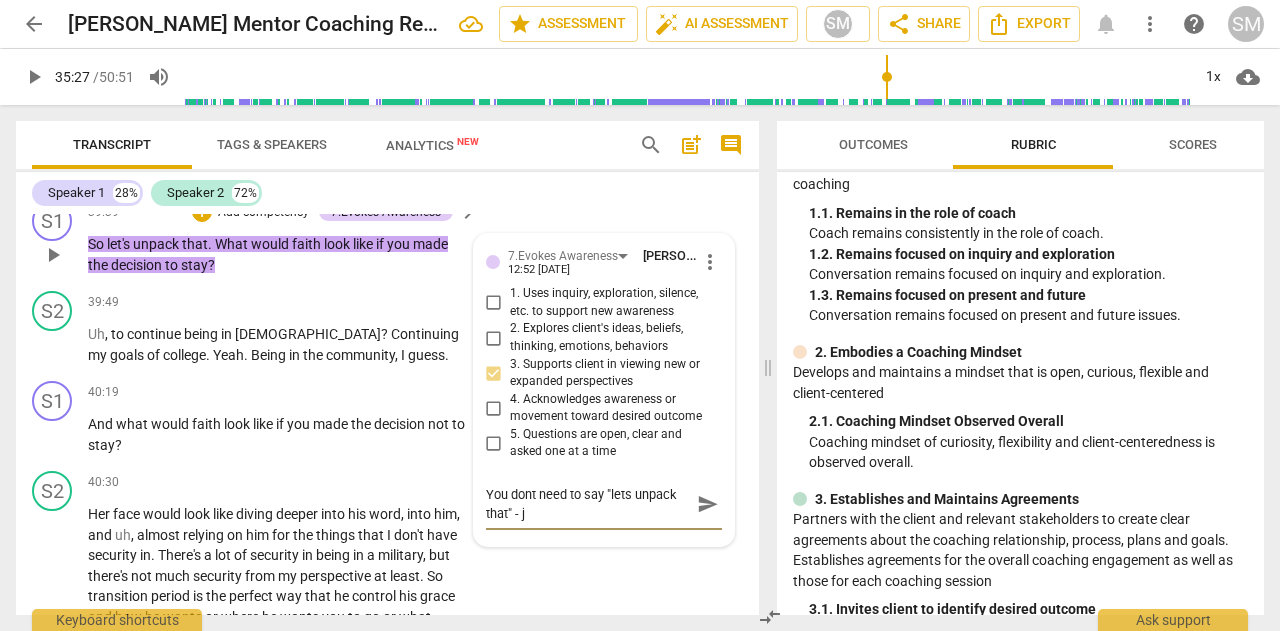 scroll, scrollTop: 0, scrollLeft: 0, axis: both 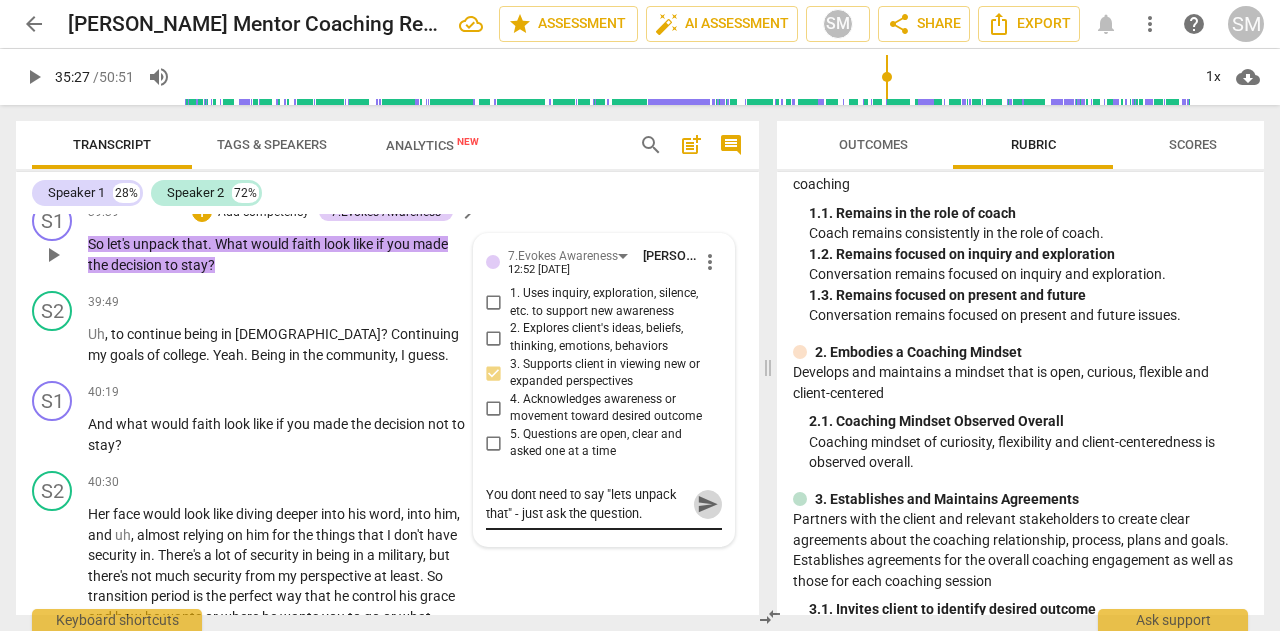 click on "send" at bounding box center [708, 504] 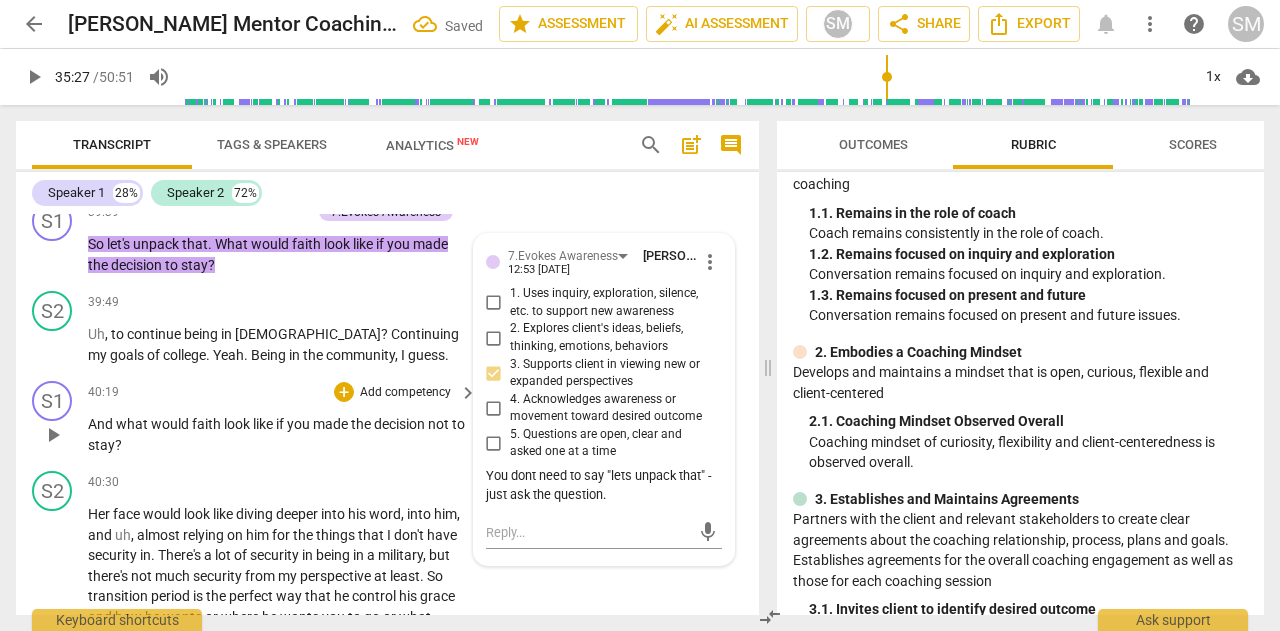 click on "Add competency" at bounding box center [405, 393] 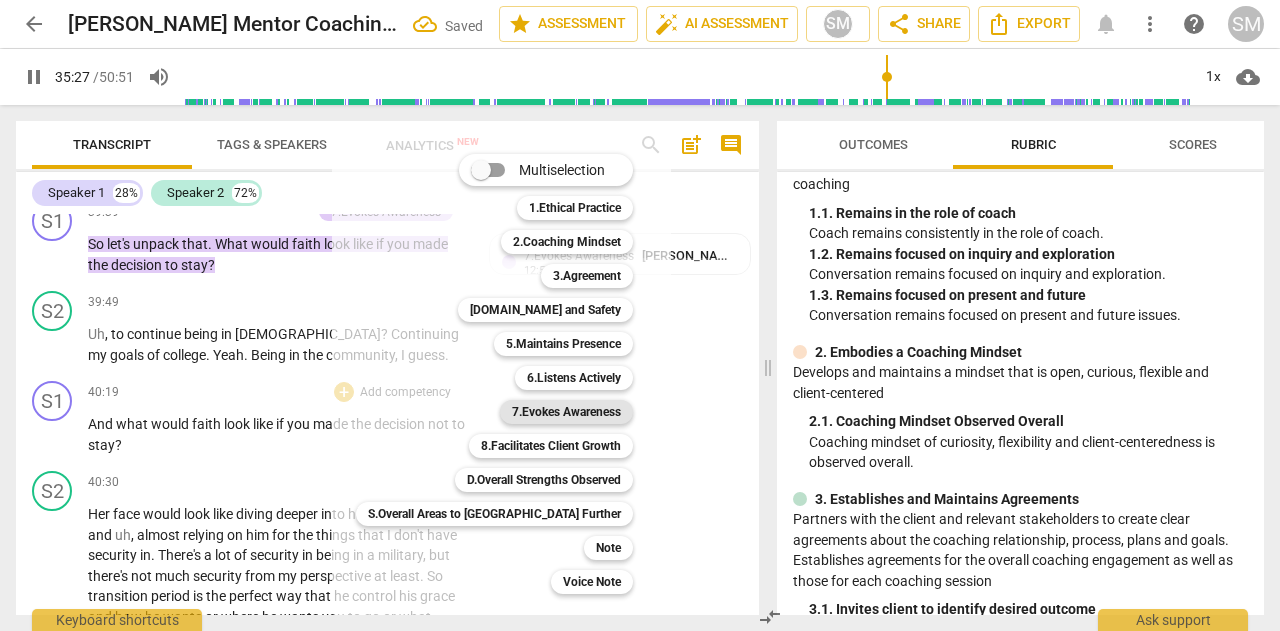click on "7.Evokes Awareness" at bounding box center (566, 412) 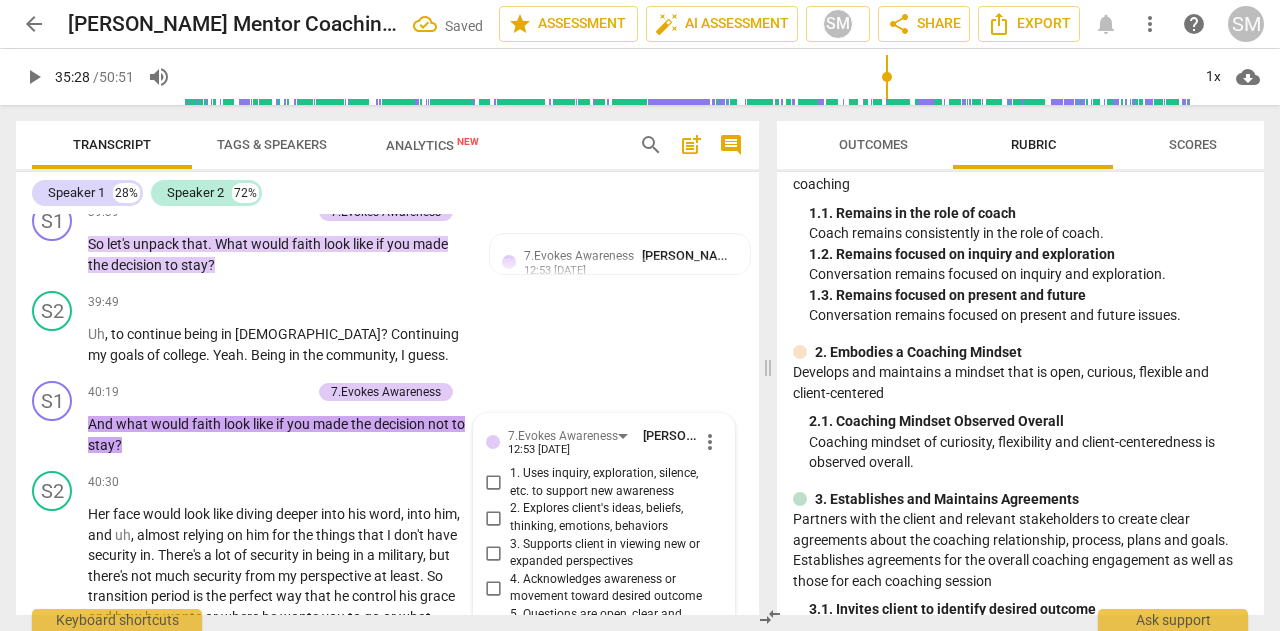 scroll, scrollTop: 12764, scrollLeft: 0, axis: vertical 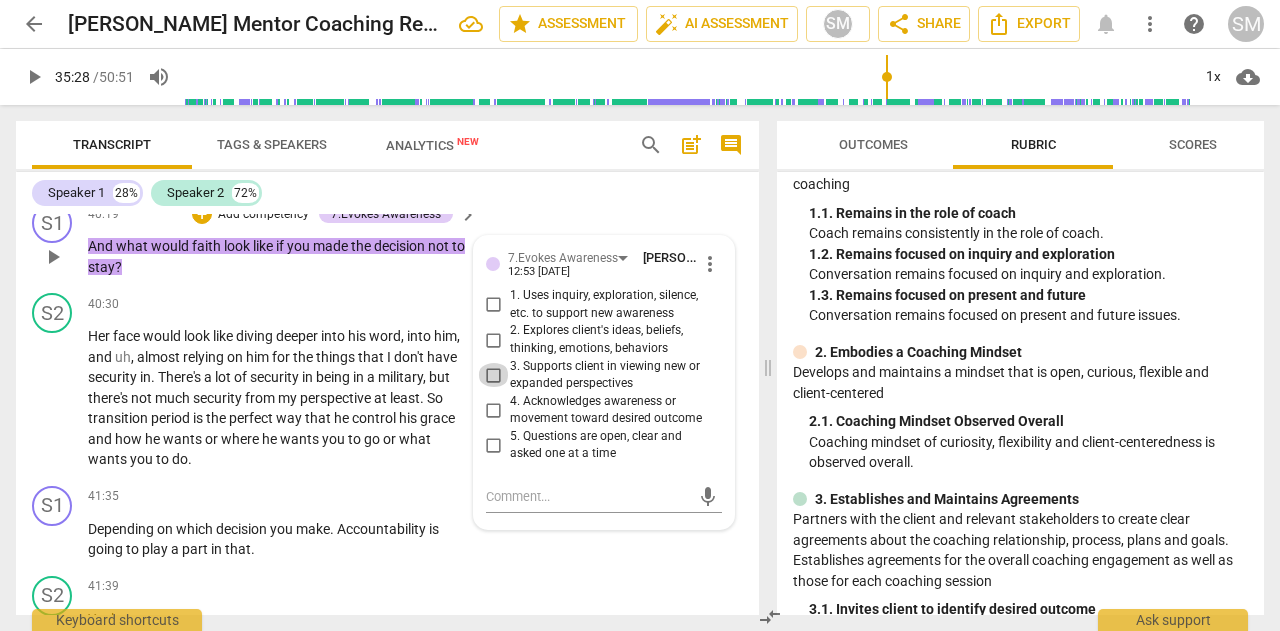 click on "3. Supports client in viewing new or expanded perspectives" at bounding box center (494, 375) 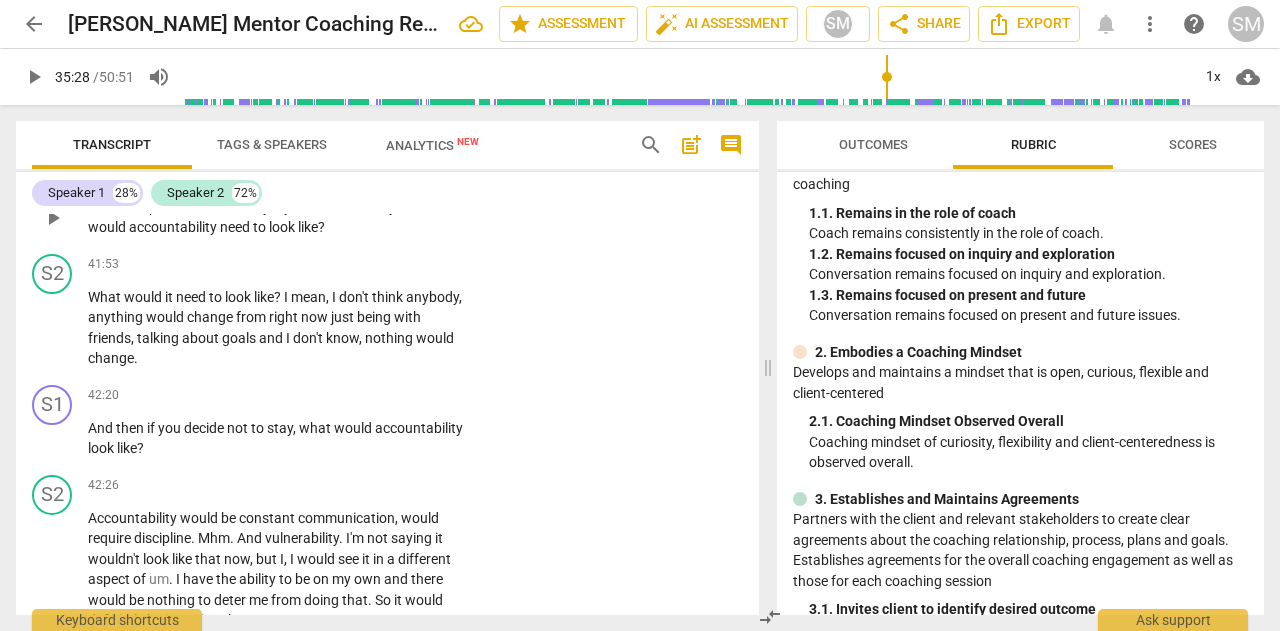 scroll, scrollTop: 13264, scrollLeft: 0, axis: vertical 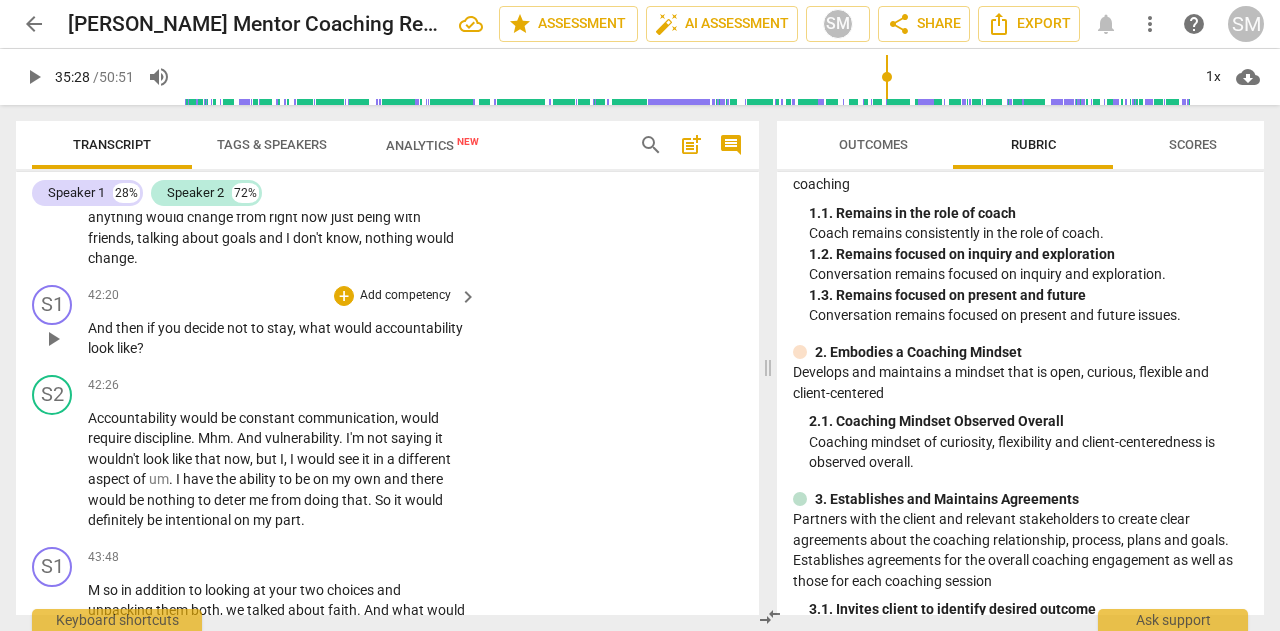 click on "Add competency" at bounding box center [405, 296] 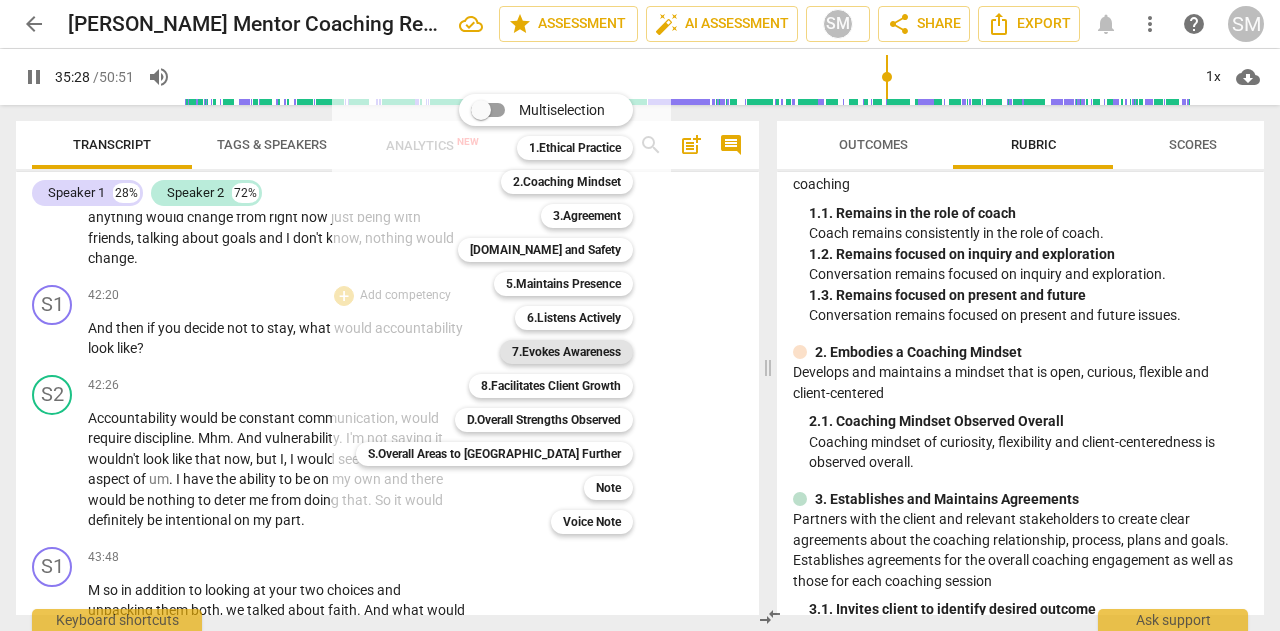 click on "7.Evokes Awareness" at bounding box center [566, 352] 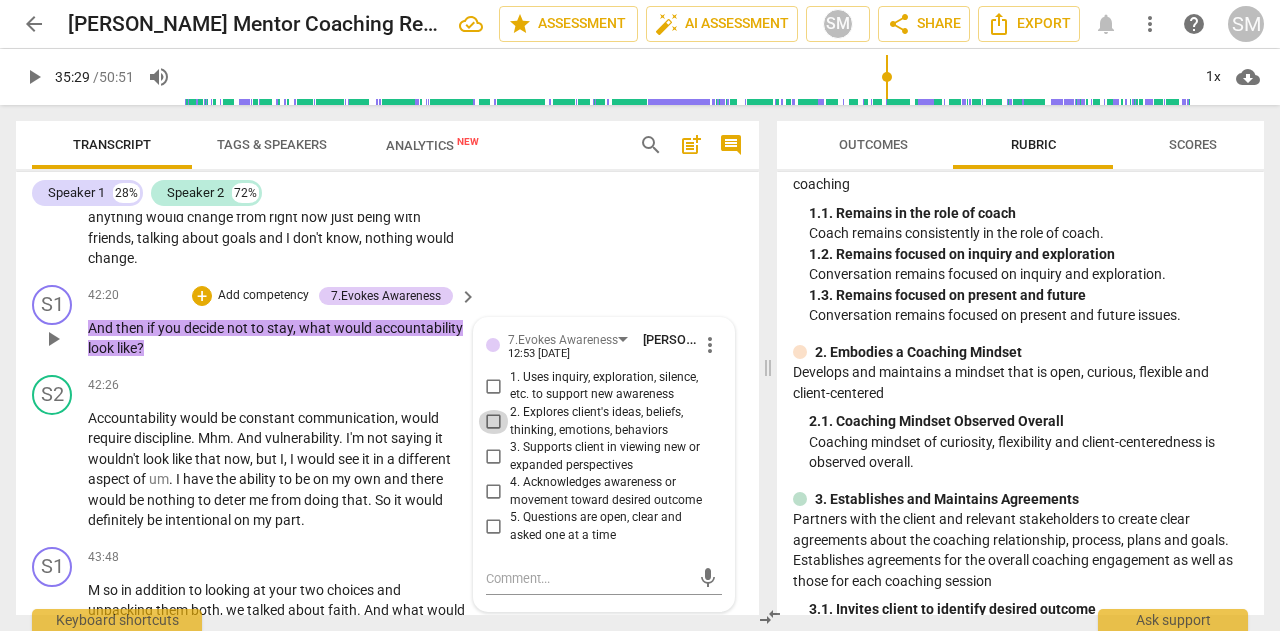 click on "2. Explores client's ideas, beliefs, thinking, emotions, behaviors" at bounding box center (494, 422) 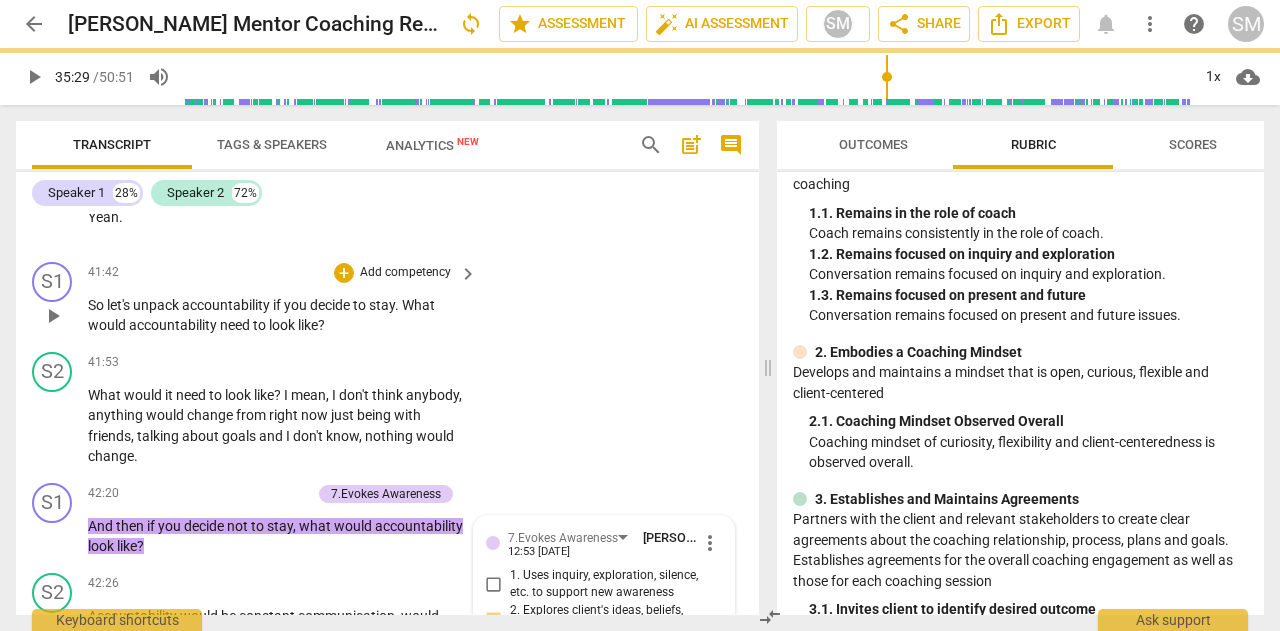 scroll, scrollTop: 13064, scrollLeft: 0, axis: vertical 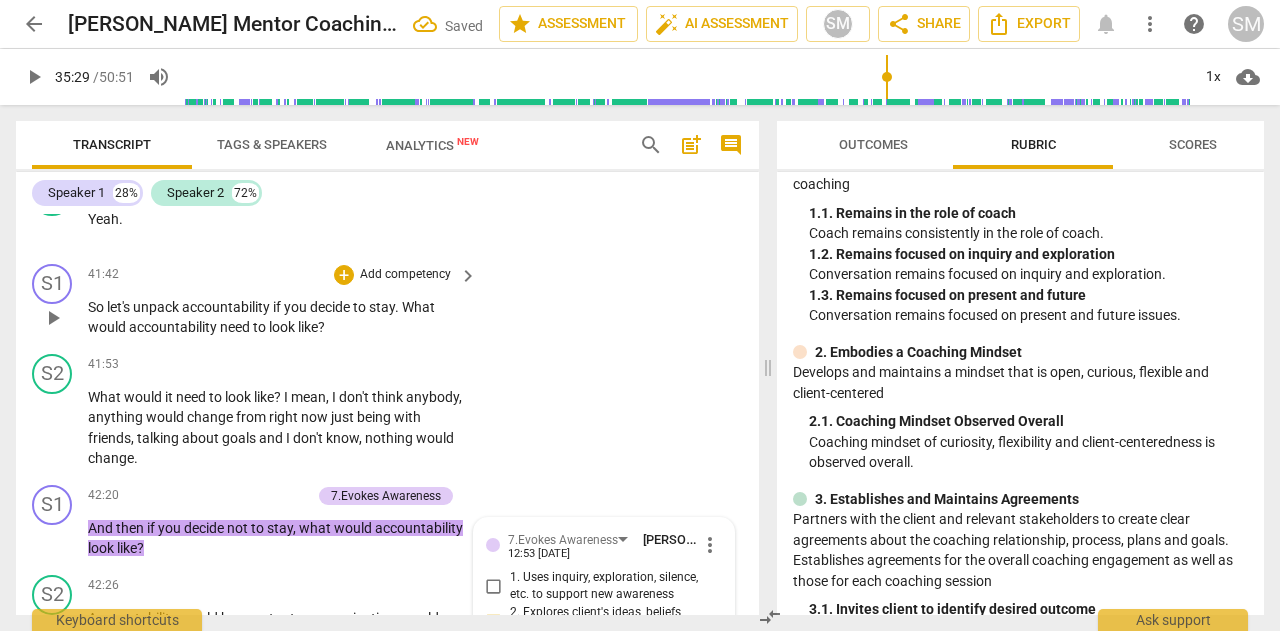 click on "Add competency" at bounding box center (405, 275) 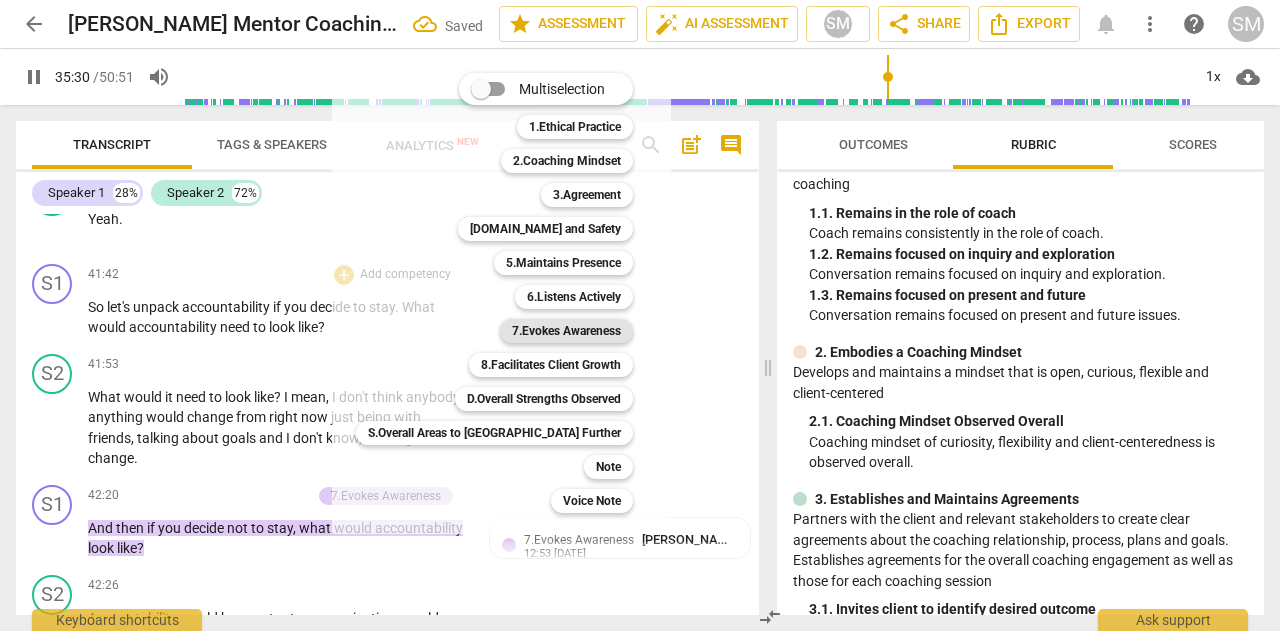 click on "7.Evokes Awareness" at bounding box center [566, 331] 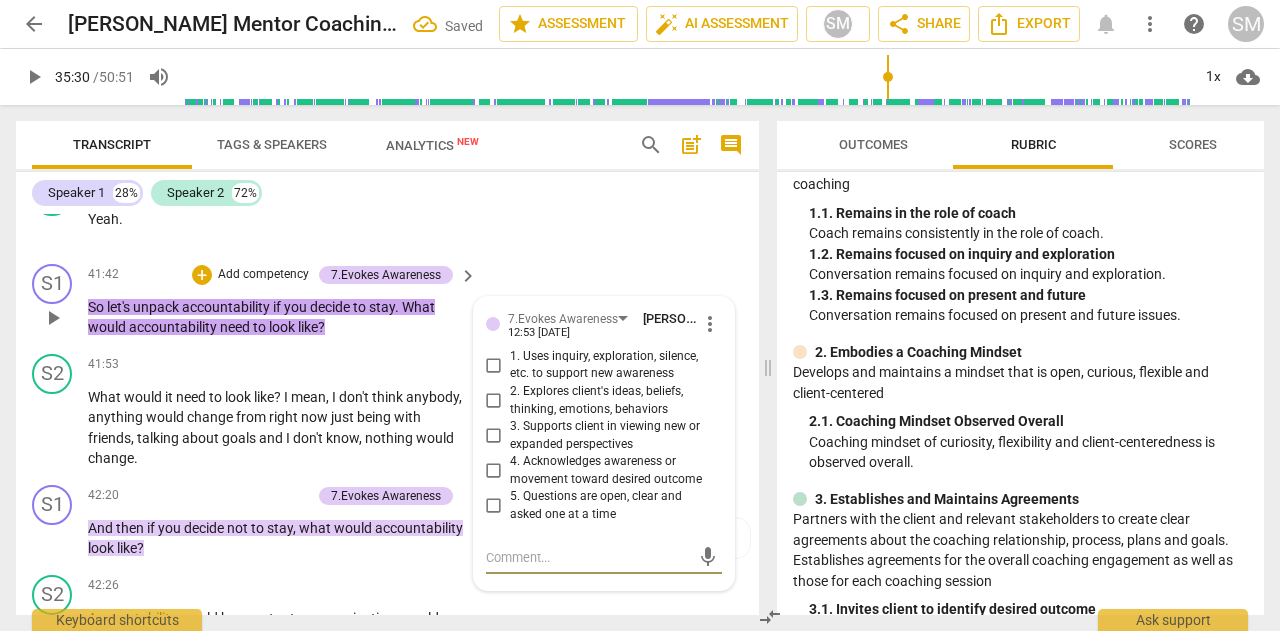 click on "1. Uses inquiry, exploration, silence, etc.  to support new awareness" at bounding box center (494, 365) 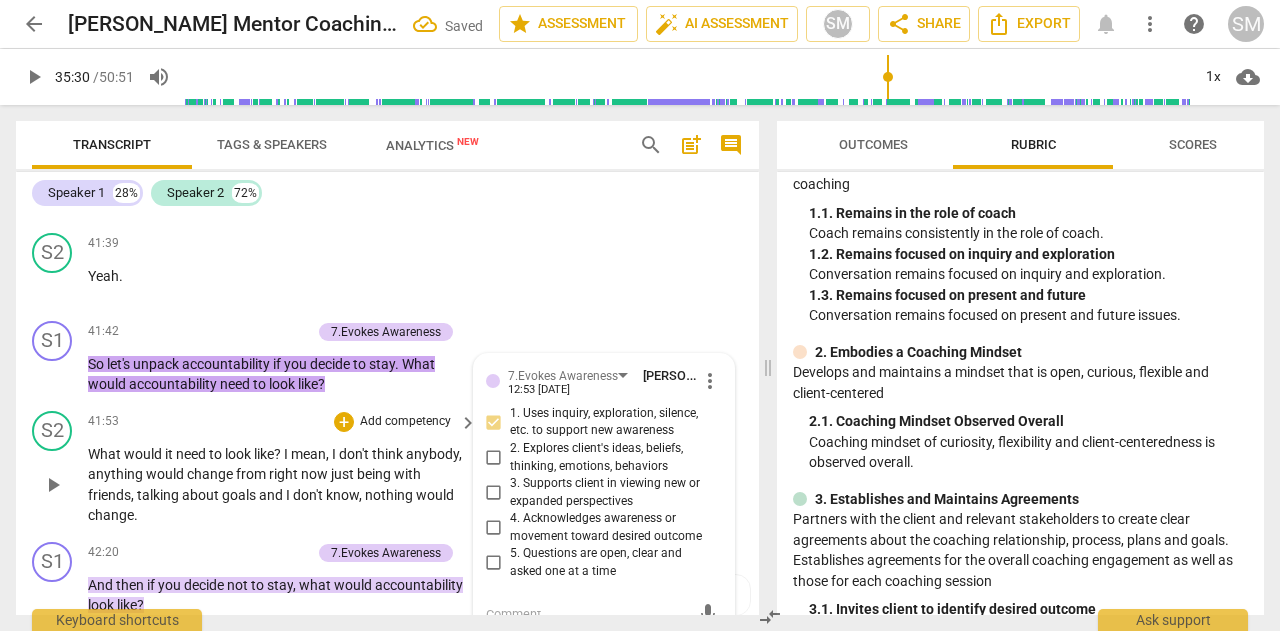 scroll, scrollTop: 12964, scrollLeft: 0, axis: vertical 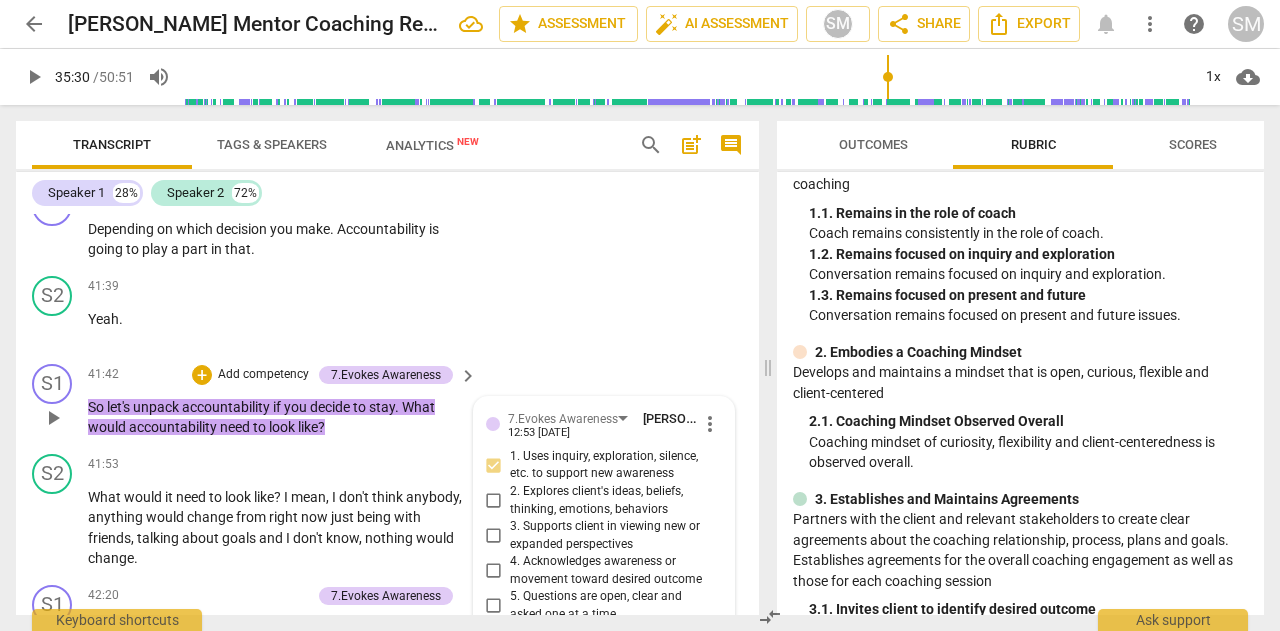 click on "Add competency" at bounding box center (263, 375) 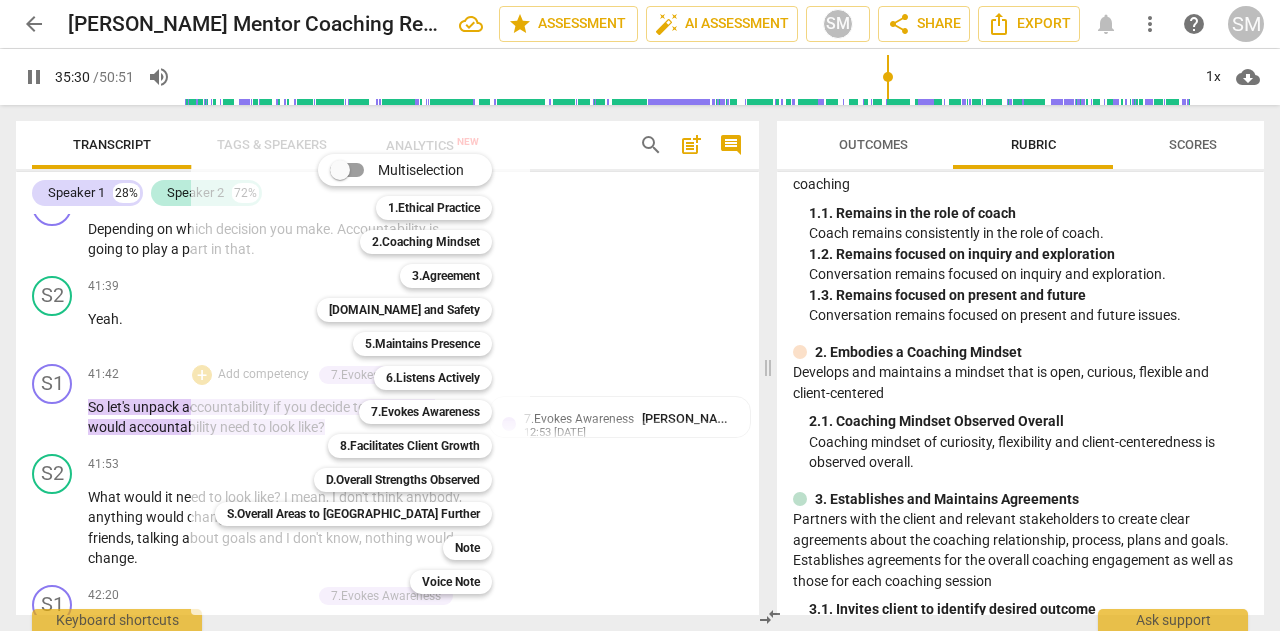 scroll, scrollTop: 11455, scrollLeft: 0, axis: vertical 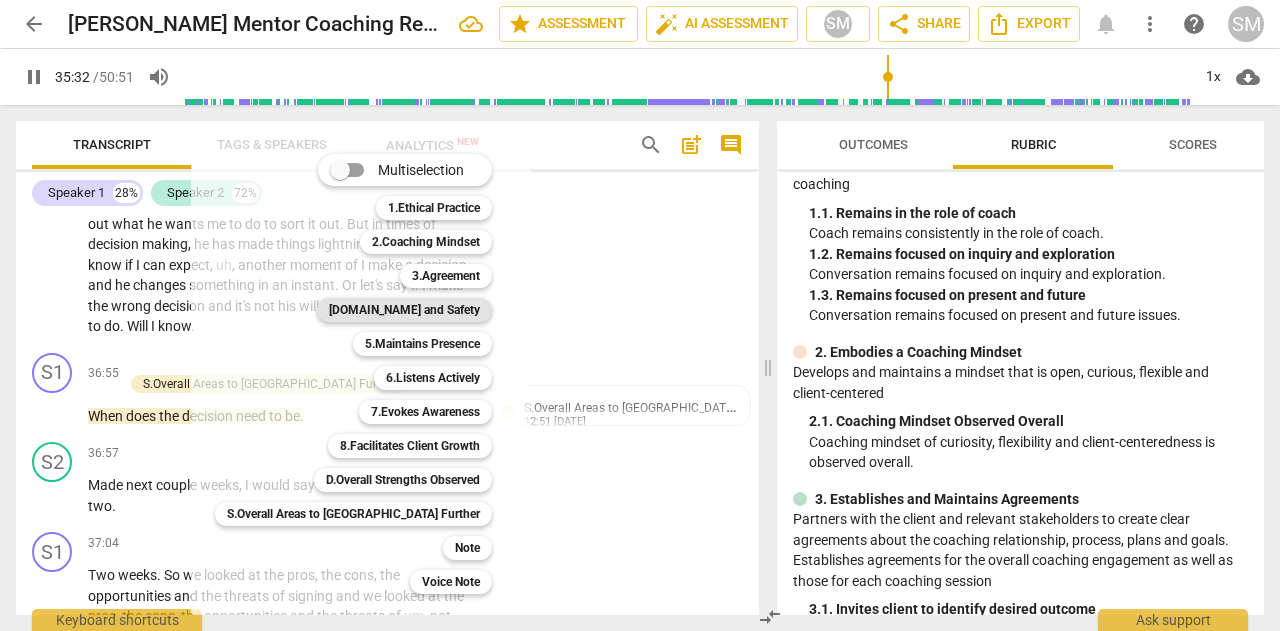 click on "[DOMAIN_NAME] and Safety" at bounding box center (404, 310) 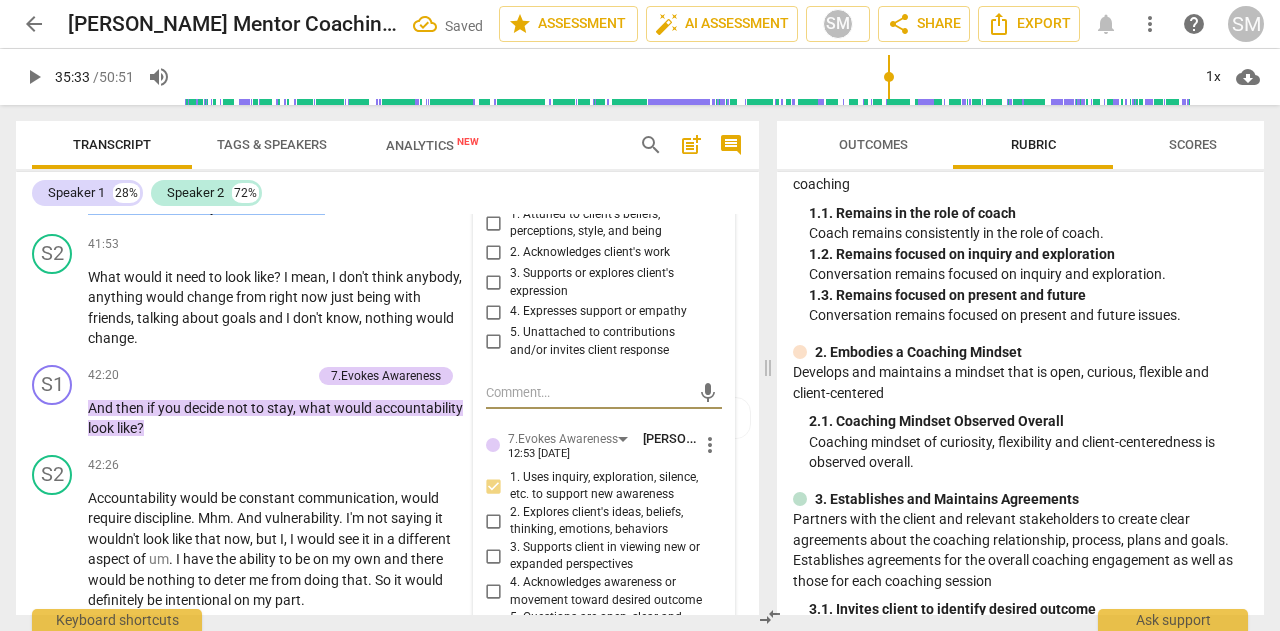 scroll, scrollTop: 13133, scrollLeft: 0, axis: vertical 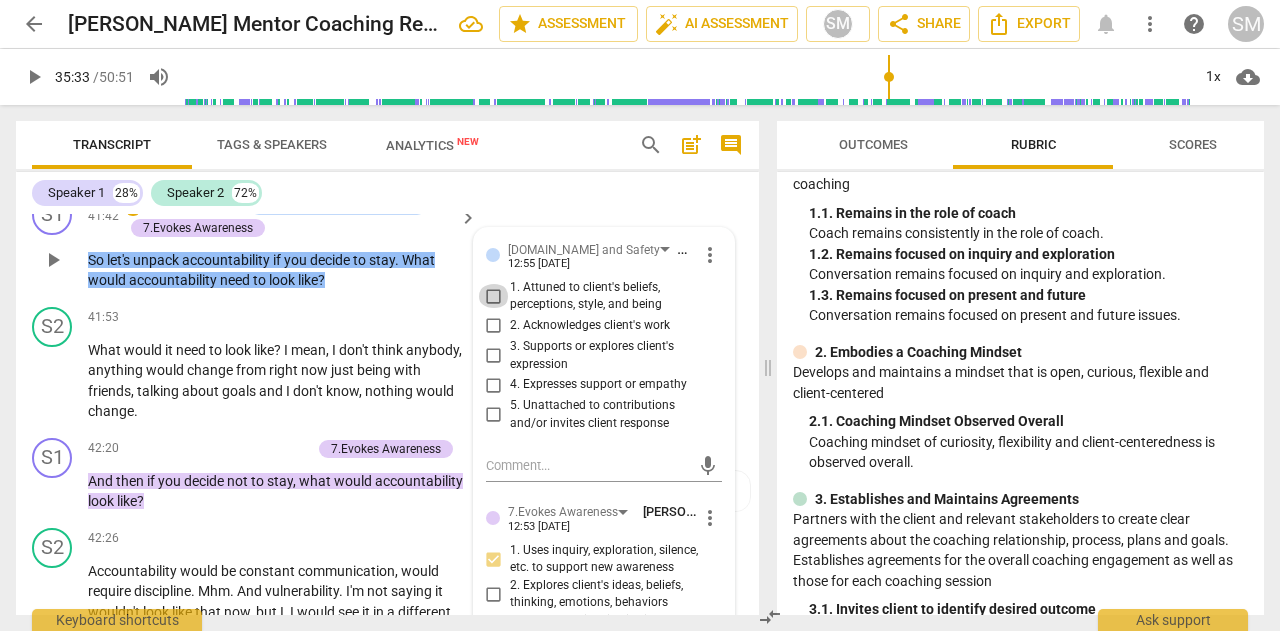 click on "1. Attuned to client's beliefs, perceptions, style, and being" at bounding box center (494, 296) 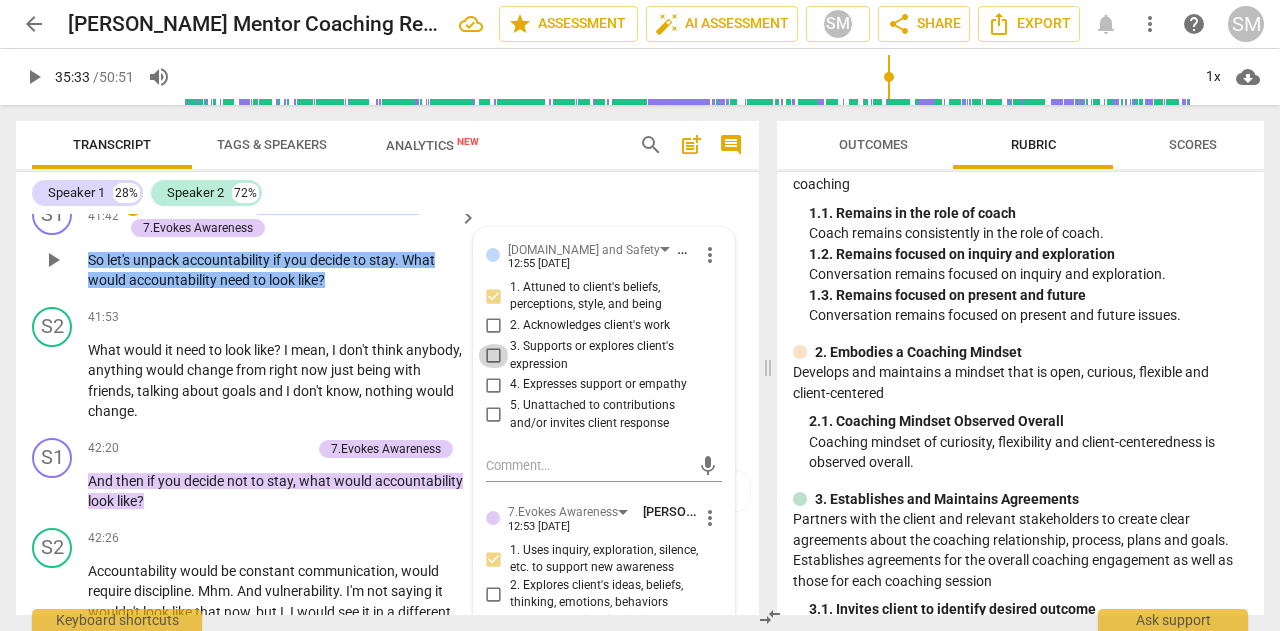 click on "3. Supports or explores client's expression" at bounding box center [494, 356] 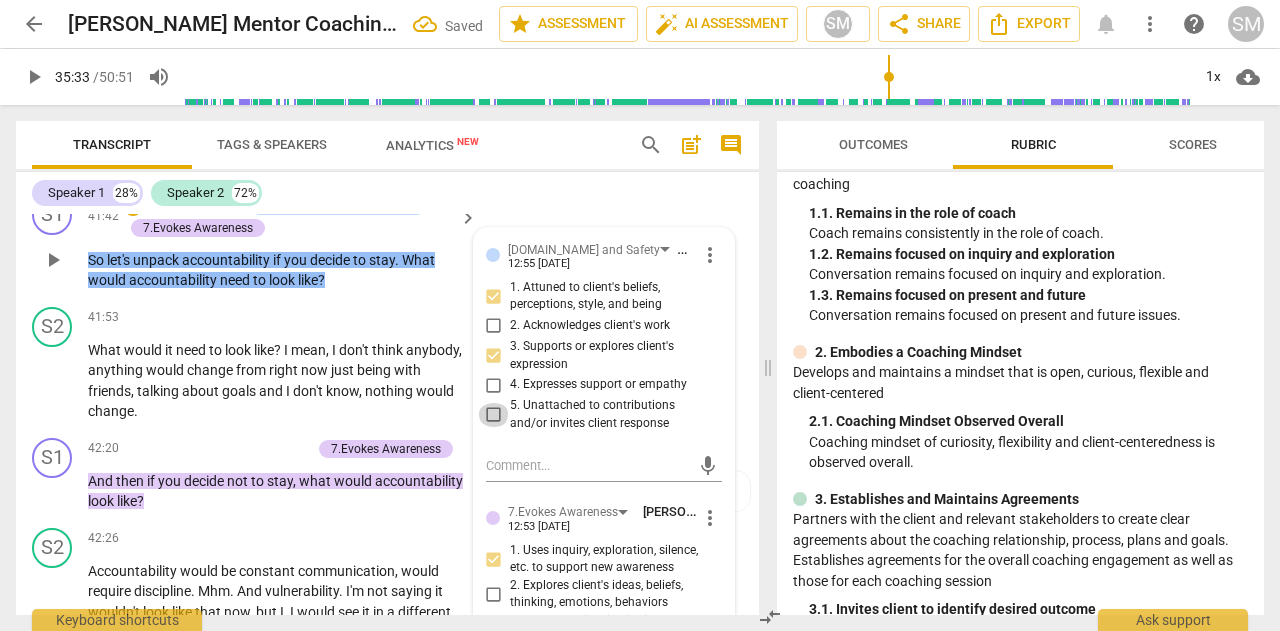 click on "5. Unattached to contributions and/or invites client response" at bounding box center [494, 415] 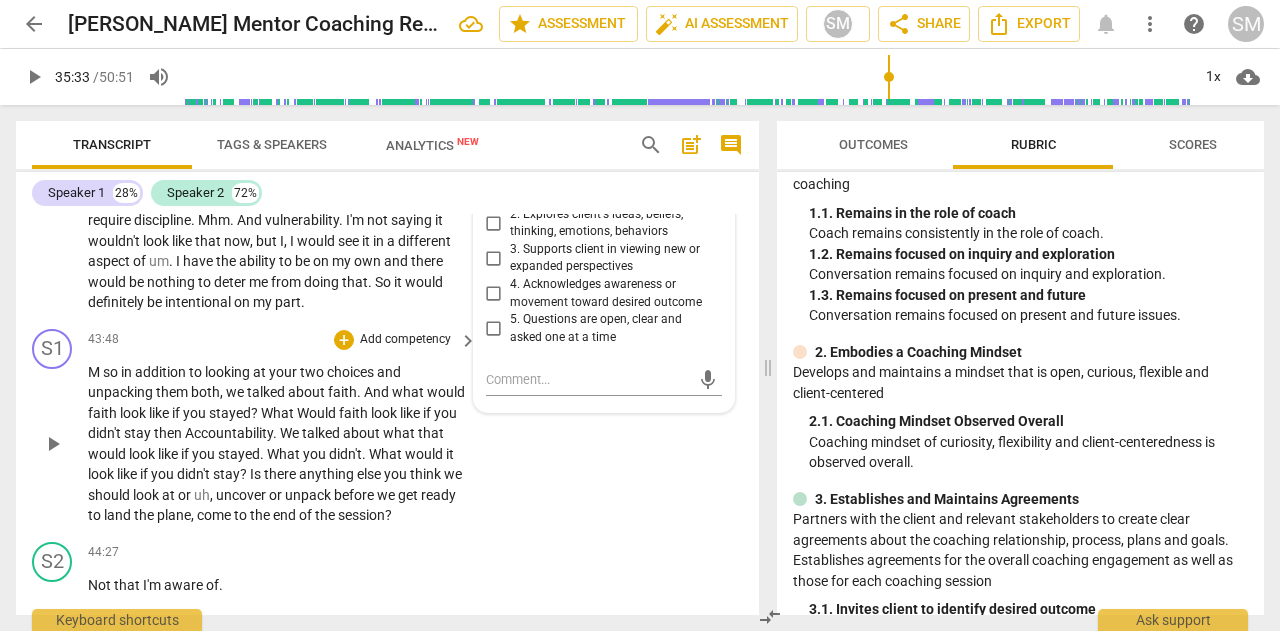 scroll, scrollTop: 13533, scrollLeft: 0, axis: vertical 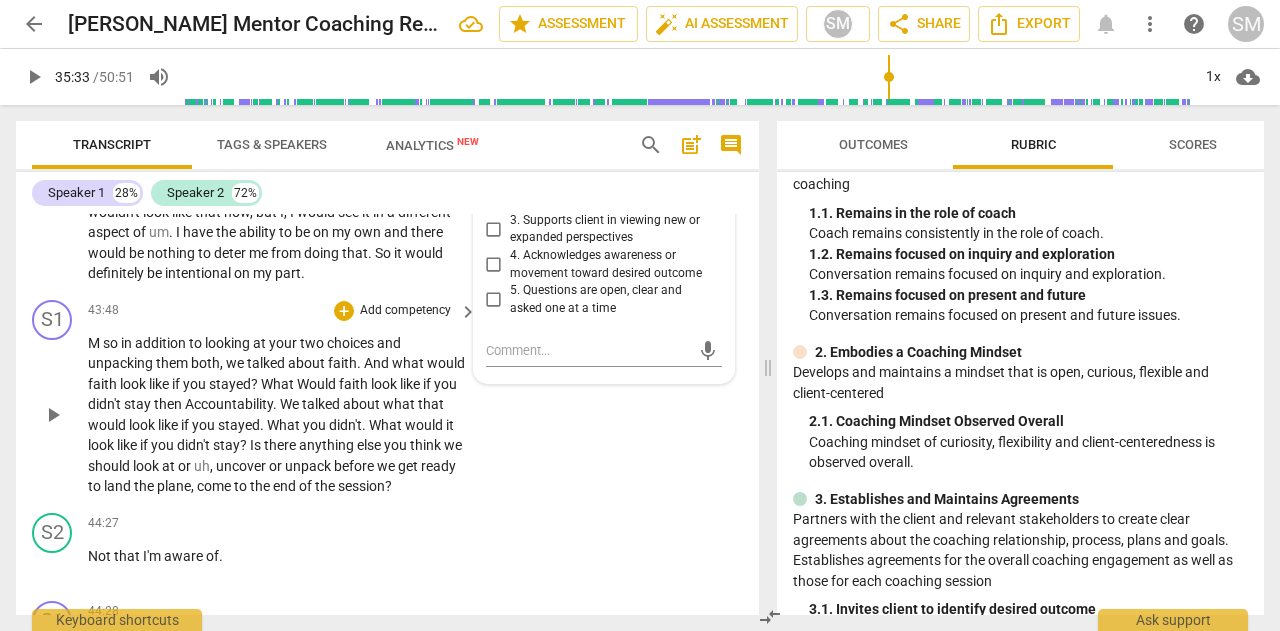click on "Add competency" at bounding box center [405, 311] 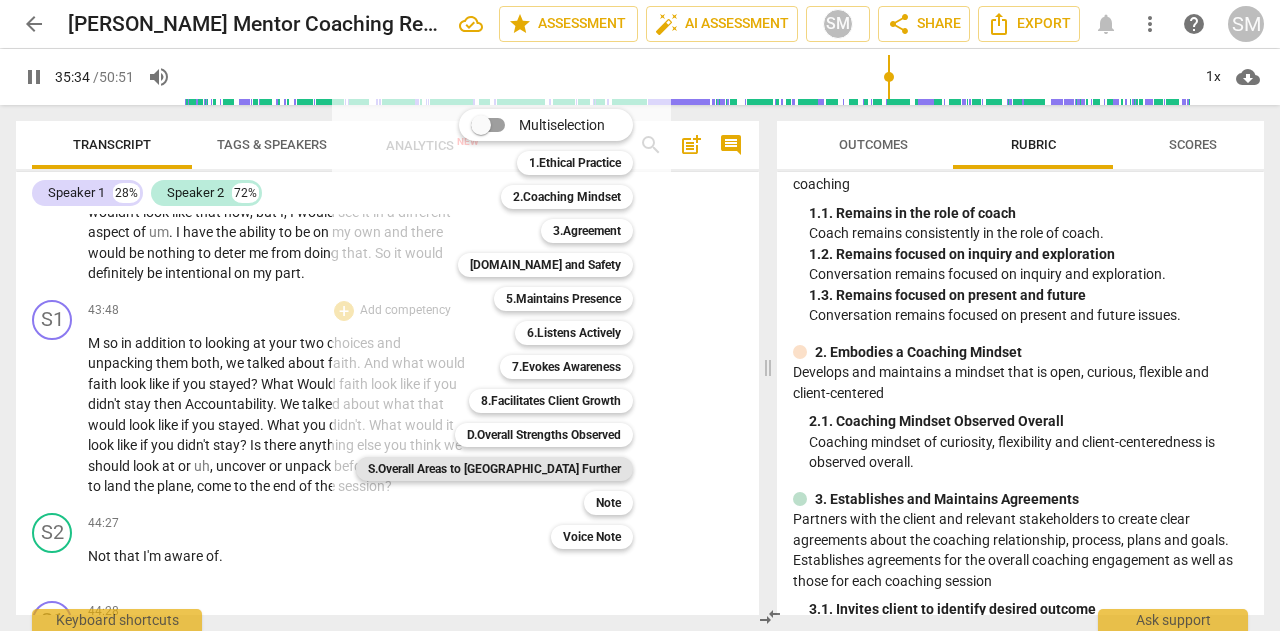 click on "S.Overall Areas to [GEOGRAPHIC_DATA] Further" at bounding box center [494, 469] 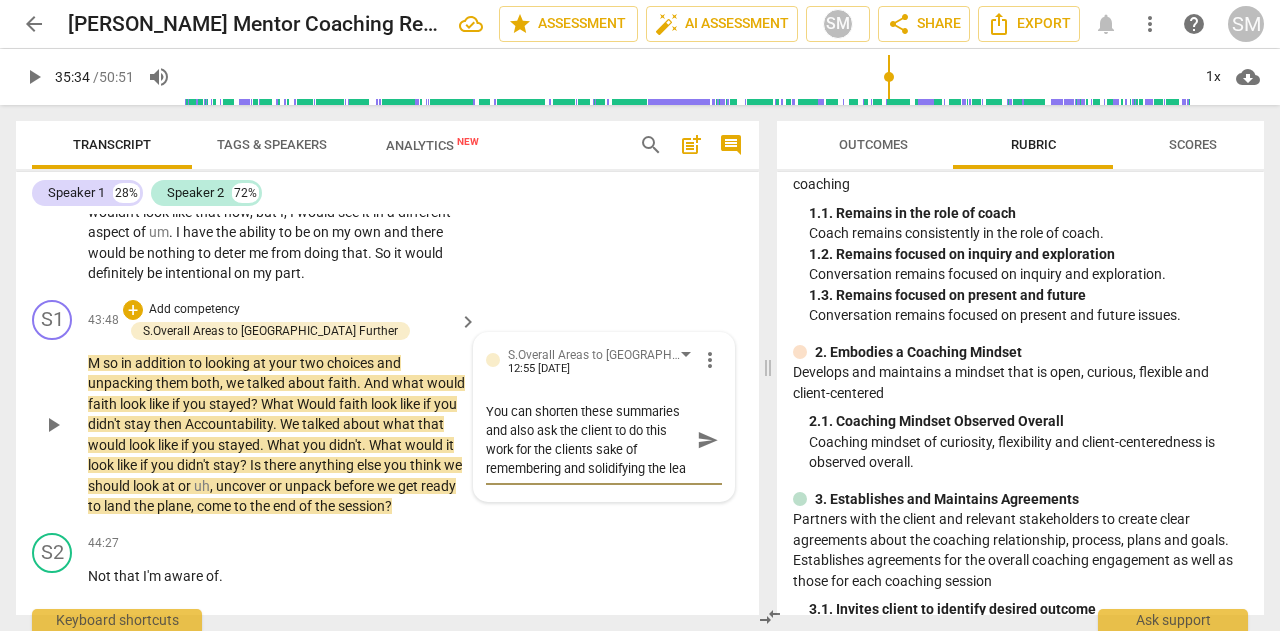 scroll, scrollTop: 17, scrollLeft: 0, axis: vertical 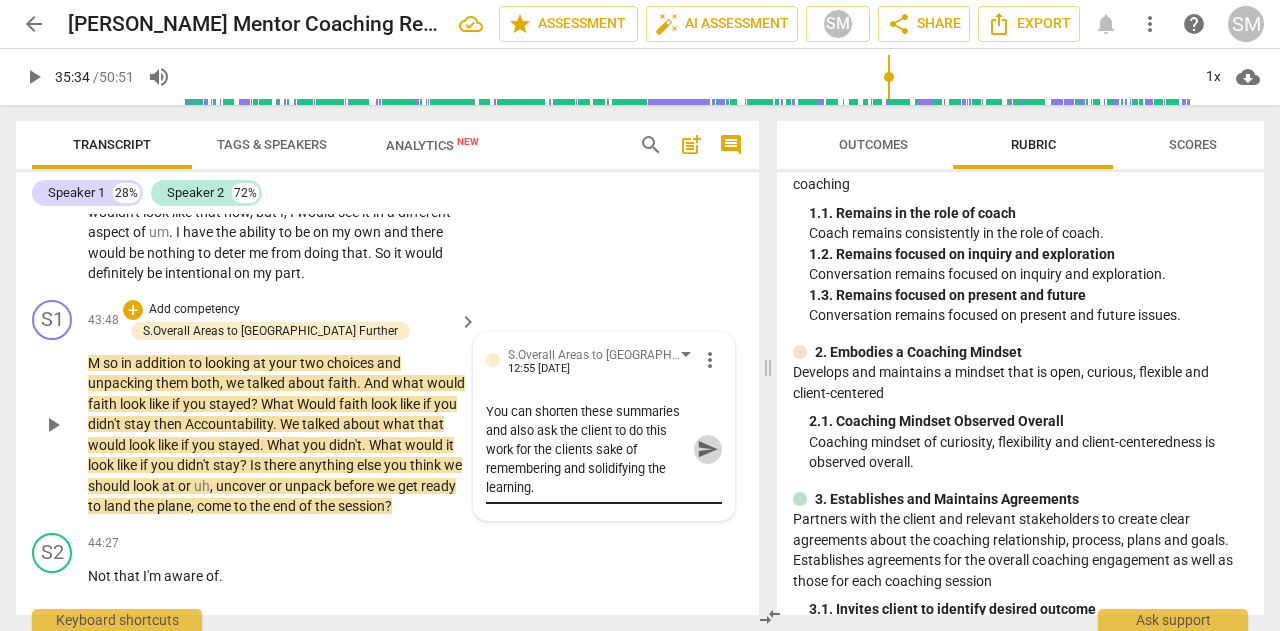 click on "send" at bounding box center (708, 449) 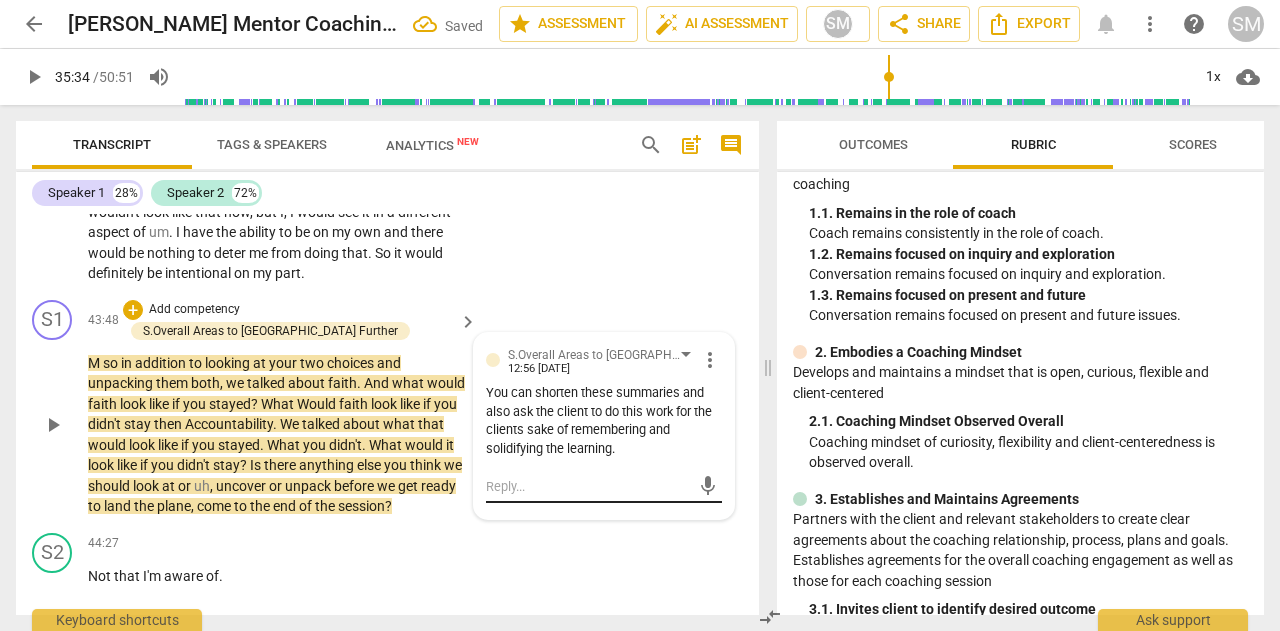 scroll, scrollTop: 0, scrollLeft: 0, axis: both 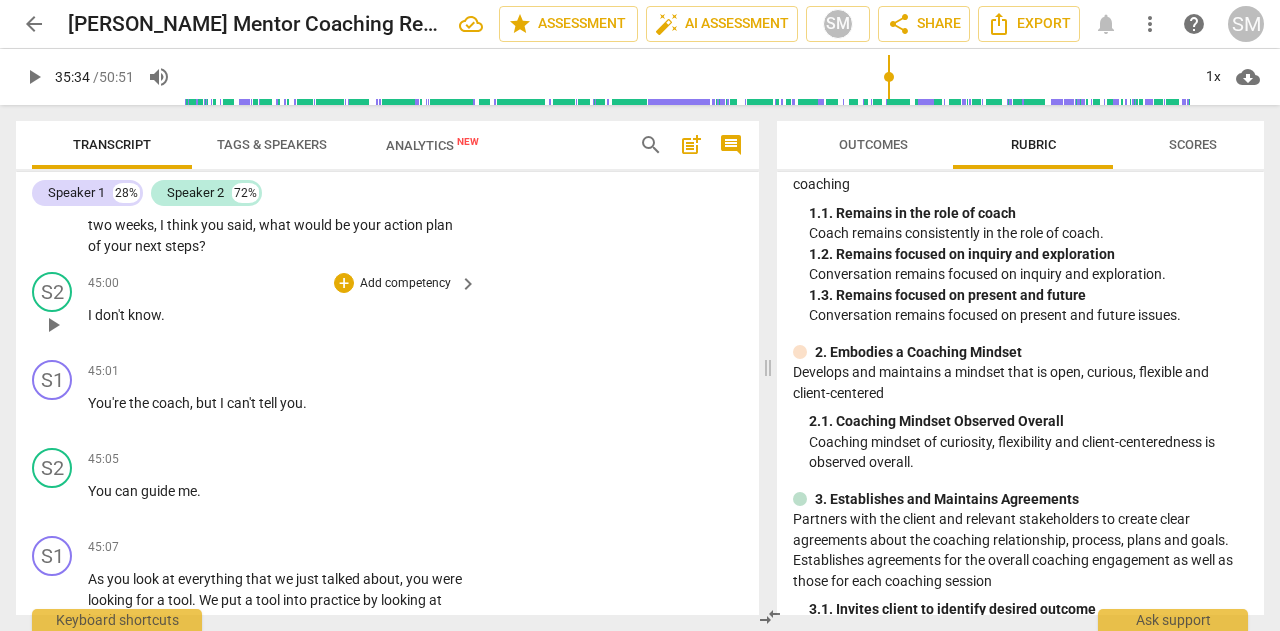 click on "play_arrow" at bounding box center (53, 325) 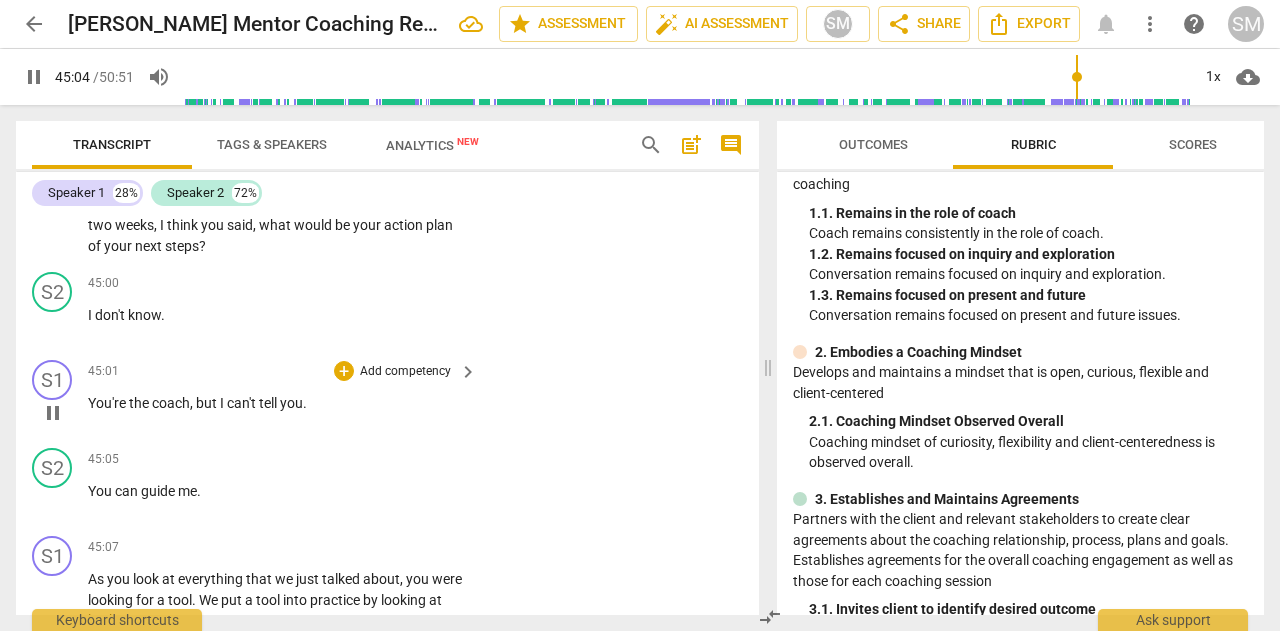 click on "but" at bounding box center (208, 403) 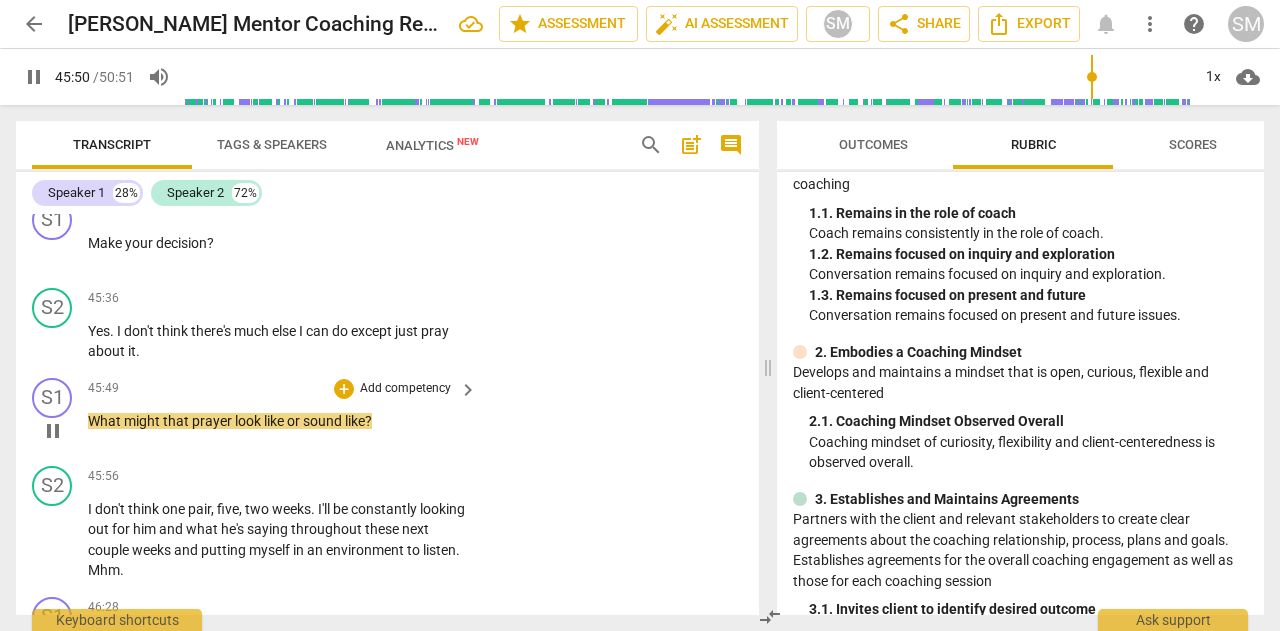 scroll, scrollTop: 14933, scrollLeft: 0, axis: vertical 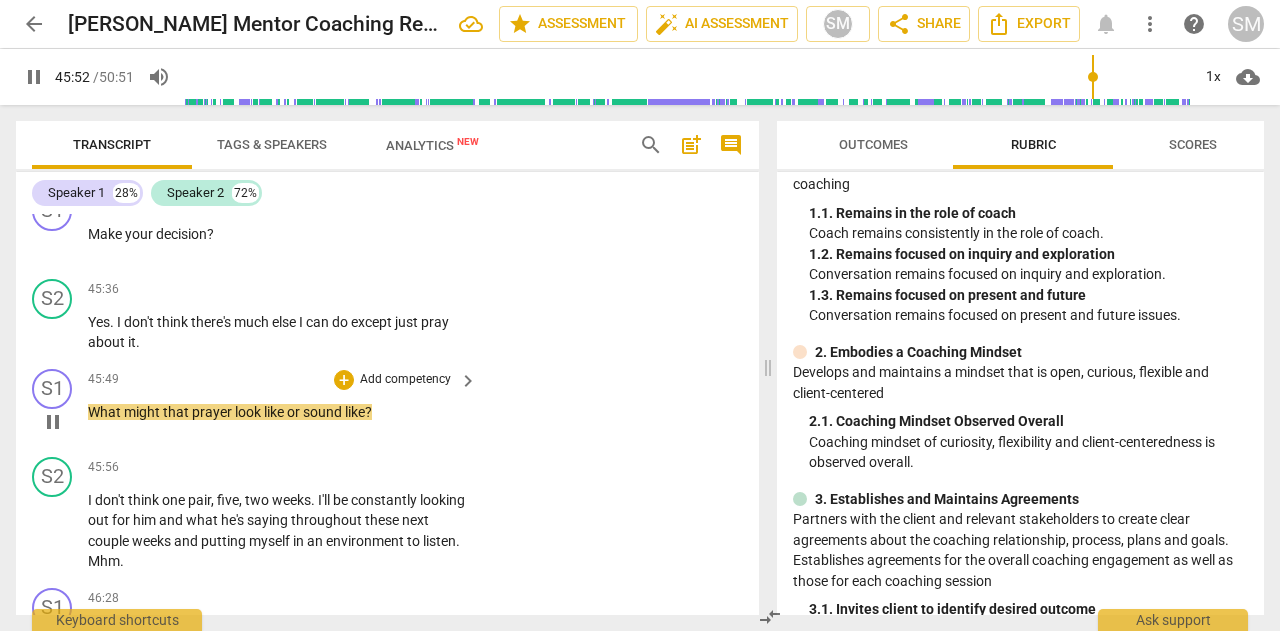click on "Add competency" at bounding box center [405, 380] 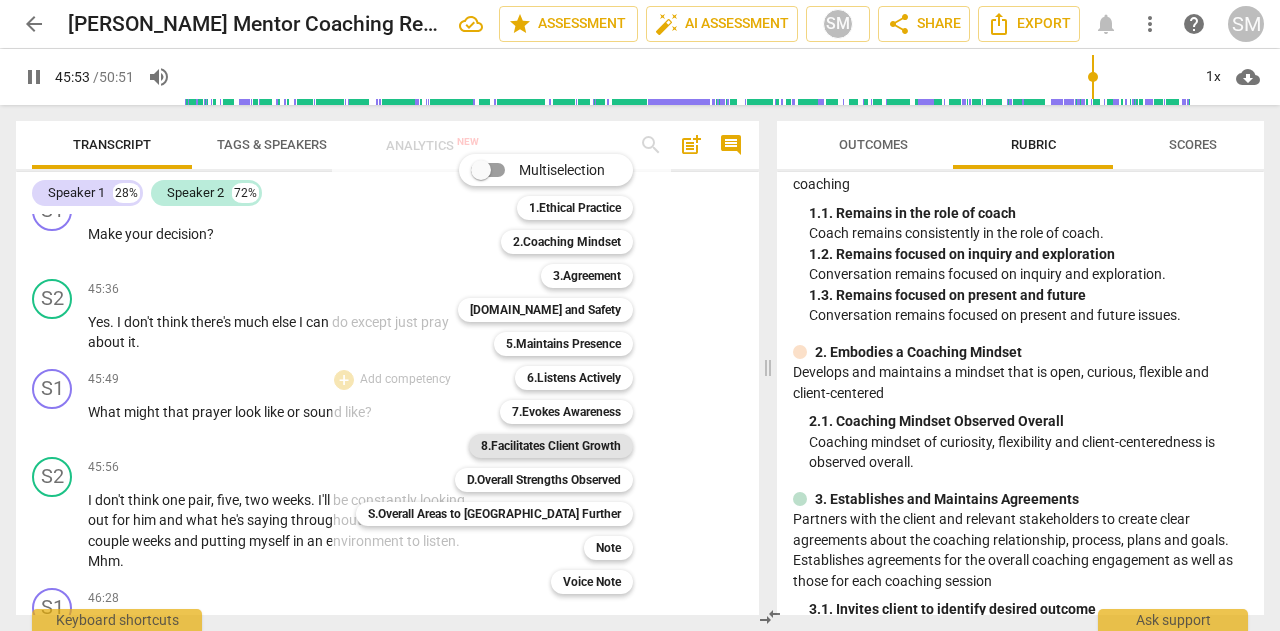 click on "8.Facilitates Client Growth" at bounding box center [551, 446] 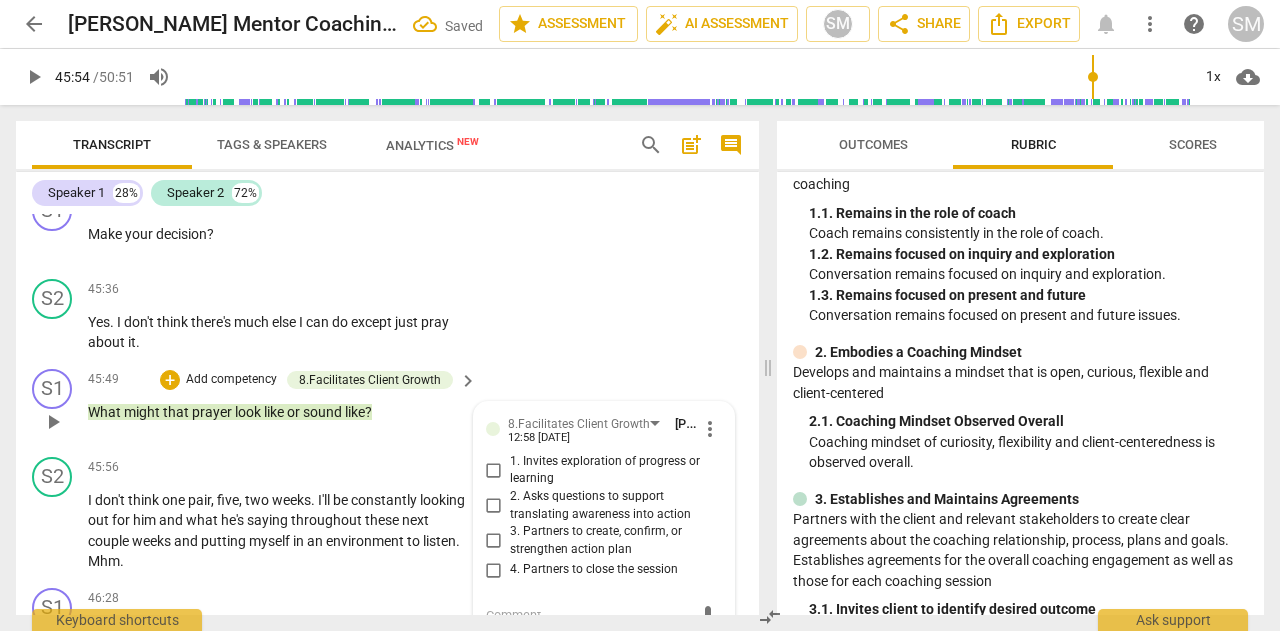 scroll, scrollTop: 15152, scrollLeft: 0, axis: vertical 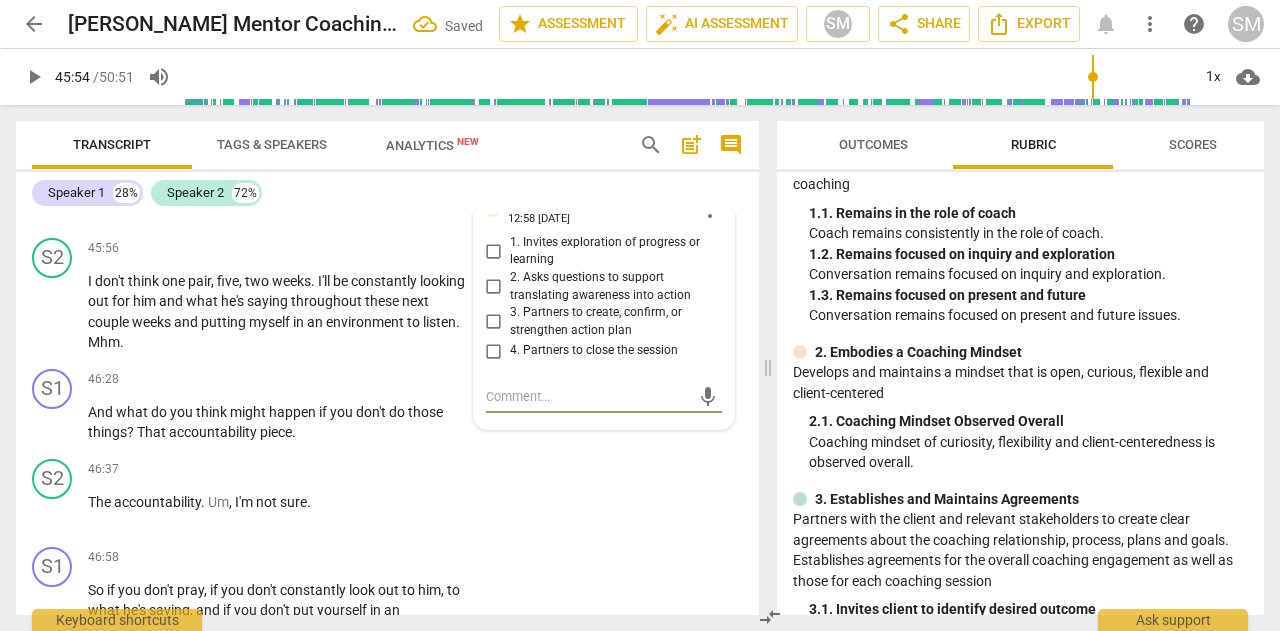 click on "2. Asks questions to support translating awareness into action" at bounding box center [494, 287] 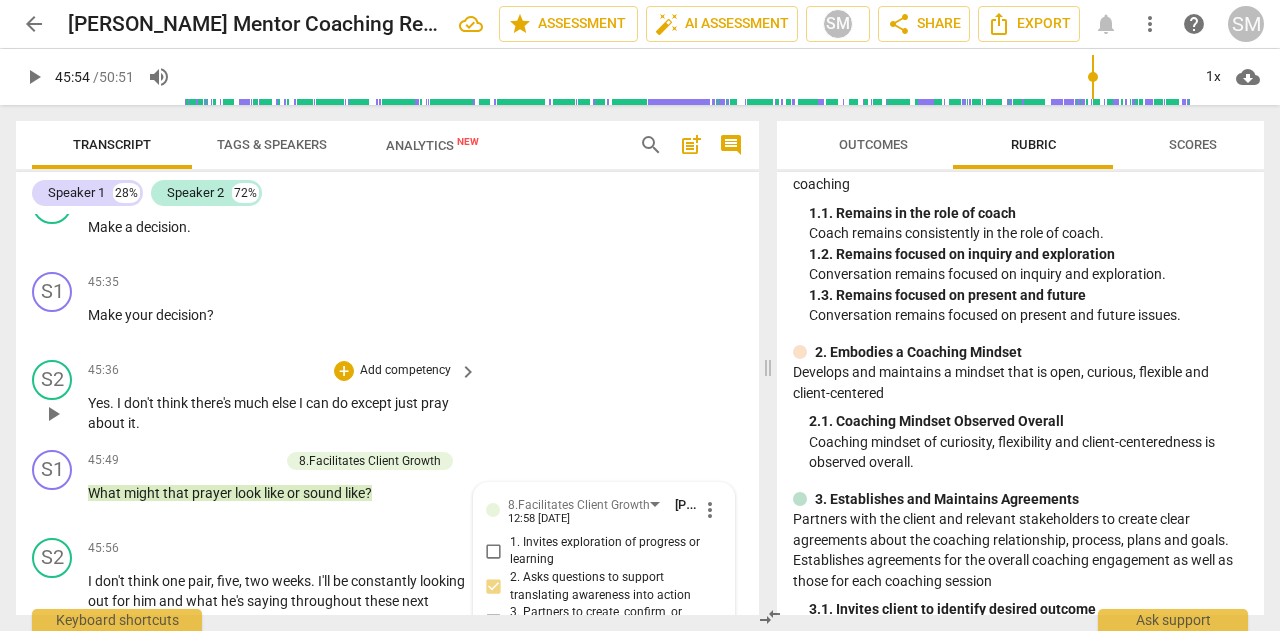 scroll, scrollTop: 14752, scrollLeft: 0, axis: vertical 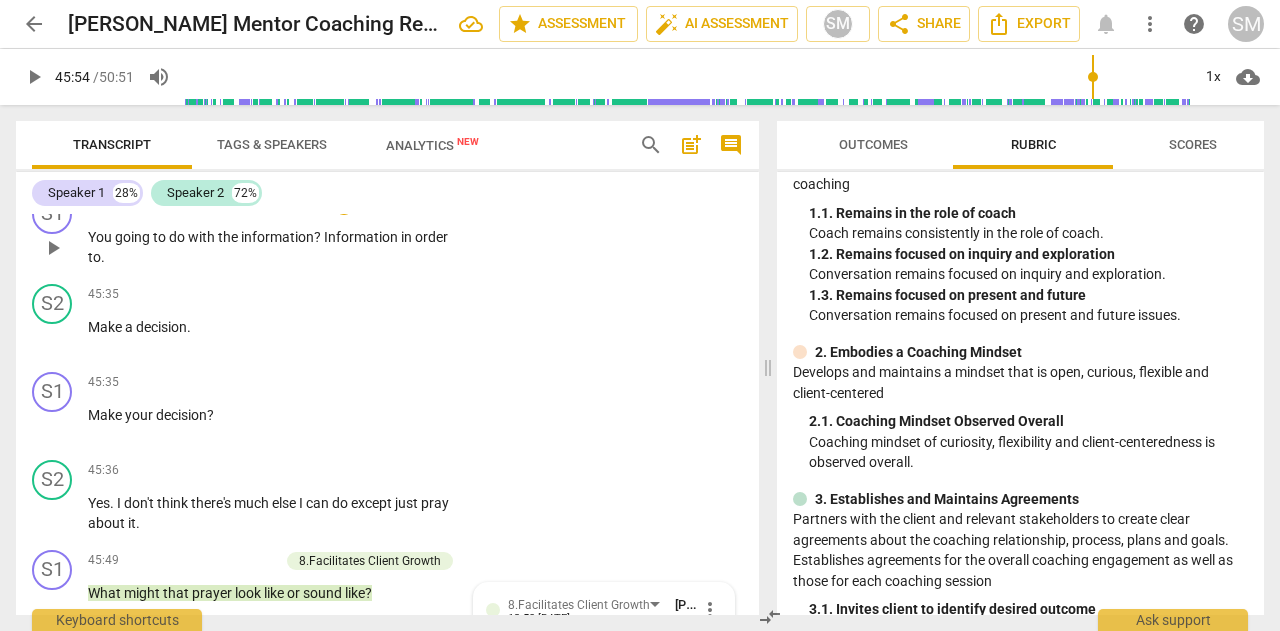 click on "Add competency" at bounding box center [405, 205] 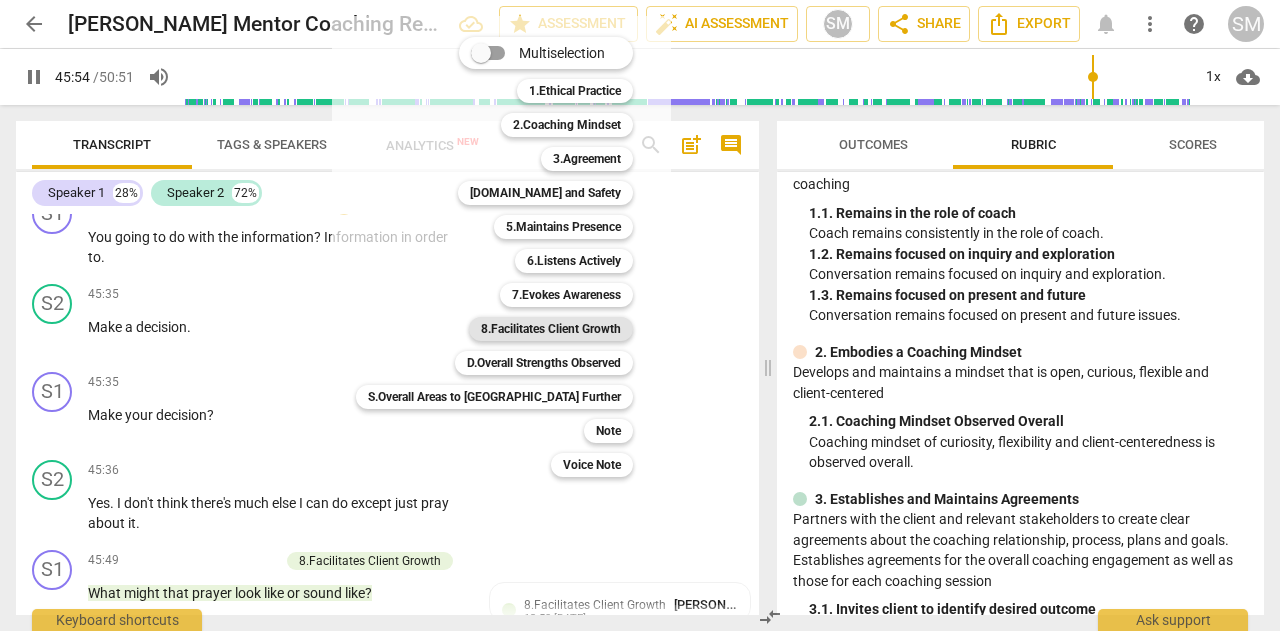 click on "8.Facilitates Client Growth" at bounding box center (551, 329) 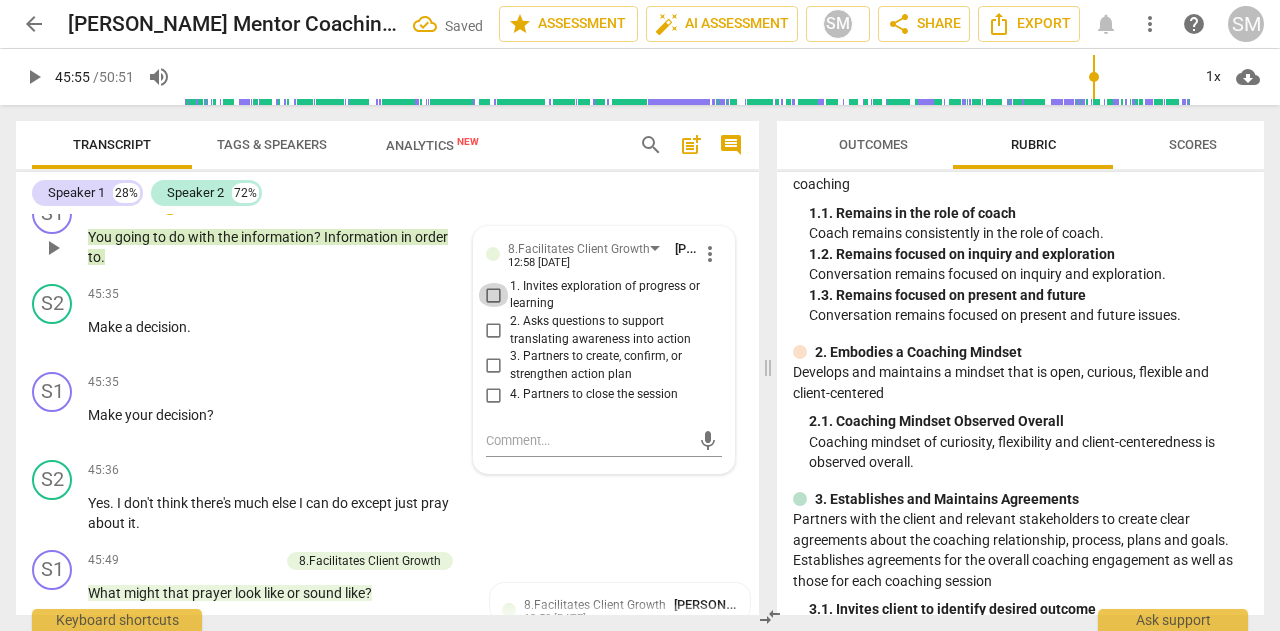 click on "1. Invites exploration of progress or learning" at bounding box center (494, 295) 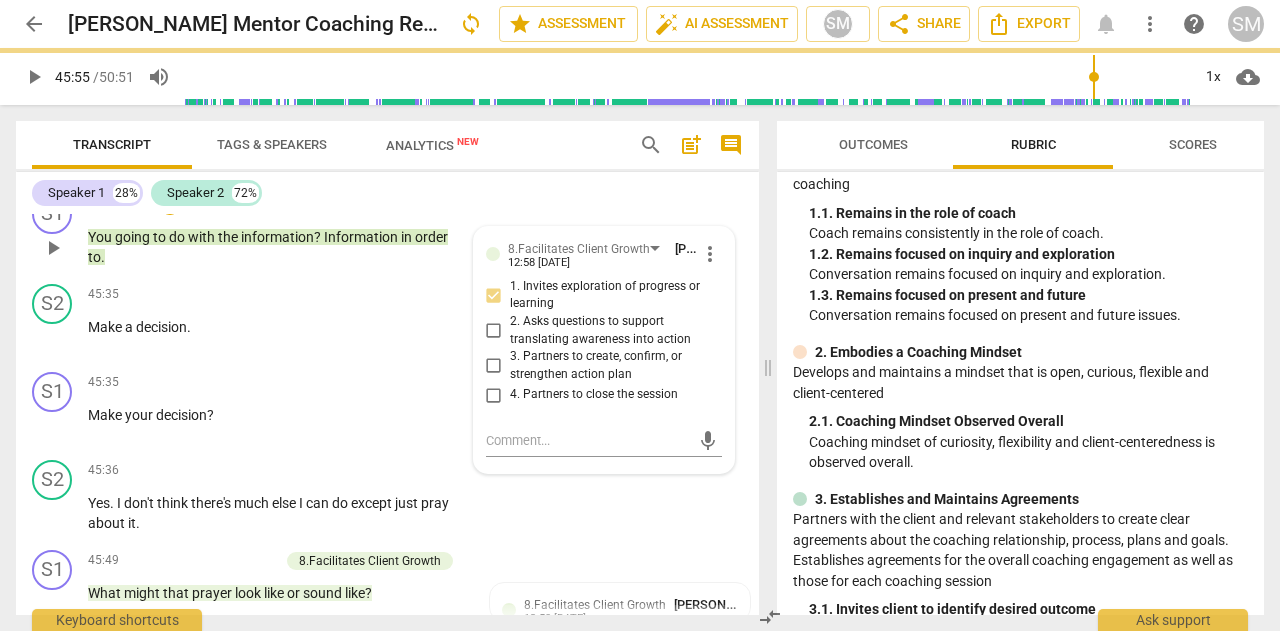 click on "1. Invites exploration of progress or learning" at bounding box center (494, 295) 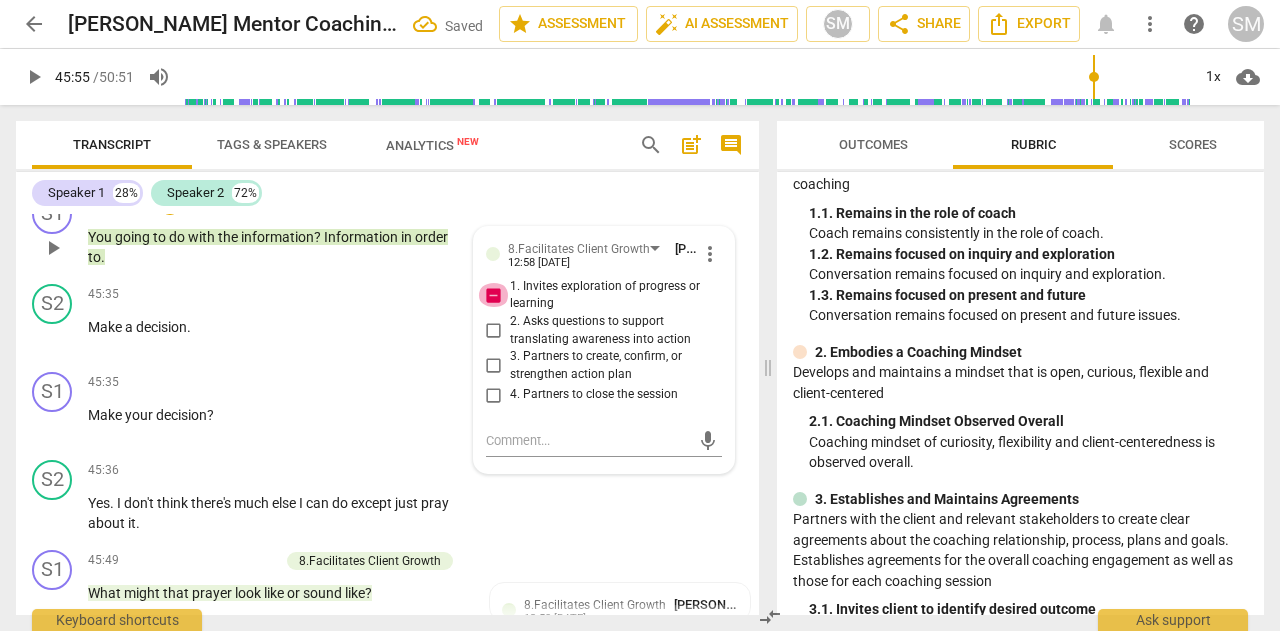 click on "1. Invites exploration of progress or learning" at bounding box center (494, 295) 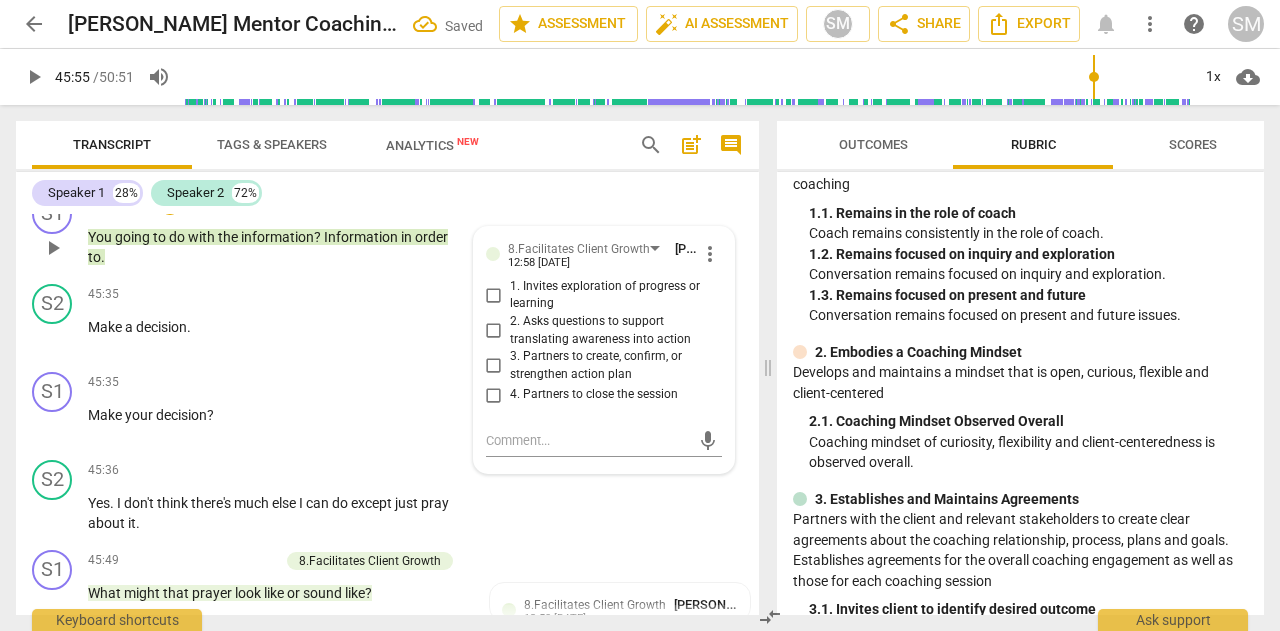 click on "2. Asks questions to support translating awareness into action" at bounding box center (494, 331) 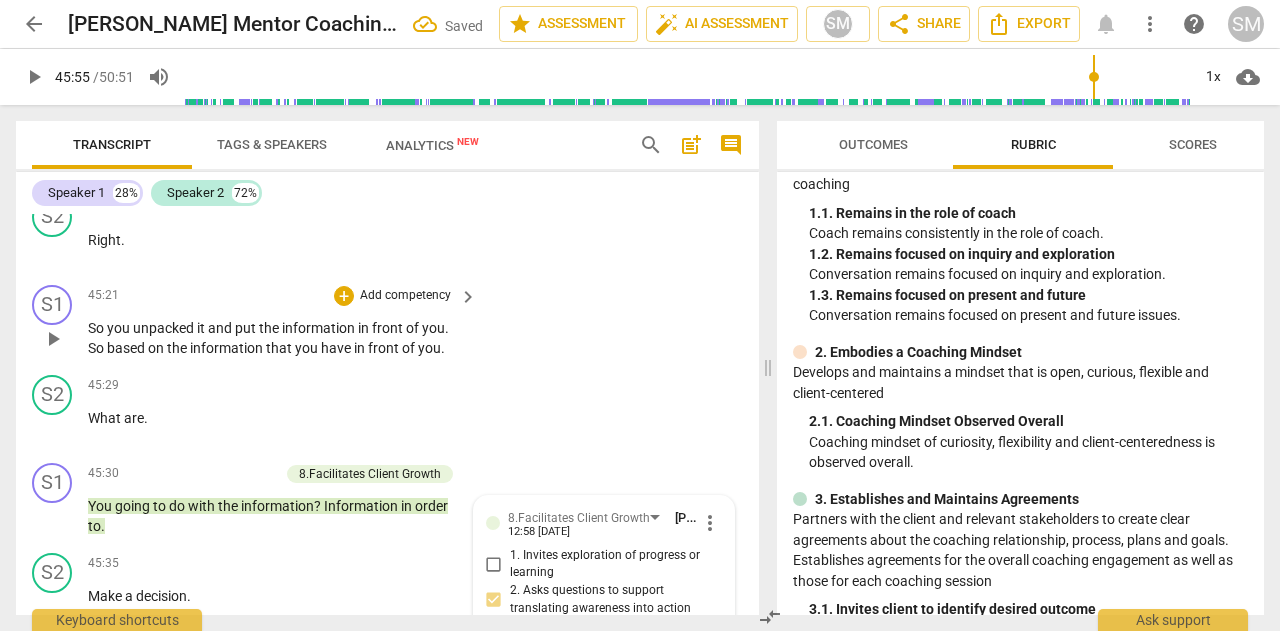 scroll, scrollTop: 14452, scrollLeft: 0, axis: vertical 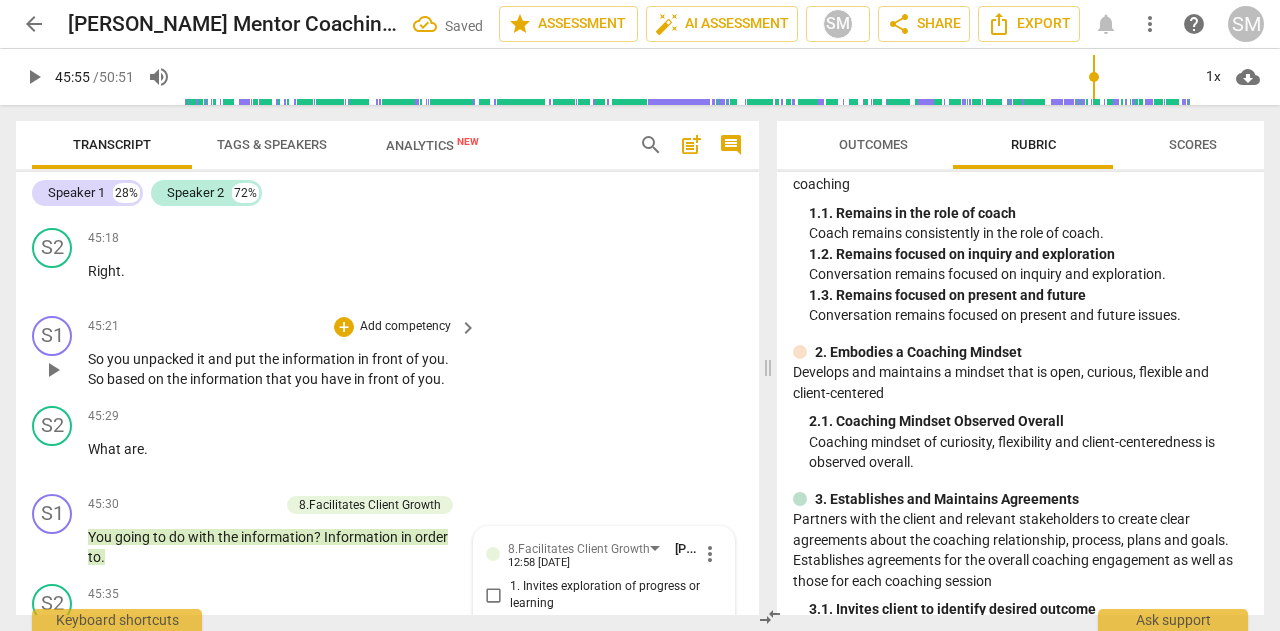click on "Add competency" at bounding box center [405, 327] 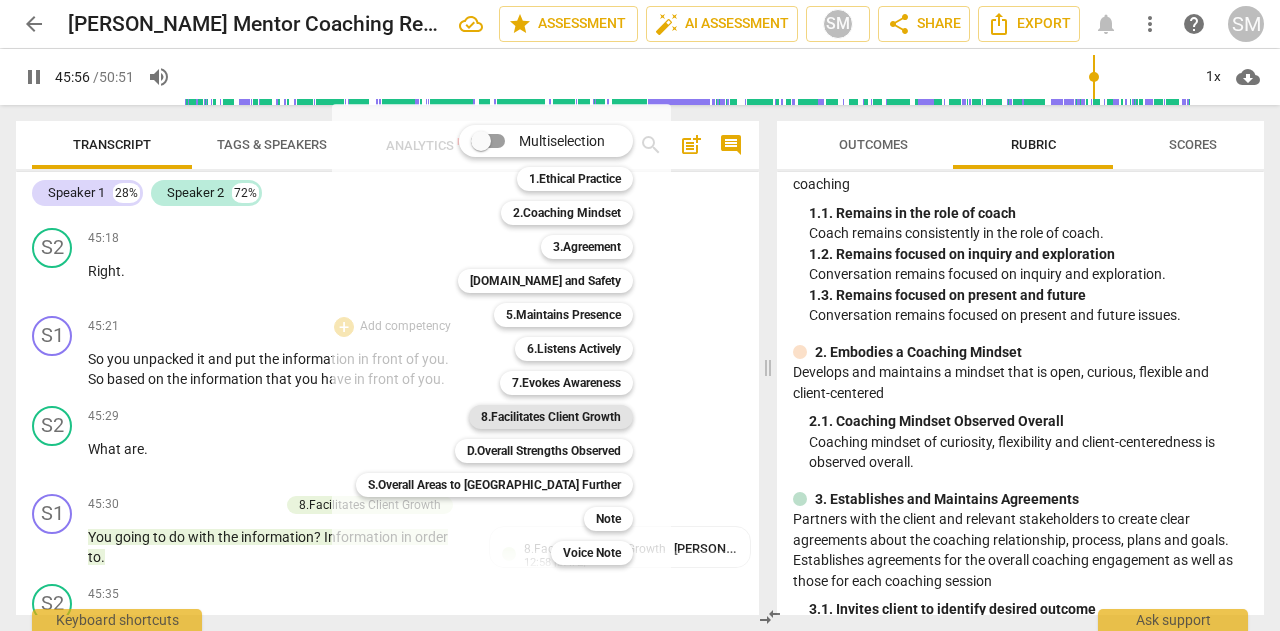 click on "8.Facilitates Client Growth" at bounding box center (551, 417) 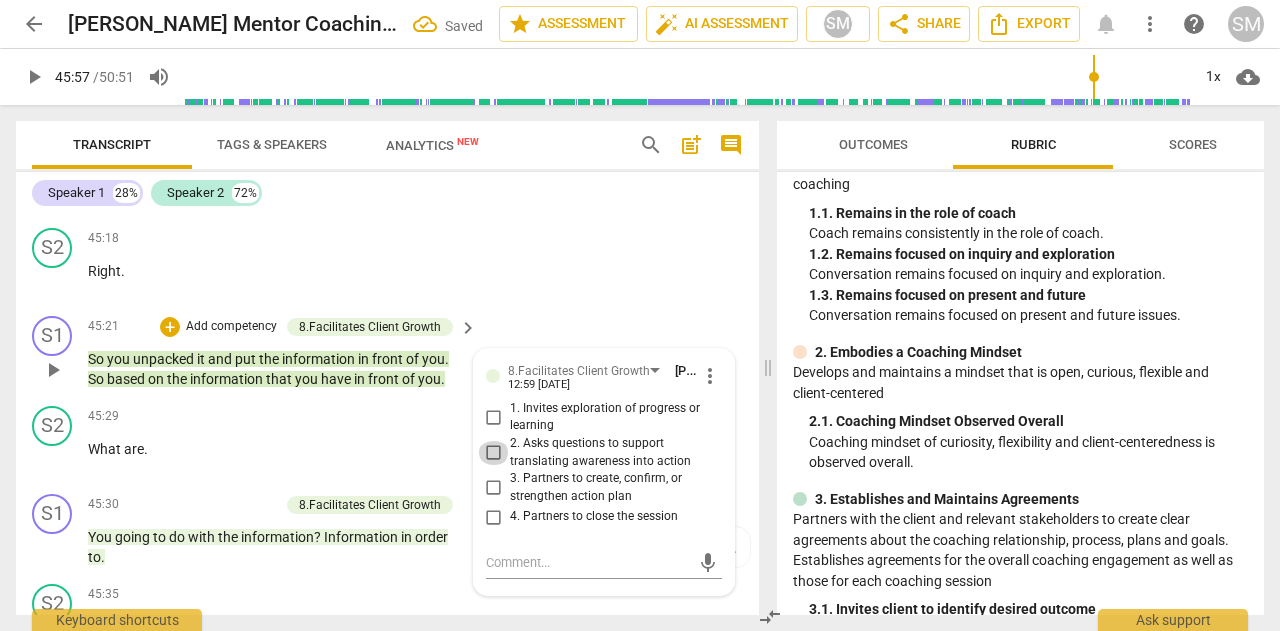 click on "2. Asks questions to support translating awareness into action" at bounding box center (494, 453) 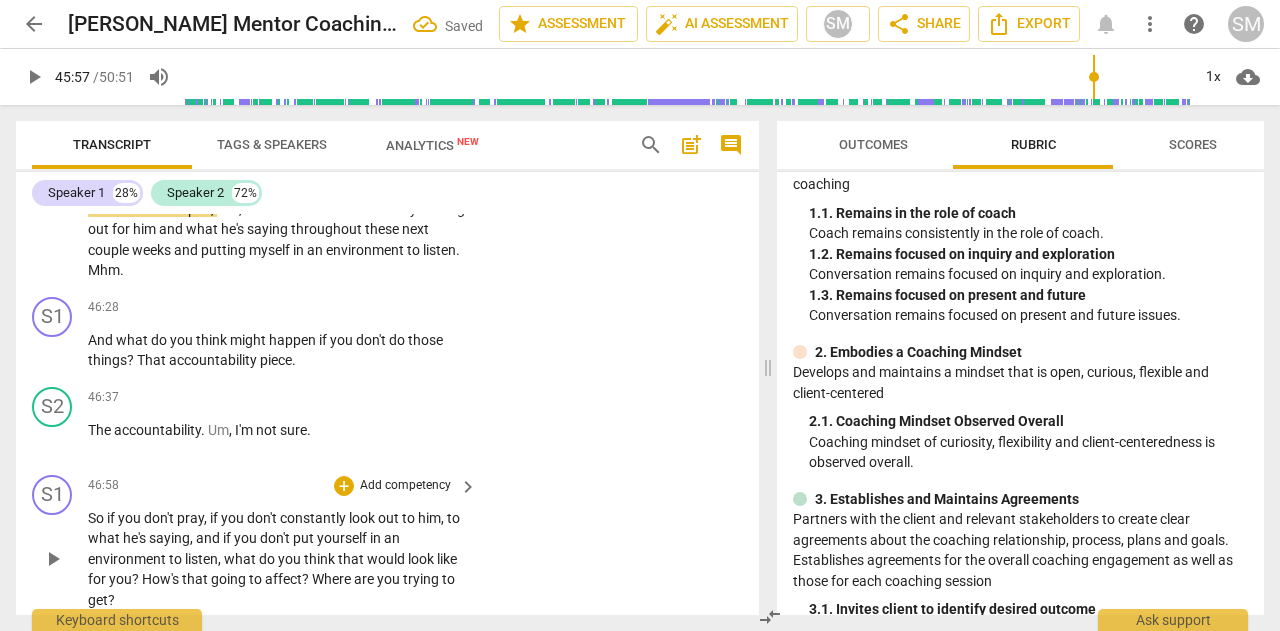 scroll, scrollTop: 15252, scrollLeft: 0, axis: vertical 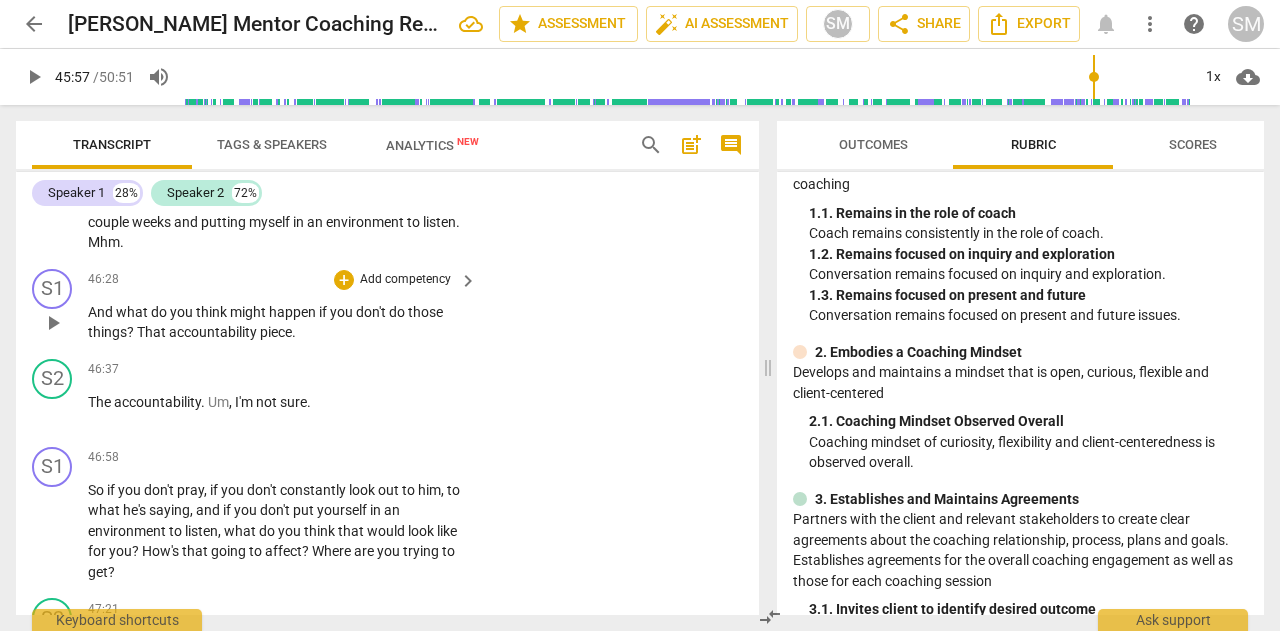 click on "Add competency" at bounding box center [405, 280] 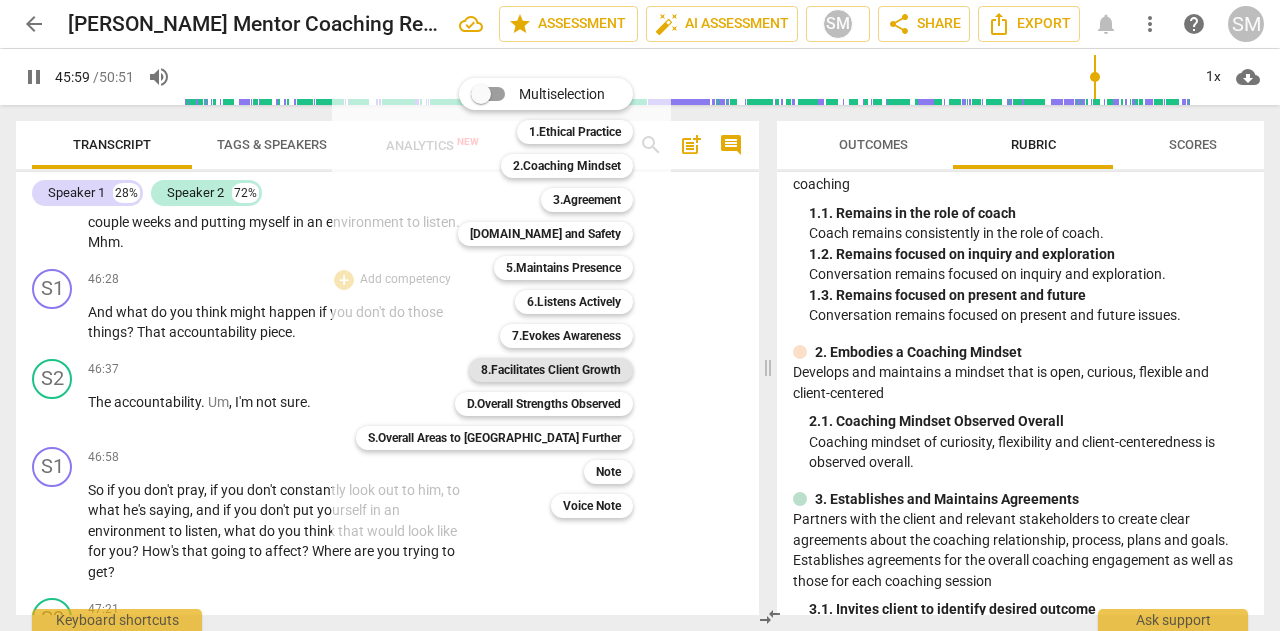 click on "8.Facilitates Client Growth" at bounding box center (551, 370) 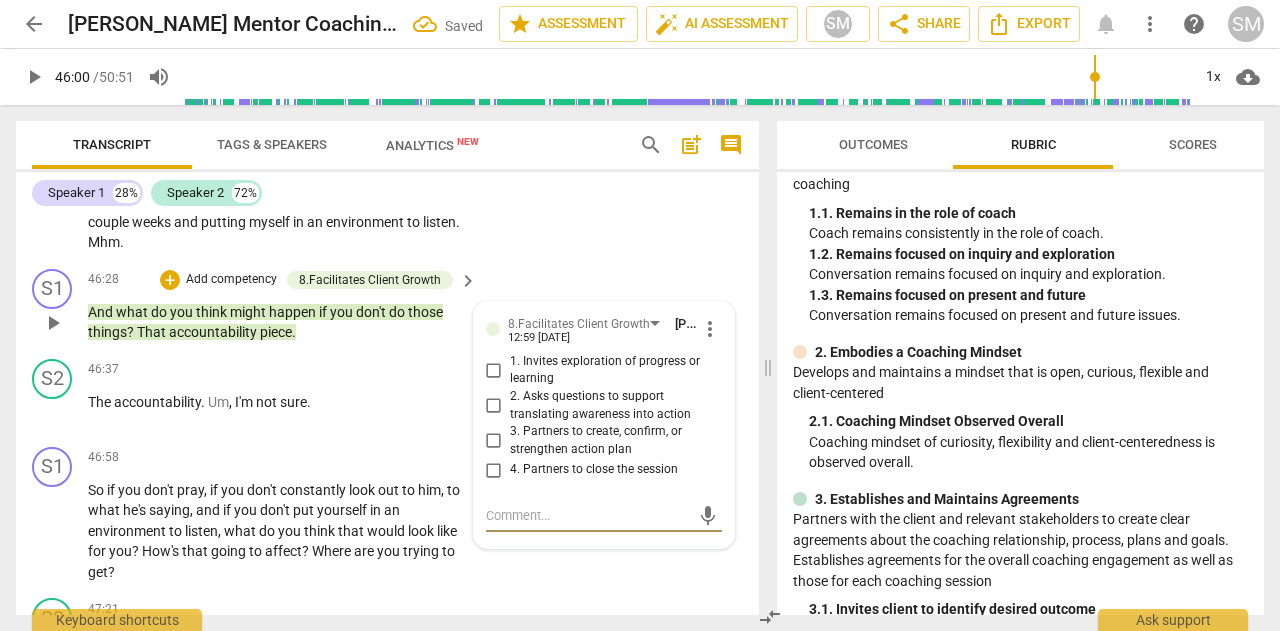 click on "3. Partners to create, confirm, or strengthen action plan" at bounding box center [494, 441] 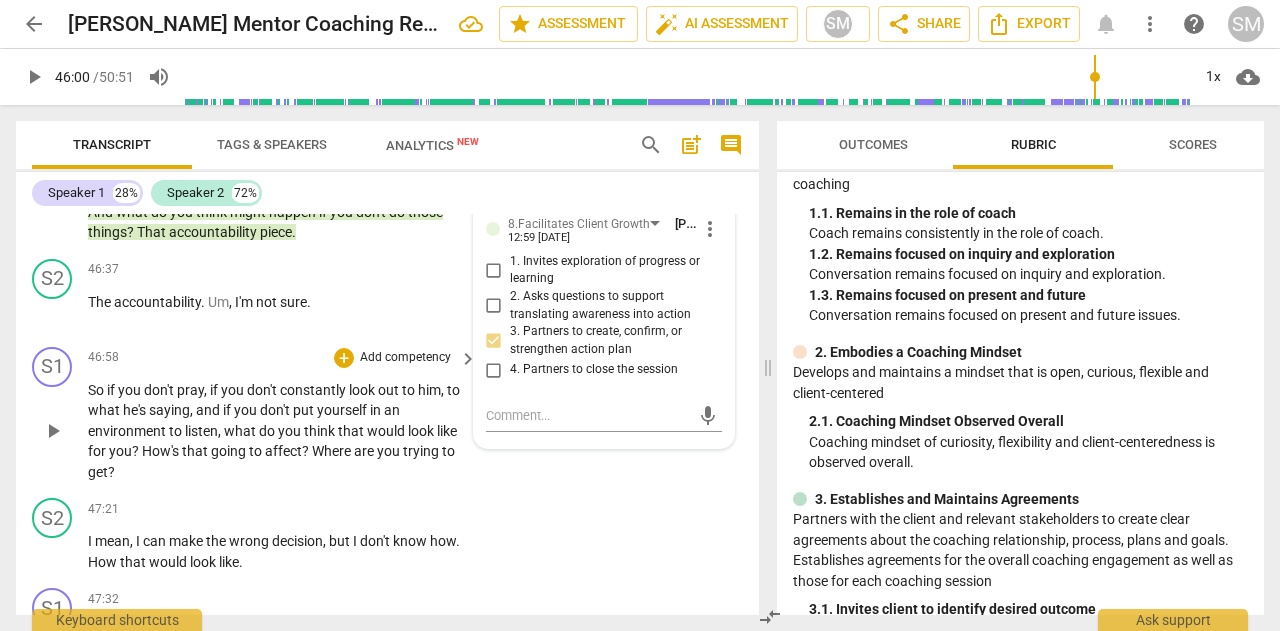 scroll, scrollTop: 15452, scrollLeft: 0, axis: vertical 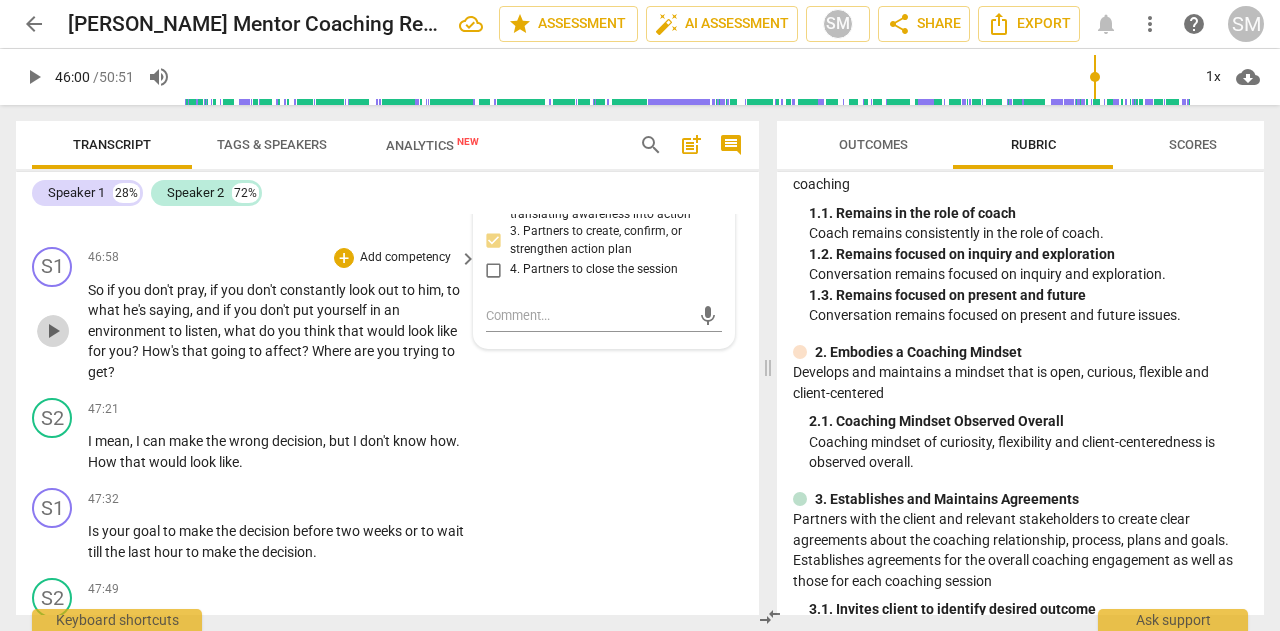 click on "play_arrow" at bounding box center (53, 331) 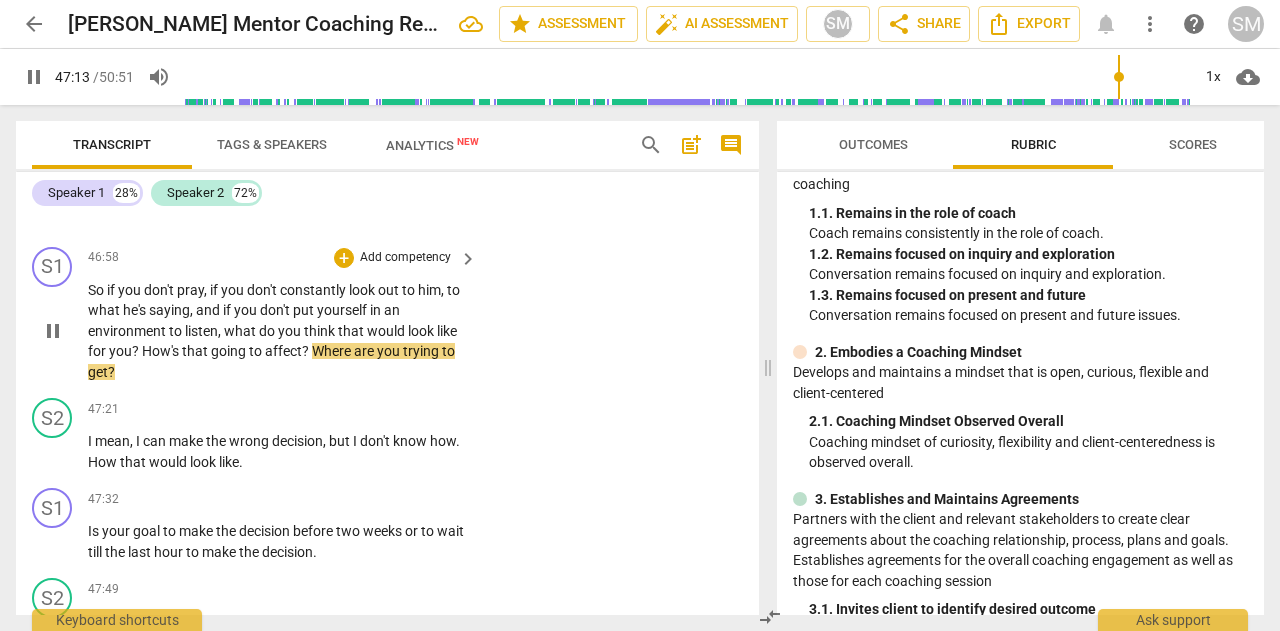 click on "Add competency" at bounding box center (405, 258) 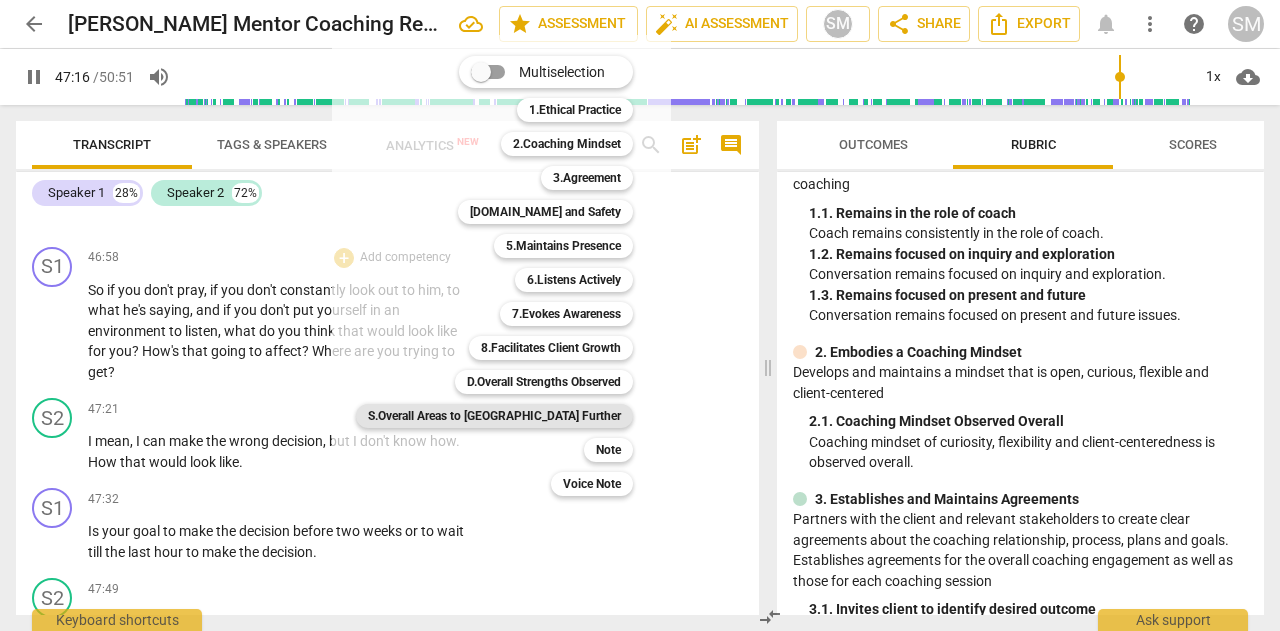 click on "S.Overall Areas to [GEOGRAPHIC_DATA] Further" at bounding box center [494, 416] 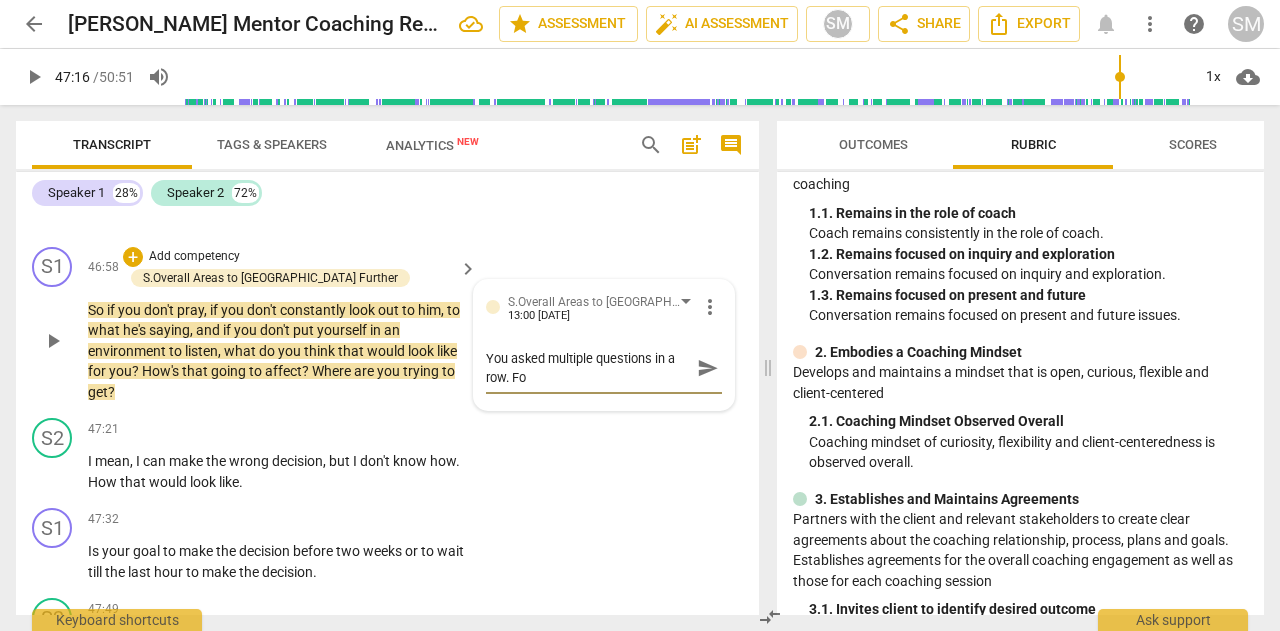 scroll, scrollTop: 0, scrollLeft: 0, axis: both 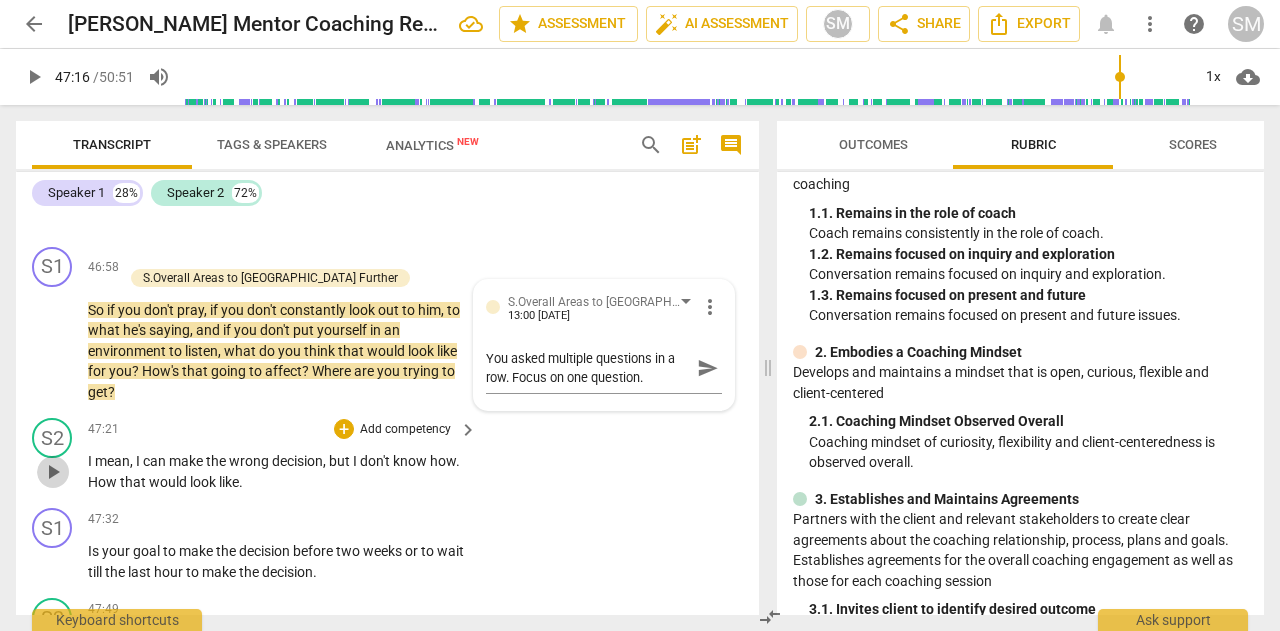 click on "play_arrow" at bounding box center (53, 472) 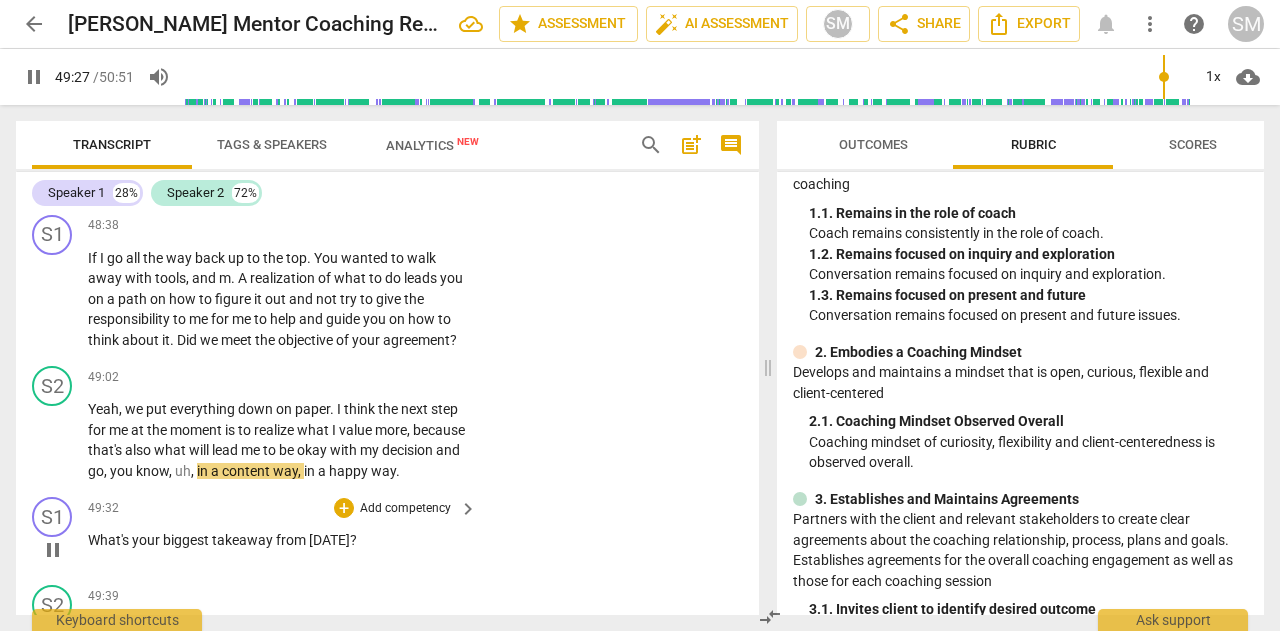 scroll, scrollTop: 16852, scrollLeft: 0, axis: vertical 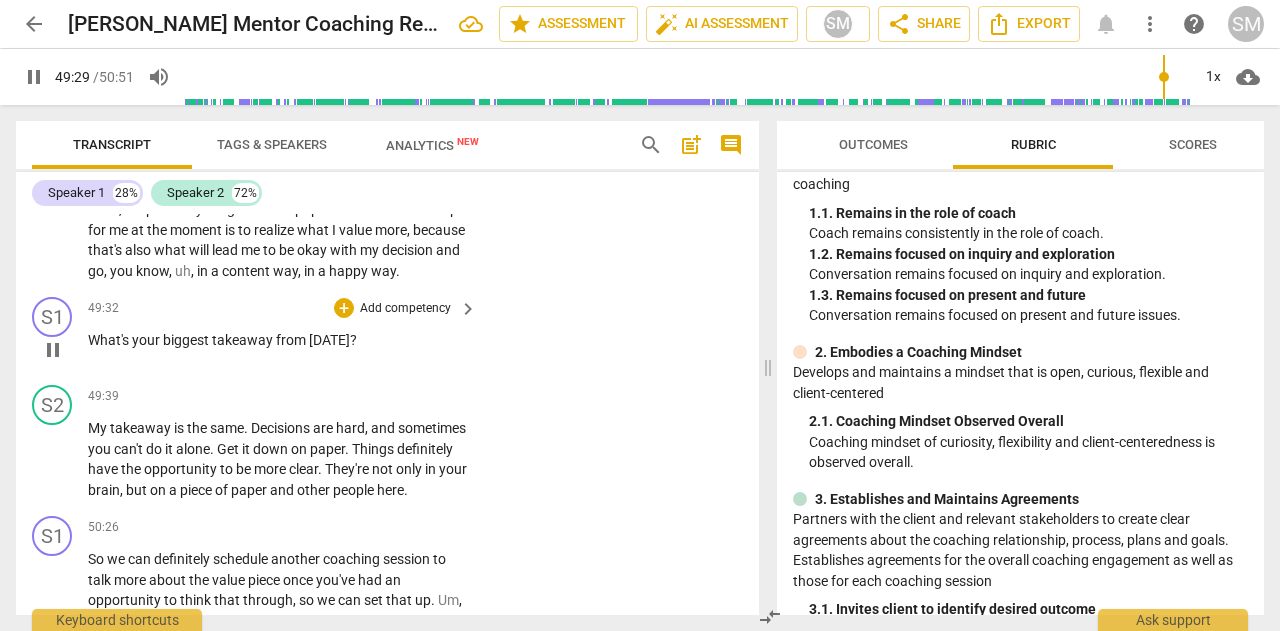 click on "+ Add competency keyboard_arrow_right" at bounding box center [404, 308] 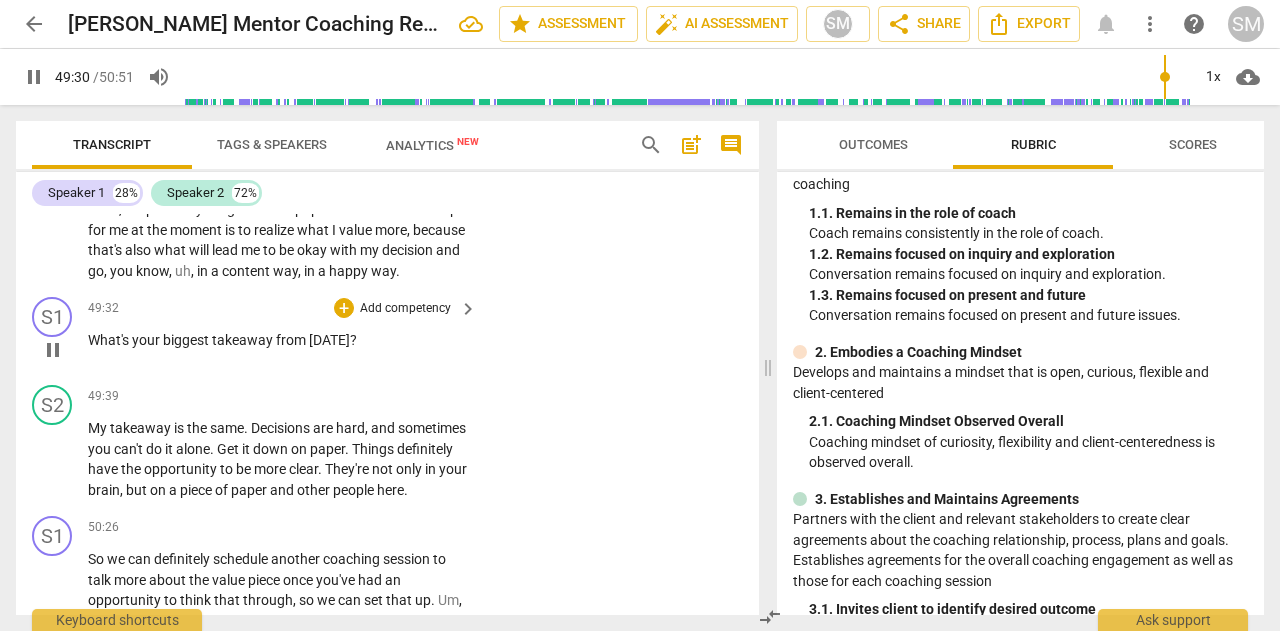 click on "Add competency" at bounding box center [405, 309] 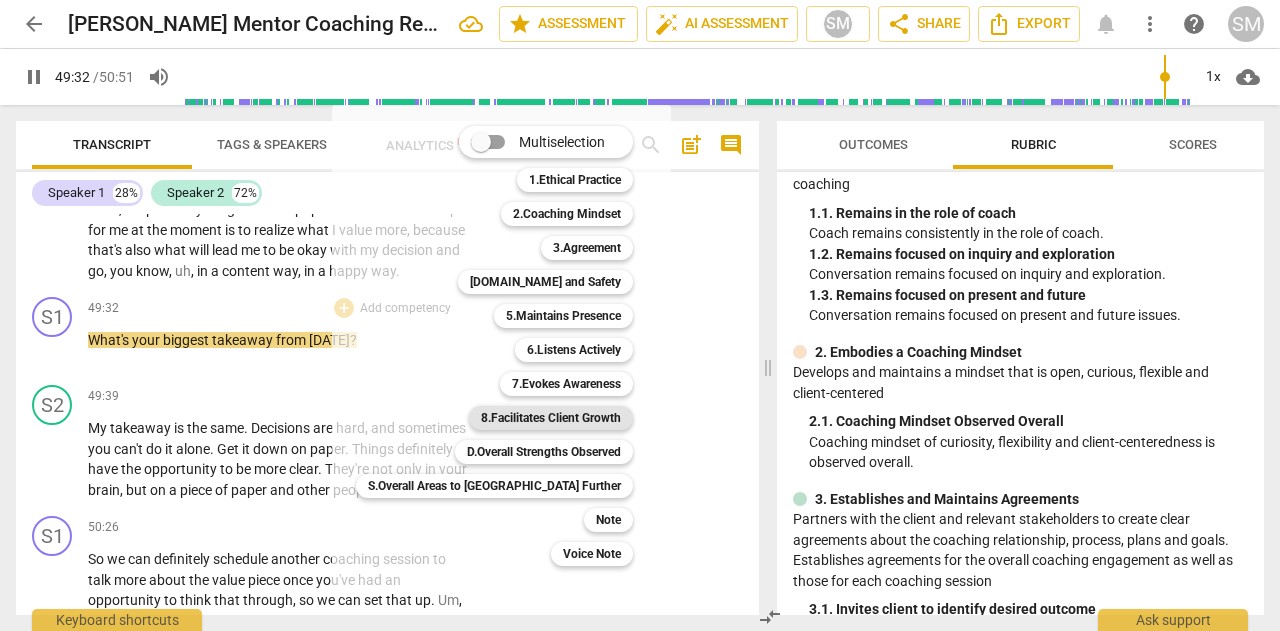 click on "8.Facilitates Client Growth" at bounding box center [551, 418] 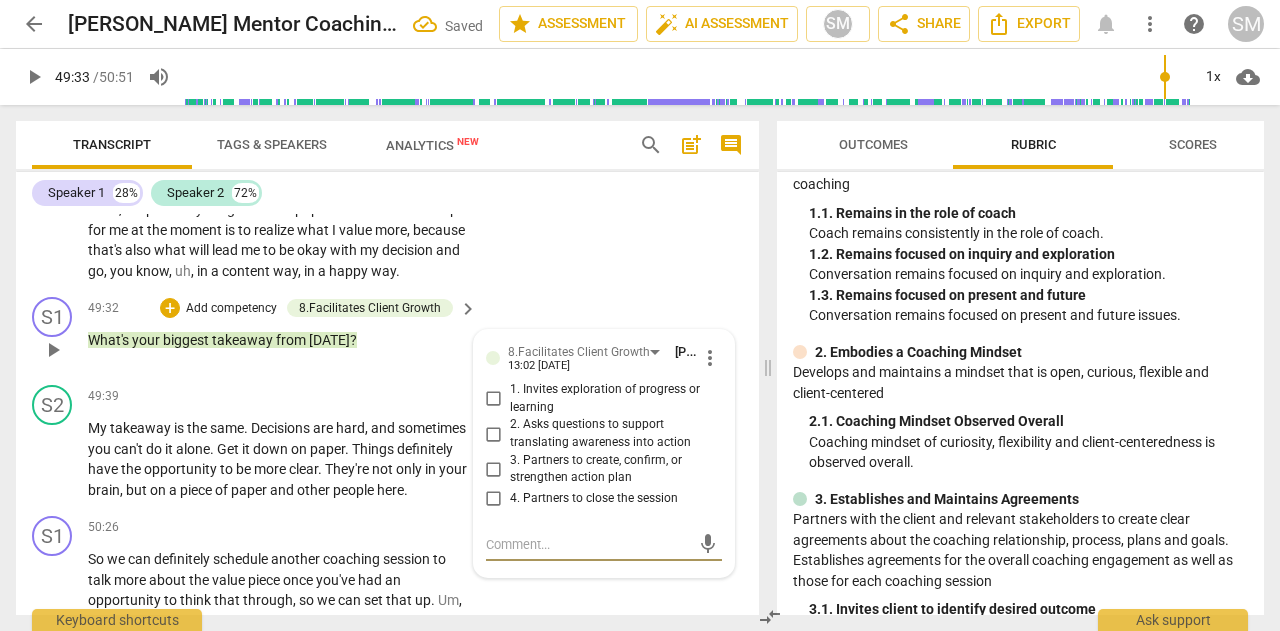 click on "1. Invites exploration of progress or learning" at bounding box center (494, 399) 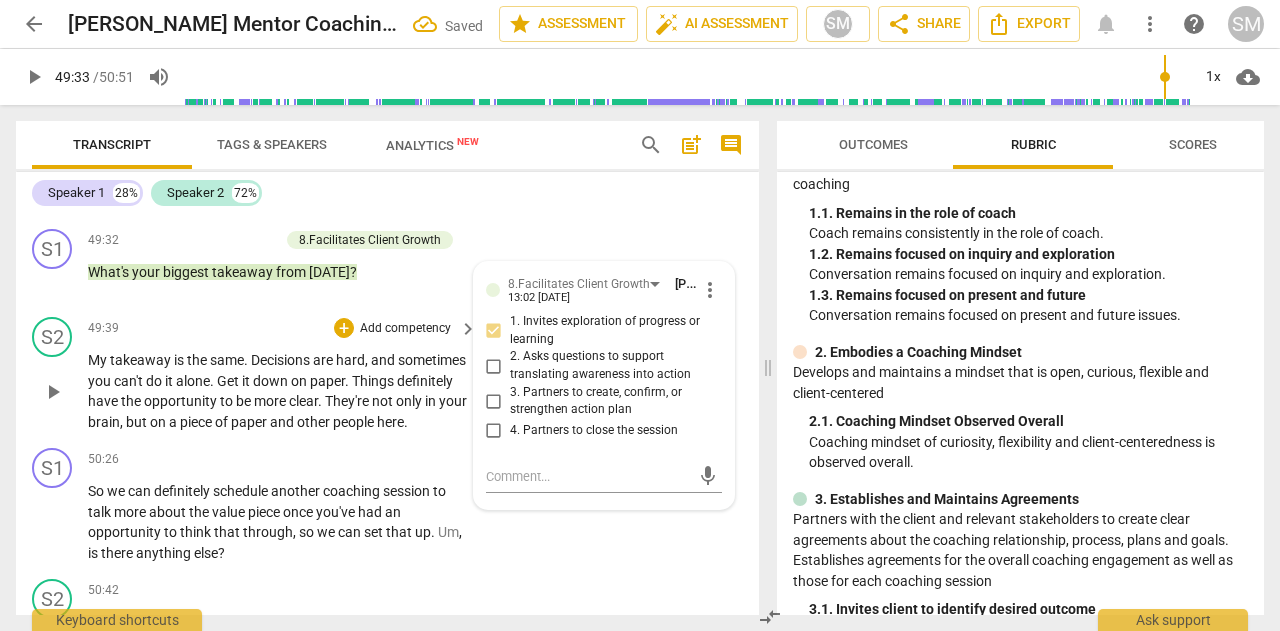 scroll, scrollTop: 16952, scrollLeft: 0, axis: vertical 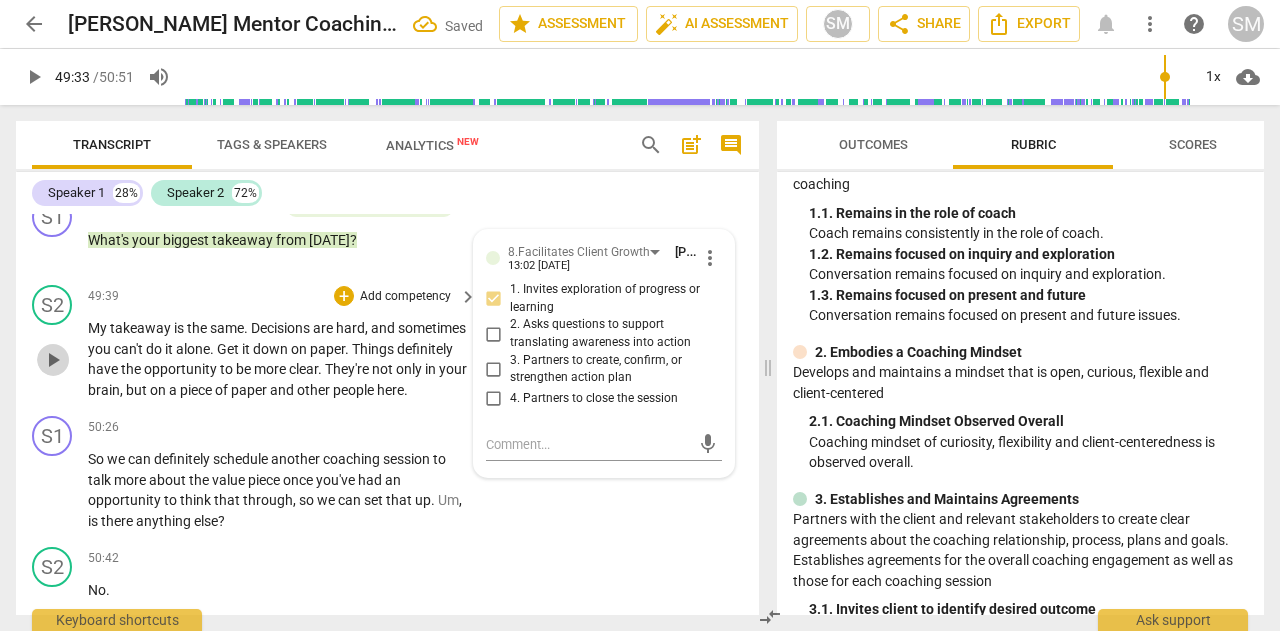 click on "play_arrow" at bounding box center [53, 360] 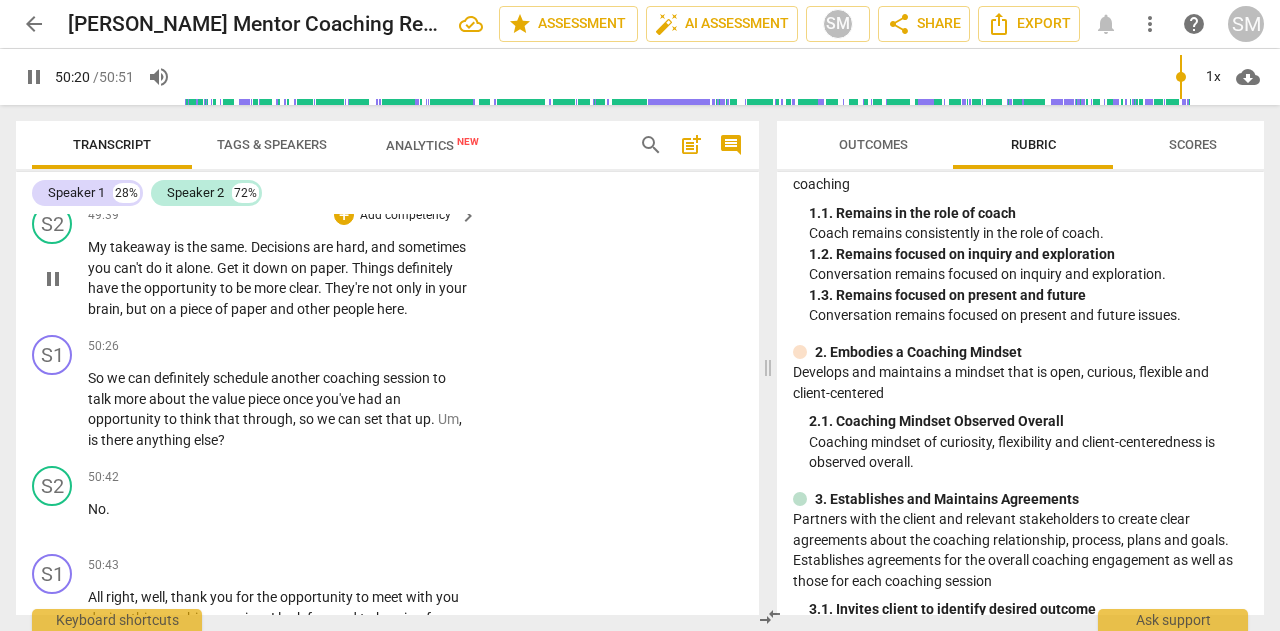 scroll, scrollTop: 17052, scrollLeft: 0, axis: vertical 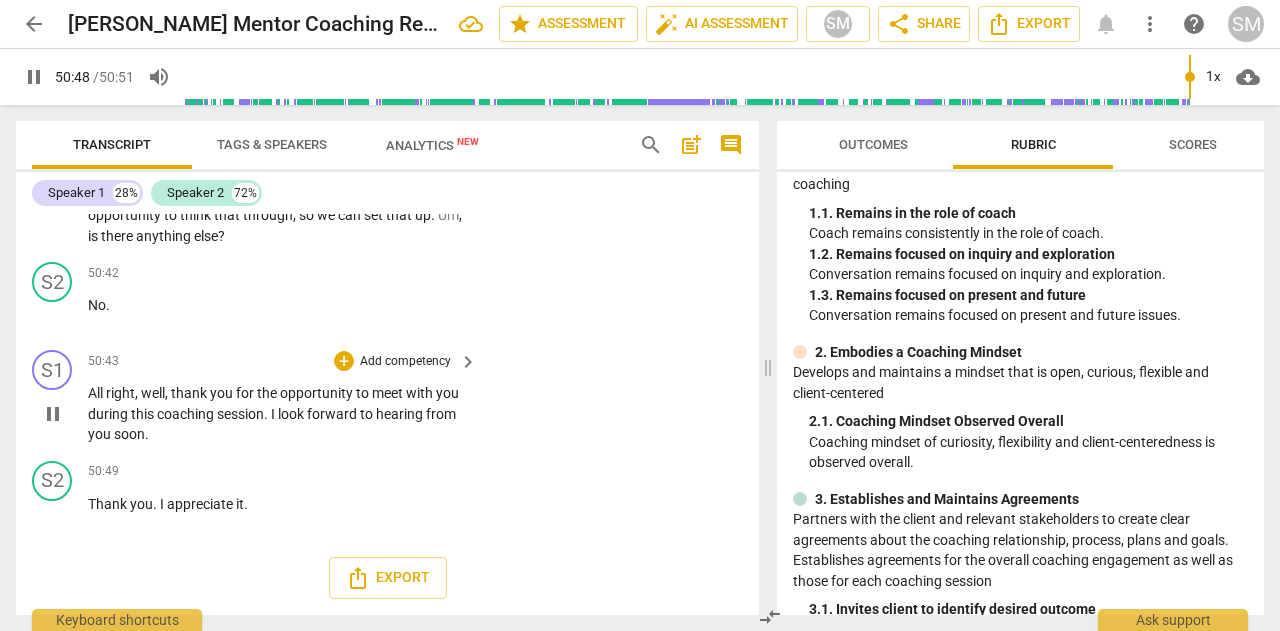 click on "Add competency" at bounding box center [405, 362] 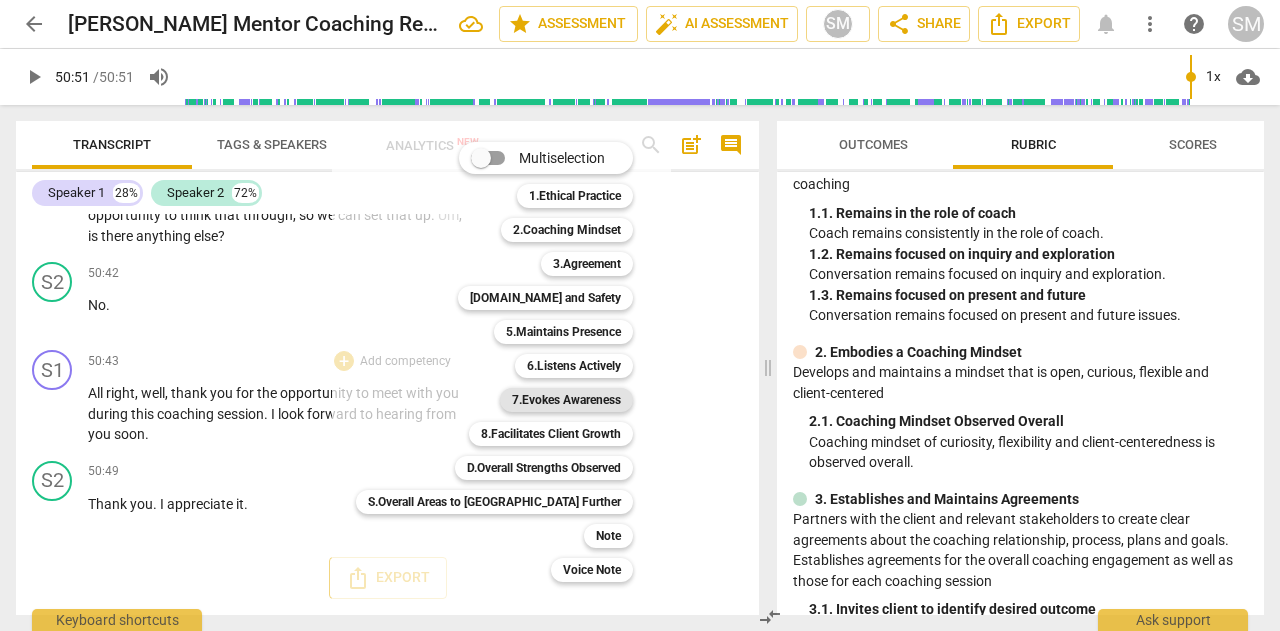 type on "3051" 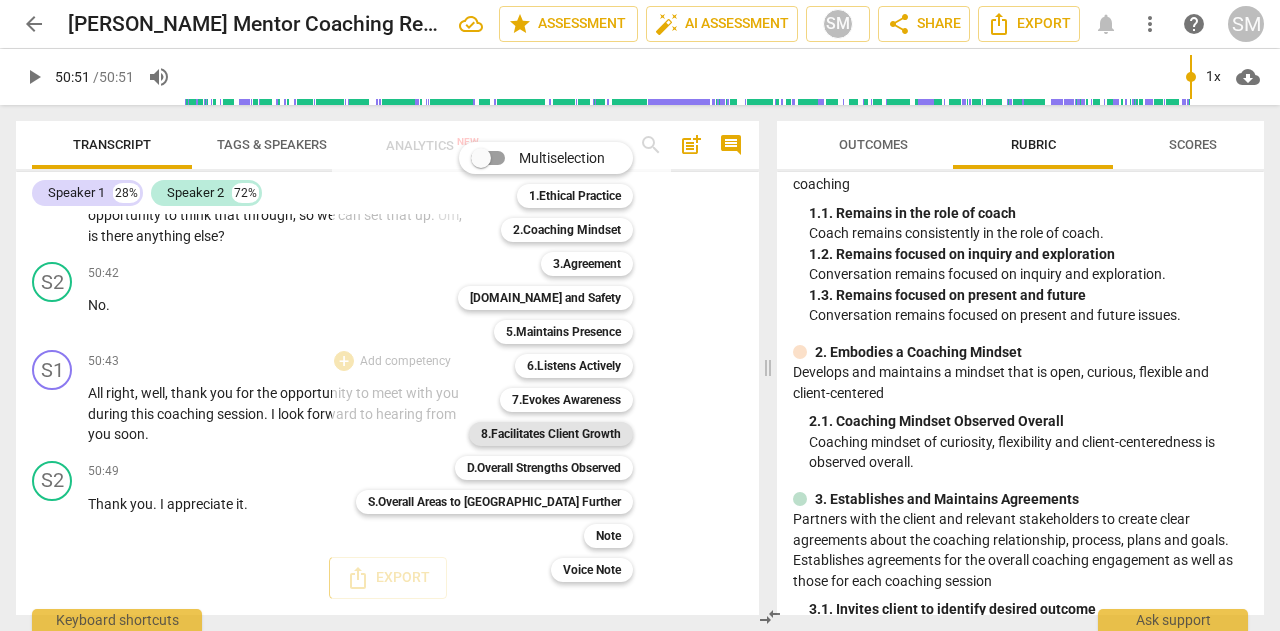 click on "8.Facilitates Client Growth" at bounding box center [551, 434] 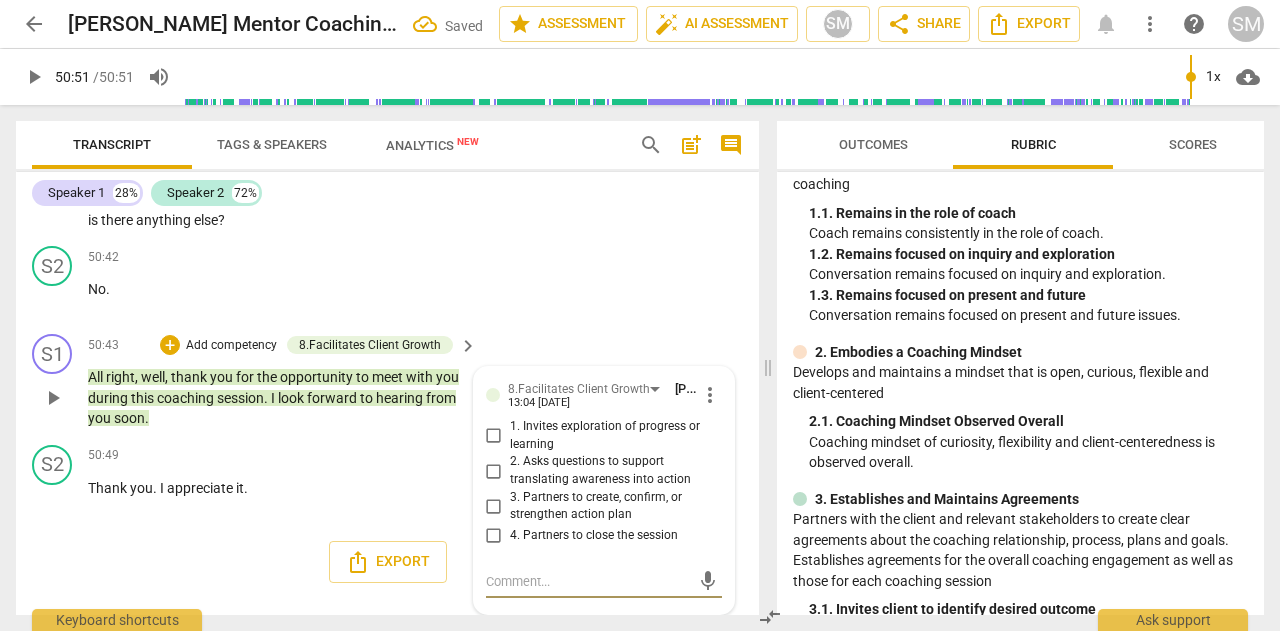click on "4. Partners to close the session" at bounding box center [494, 536] 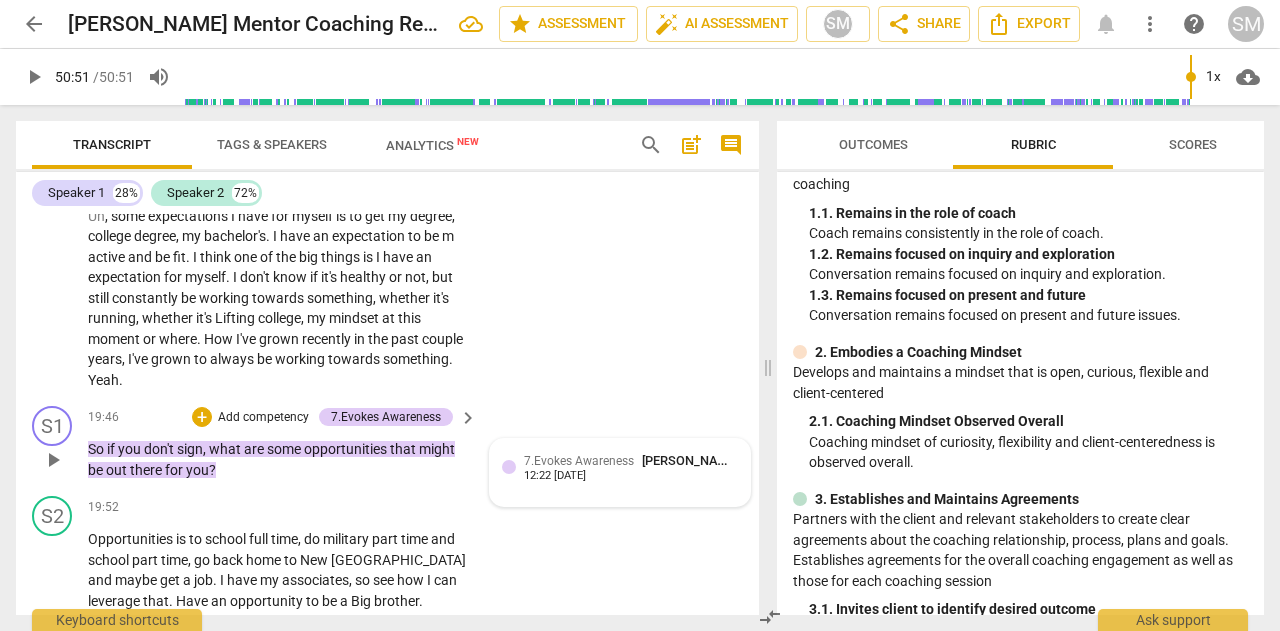 scroll, scrollTop: 5910, scrollLeft: 0, axis: vertical 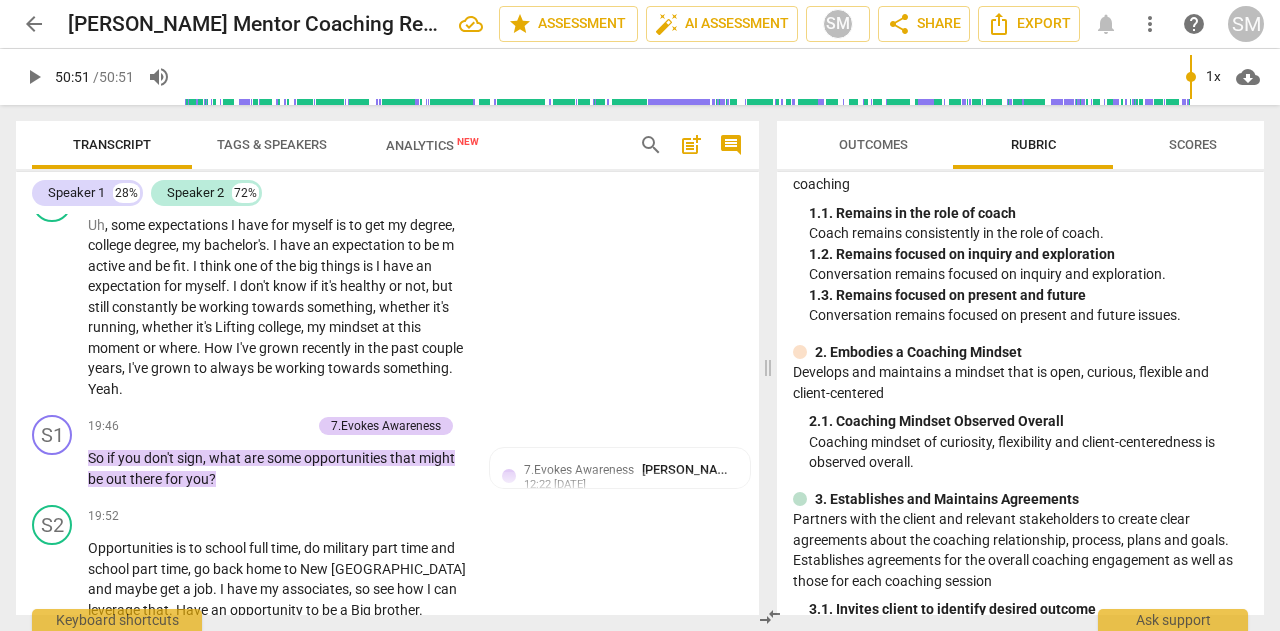 drag, startPoint x: 759, startPoint y: 350, endPoint x: 759, endPoint y: 195, distance: 155 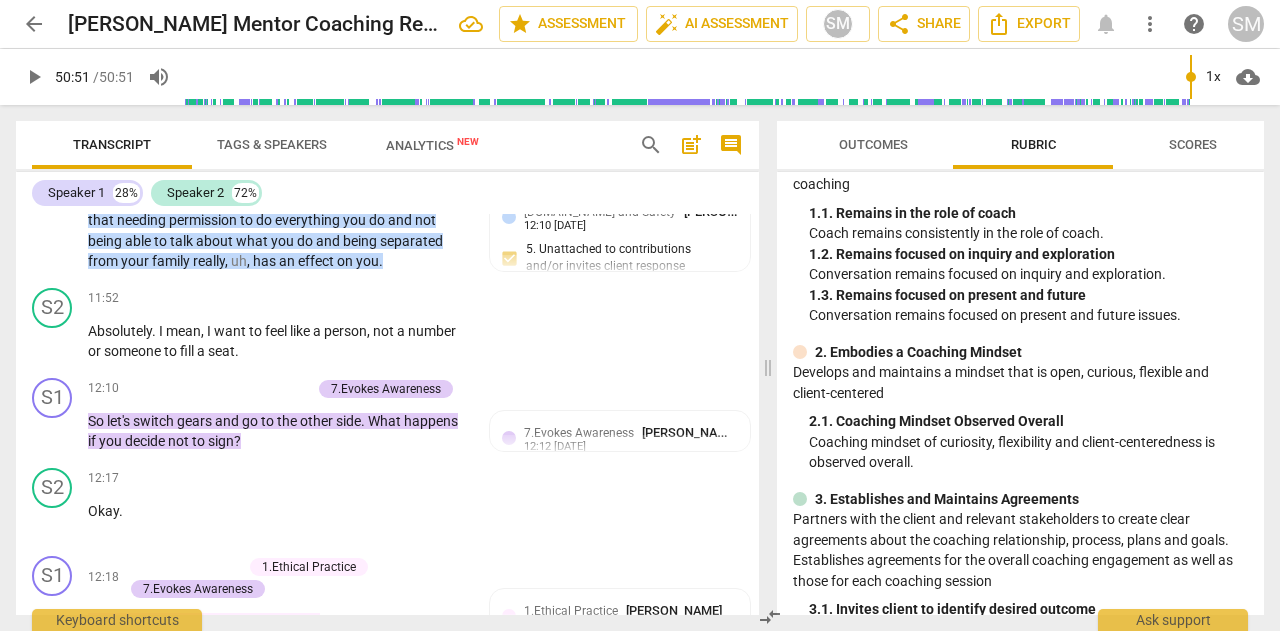 scroll, scrollTop: 3804, scrollLeft: 0, axis: vertical 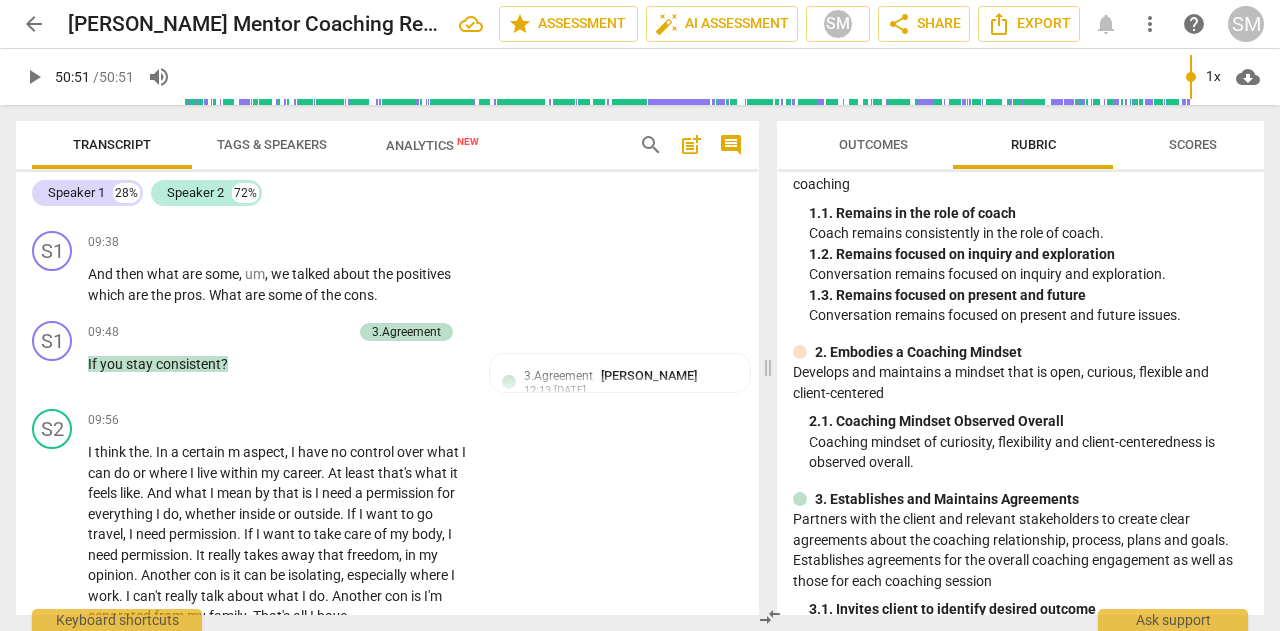 click on "search post_add comment" at bounding box center [691, 145] 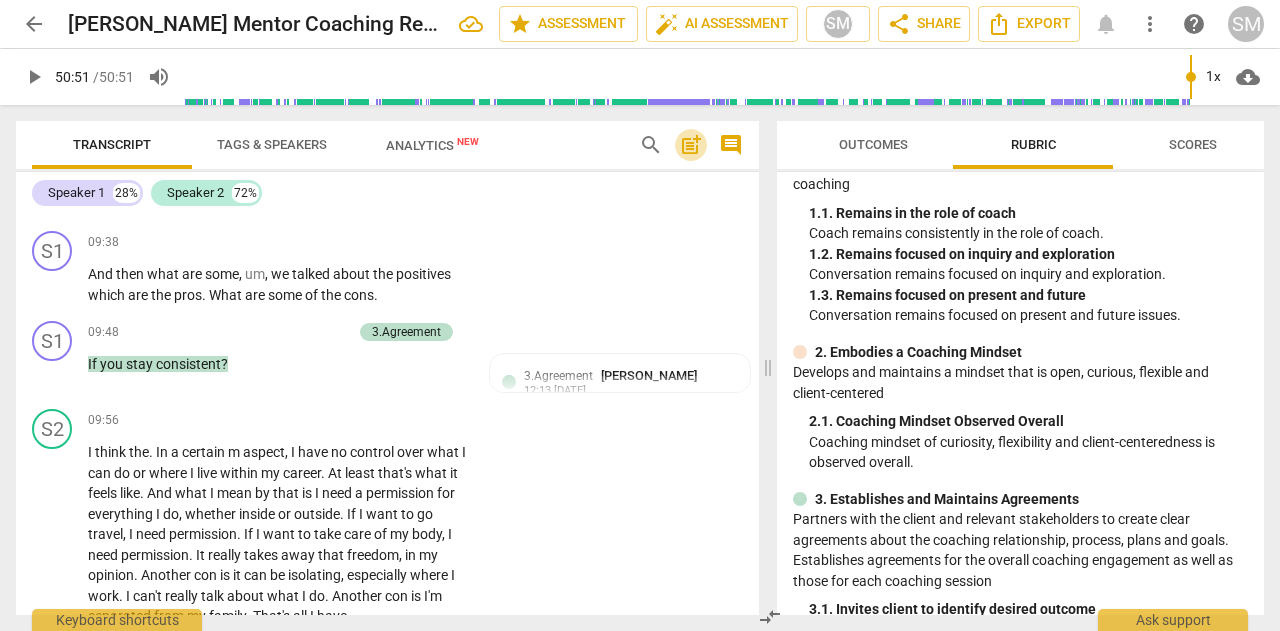 click on "post_add" at bounding box center [691, 145] 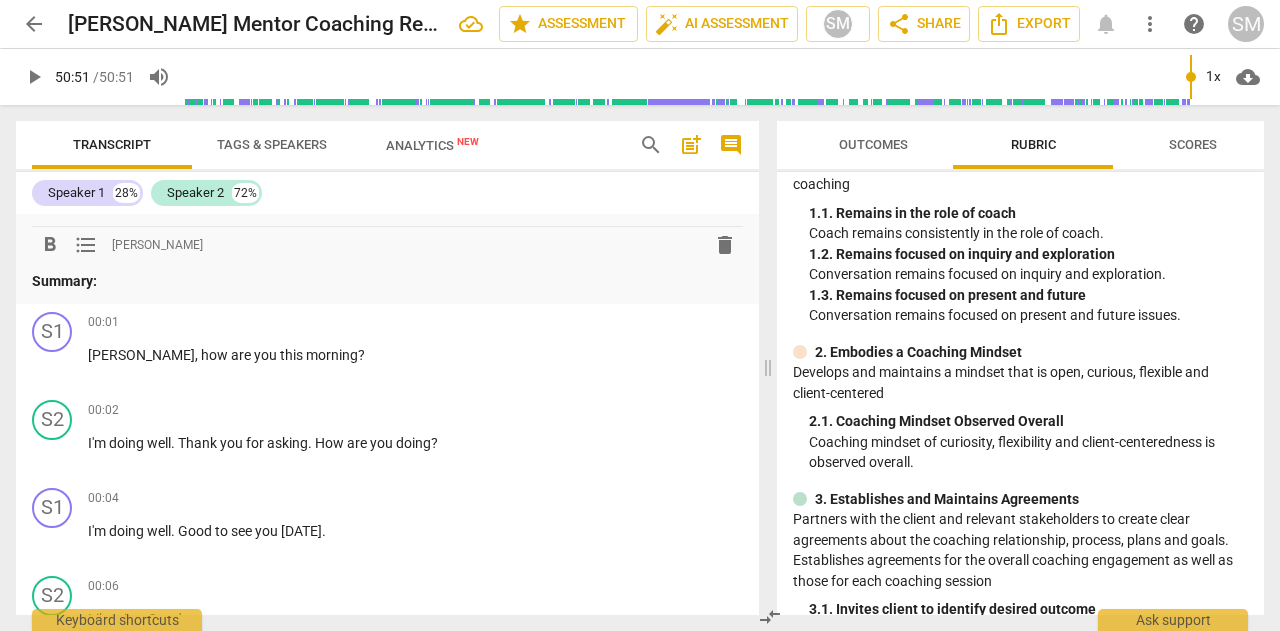 scroll, scrollTop: 0, scrollLeft: 0, axis: both 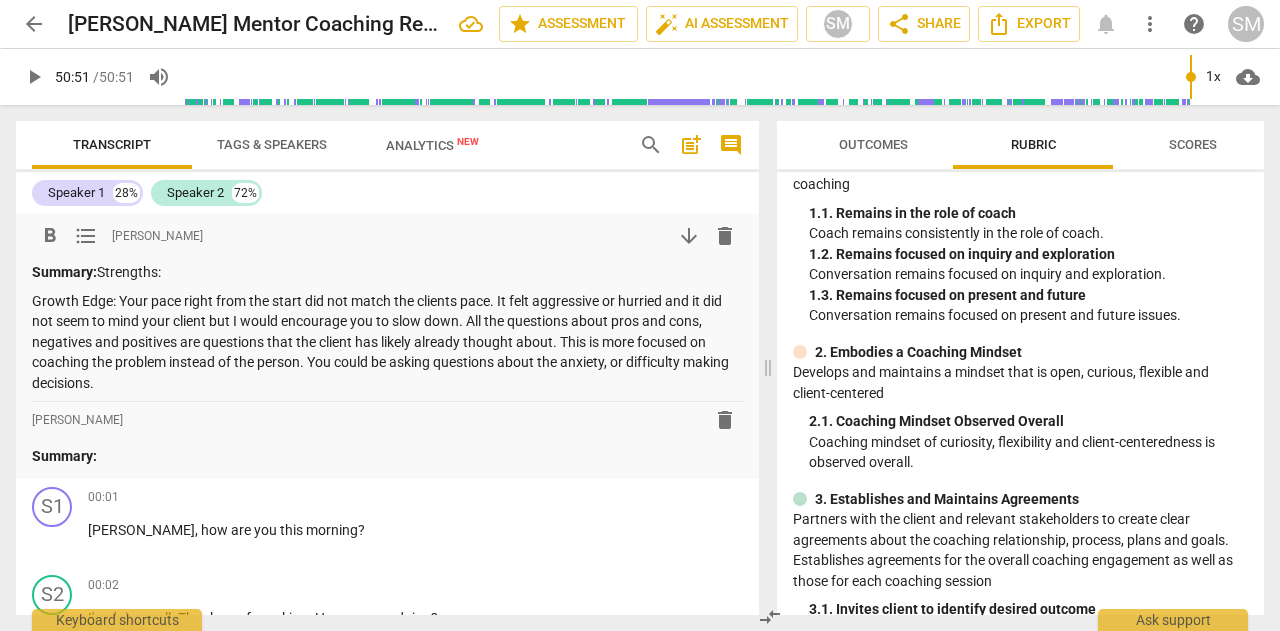 click on "Growth Edge: Your pace right from the start did not match the clients pace. It felt aggressive or hurried and it did not seem to mind your client but I would encourage you to slow down. All the questions about pros and cons, negatives and positives are questions that the client has likely already thought about. This is more focused on coaching the problem instead of the person. You could be asking questions about the anxiety, or difficulty making decisions." at bounding box center [387, 342] 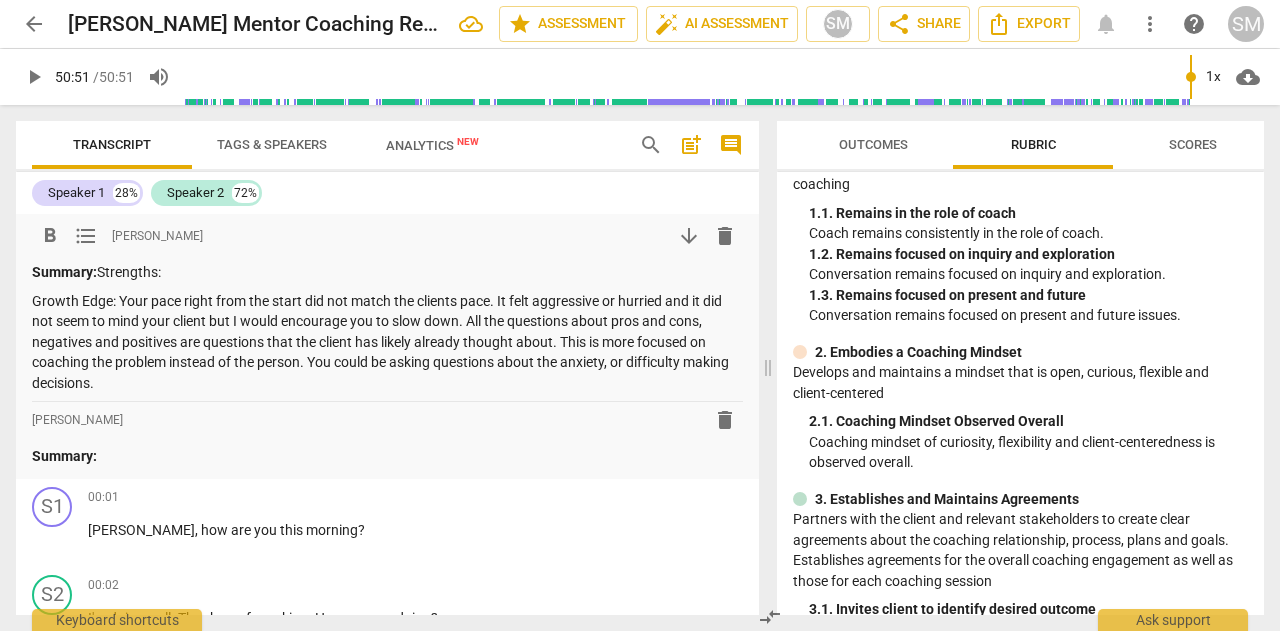 type 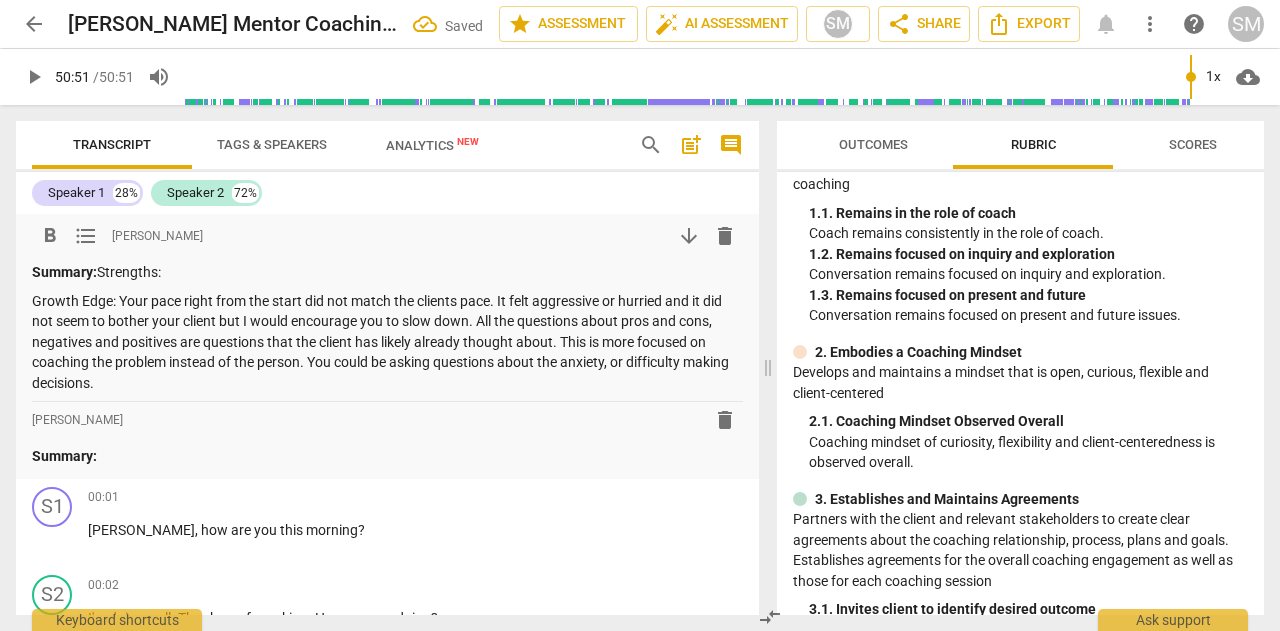 drag, startPoint x: 470, startPoint y: 318, endPoint x: 504, endPoint y: 307, distance: 35.735138 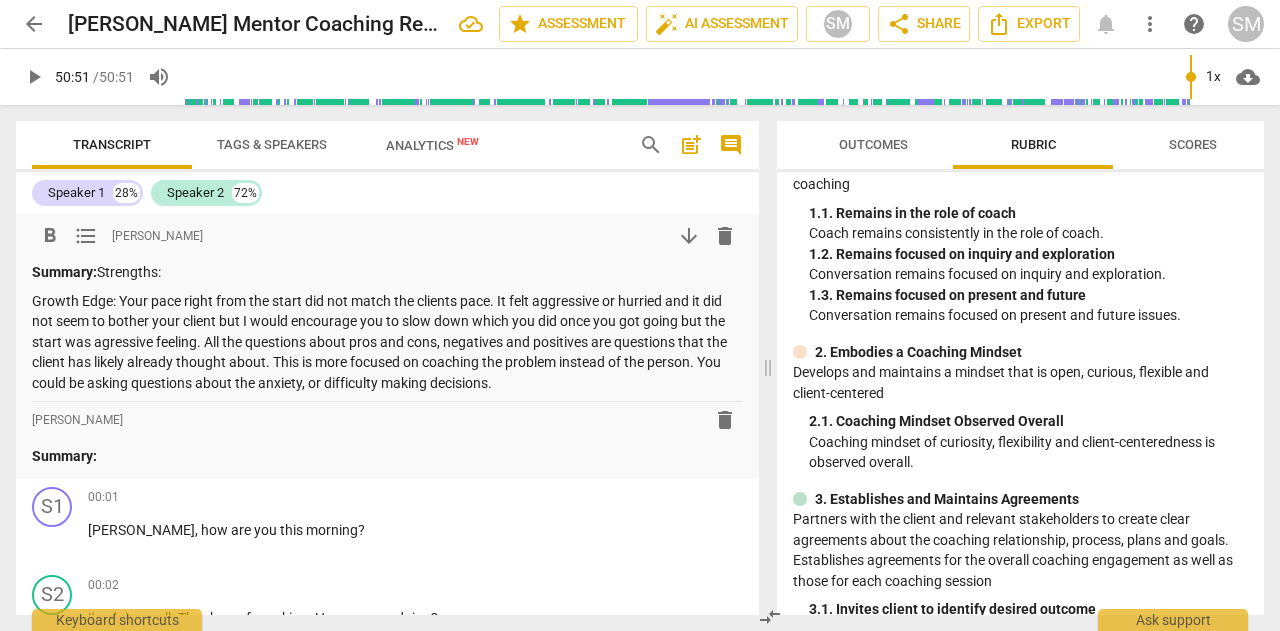 click on "Growth Edge: Your pace right from the start did not match the clients pace. It felt aggressive or hurried and it did not seem to bother your client but I would encourage you to slow down which you did once you got going but the start was agressive feeling. All the questions about pros and cons, negatives and positives are questions that the client has likely already thought about. This is more focused on coaching the problem instead of the person. You could be asking questions about the anxiety, or difficulty making decisions." at bounding box center (387, 342) 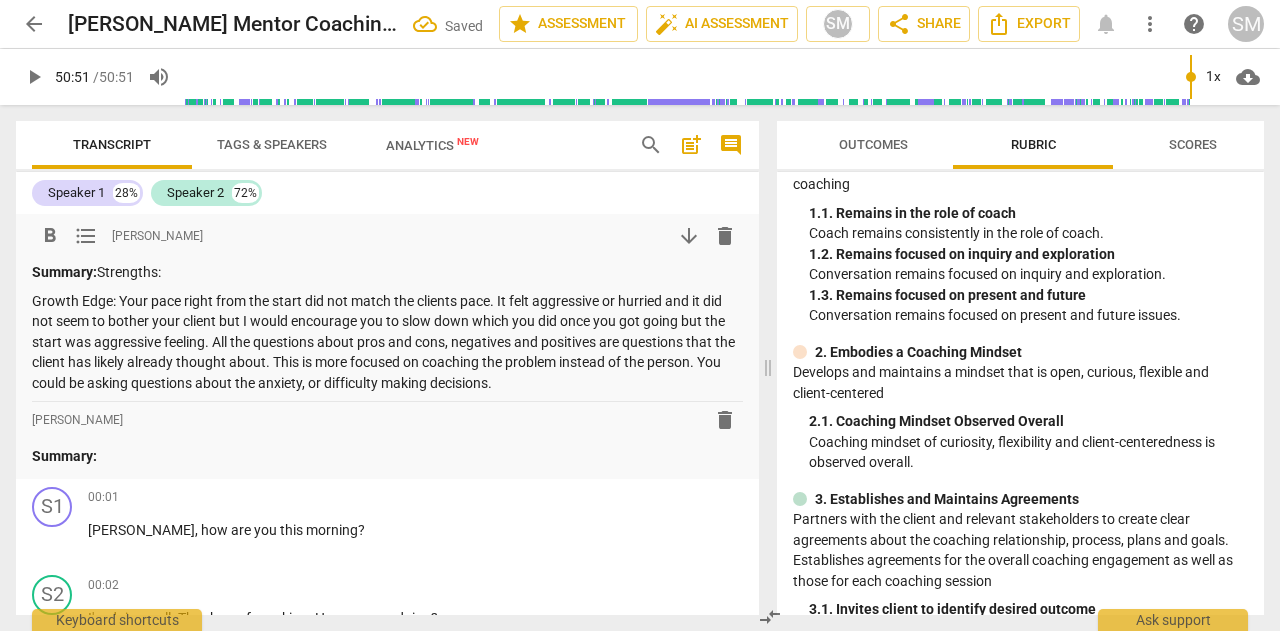 drag, startPoint x: 290, startPoint y: 362, endPoint x: 329, endPoint y: 349, distance: 41.109608 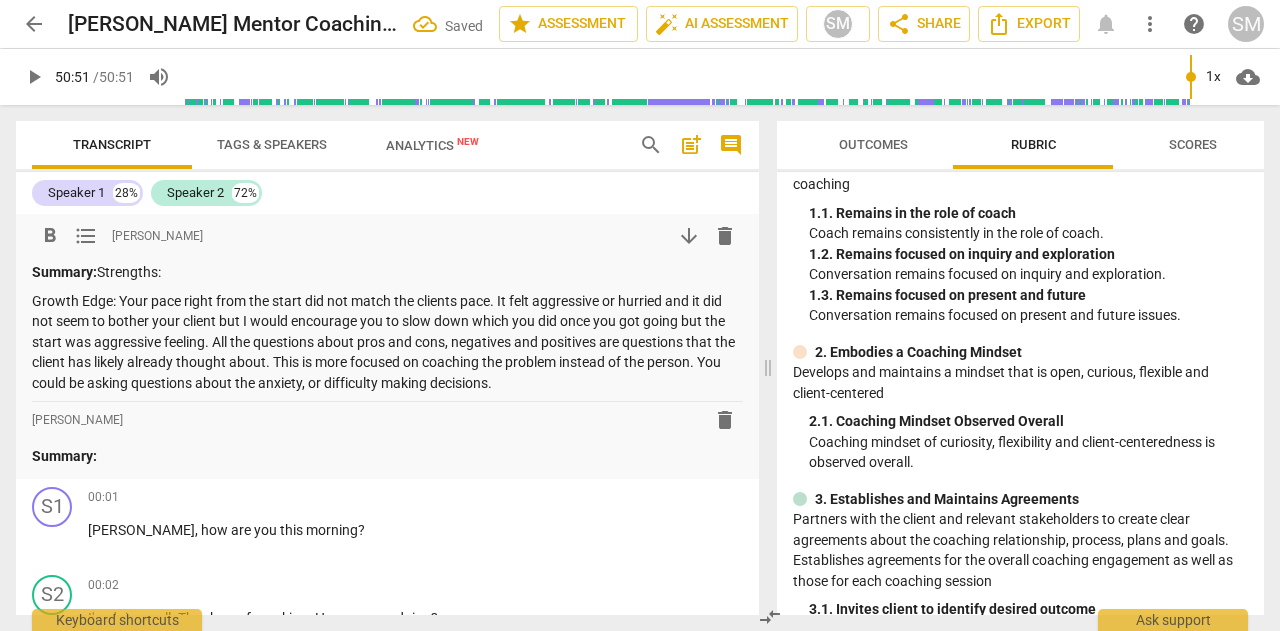 click on "Growth Edge: Your pace right from the start did not match the clients pace. It felt aggressive or hurried and it did not seem to bother your client but I would encourage you to slow down which you did once you got going but the start was aggressive feeling. All the questions about pros and cons, negatives and positives are questions that the client has likely already thought about. This is more focused on coaching the problem instead of the person. You could be asking questions about the anxiety, or difficulty making decisions." at bounding box center (387, 342) 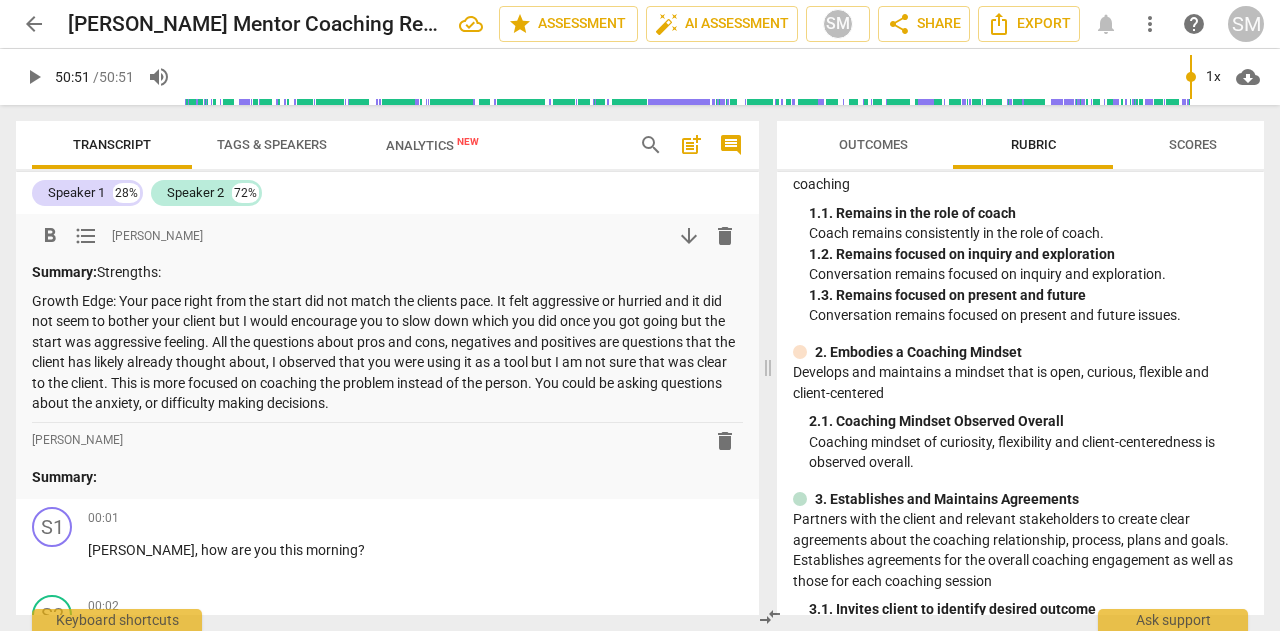 click on "Growth Edge: Your pace right from the start did not match the clients pace. It felt aggressive or hurried and it did not seem to bother your client but I would encourage you to slow down which you did once you got going but the start was aggressive feeling. All the questions about pros and cons, negatives and positives are questions that the client has likely already thought about, I observed that you were using it as a tool but I am not sure that was clear to the client. This is more focused on coaching the problem instead of the person. You could be asking questions about the anxiety, or difficulty making decisions." at bounding box center (387, 352) 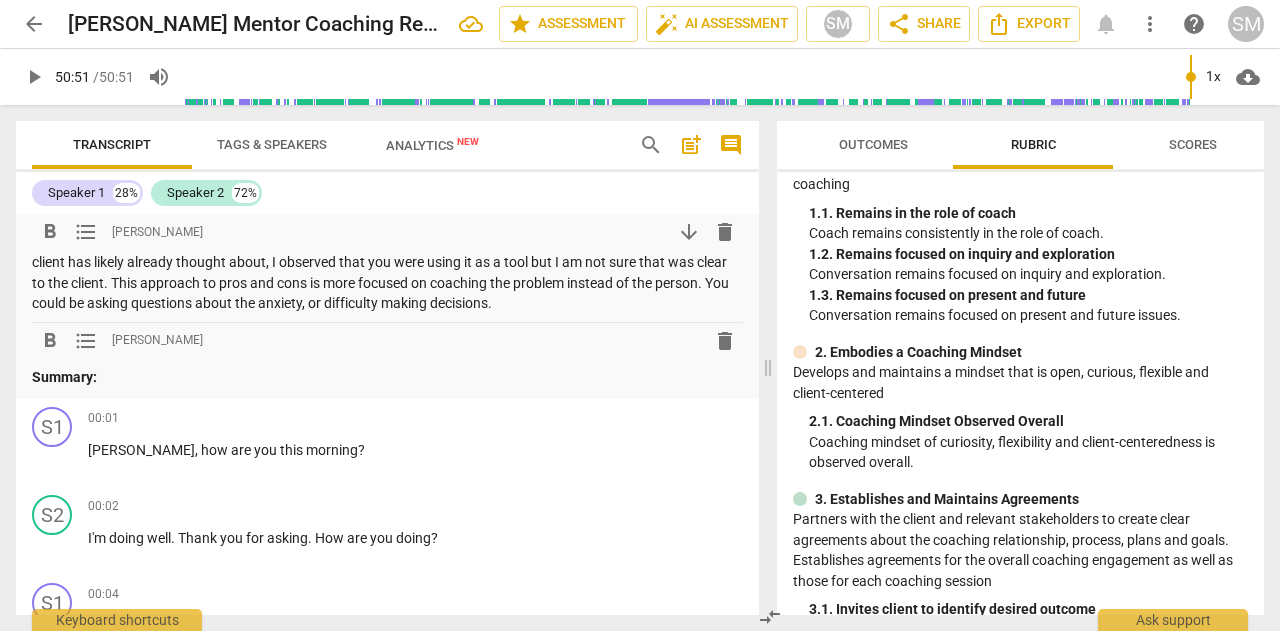 scroll, scrollTop: 0, scrollLeft: 0, axis: both 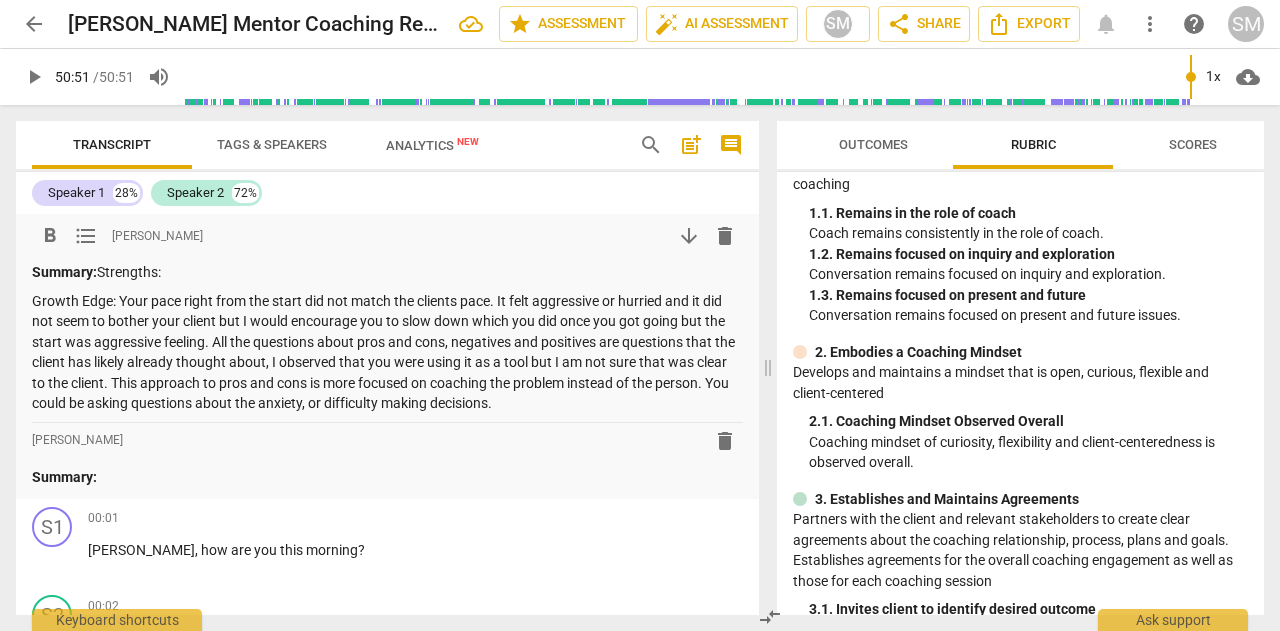 click on "Growth Edge: Your pace right from the start did not match the clients pace. It felt aggressive or hurried and it did not seem to bother your client but I would encourage you to slow down which you did once you got going but the start was aggressive feeling. All the questions about pros and cons, negatives and positives are questions that the client has likely already thought about, I observed that you were using it as a tool but I am not sure that was clear to the client. This approach to pros and cons is more focused on coaching the problem instead of the person. You could be asking questions about the anxiety, or difficulty making decisions." at bounding box center [387, 352] 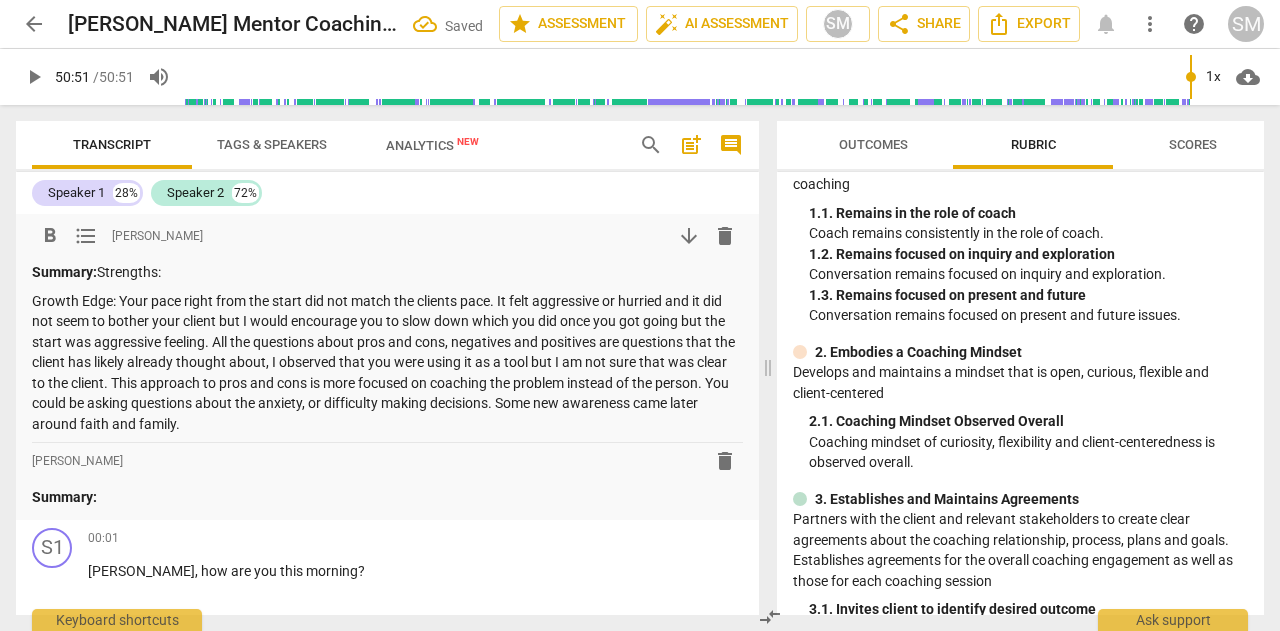 click on "Summary:   Strengths:" at bounding box center [387, 272] 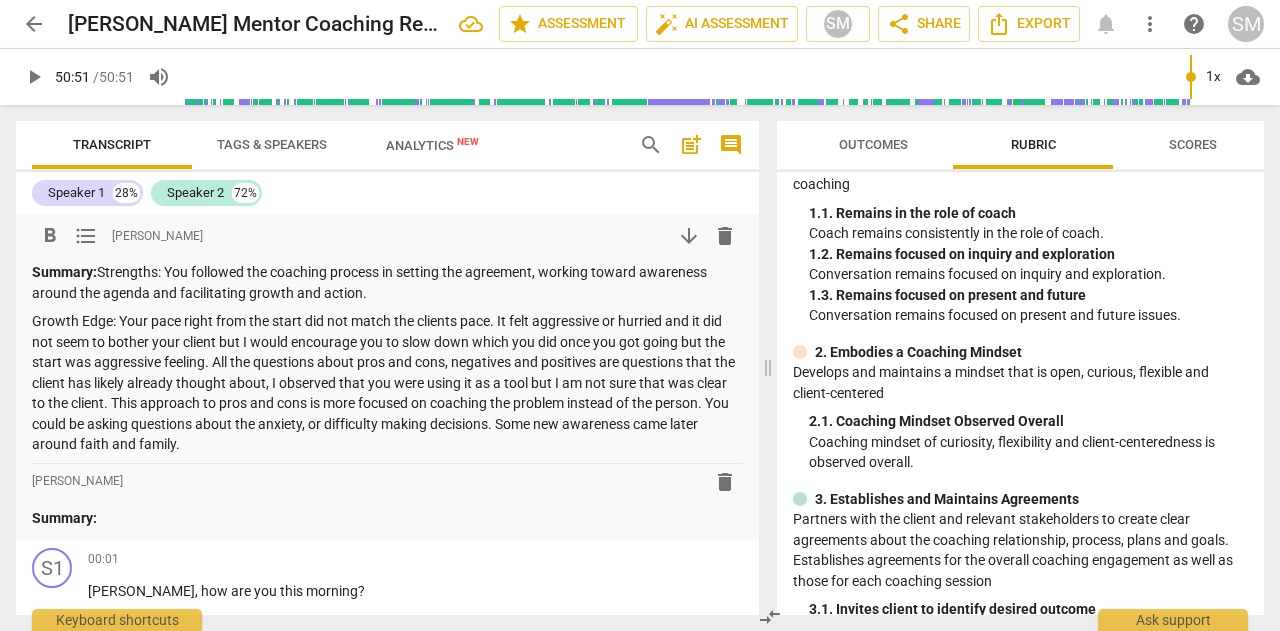 click on "Growth Edge: Your pace right from the start did not match the clients pace. It felt aggressive or hurried and it did not seem to bother your client but I would encourage you to slow down which you did once you got going but the start was aggressive feeling. All the questions about pros and cons, negatives and positives are questions that the client has likely already thought about, I observed that you were using it as a tool but I am not sure that was clear to the client. This approach to pros and cons is more focused on coaching the problem instead of the person. You could be asking questions about the anxiety, or difficulty making decisions. Some new awareness came later around faith and family." at bounding box center [387, 383] 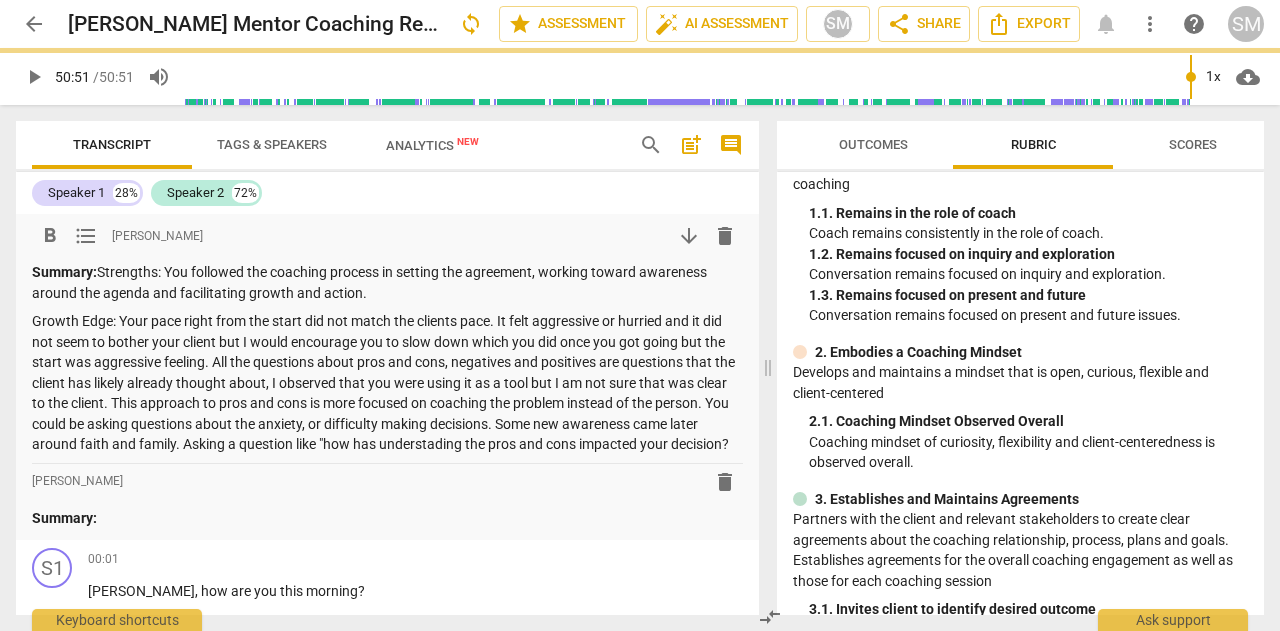 click on "Growth Edge: Your pace right from the start did not match the clients pace. It felt aggressive or hurried and it did not seem to bother your client but I would encourage you to slow down which you did once you got going but the start was aggressive feeling. All the questions about pros and cons, negatives and positives are questions that the client has likely already thought about, I observed that you were using it as a tool but I am not sure that was clear to the client. This approach to pros and cons is more focused on coaching the problem instead of the person. You could be asking questions about the anxiety, or difficulty making decisions. Some new awareness came later around faith and family. Asking a question like "how has understading the pros and cons impacted your decision?" at bounding box center (387, 383) 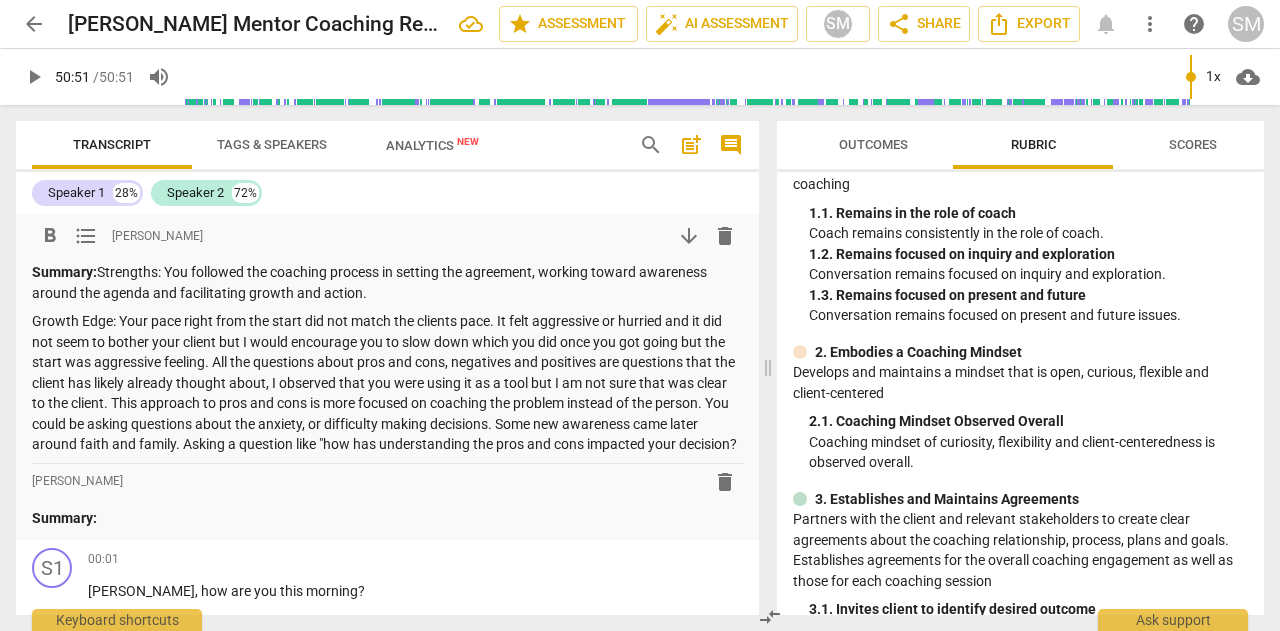 click on "Summary:   Strengths: You followed the coaching process in setting the agreement, working toward awareness around the agenda and facilitating growth and action." at bounding box center [387, 282] 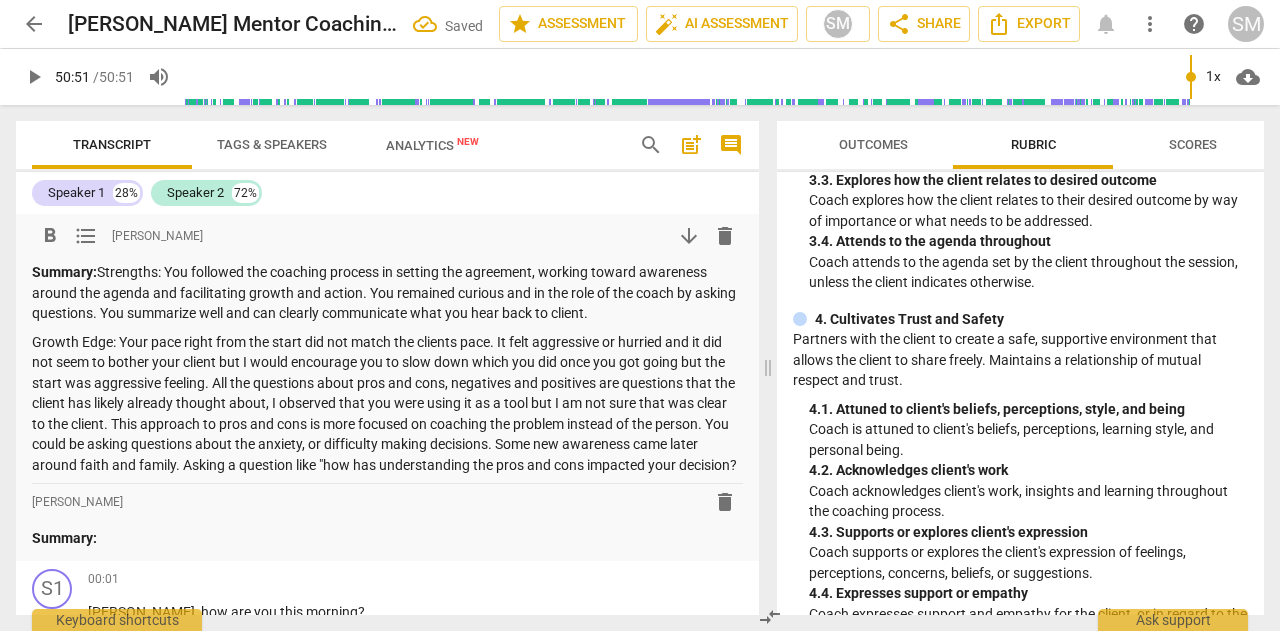 scroll, scrollTop: 700, scrollLeft: 0, axis: vertical 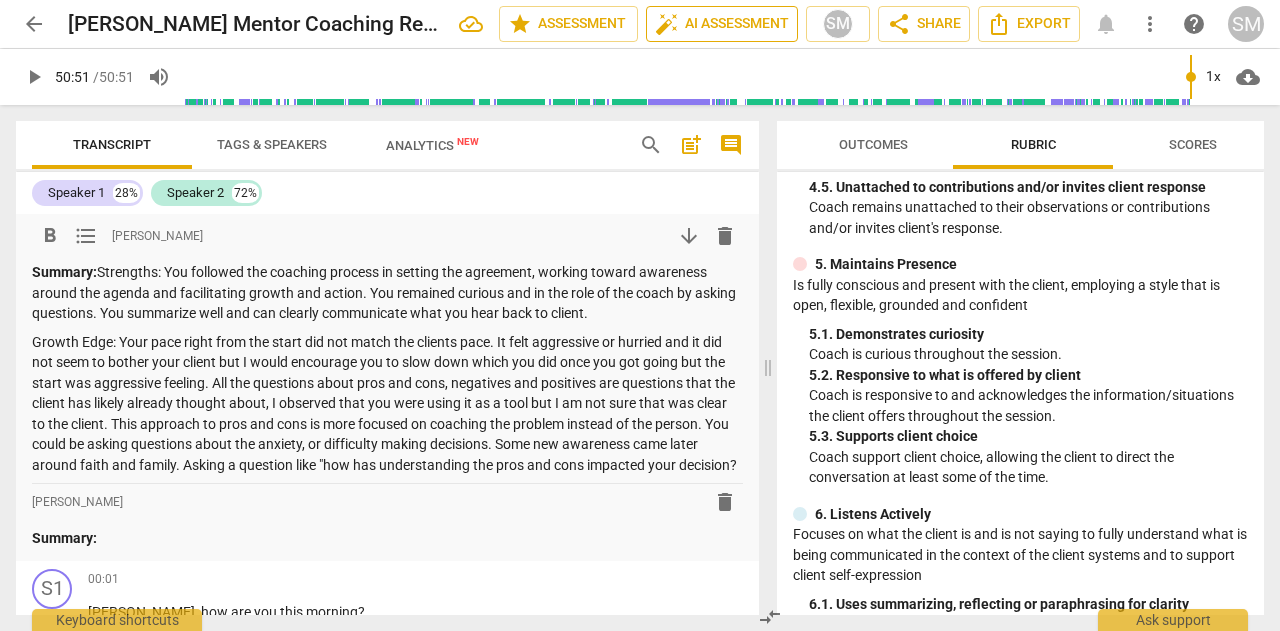 click on "auto_fix_high    AI Assessment" at bounding box center [722, 24] 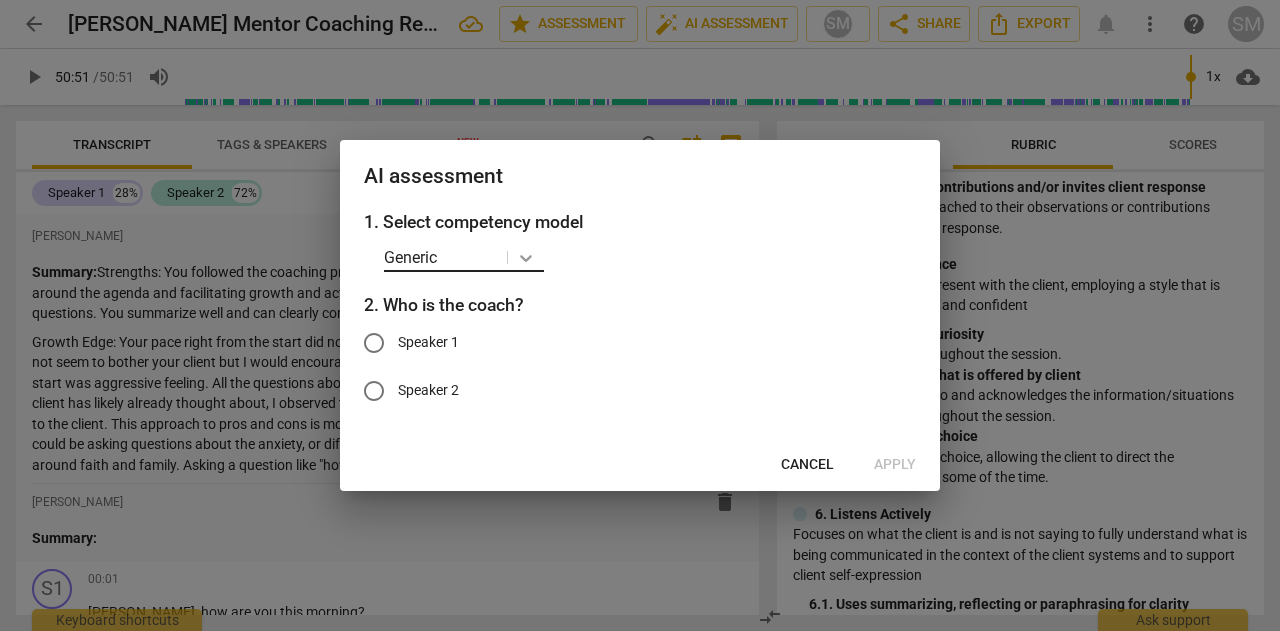 click 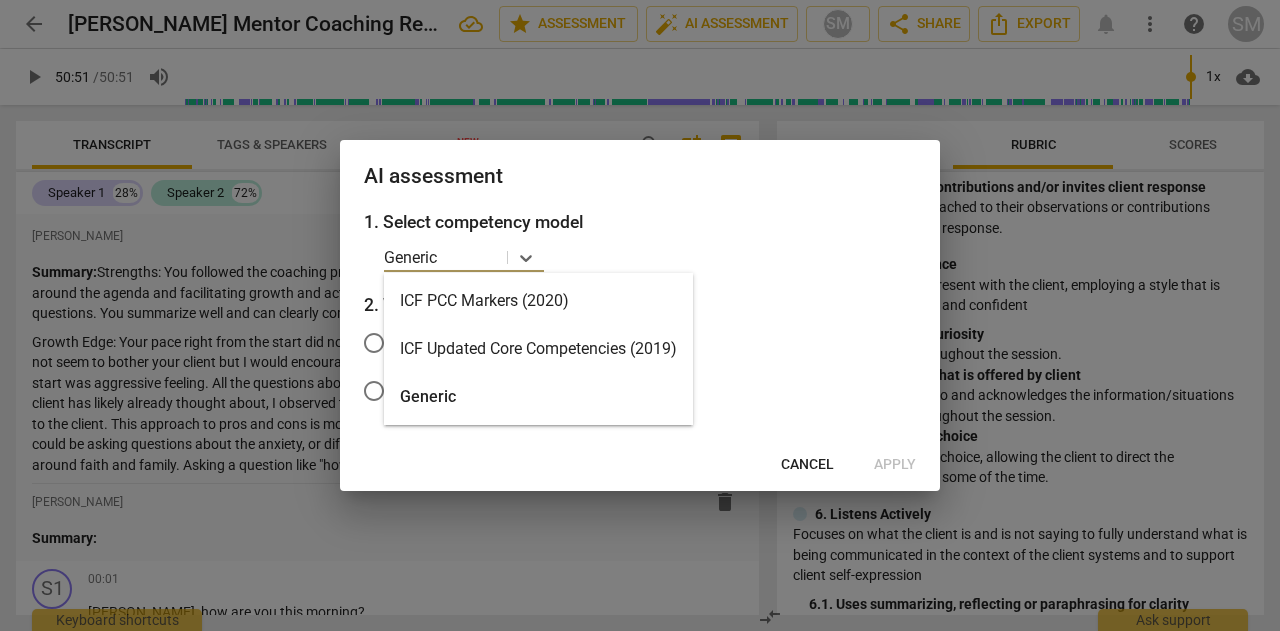 click on "ICF Updated Core Competencies (2019)" at bounding box center (538, 349) 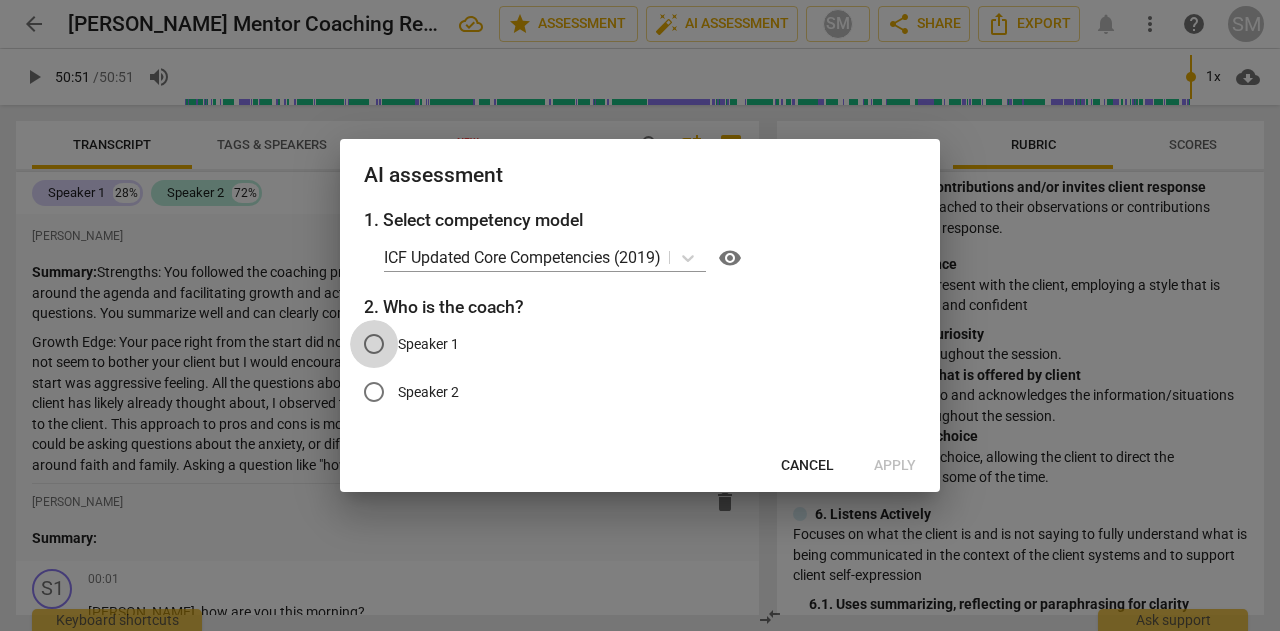 click on "Speaker 1" at bounding box center [374, 344] 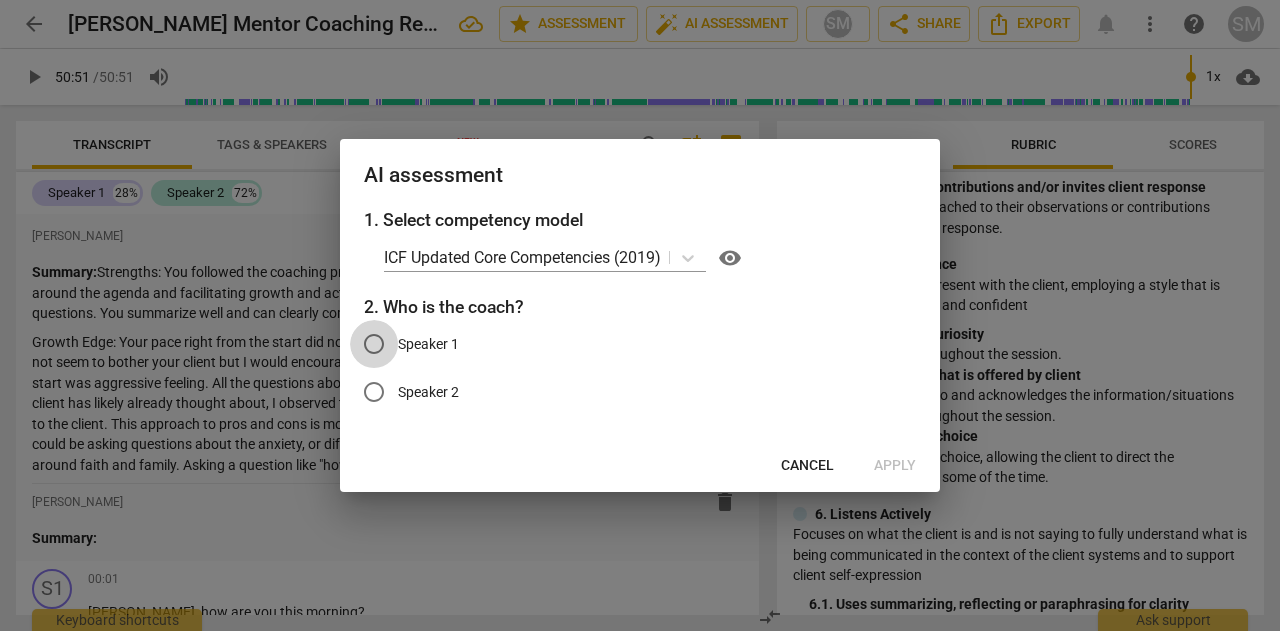radio on "true" 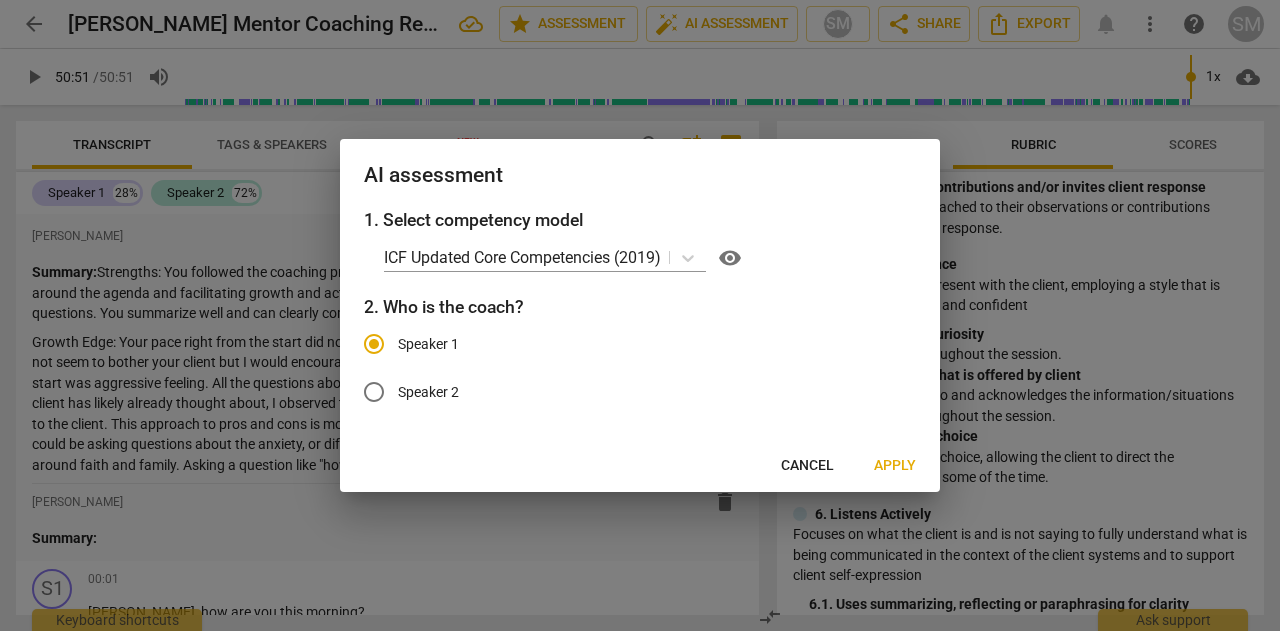 click on "Apply" at bounding box center [895, 466] 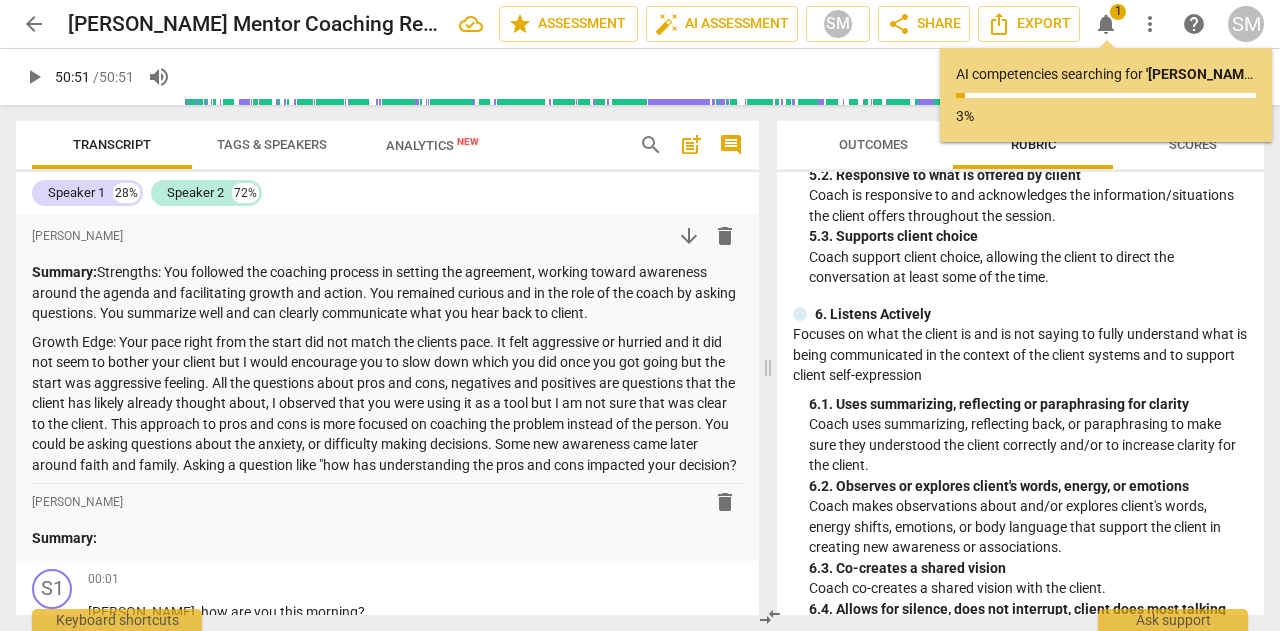 scroll, scrollTop: 1200, scrollLeft: 0, axis: vertical 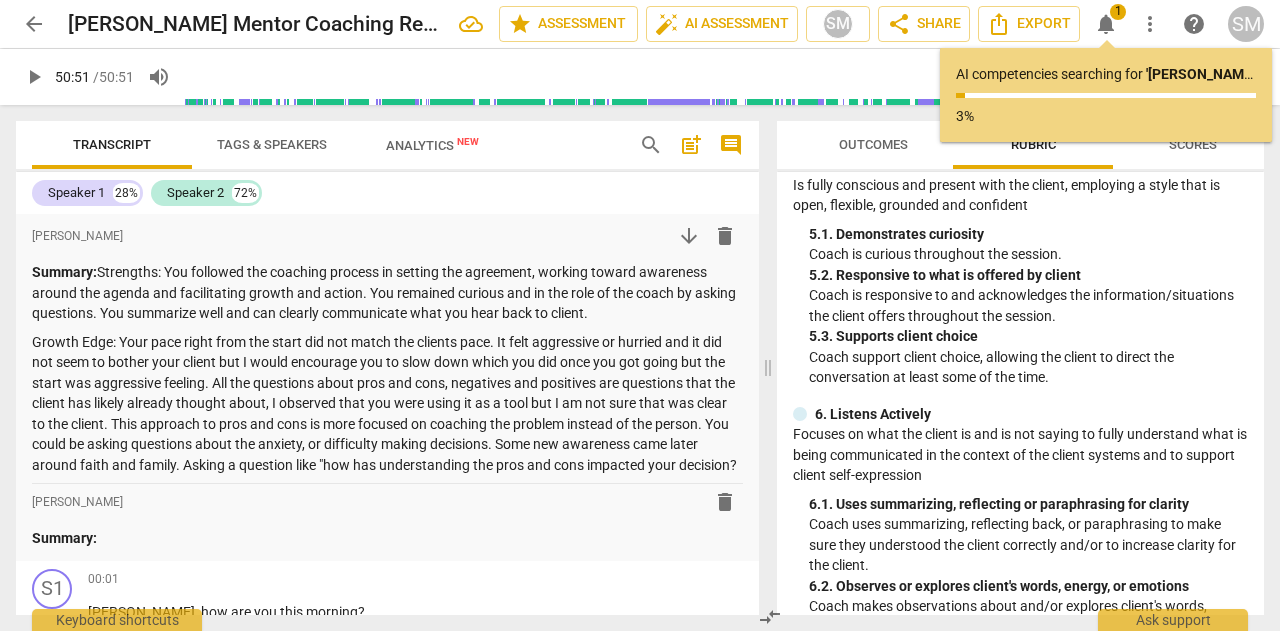 click on "Scores" at bounding box center (1193, 145) 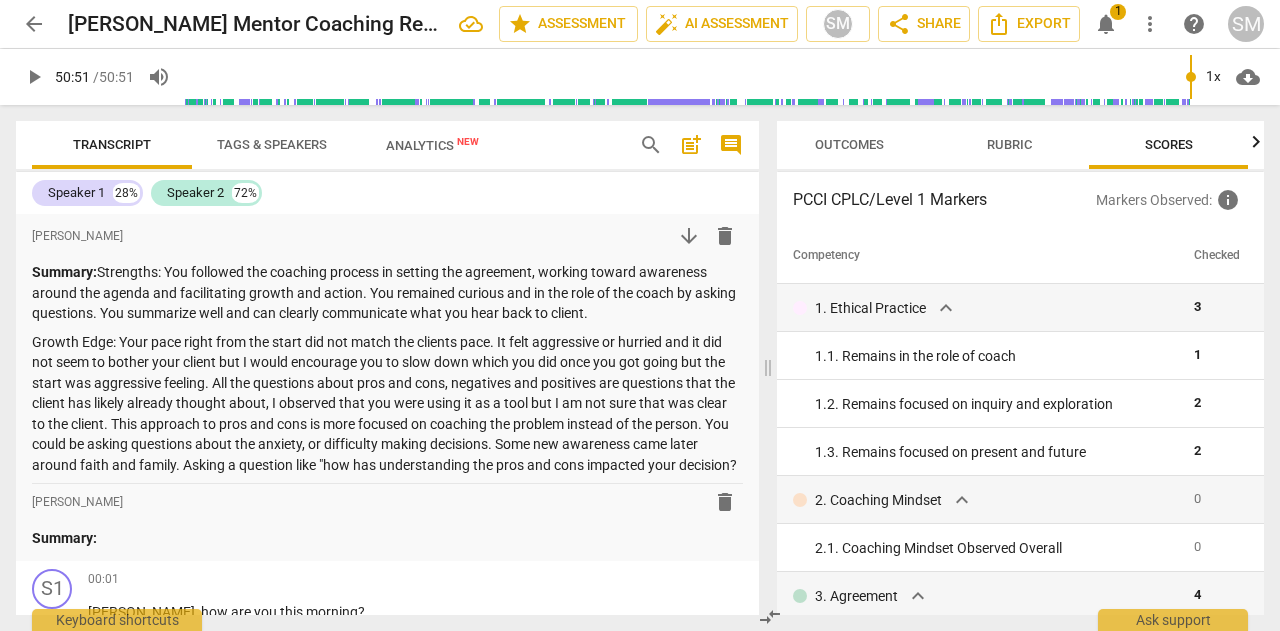 scroll, scrollTop: 0, scrollLeft: 24, axis: horizontal 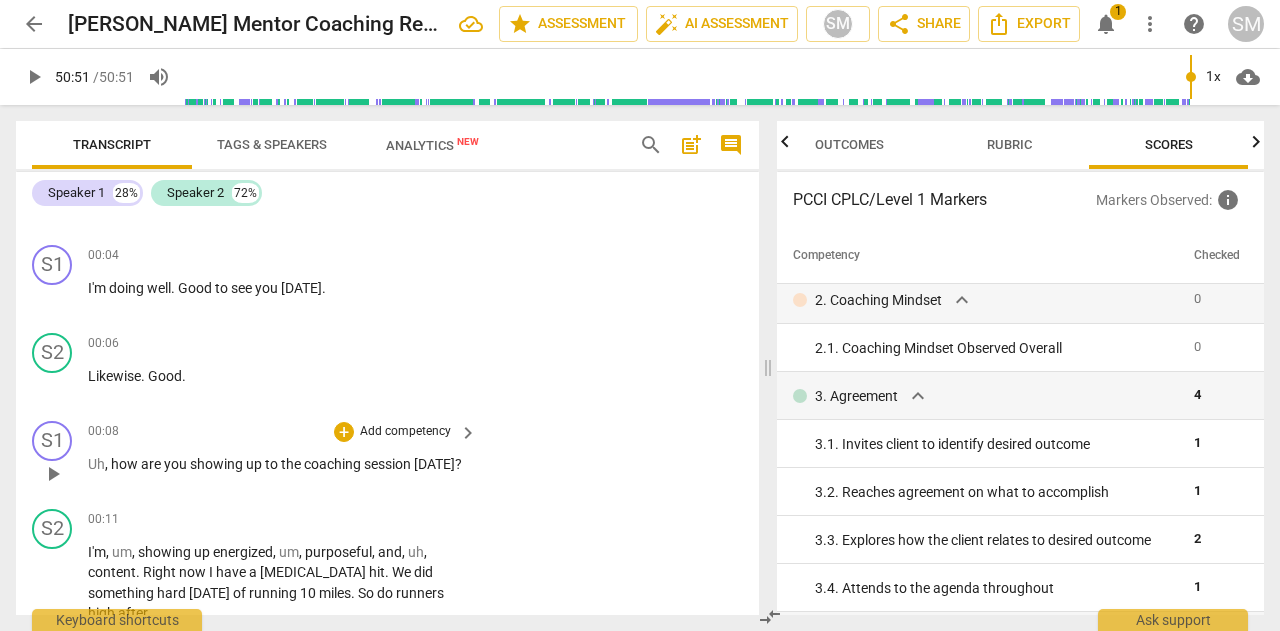 click on "Add competency" at bounding box center [405, 432] 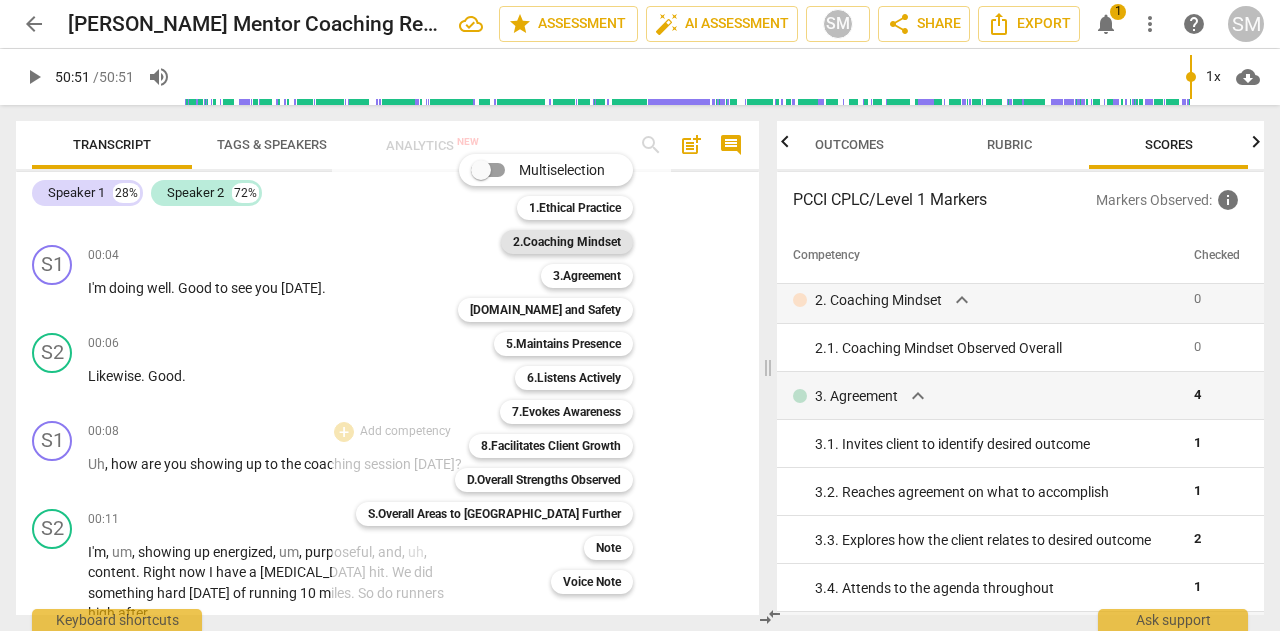 click on "2.Coaching Mindset" at bounding box center [567, 242] 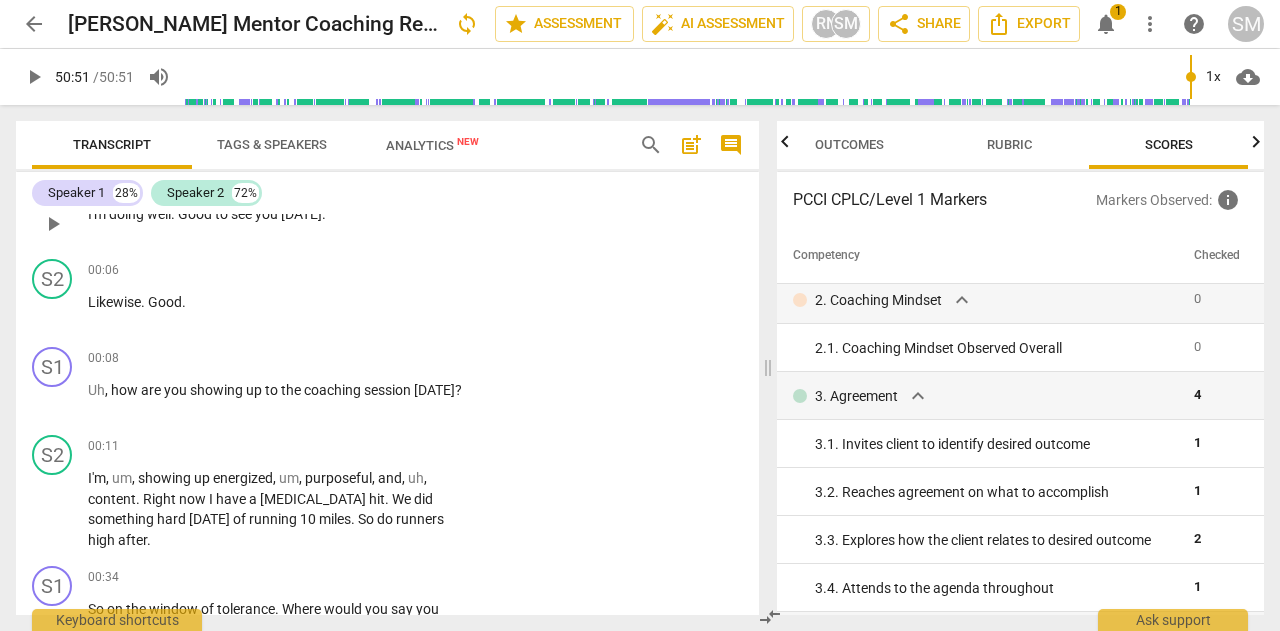 scroll, scrollTop: 426, scrollLeft: 0, axis: vertical 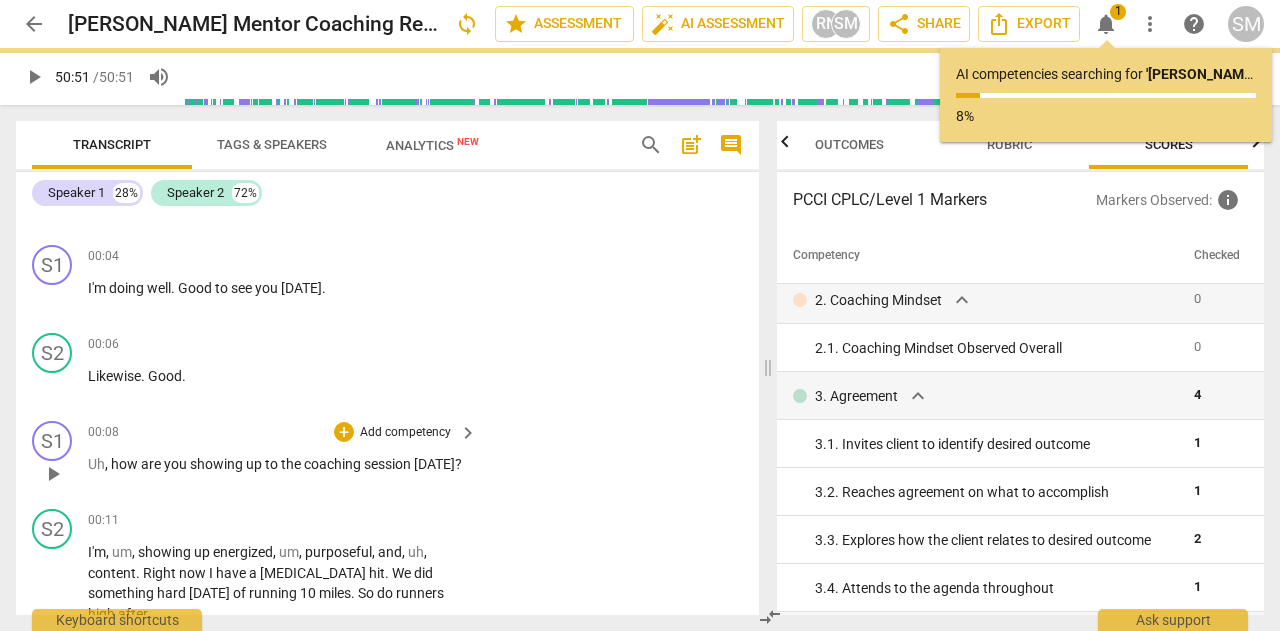 type on "3051" 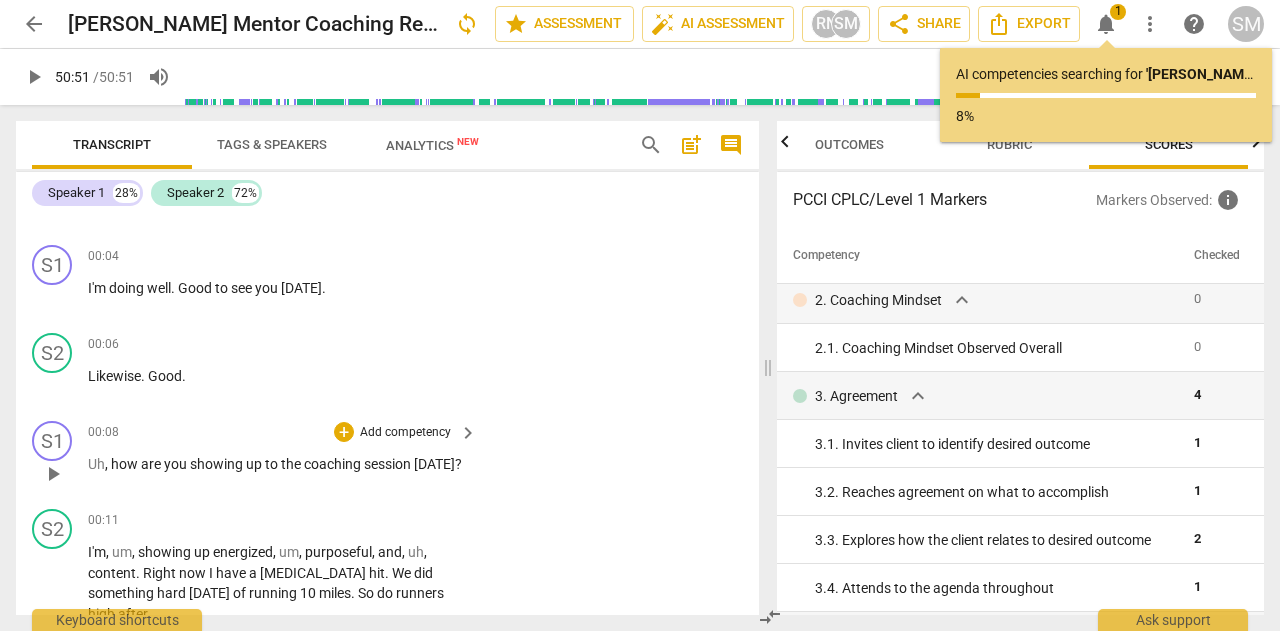 click on "Add competency" at bounding box center (405, 433) 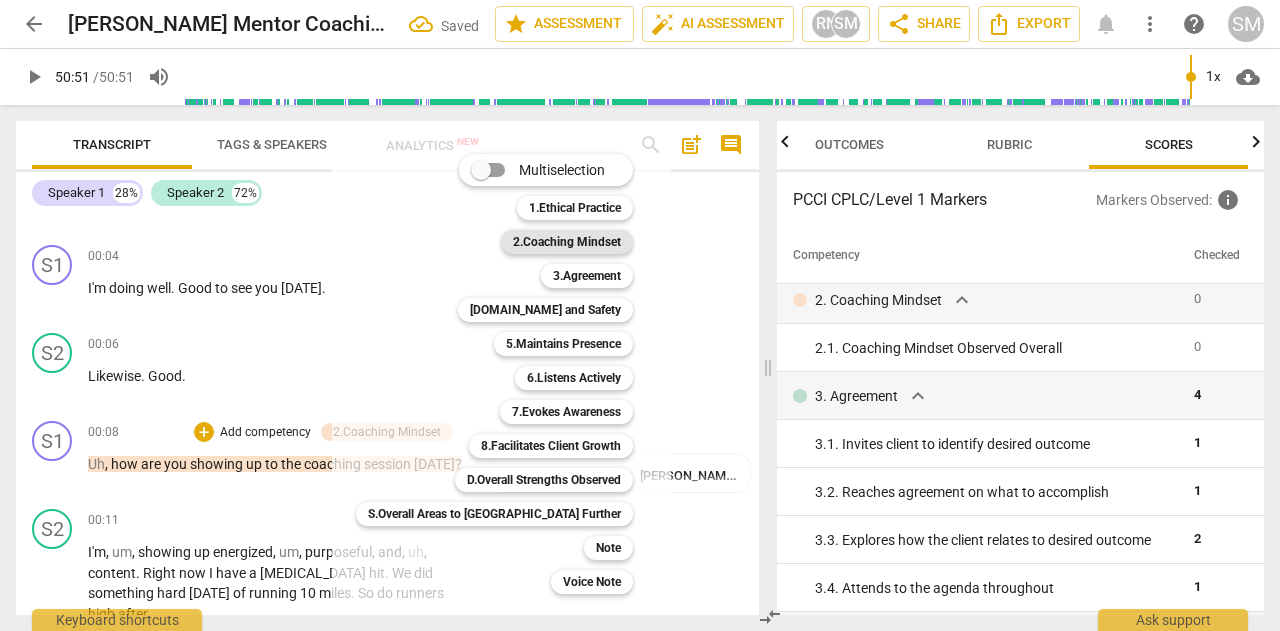 click on "2.Coaching Mindset" at bounding box center (567, 242) 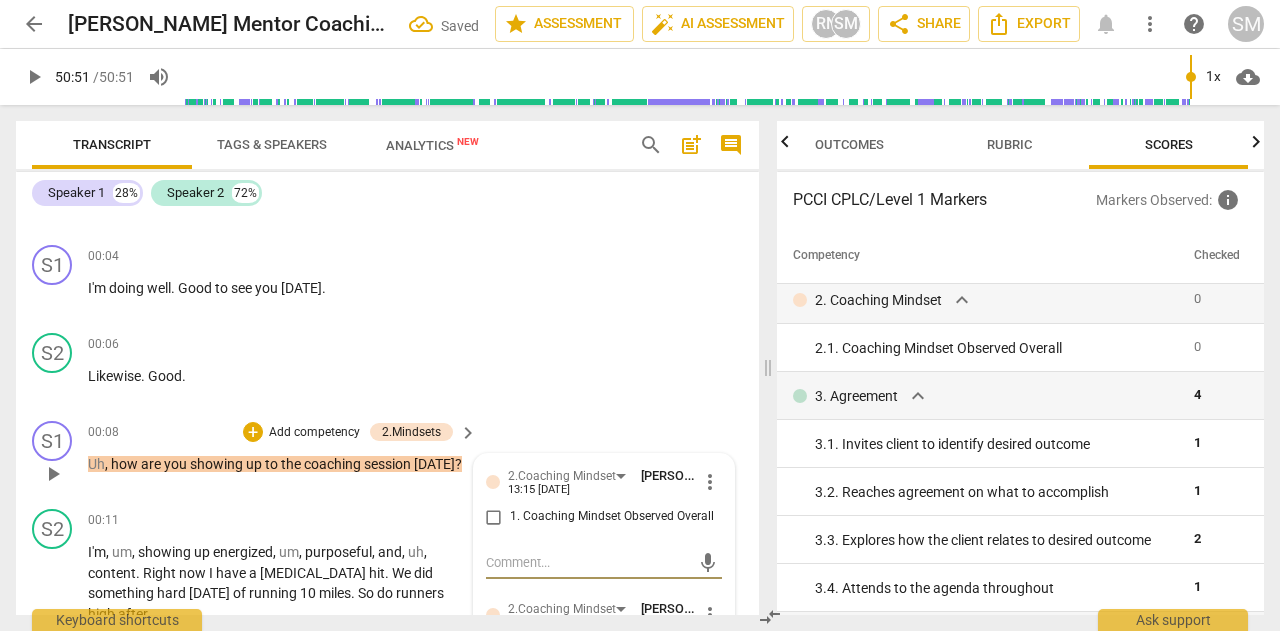 click on "1. Coaching Mindset Observed Overall" at bounding box center [494, 517] 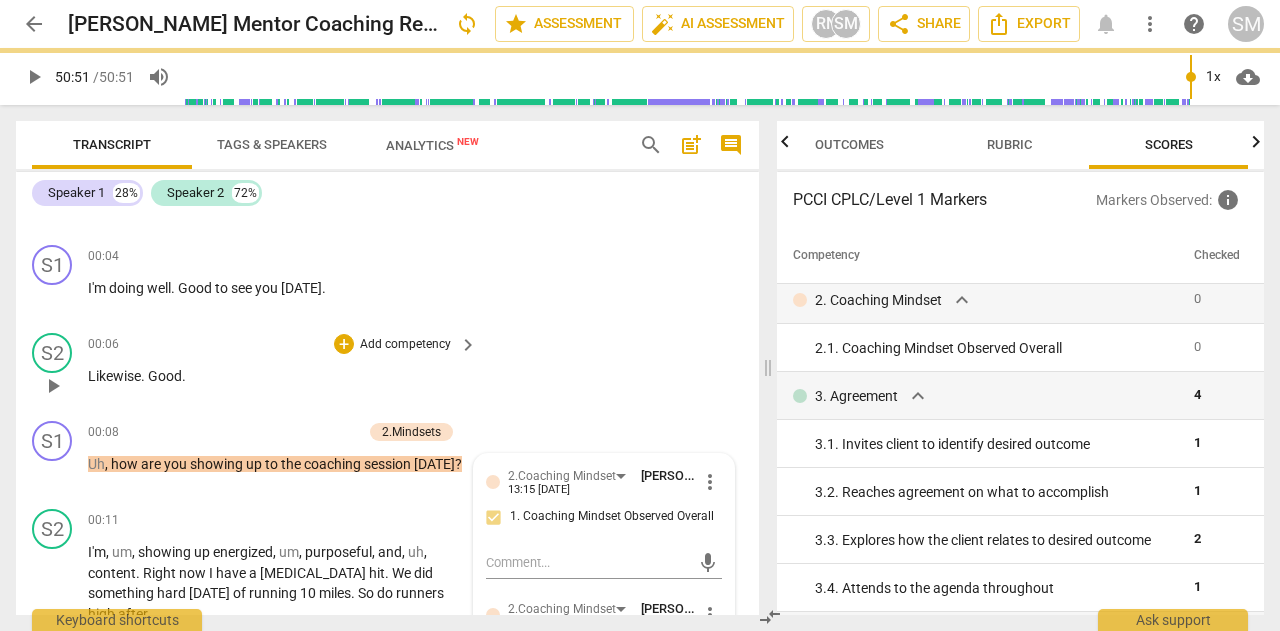 click on "S2 play_arrow pause 00:06 + Add competency keyboard_arrow_right Likewise .   Good ." at bounding box center [387, 369] 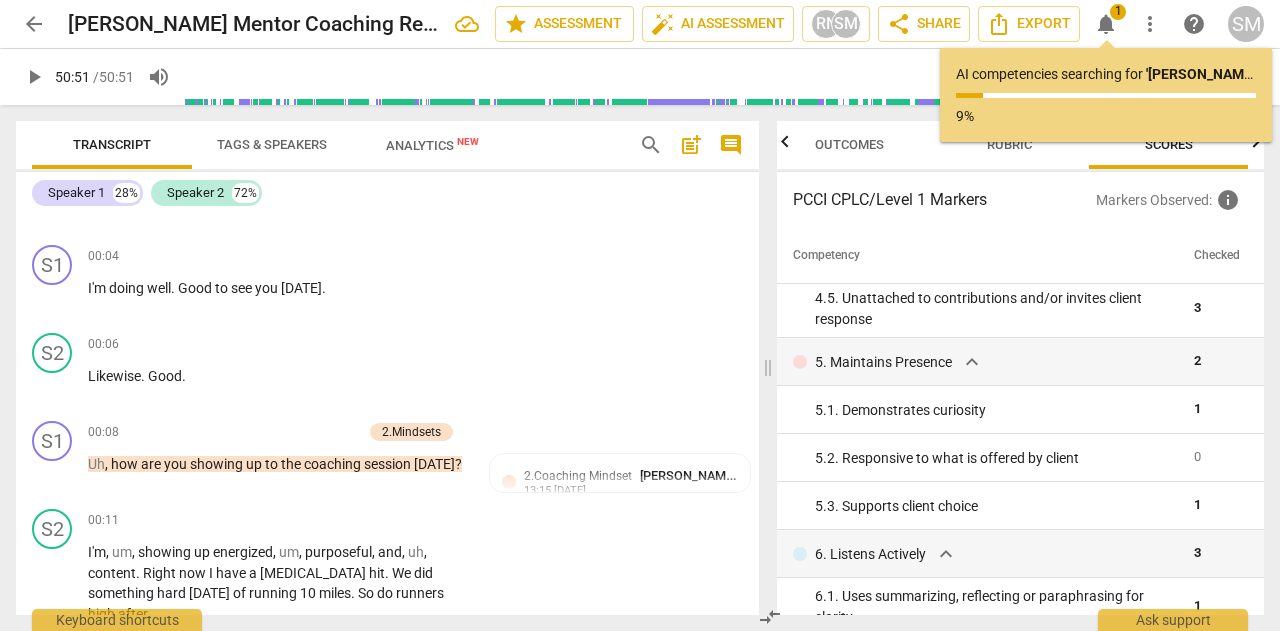 scroll, scrollTop: 800, scrollLeft: 0, axis: vertical 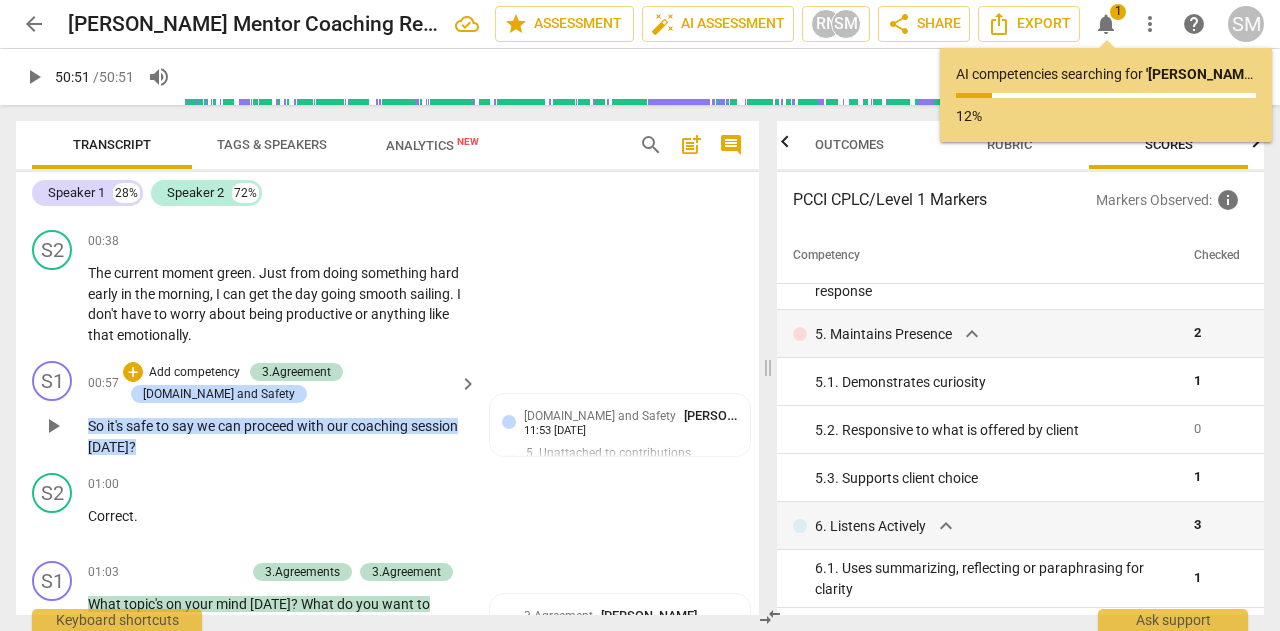 click on "Add competency" at bounding box center [194, 373] 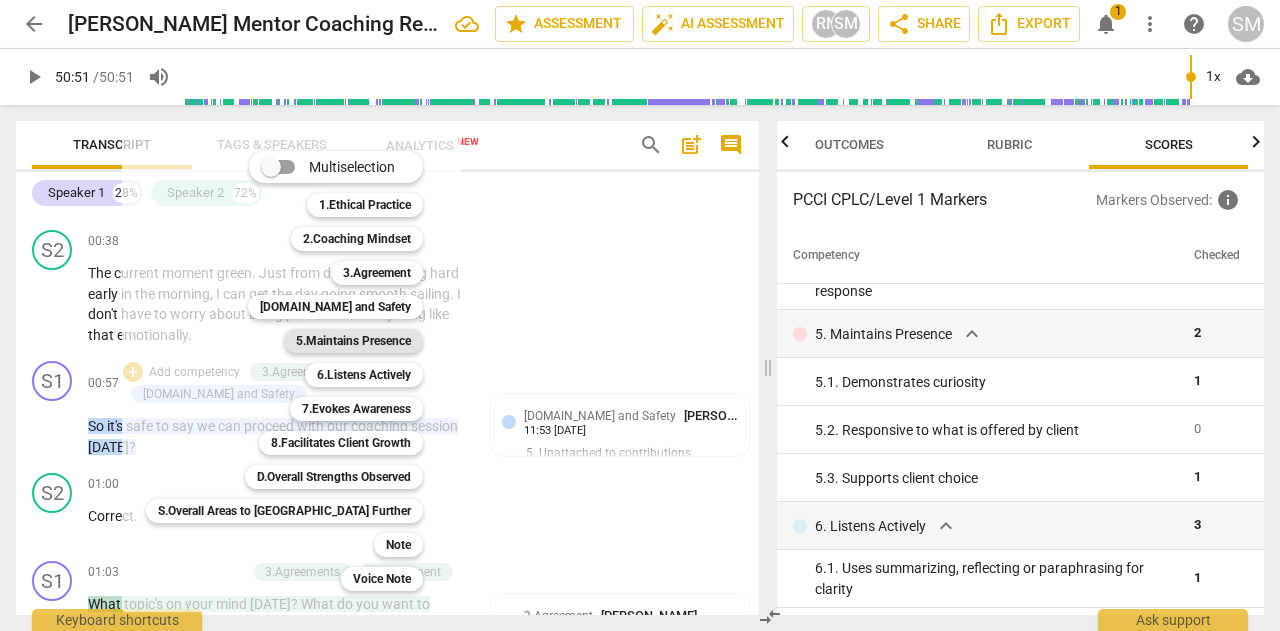 click on "5.Maintains Presence" at bounding box center (353, 341) 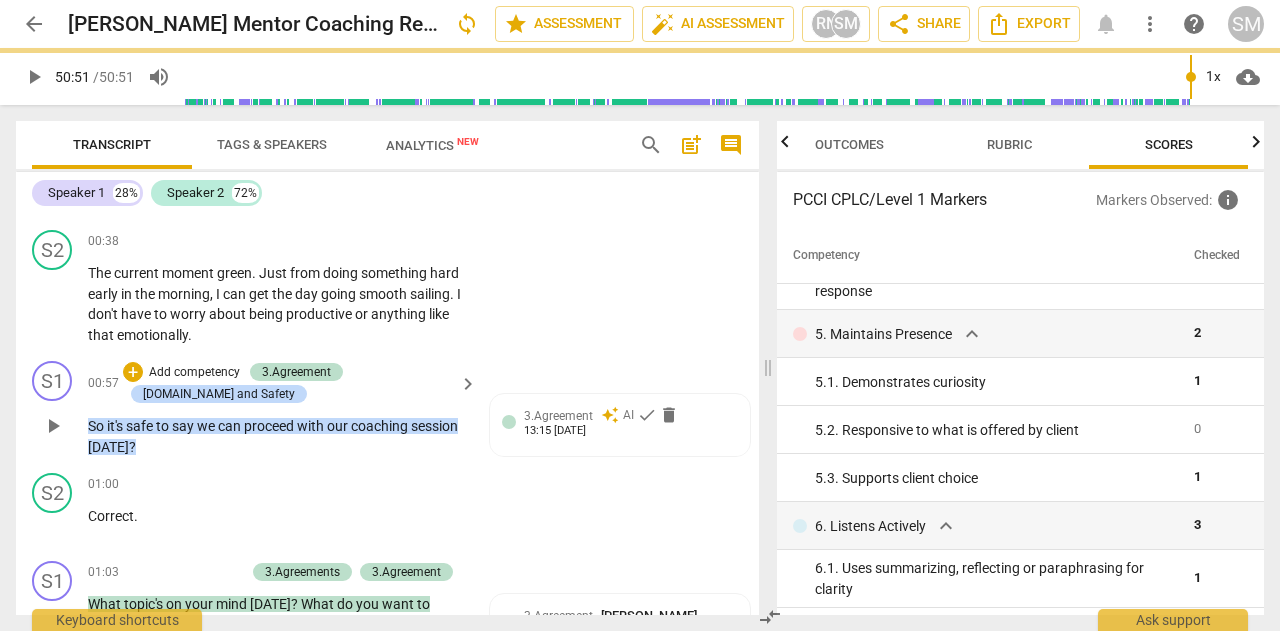 click on "Add competency" at bounding box center (194, 373) 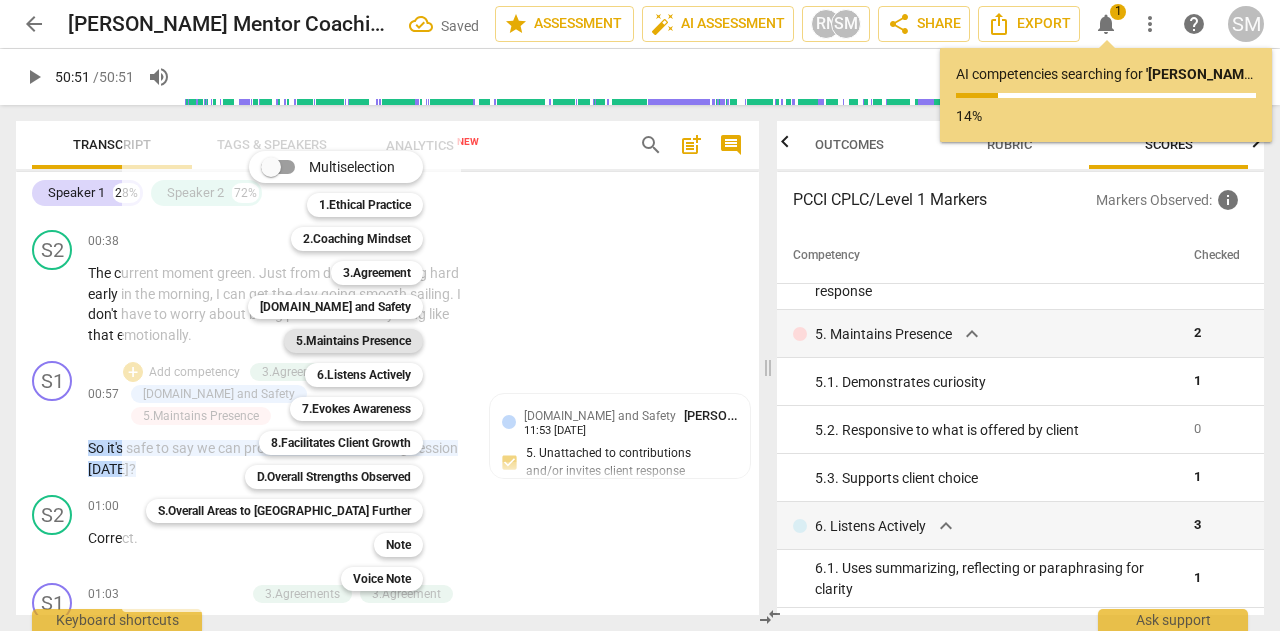 click on "5.Maintains Presence" at bounding box center (353, 341) 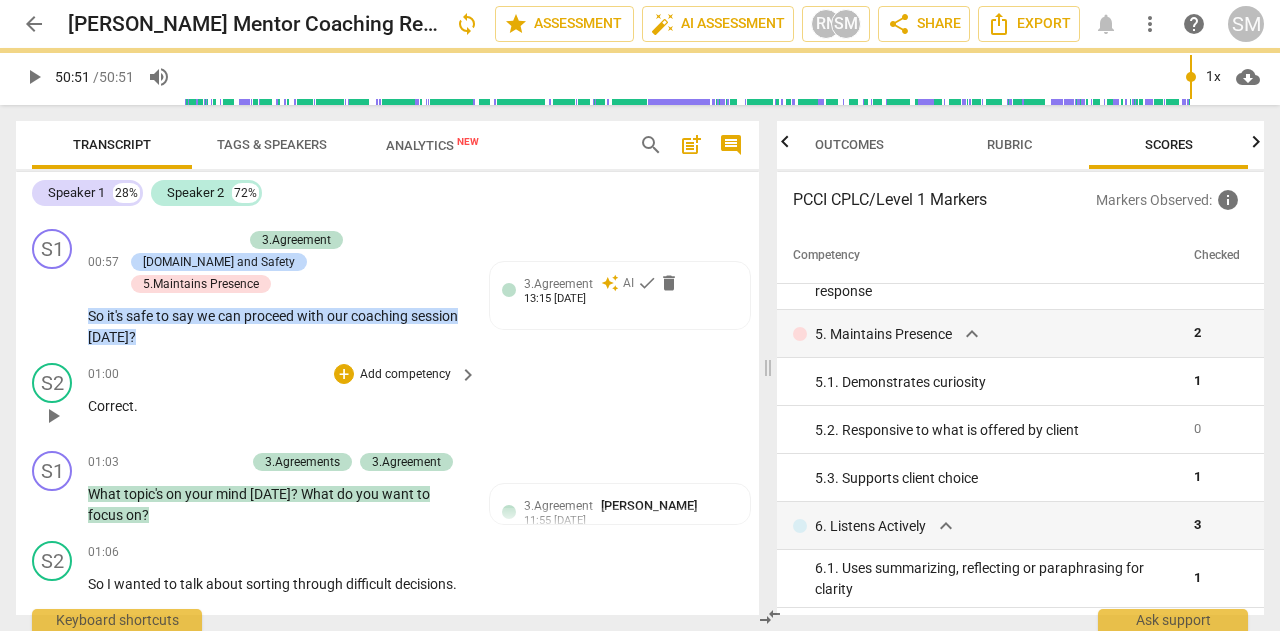 scroll, scrollTop: 1026, scrollLeft: 0, axis: vertical 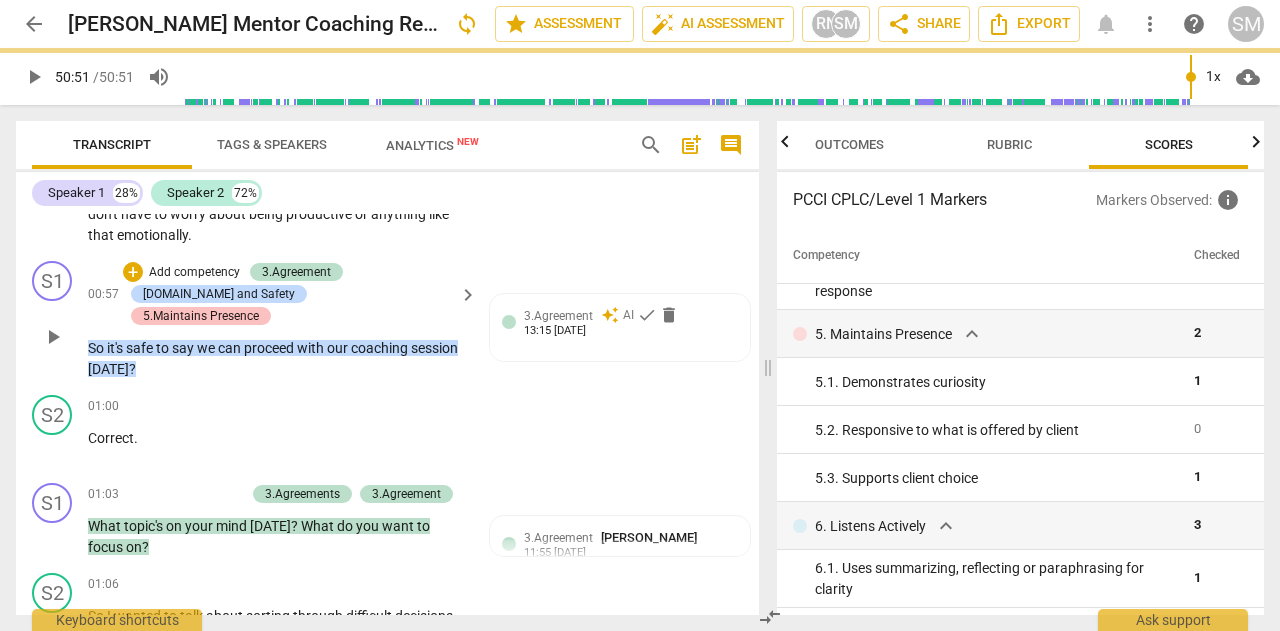type on "3051" 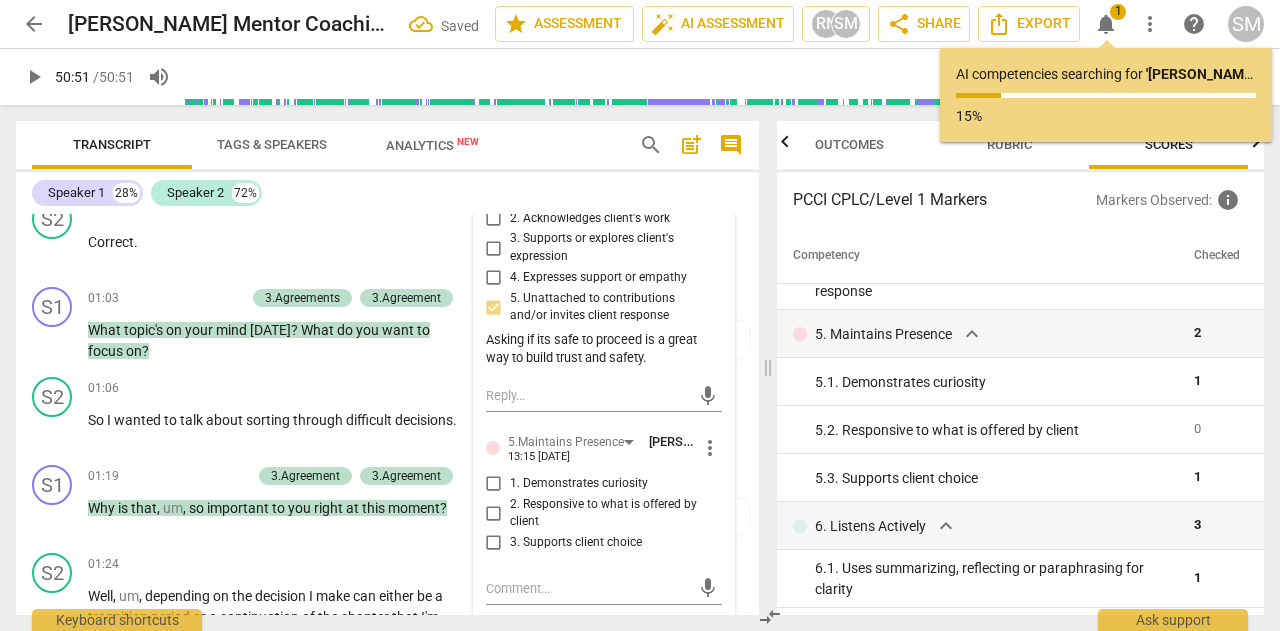 scroll, scrollTop: 1226, scrollLeft: 0, axis: vertical 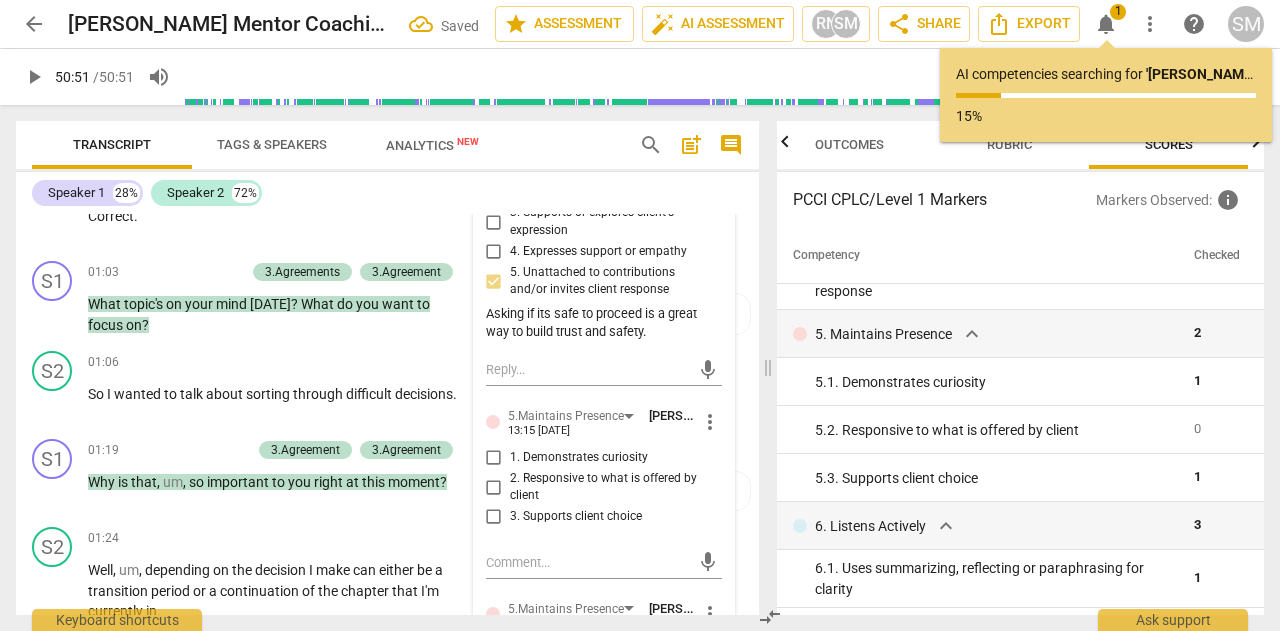 click on "2. Responsive to what is offered by client" at bounding box center (494, 487) 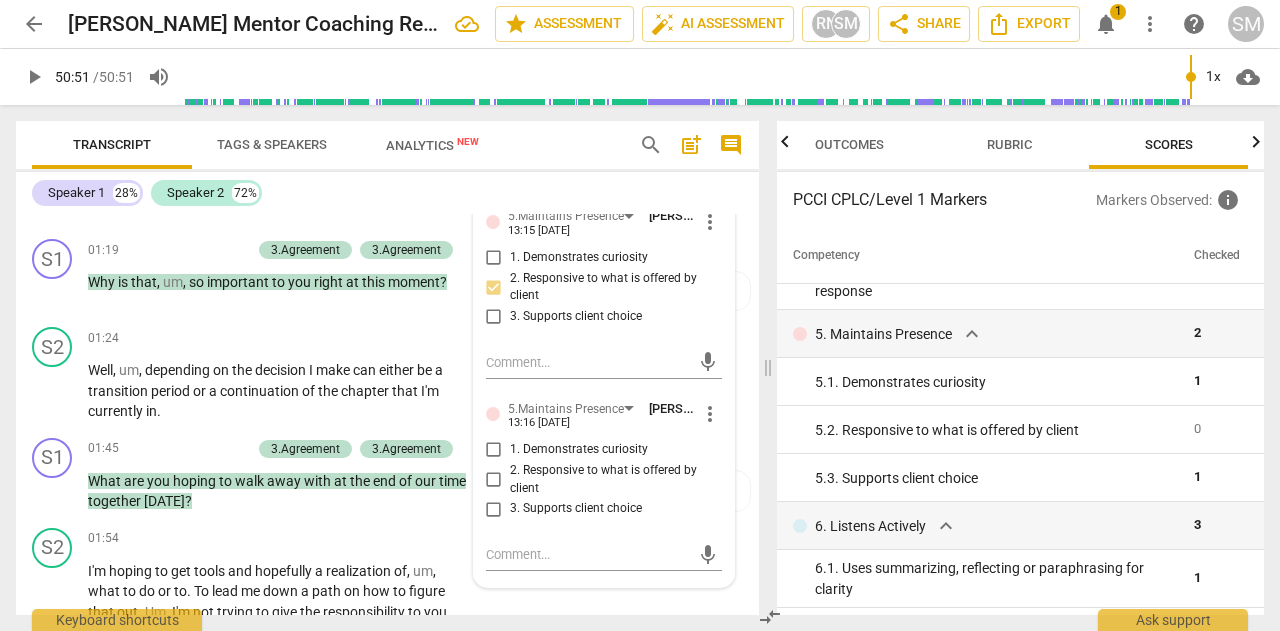 scroll, scrollTop: 1526, scrollLeft: 0, axis: vertical 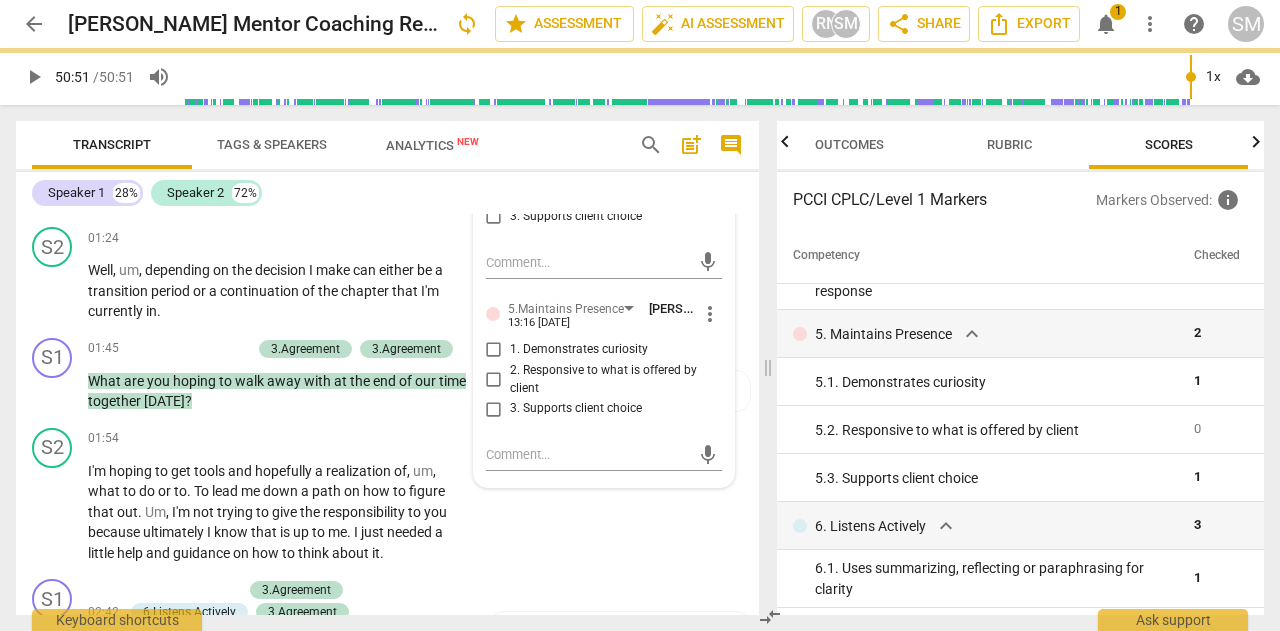 type on "3051" 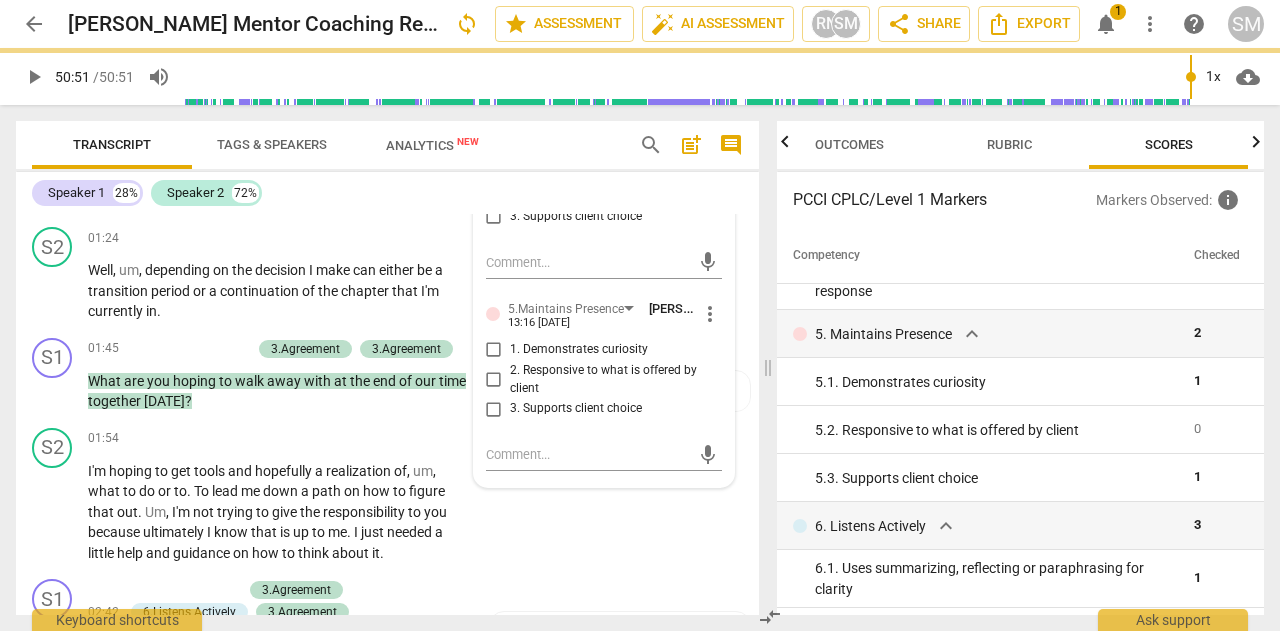 checkbox on "false" 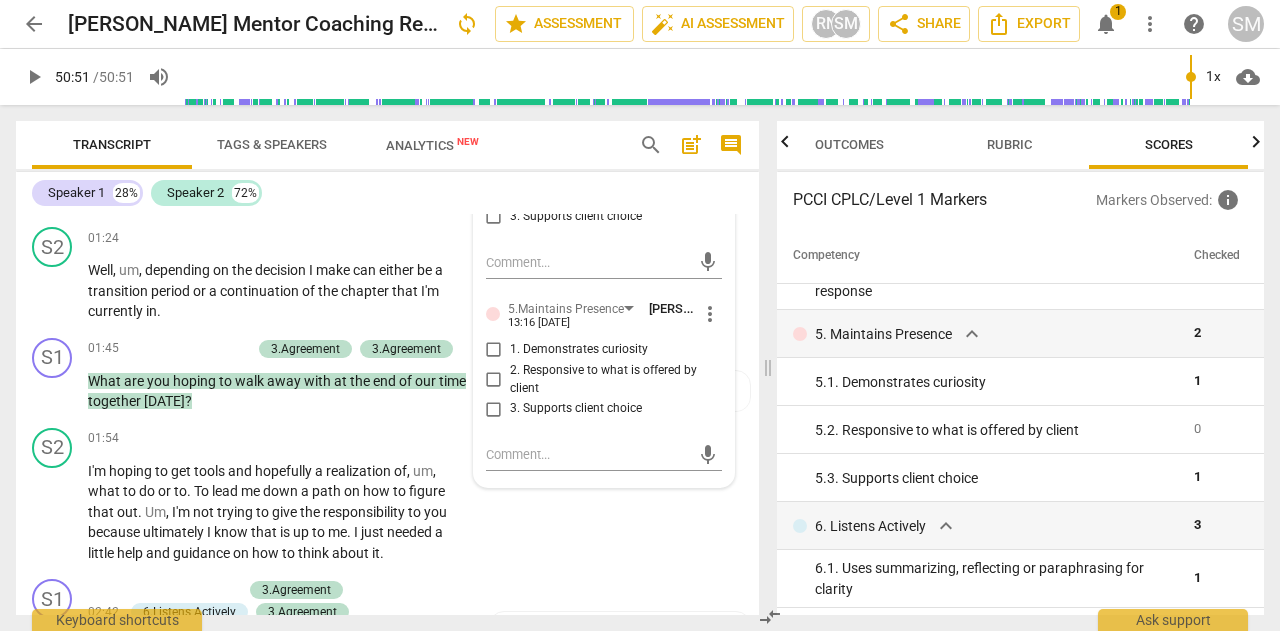 click on "more_vert" at bounding box center (710, 314) 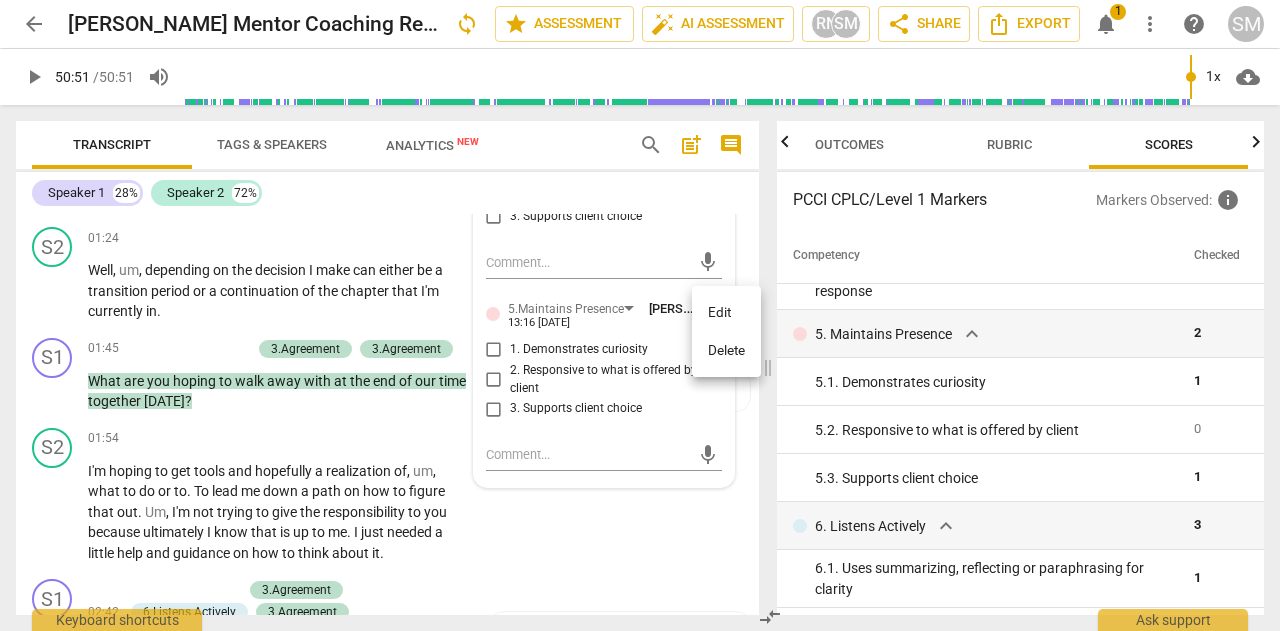 click on "Delete" at bounding box center [726, 351] 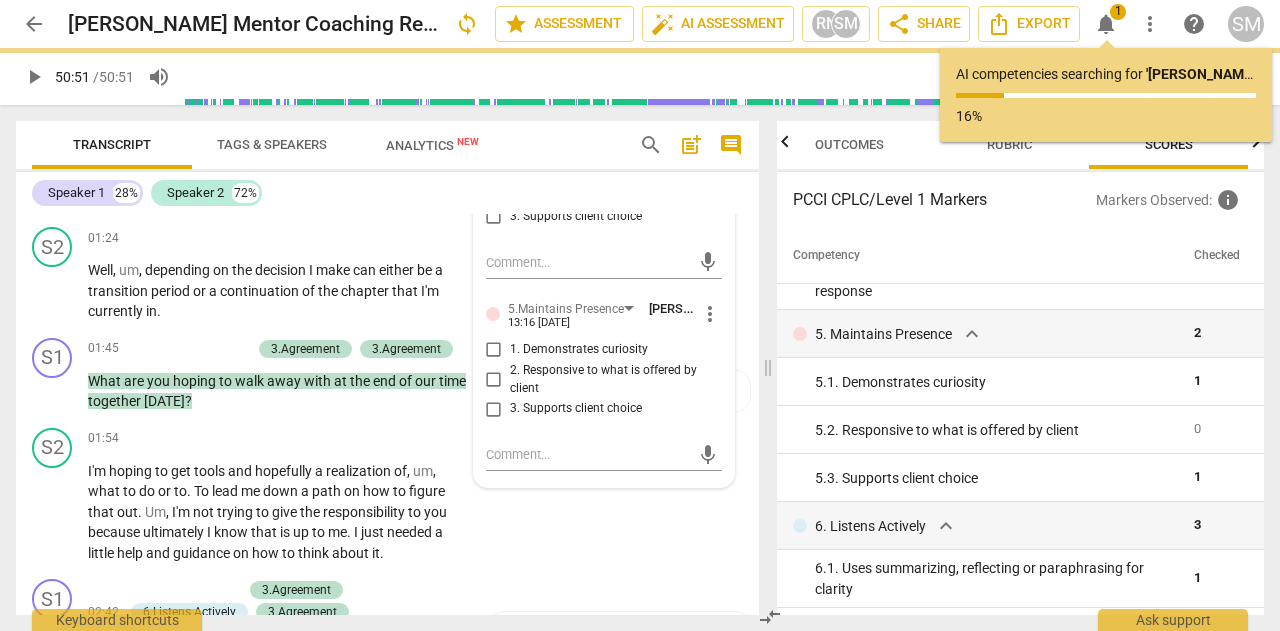 type on "3051" 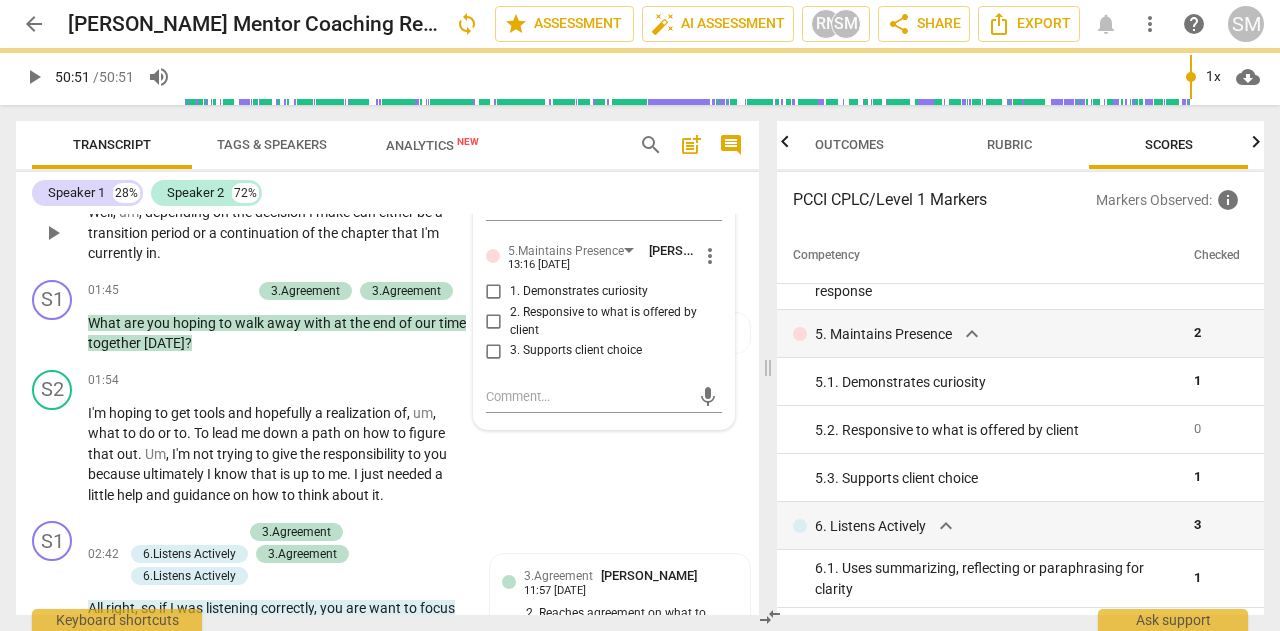 checkbox on "true" 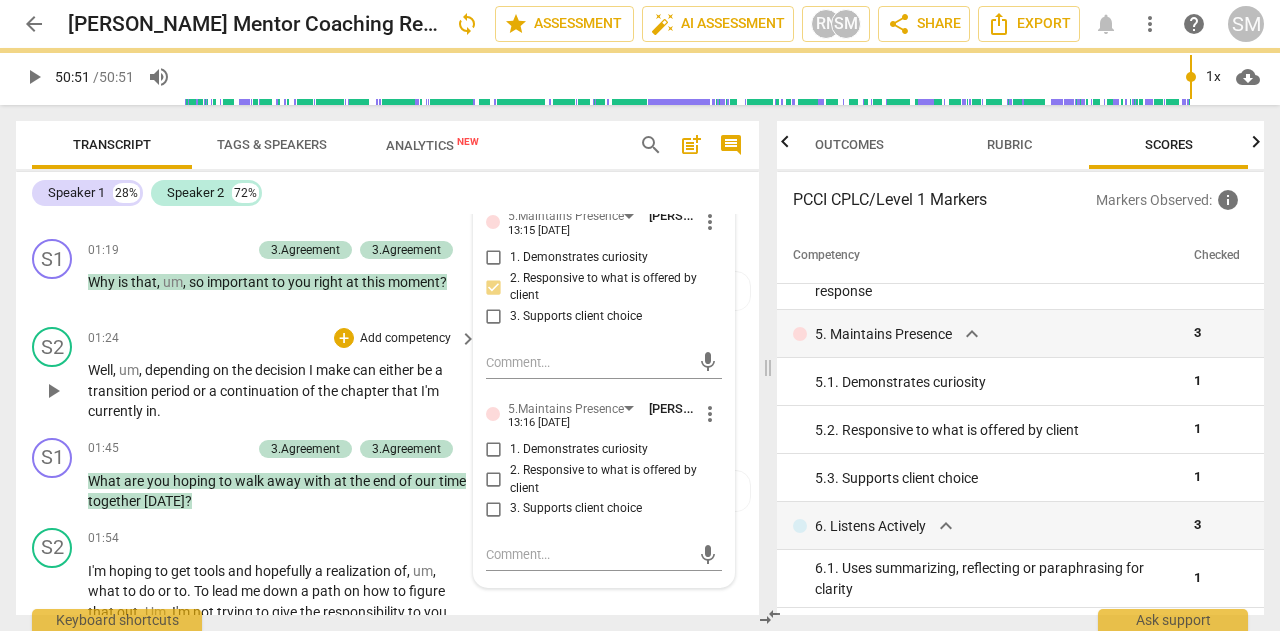 scroll, scrollTop: 1326, scrollLeft: 0, axis: vertical 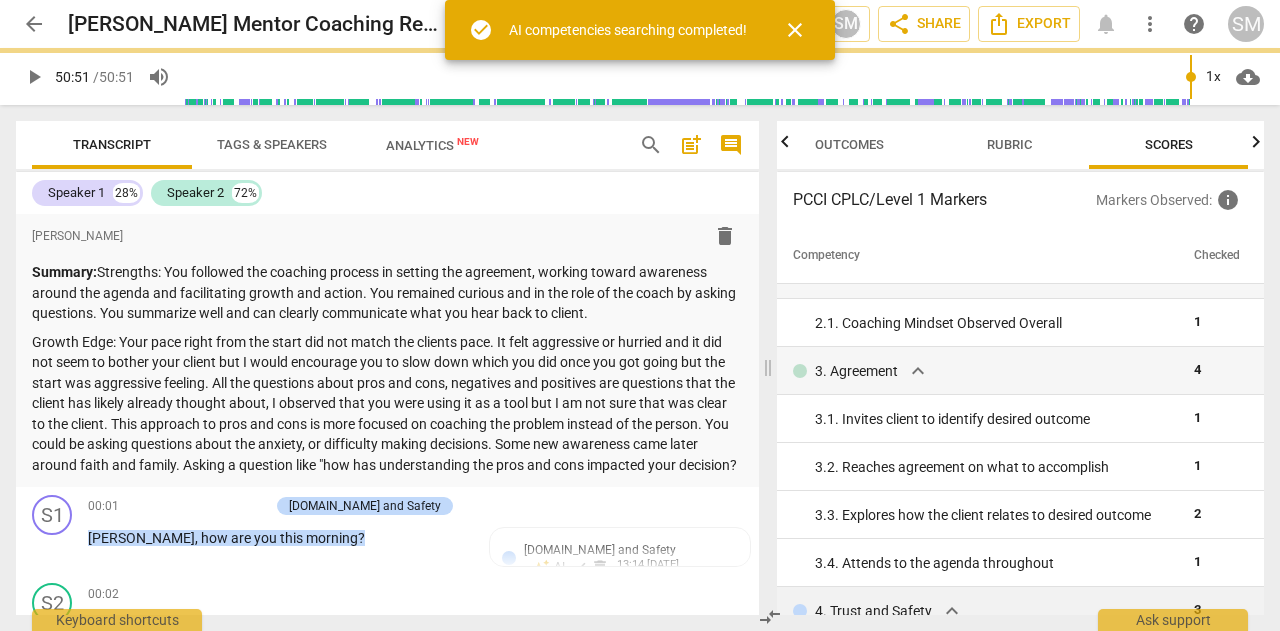 type on "3051" 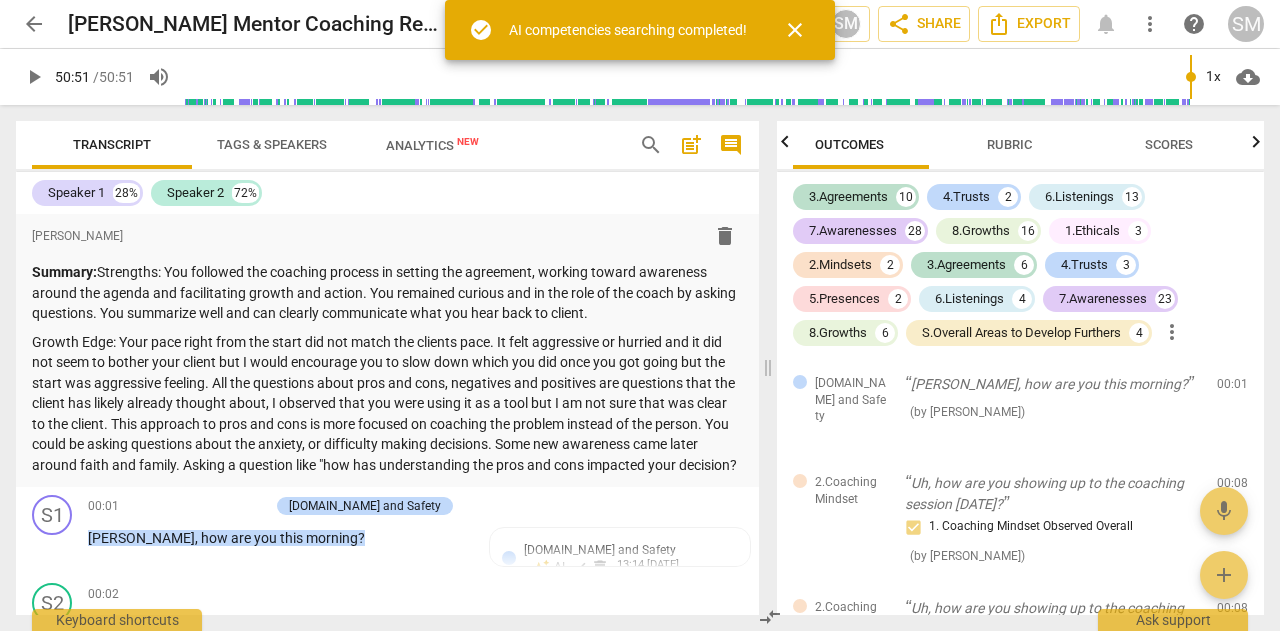 scroll, scrollTop: 0, scrollLeft: 0, axis: both 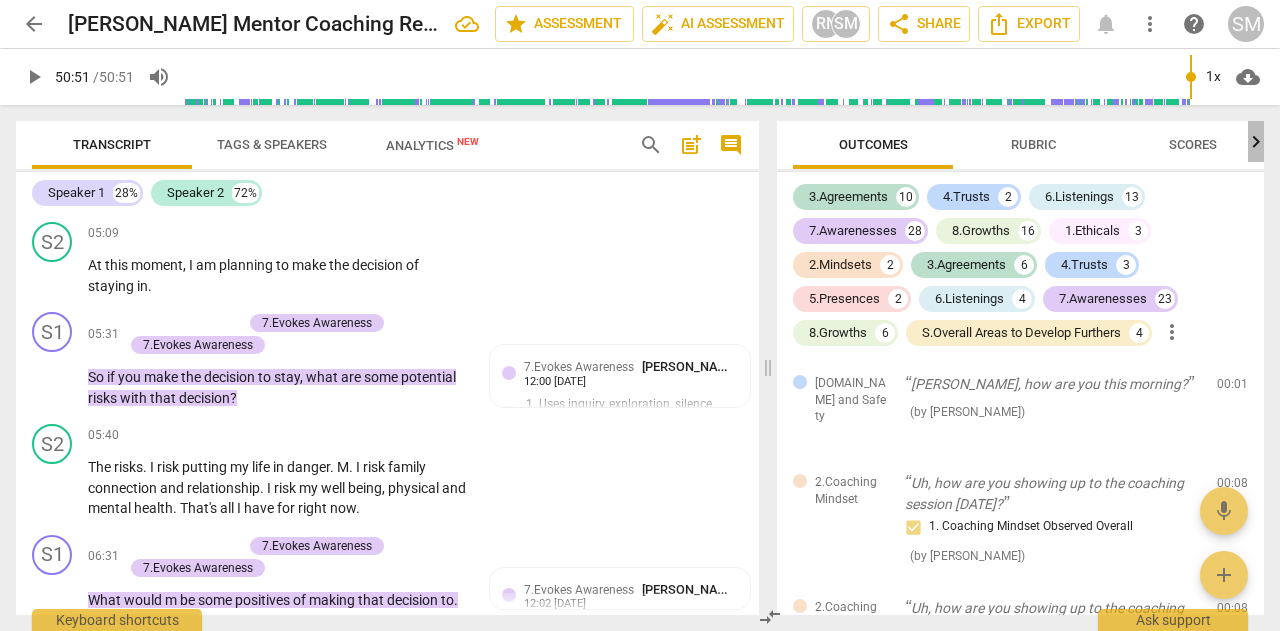 click 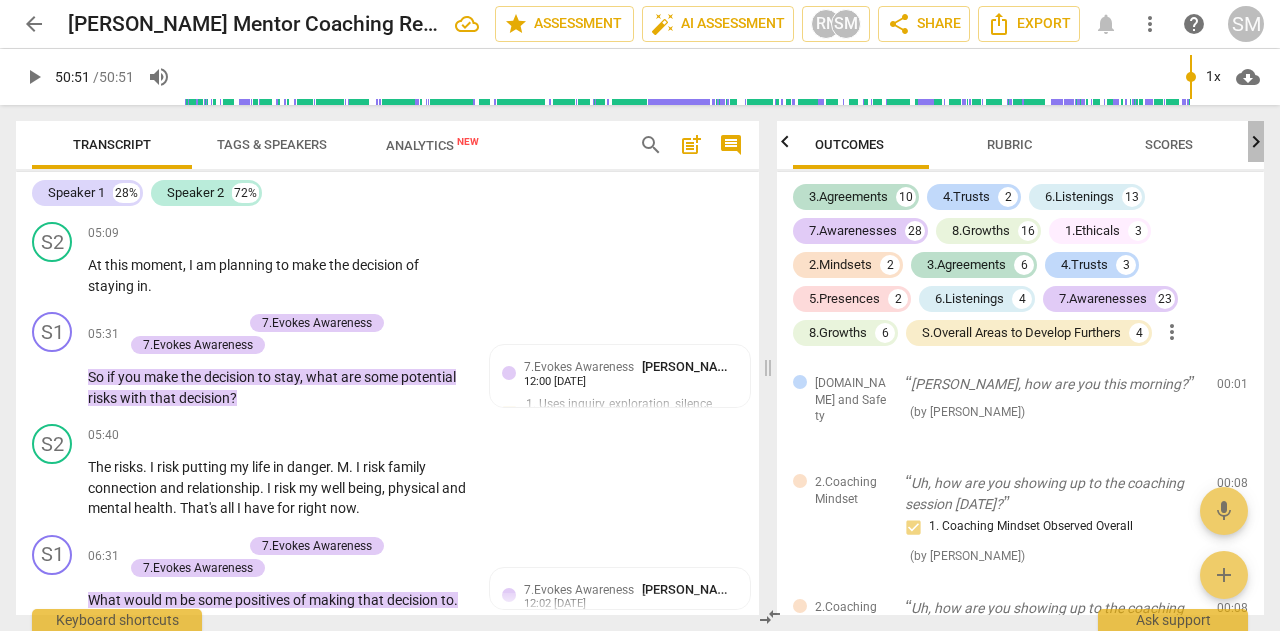click 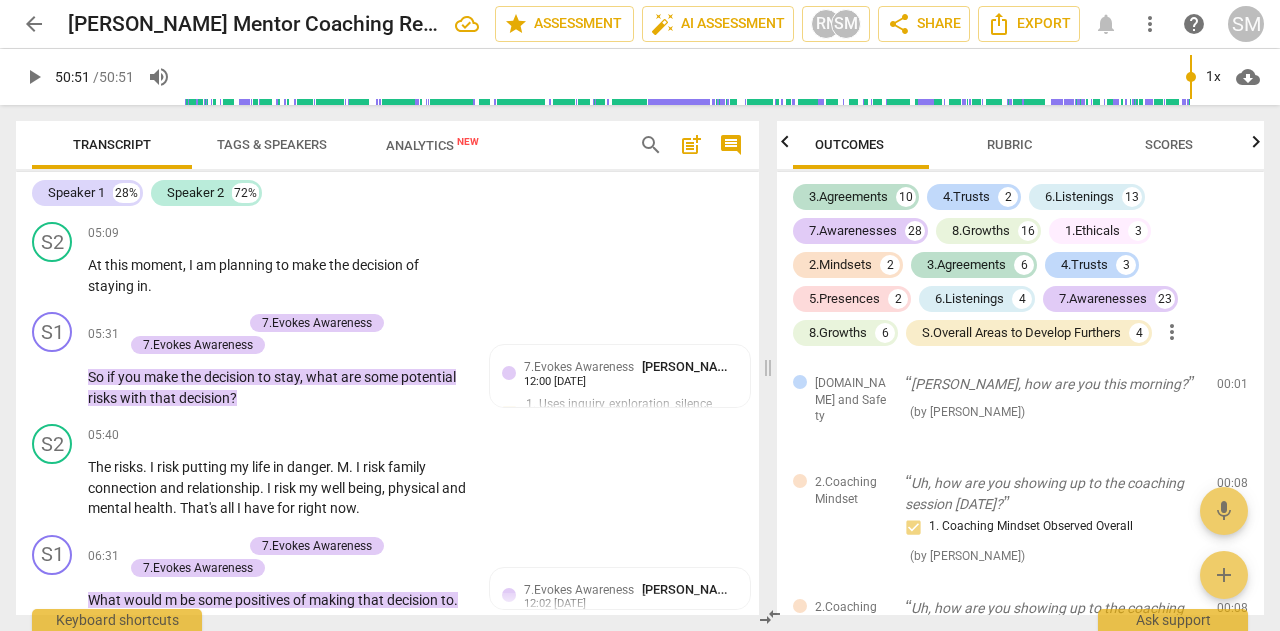 click on "Rubric" at bounding box center (1009, 145) 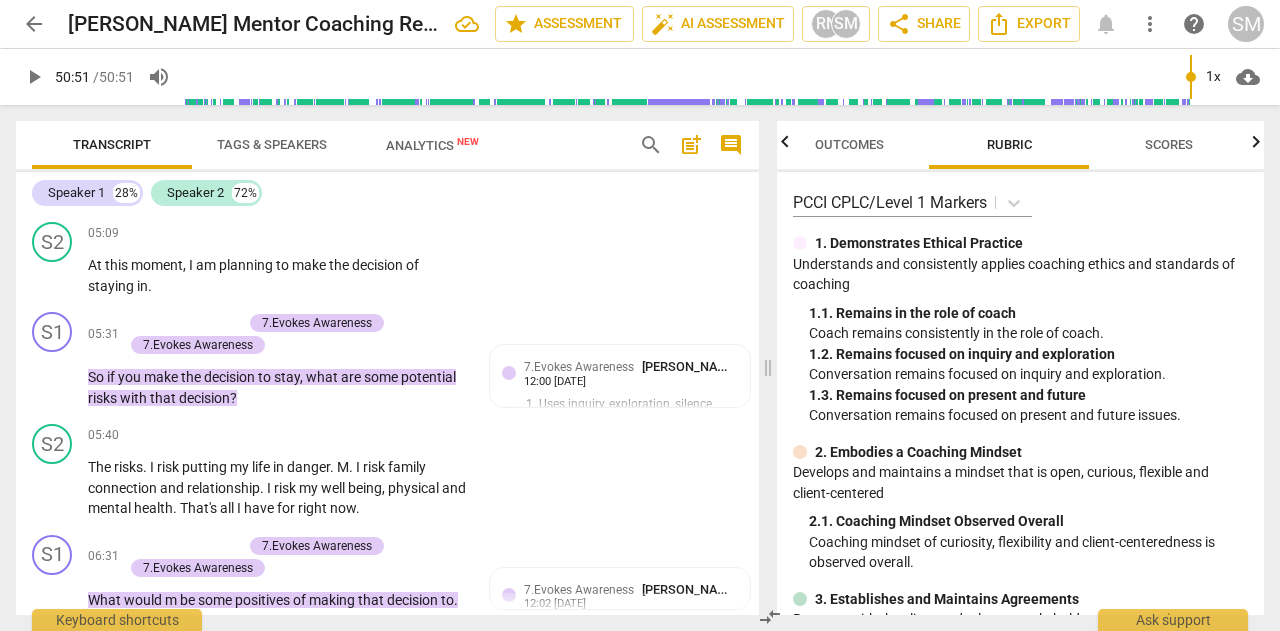 click on "Scores" at bounding box center [1169, 145] 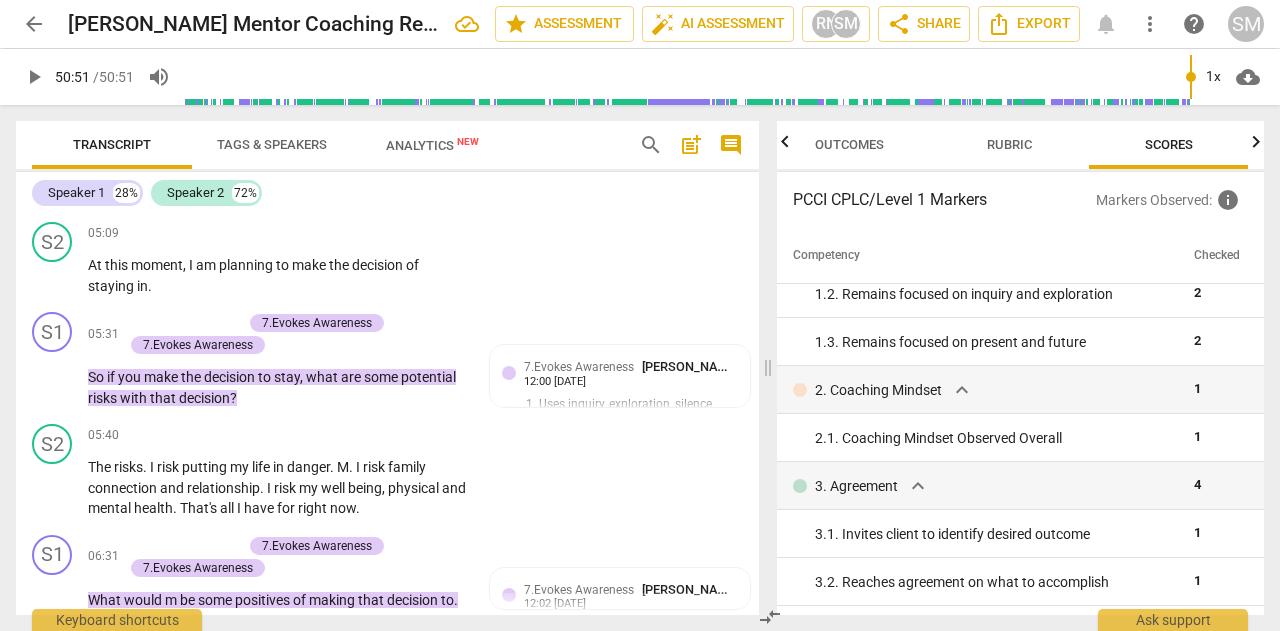 scroll, scrollTop: 0, scrollLeft: 0, axis: both 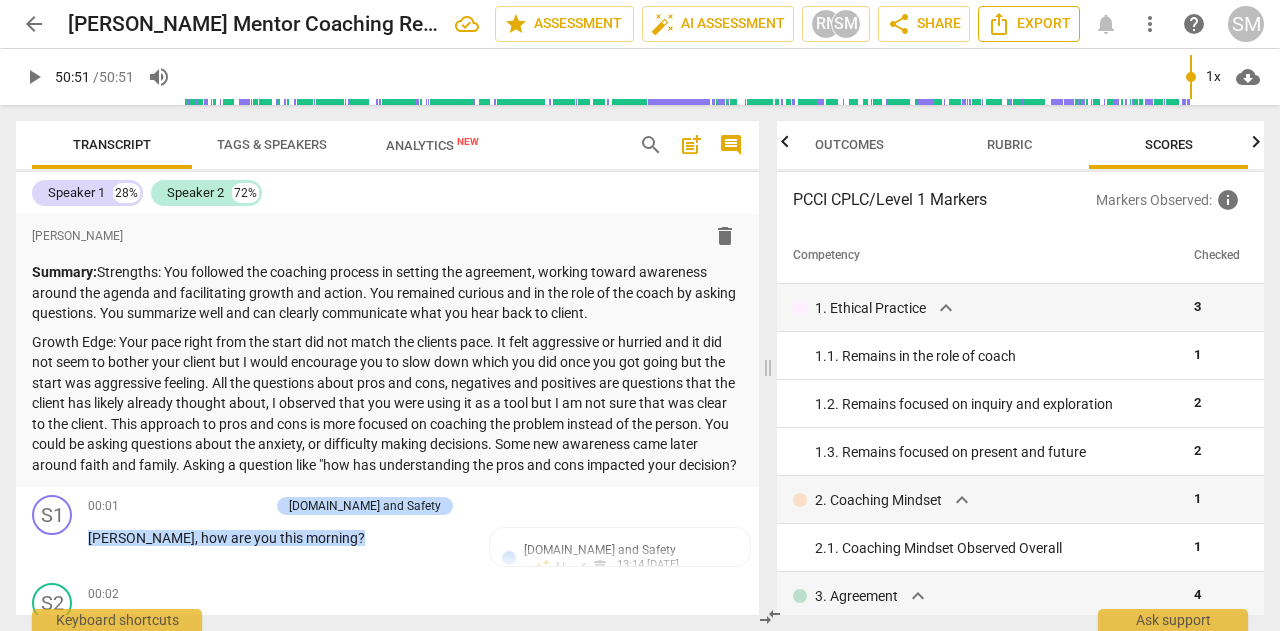 click on "Export" at bounding box center (1029, 24) 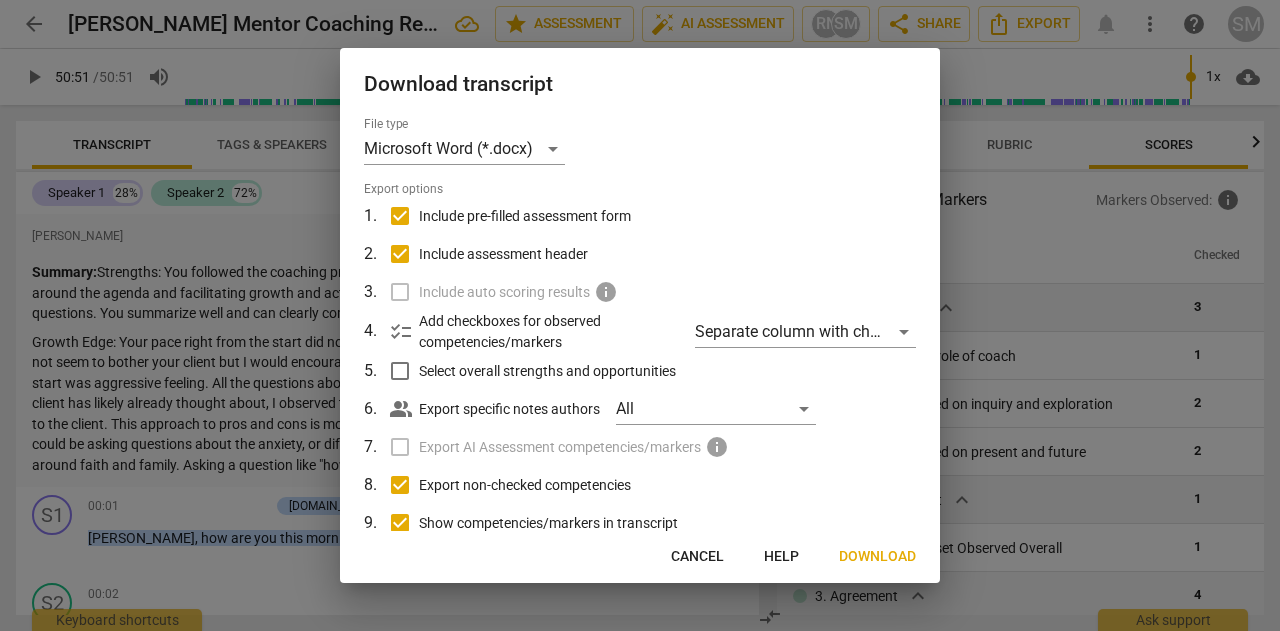 click on "Include assessment header" at bounding box center (400, 254) 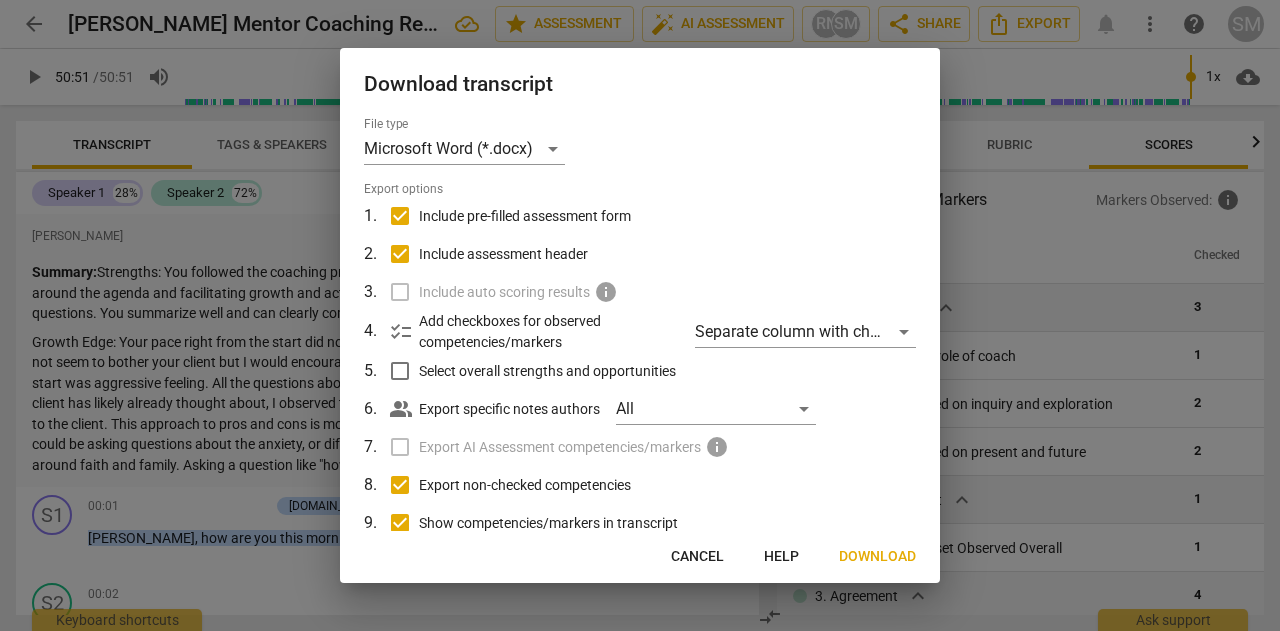 checkbox on "false" 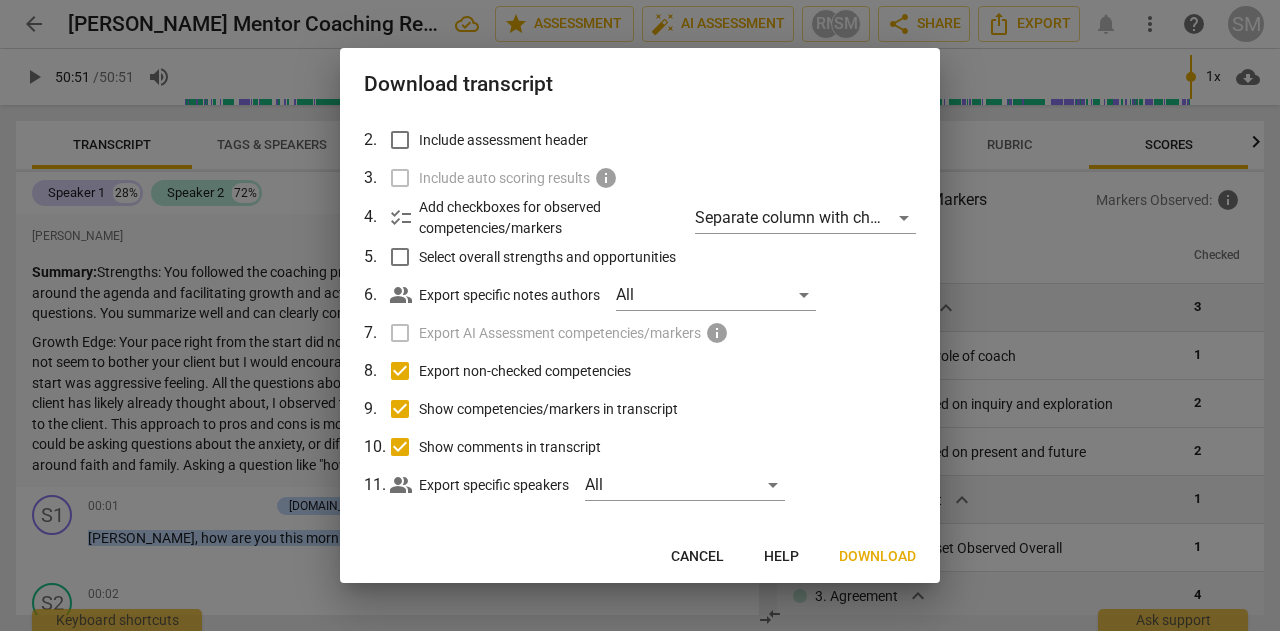 scroll, scrollTop: 126, scrollLeft: 0, axis: vertical 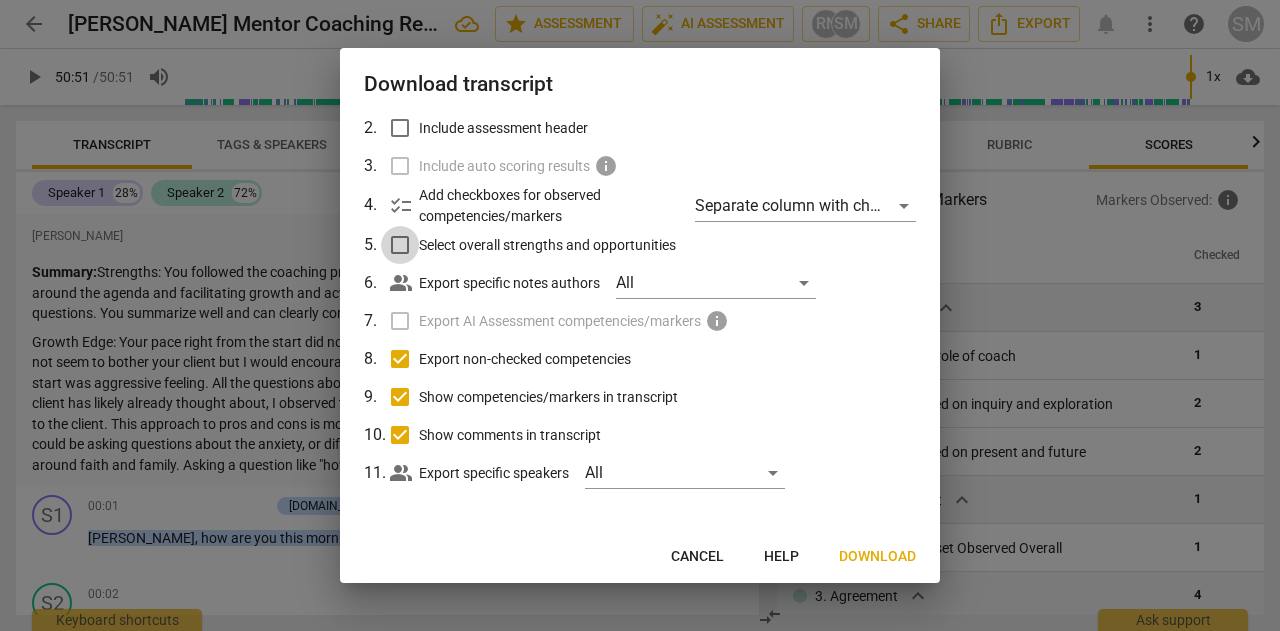 click on "Select overall strengths and opportunities" at bounding box center [400, 245] 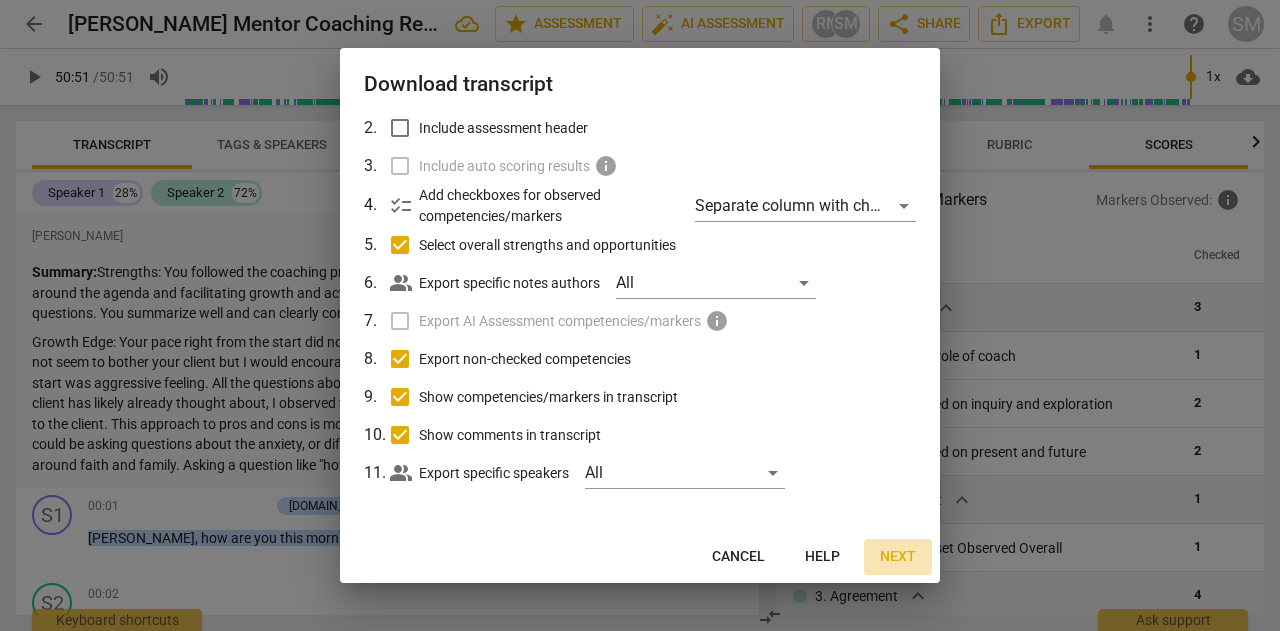 click on "Next" at bounding box center (898, 557) 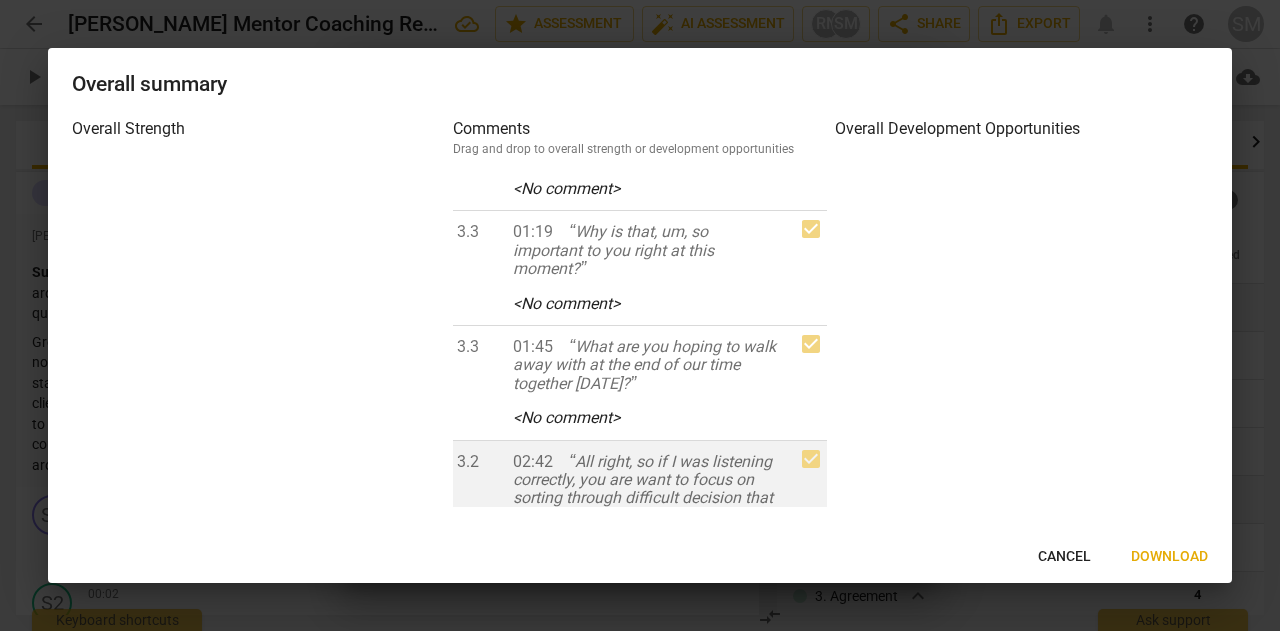 scroll, scrollTop: 800, scrollLeft: 0, axis: vertical 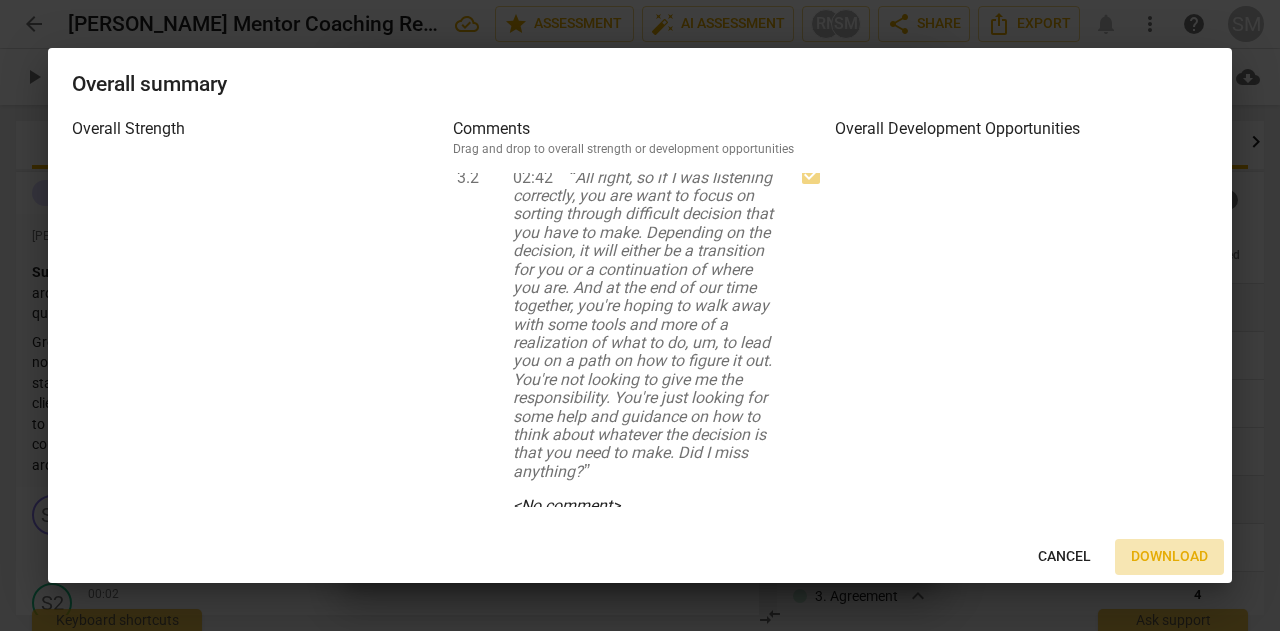 click on "Download" at bounding box center (1169, 557) 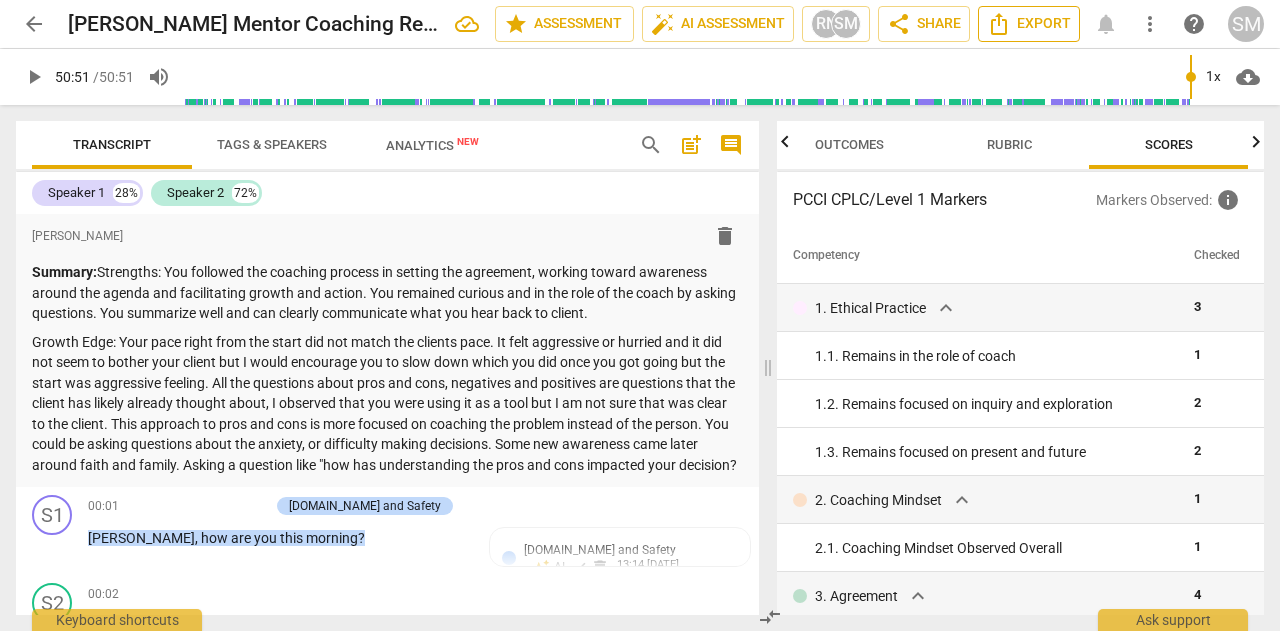 click on "Export" at bounding box center [1029, 24] 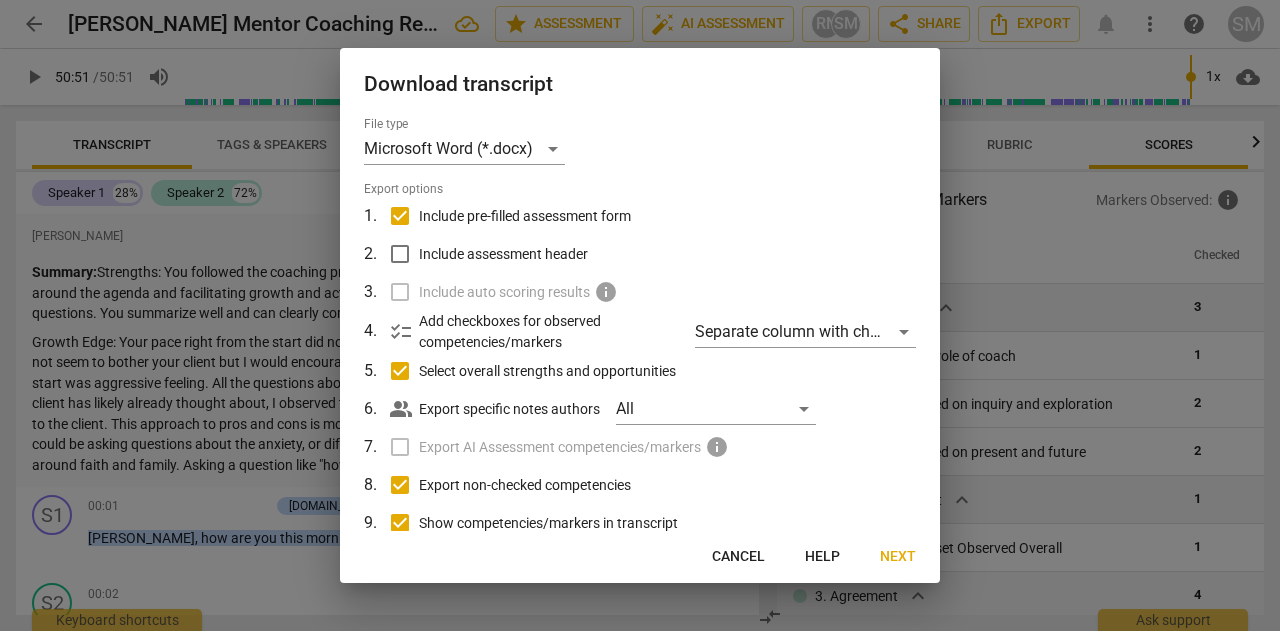 click on "Select overall strengths and opportunities" at bounding box center [400, 371] 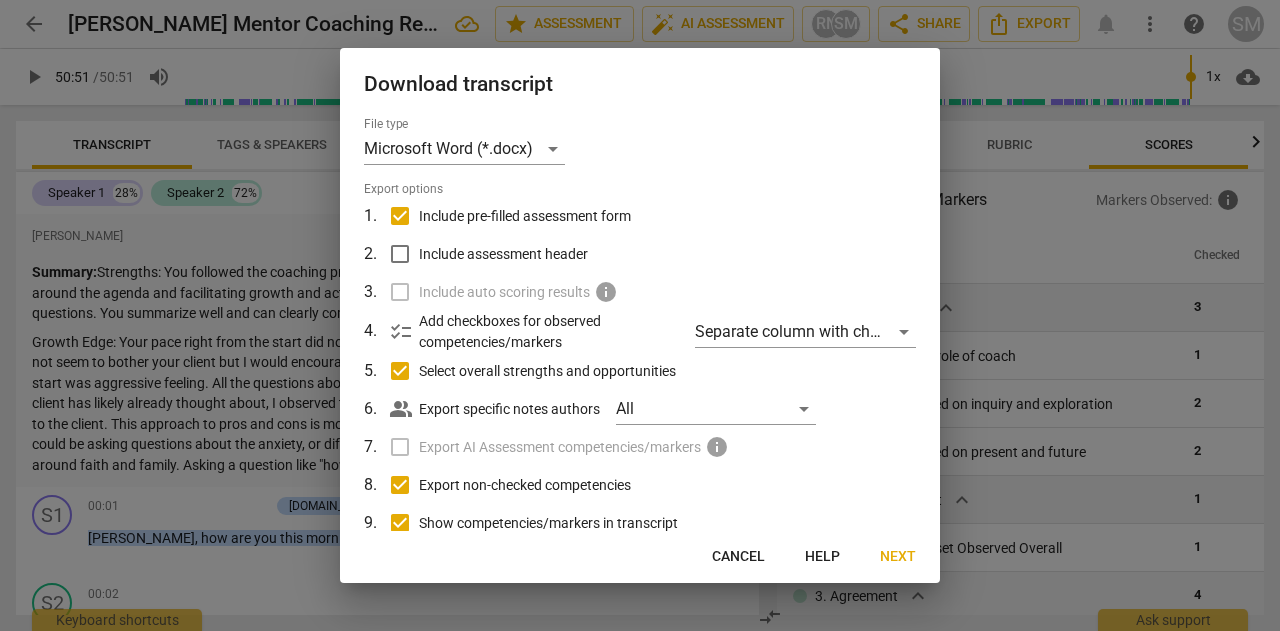 checkbox on "false" 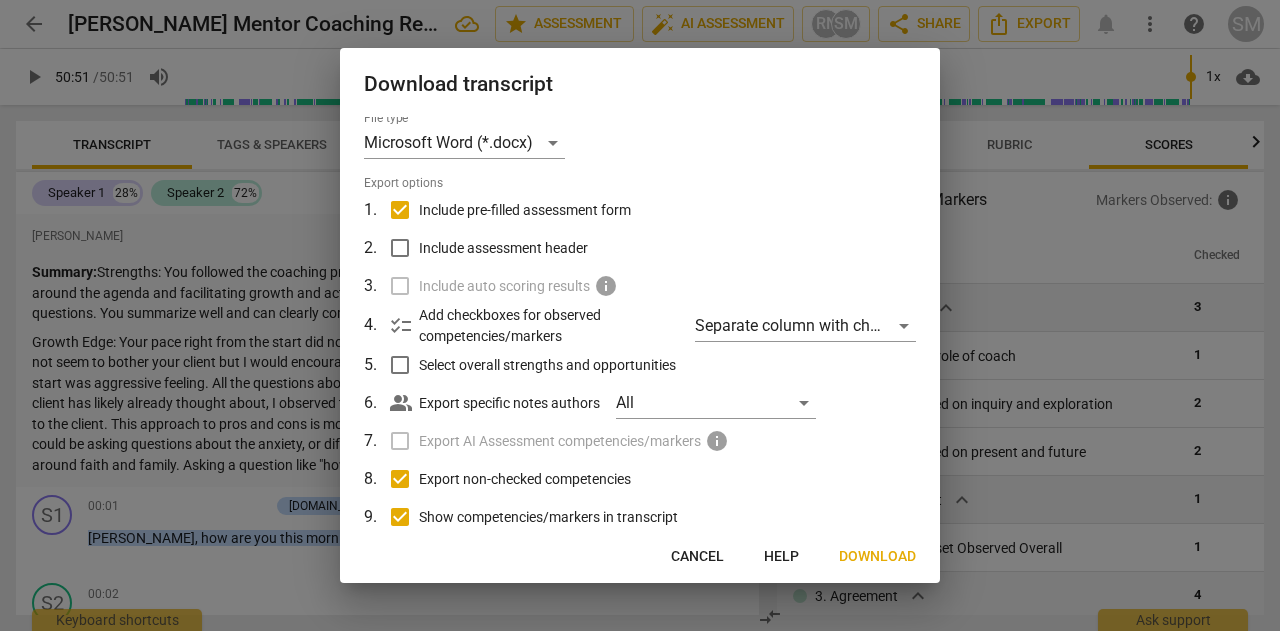 scroll, scrollTop: 0, scrollLeft: 0, axis: both 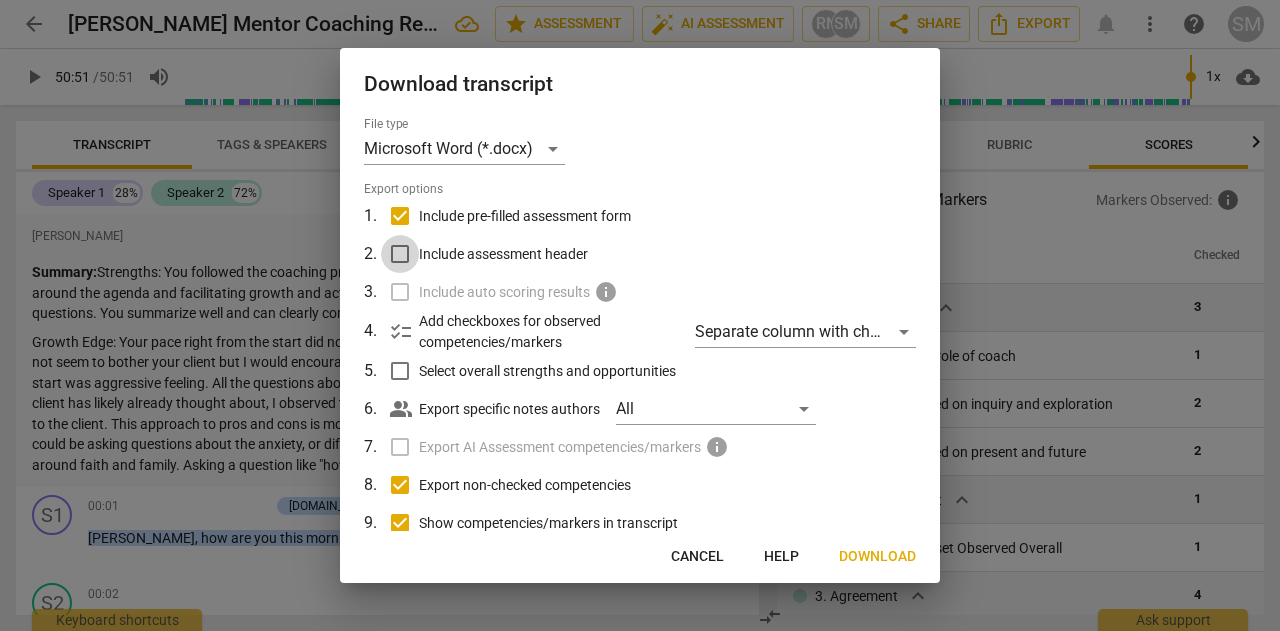 click on "Include assessment header" at bounding box center [400, 254] 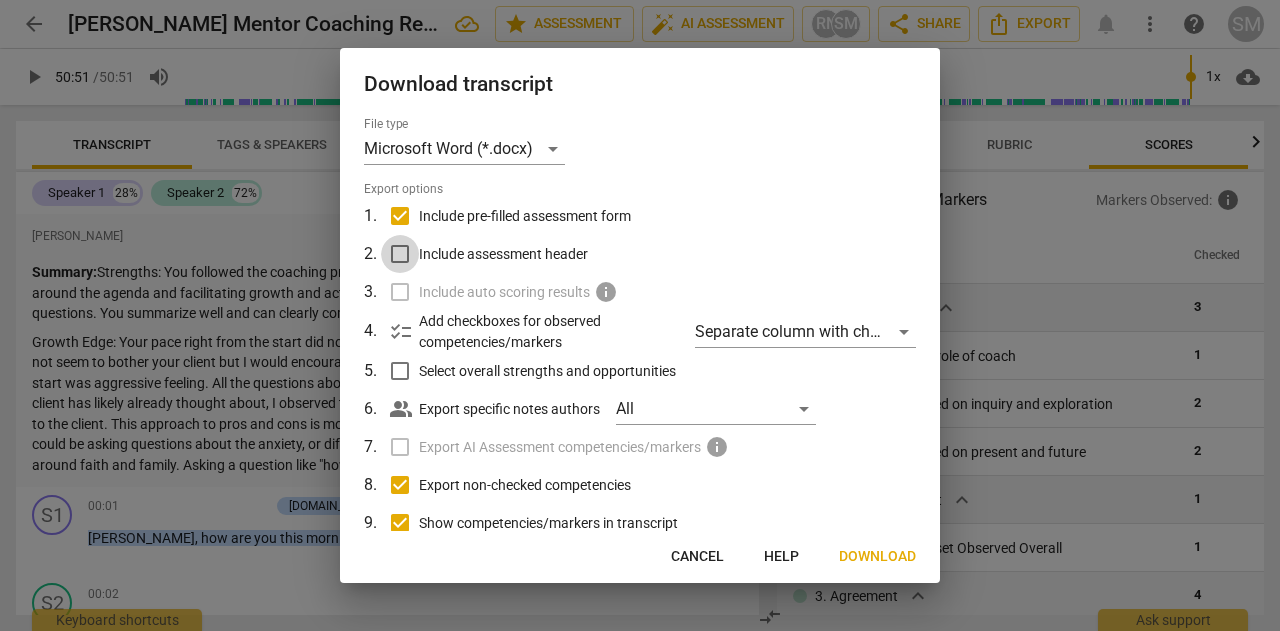 checkbox on "true" 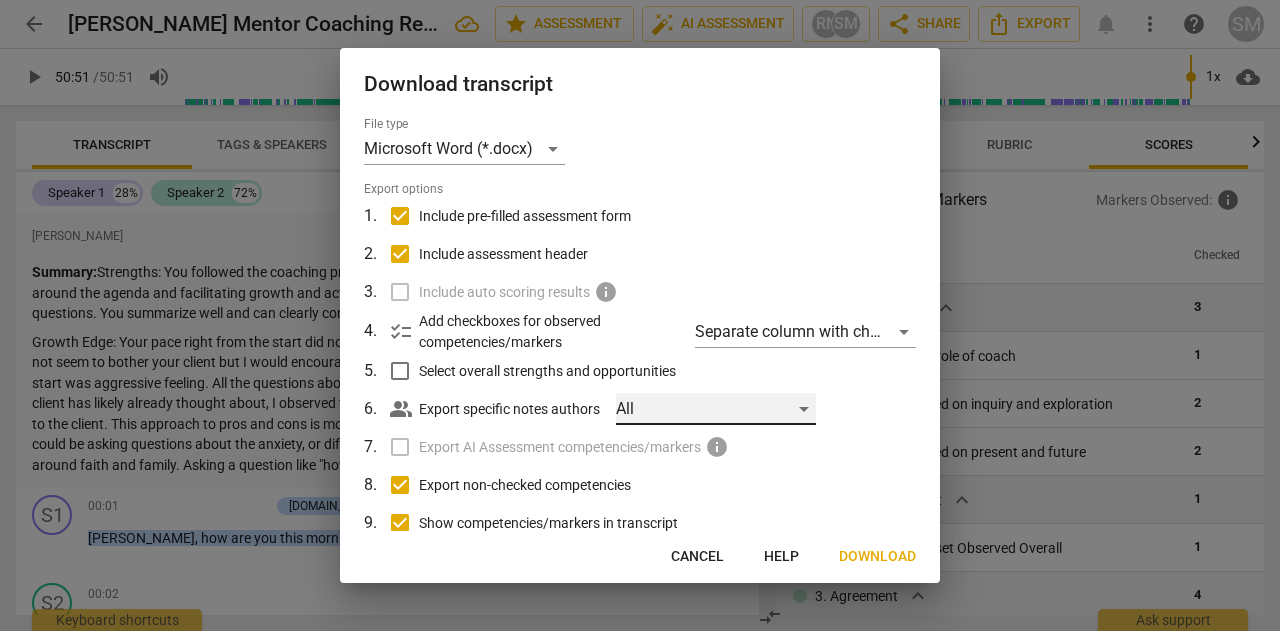 click on "All" at bounding box center [716, 409] 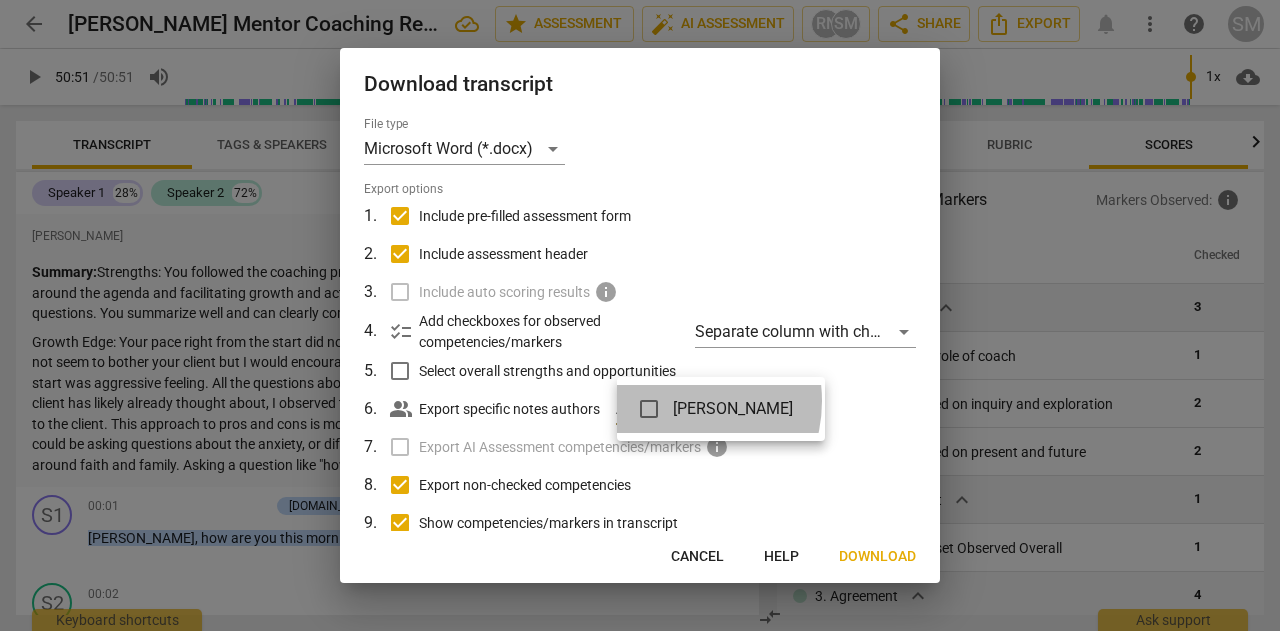 click on "[PERSON_NAME]" at bounding box center [733, 409] 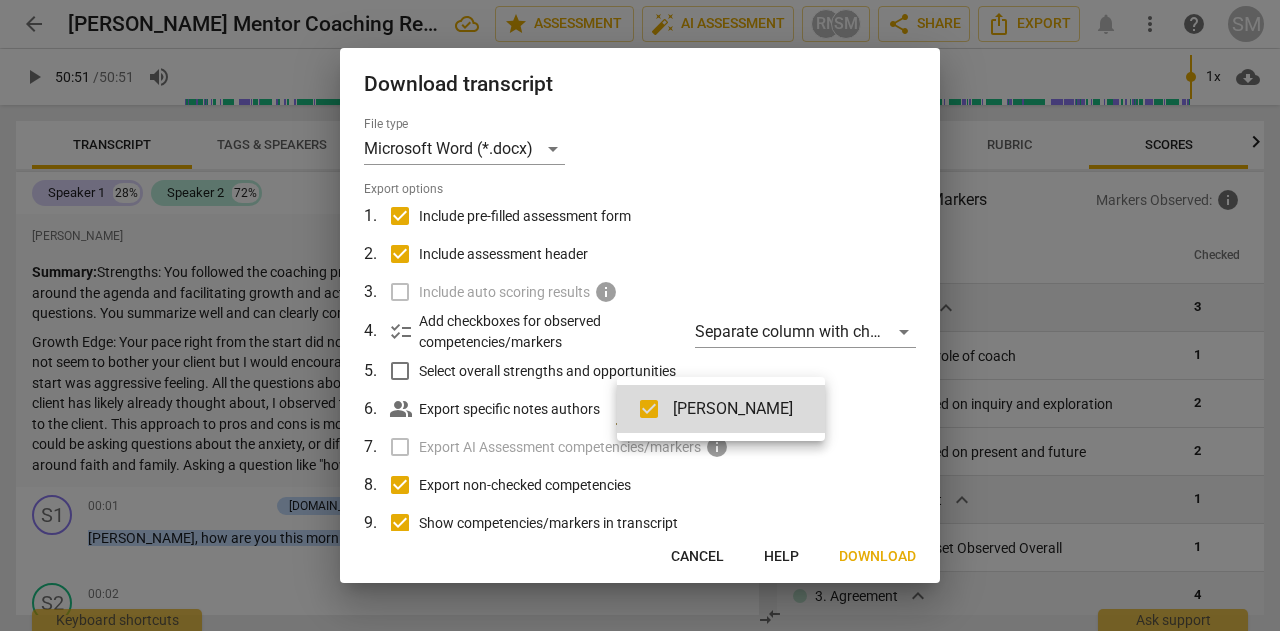 click at bounding box center [640, 315] 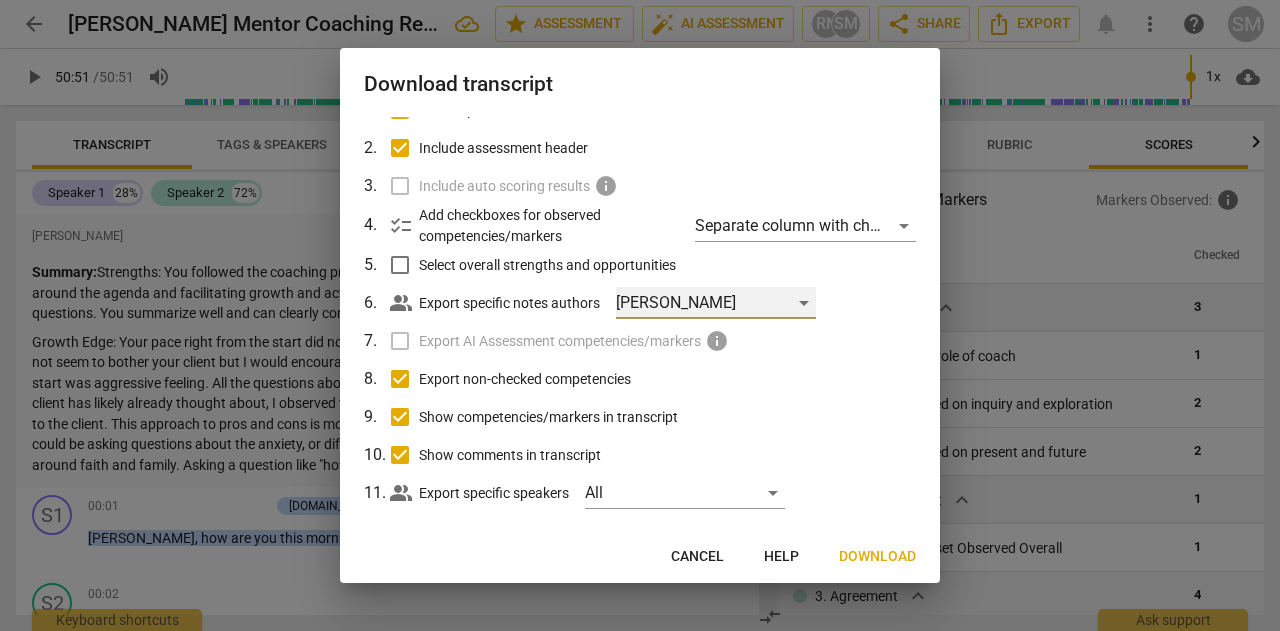 scroll, scrollTop: 126, scrollLeft: 0, axis: vertical 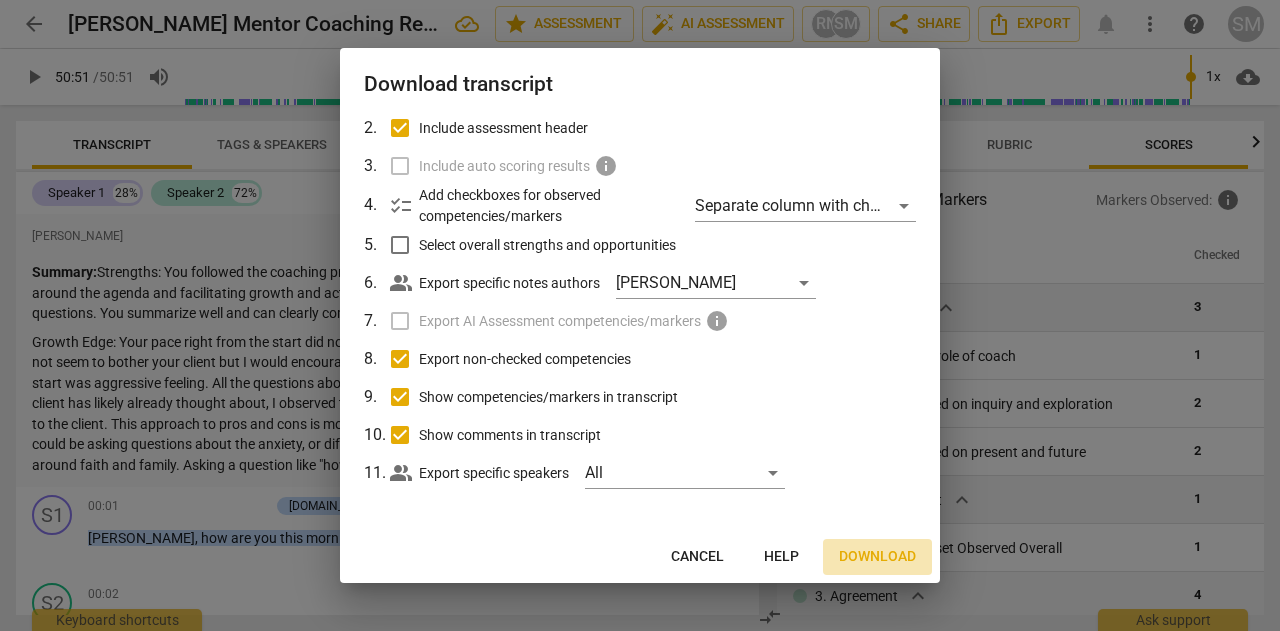 click on "Download" at bounding box center [877, 557] 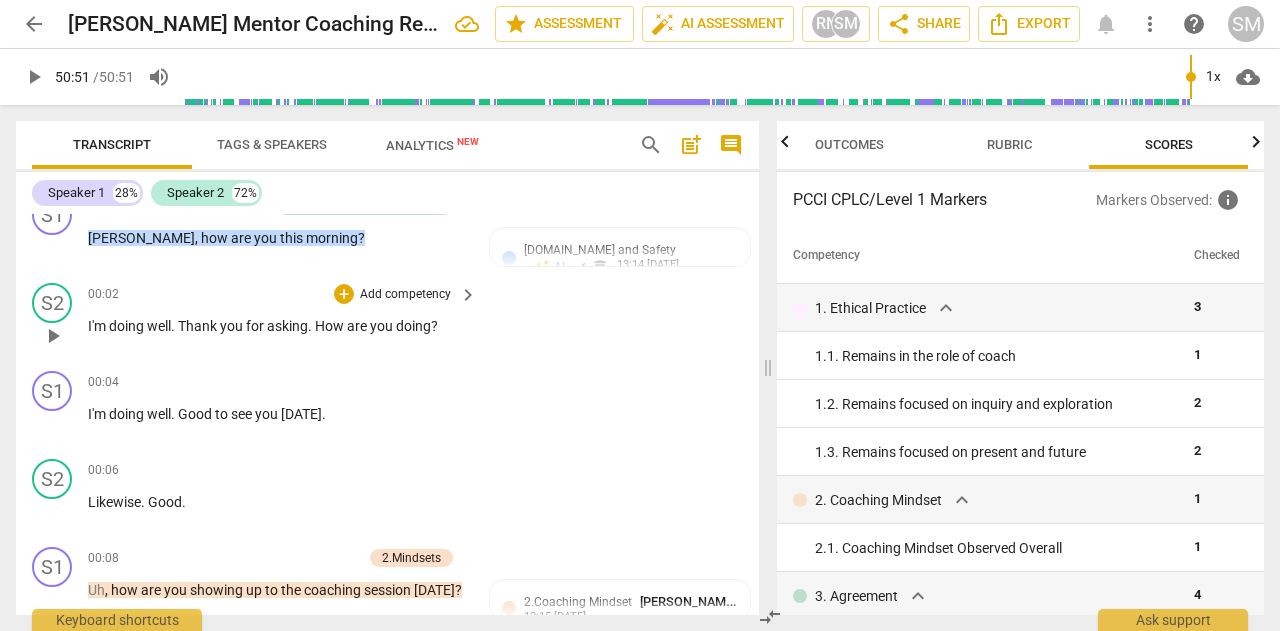 scroll, scrollTop: 0, scrollLeft: 0, axis: both 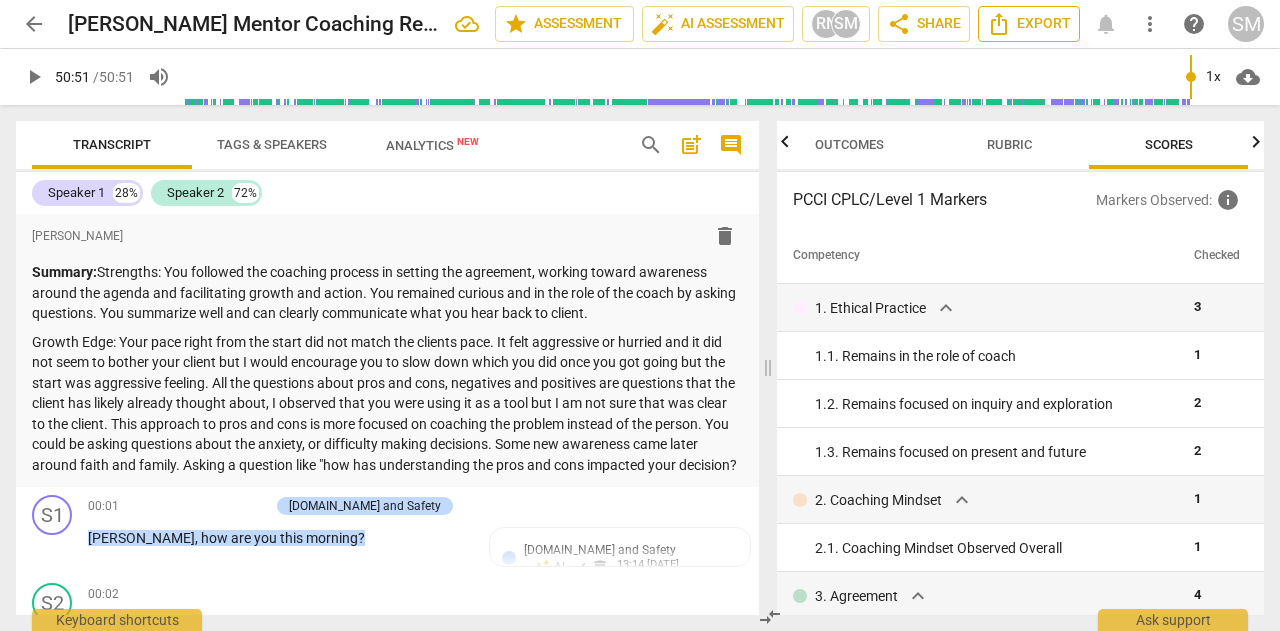 click on "Export" at bounding box center [1029, 24] 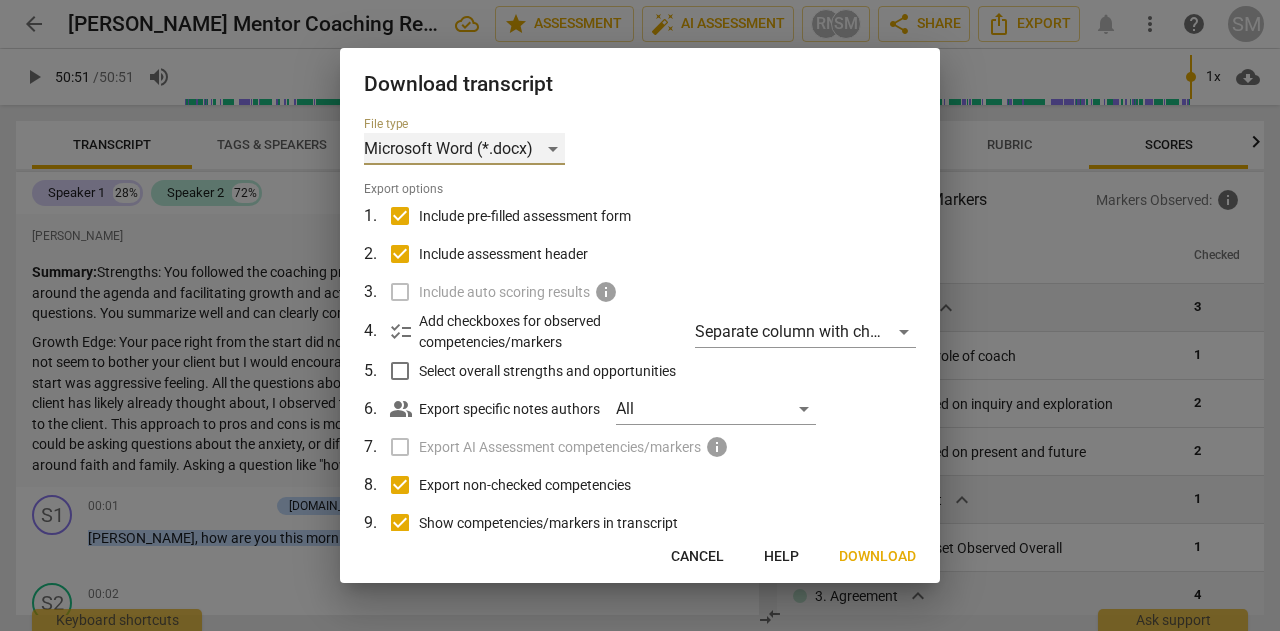 click on "Microsoft Word (*.docx)" at bounding box center [464, 149] 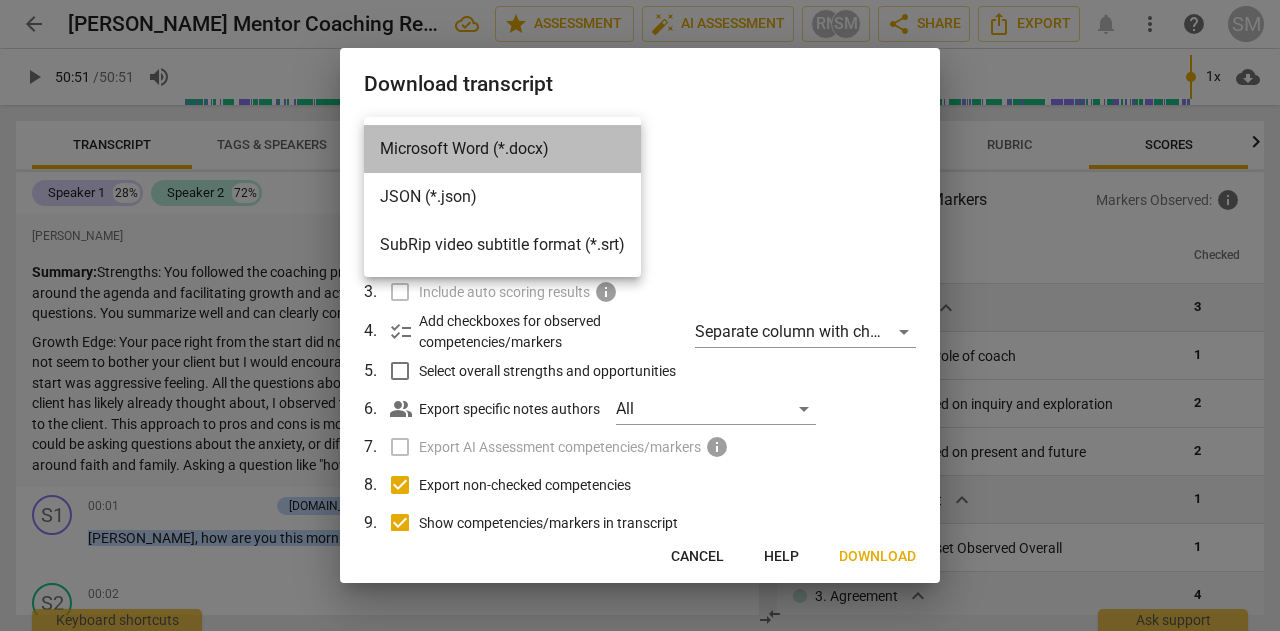 click on "Microsoft Word (*.docx)" at bounding box center [502, 149] 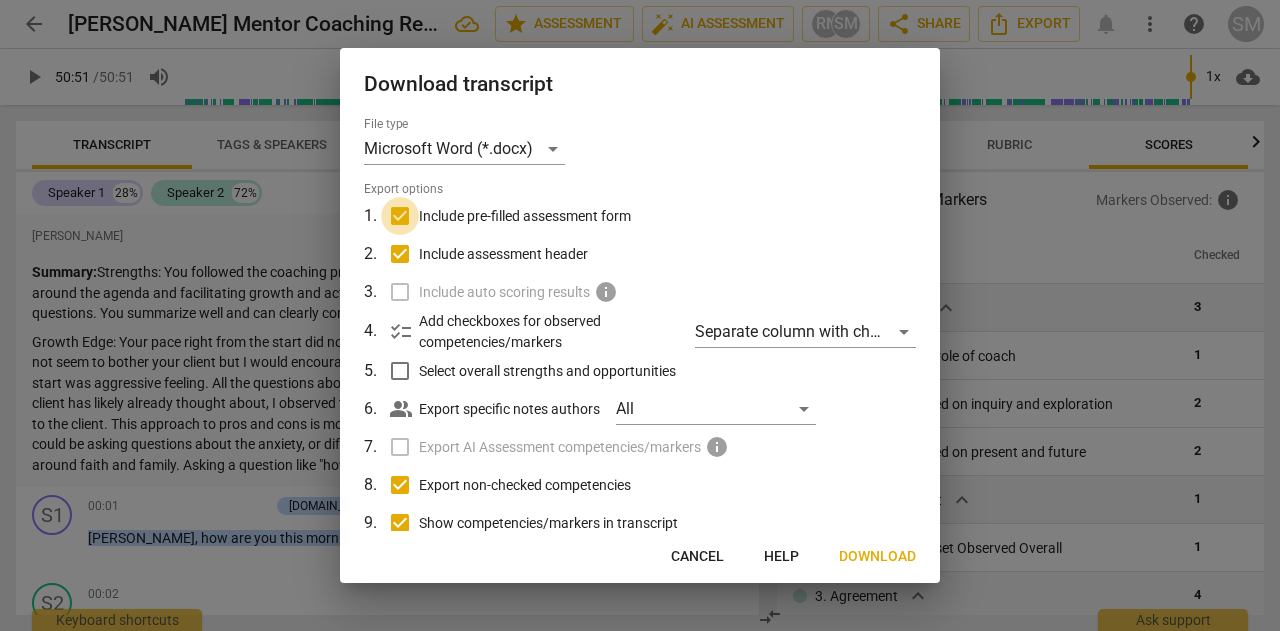 click on "Include pre-filled assessment form" at bounding box center (400, 216) 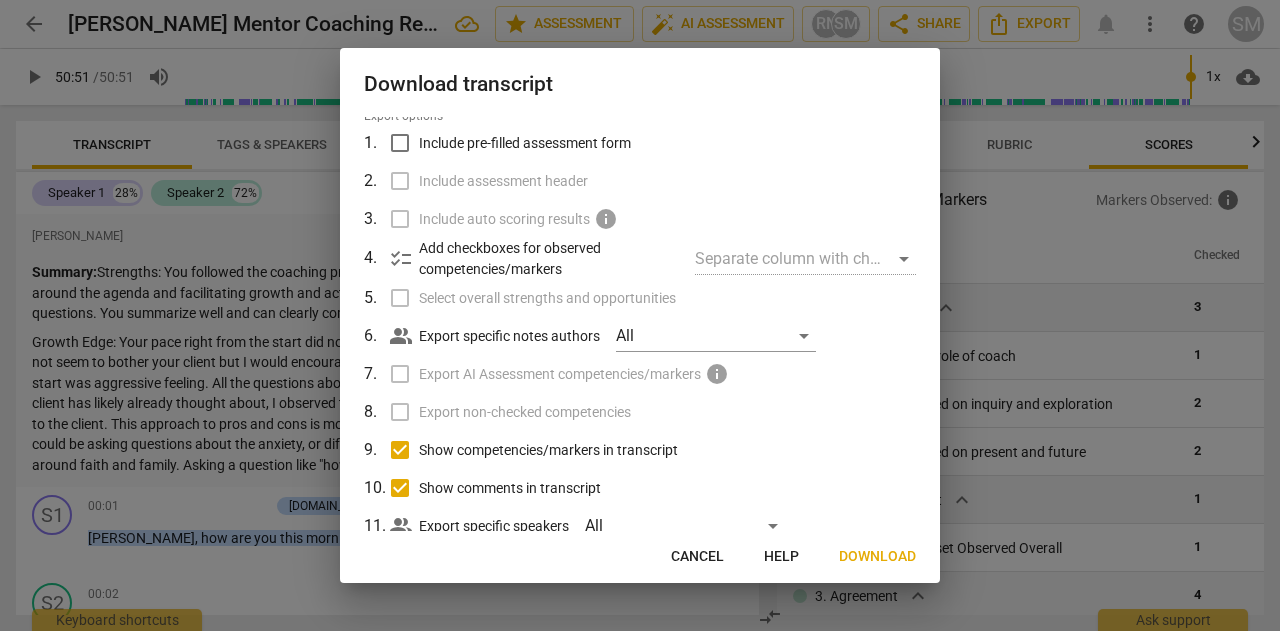 scroll, scrollTop: 126, scrollLeft: 0, axis: vertical 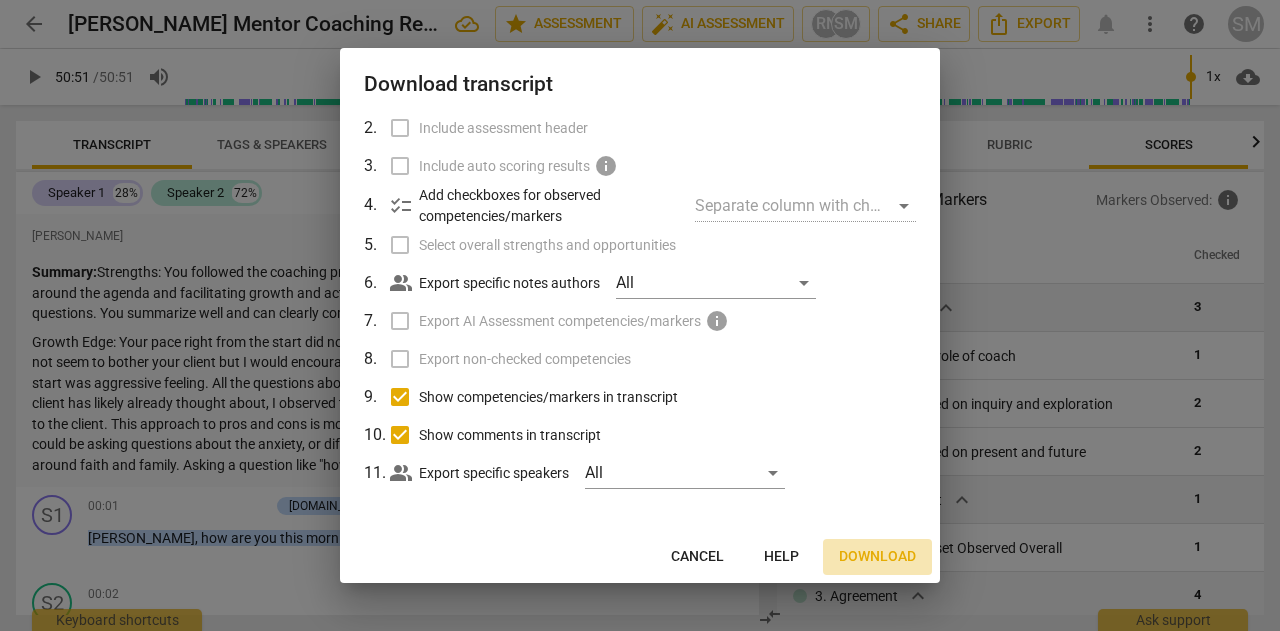 click on "Download" at bounding box center [877, 557] 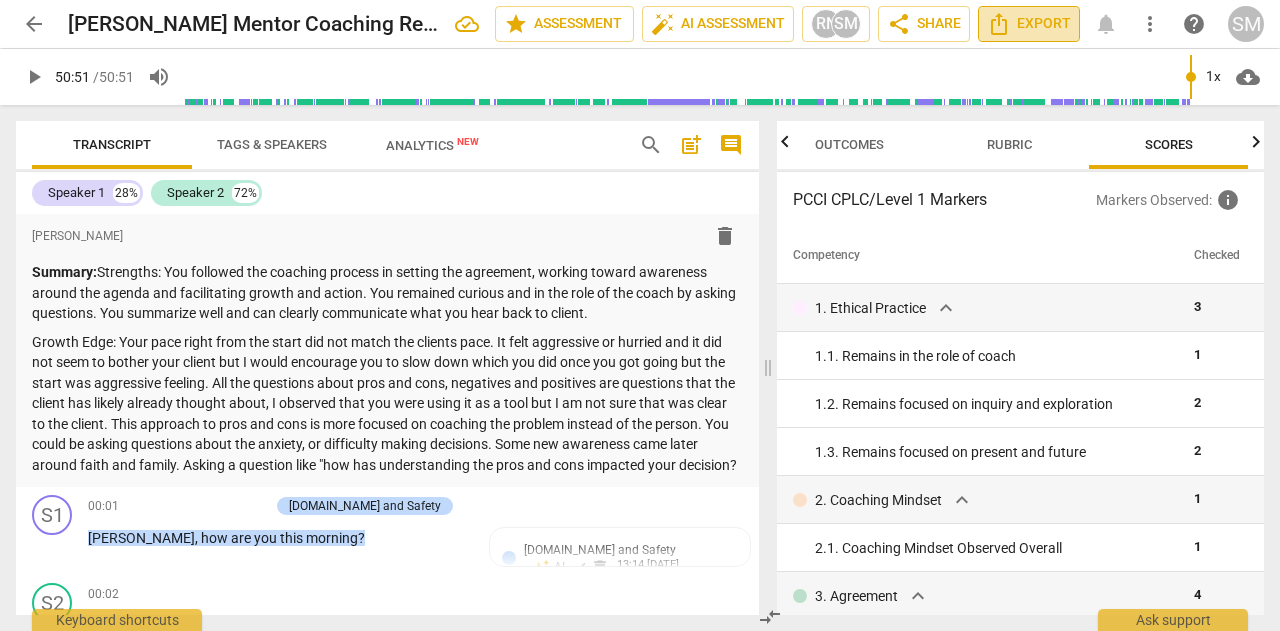 click on "Export" at bounding box center (1029, 24) 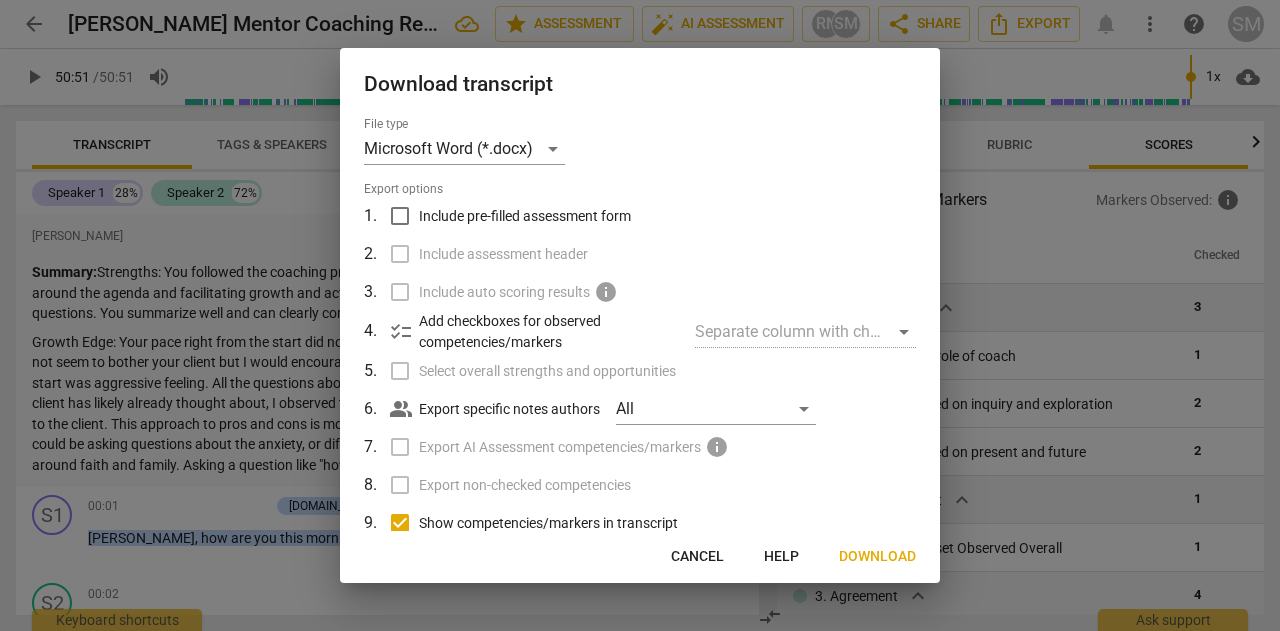 click on "Include pre-filled assessment form" at bounding box center (400, 216) 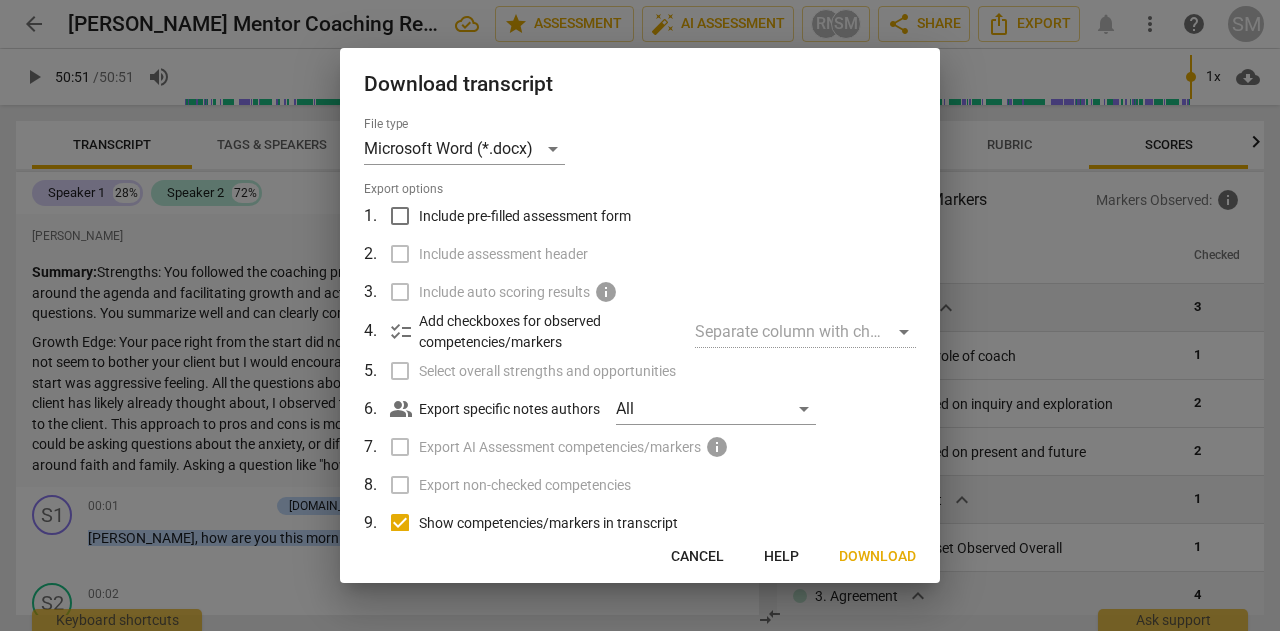 checkbox on "true" 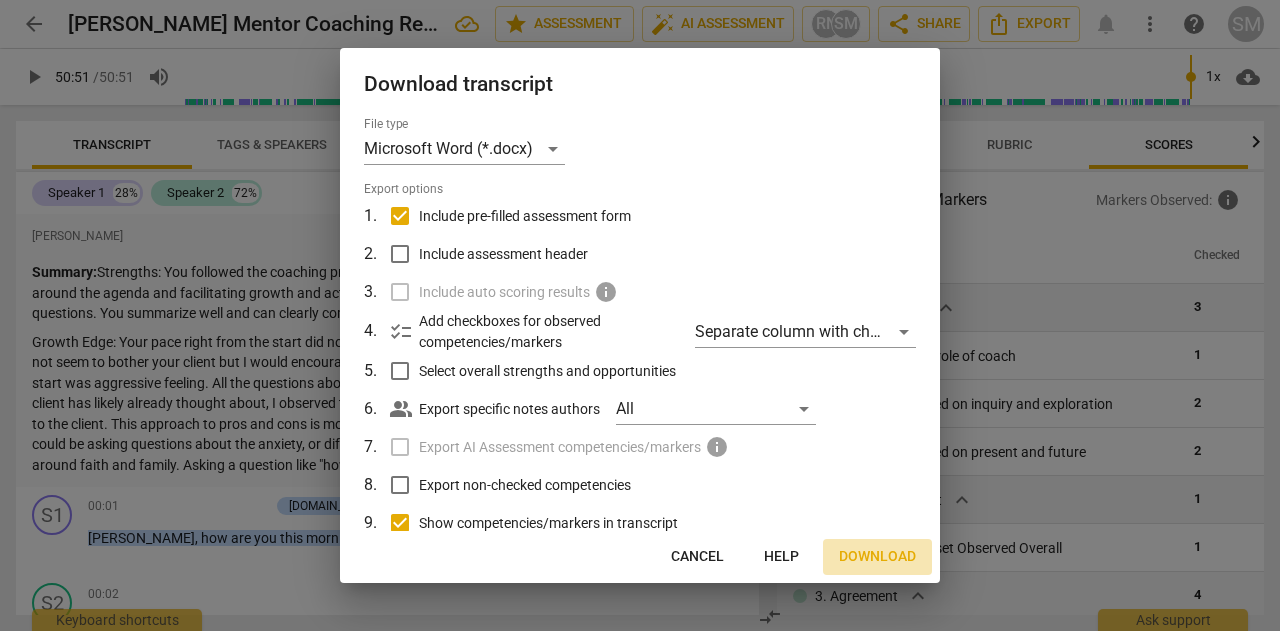 click on "Download" at bounding box center [877, 557] 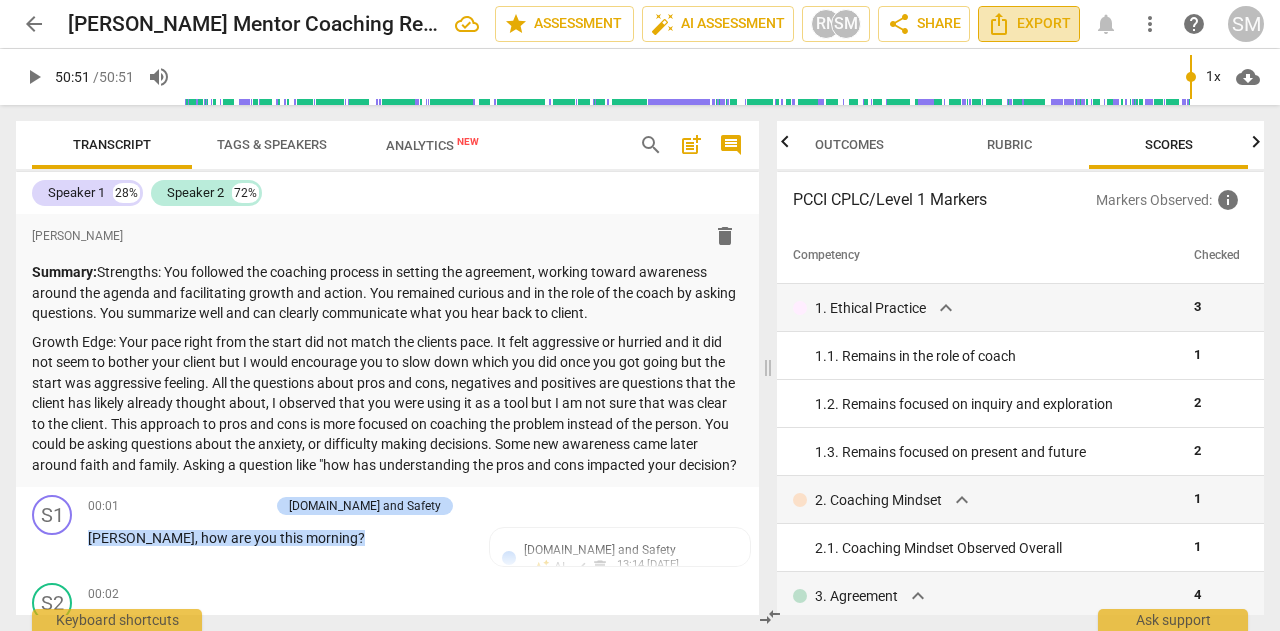 click on "Export" at bounding box center (1029, 24) 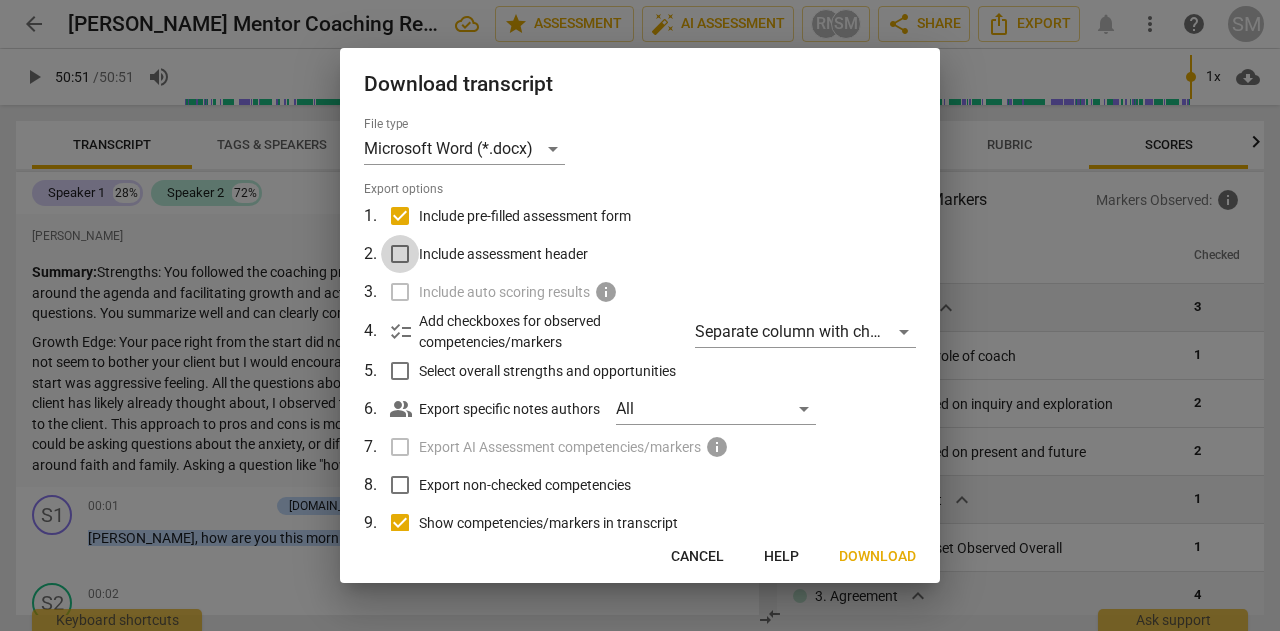 click on "Include assessment header" at bounding box center [400, 254] 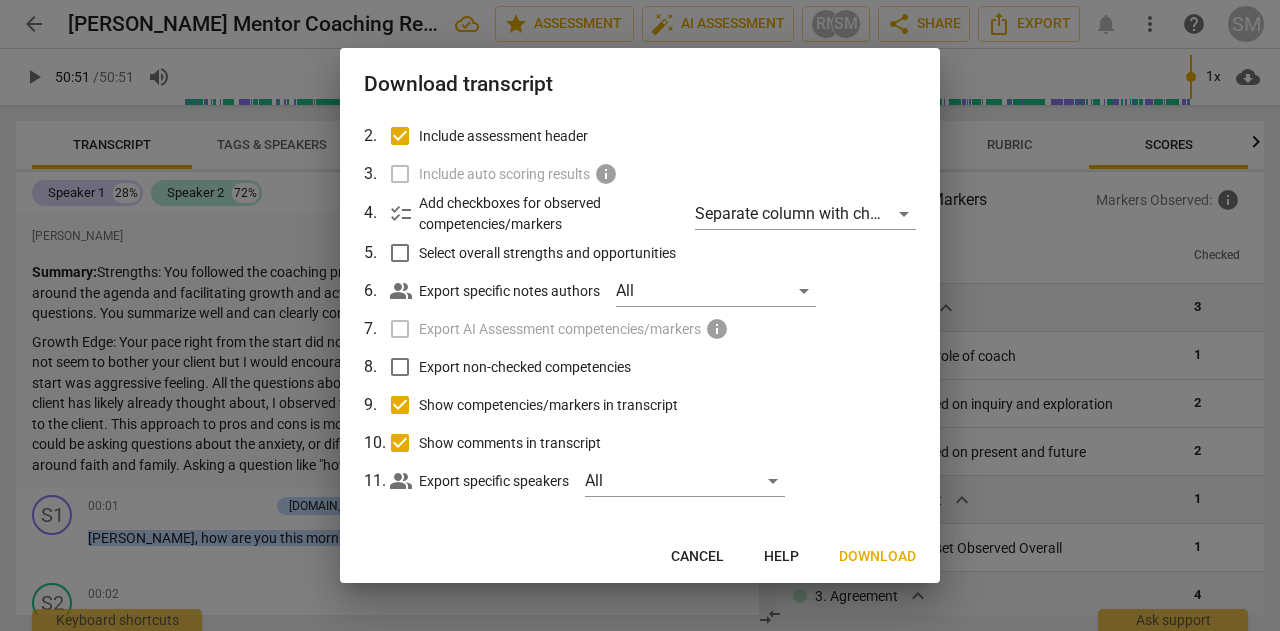 scroll, scrollTop: 126, scrollLeft: 0, axis: vertical 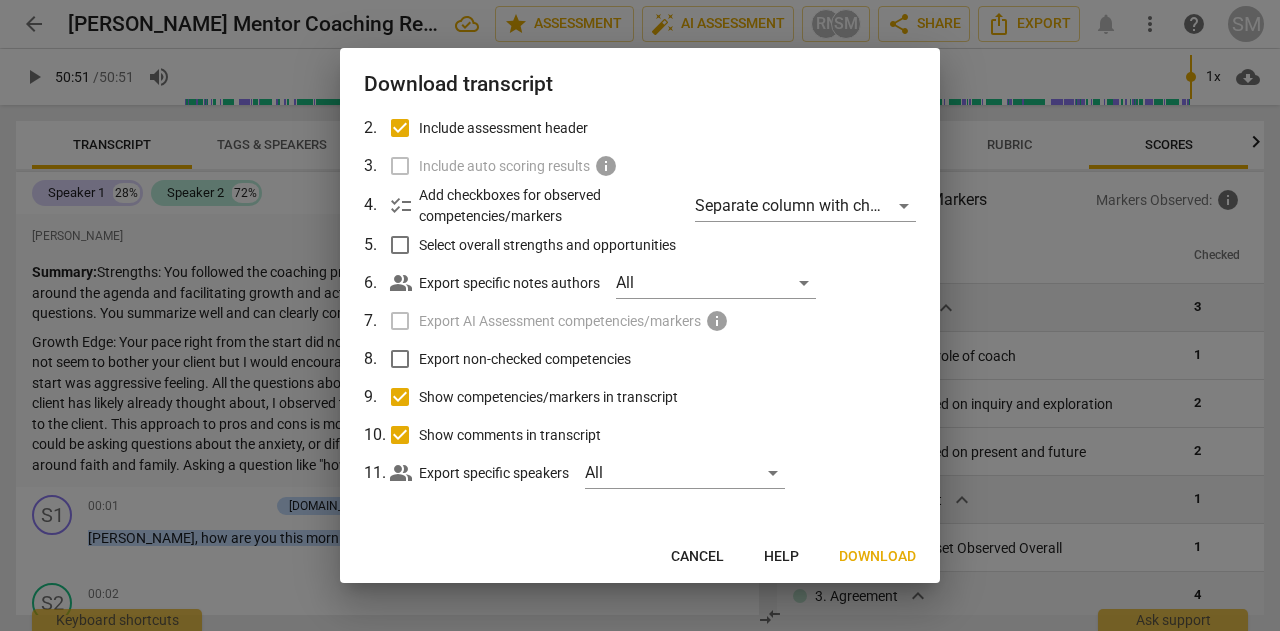 click on "Download" at bounding box center [877, 557] 